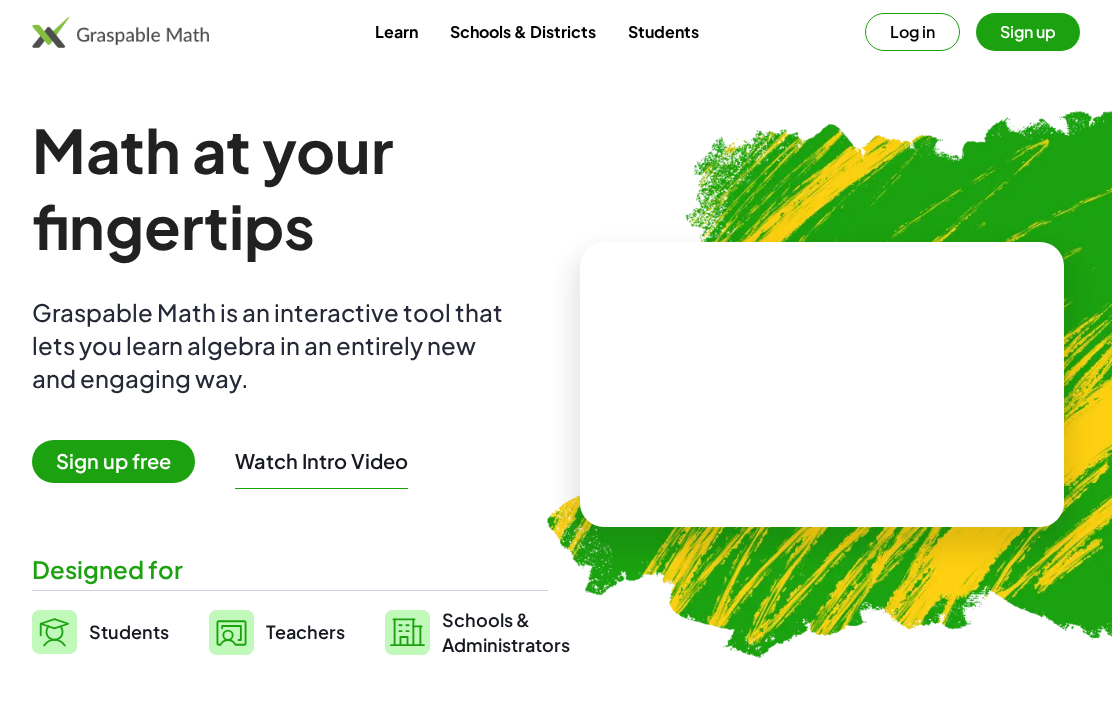 scroll, scrollTop: 0, scrollLeft: 0, axis: both 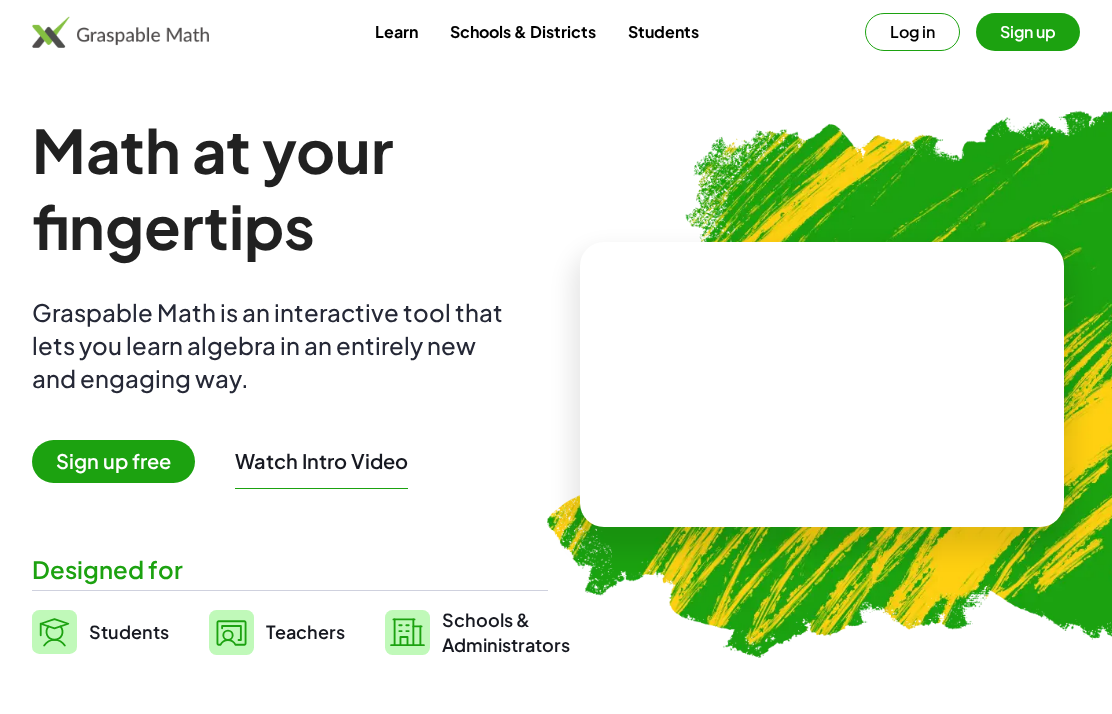 click on "Log in" at bounding box center [912, 32] 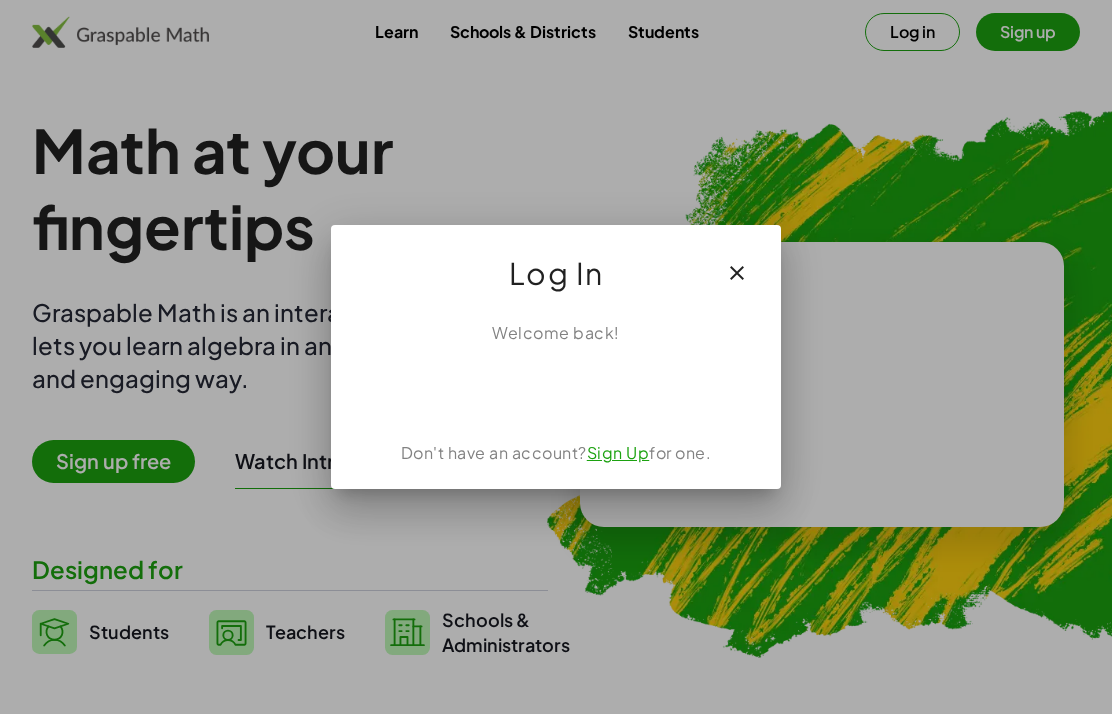 click at bounding box center (556, 389) 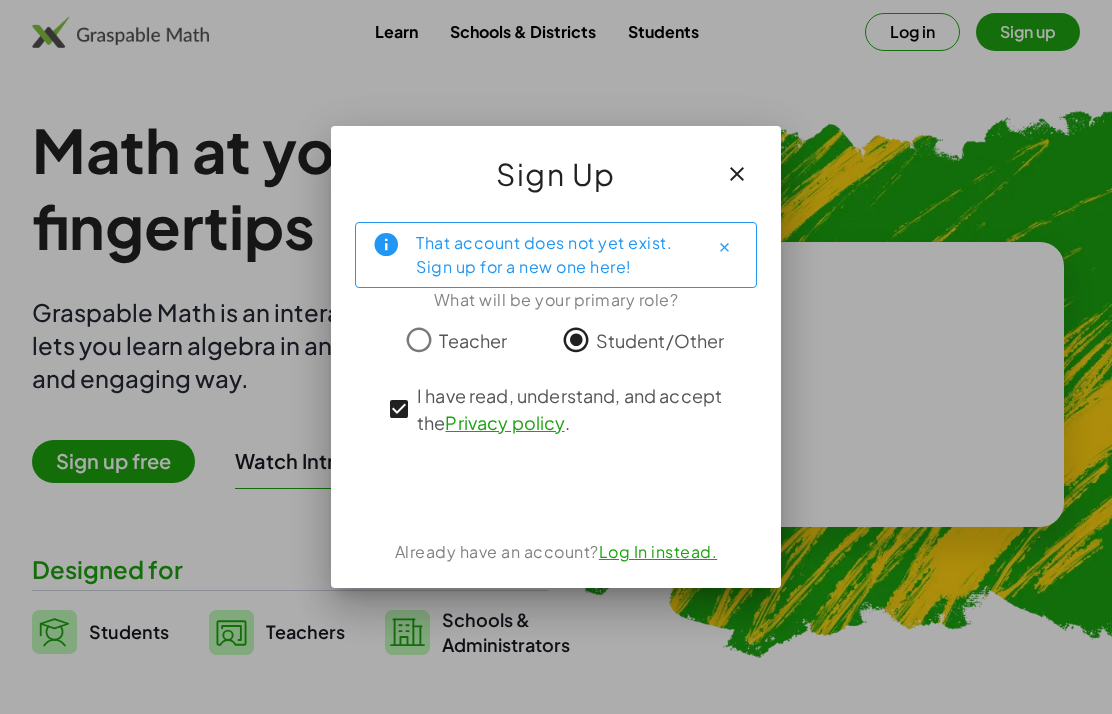 click at bounding box center (386, 245) 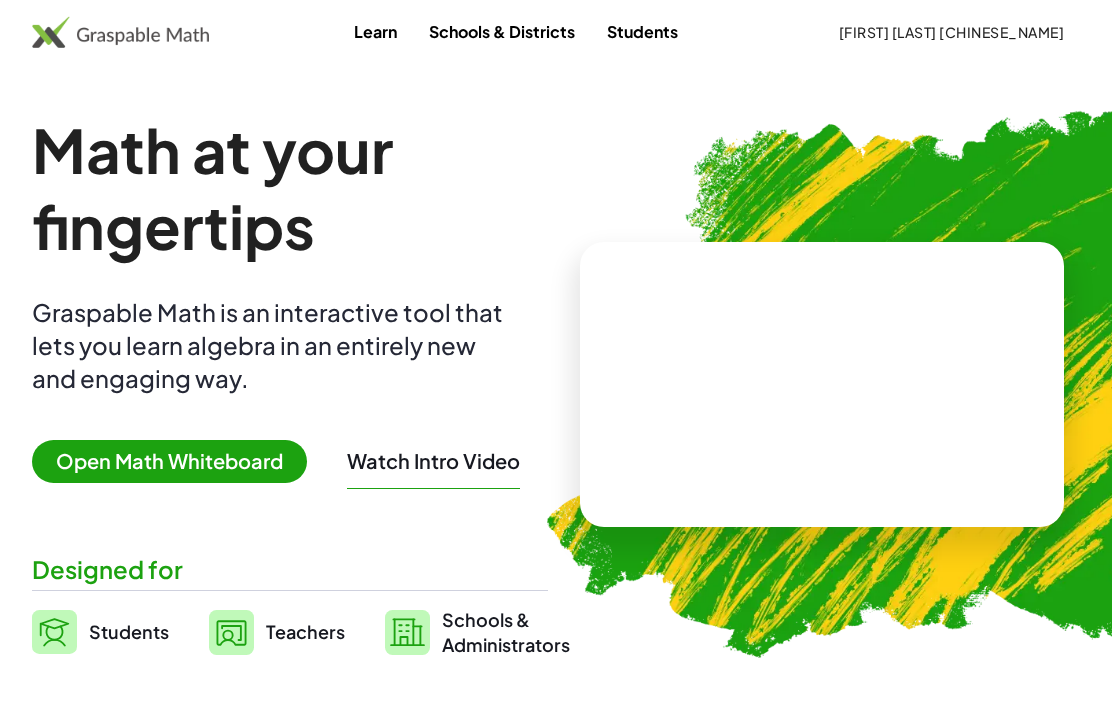 click on "Open Math Whiteboard" at bounding box center [169, 461] 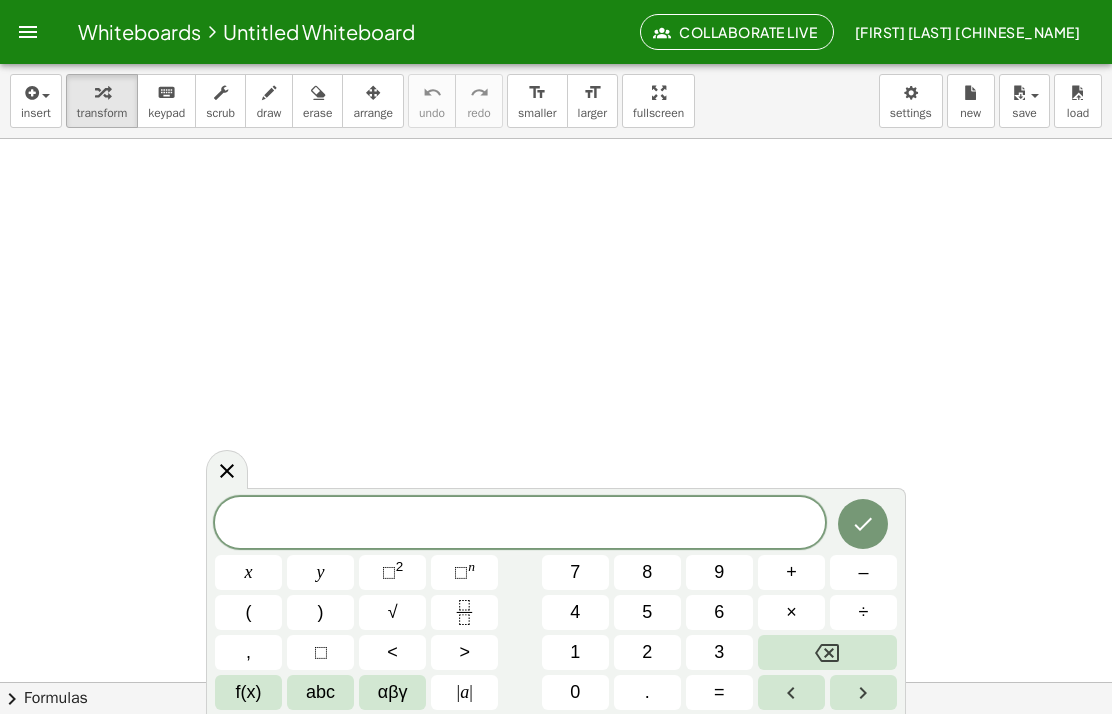 click on "Collaborate Live" 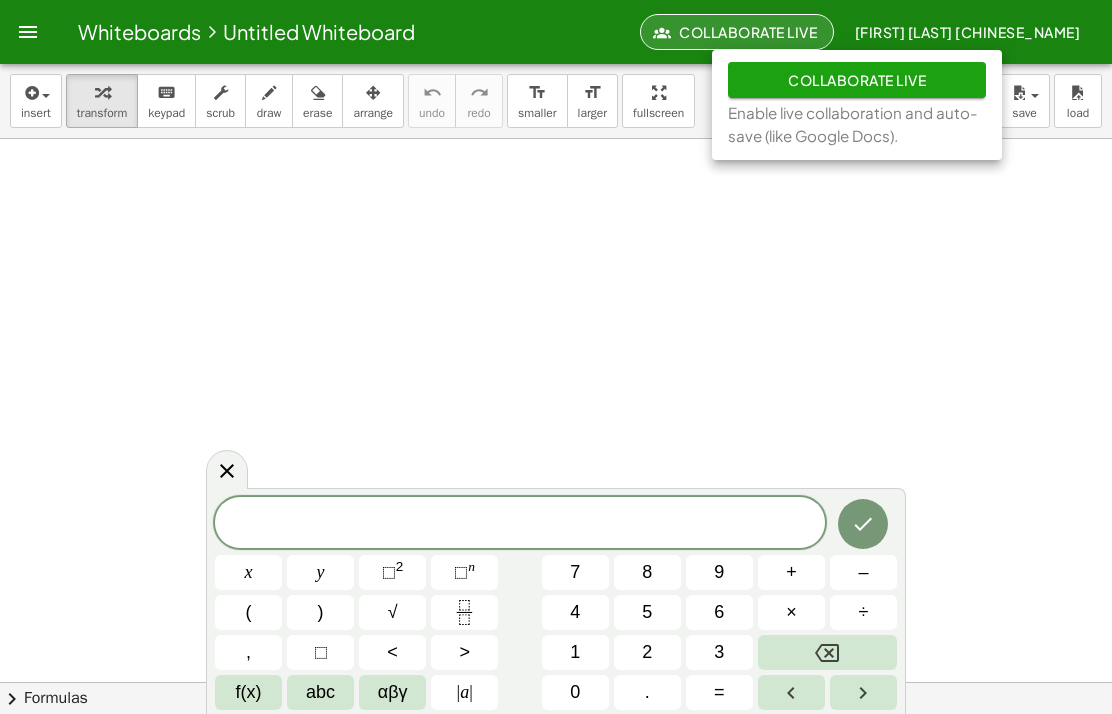 click on "Collaborate Live" at bounding box center [857, 80] 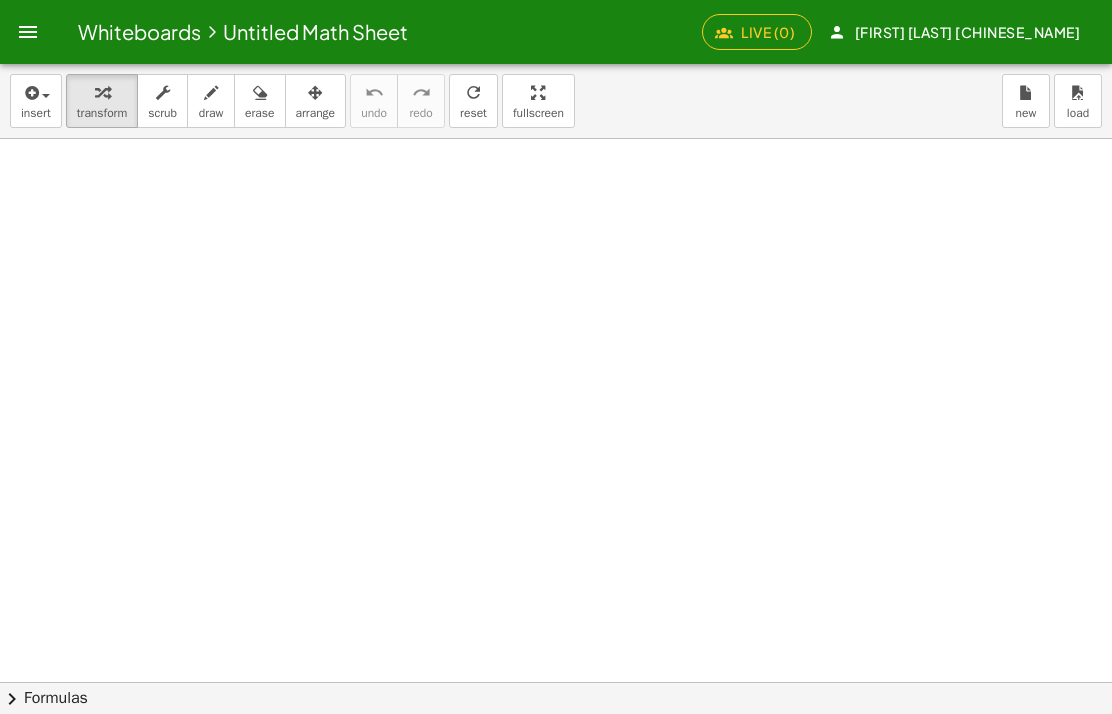 click on "Live (0)" 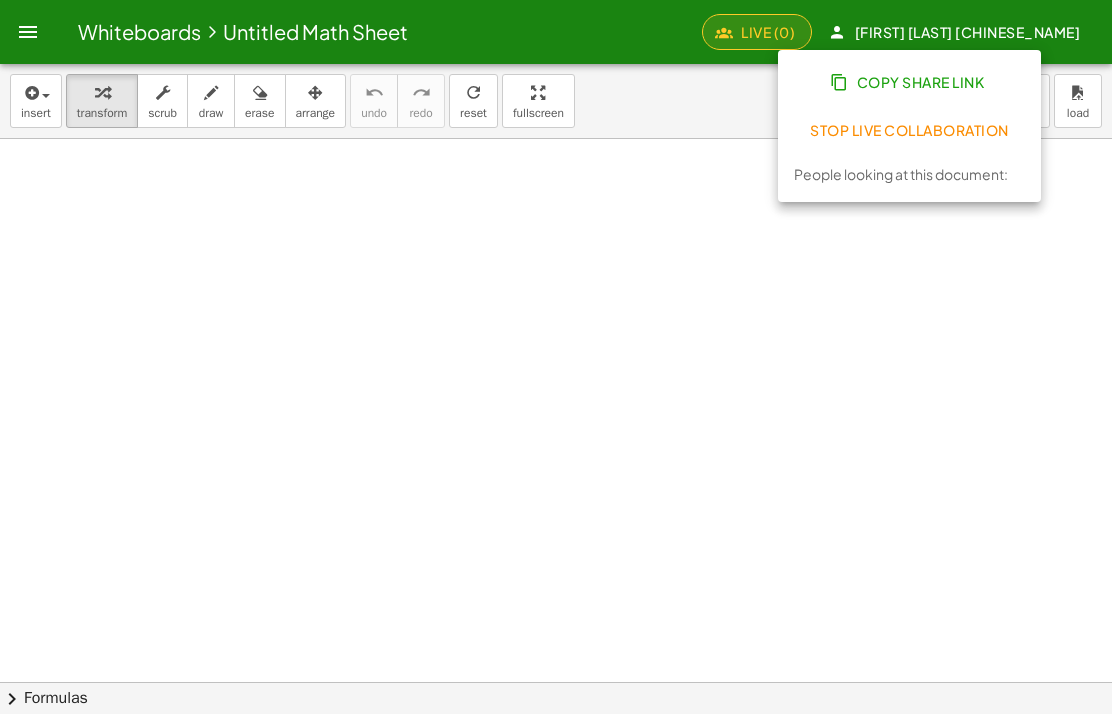 click on "Stop Live Collaboration" 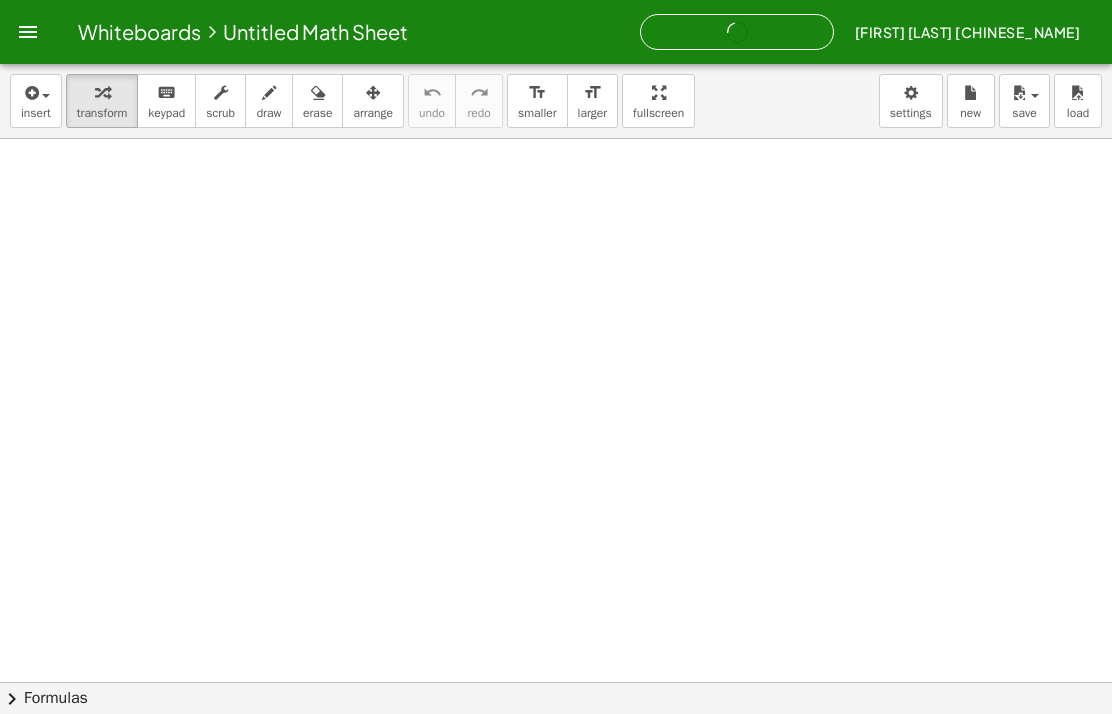 click on "save" at bounding box center (1024, 101) 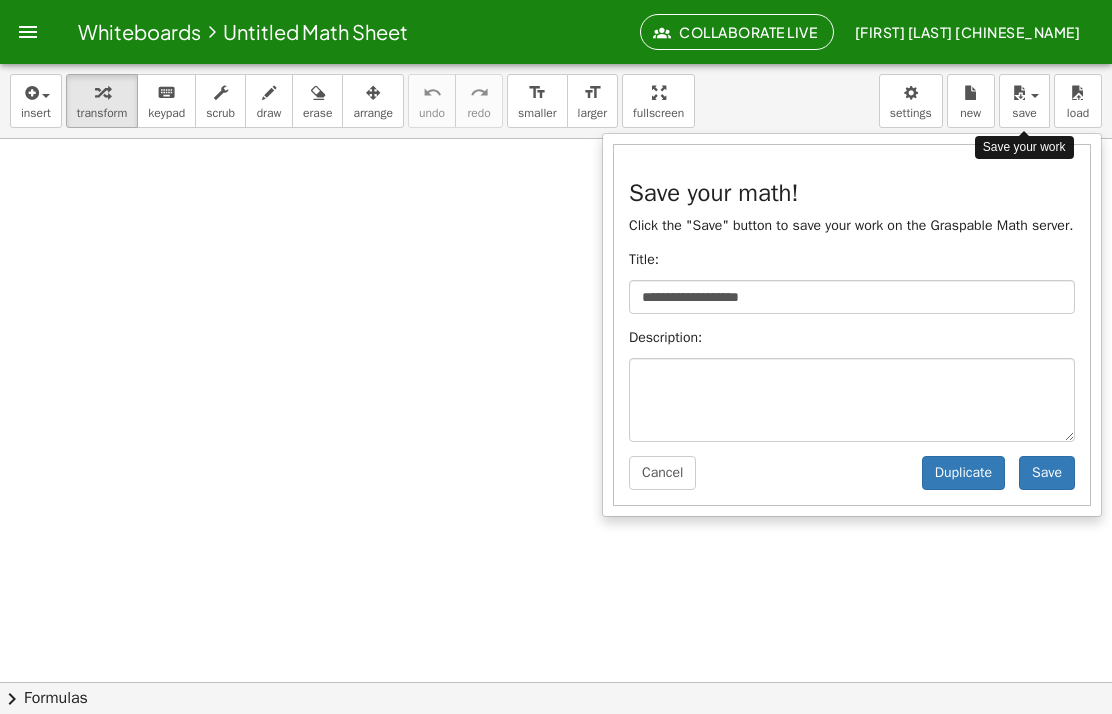 click on "Cancel" at bounding box center [662, 473] 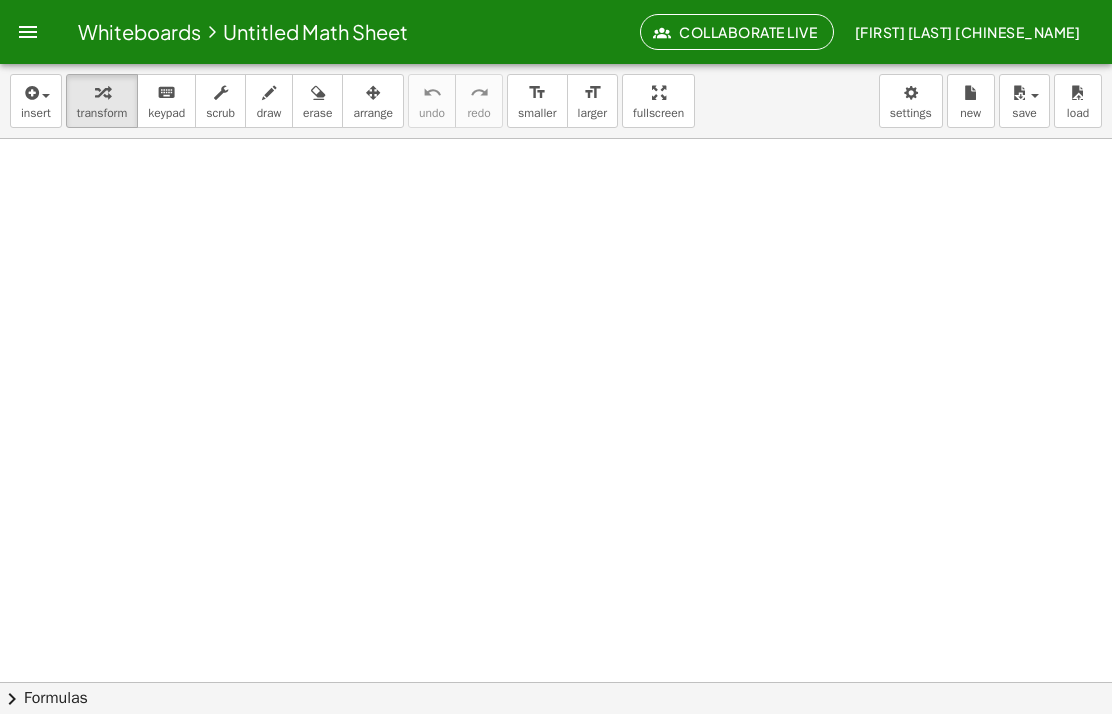 click 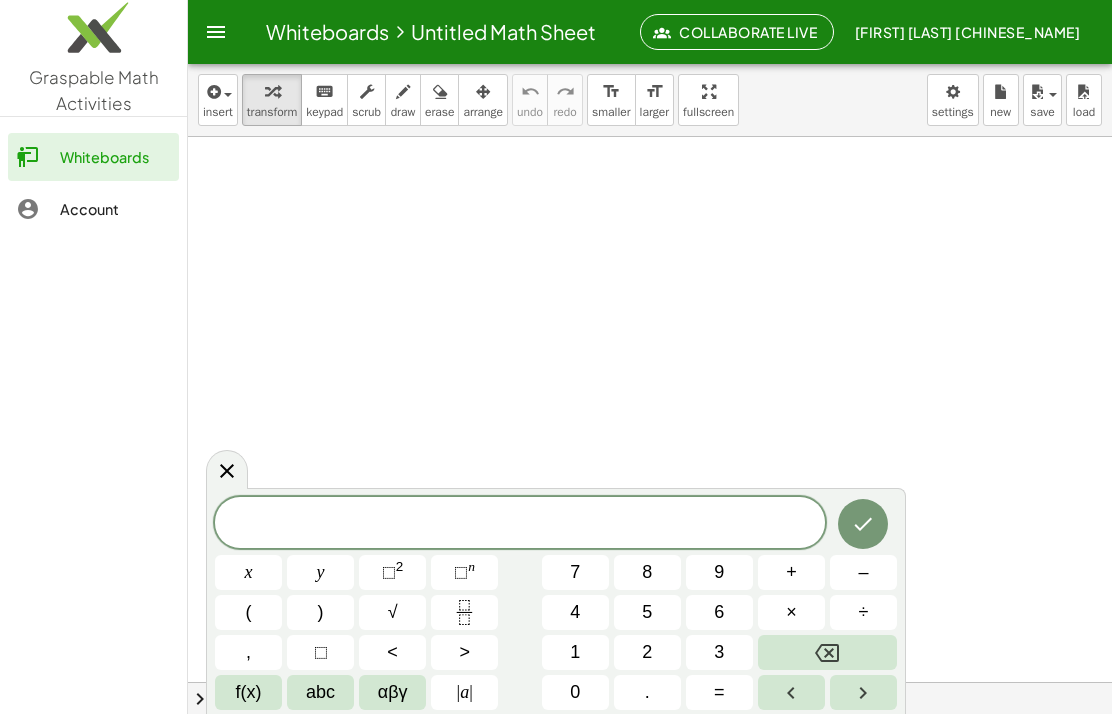 scroll, scrollTop: 0, scrollLeft: 0, axis: both 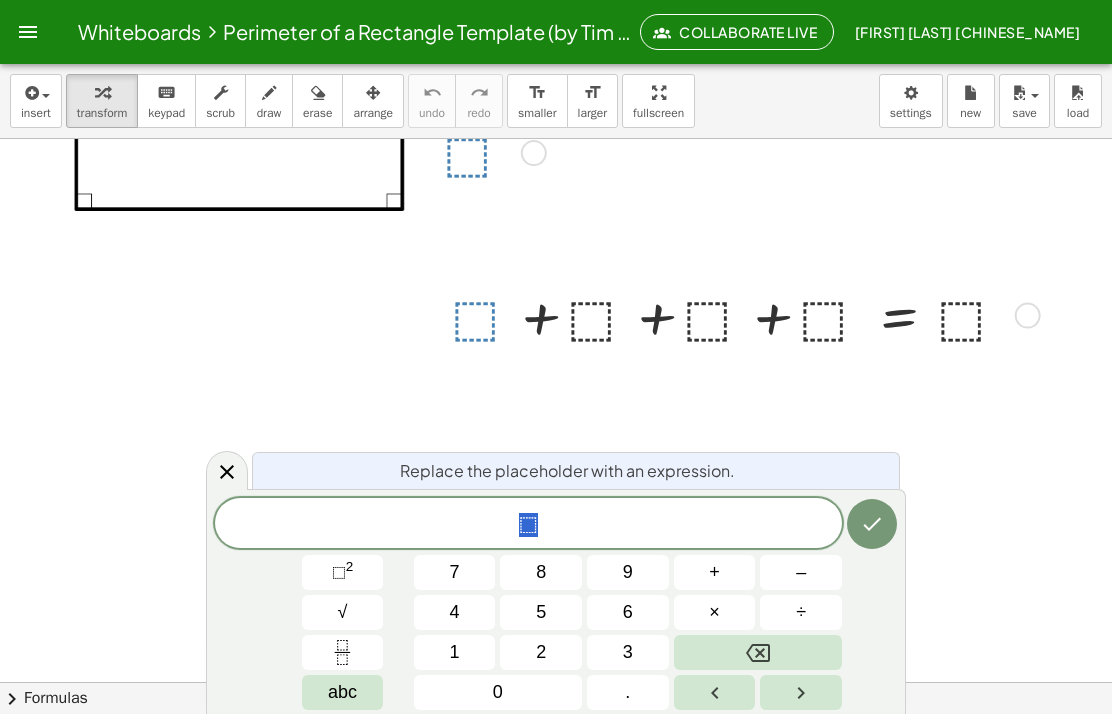 click at bounding box center [758, 652] 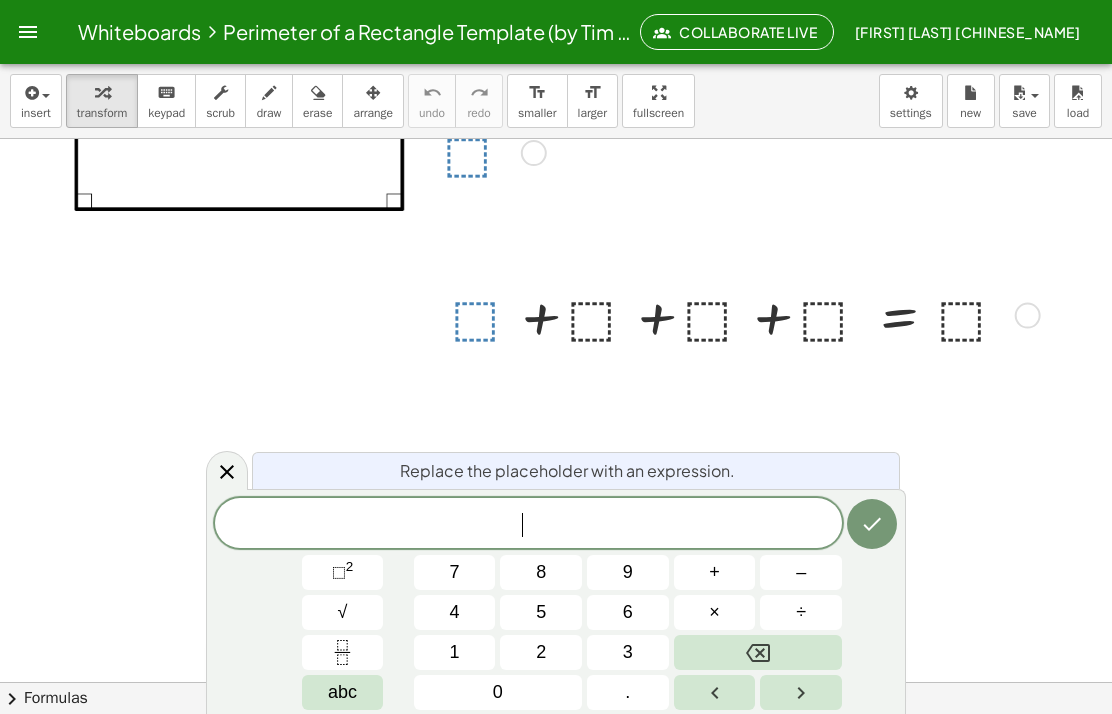 click at bounding box center (758, 652) 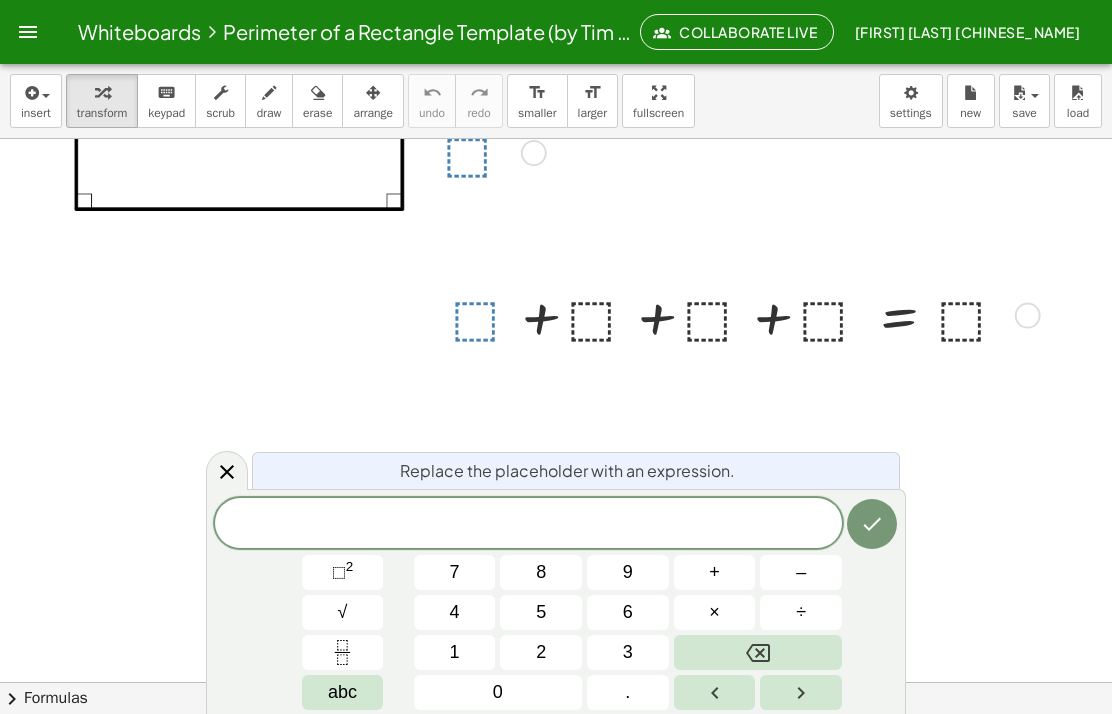 click on "7" at bounding box center (455, 572) 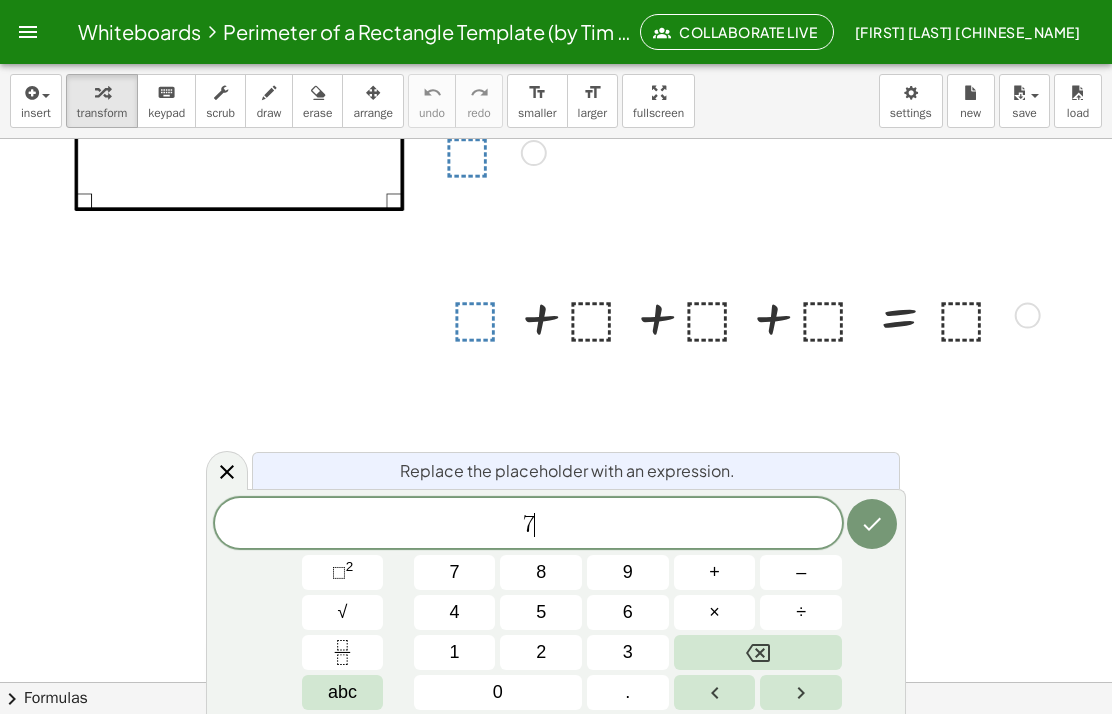 click on "0" at bounding box center (498, 692) 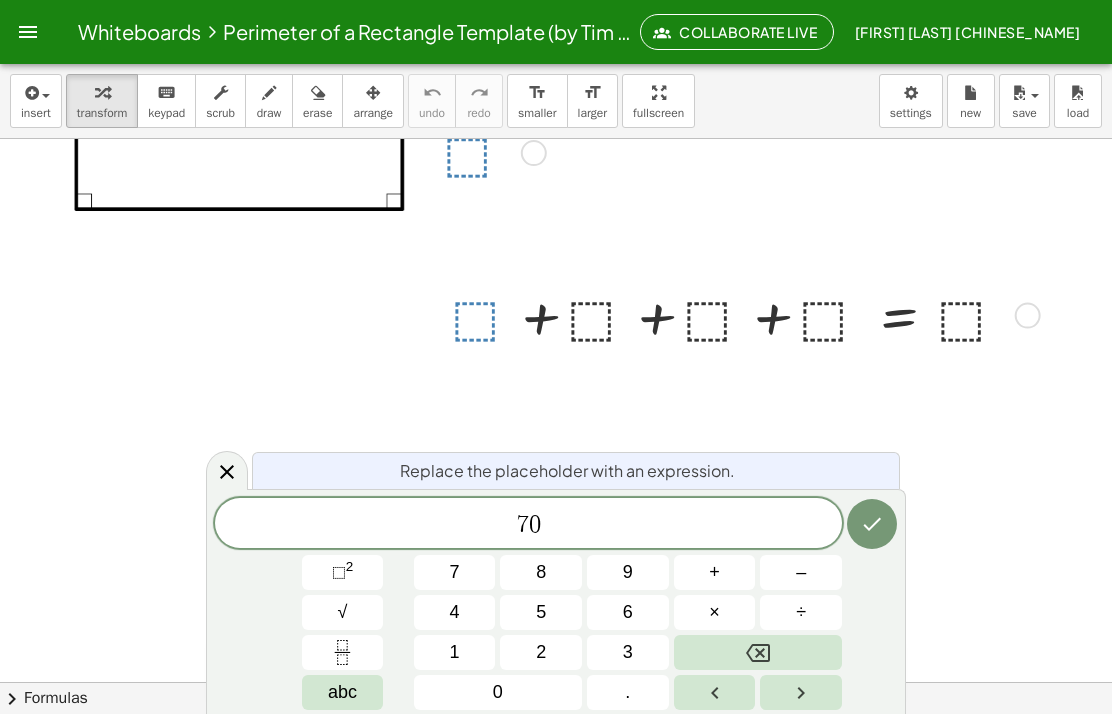 click on "4" at bounding box center (455, 612) 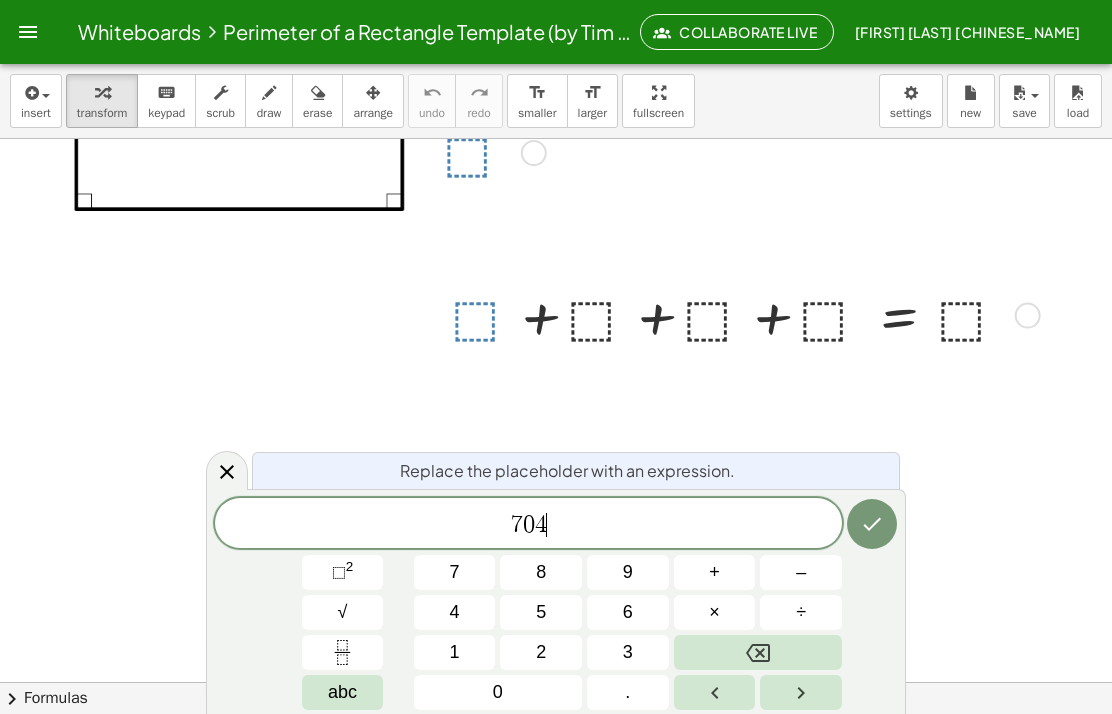 click at bounding box center [872, 524] 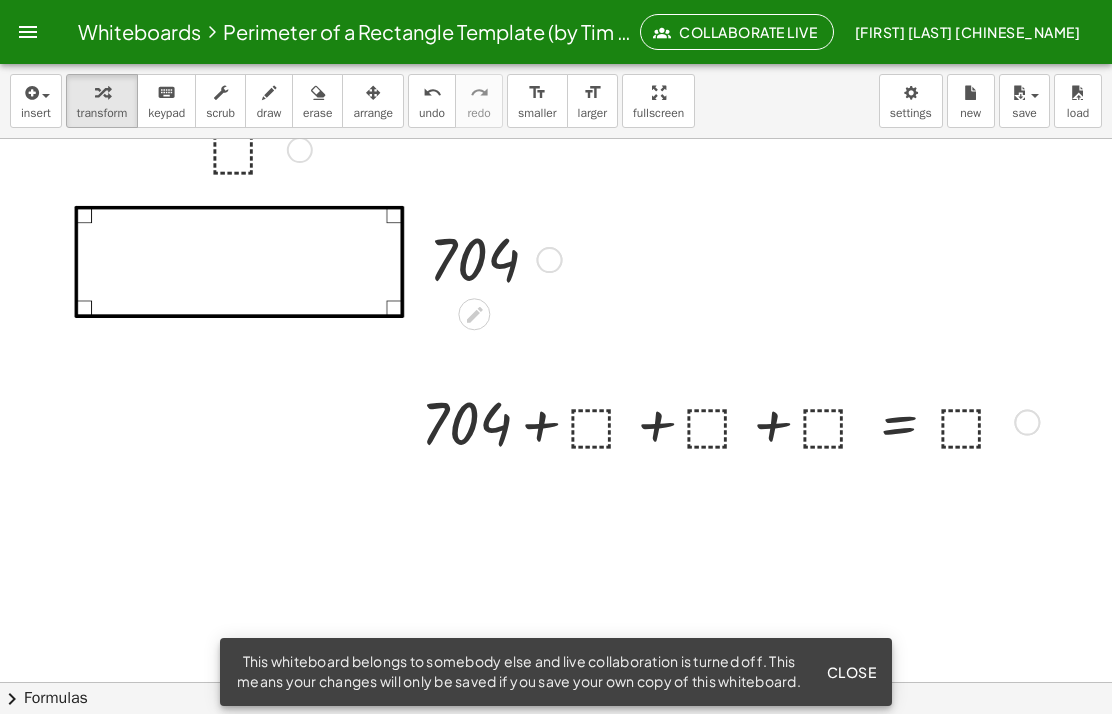 scroll, scrollTop: 45, scrollLeft: 0, axis: vertical 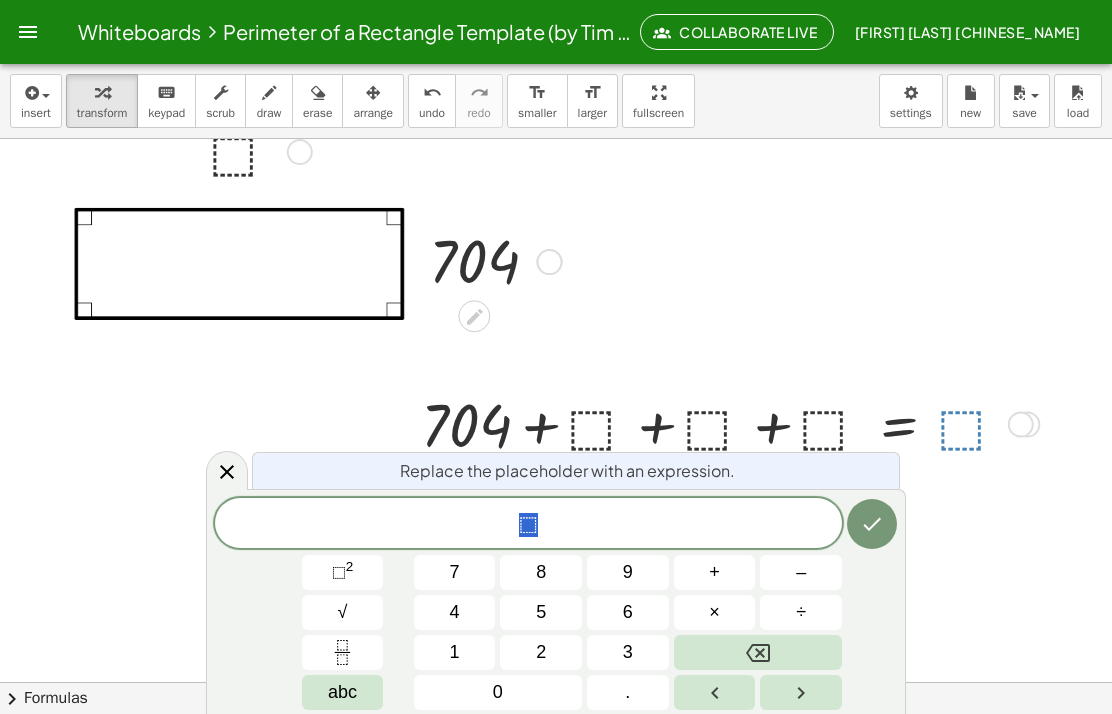 click on "7" at bounding box center (455, 572) 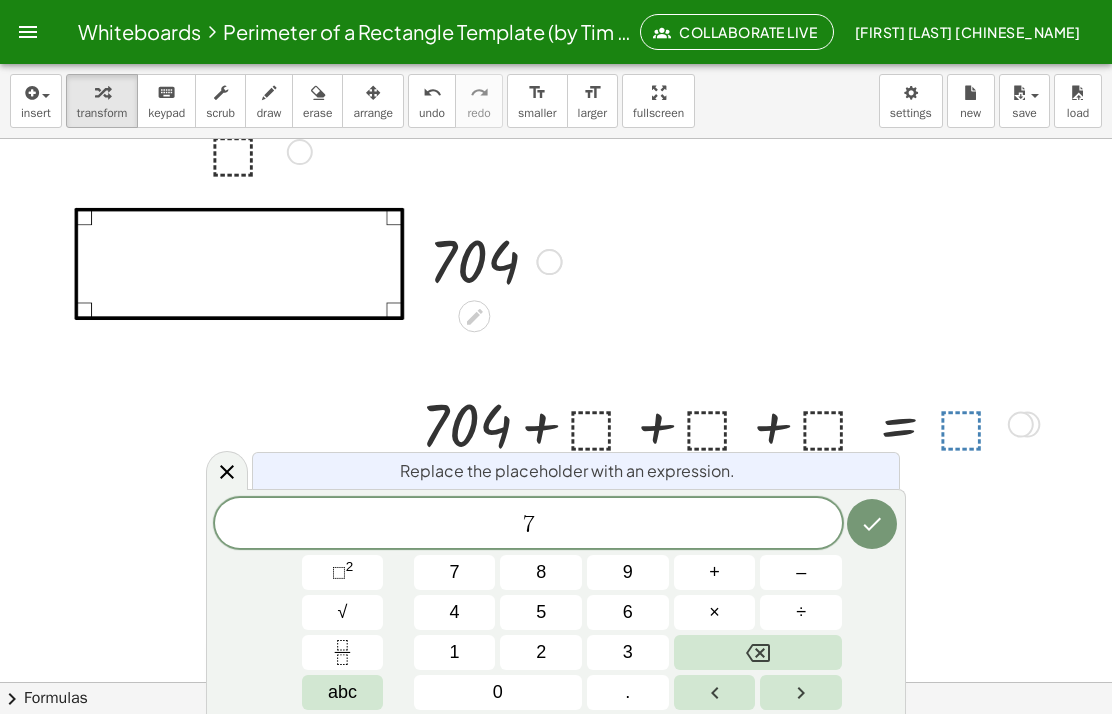 click on "0" at bounding box center (498, 692) 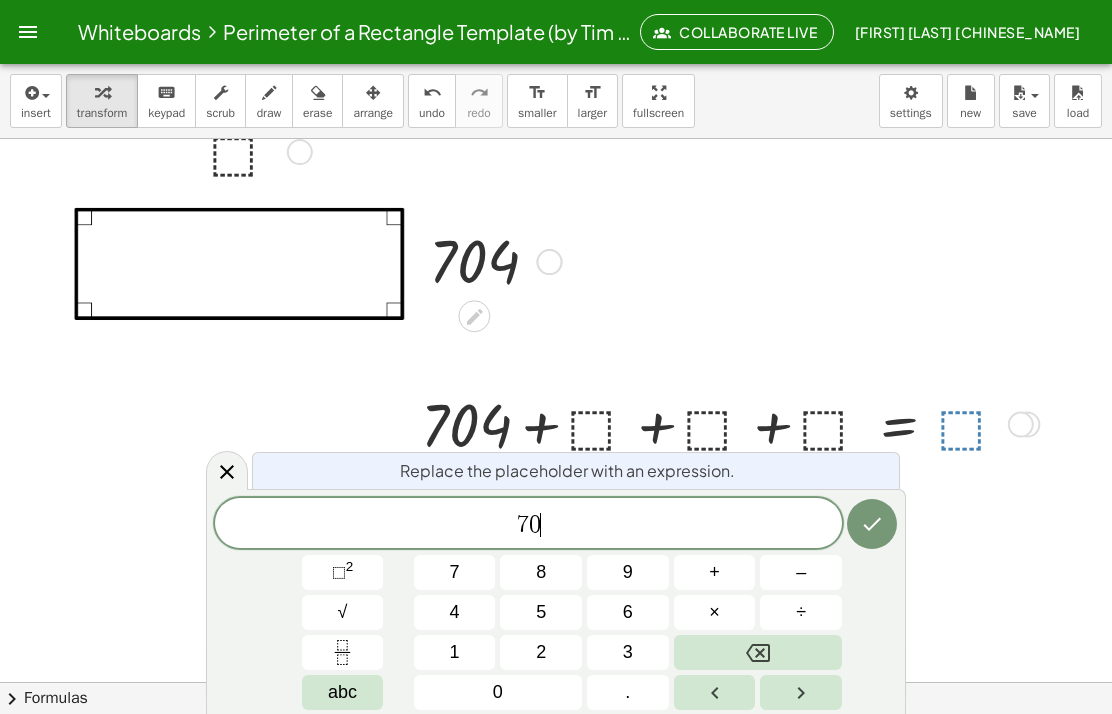 click on "4" at bounding box center [455, 612] 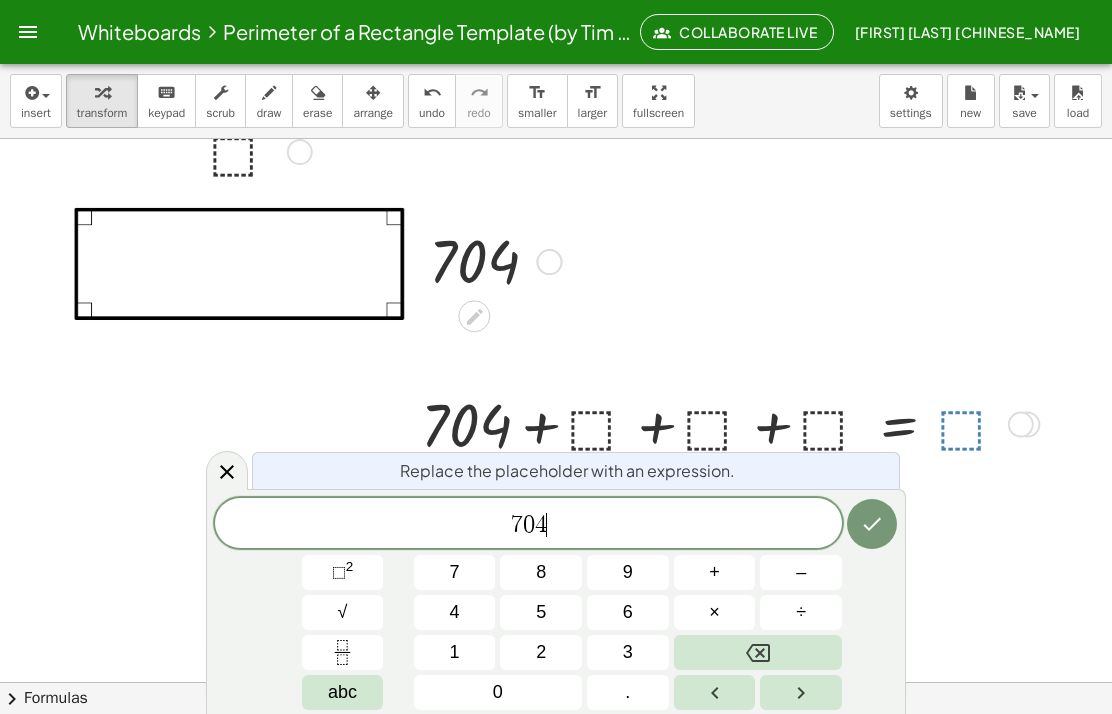 click 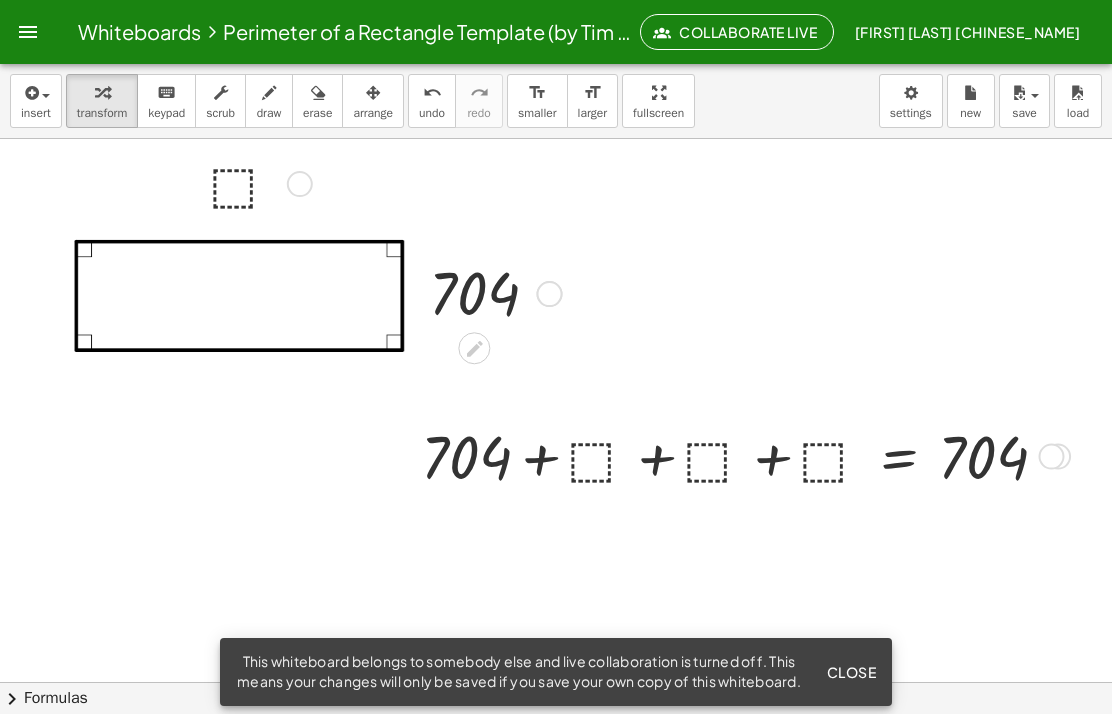 scroll, scrollTop: 6, scrollLeft: 0, axis: vertical 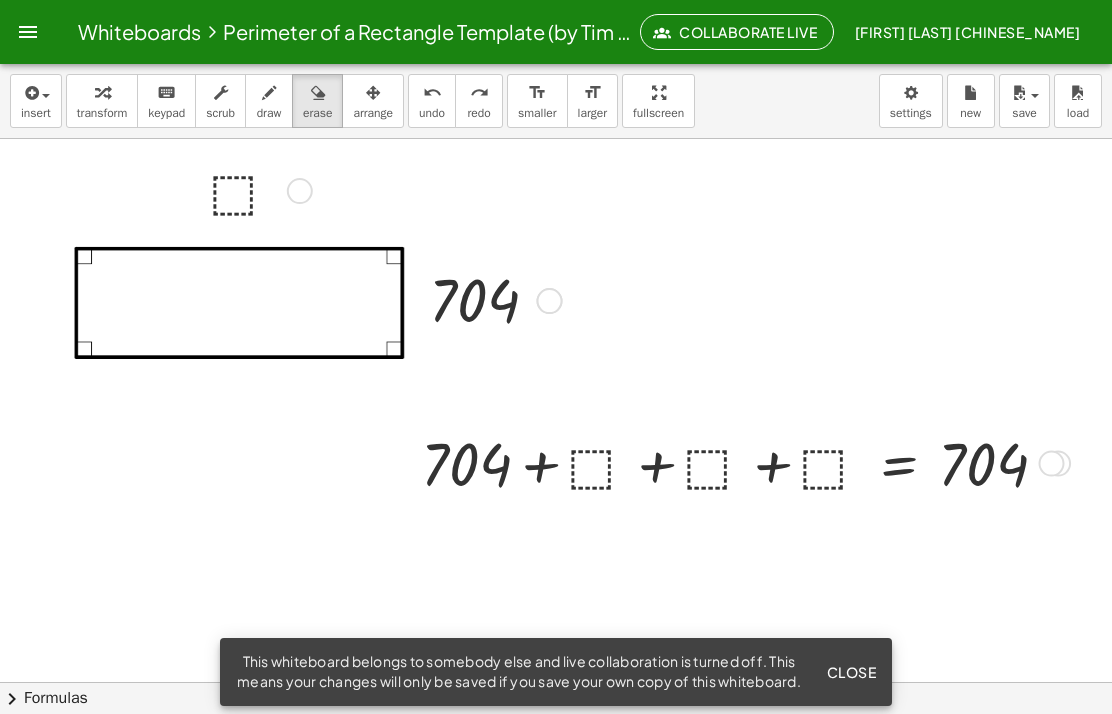 click on "Close" 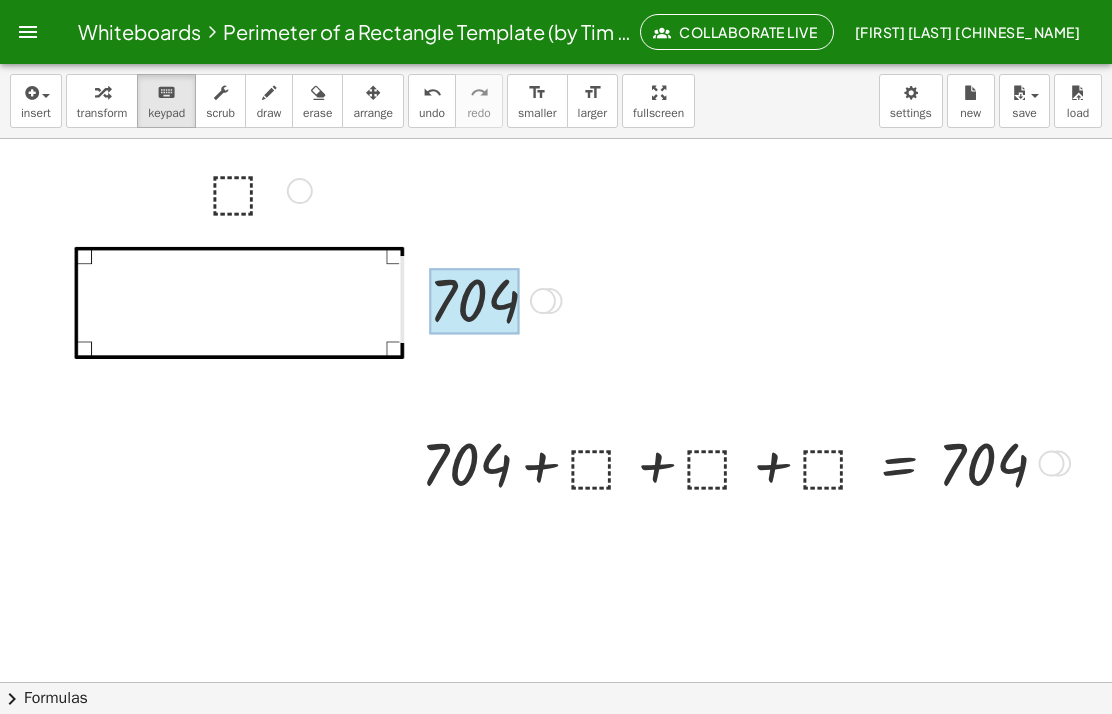 click at bounding box center [474, 301] 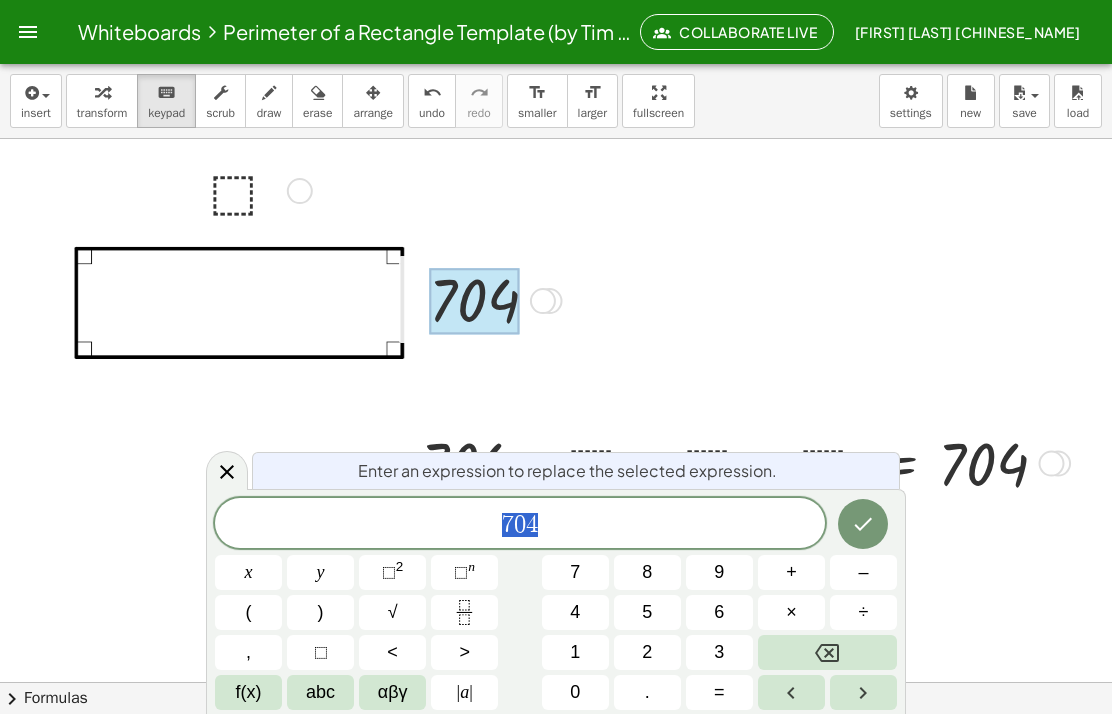 click 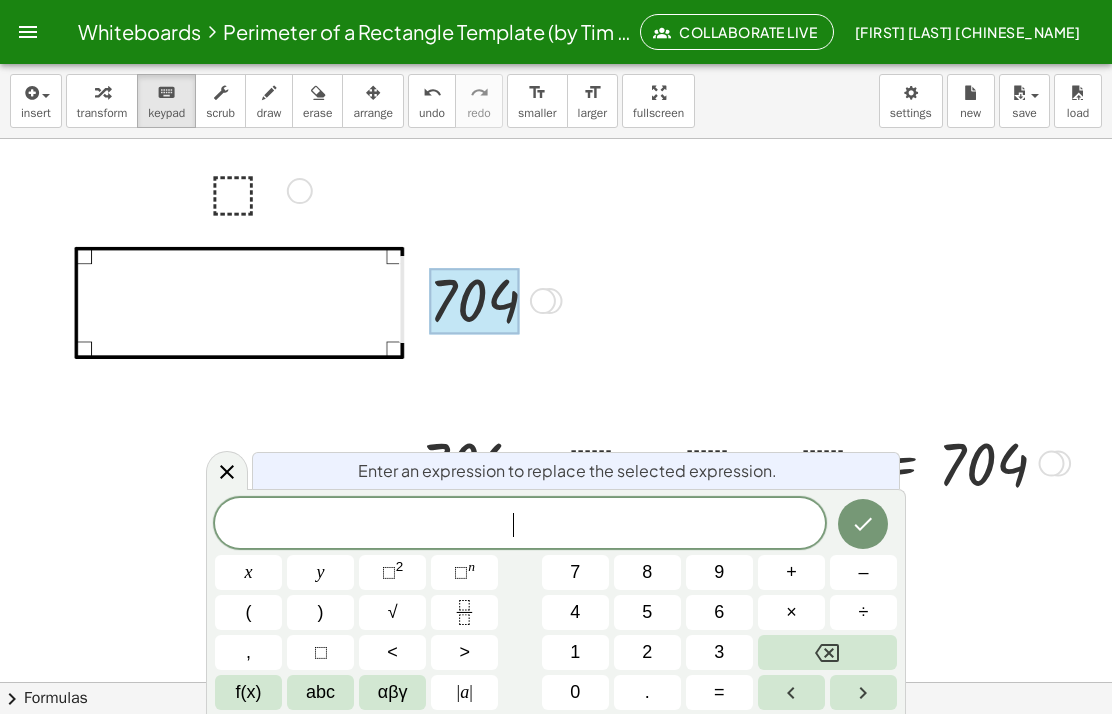 click 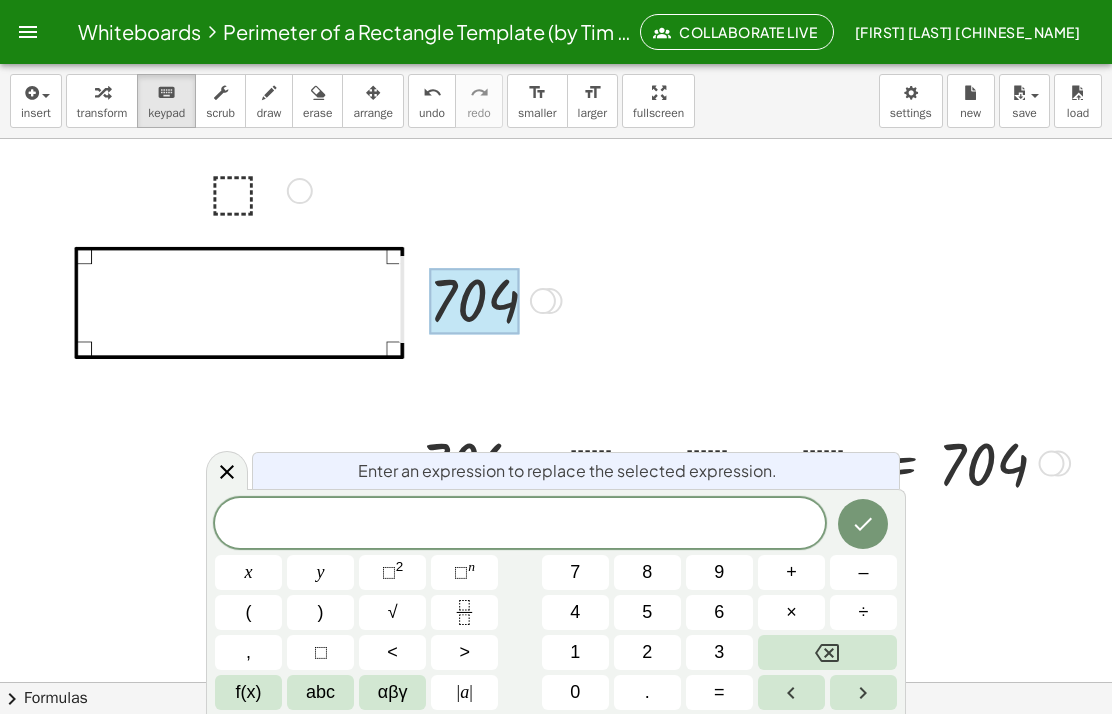 click 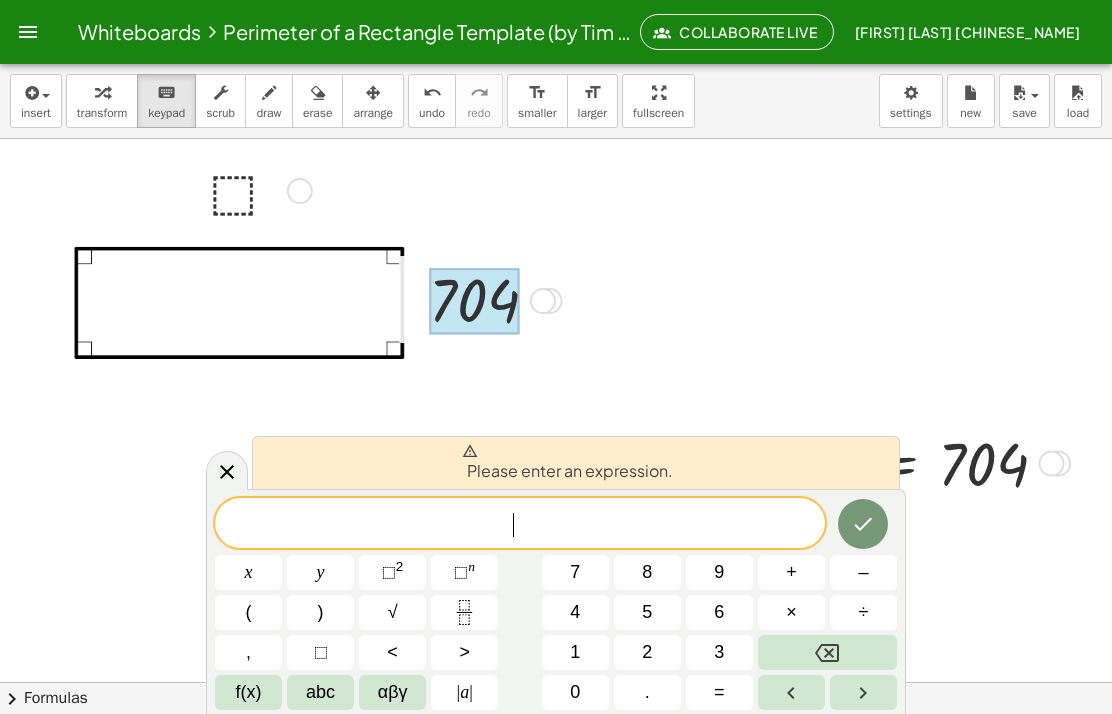 click 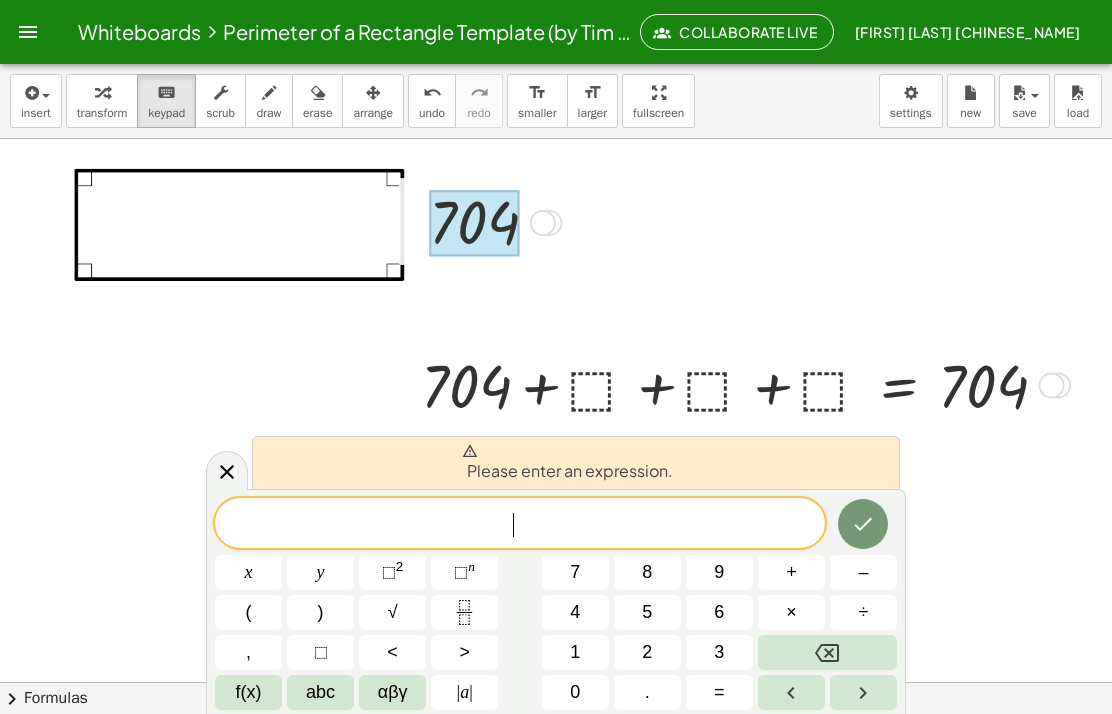 scroll, scrollTop: 120, scrollLeft: 0, axis: vertical 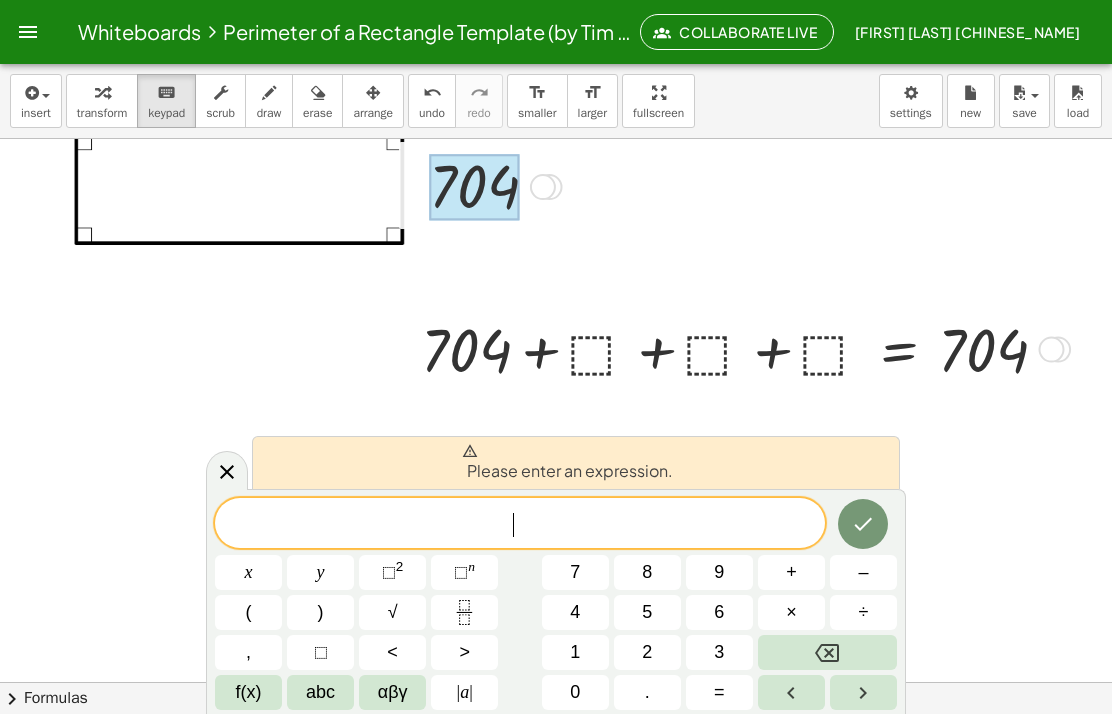 click on "⬚" at bounding box center (320, 652) 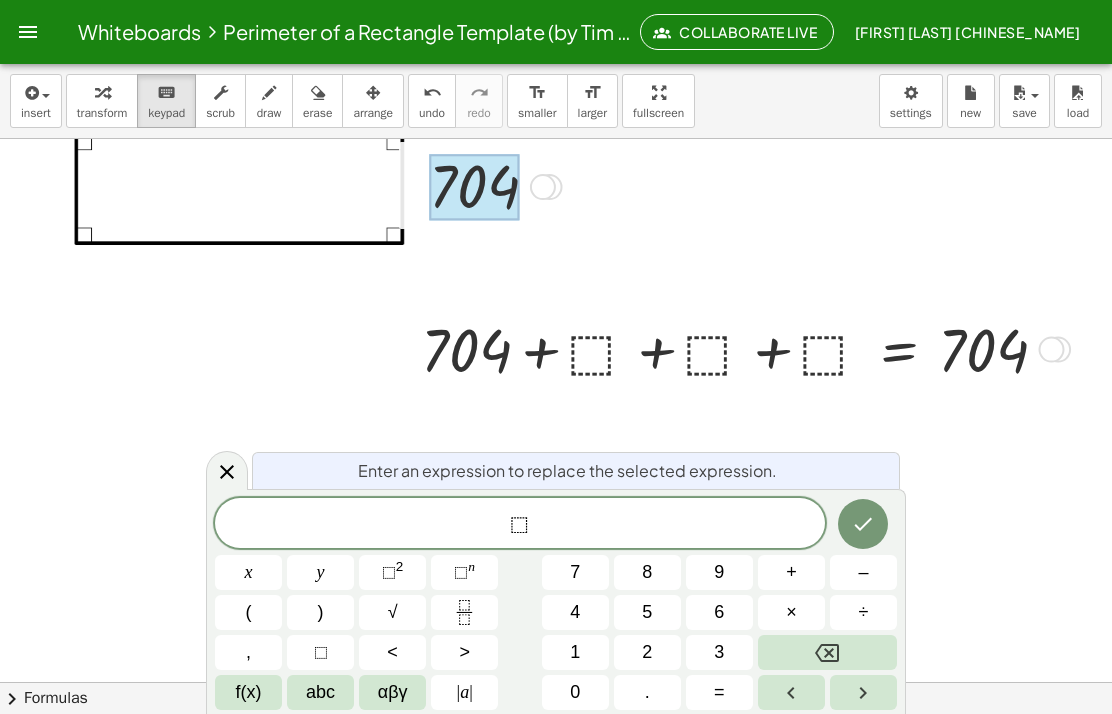 click 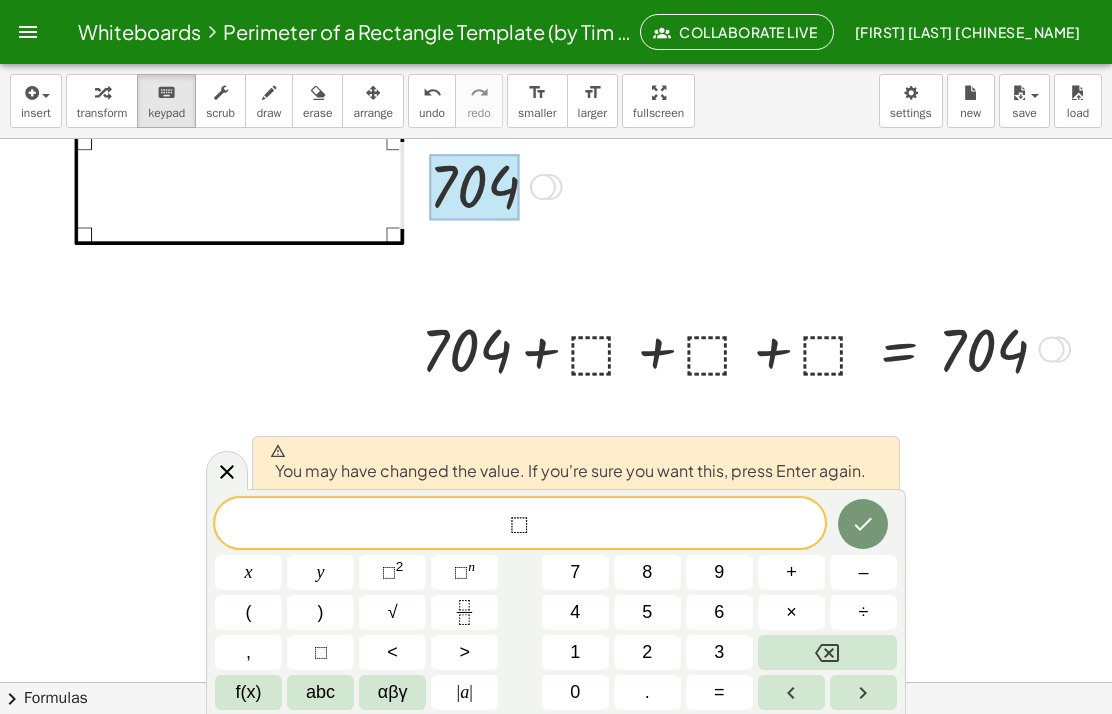 click 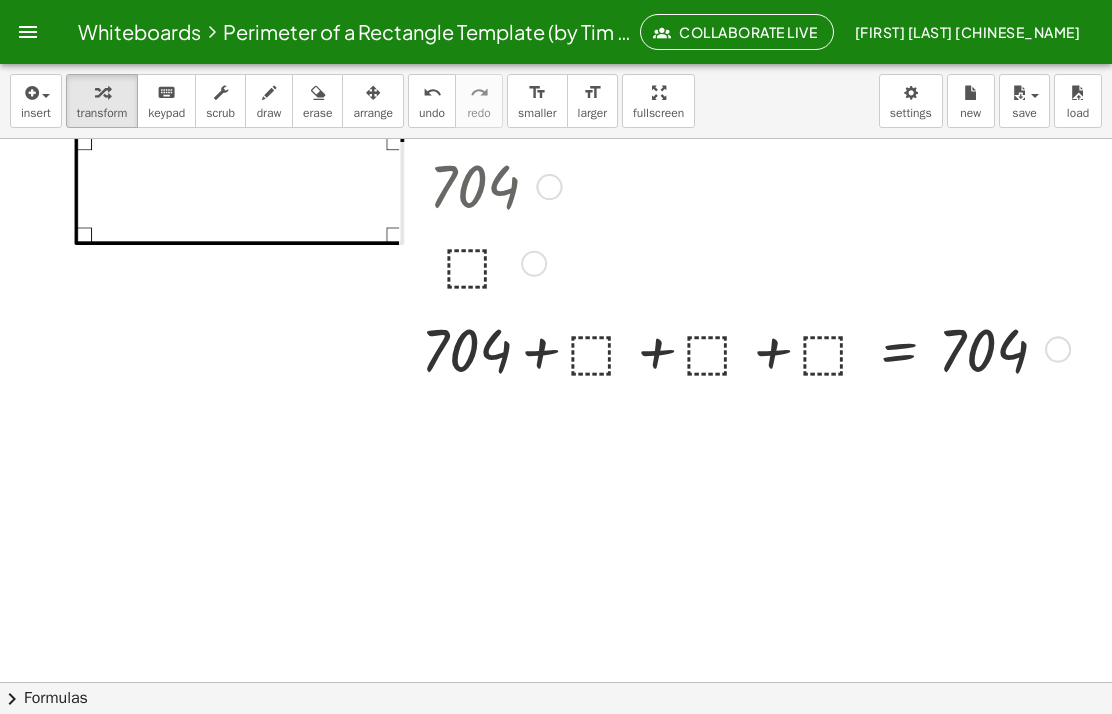 scroll, scrollTop: 0, scrollLeft: 0, axis: both 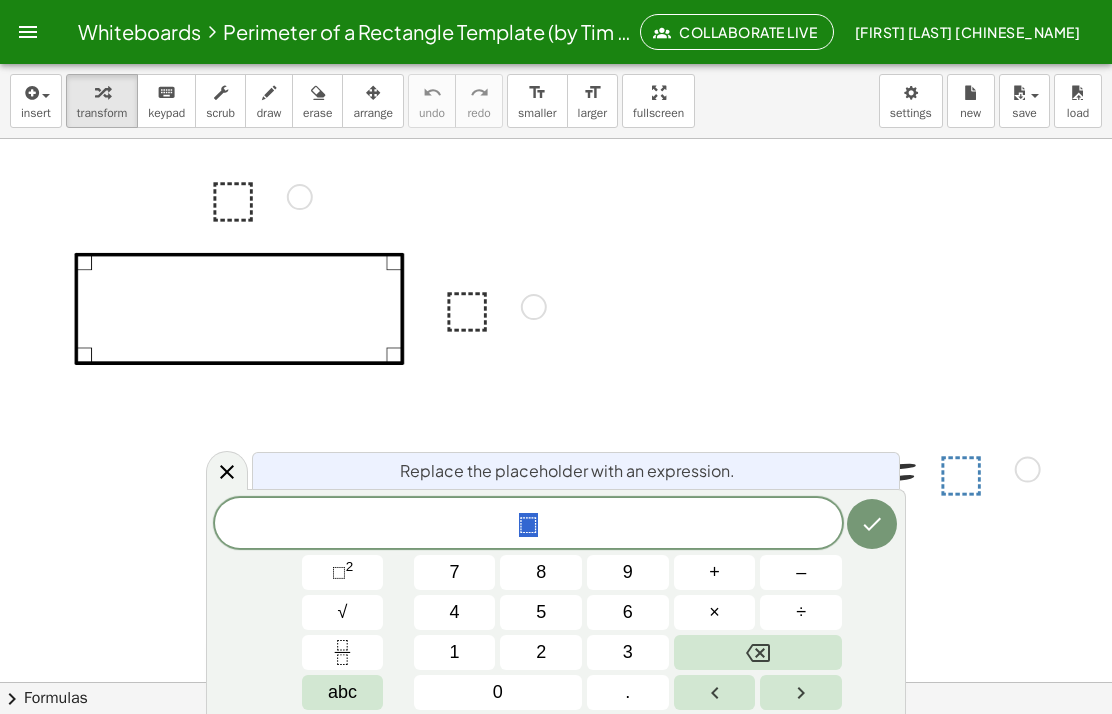 click on "7" at bounding box center (455, 572) 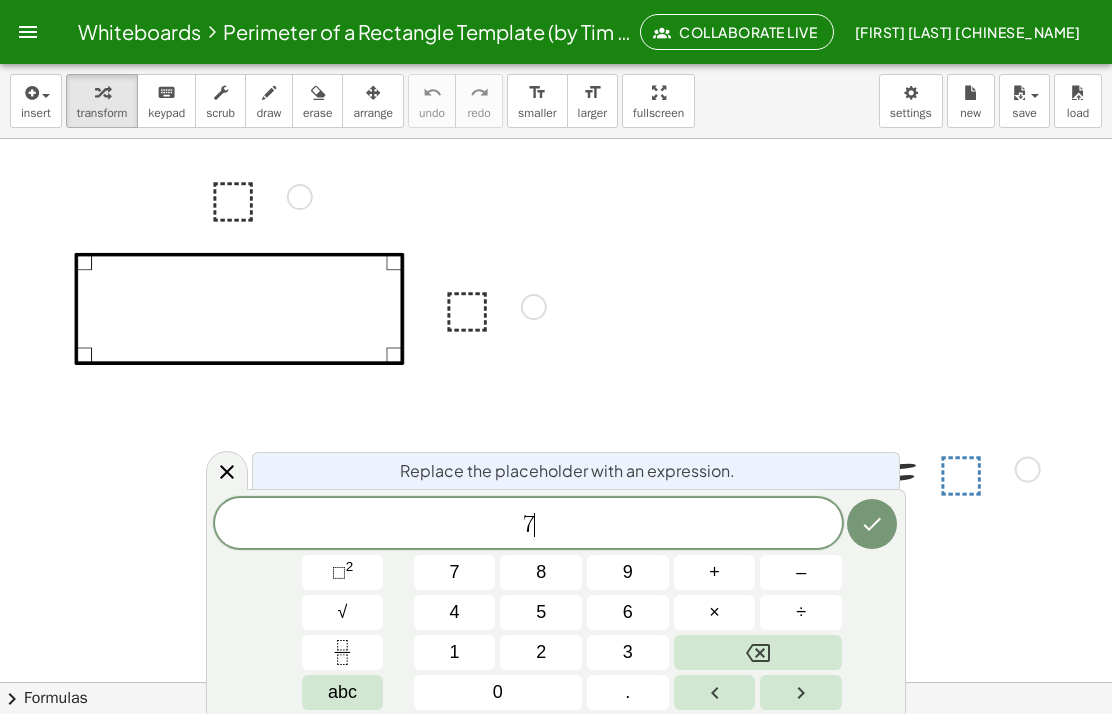 click on "0" at bounding box center [498, 692] 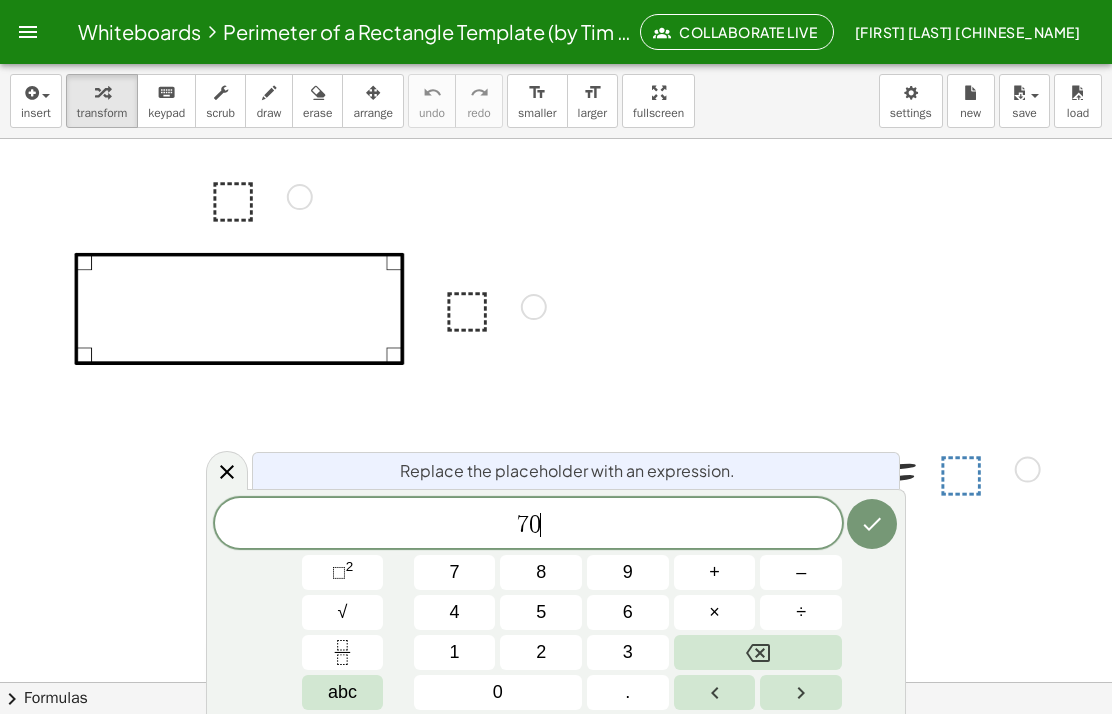 click on "4" at bounding box center (455, 612) 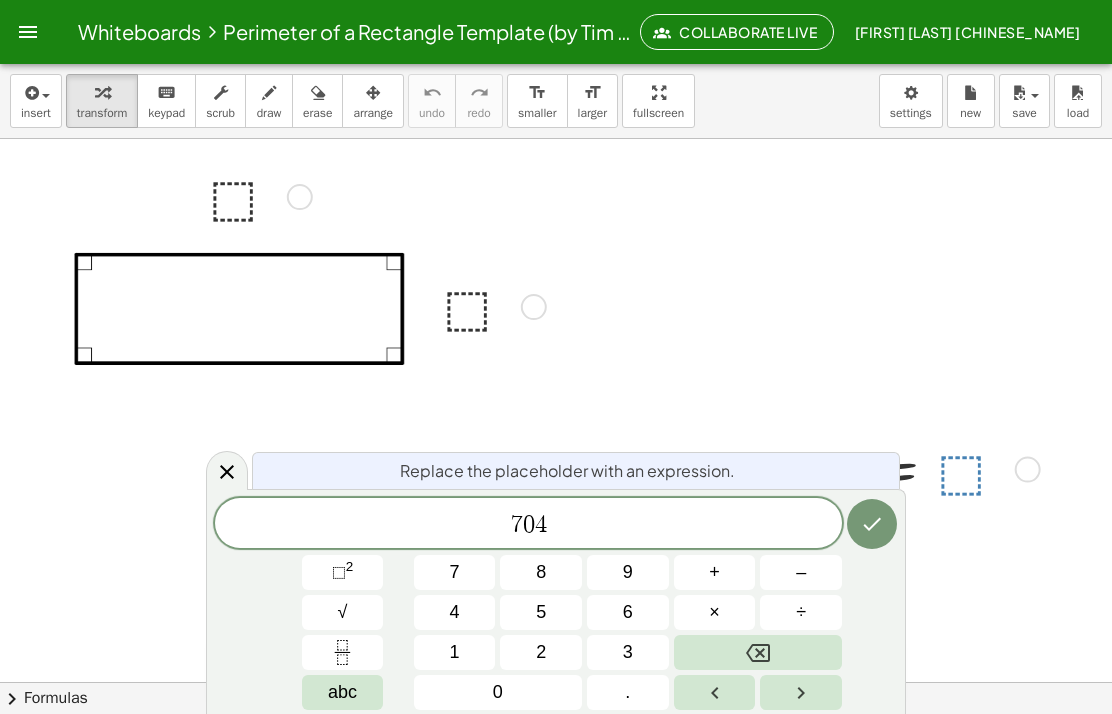 click 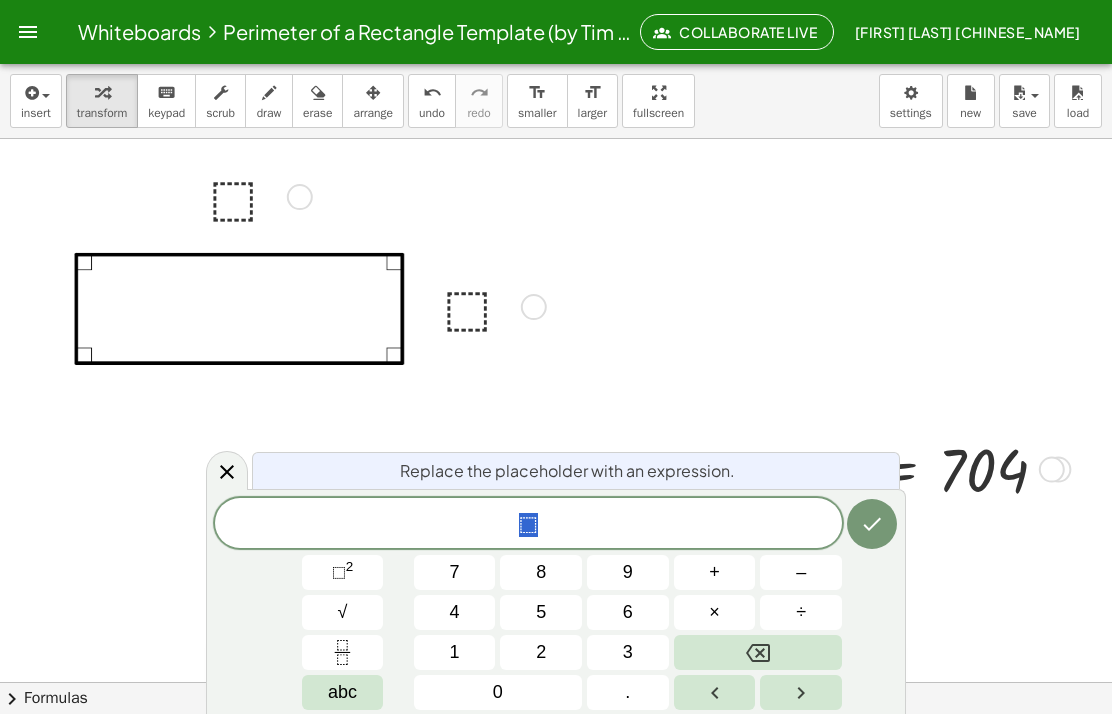 click on "Replace the placeholder with an expression. ⬚ 7 8 9 + – 4 5 6 × ÷ ⬚ 2 √ abc 1 2 3 0 ." at bounding box center [556, 601] 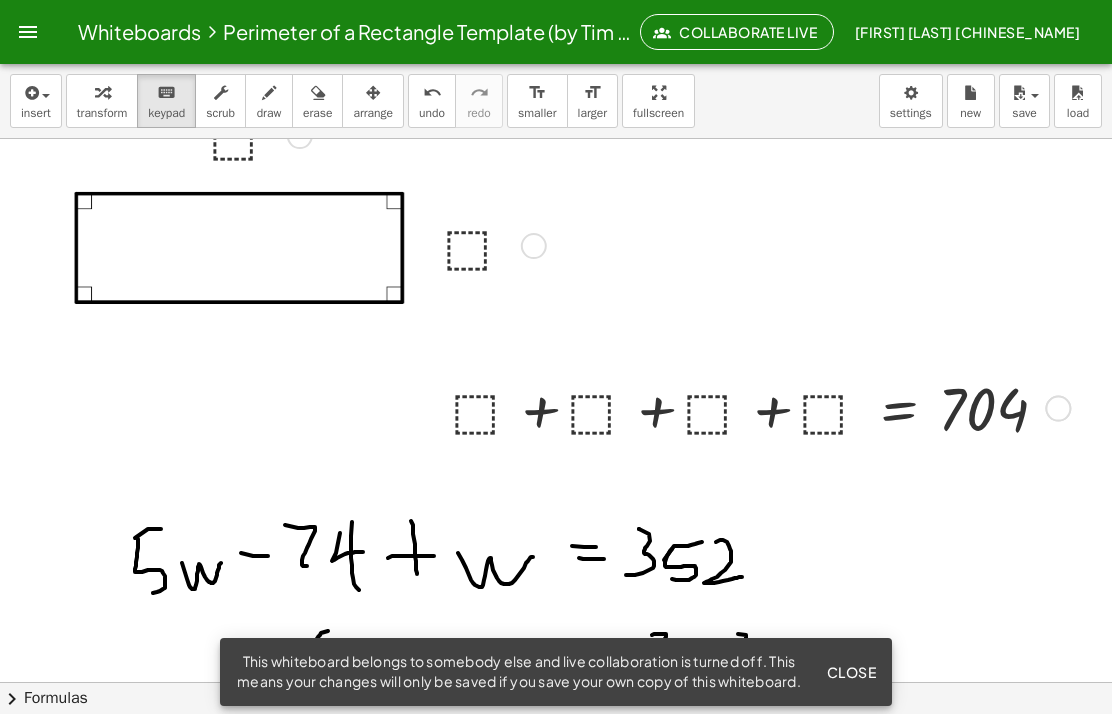scroll, scrollTop: 0, scrollLeft: 0, axis: both 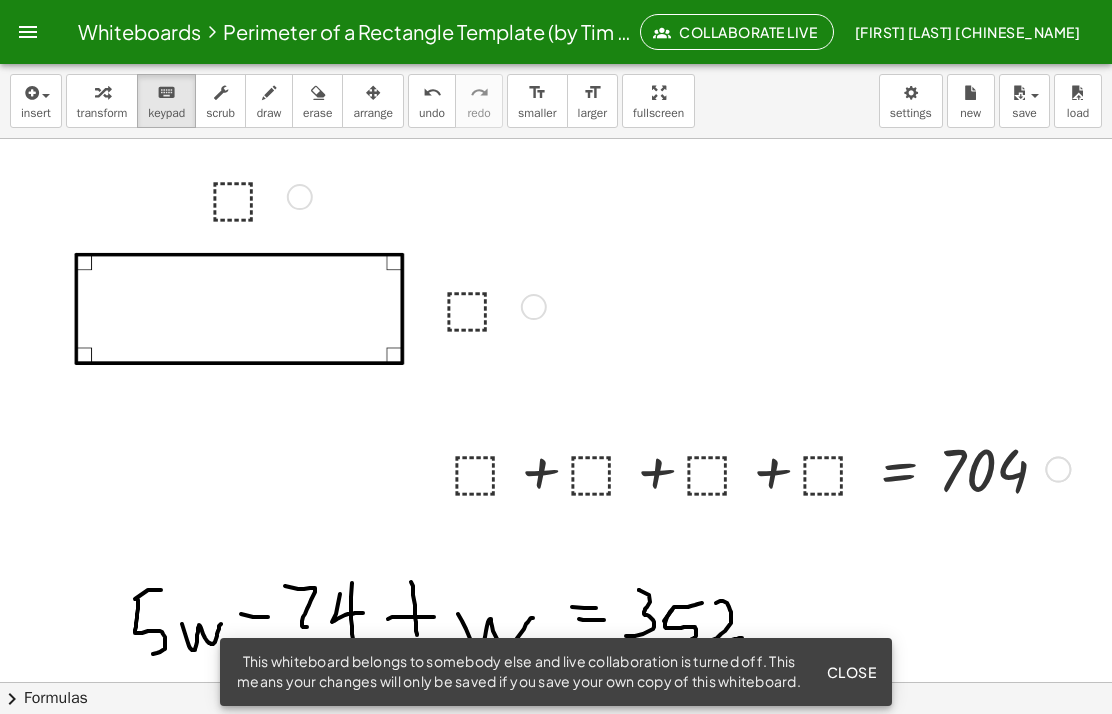 click at bounding box center [257, 195] 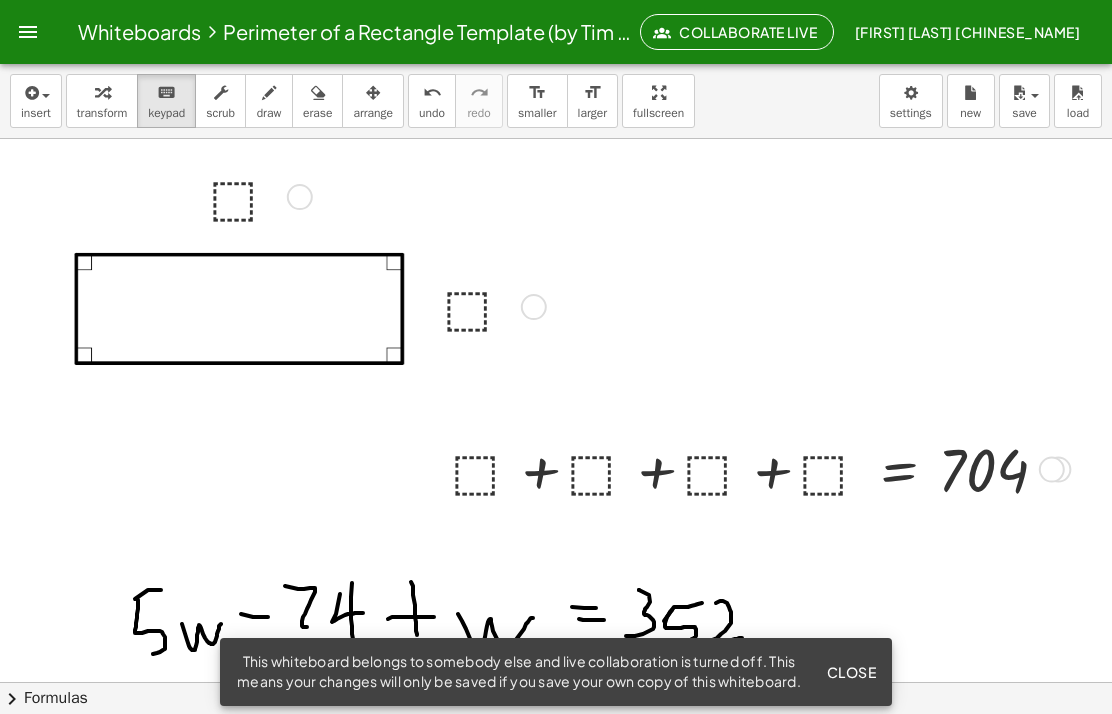 scroll, scrollTop: 0, scrollLeft: 0, axis: both 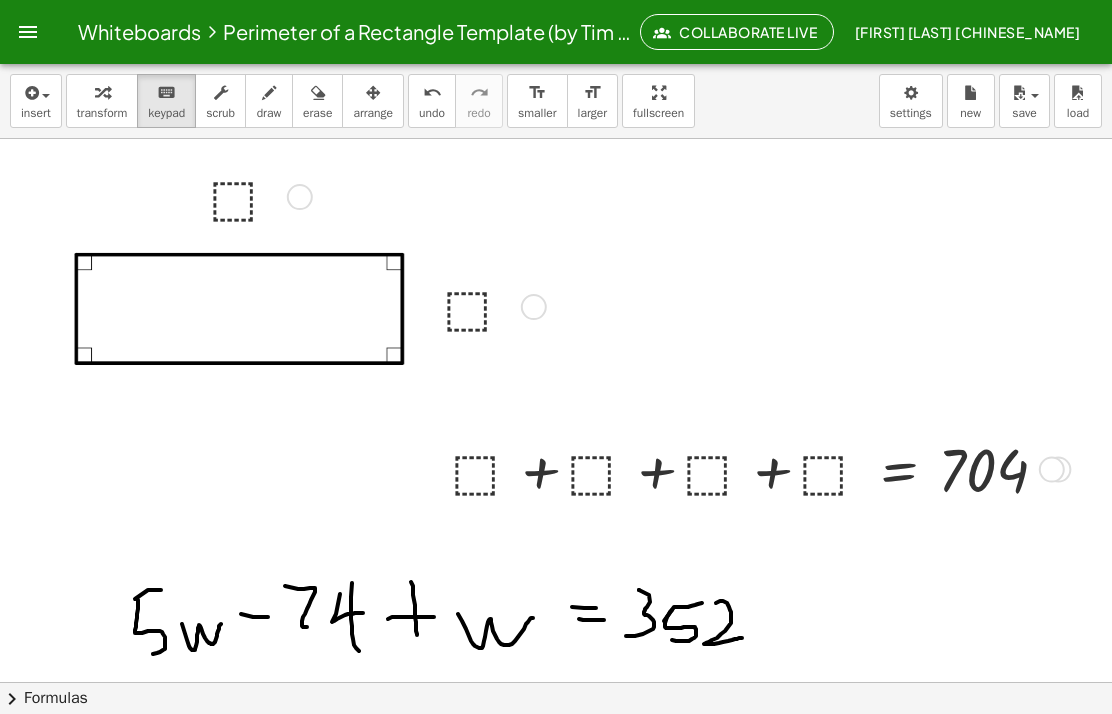 click at bounding box center [491, 305] 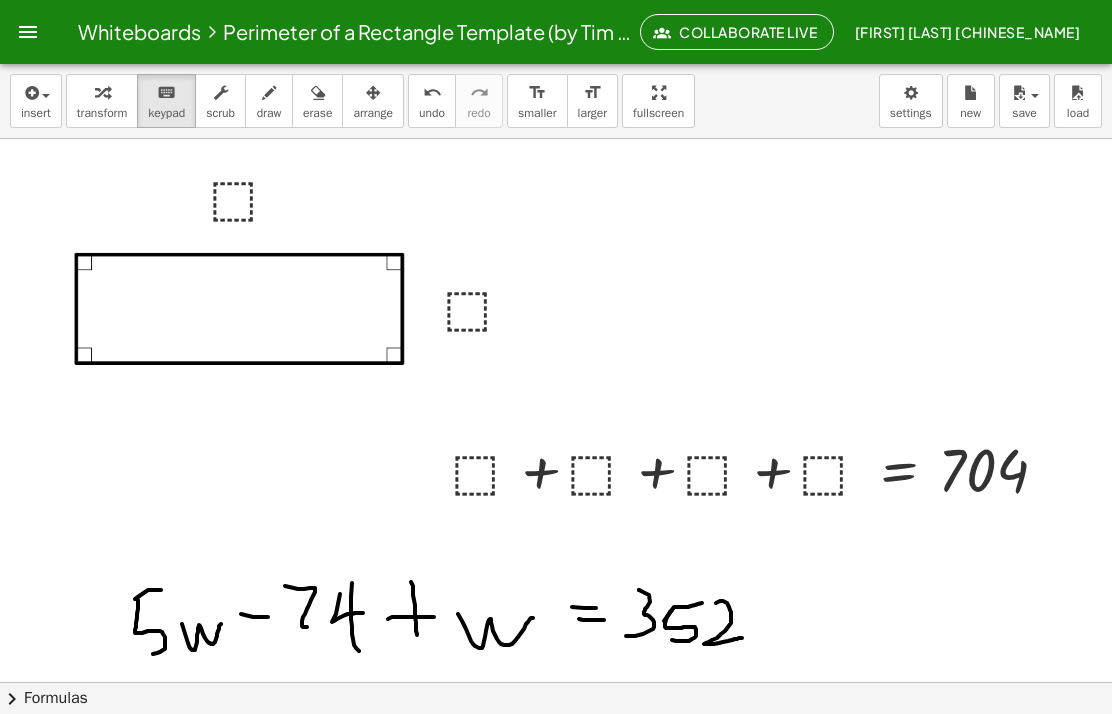 click at bounding box center (491, 305) 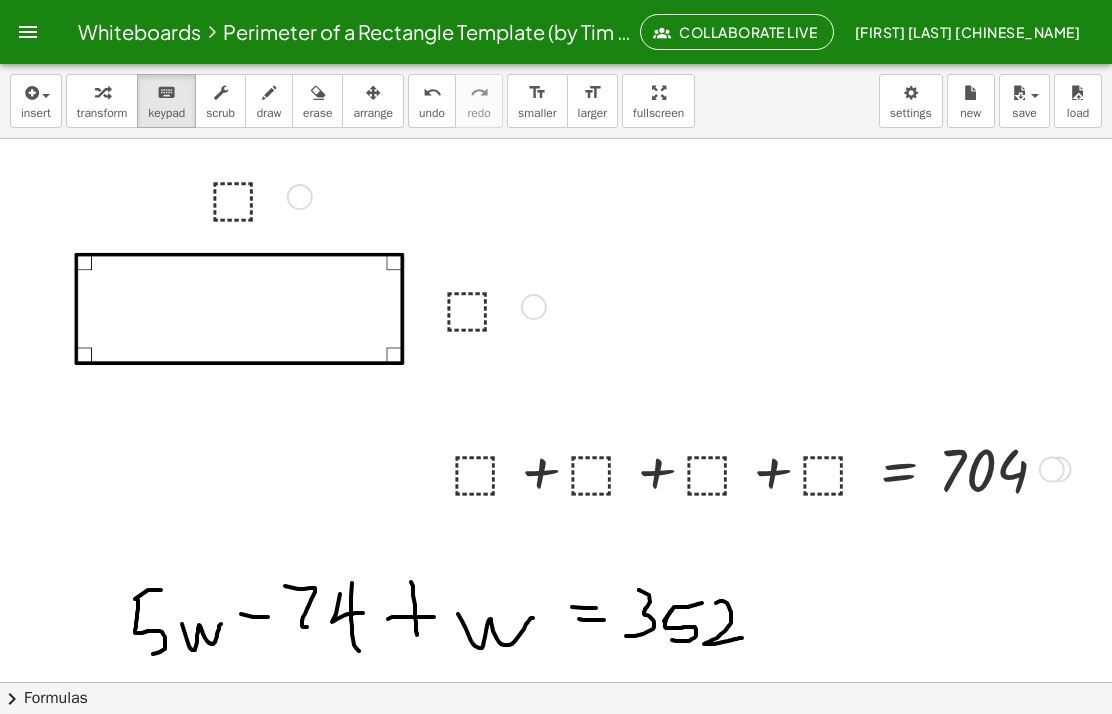 click at bounding box center [491, 305] 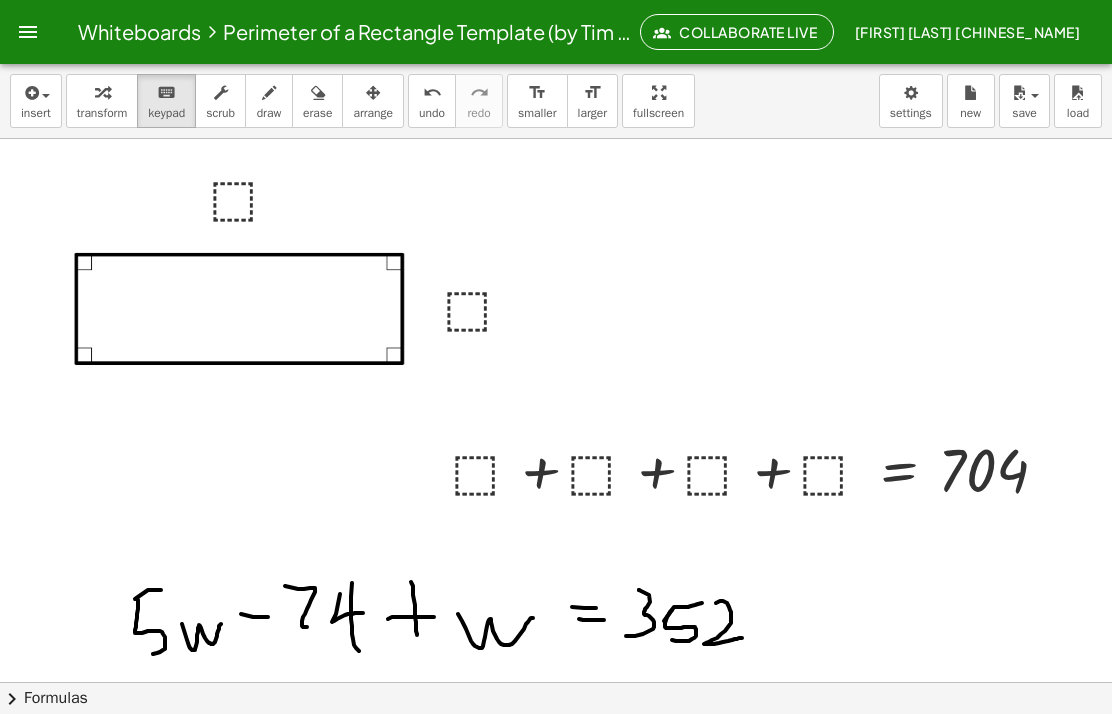 click at bounding box center (491, 305) 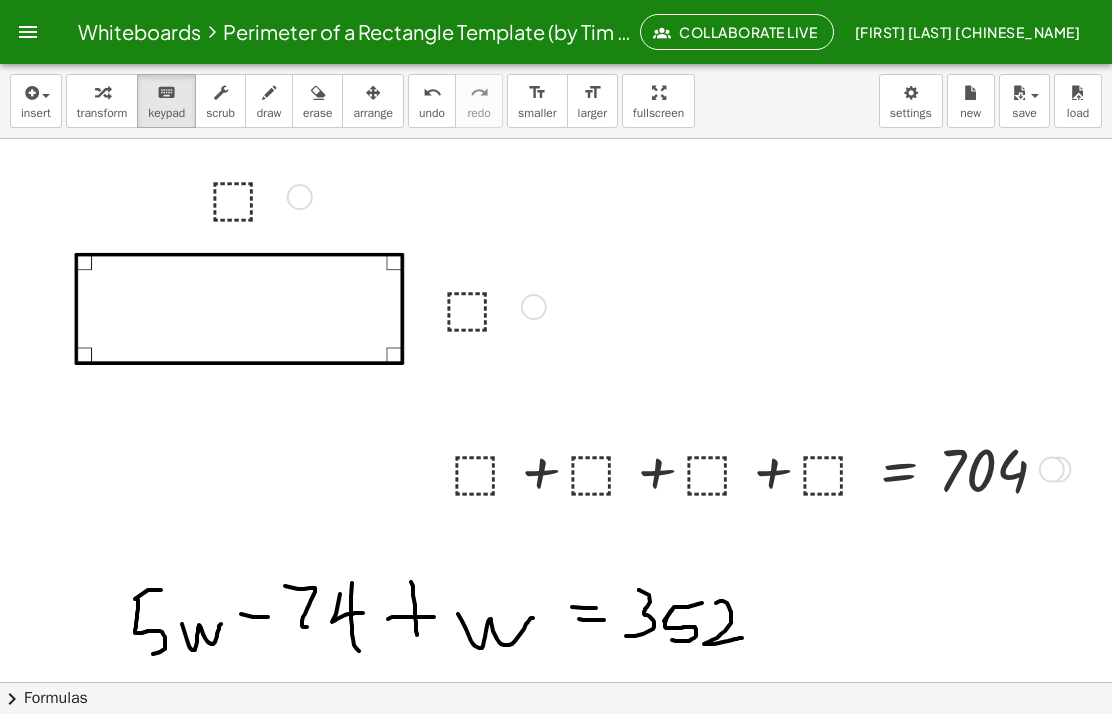 click at bounding box center (491, 305) 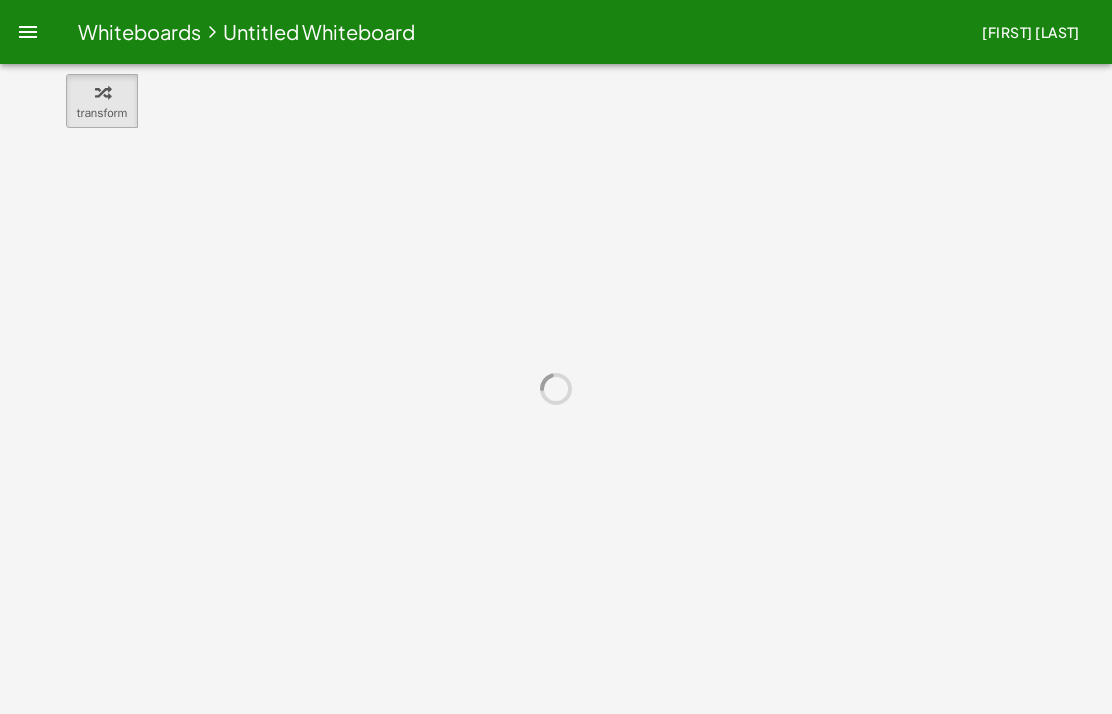 scroll, scrollTop: 0, scrollLeft: 0, axis: both 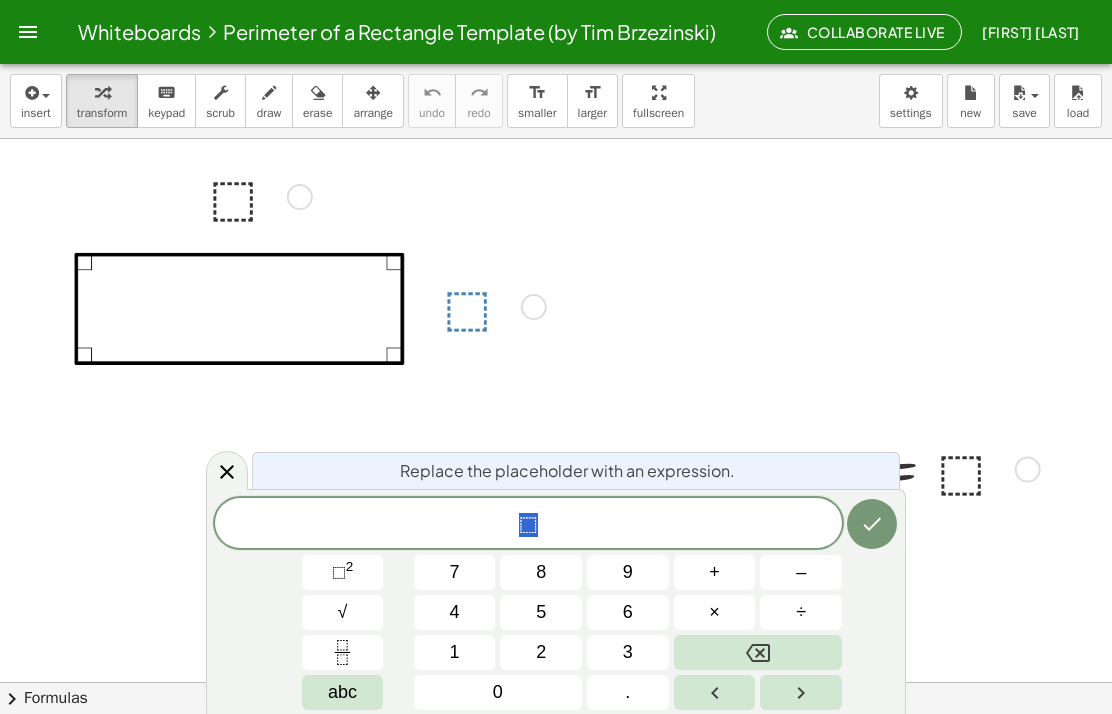 click on "7" at bounding box center [455, 572] 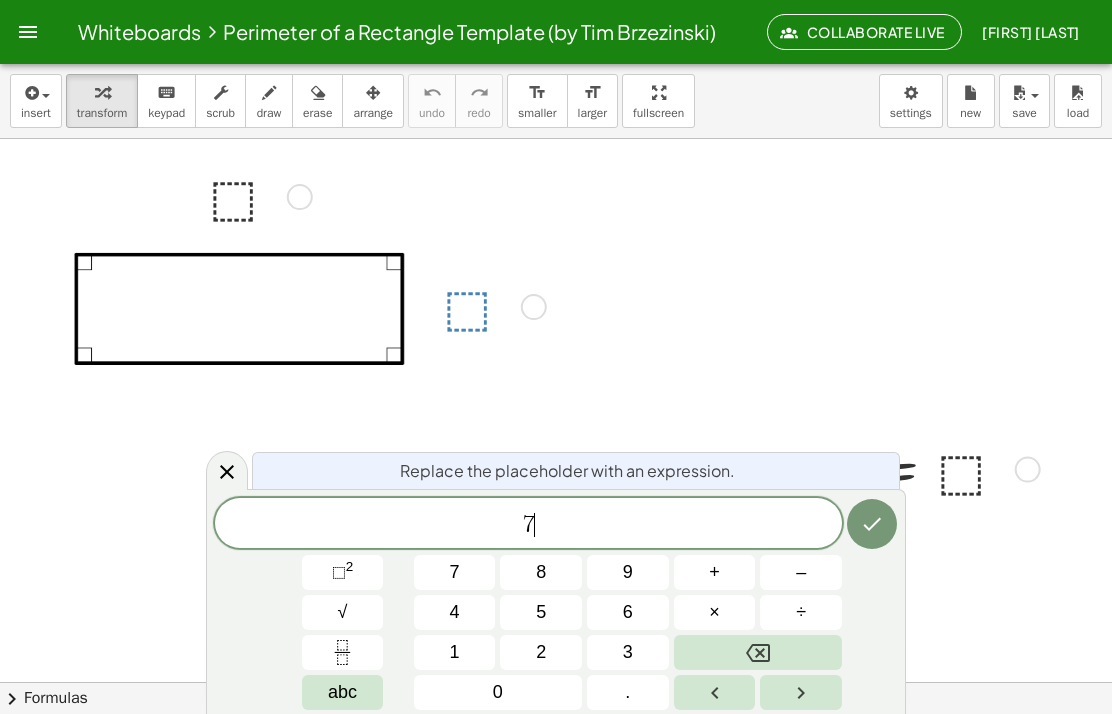 click on "1" at bounding box center (455, 652) 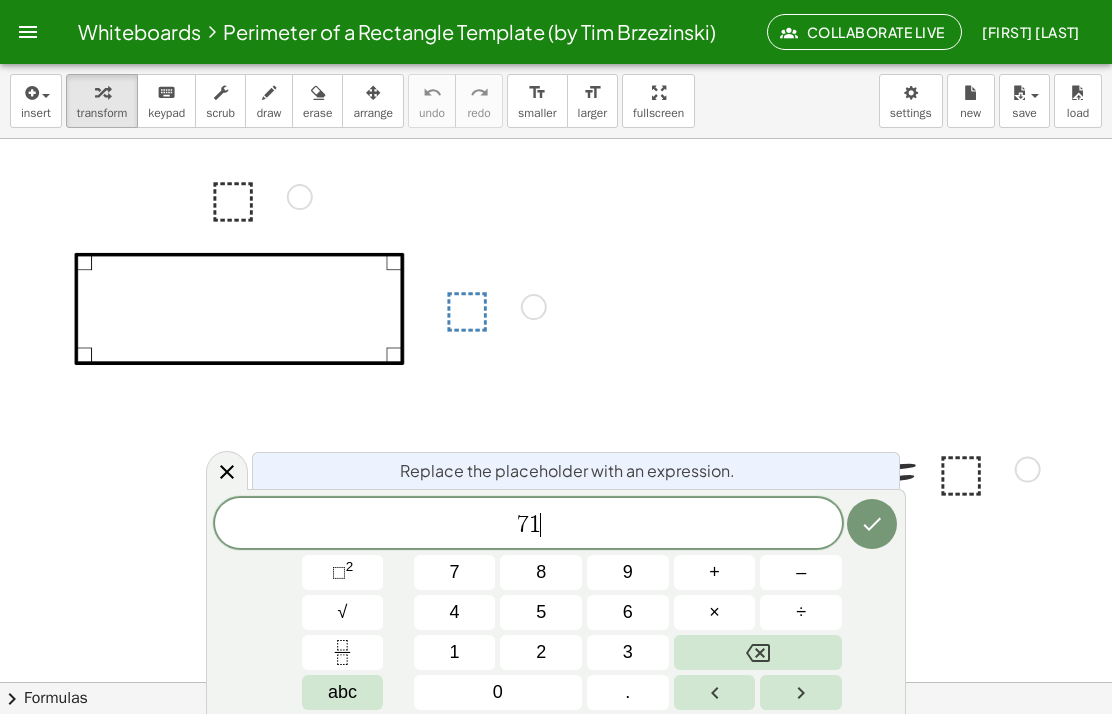 click 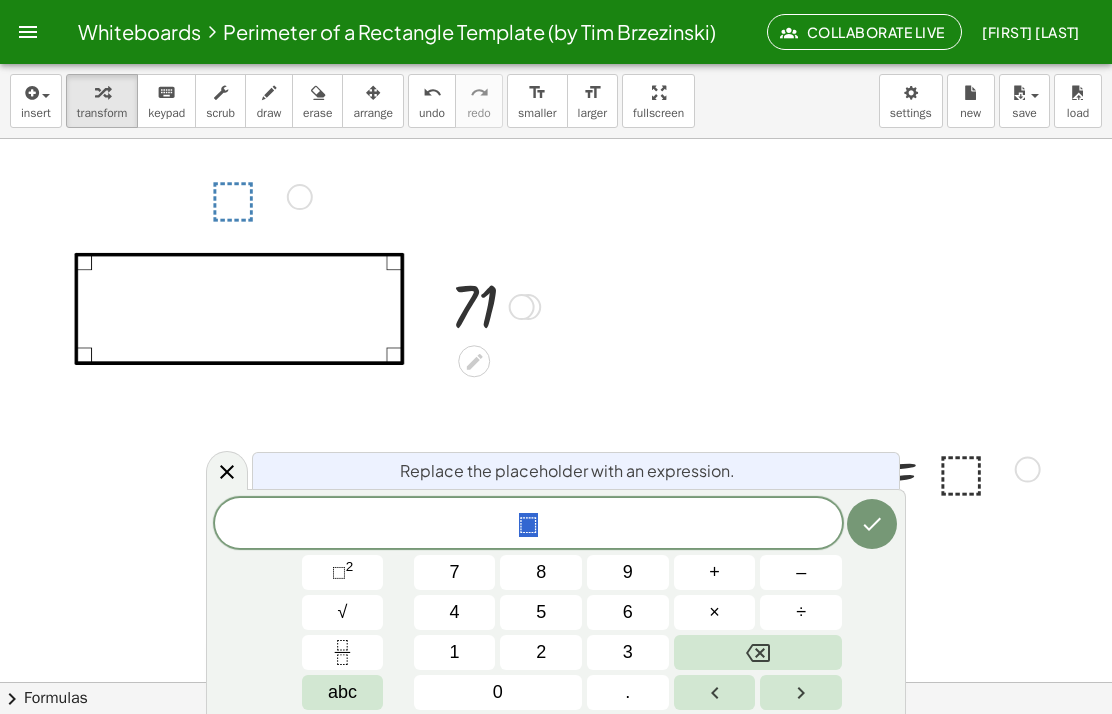 click on "2" at bounding box center (541, 652) 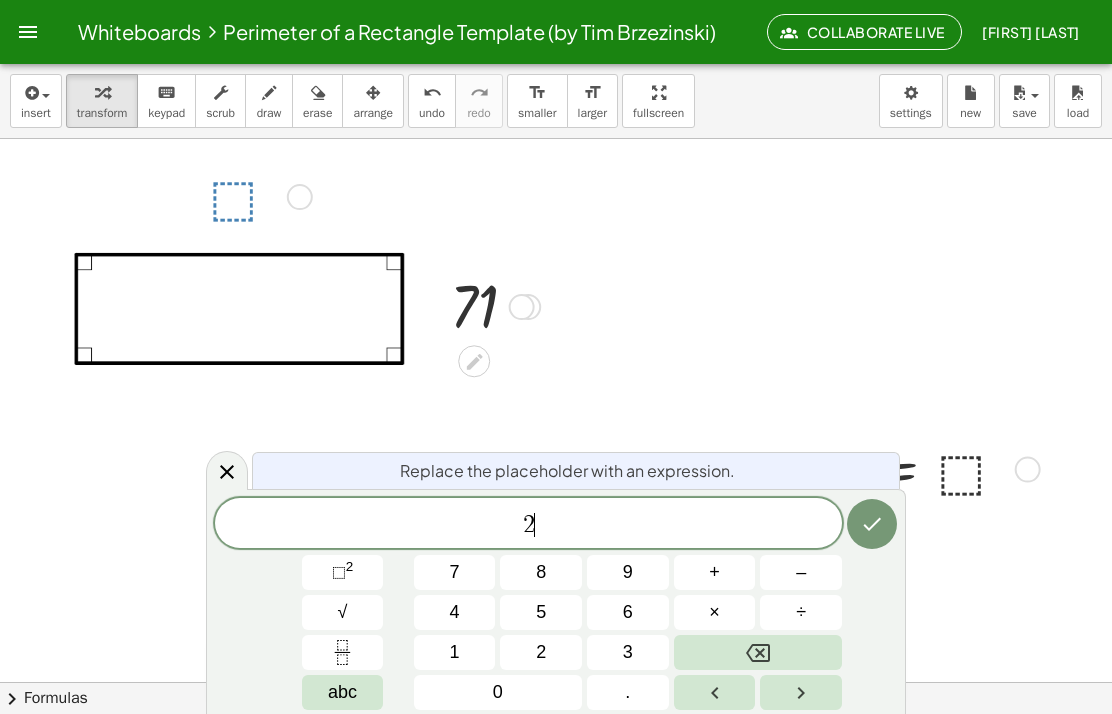click on "8" at bounding box center [541, 572] 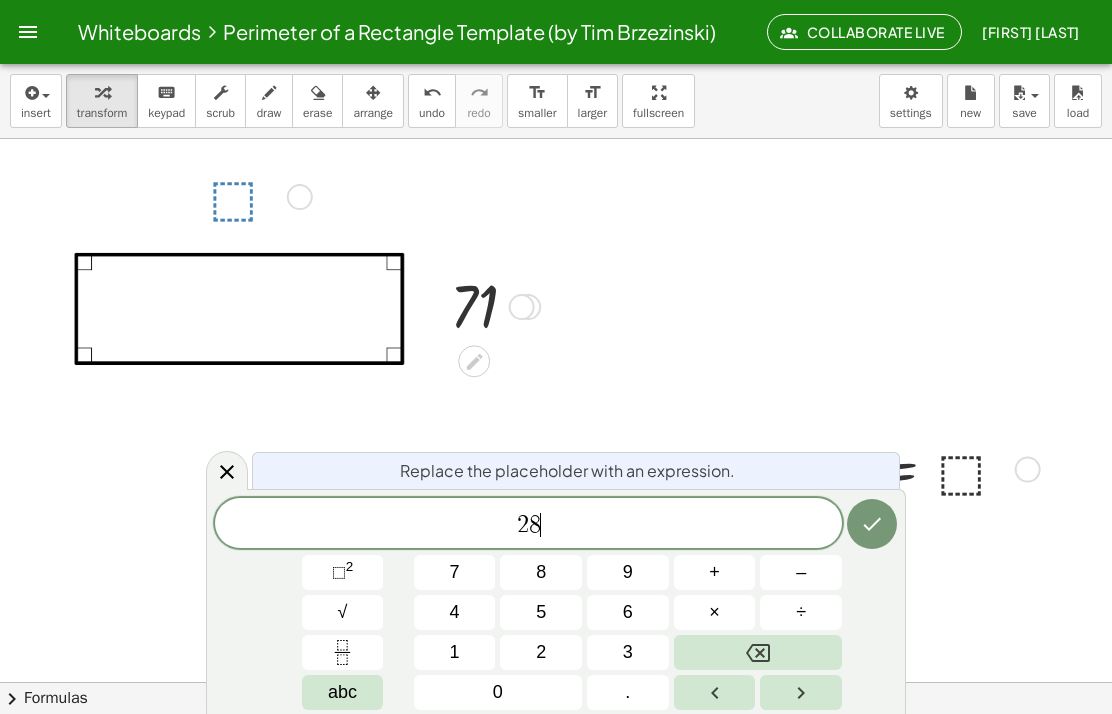 click on "1" at bounding box center [455, 652] 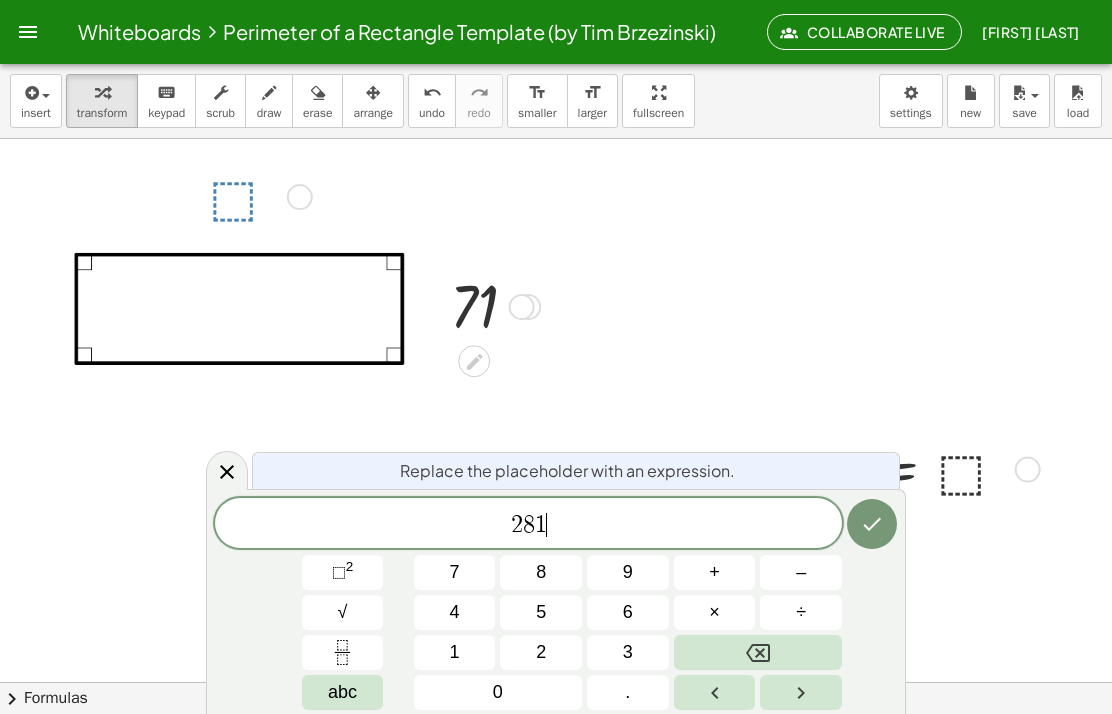 click 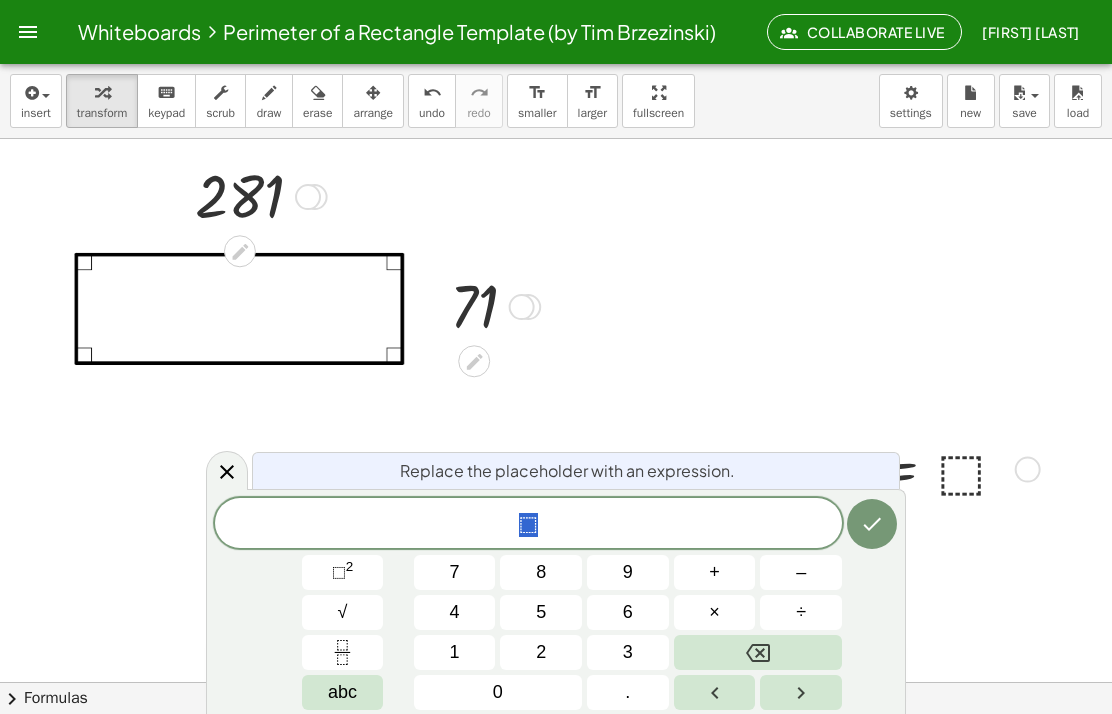 click on "2" at bounding box center [541, 652] 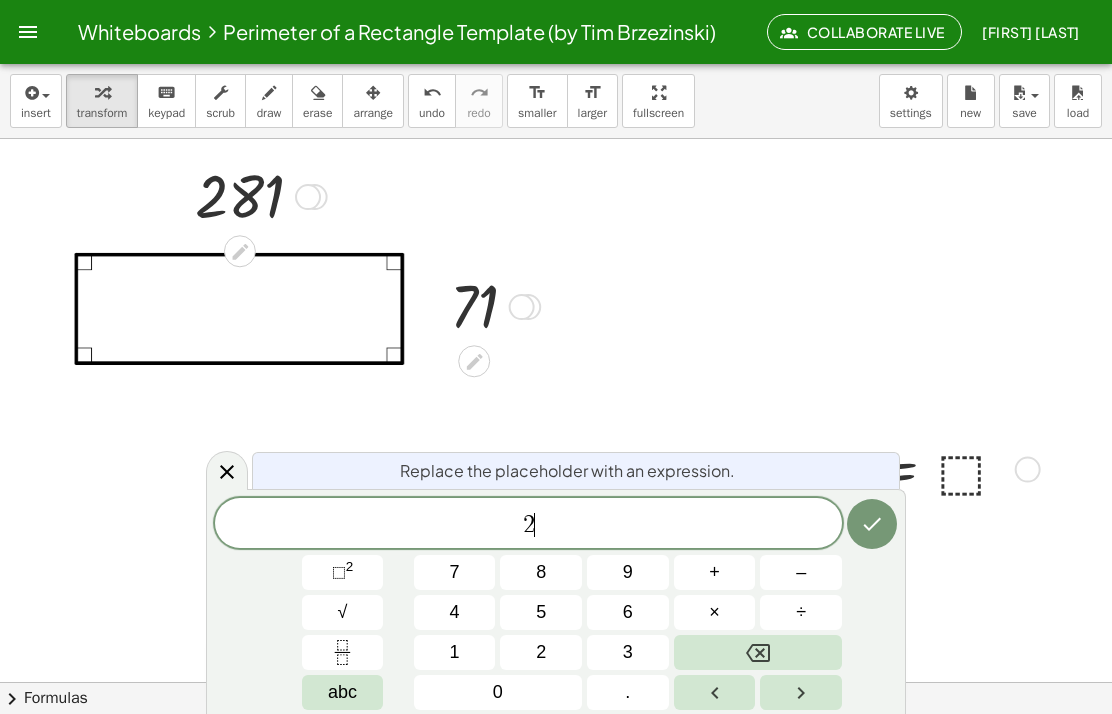 click on "8" at bounding box center [541, 572] 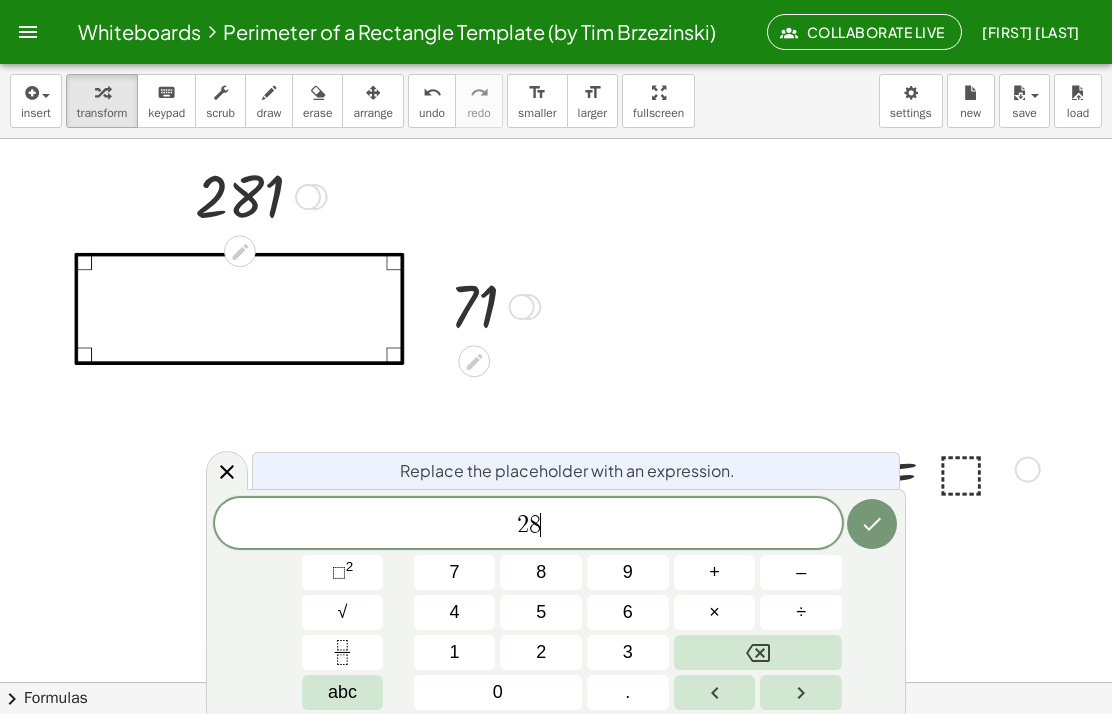 click on "1" at bounding box center [455, 652] 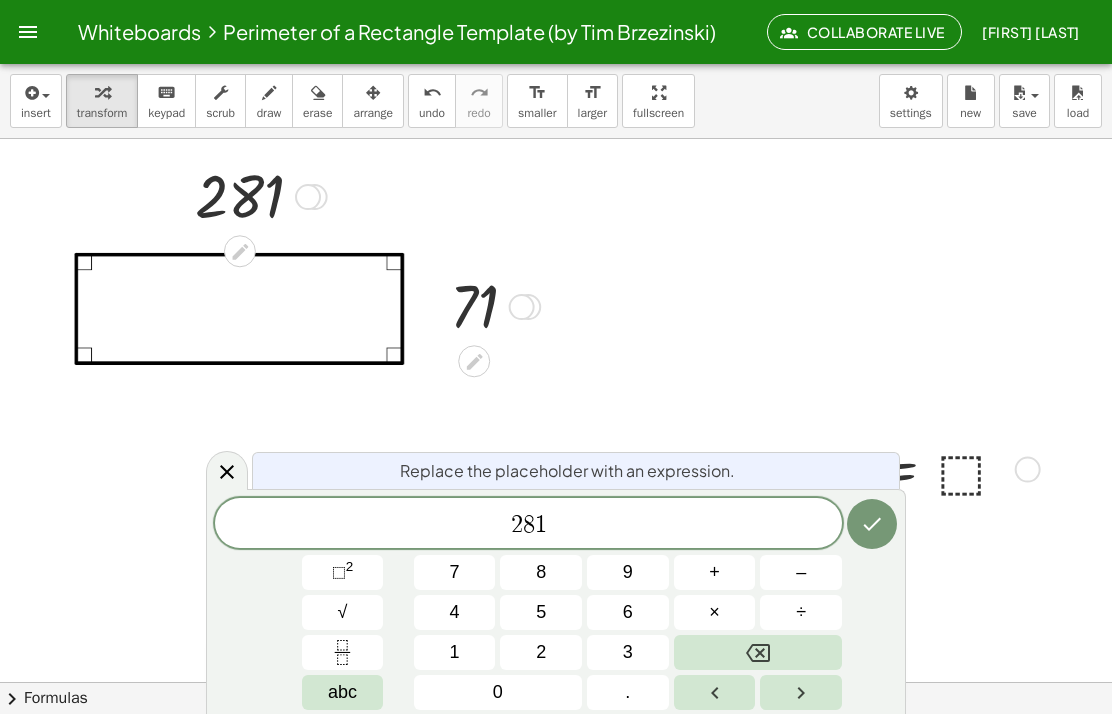 click 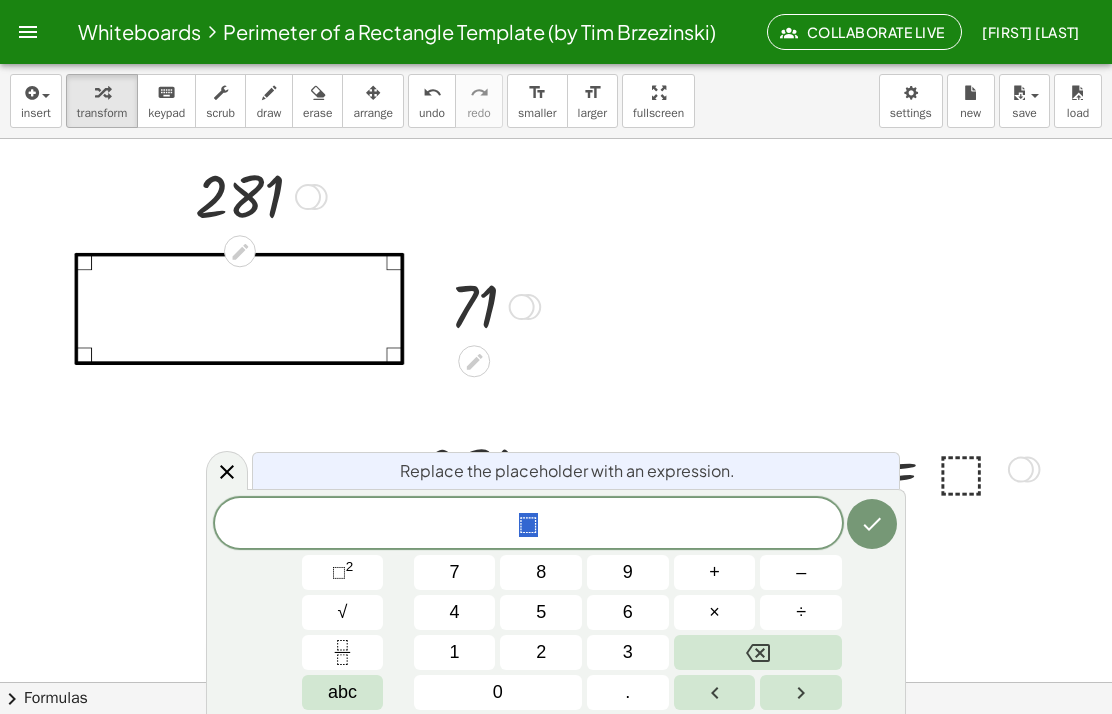 click on "7" at bounding box center (455, 572) 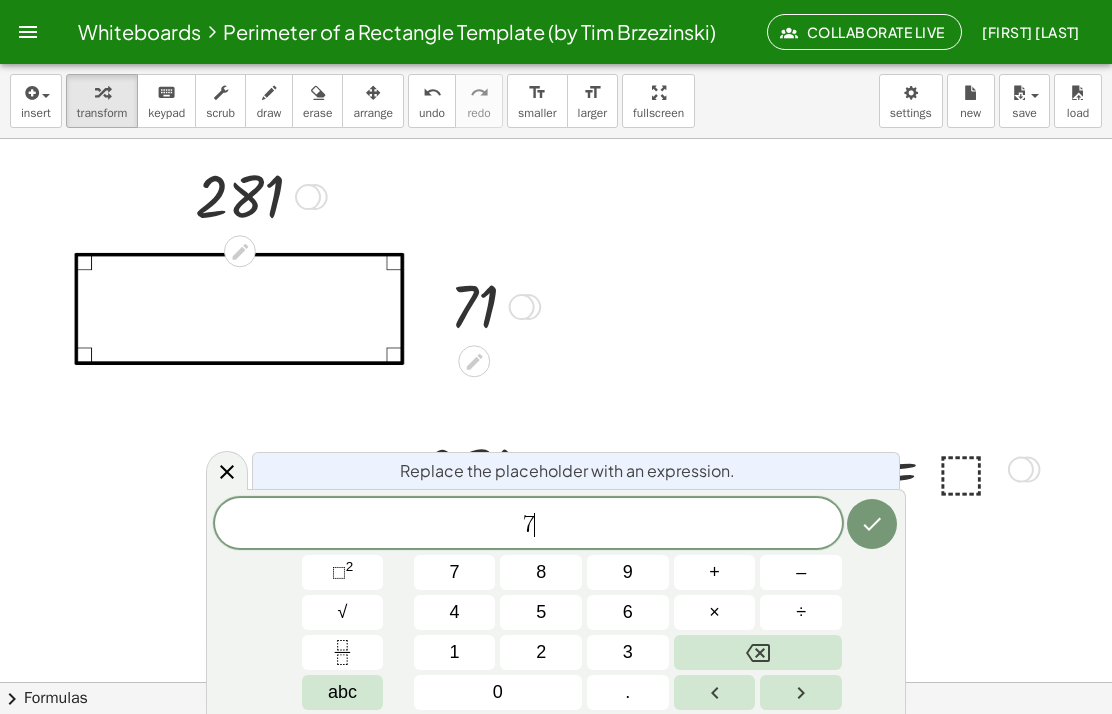 click on "1" at bounding box center [455, 652] 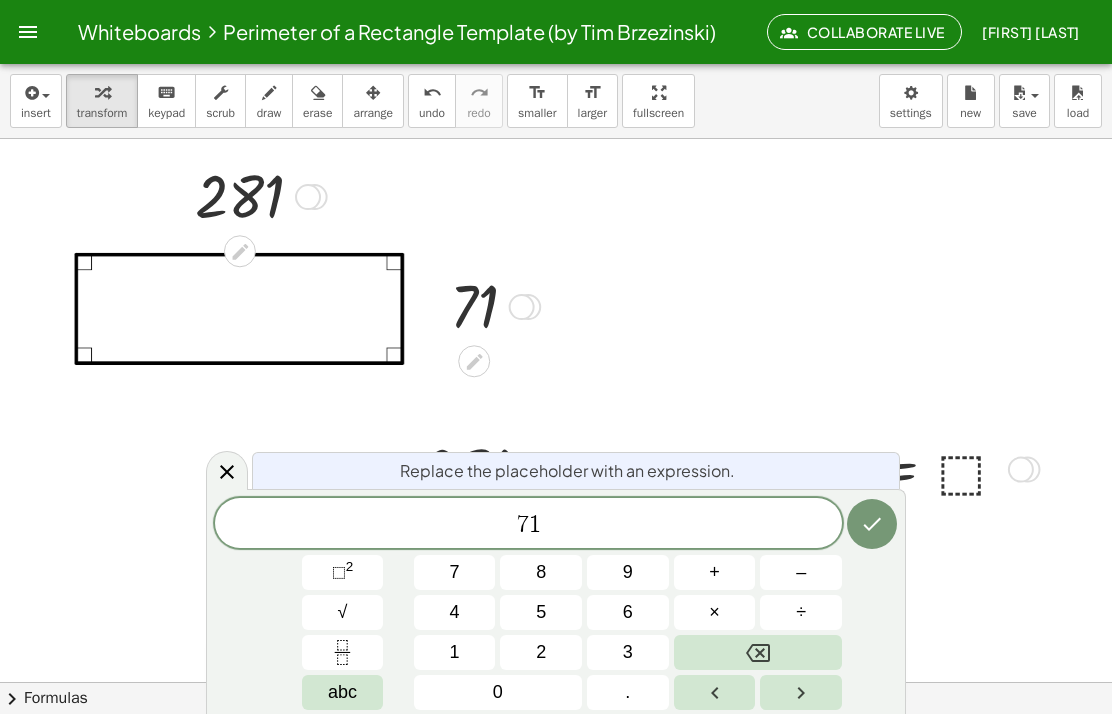 click 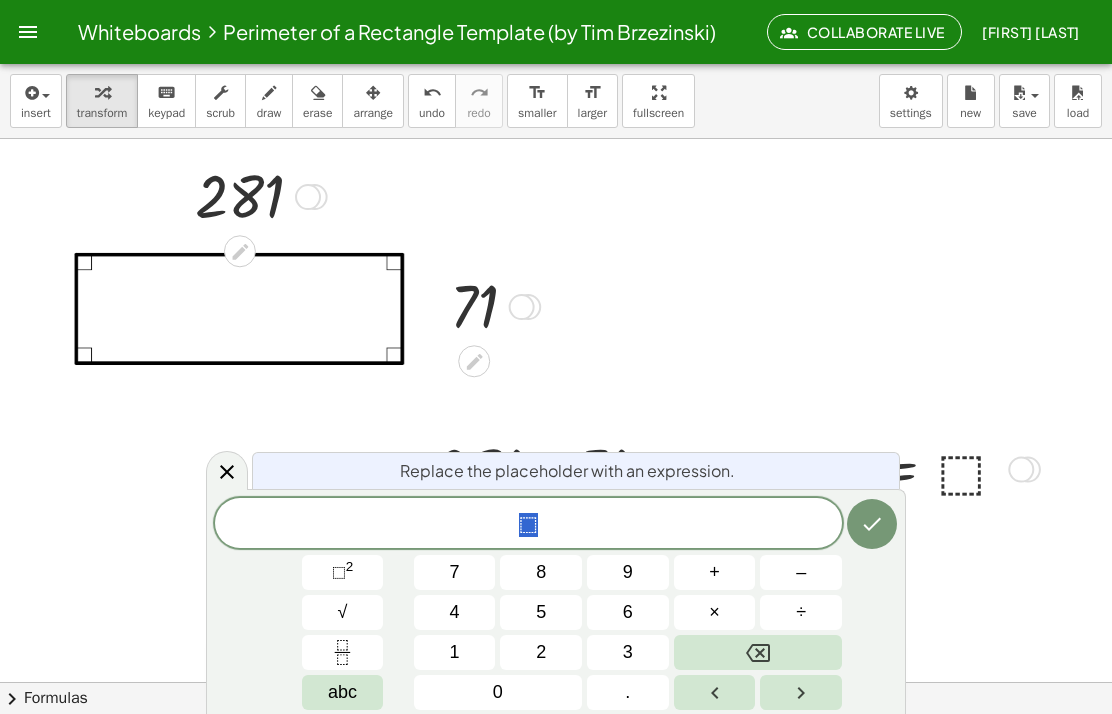 click on "2" at bounding box center (541, 652) 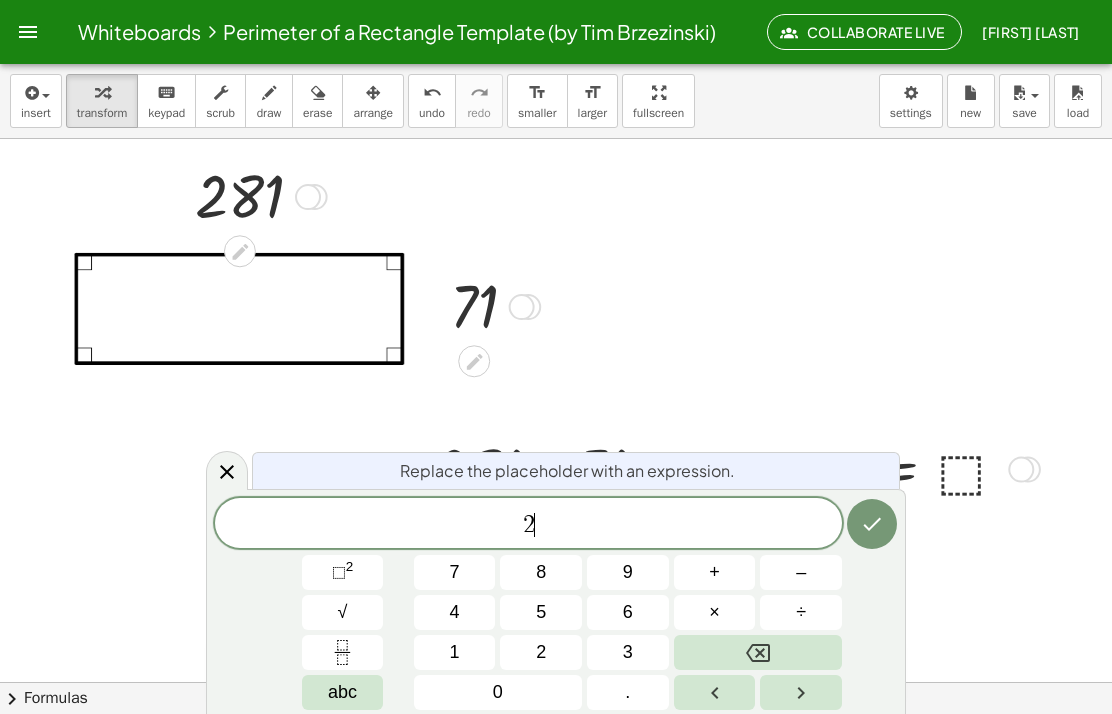 click on "8" at bounding box center [541, 572] 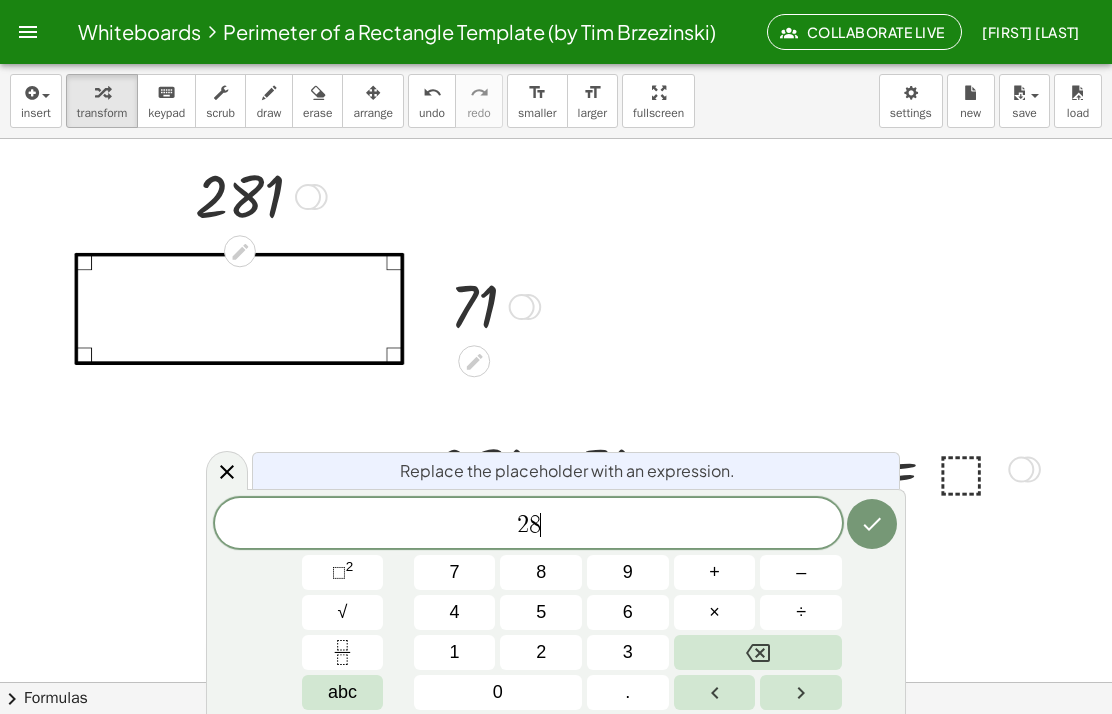 click on "1" at bounding box center (455, 652) 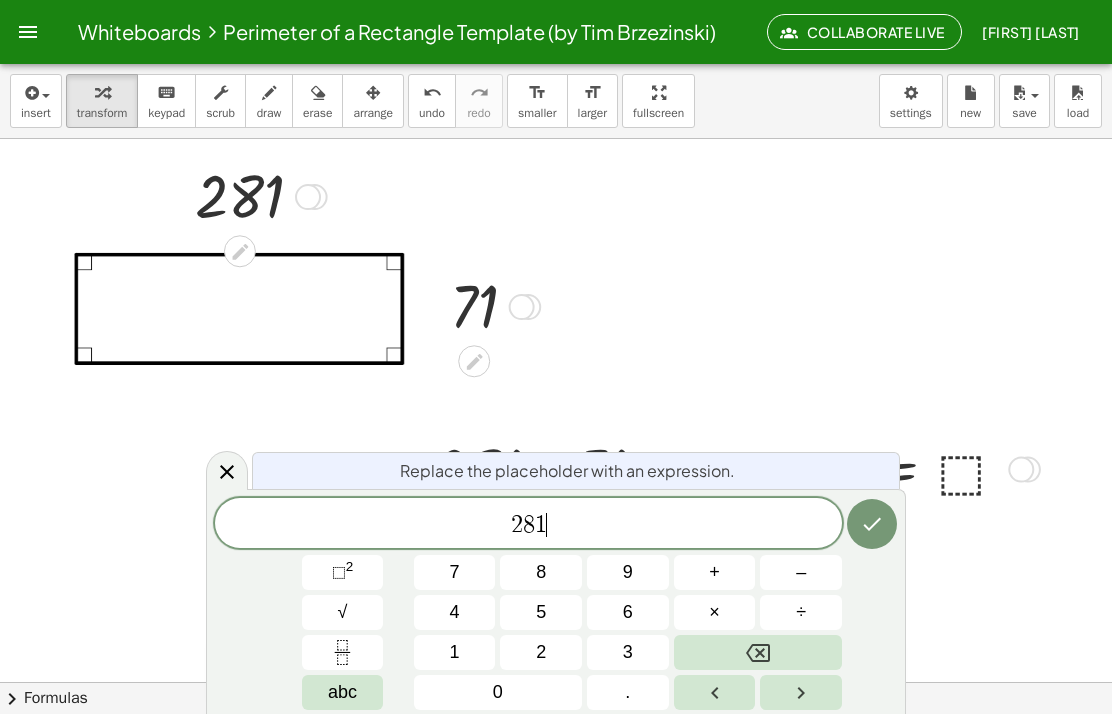 click 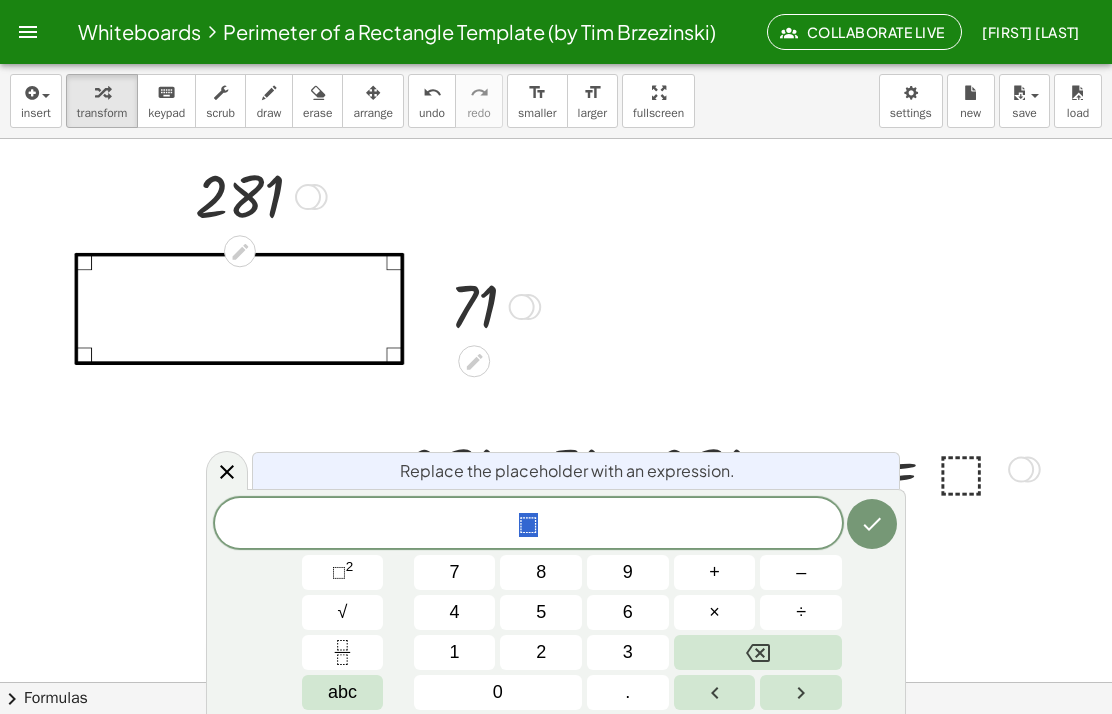 click on "7" at bounding box center (455, 572) 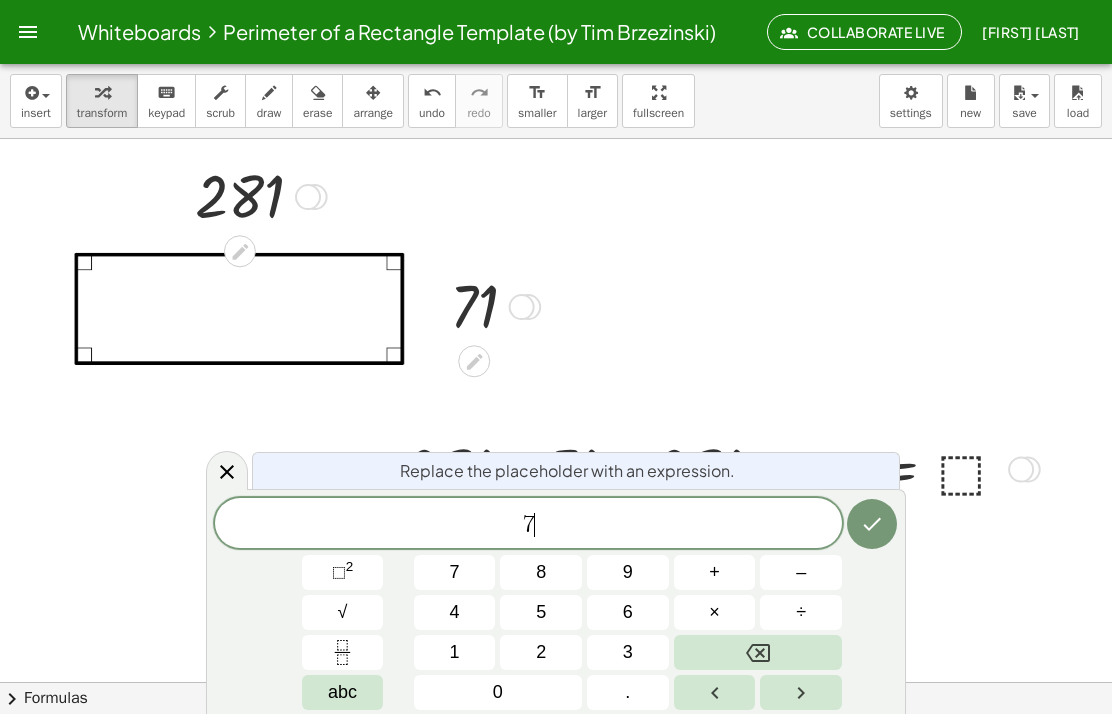 click on "1" at bounding box center [455, 652] 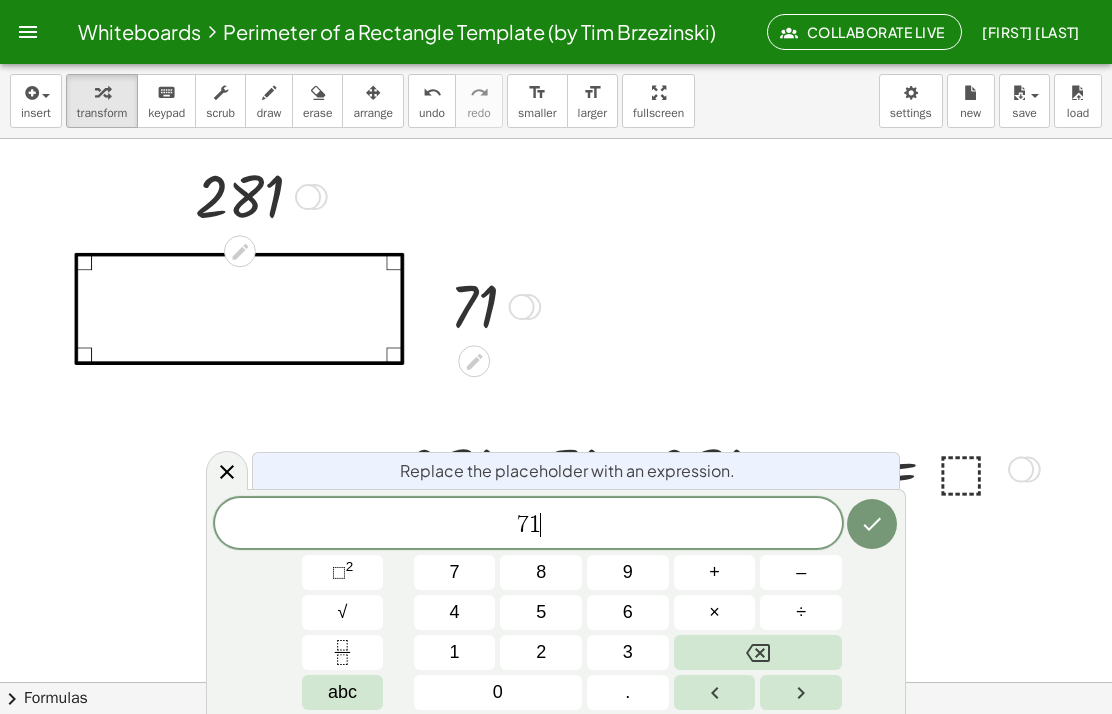 click at bounding box center (872, 524) 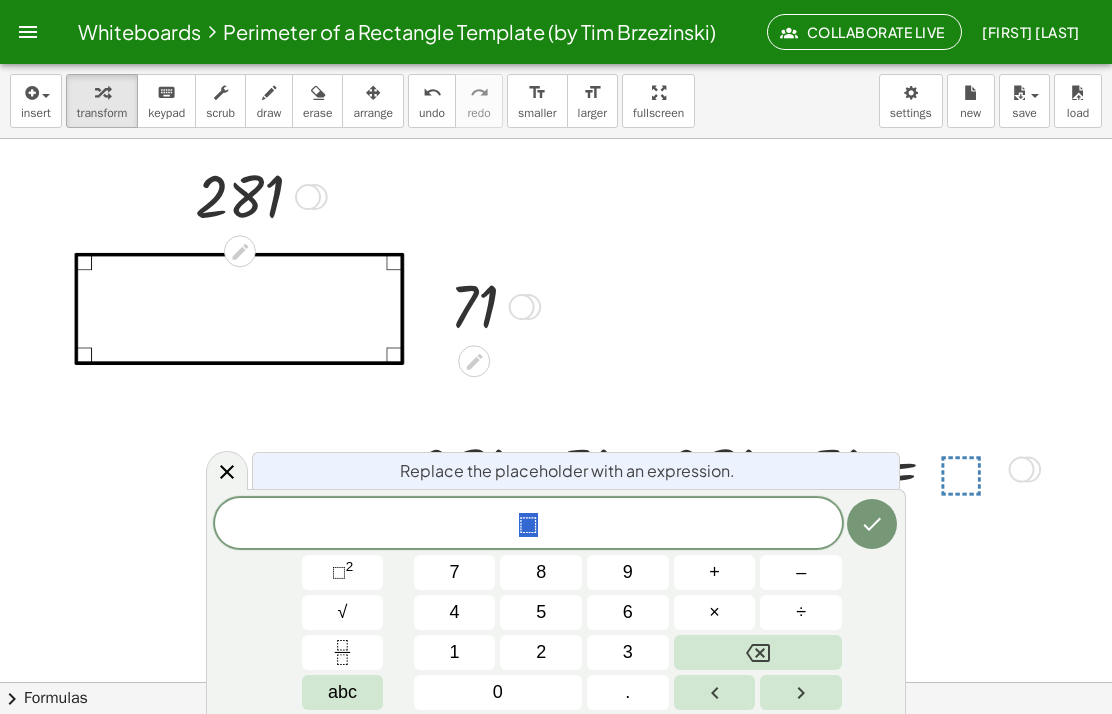 click on "3" at bounding box center [628, 652] 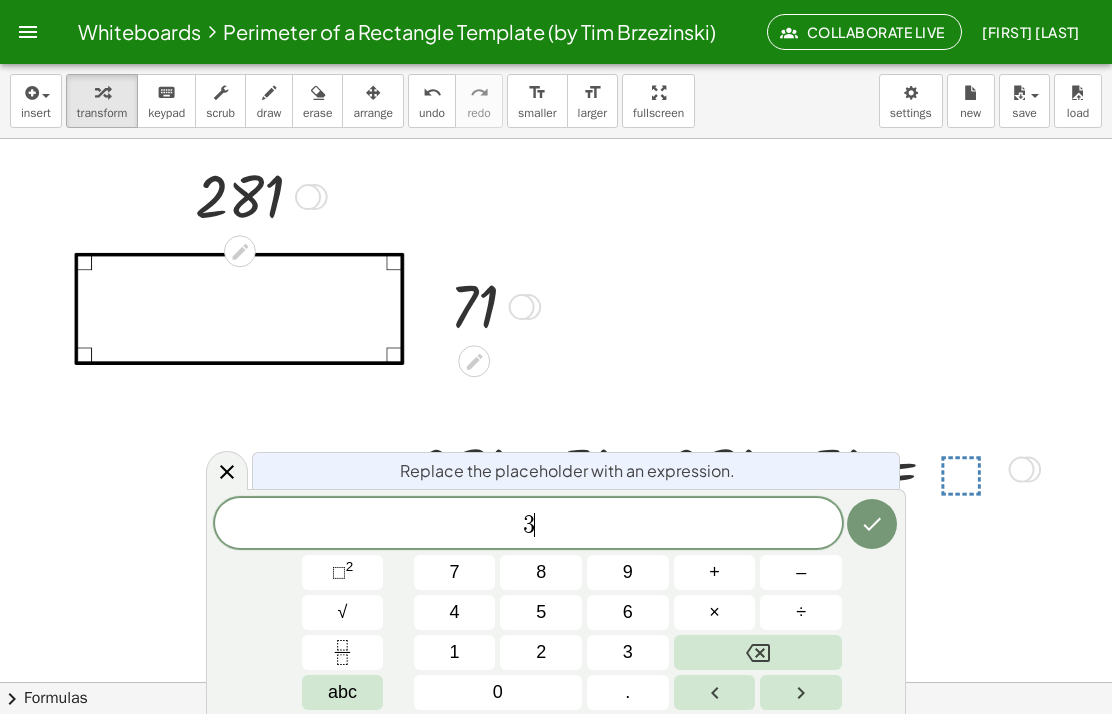 click on "5" at bounding box center [541, 612] 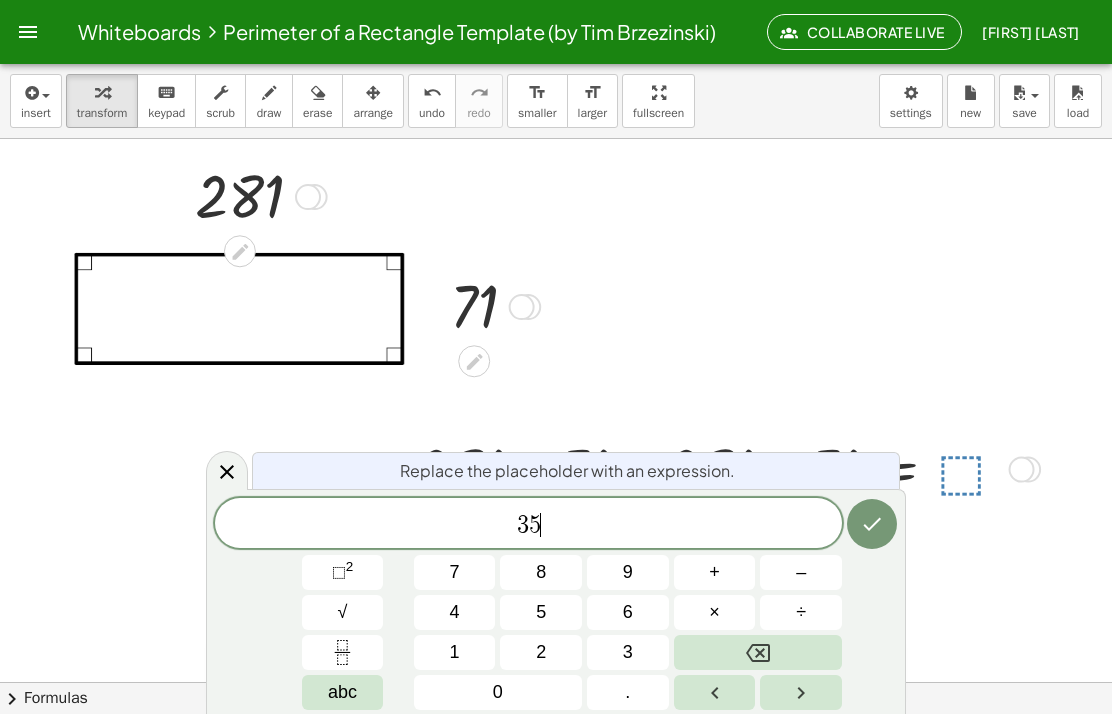 click on "5" at bounding box center [541, 612] 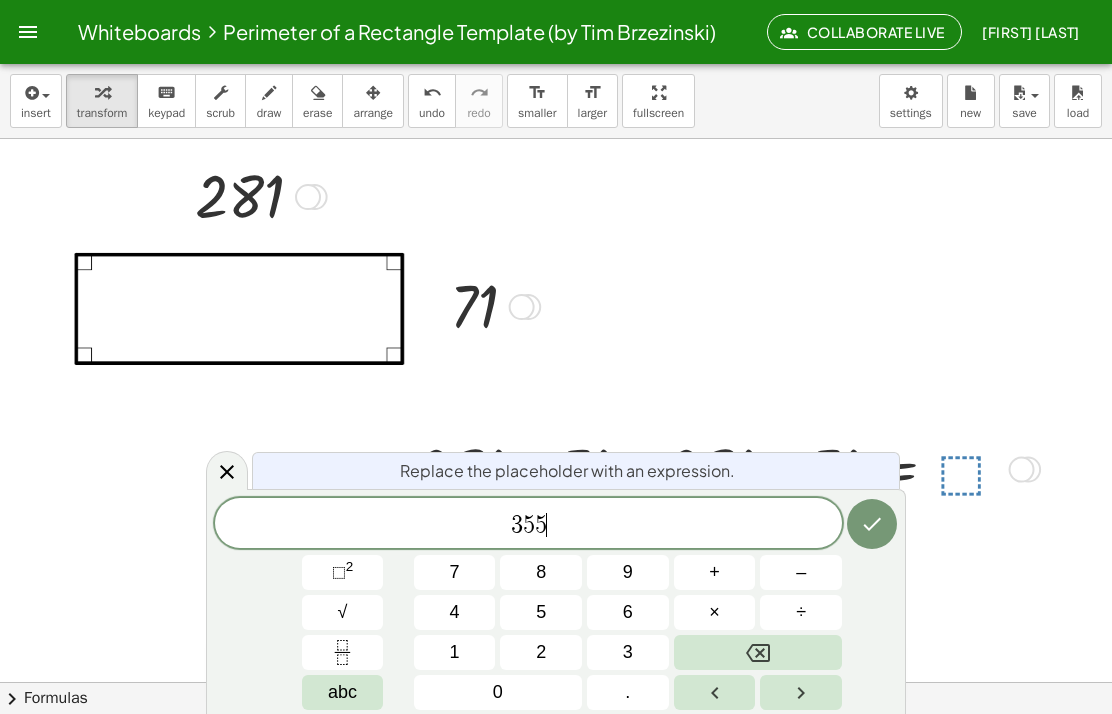 click at bounding box center [758, 652] 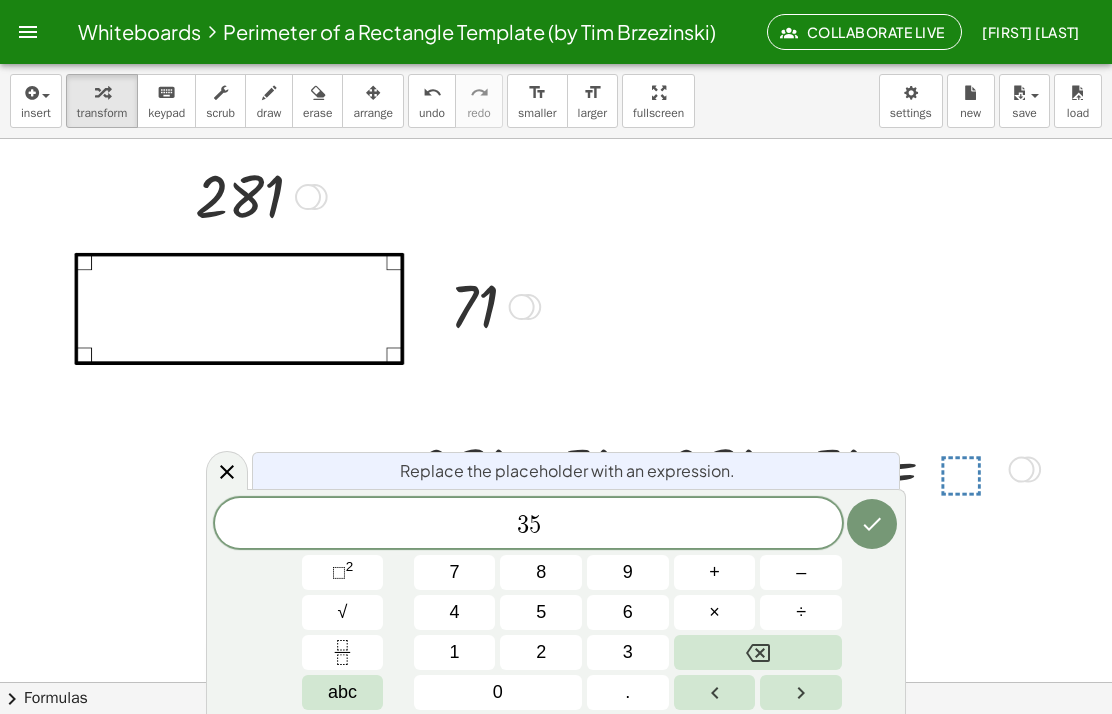 click at bounding box center (758, 652) 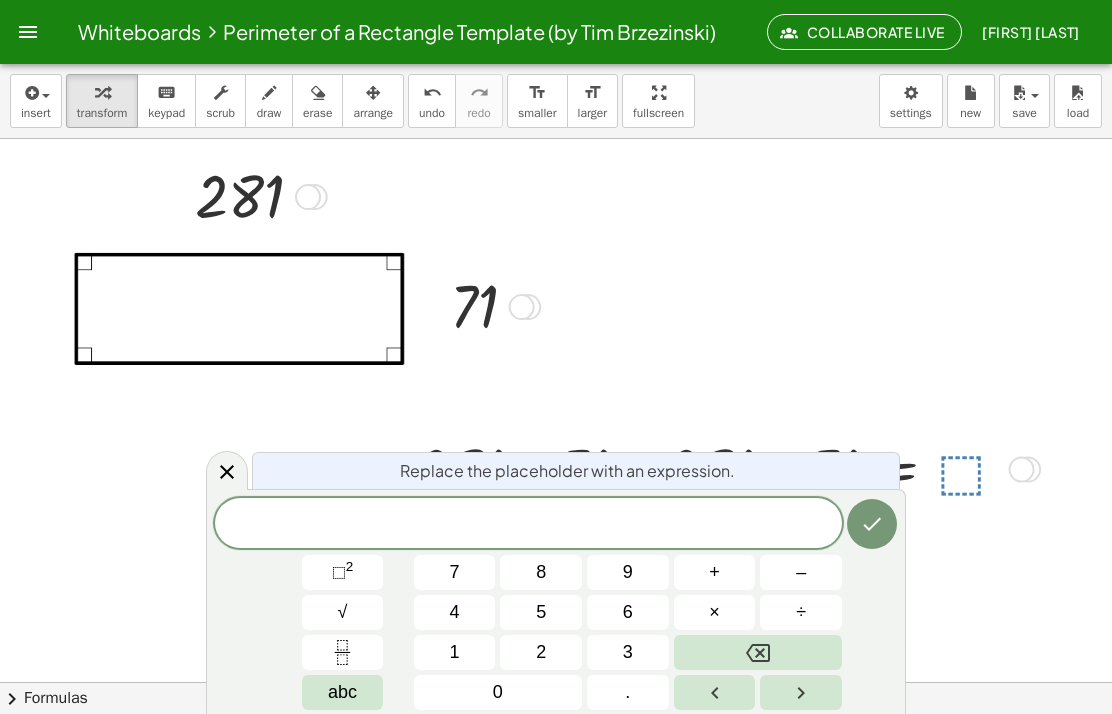 click on "0" at bounding box center [498, 692] 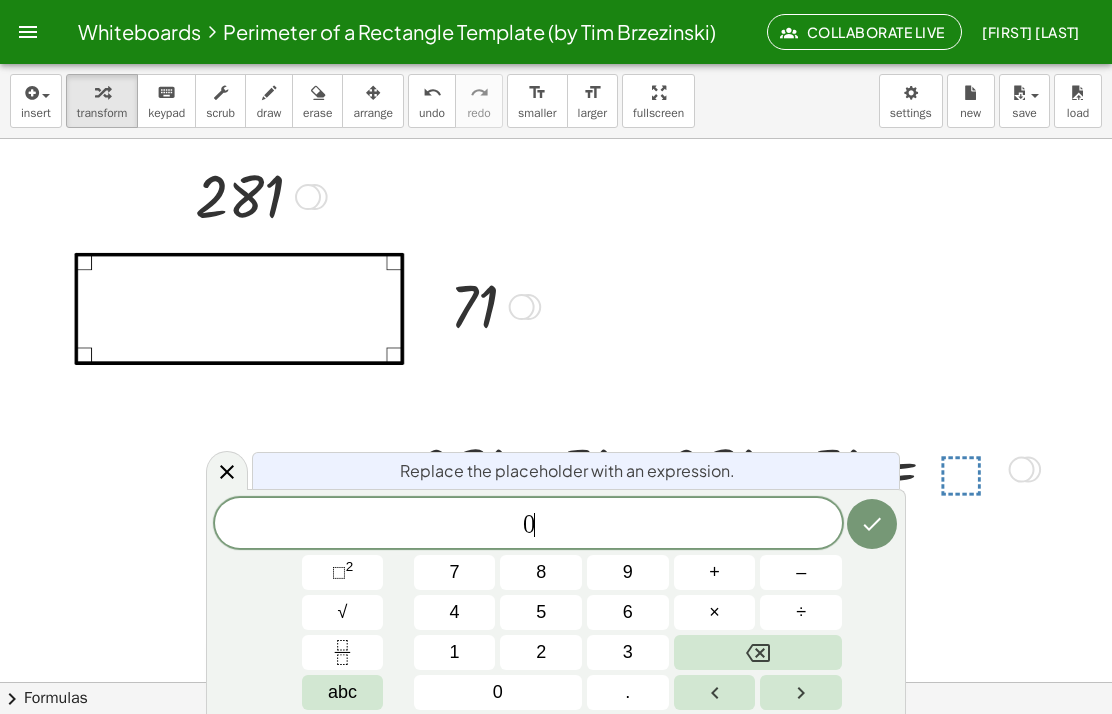 click on "4" at bounding box center (455, 612) 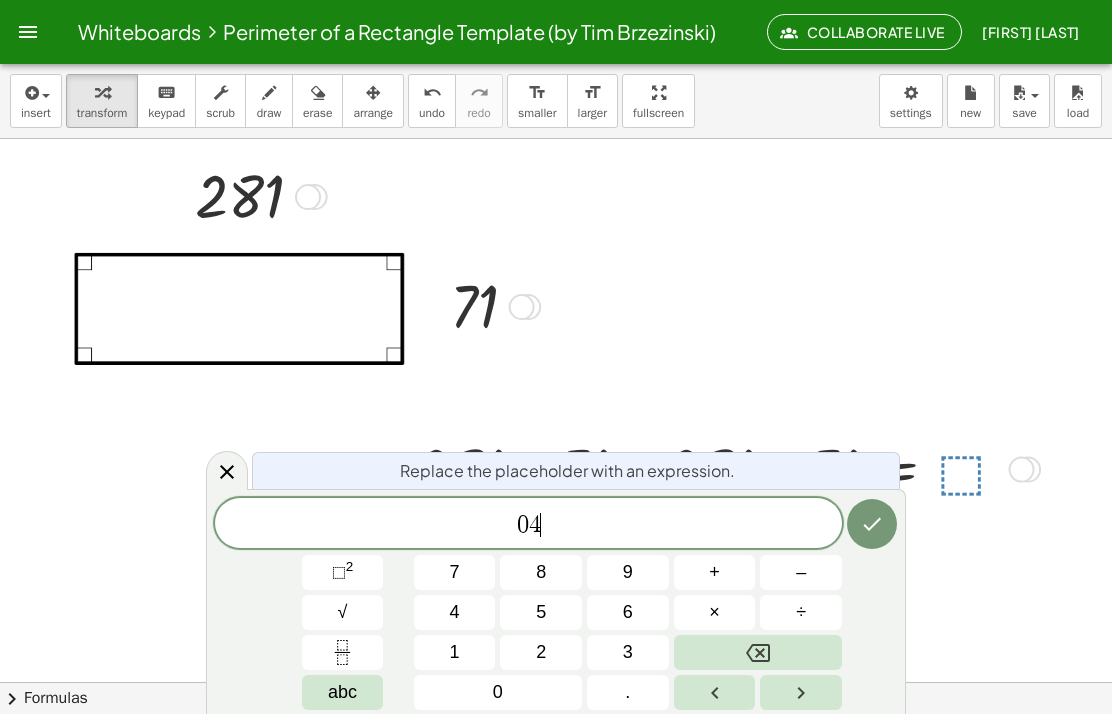 click at bounding box center [758, 652] 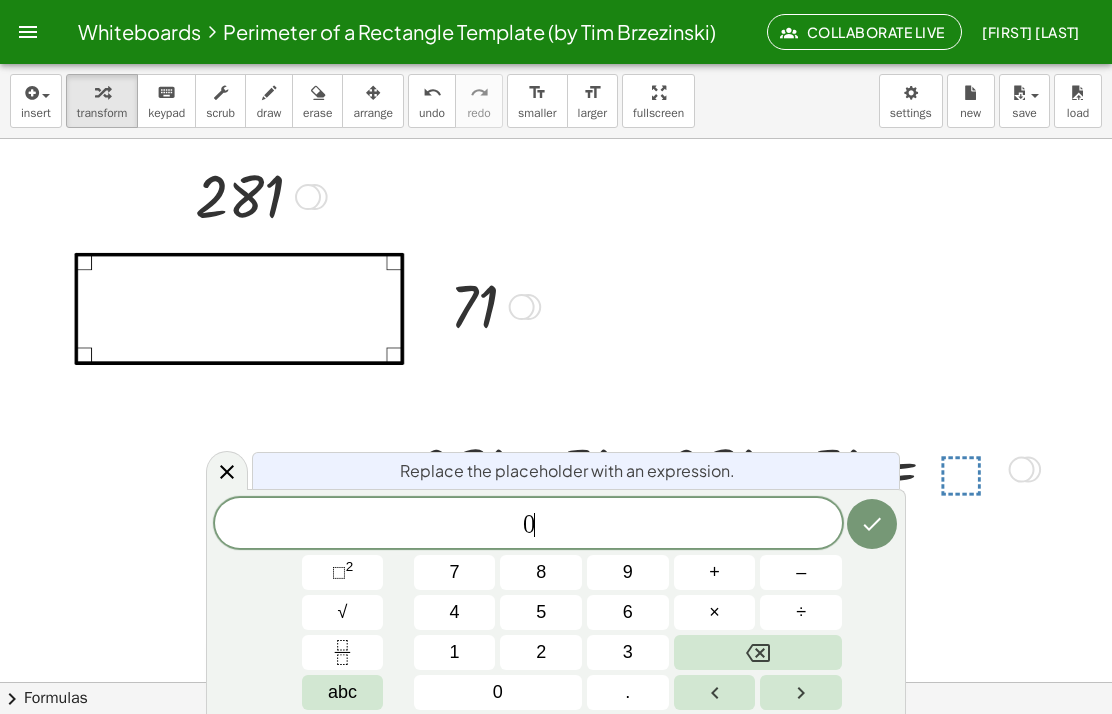 click 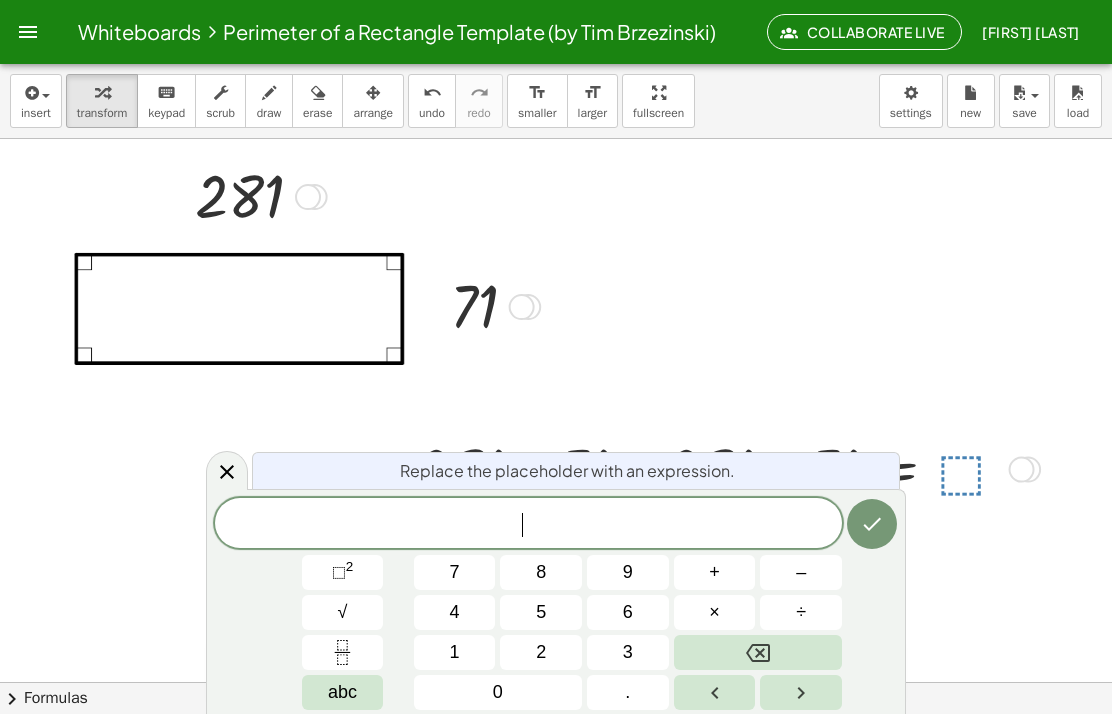 click on "7" at bounding box center [455, 572] 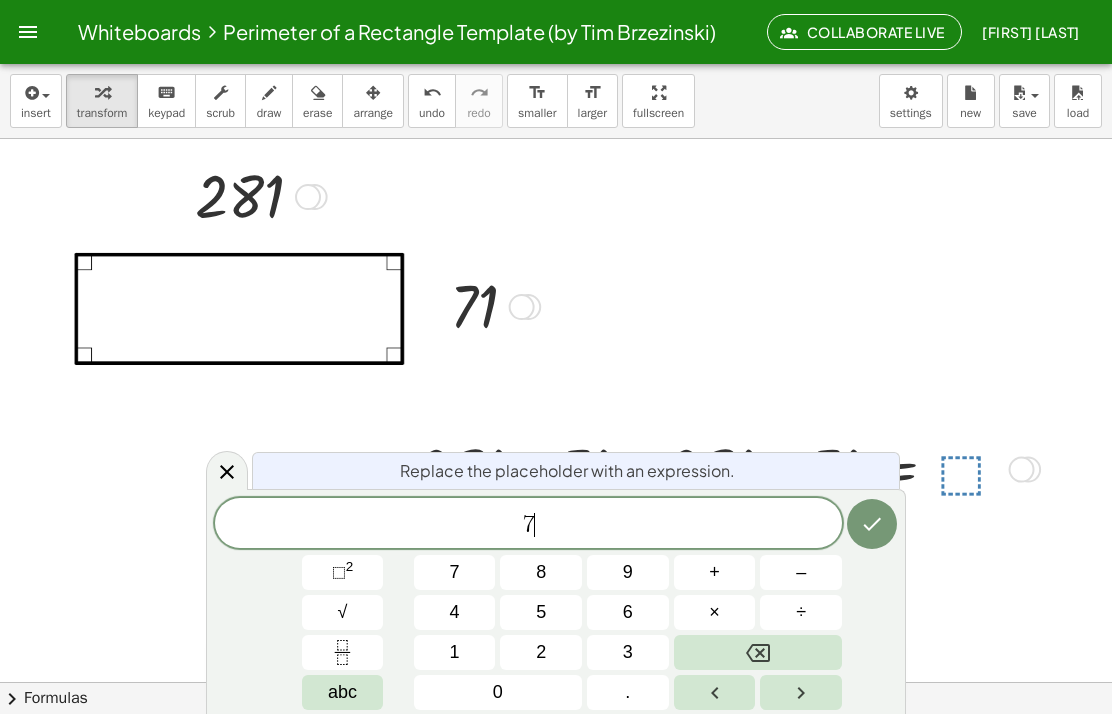 click on "0" at bounding box center (498, 692) 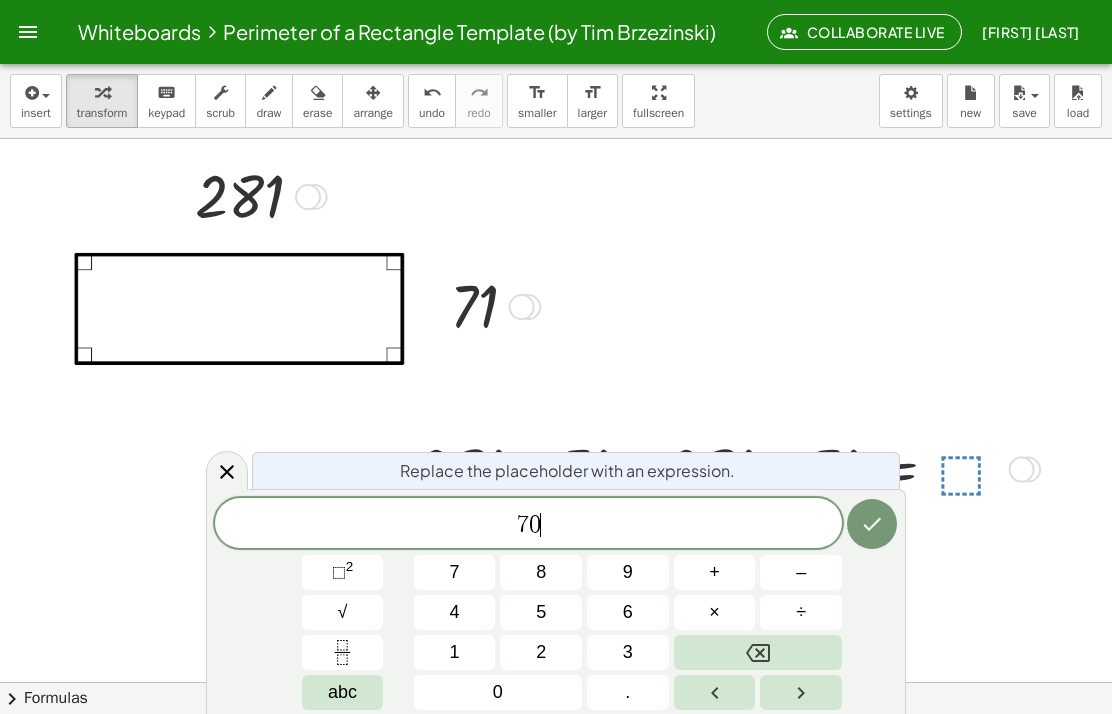 click on "4" at bounding box center [455, 612] 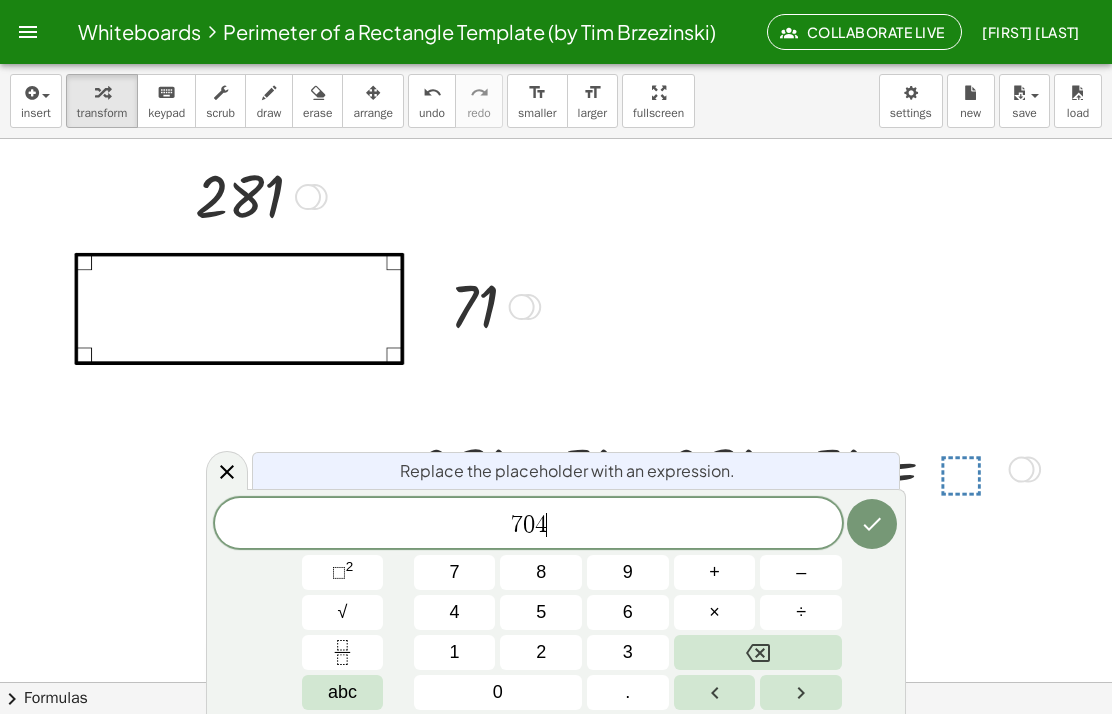 click 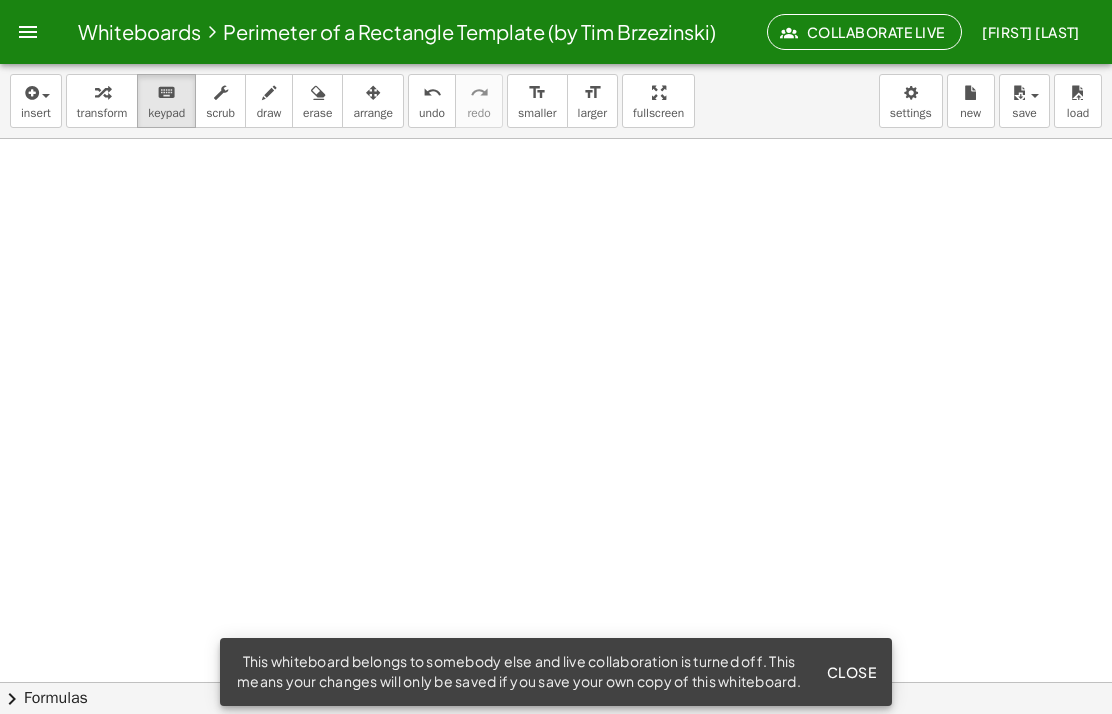 scroll, scrollTop: 391, scrollLeft: 0, axis: vertical 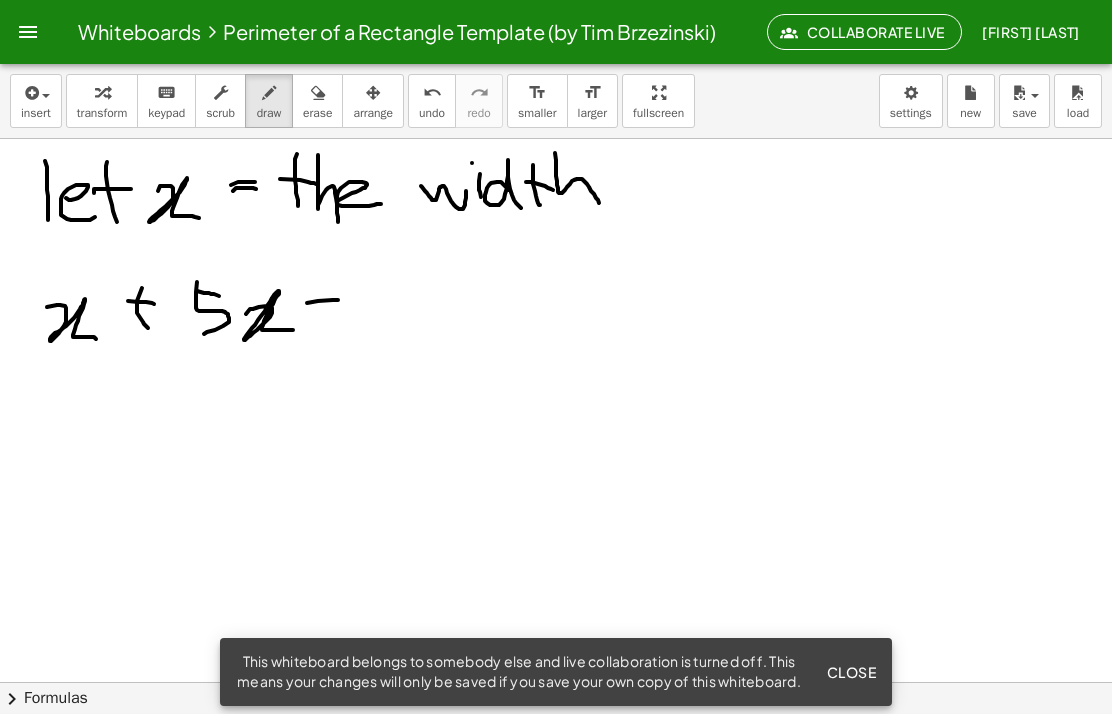 click at bounding box center (556, 435) 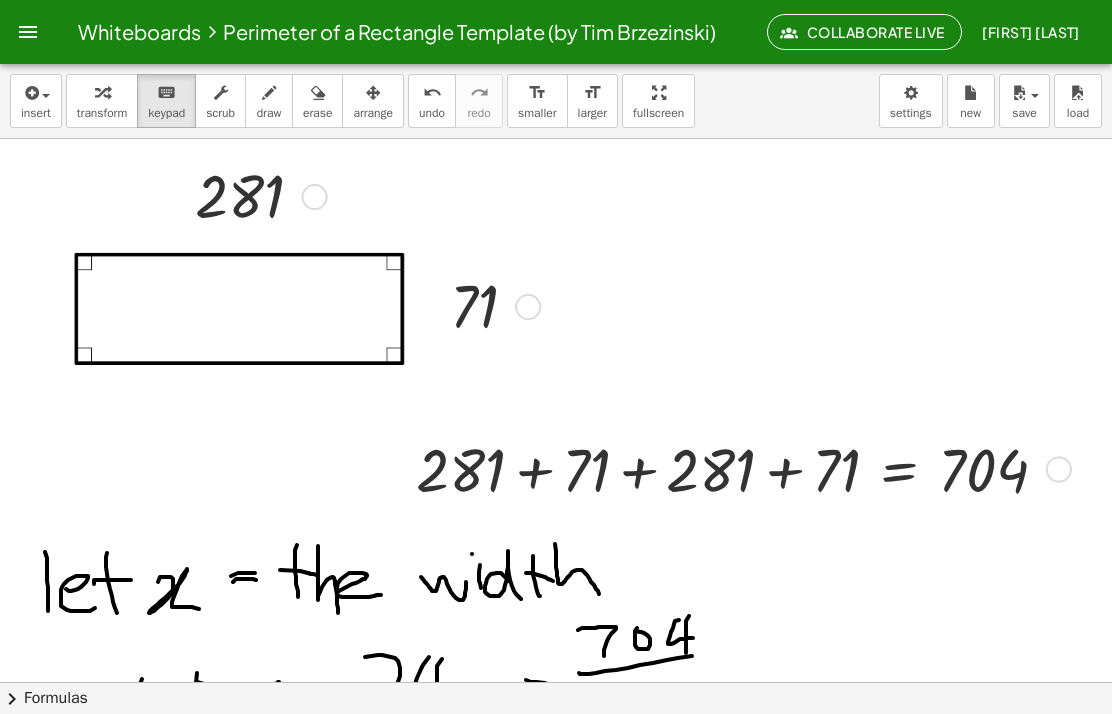scroll, scrollTop: 0, scrollLeft: 0, axis: both 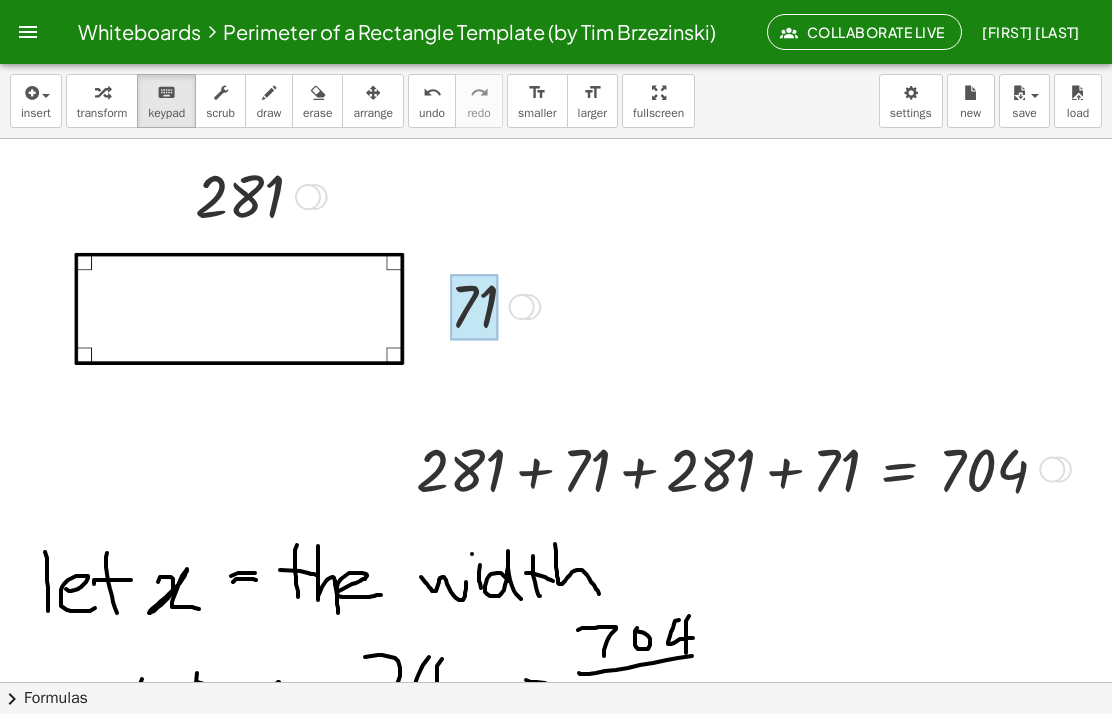 click at bounding box center [474, 307] 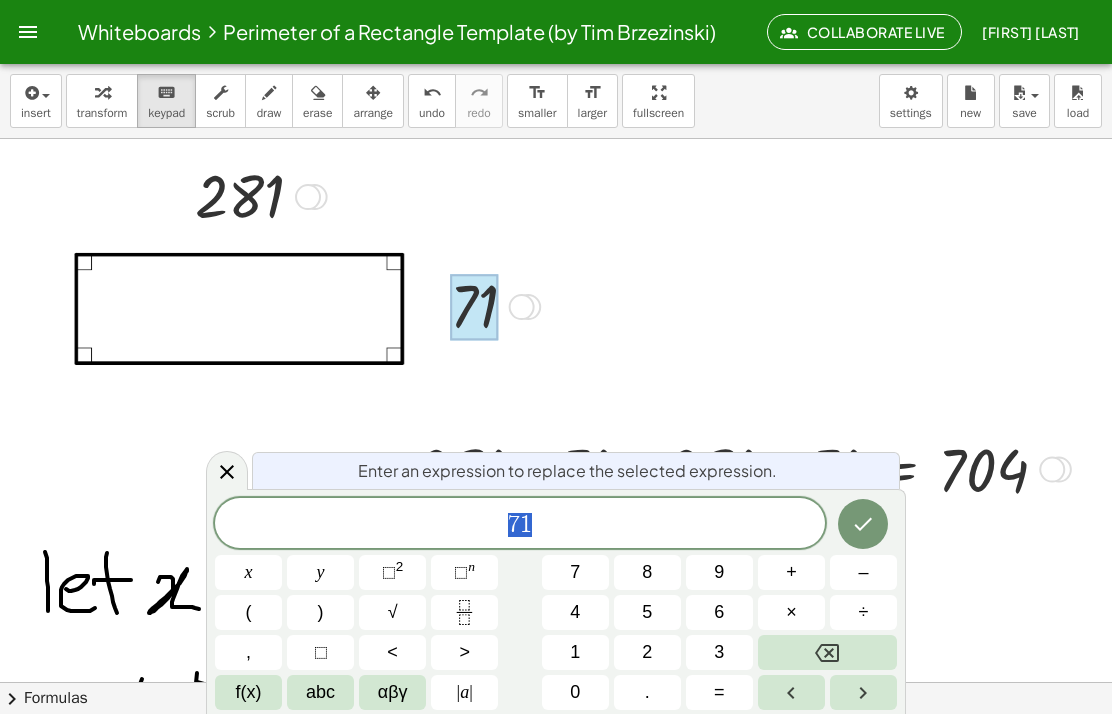 click on "x" at bounding box center [248, 572] 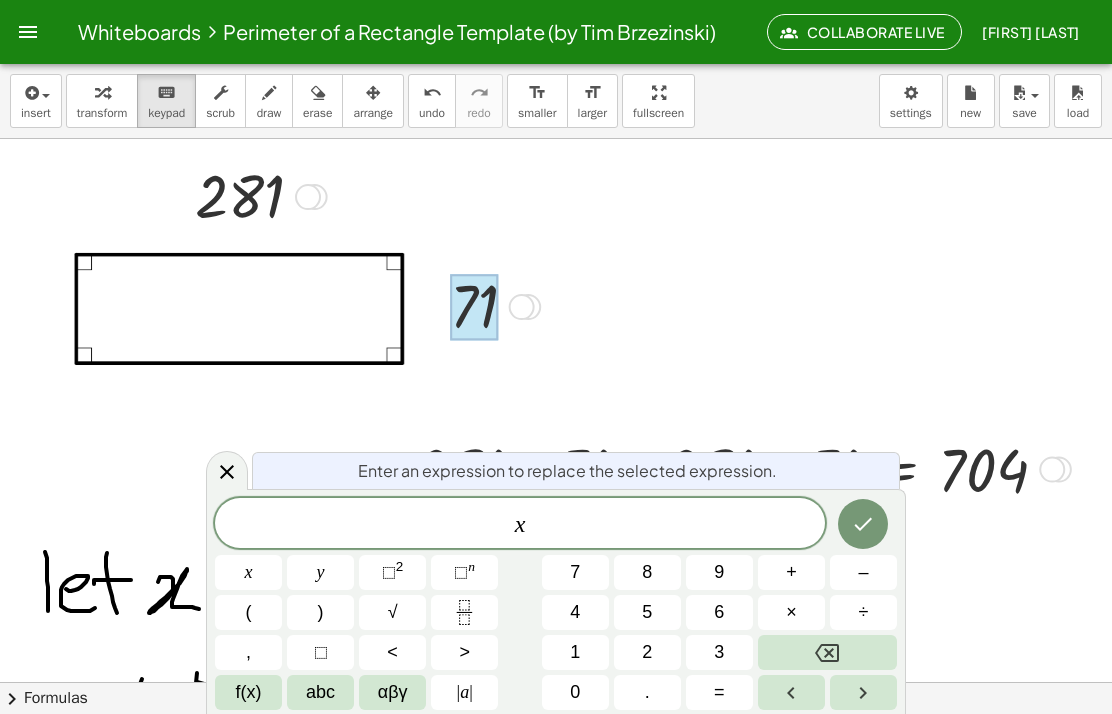 click 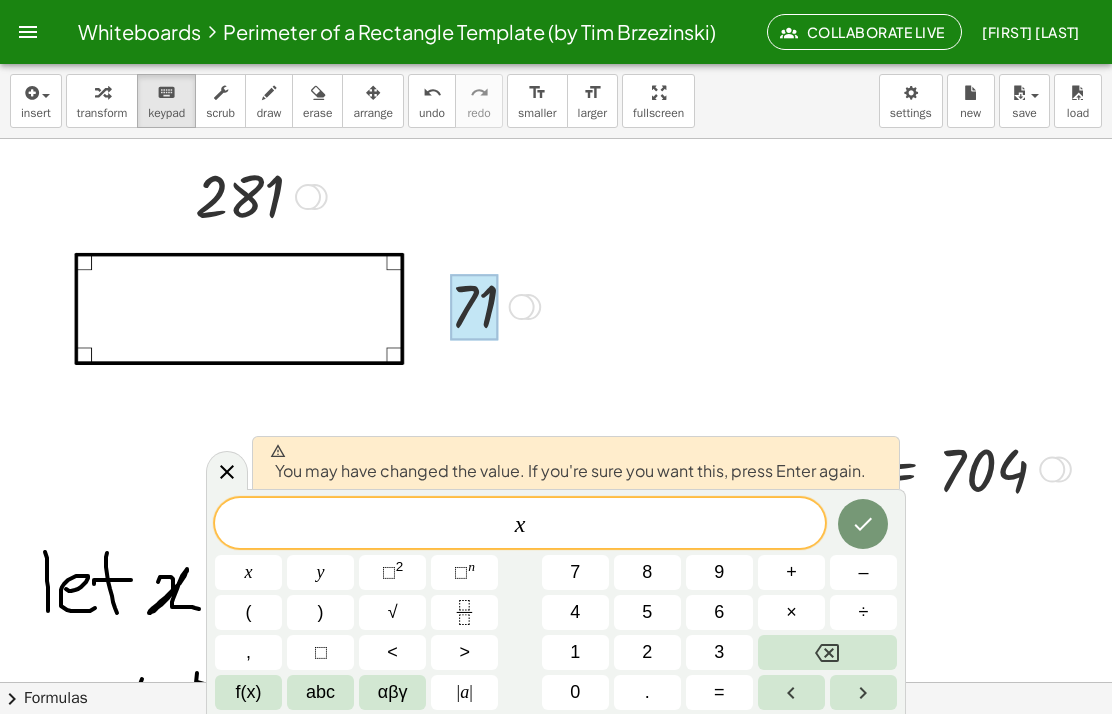 click at bounding box center (863, 524) 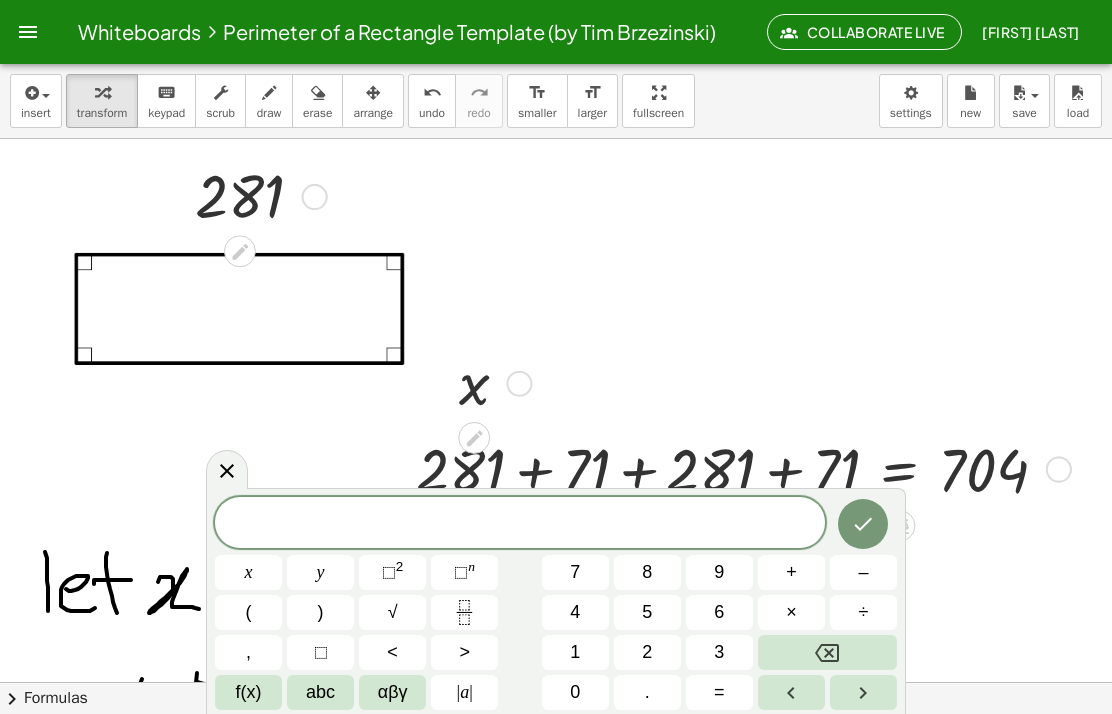click at bounding box center [863, 524] 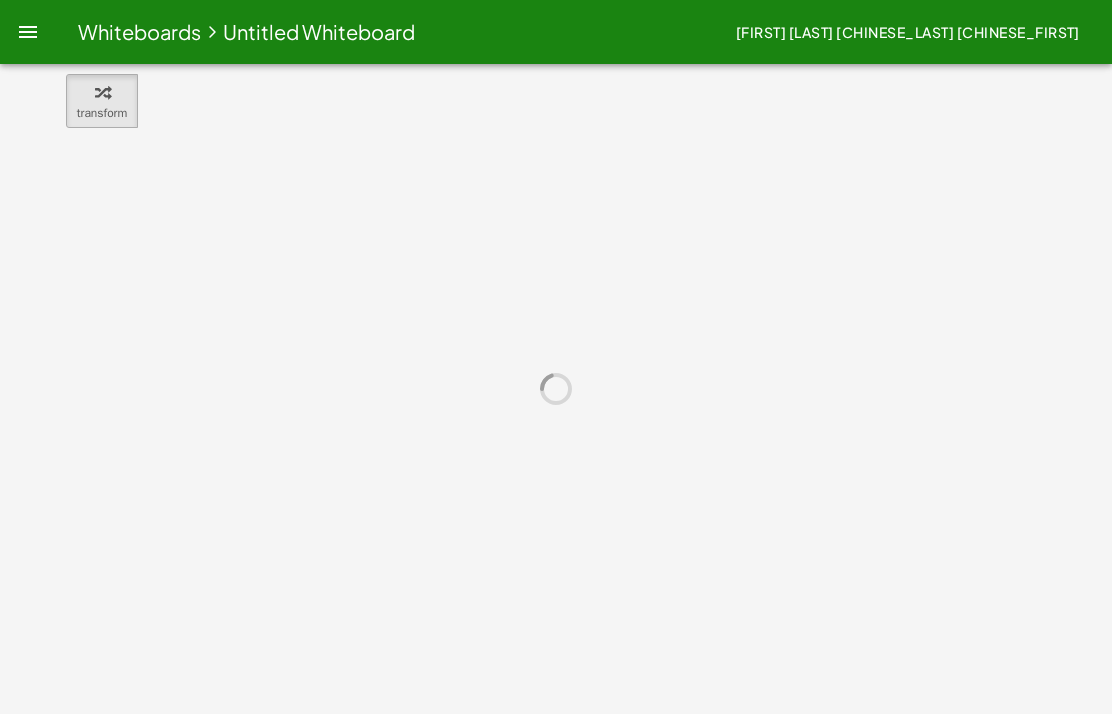 scroll, scrollTop: 0, scrollLeft: 0, axis: both 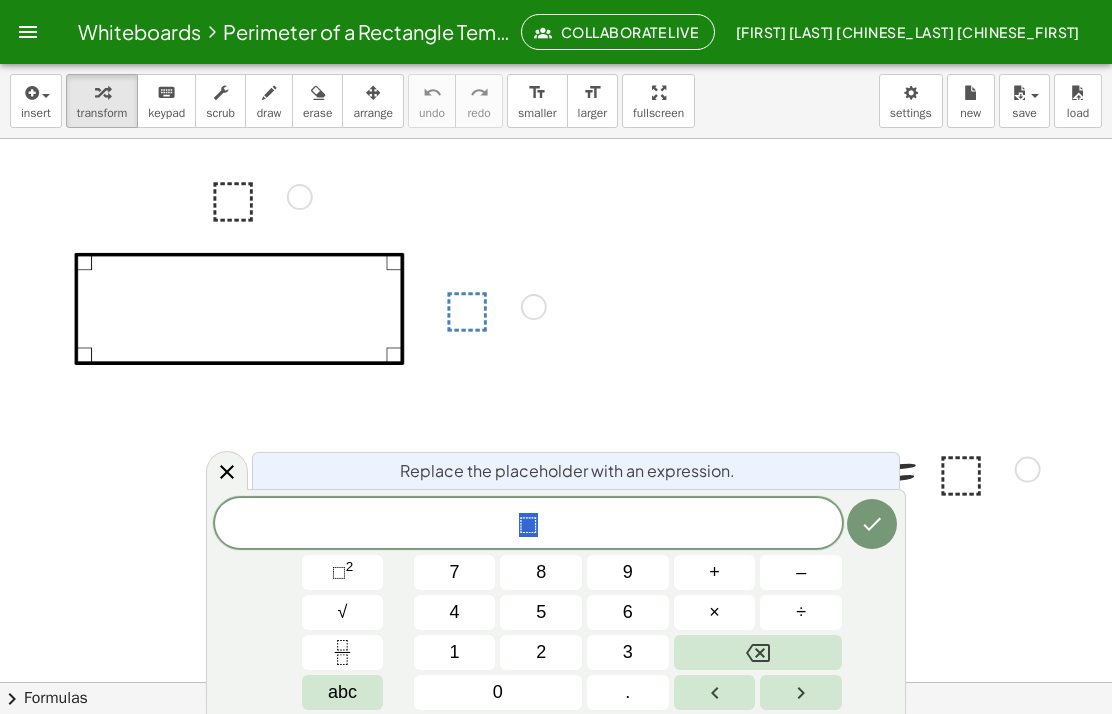 click on "abc" at bounding box center [342, 692] 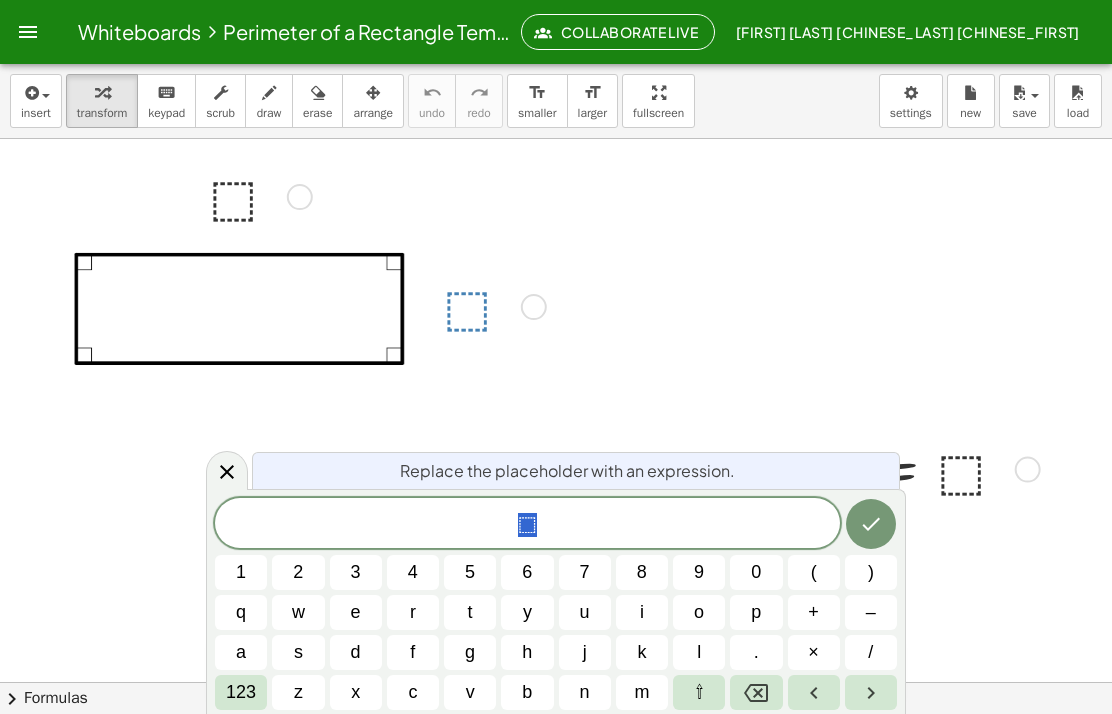click on "x" at bounding box center (355, 692) 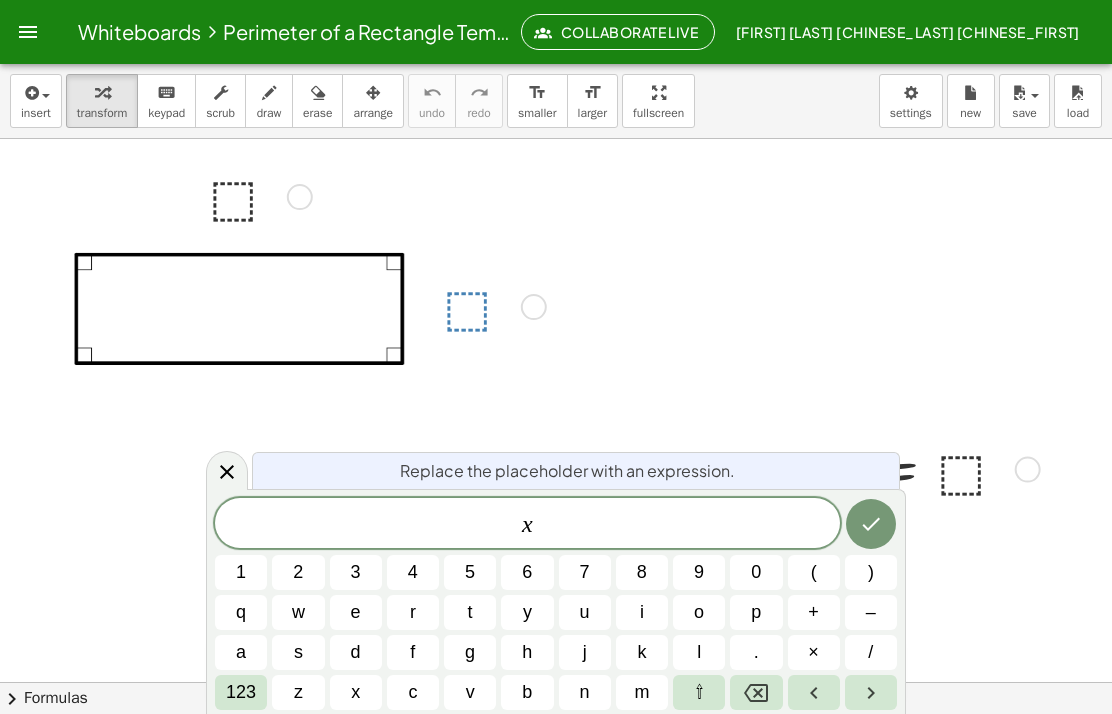 click at bounding box center (871, 524) 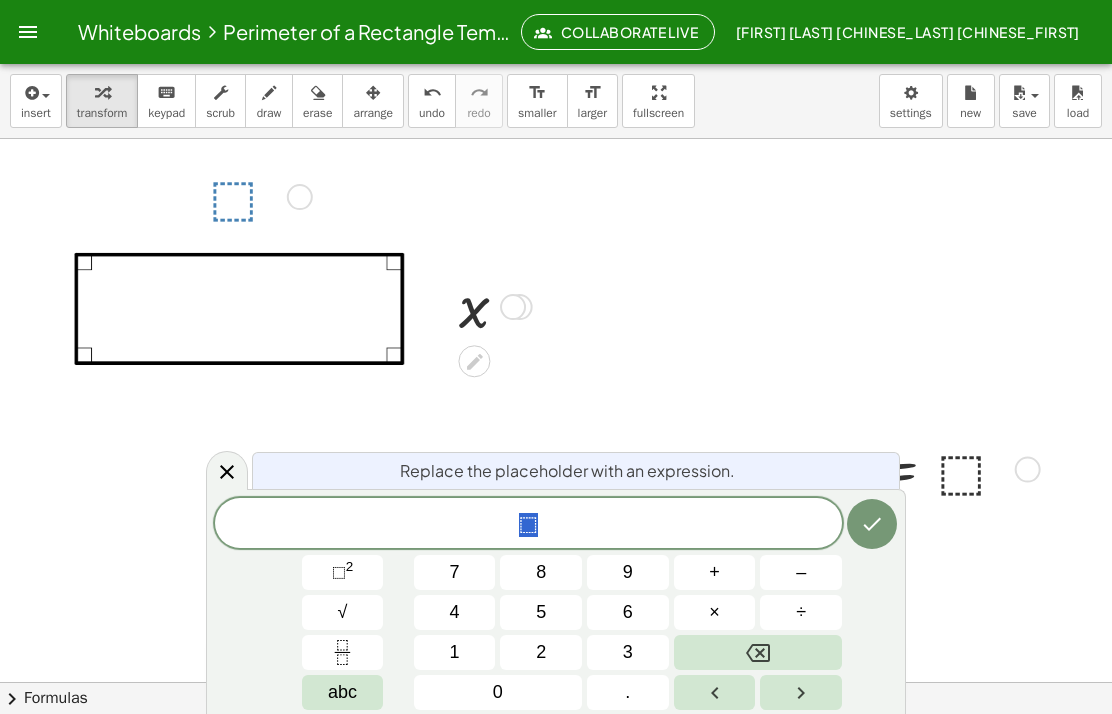 click on "5" at bounding box center [541, 612] 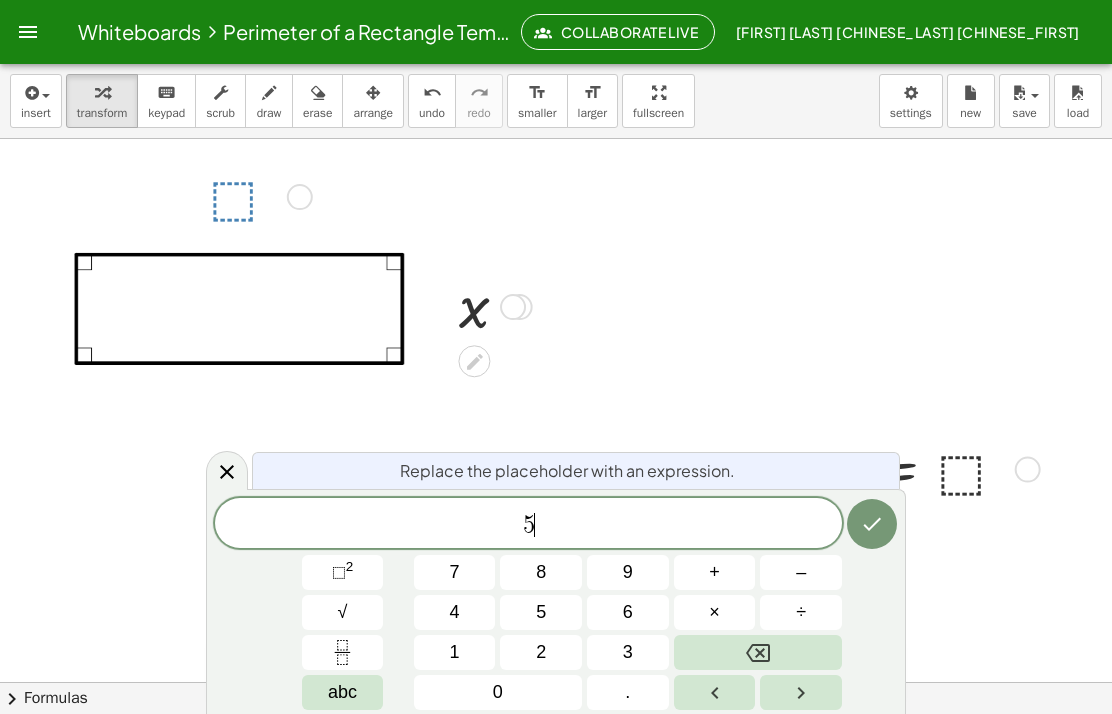 click on "abc" at bounding box center (342, 692) 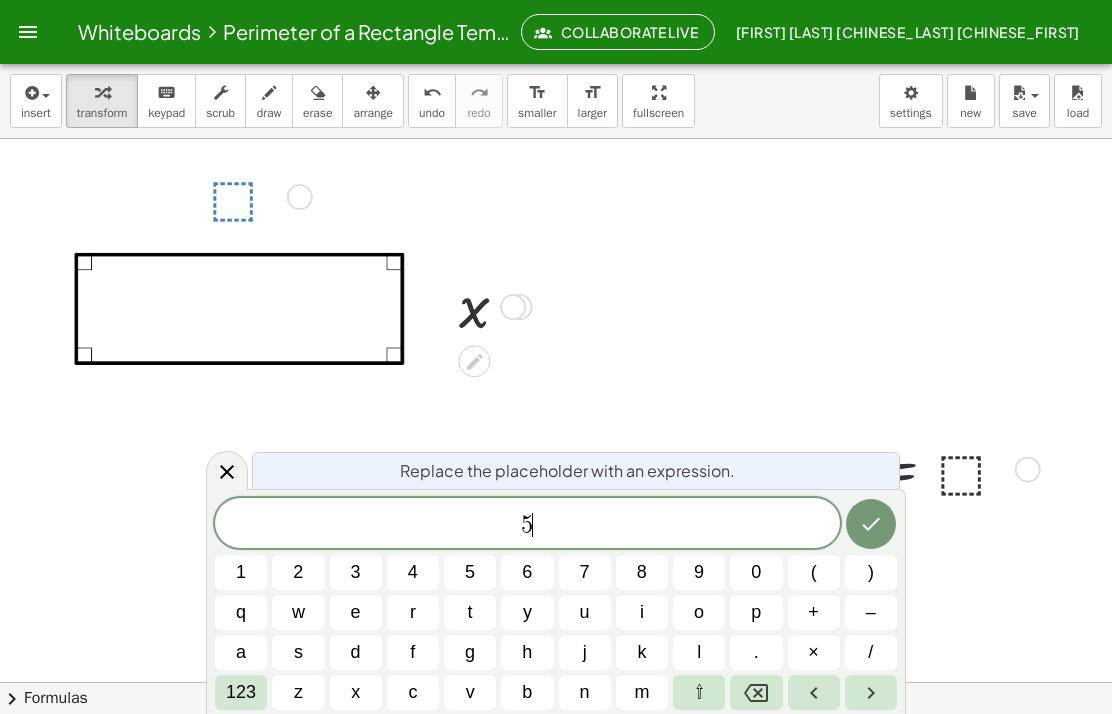 click on "x" at bounding box center (355, 692) 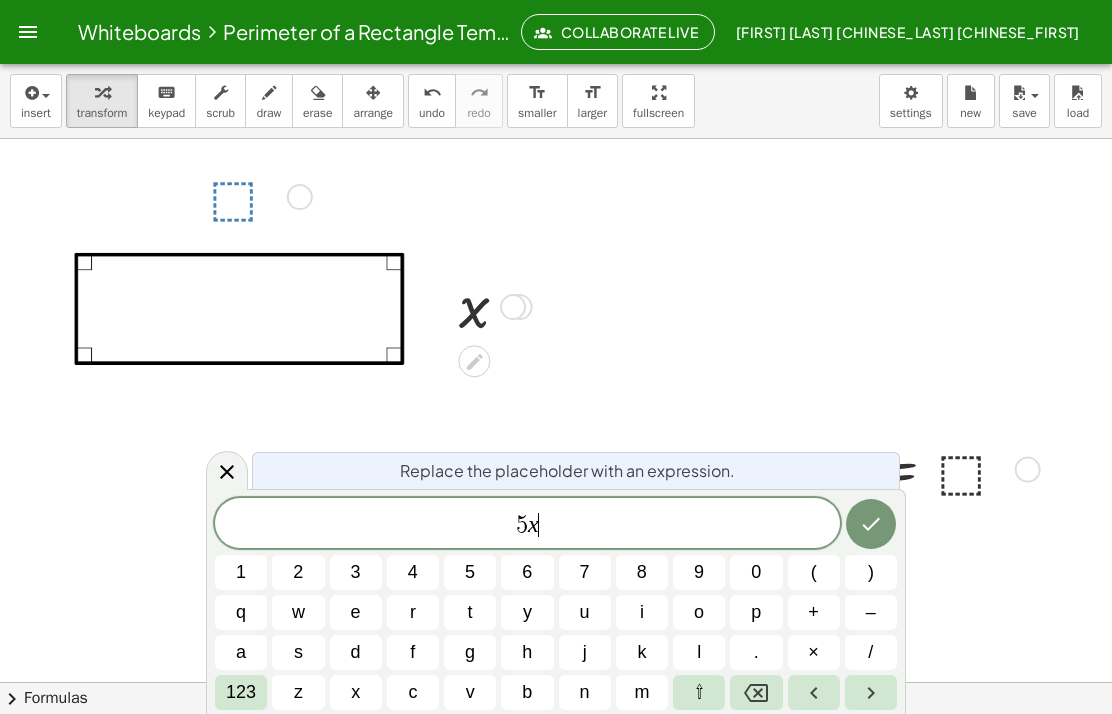 click on "123" at bounding box center (241, 692) 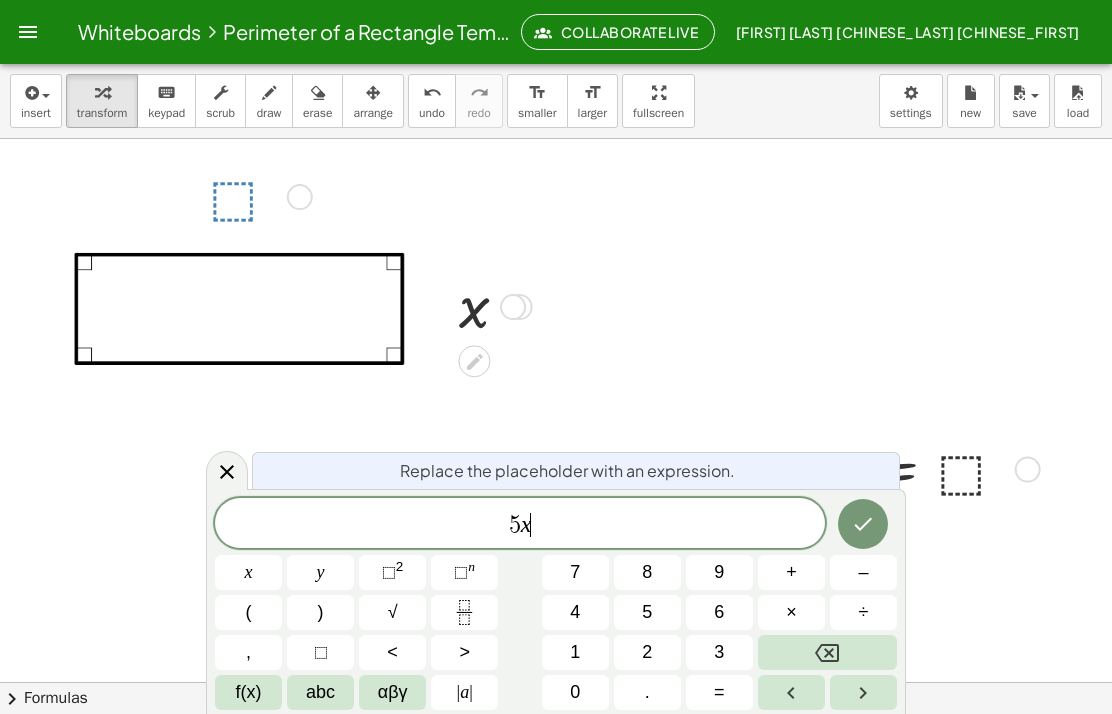 click on "–" at bounding box center (863, 572) 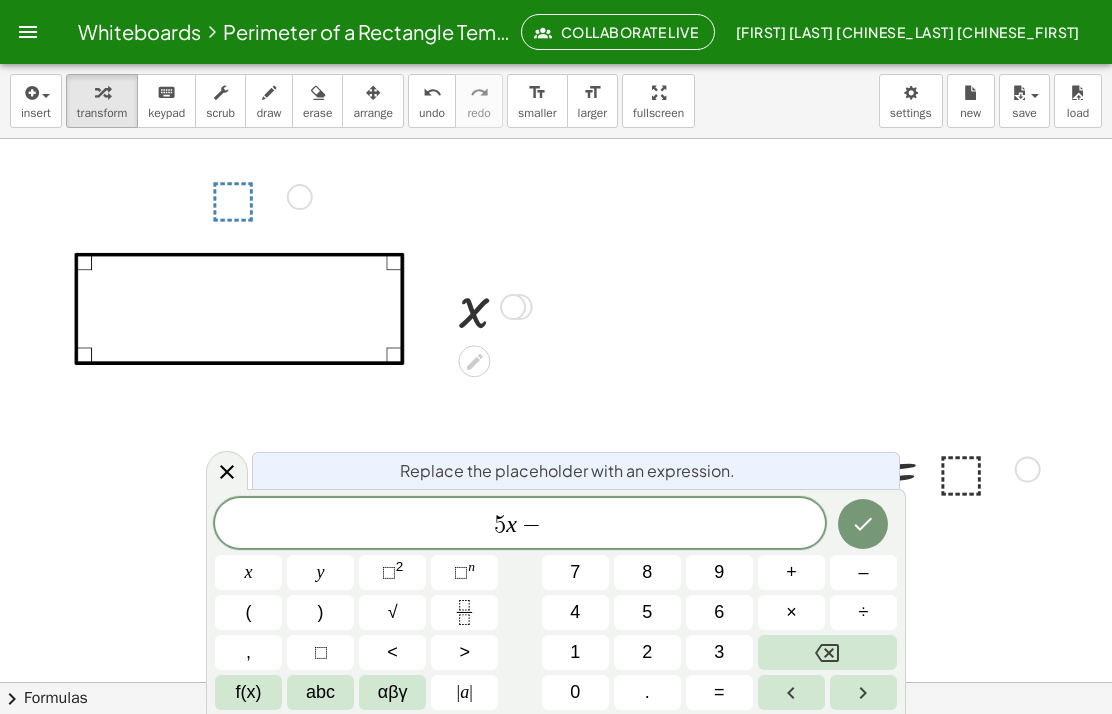 click on "7" at bounding box center [575, 572] 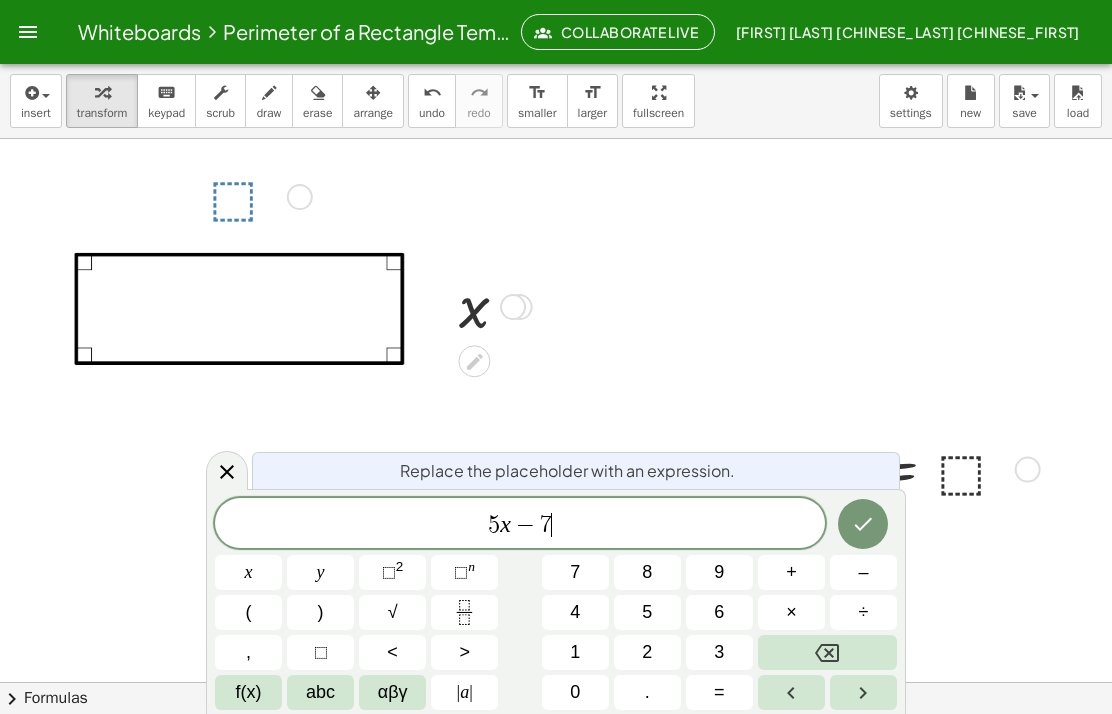 click on "7" at bounding box center [575, 572] 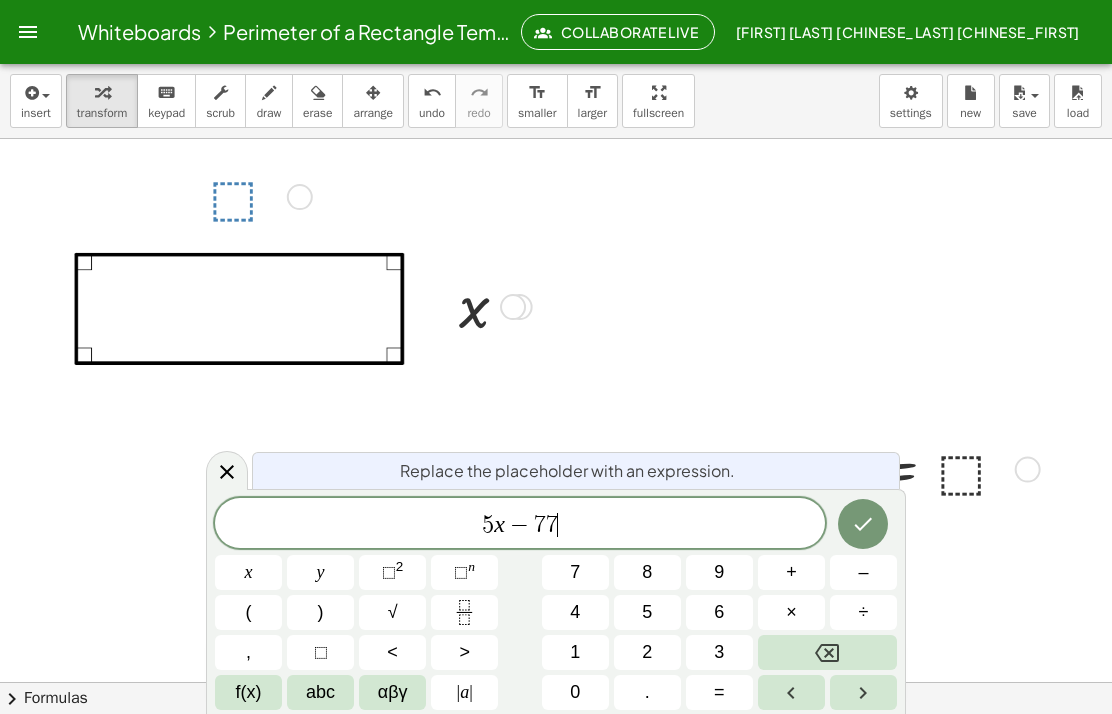 click on "4" at bounding box center [575, 612] 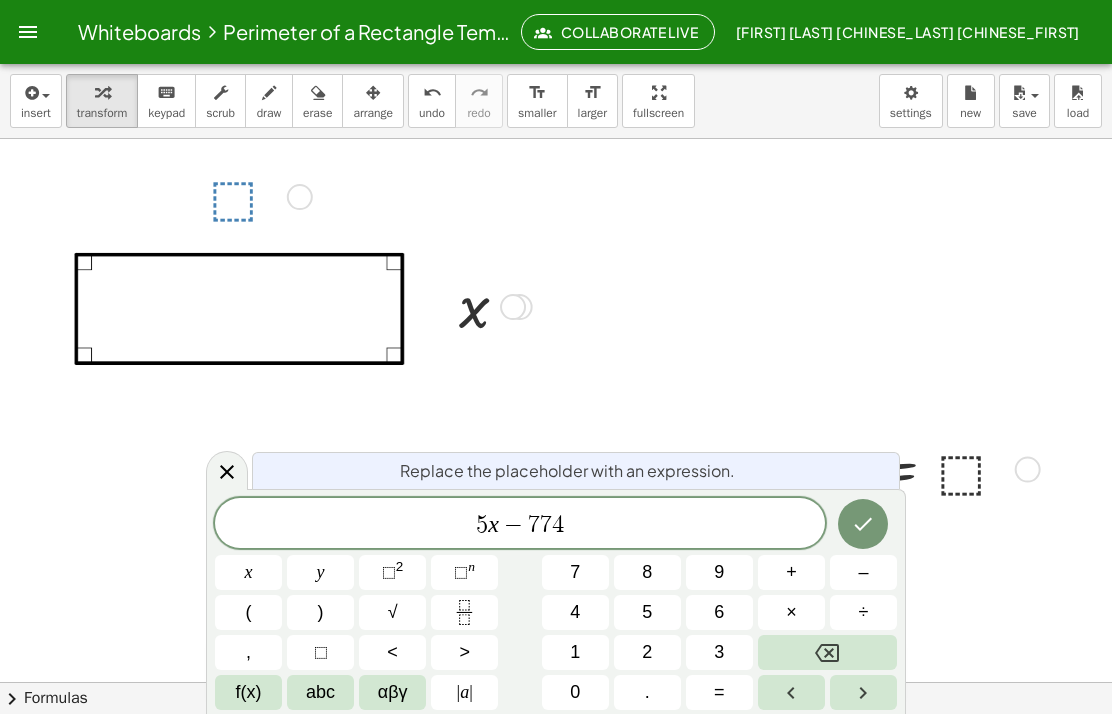click at bounding box center [827, 652] 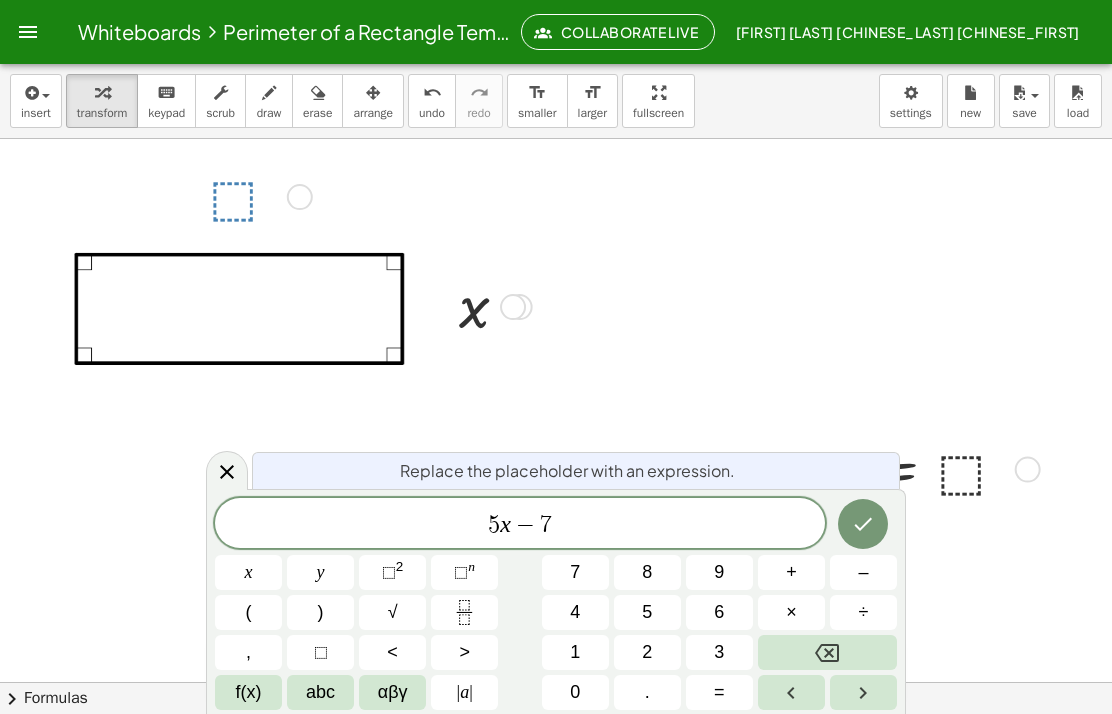 click on "4" at bounding box center (575, 612) 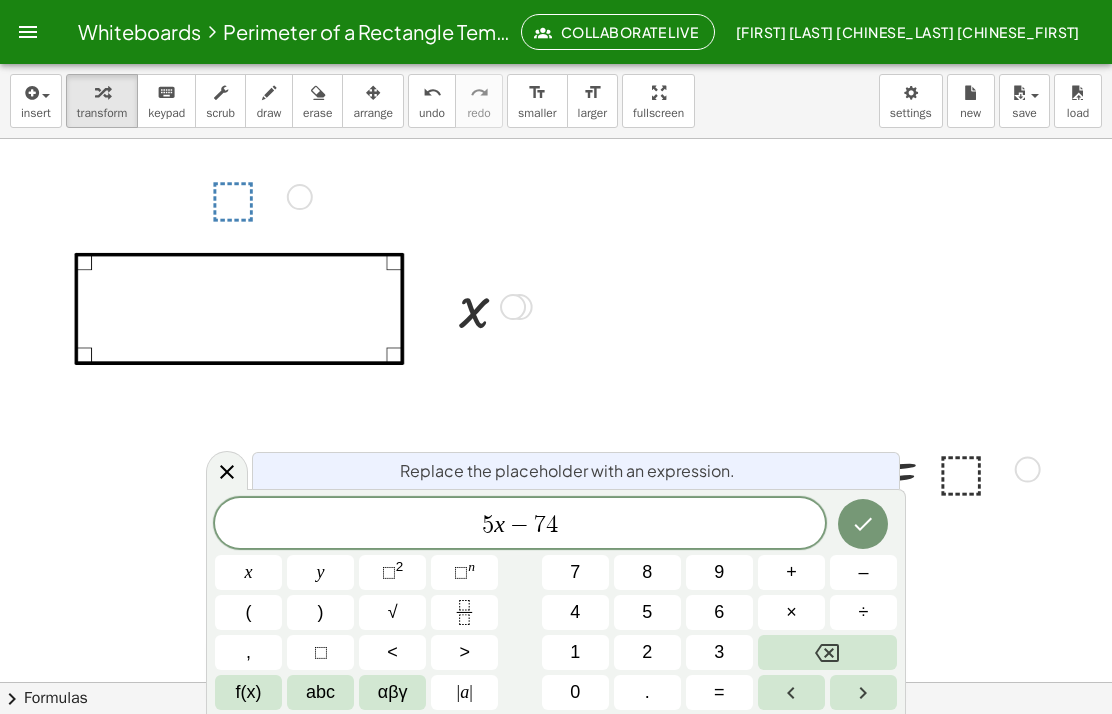 click 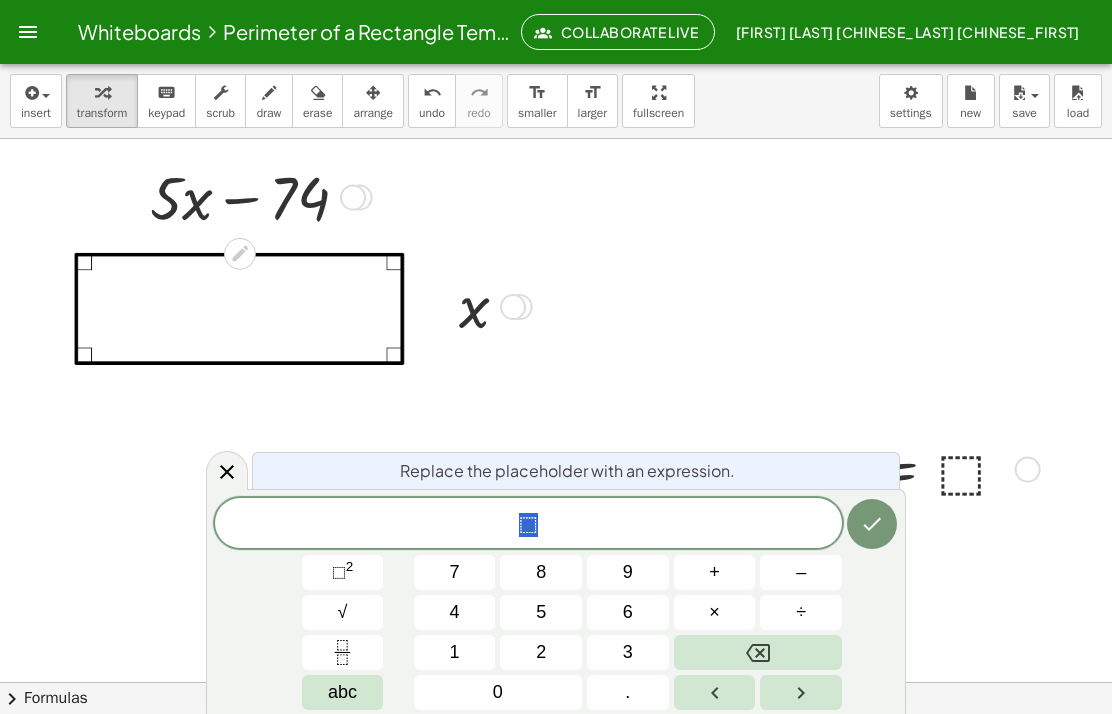 click on "5" at bounding box center (541, 612) 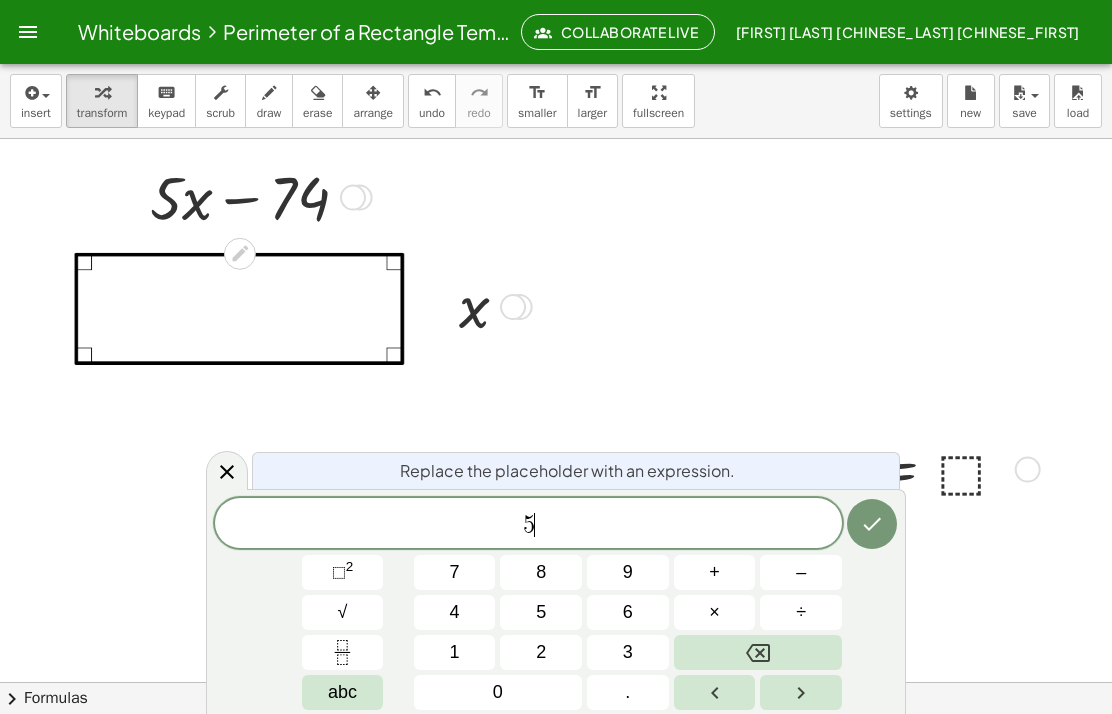 click on "abc" at bounding box center [342, 692] 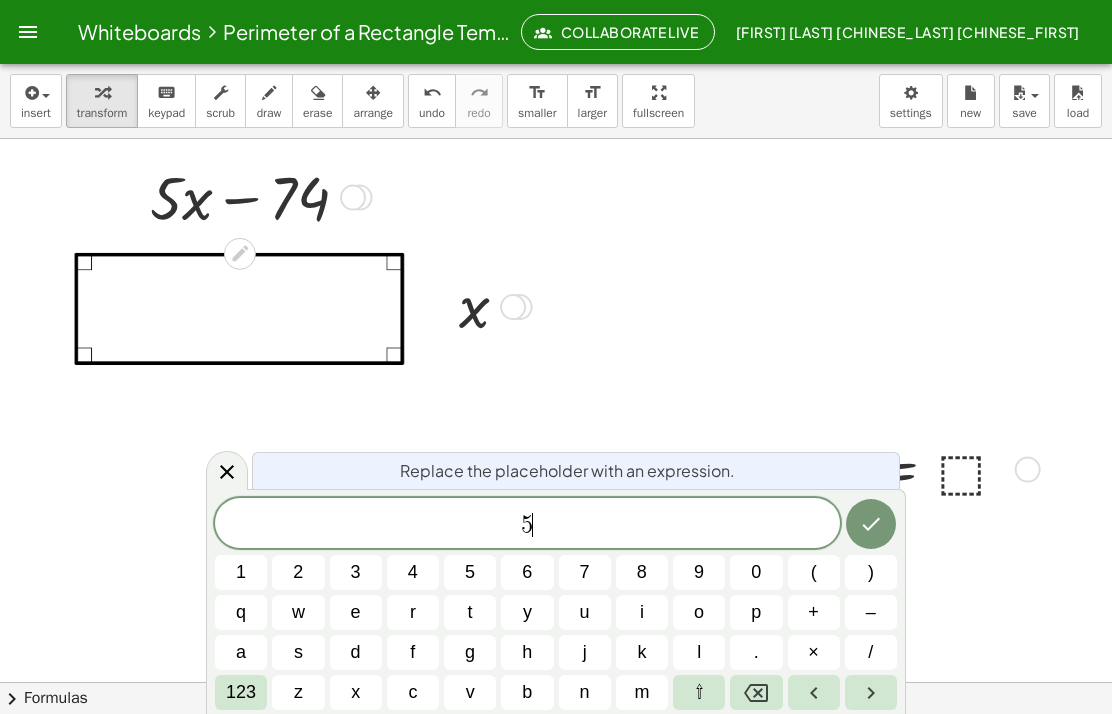 click on "x" at bounding box center [356, 692] 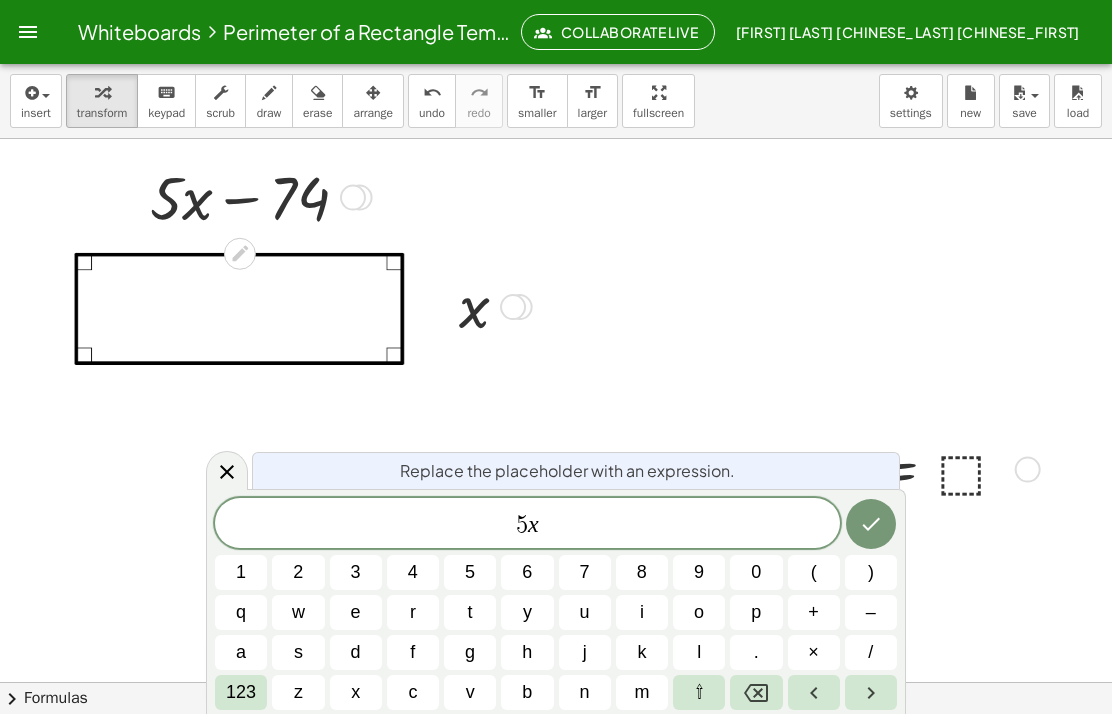 click on "123" at bounding box center [241, 692] 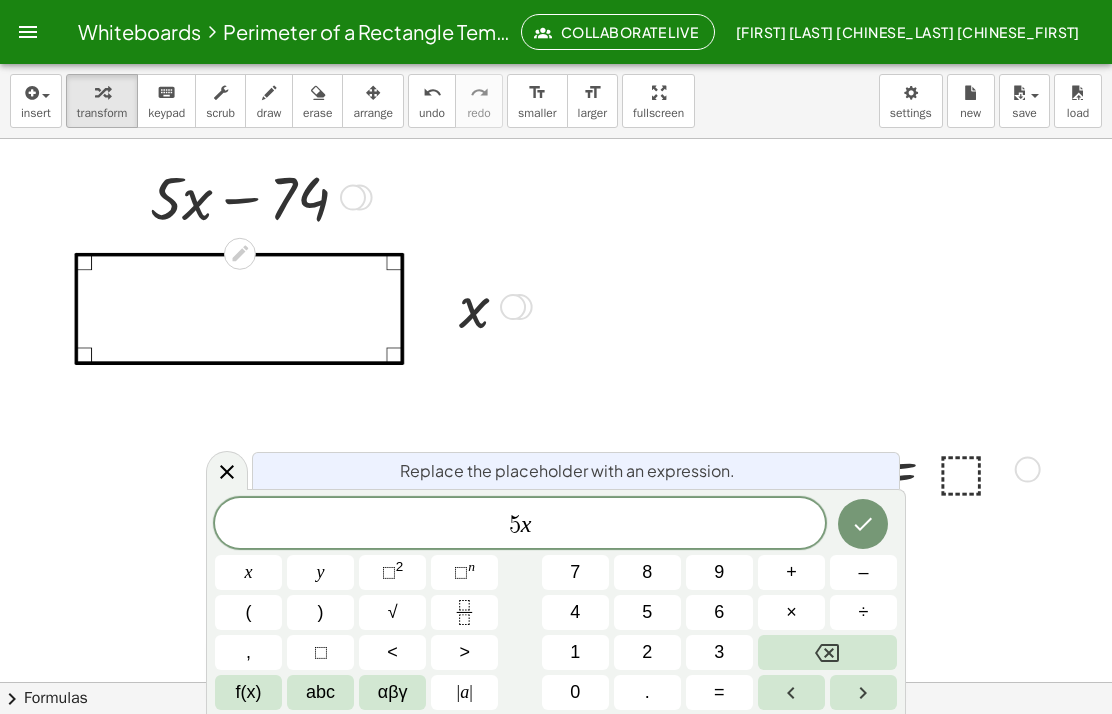 click on "–" at bounding box center (863, 572) 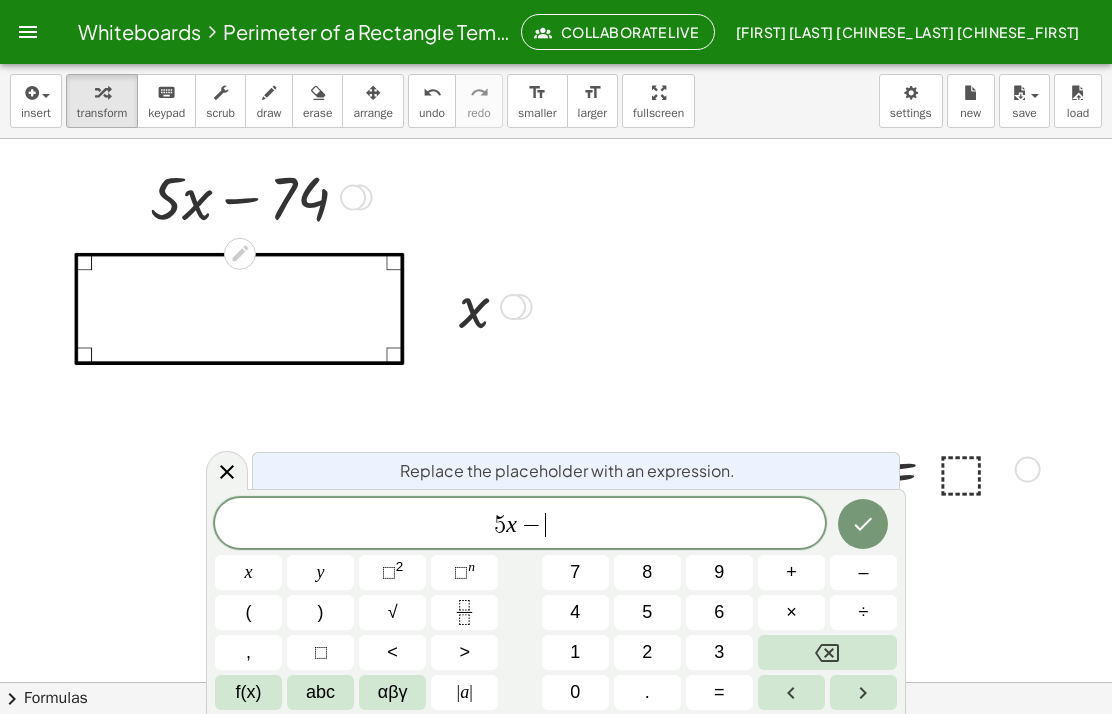 click on "7" at bounding box center [575, 572] 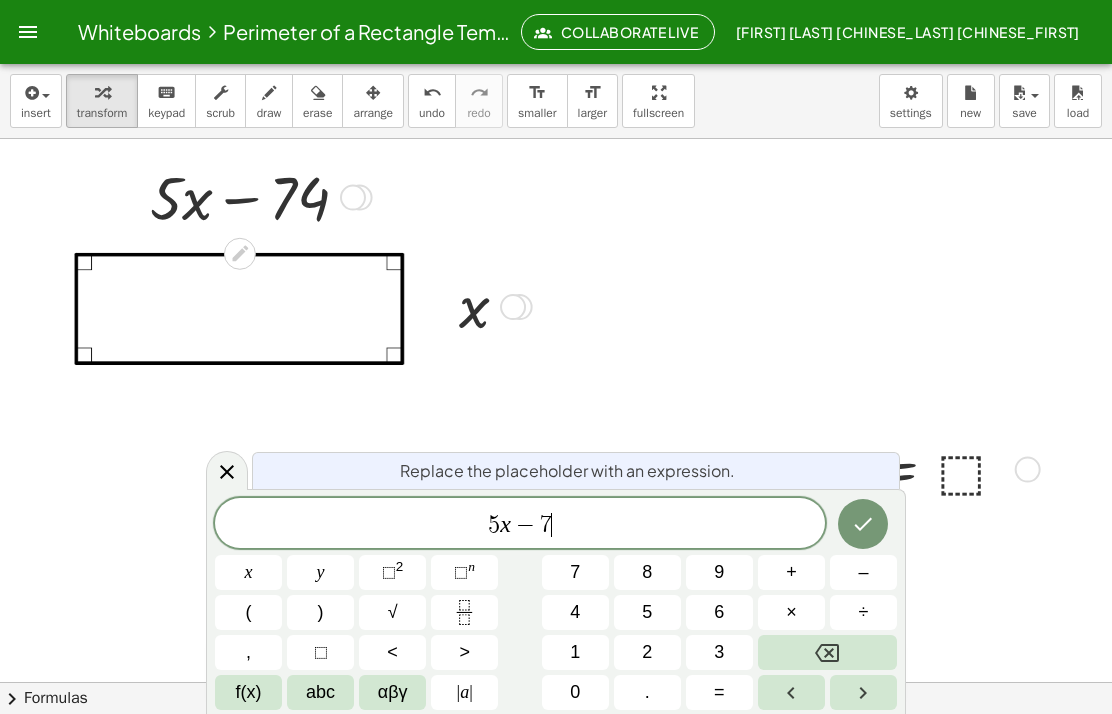click on "7" at bounding box center (575, 572) 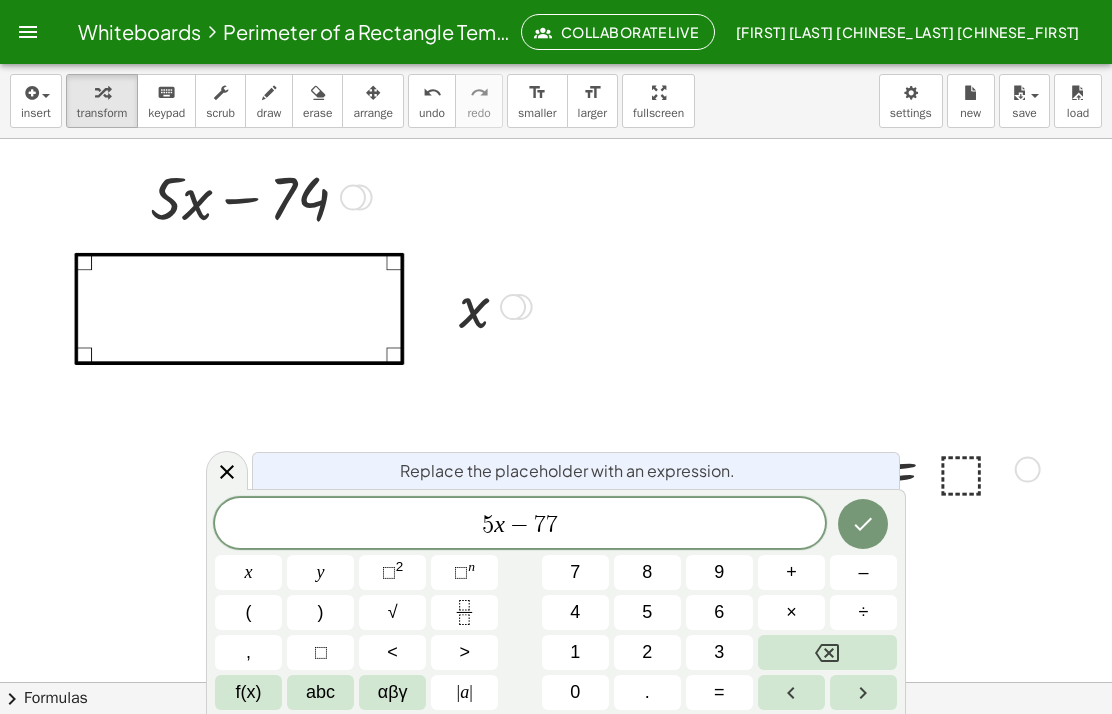 click at bounding box center (827, 652) 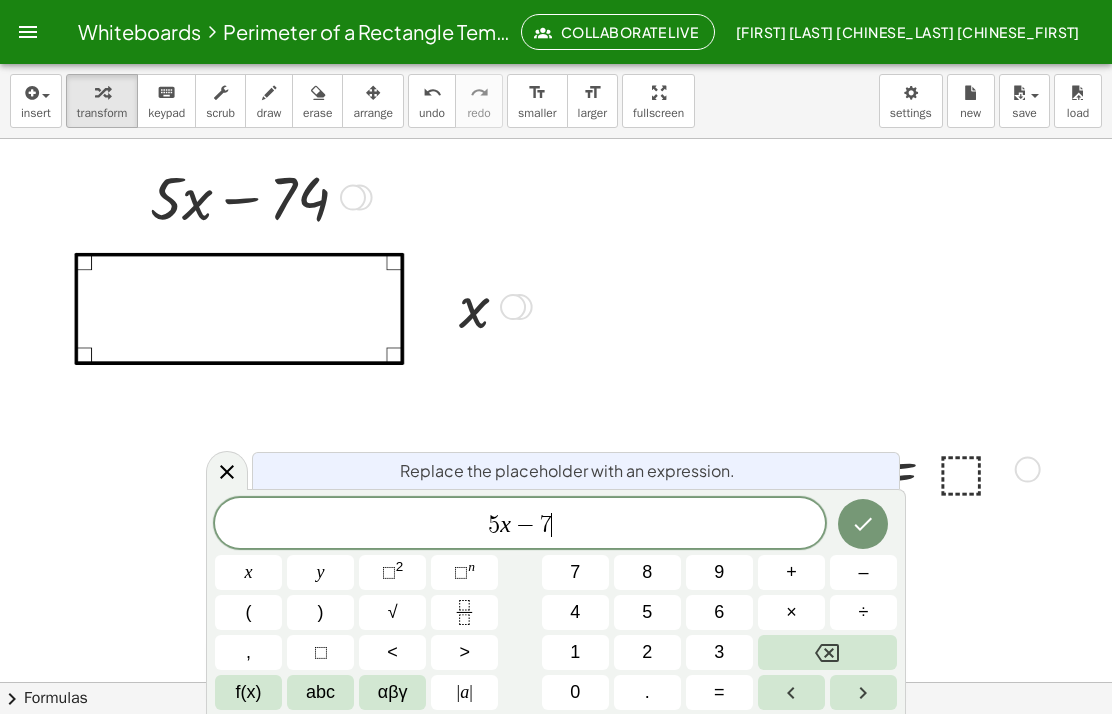 click on "4" at bounding box center [575, 612] 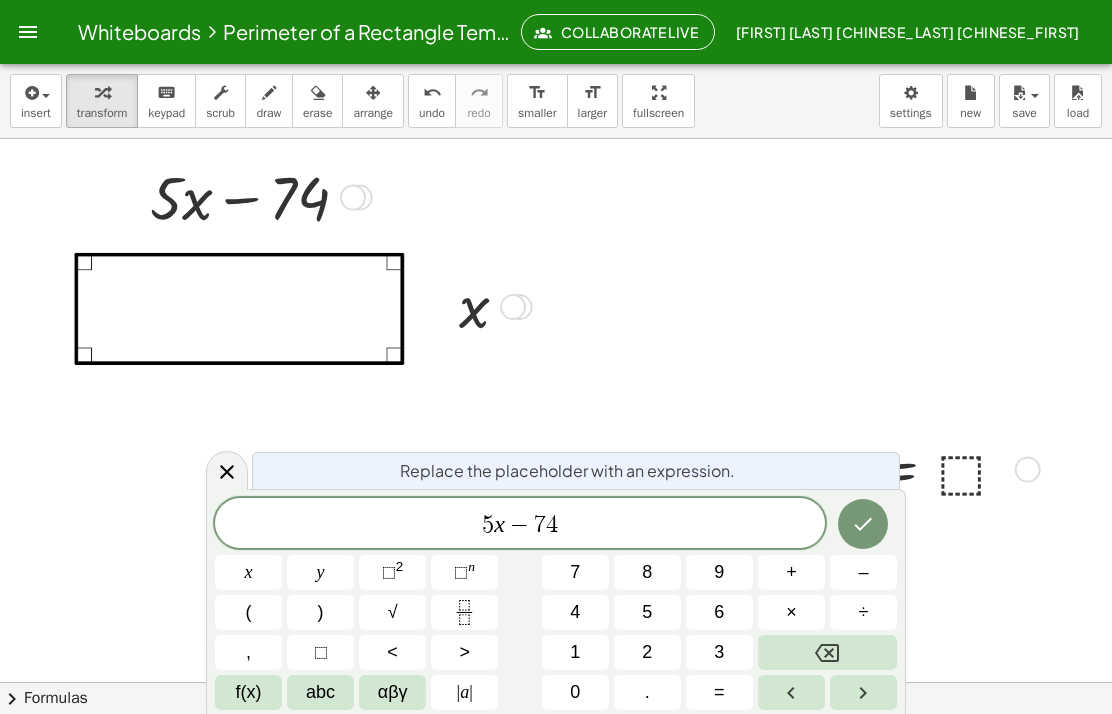 click 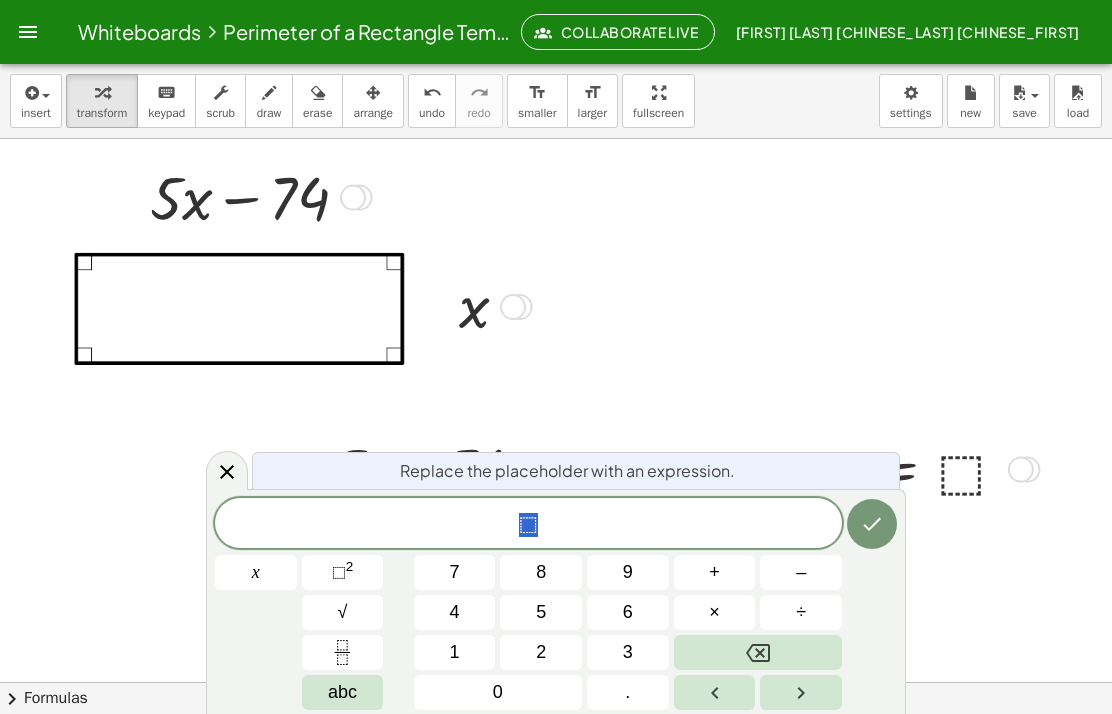 click on "4" at bounding box center (455, 612) 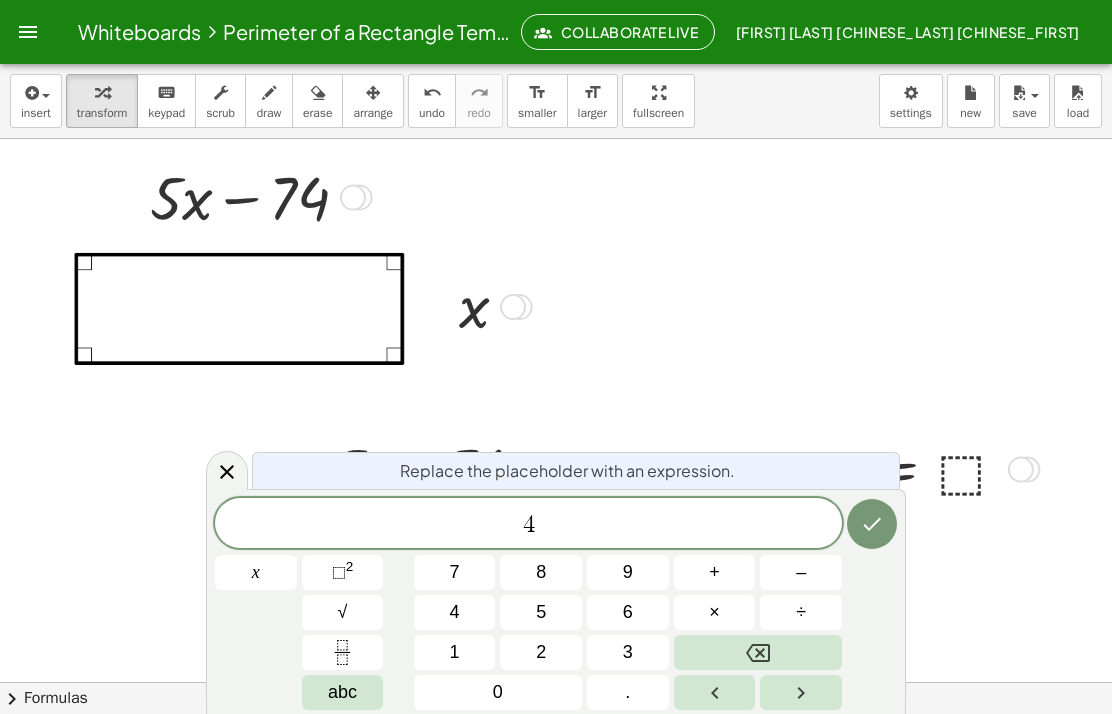 click at bounding box center [758, 652] 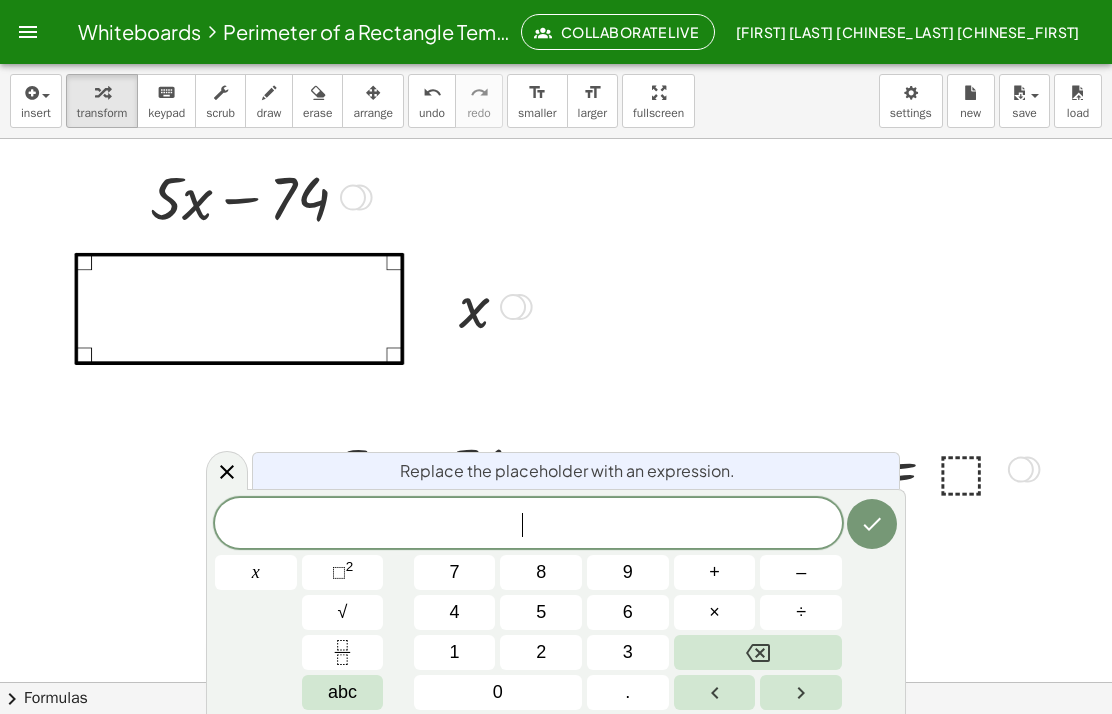 click on "abc" at bounding box center (342, 692) 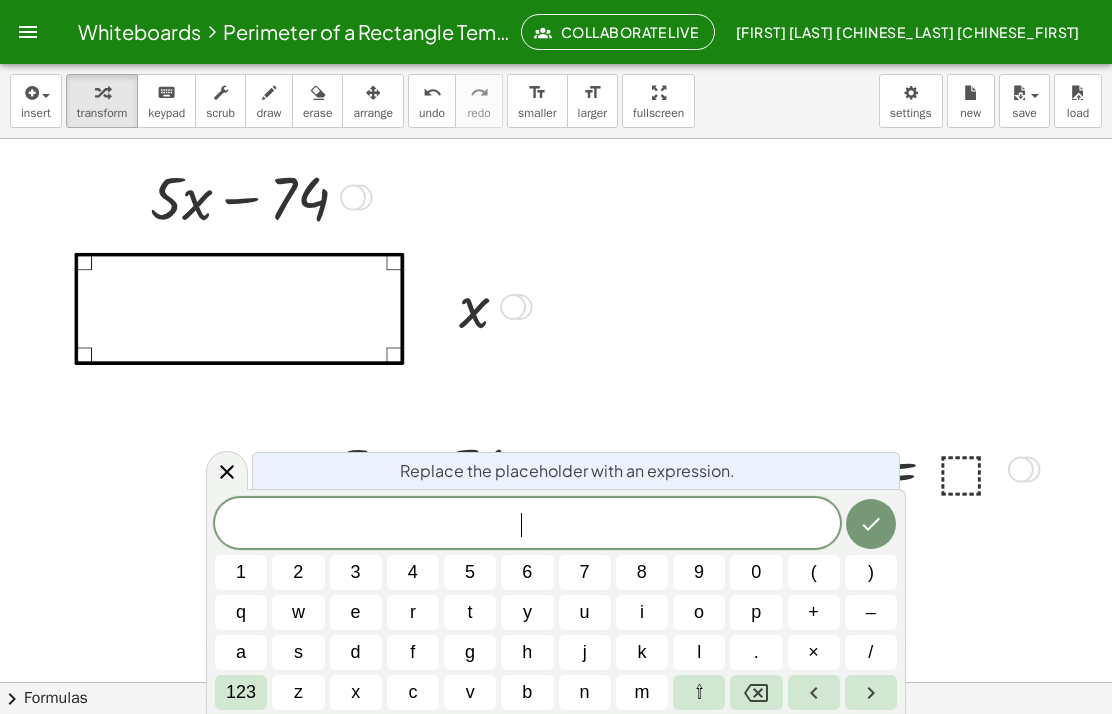 click on "x" at bounding box center [355, 692] 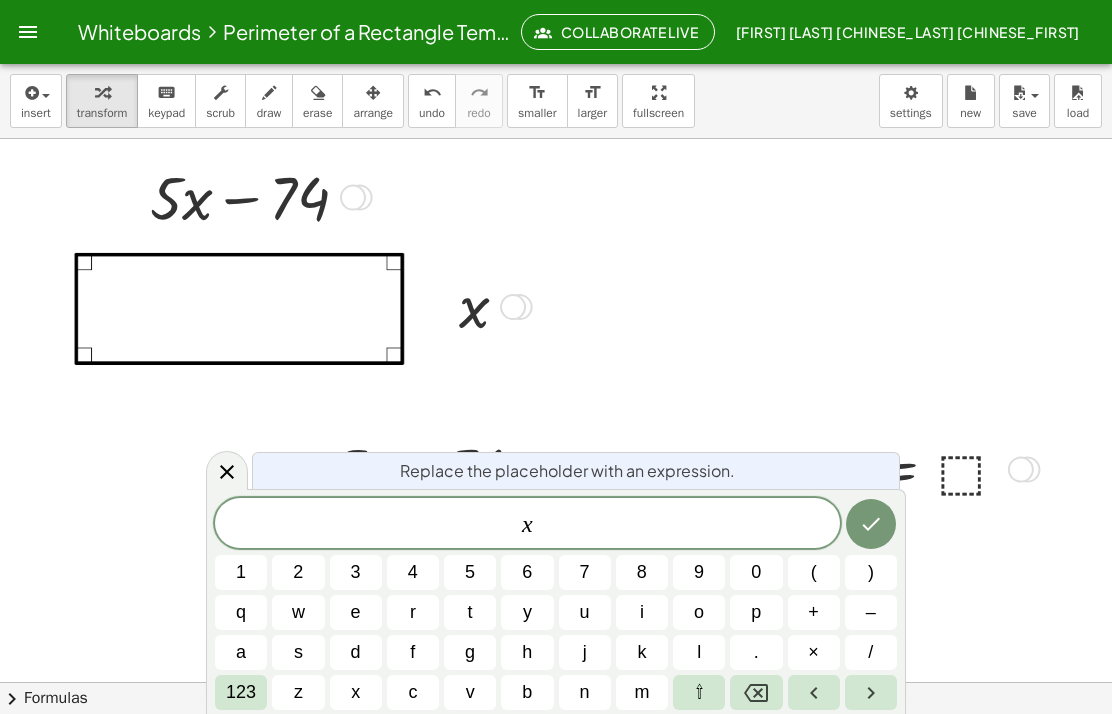 click 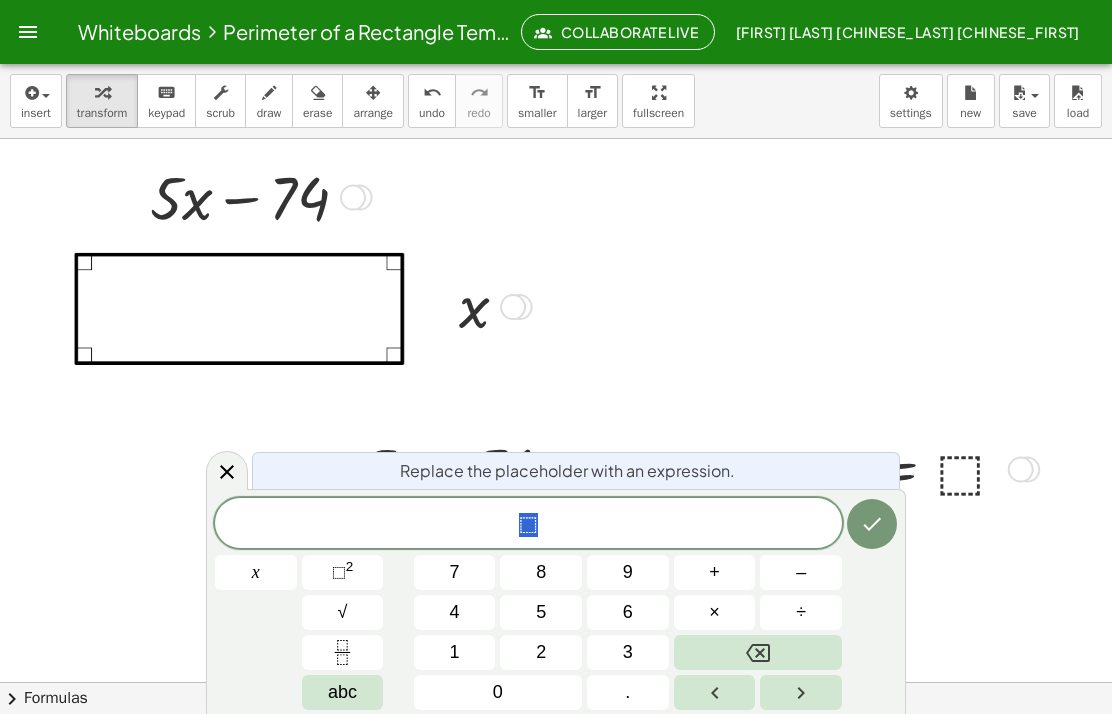 click on "5" at bounding box center (541, 612) 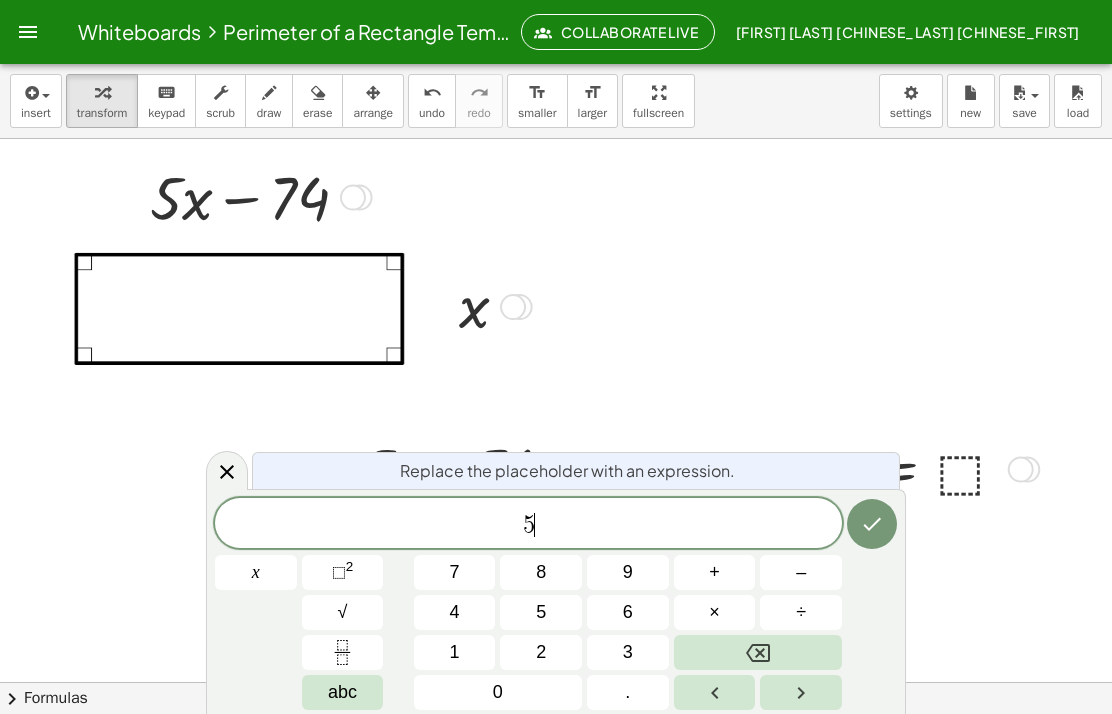 click at bounding box center [343, 652] 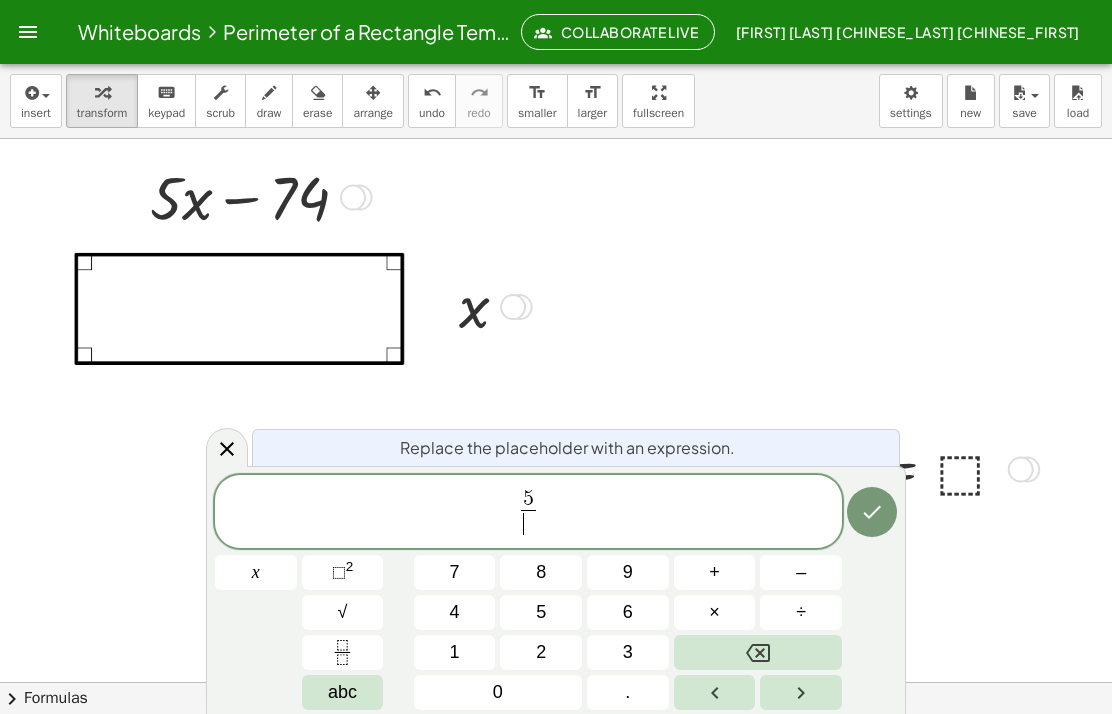 click on "abc" at bounding box center [342, 692] 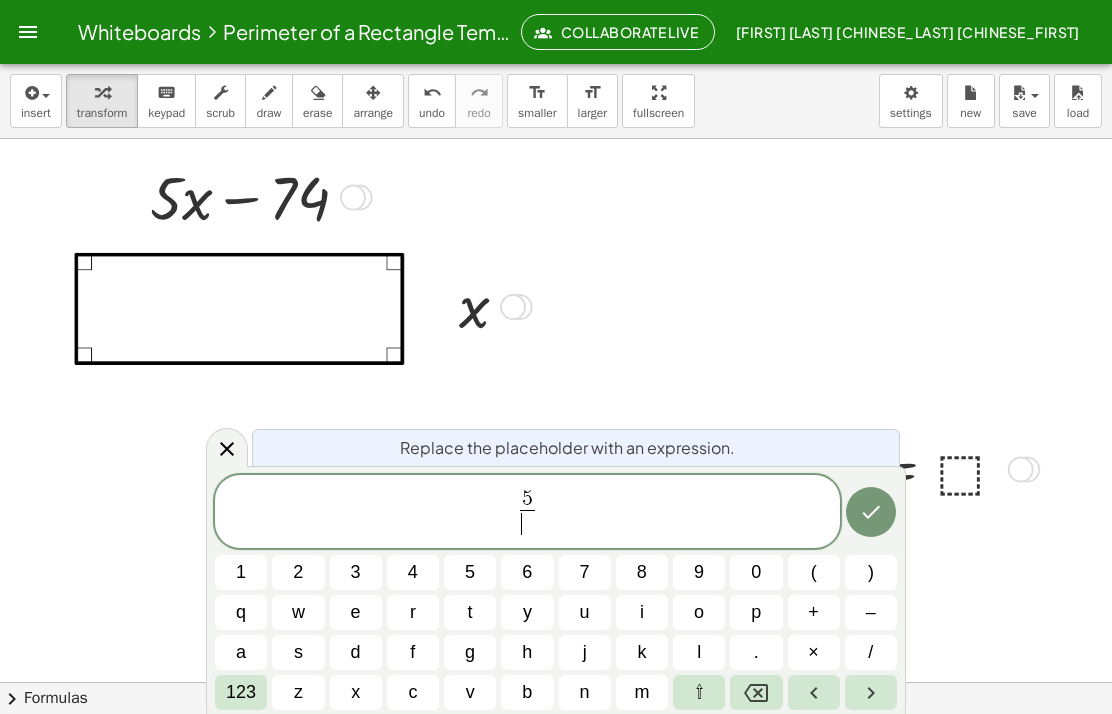 click on "x" at bounding box center (355, 692) 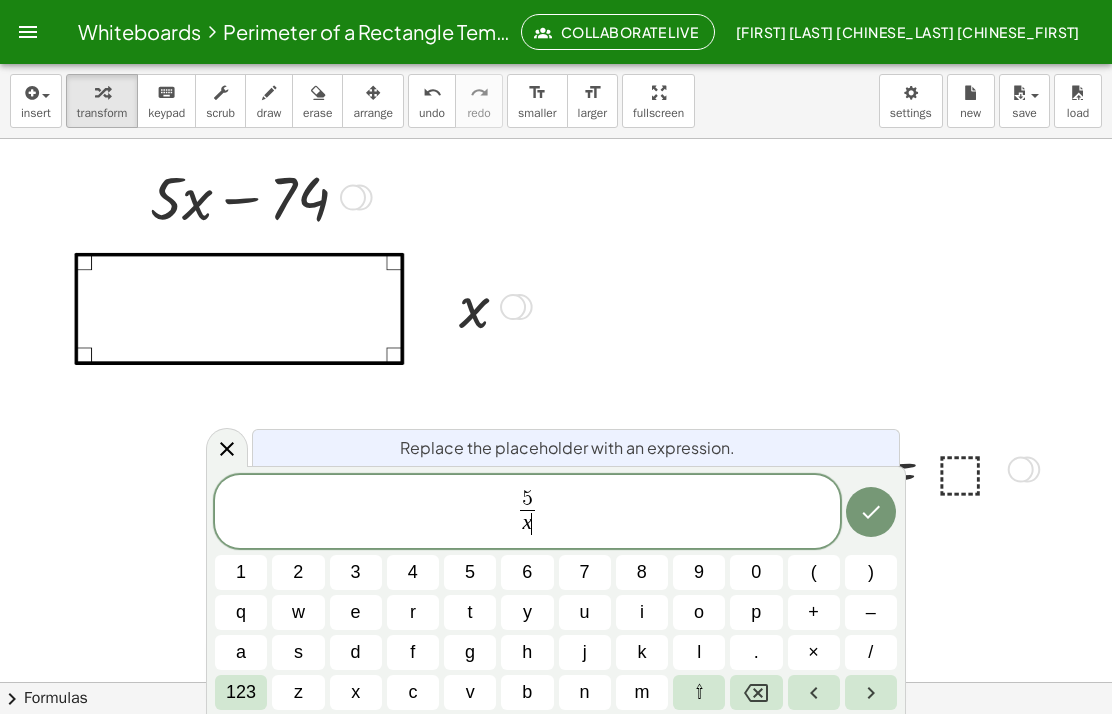 click 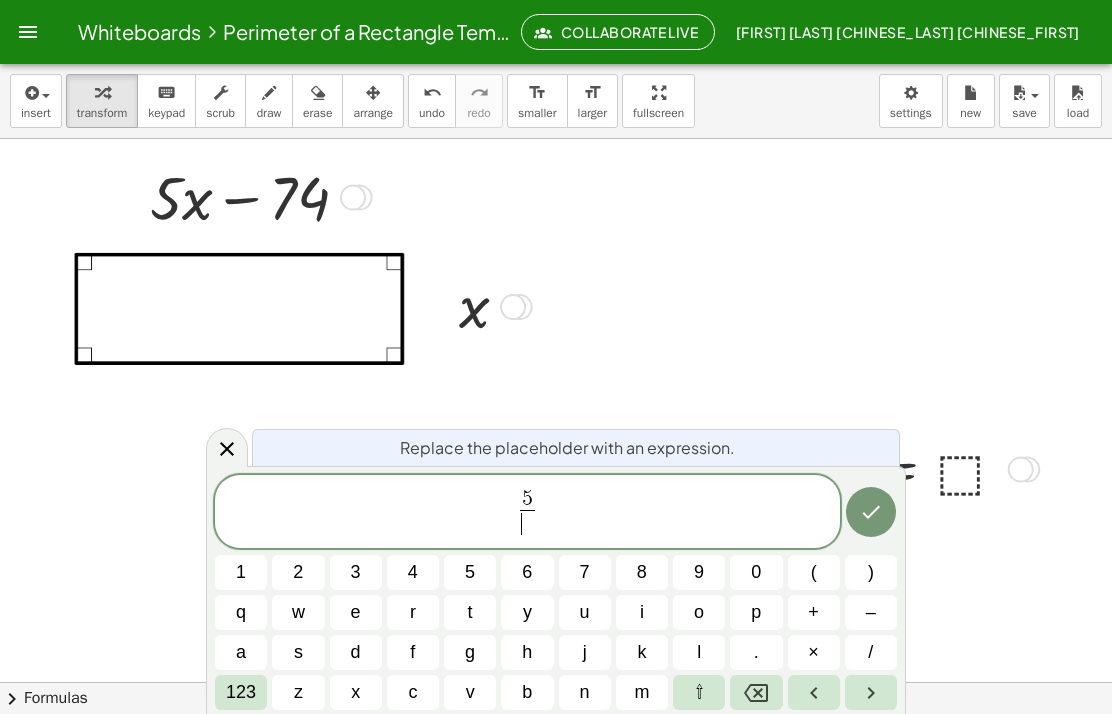 click 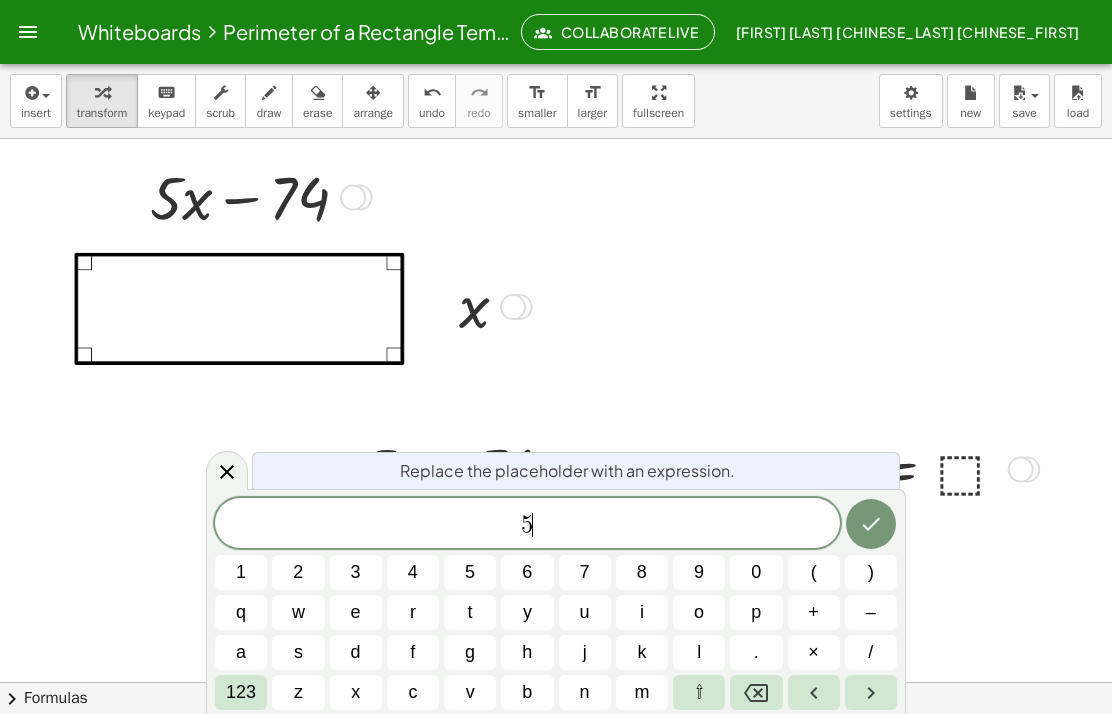 click on "x" at bounding box center [355, 692] 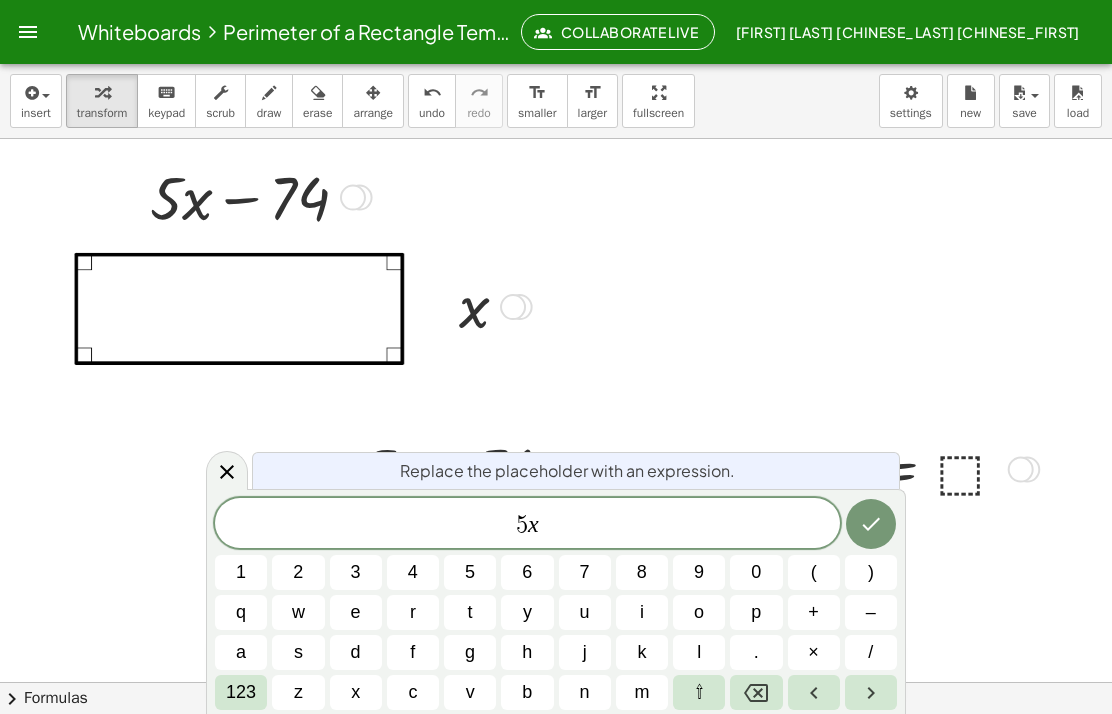 click on "–" at bounding box center (871, 612) 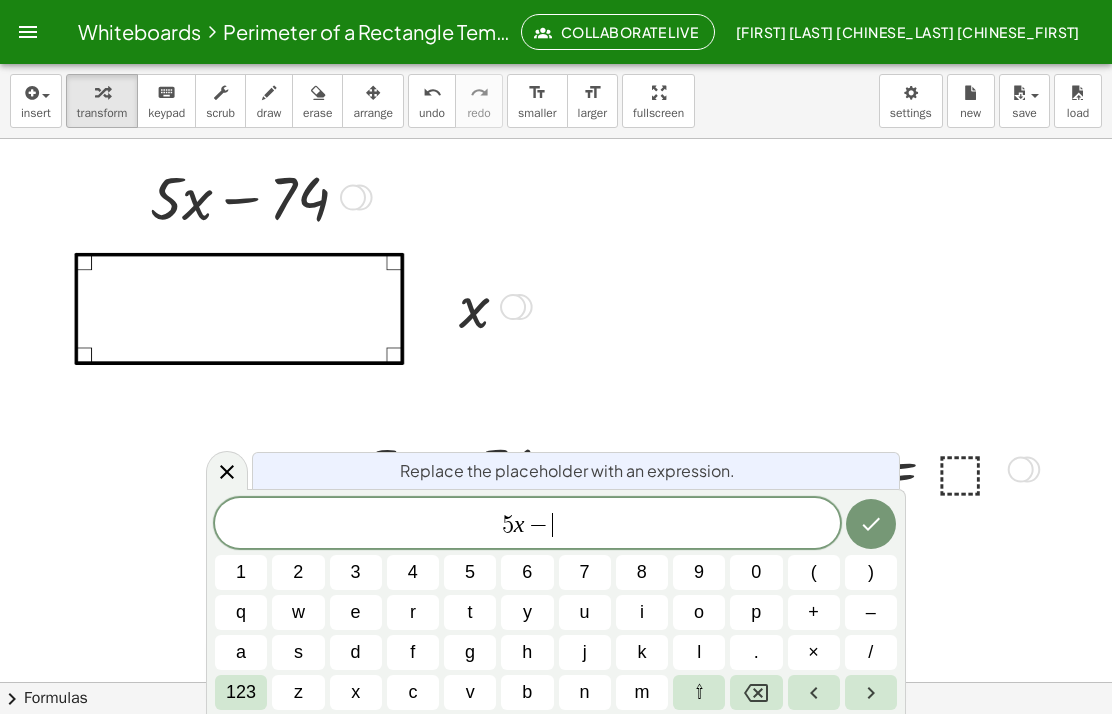 click on "7" at bounding box center [585, 572] 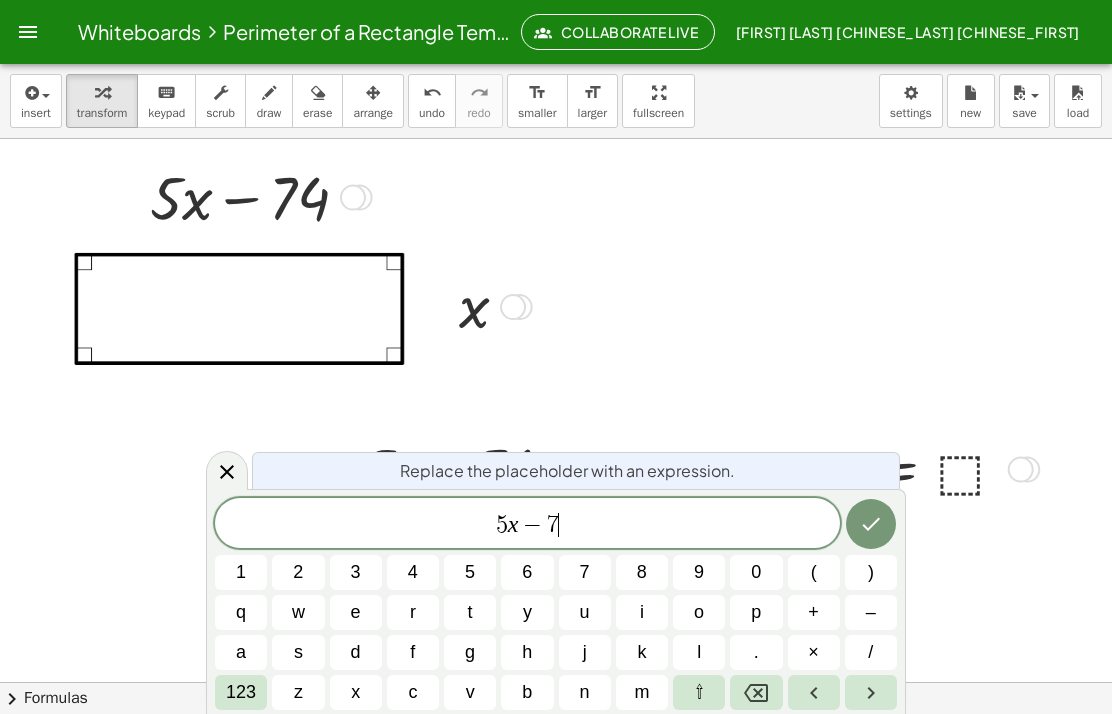 click on "4" at bounding box center [413, 572] 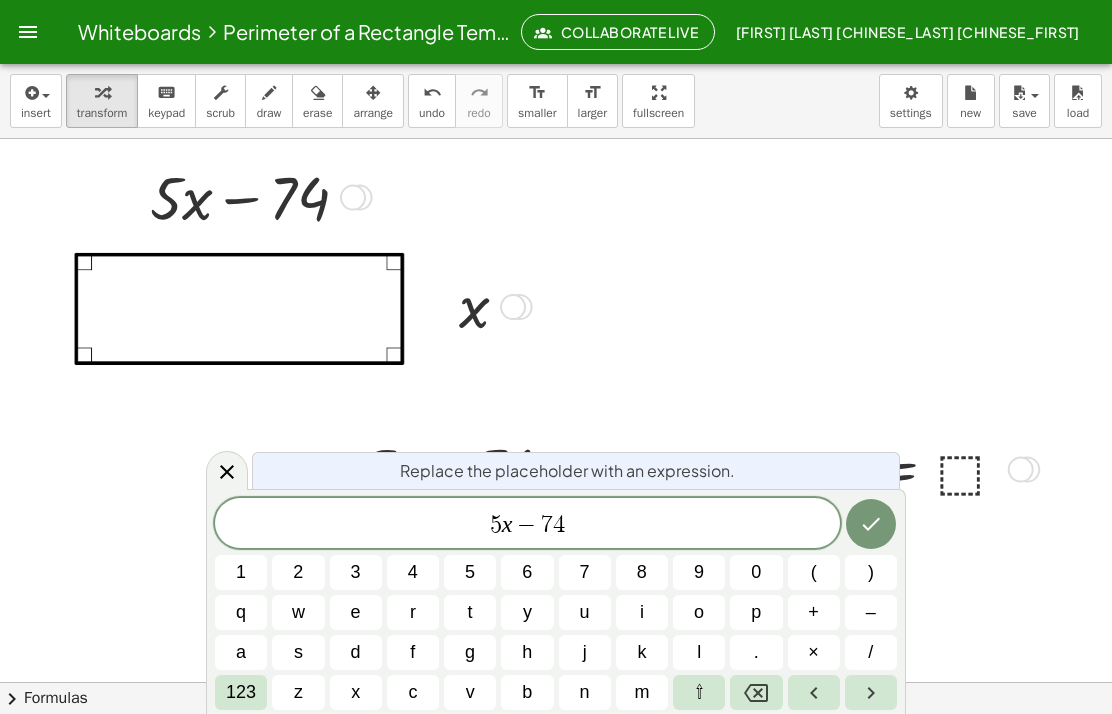 click 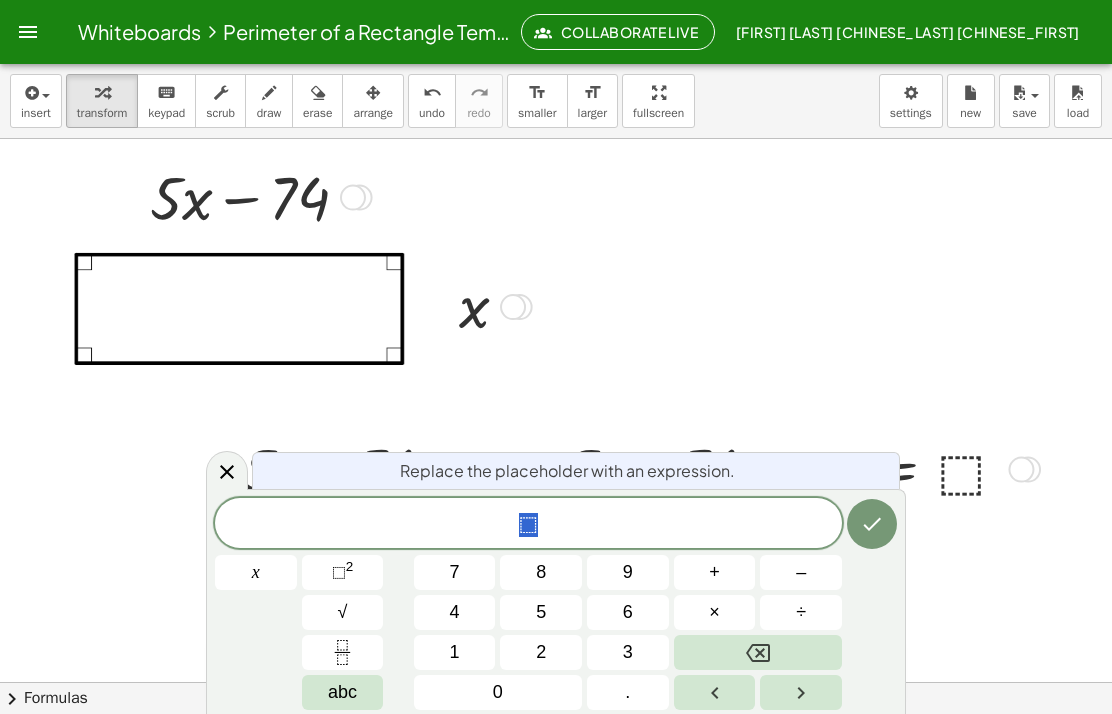 click on "abc" at bounding box center [342, 692] 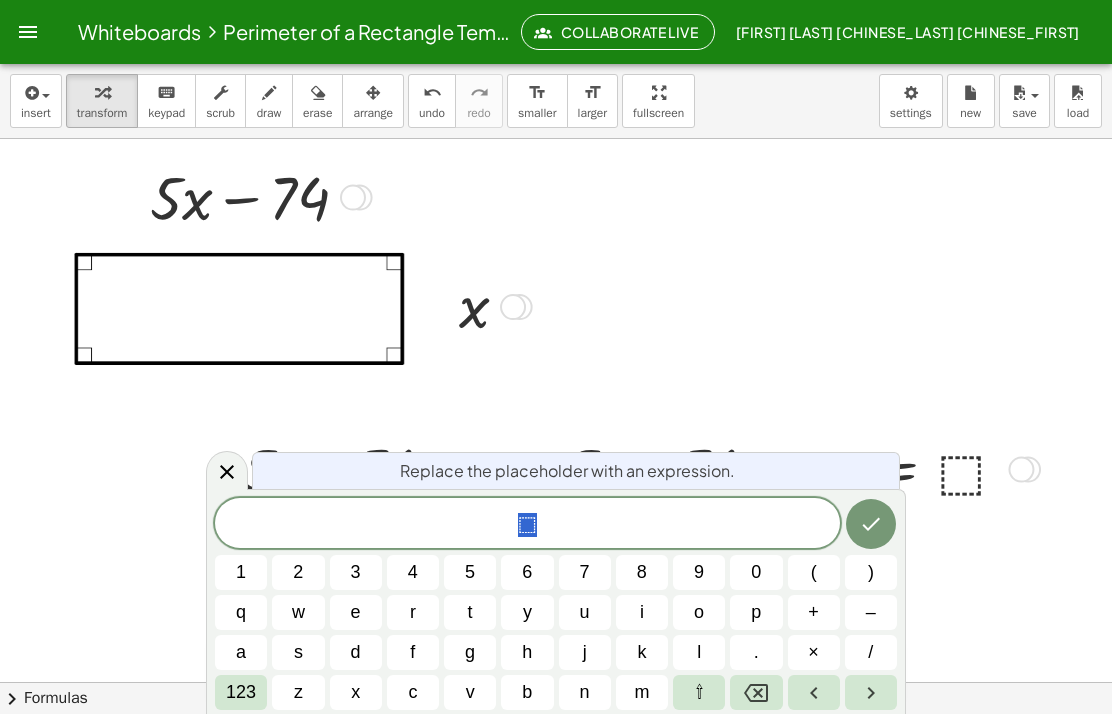 click on "x" at bounding box center (355, 692) 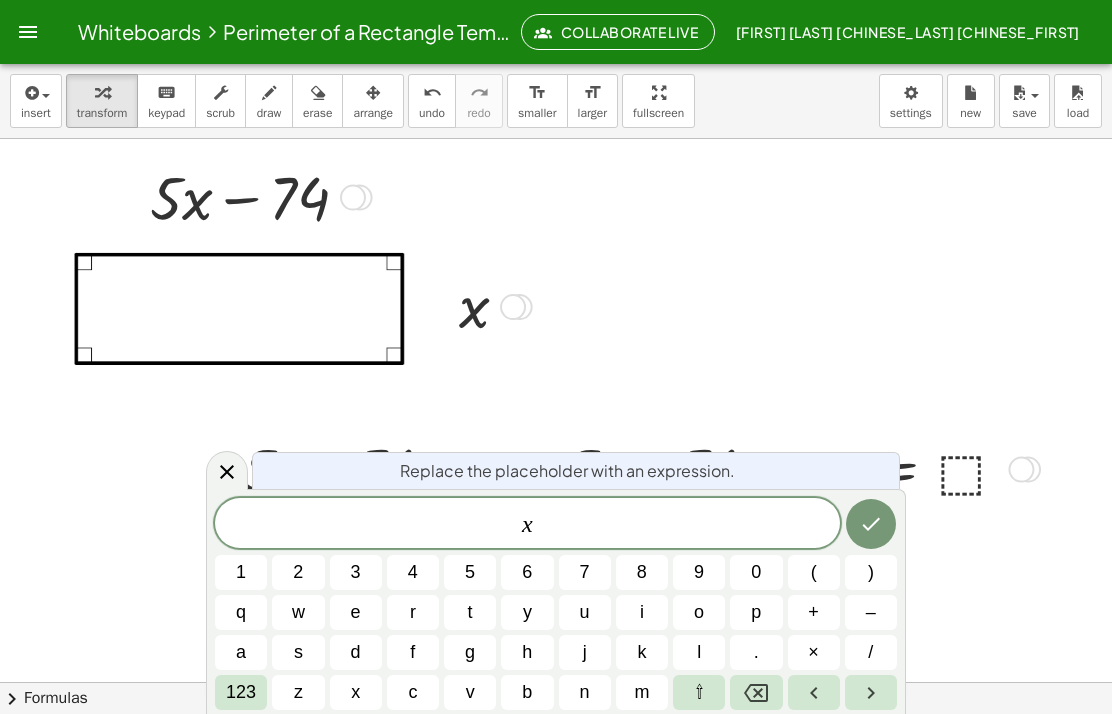 click 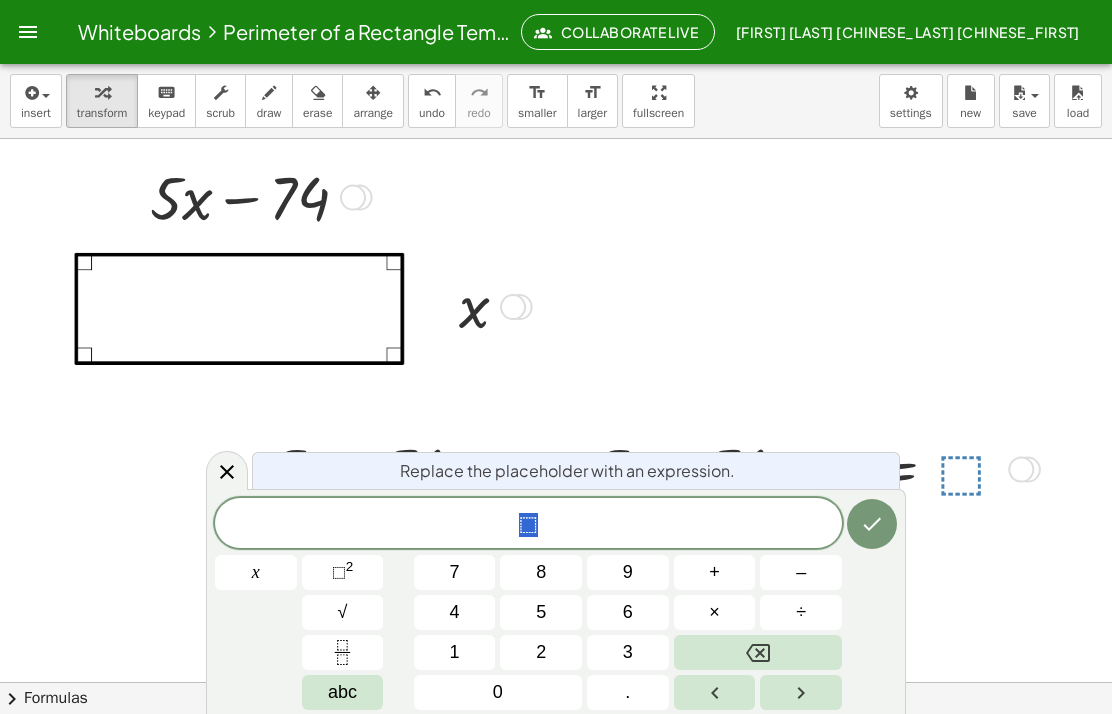 click on "7" at bounding box center (455, 572) 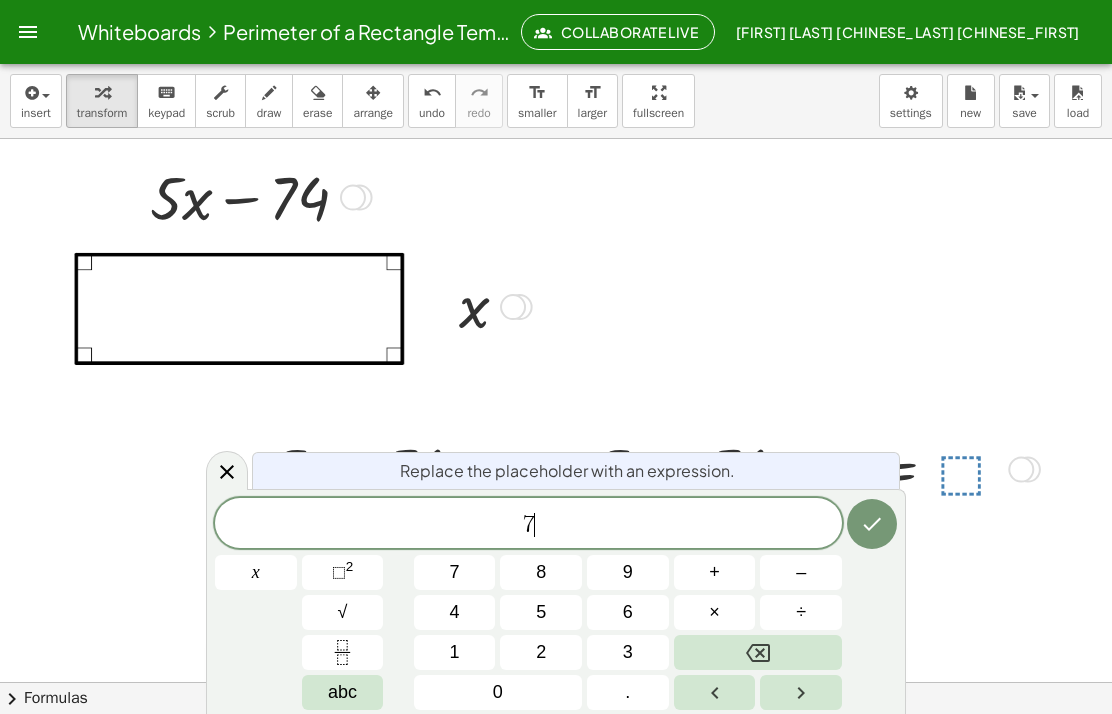 click on "0" at bounding box center (498, 692) 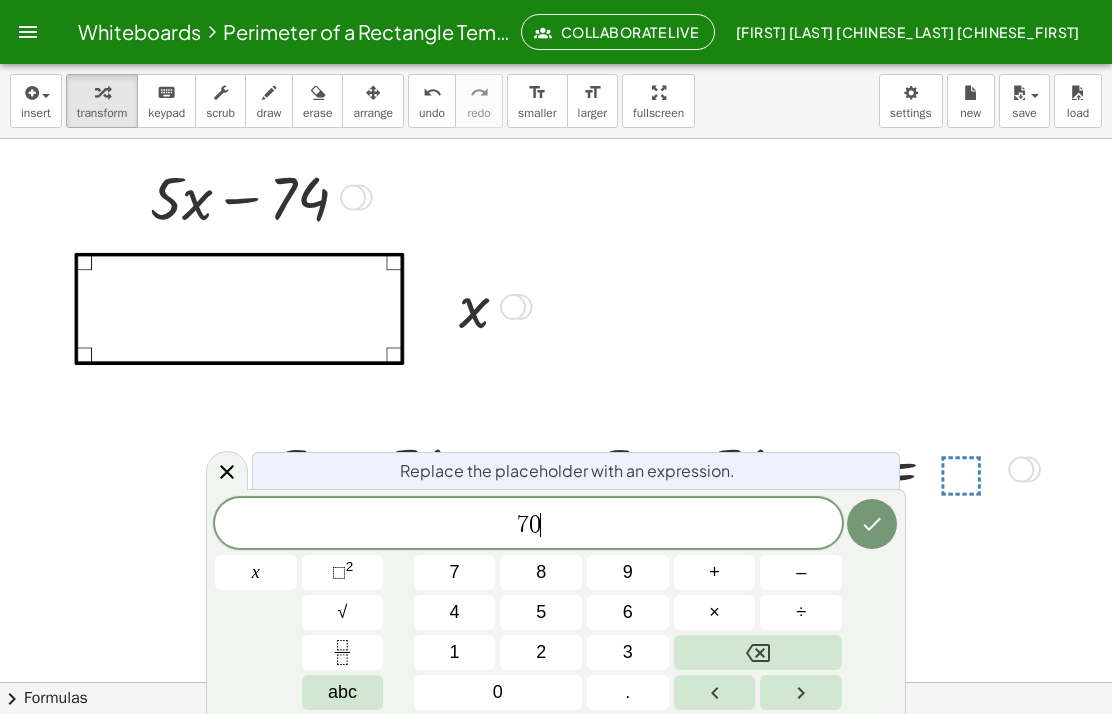 click on "4" at bounding box center [455, 612] 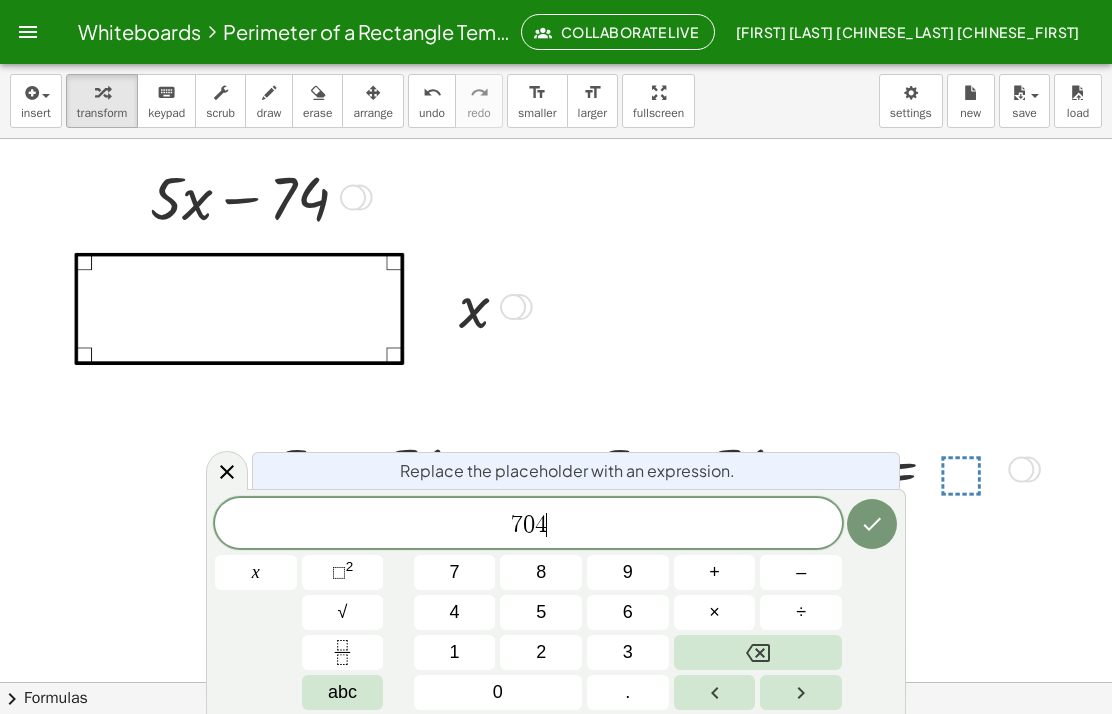 click at bounding box center [872, 524] 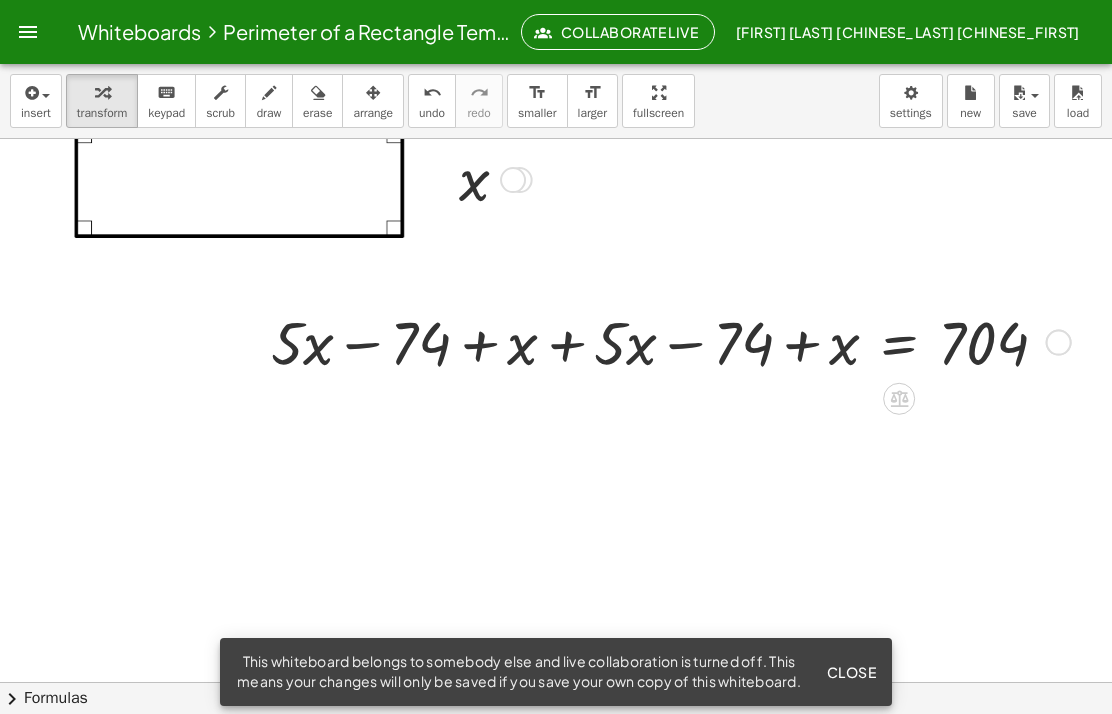 scroll, scrollTop: 128, scrollLeft: 0, axis: vertical 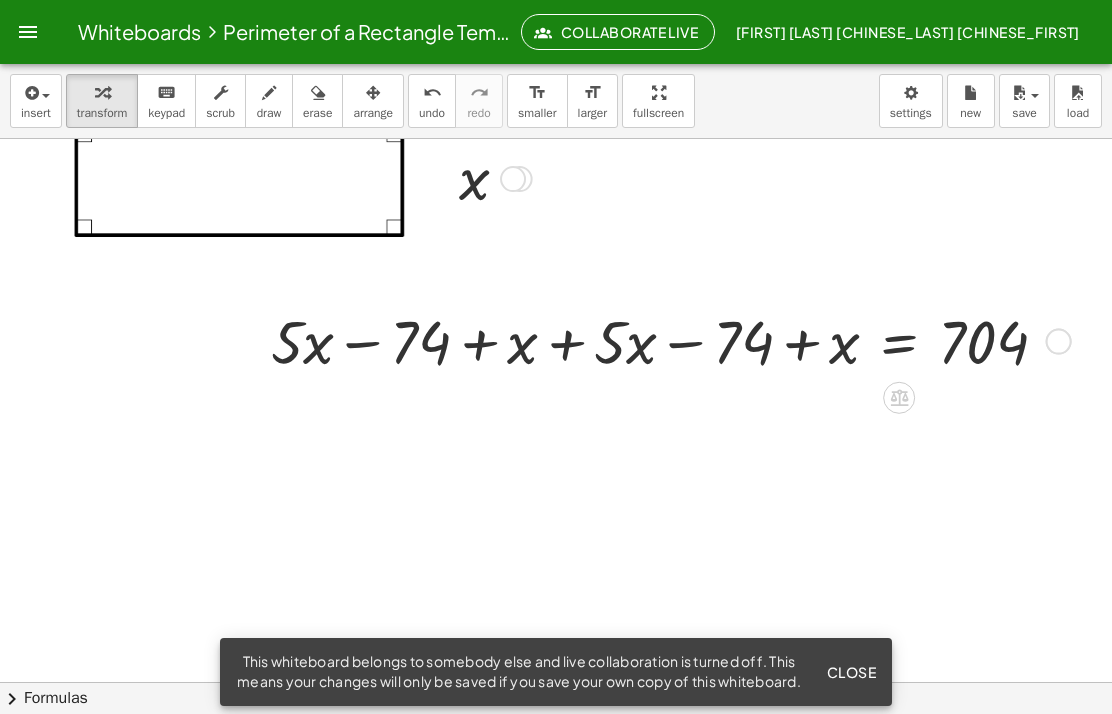 click at bounding box center [667, 340] 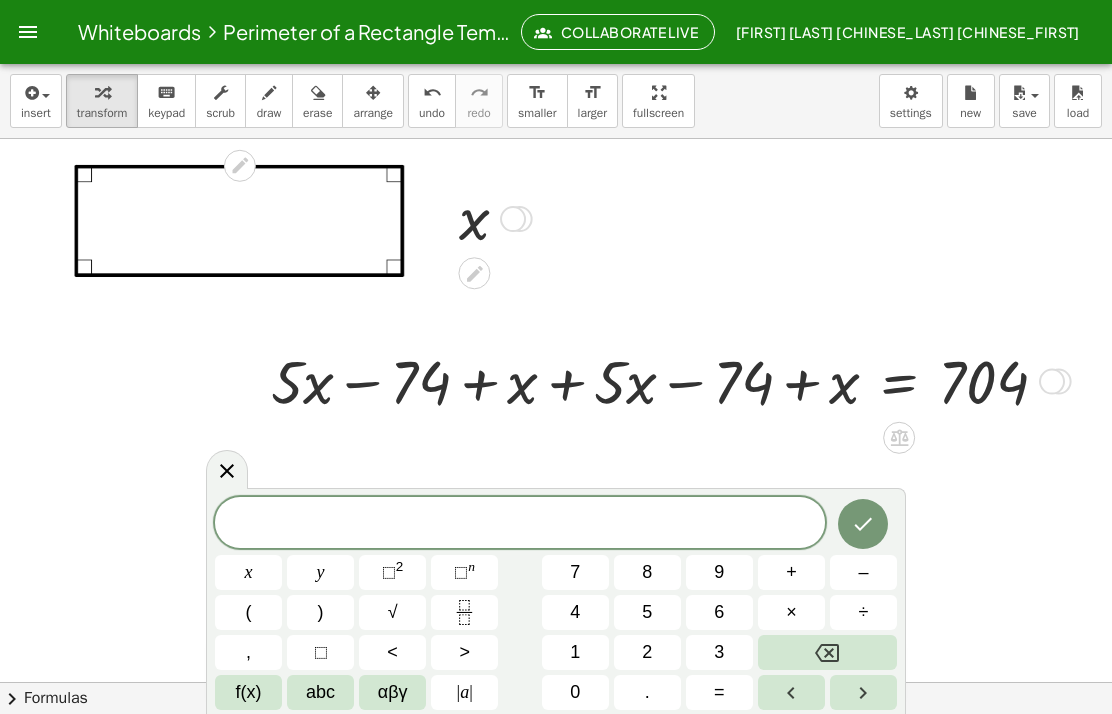 scroll, scrollTop: 89, scrollLeft: 0, axis: vertical 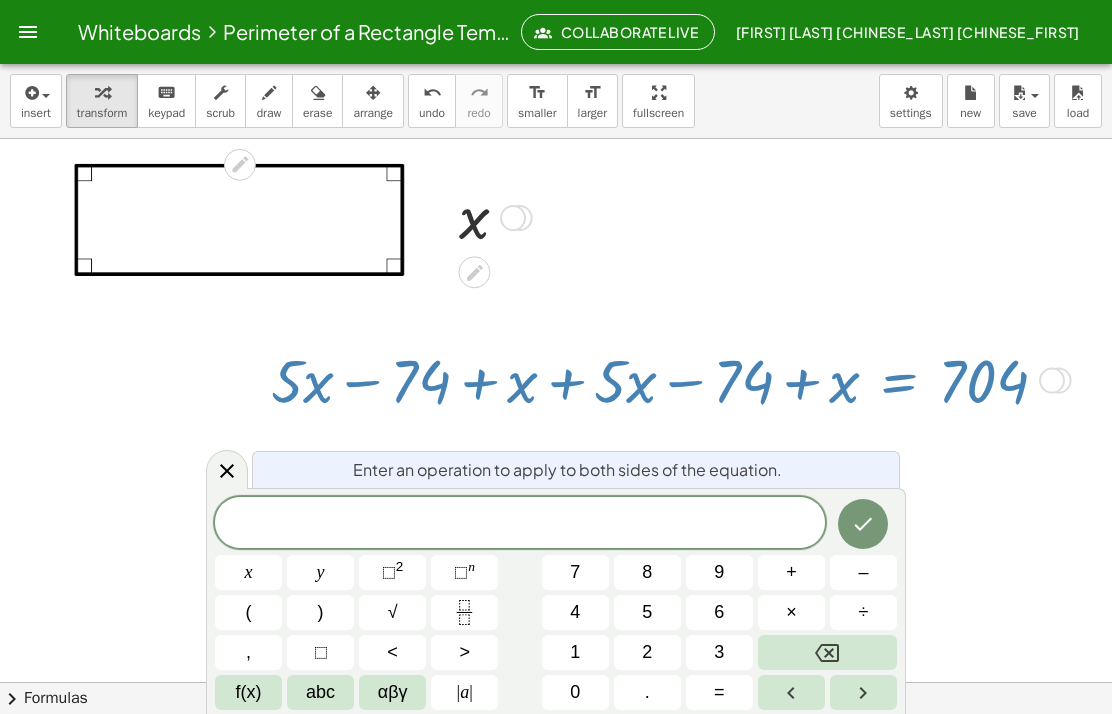 click at bounding box center [520, 524] 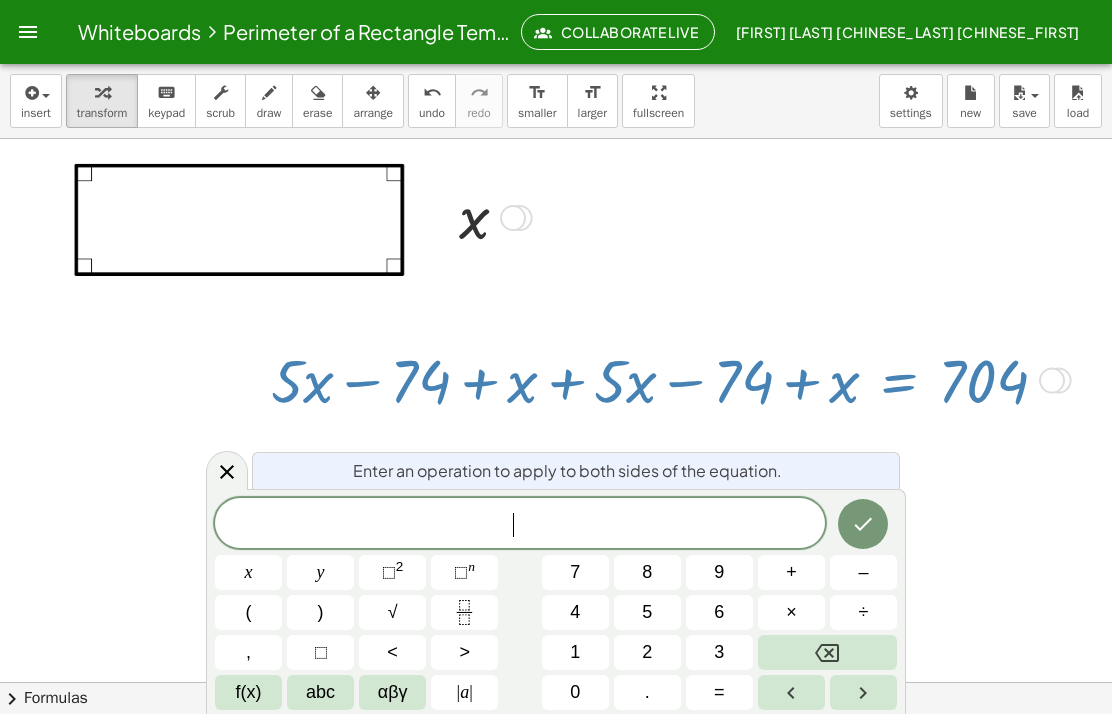 click on "​" at bounding box center (520, 525) 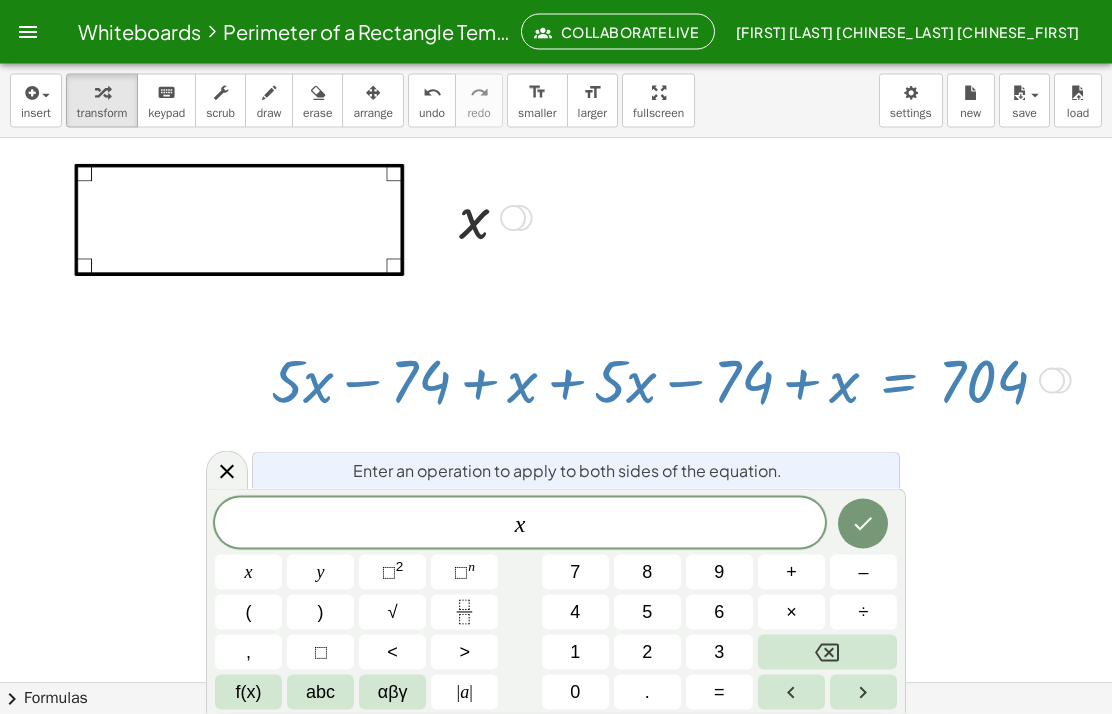 scroll, scrollTop: 80, scrollLeft: 0, axis: vertical 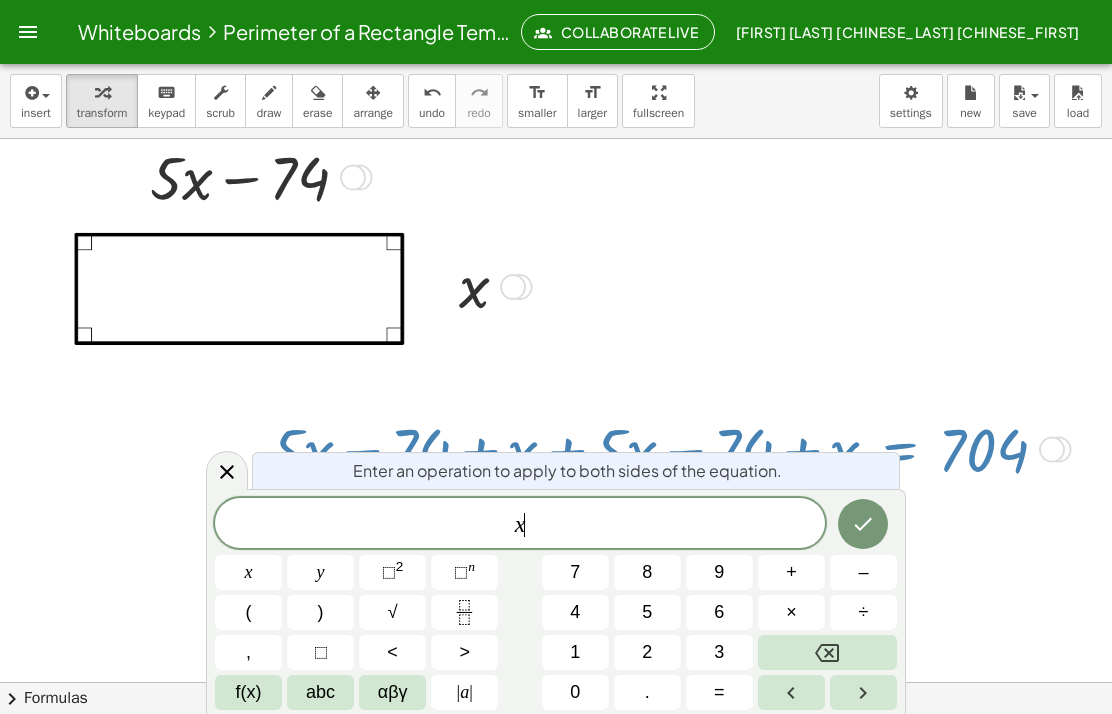 click at bounding box center (827, 652) 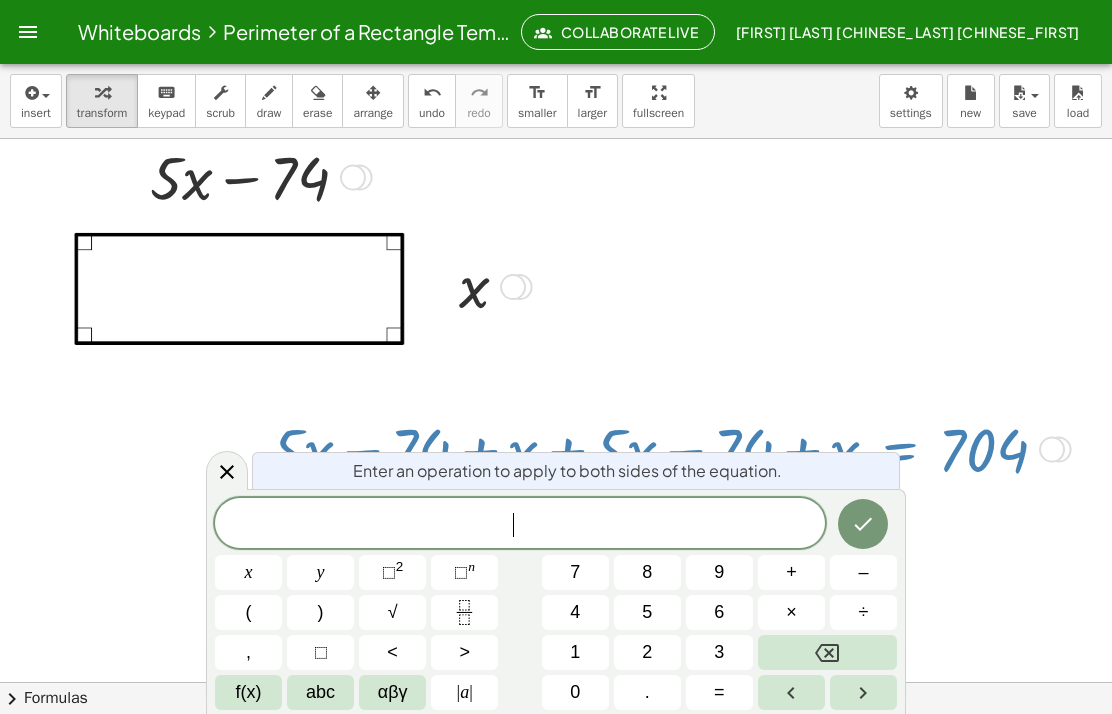 click at bounding box center (827, 652) 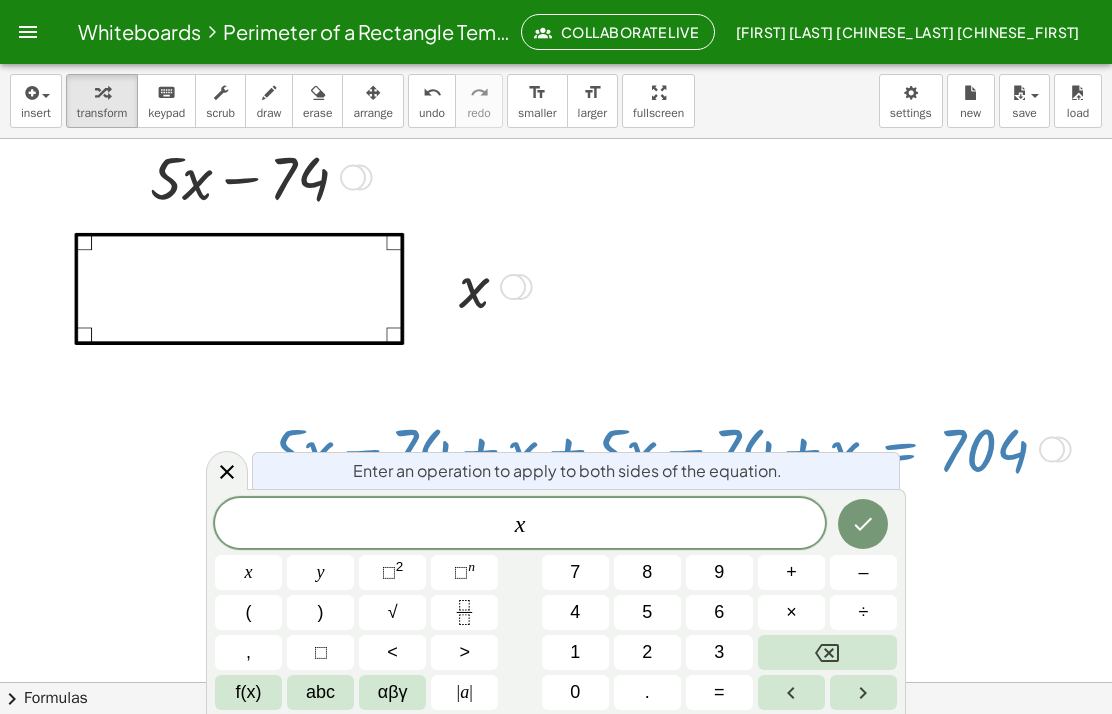 click at bounding box center (827, 652) 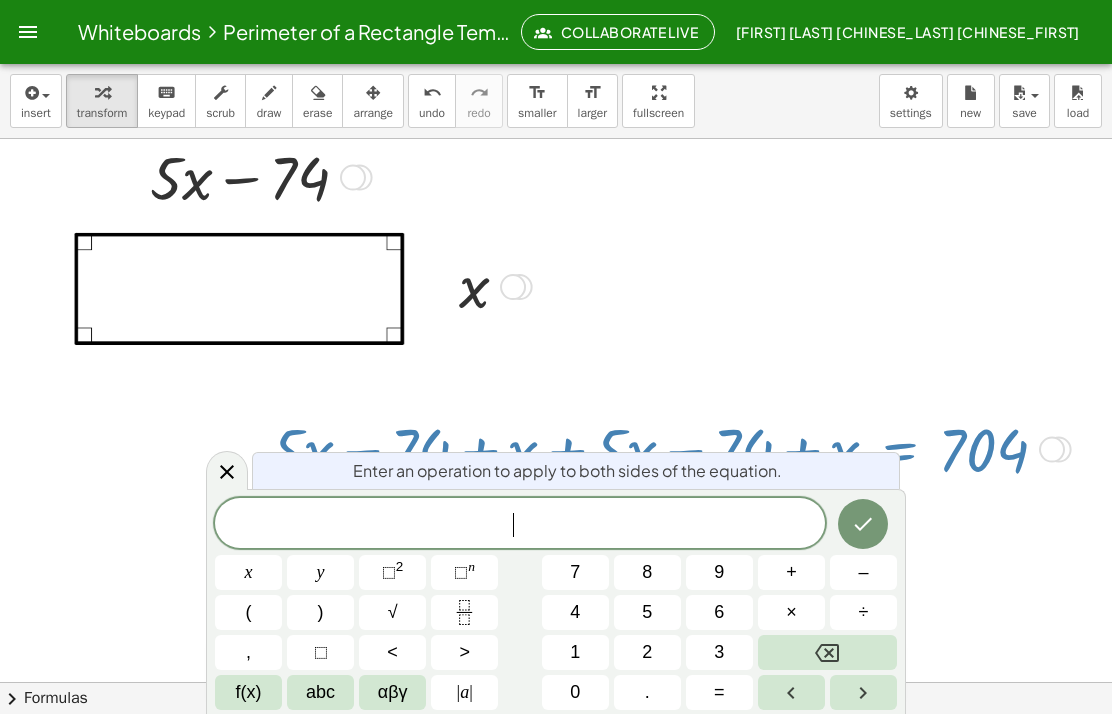 click on "5" at bounding box center [647, 612] 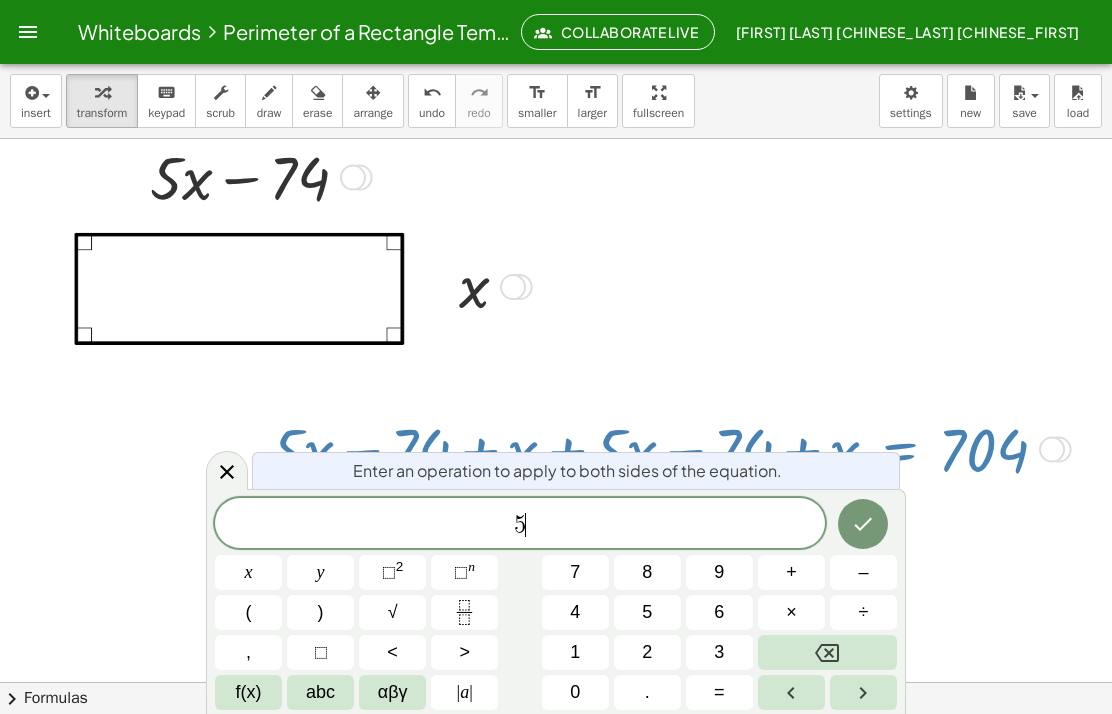 click on "x" at bounding box center (249, 572) 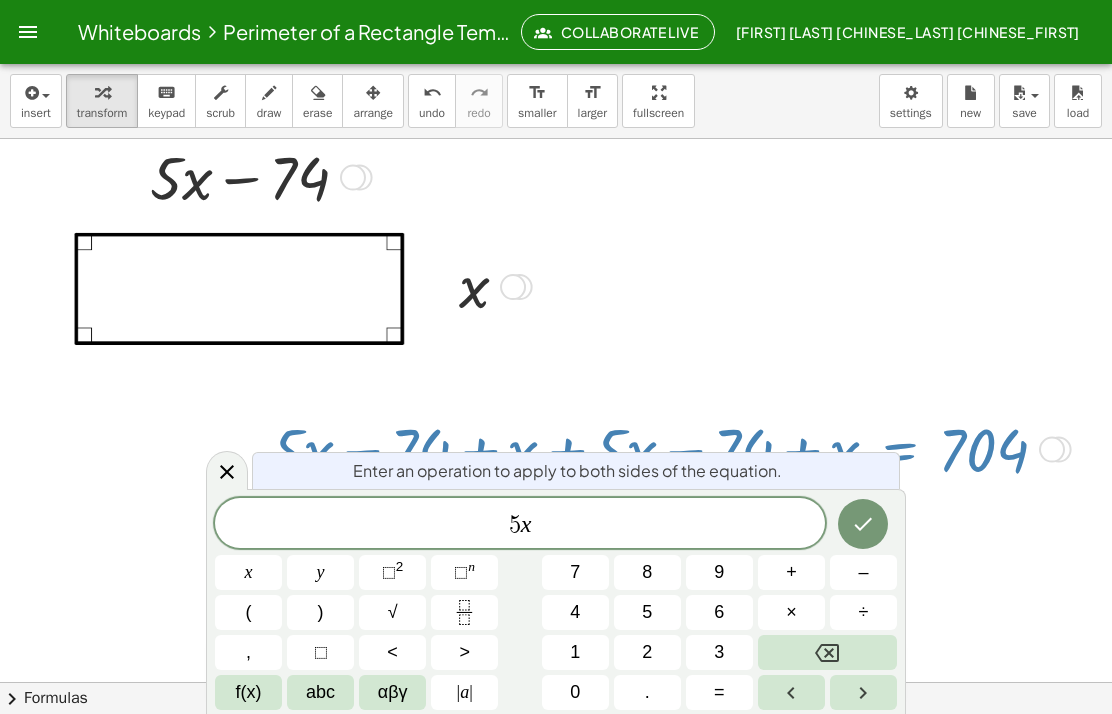 click on "+" at bounding box center (791, 572) 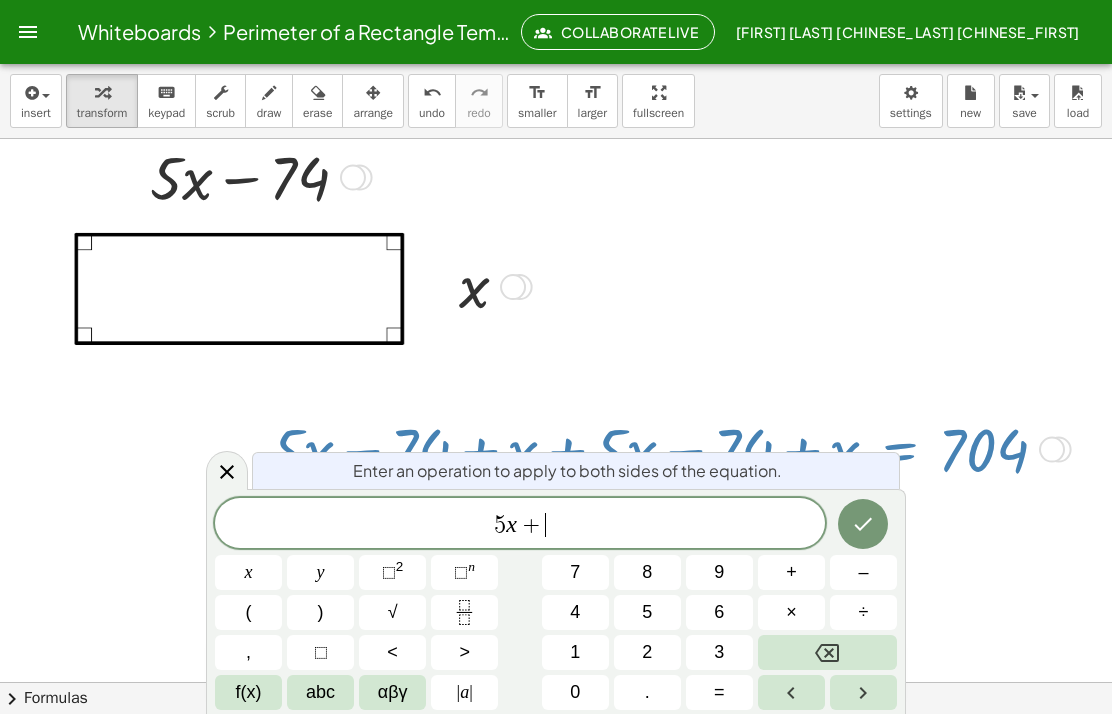 click on "5" at bounding box center (647, 612) 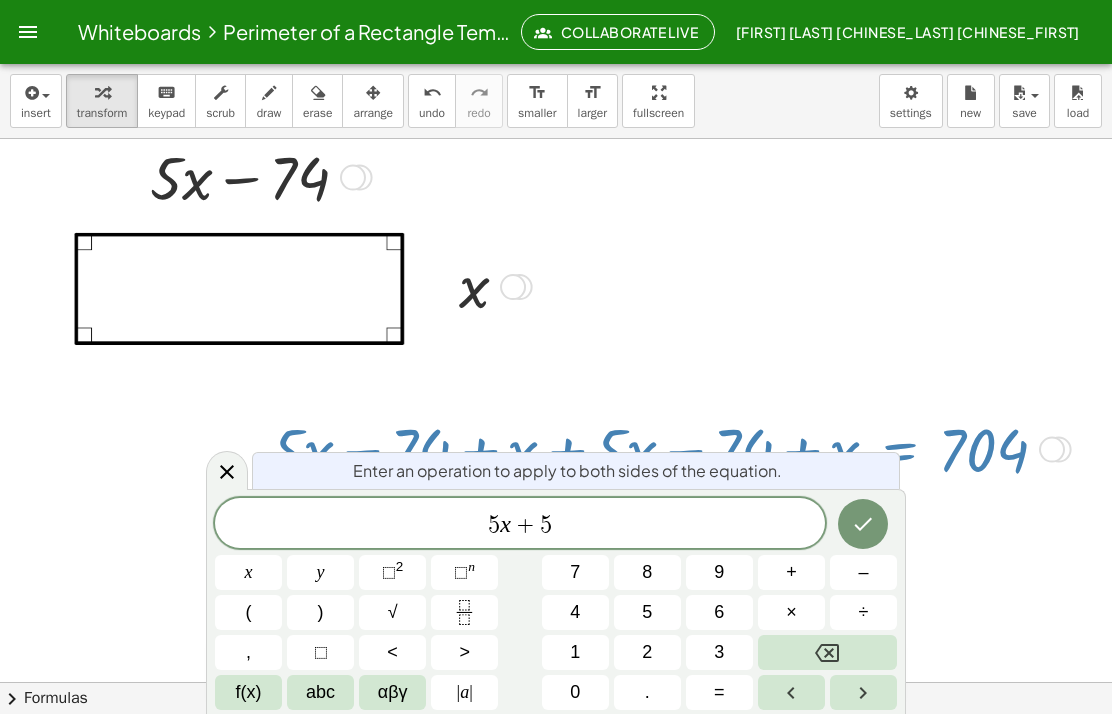 click on "x" at bounding box center [248, 572] 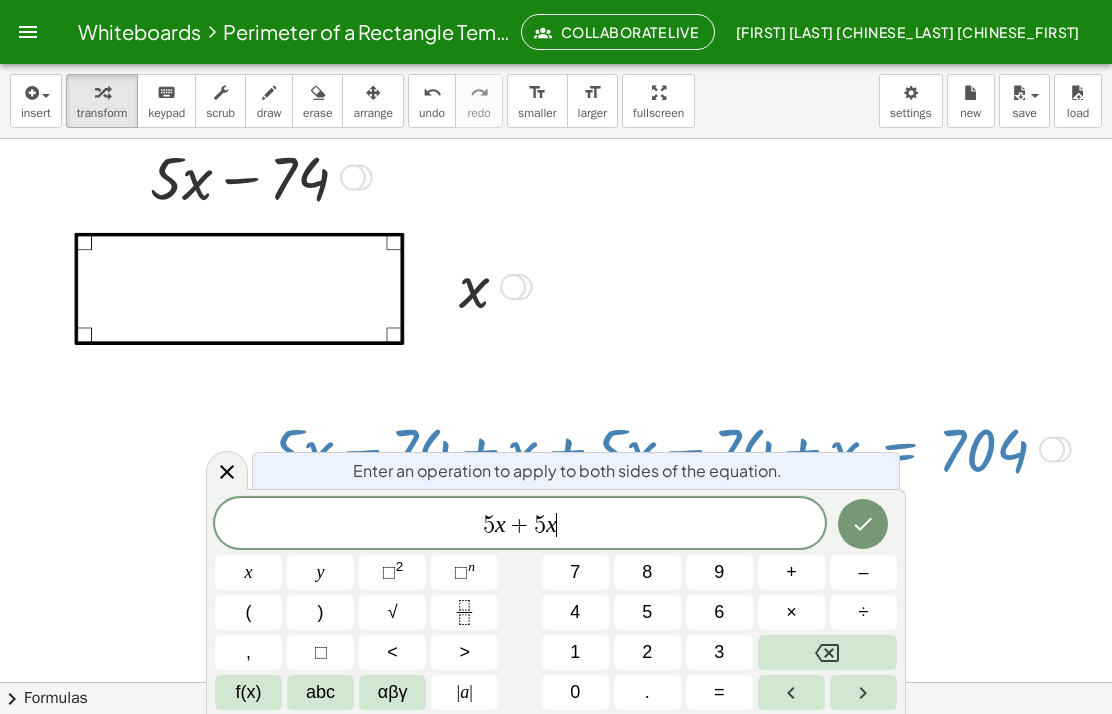 click on "+" at bounding box center [791, 572] 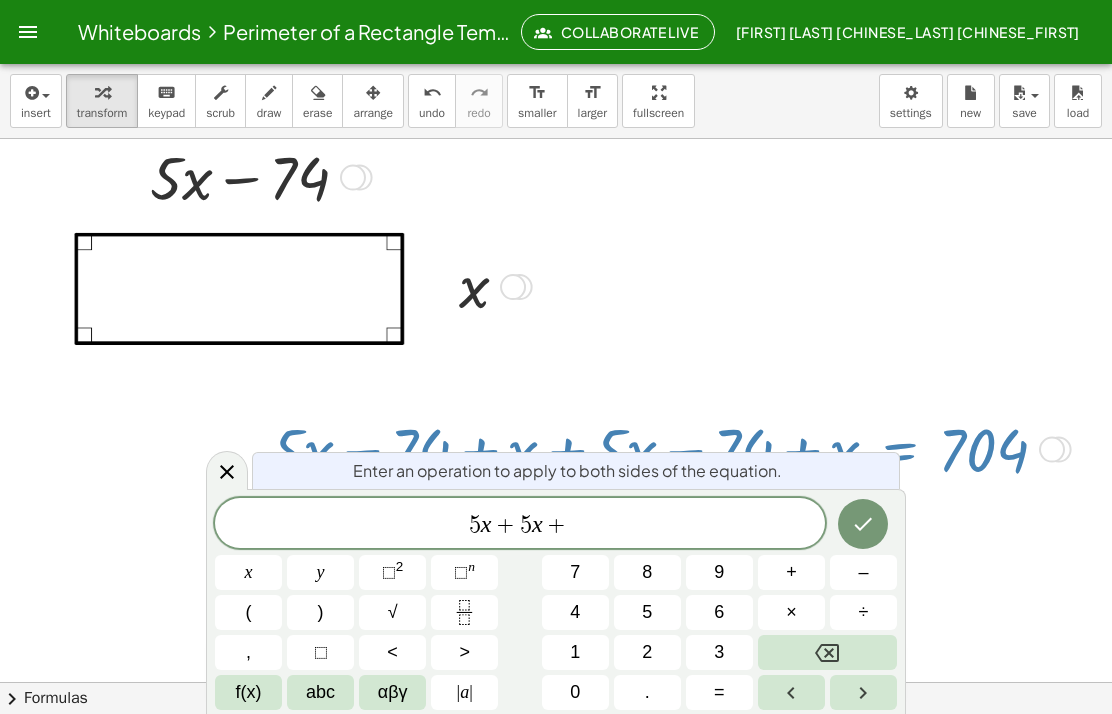 click on "x" at bounding box center [248, 572] 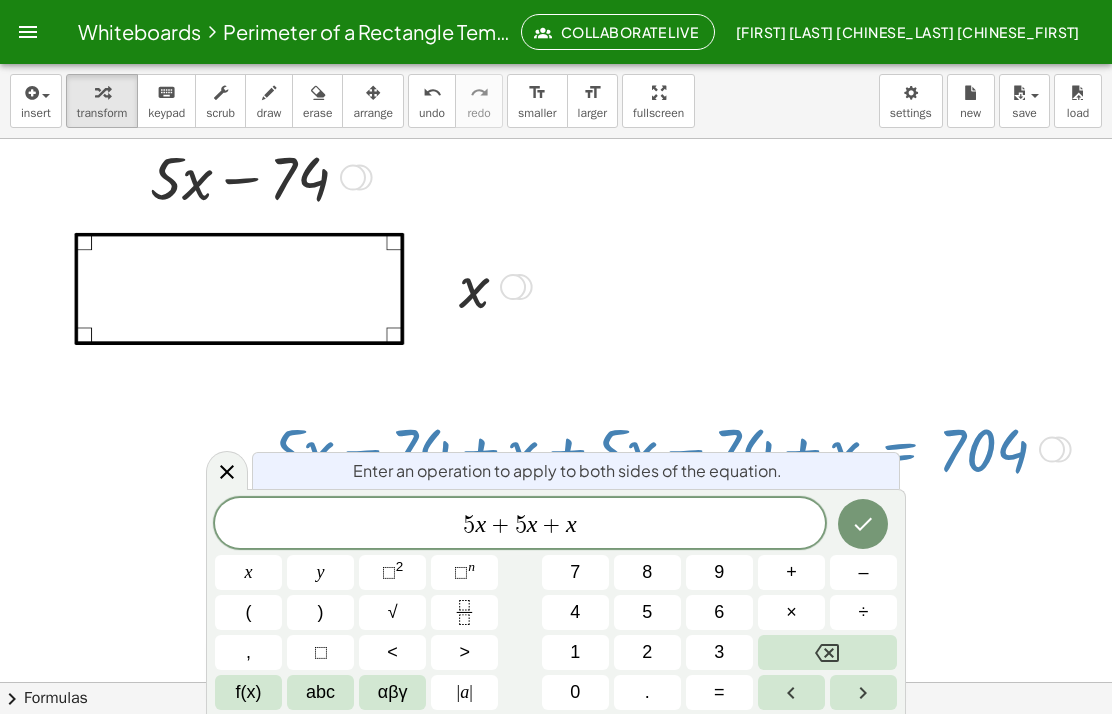 click on "+" at bounding box center [791, 572] 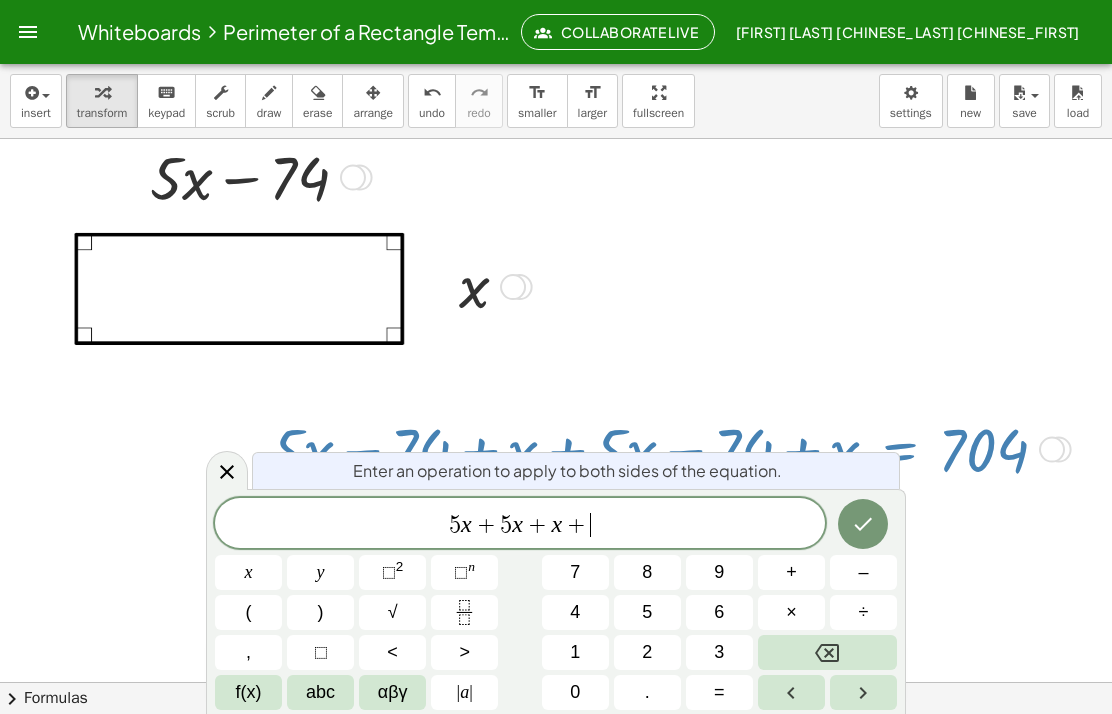 click on "x" at bounding box center (248, 572) 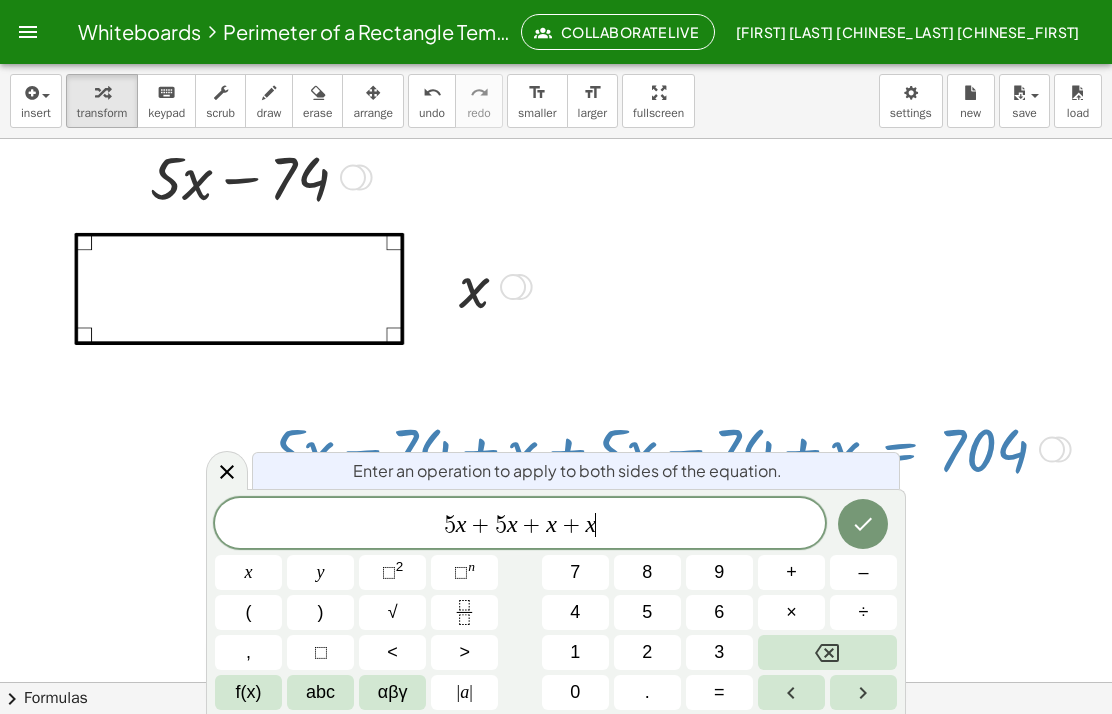 click on "–" at bounding box center [863, 572] 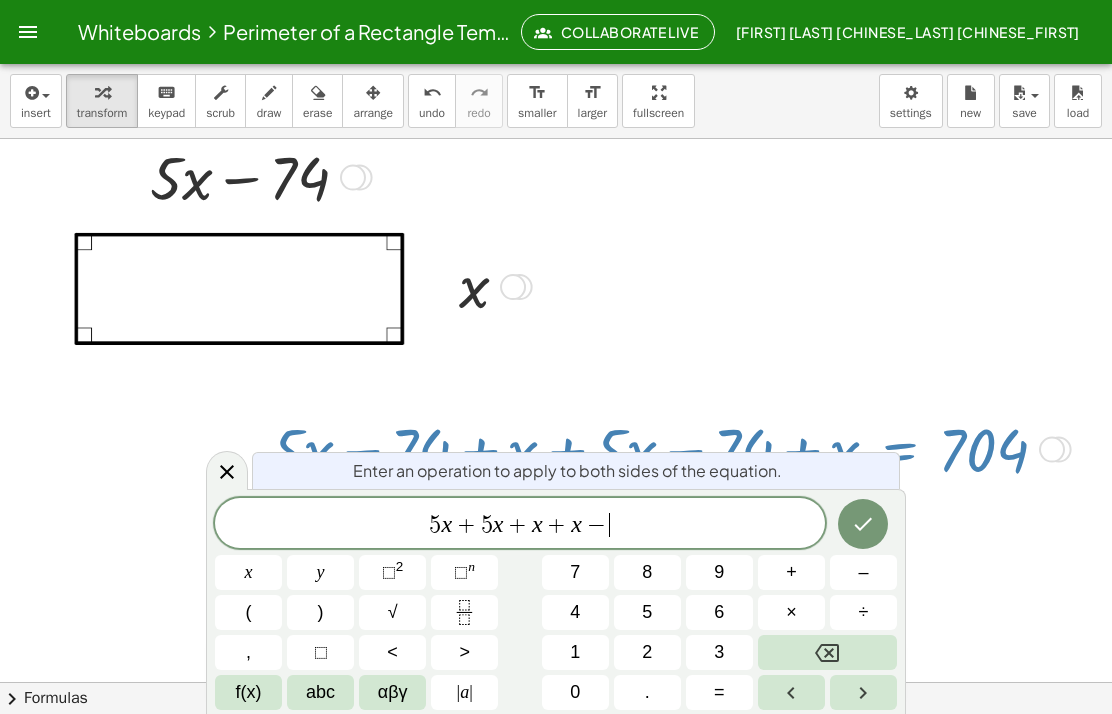 click on "7" at bounding box center (575, 572) 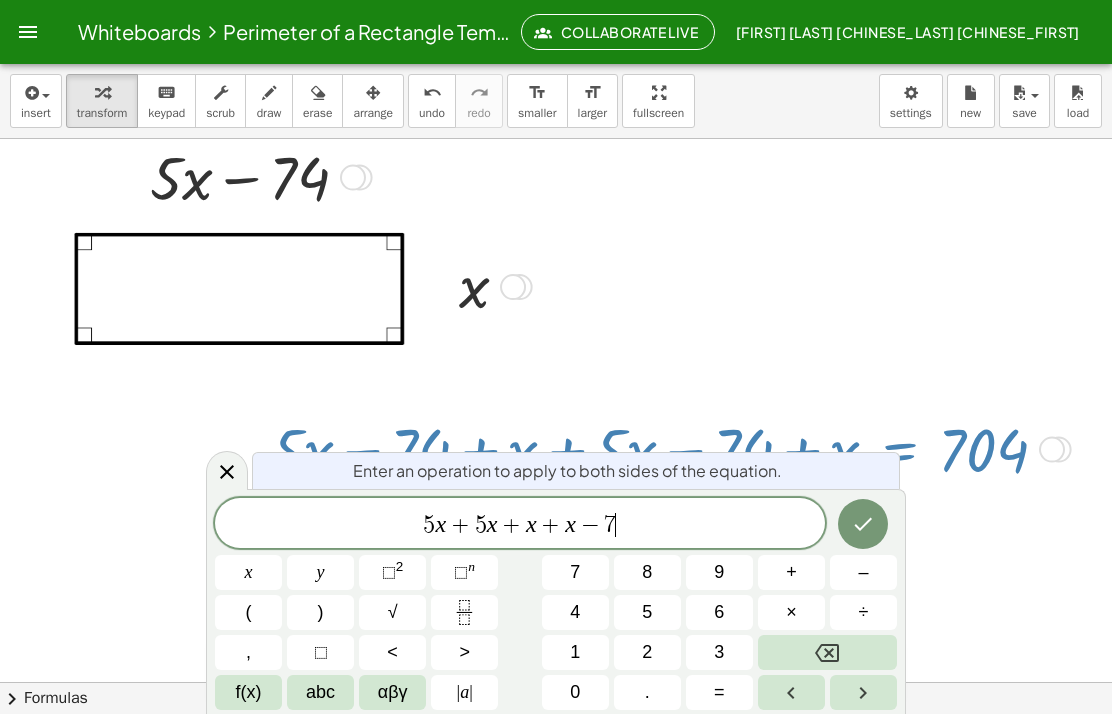 click on "4" at bounding box center (575, 612) 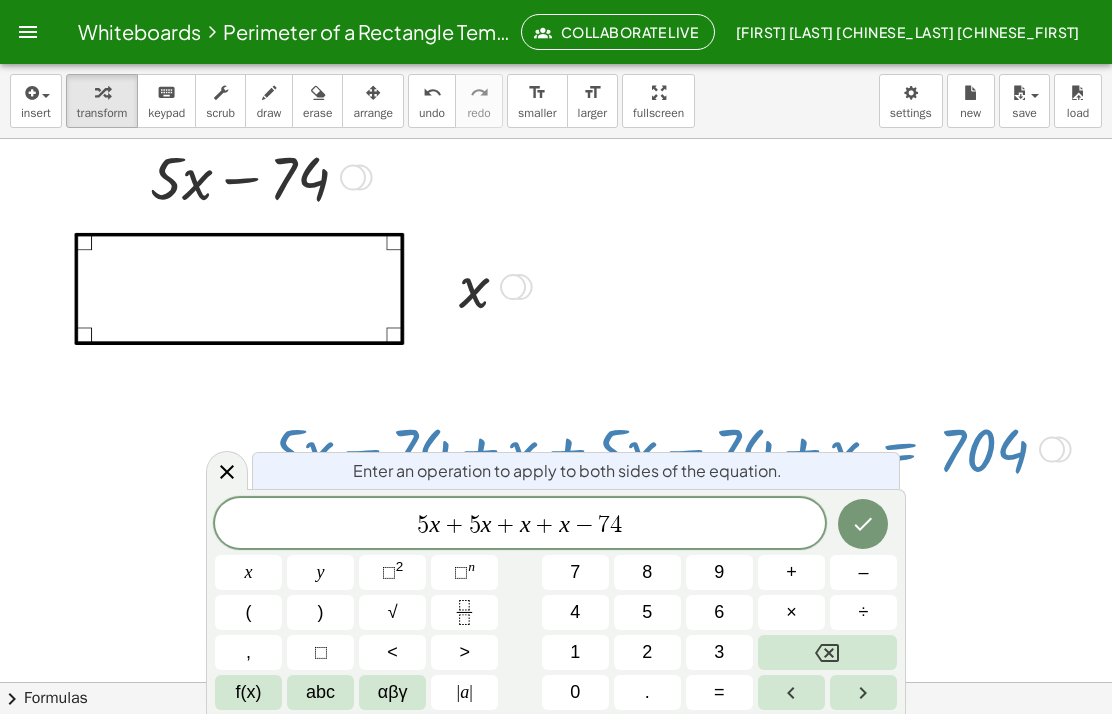 click on "–" at bounding box center (863, 572) 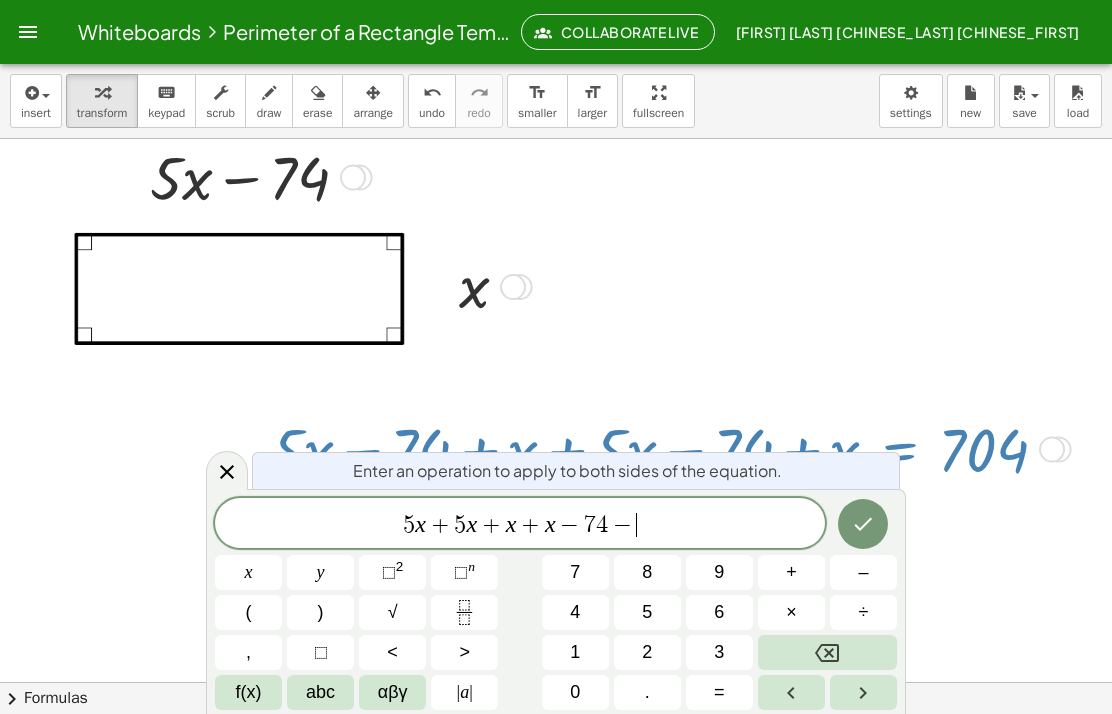 click on "7" at bounding box center [575, 572] 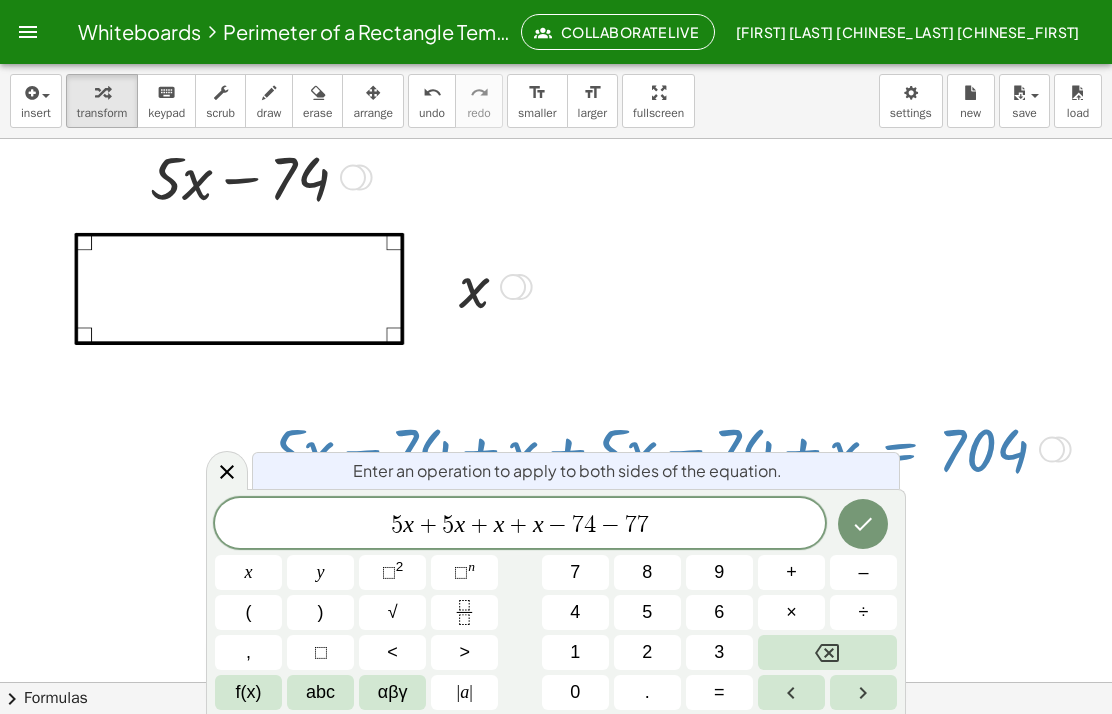click on "4" at bounding box center (575, 612) 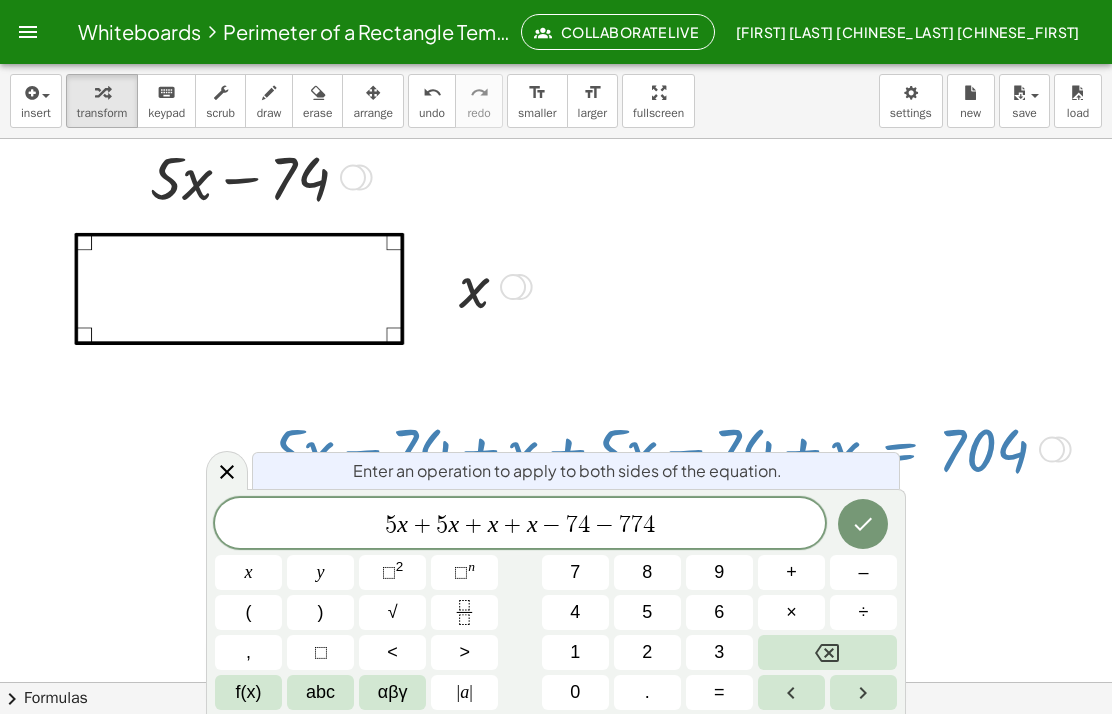 click 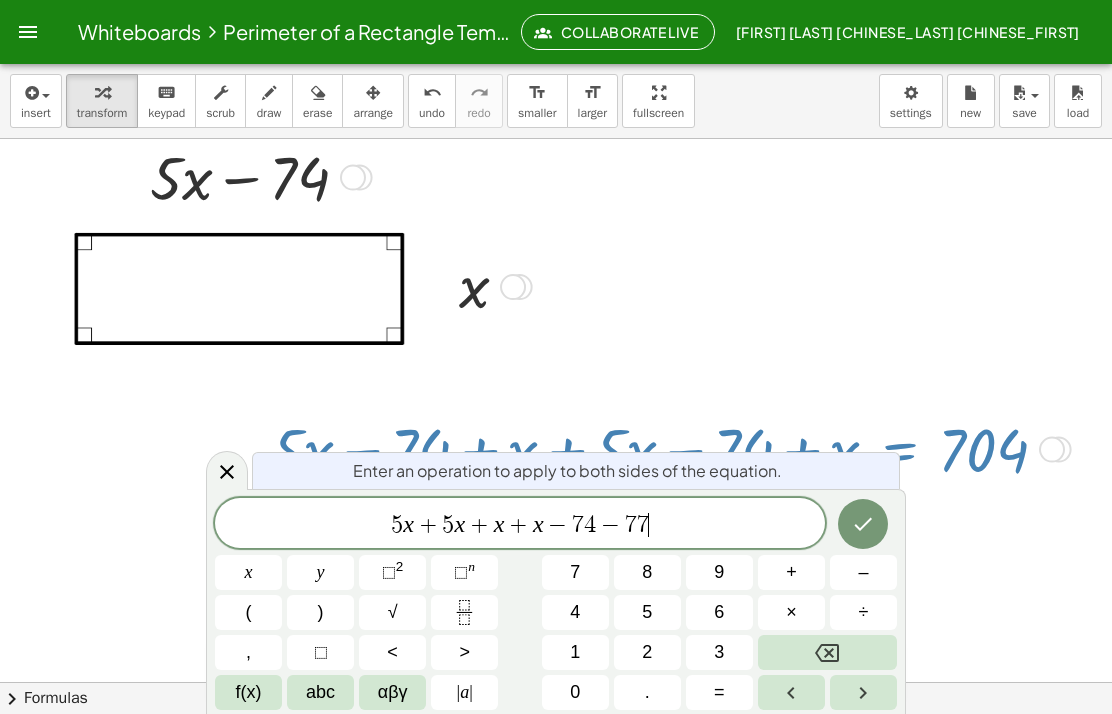 click 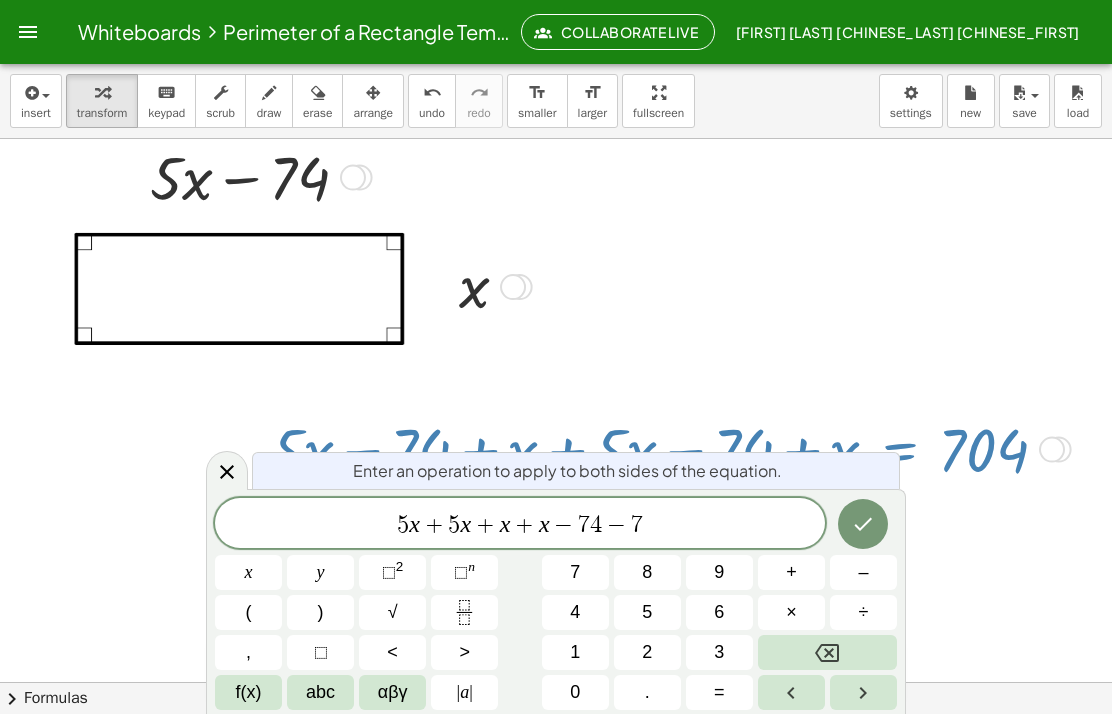click on "4" at bounding box center [575, 612] 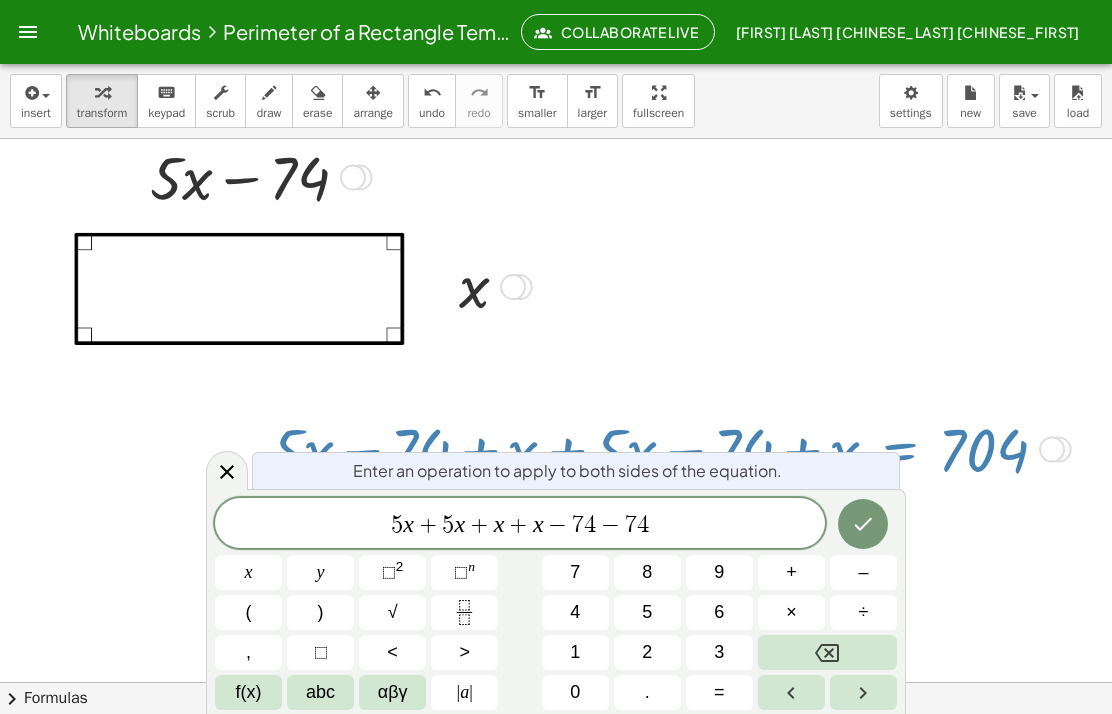 click on "=" at bounding box center (719, 692) 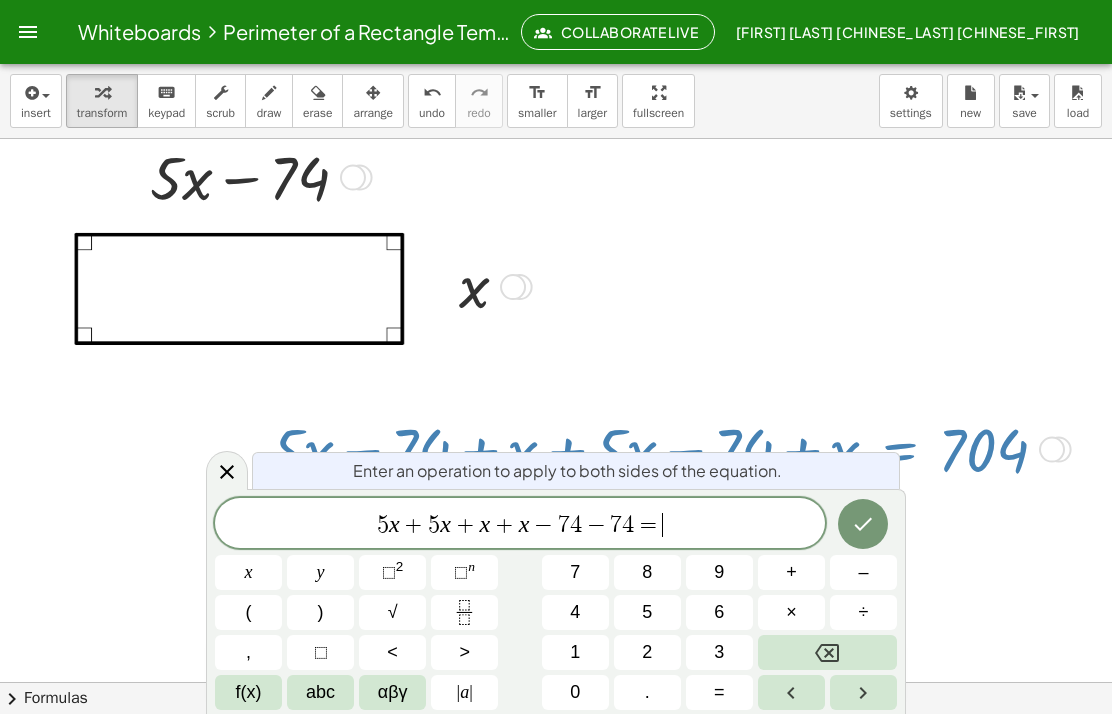click on "7" at bounding box center (575, 572) 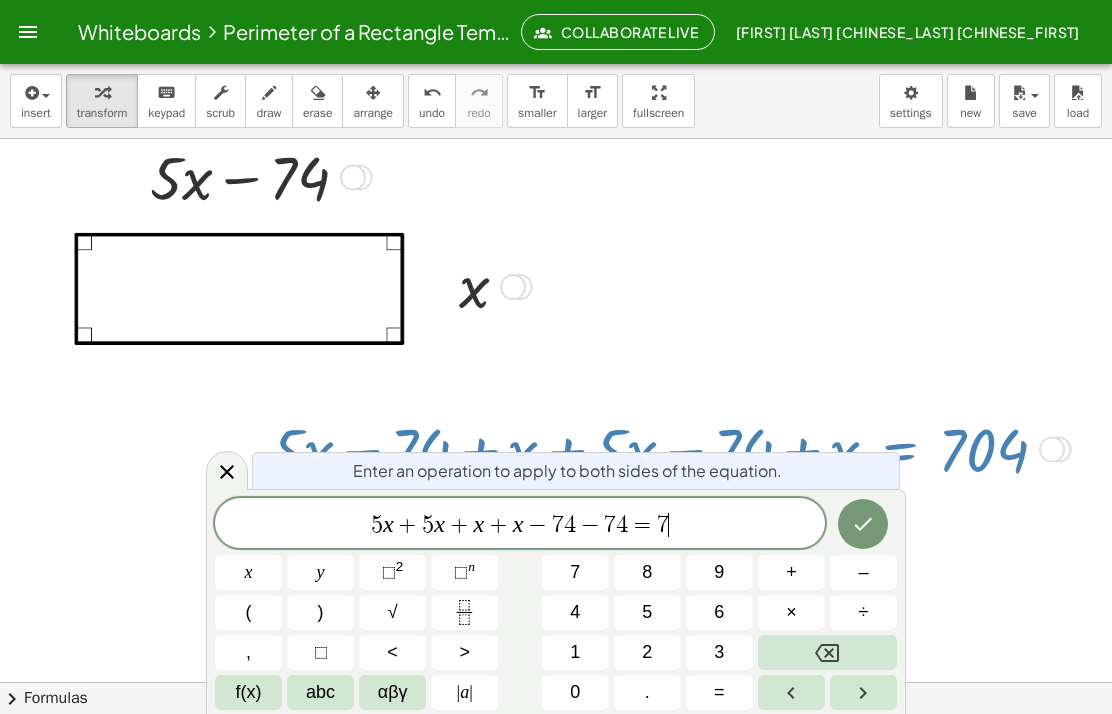 click on "0" at bounding box center (575, 692) 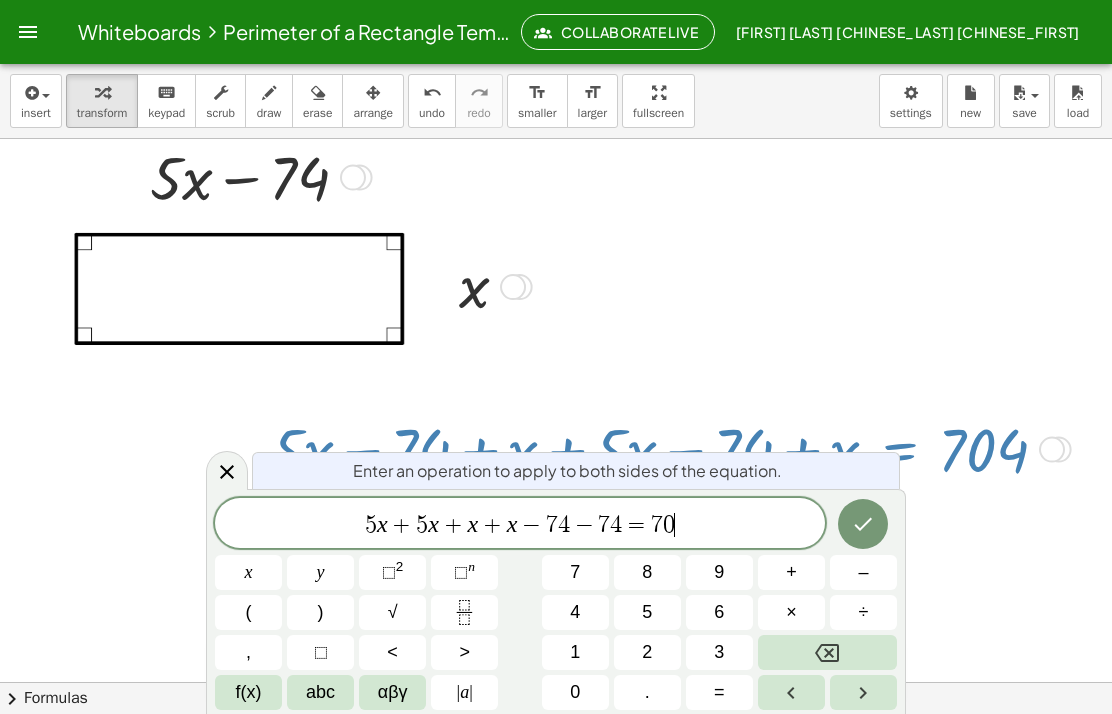 click on "4" at bounding box center (575, 612) 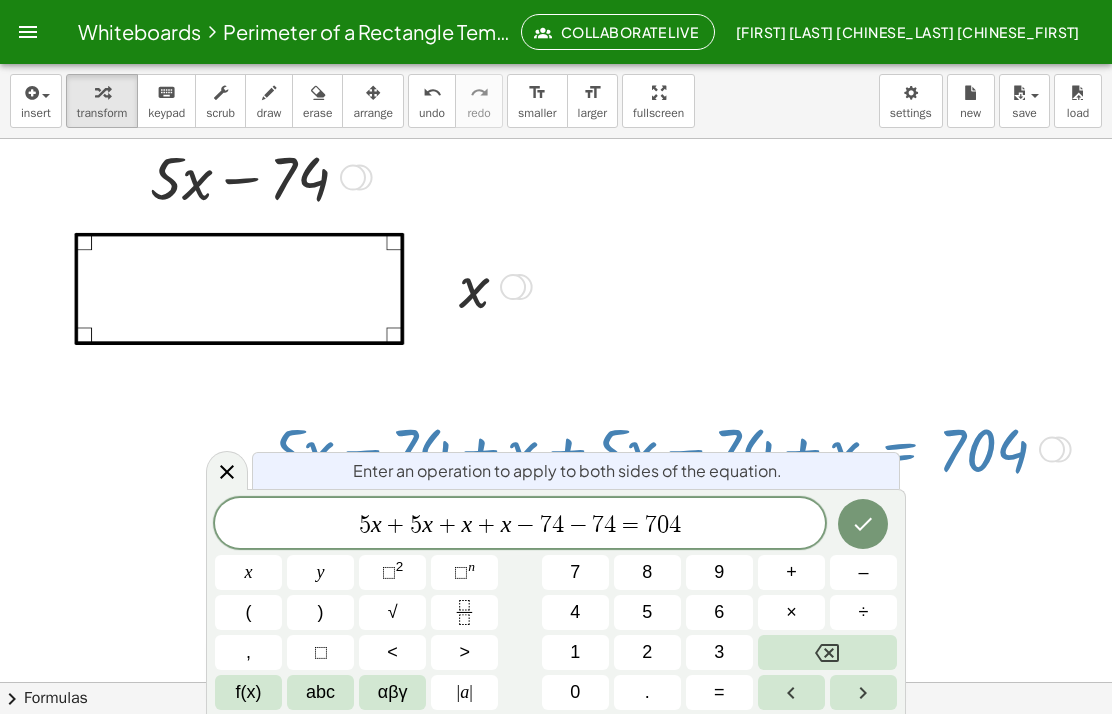 click 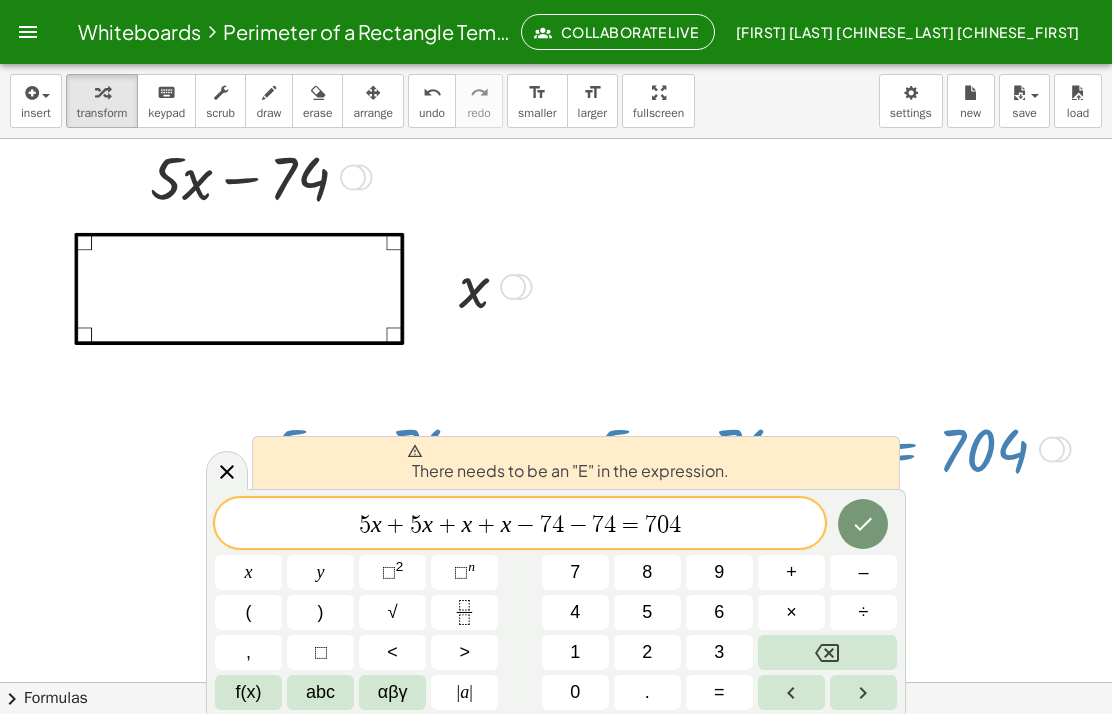 click 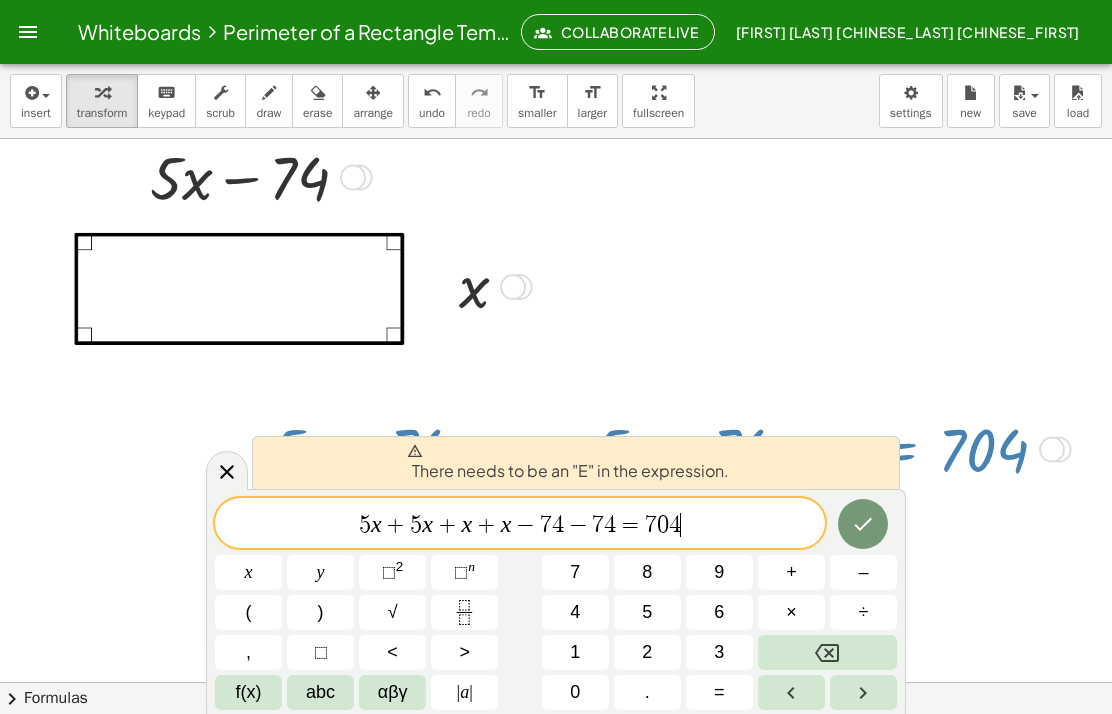 click 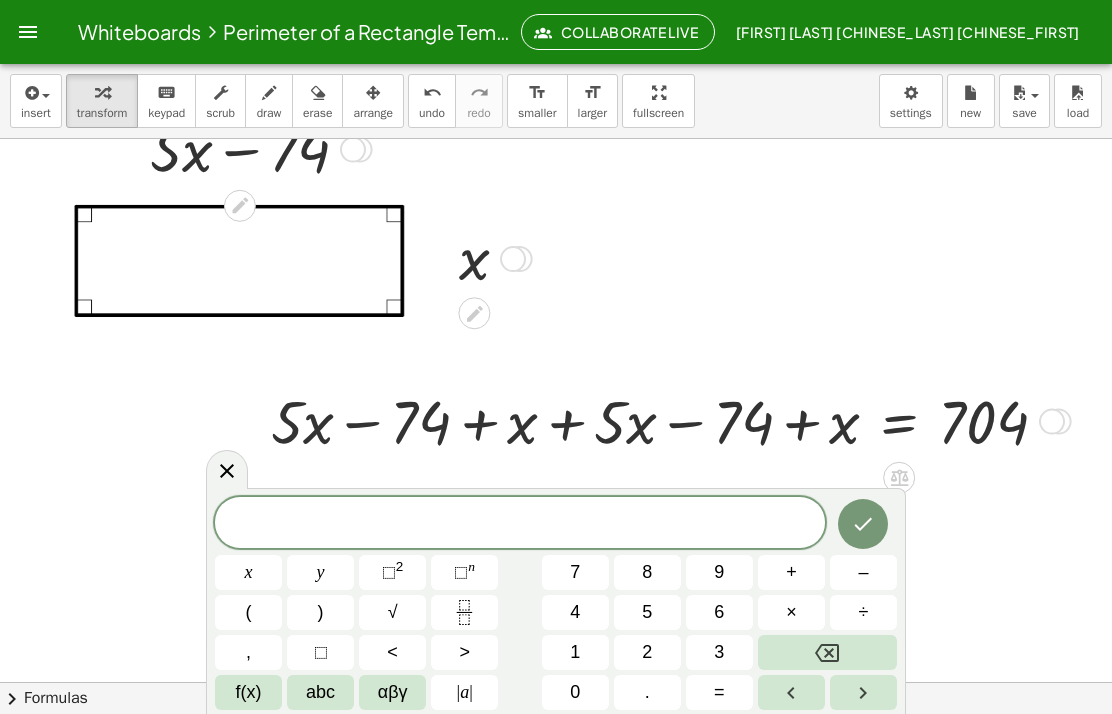 scroll, scrollTop: 49, scrollLeft: 0, axis: vertical 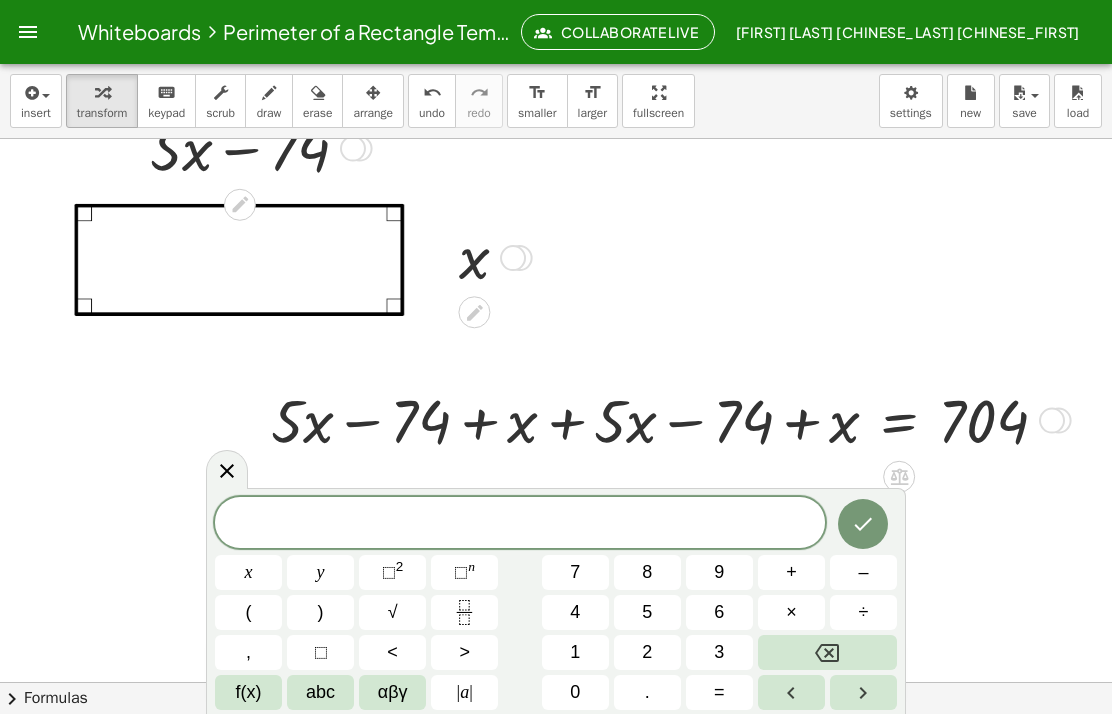 click 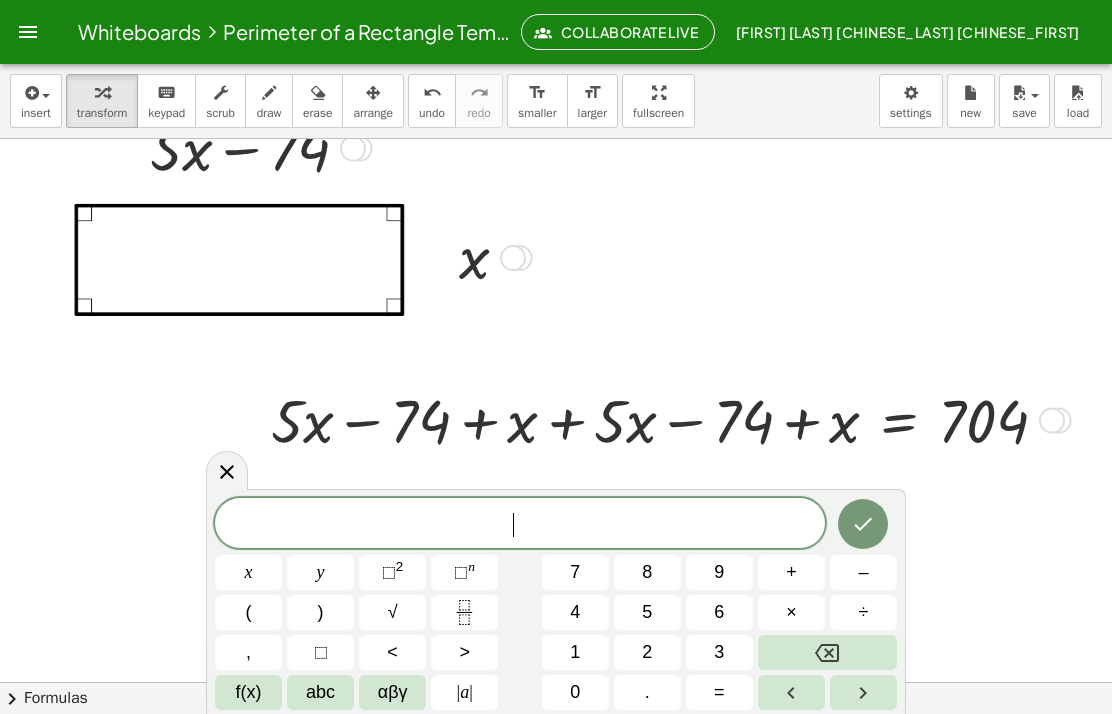 click 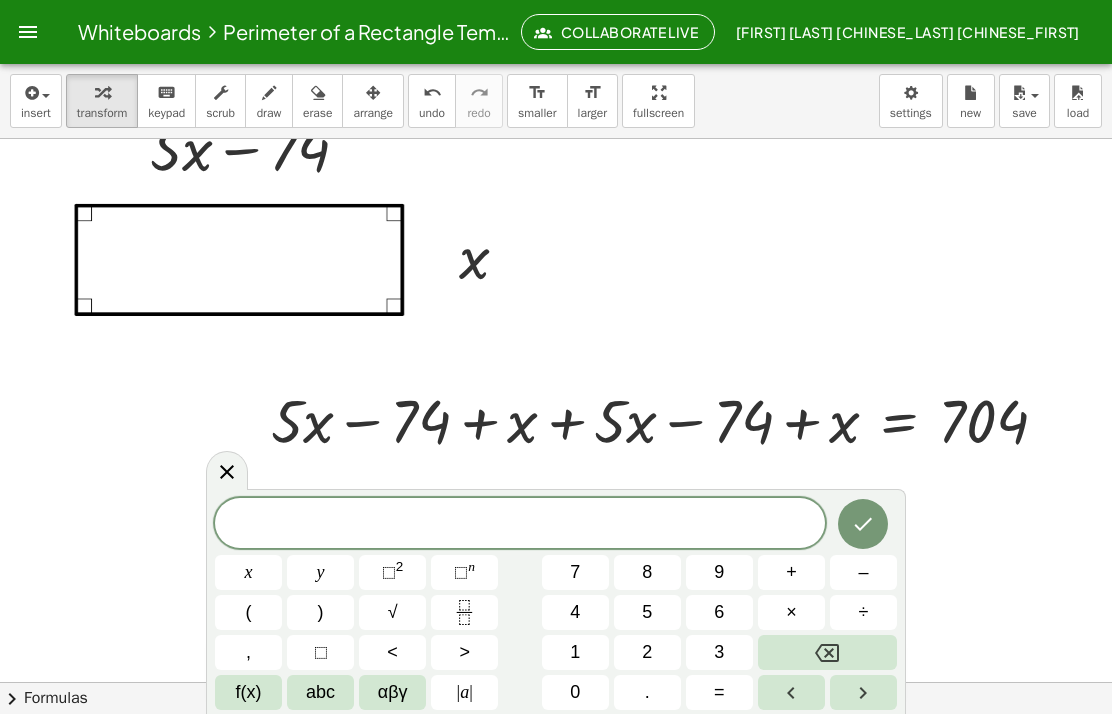 scroll, scrollTop: 0, scrollLeft: 0, axis: both 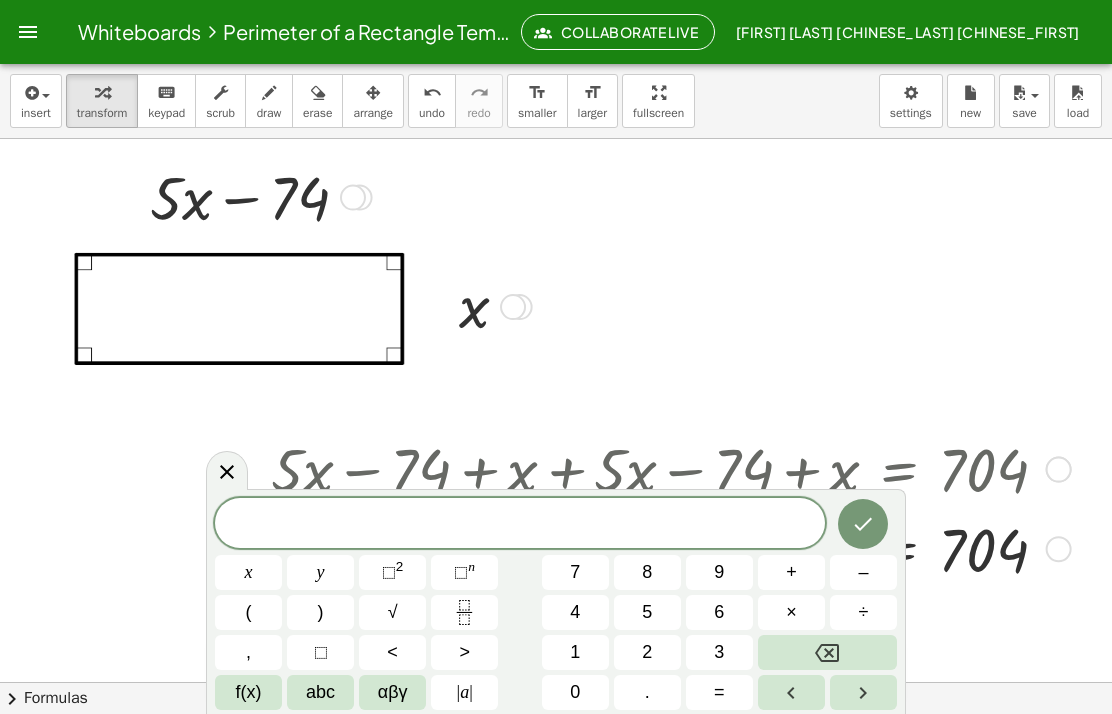 click 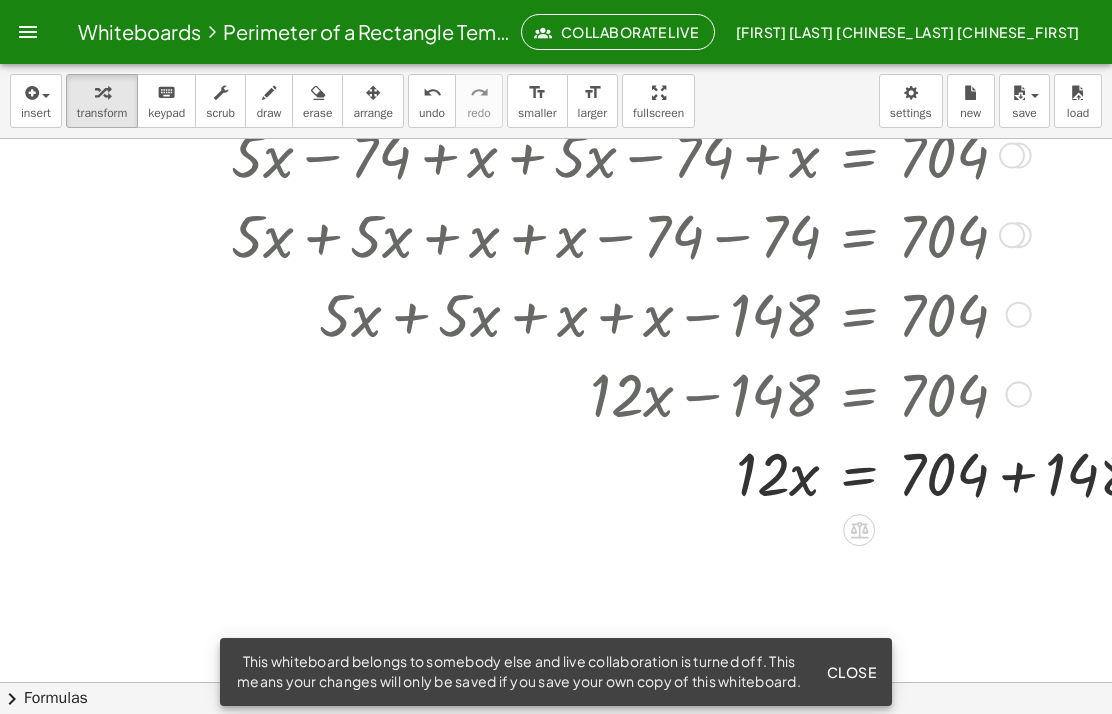 scroll, scrollTop: 326, scrollLeft: 127, axis: both 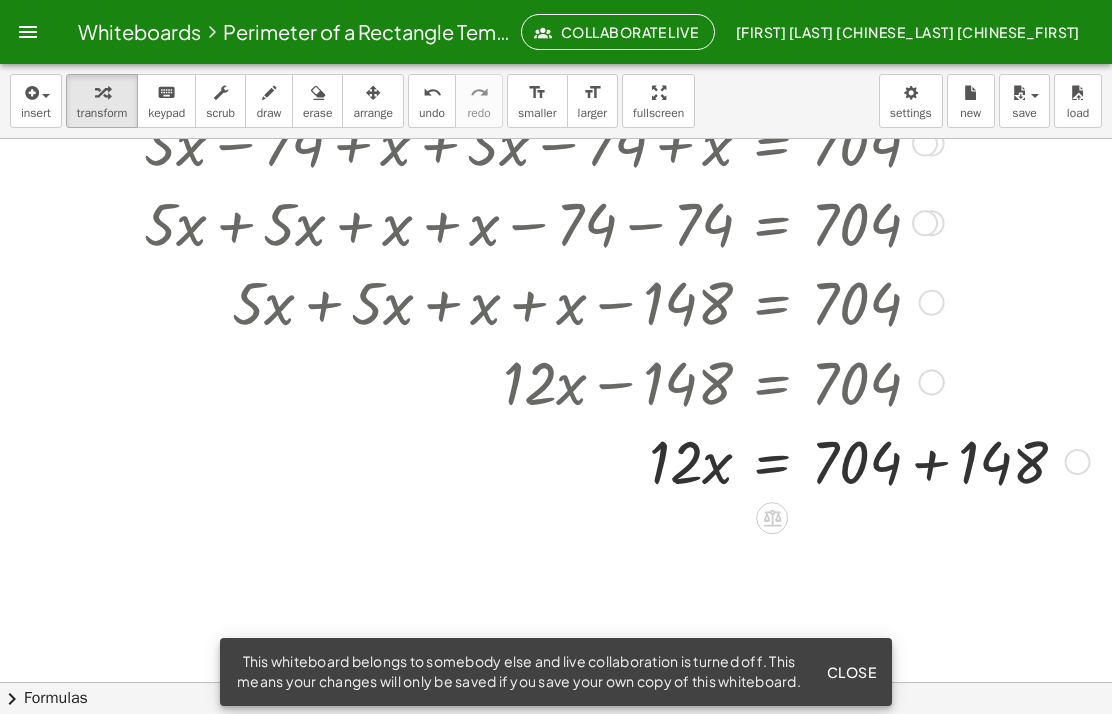 click at bounding box center [613, 460] 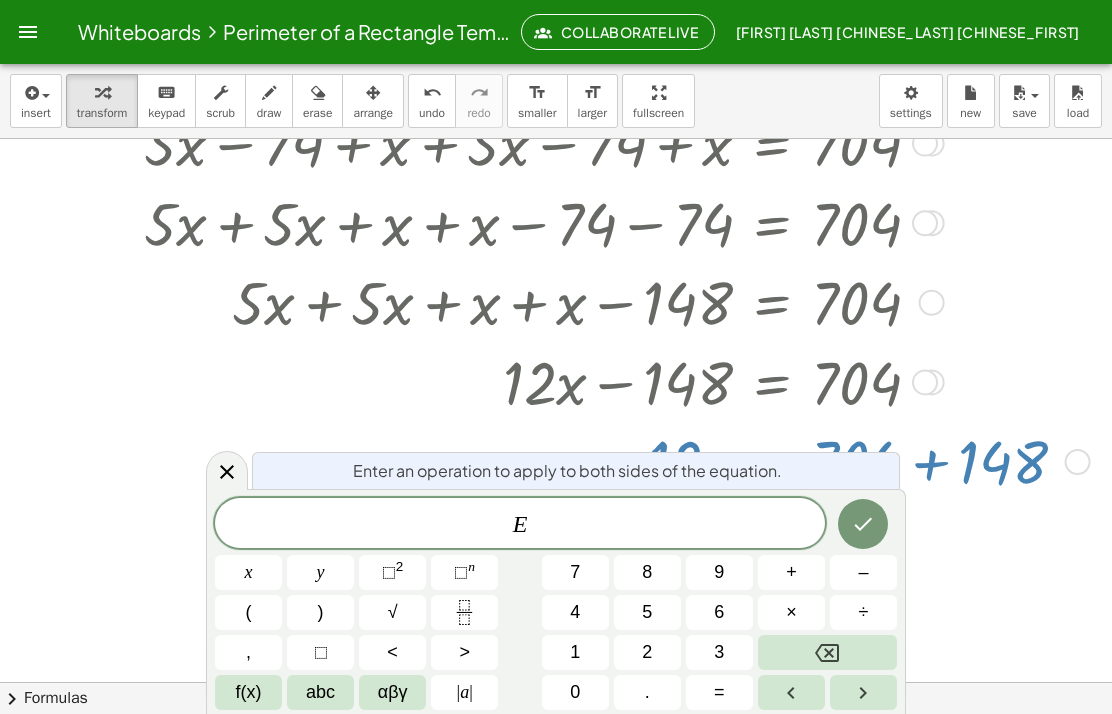 click 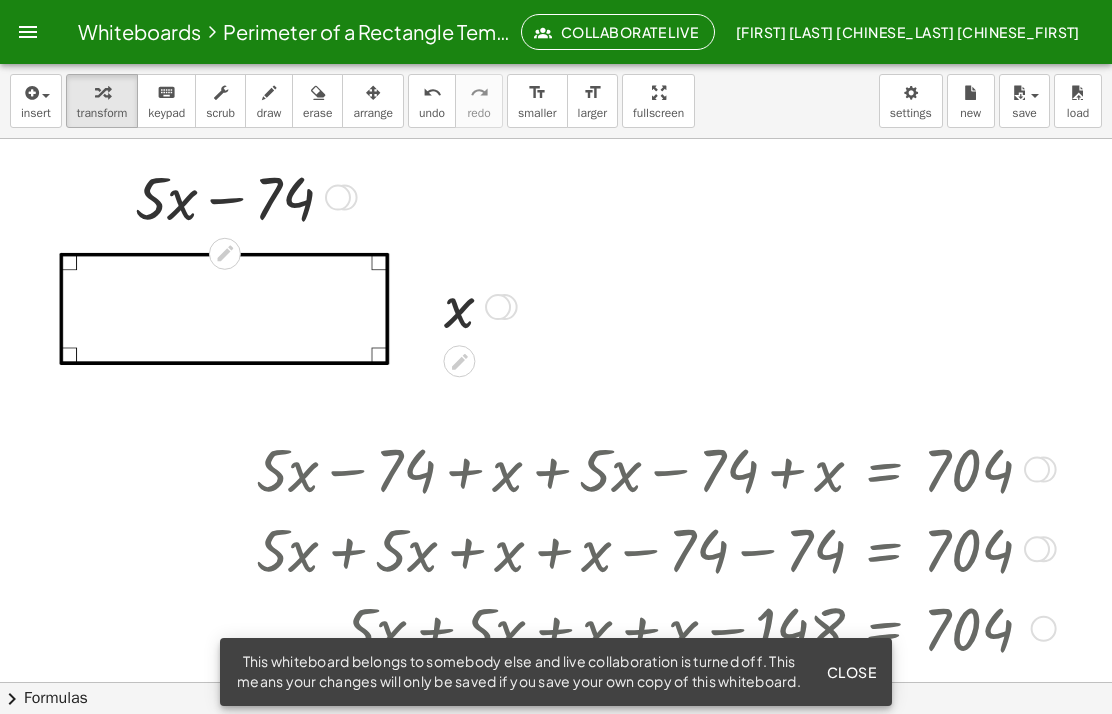 scroll, scrollTop: 0, scrollLeft: 7, axis: horizontal 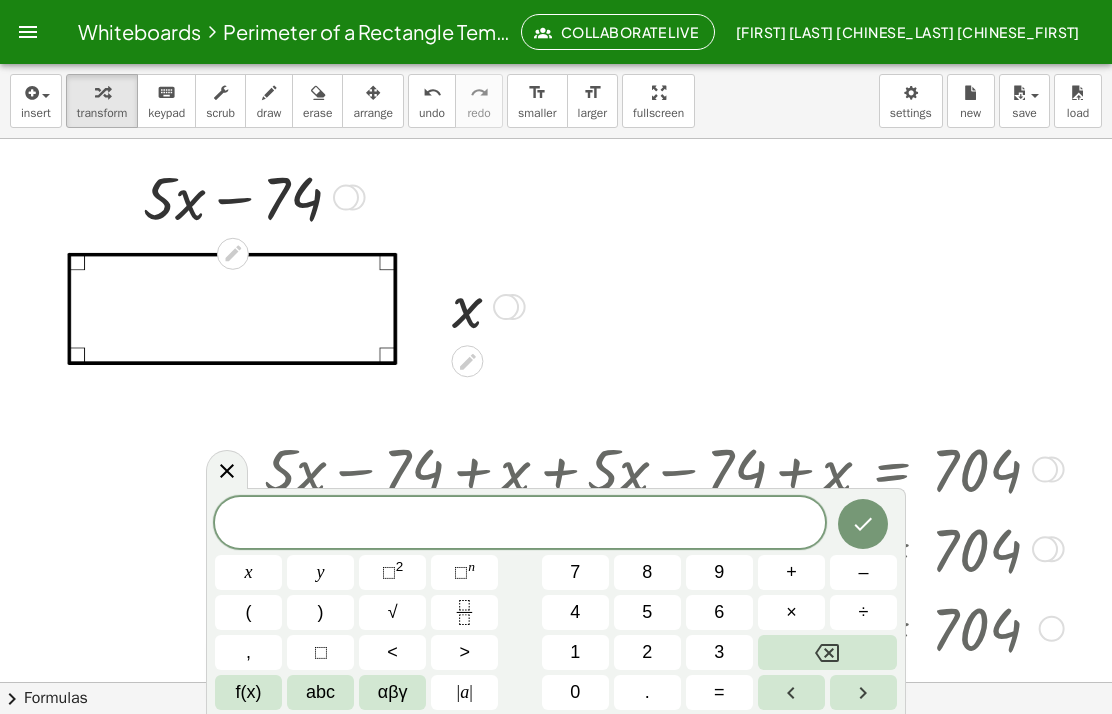 click 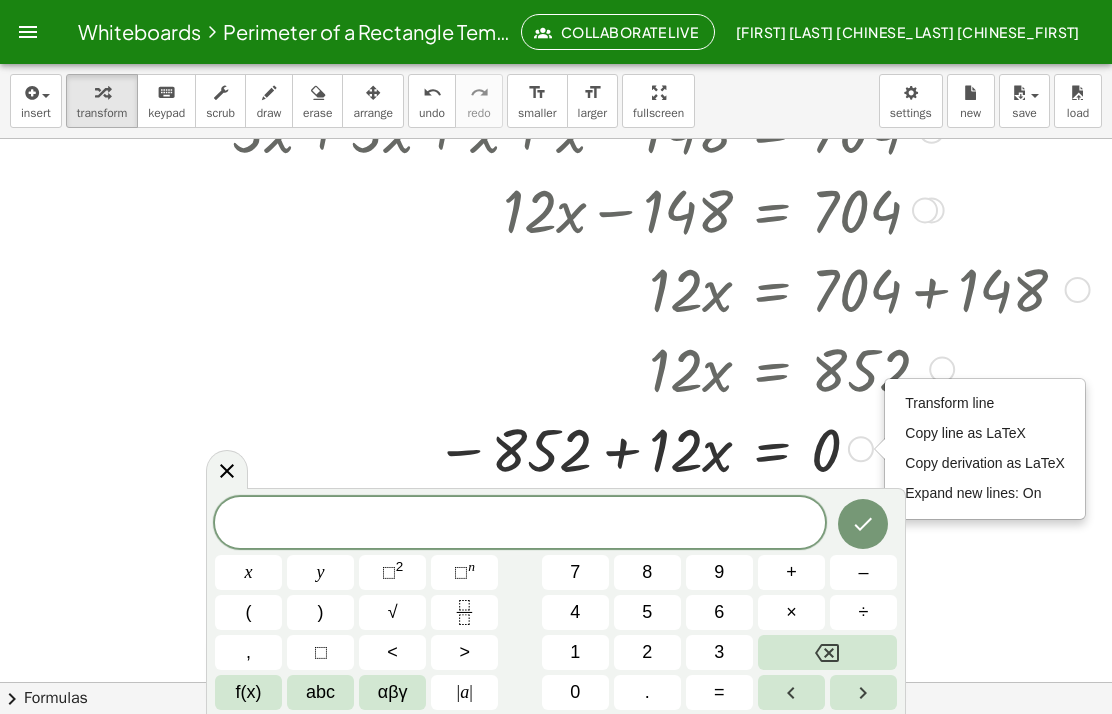 scroll, scrollTop: 498, scrollLeft: 127, axis: both 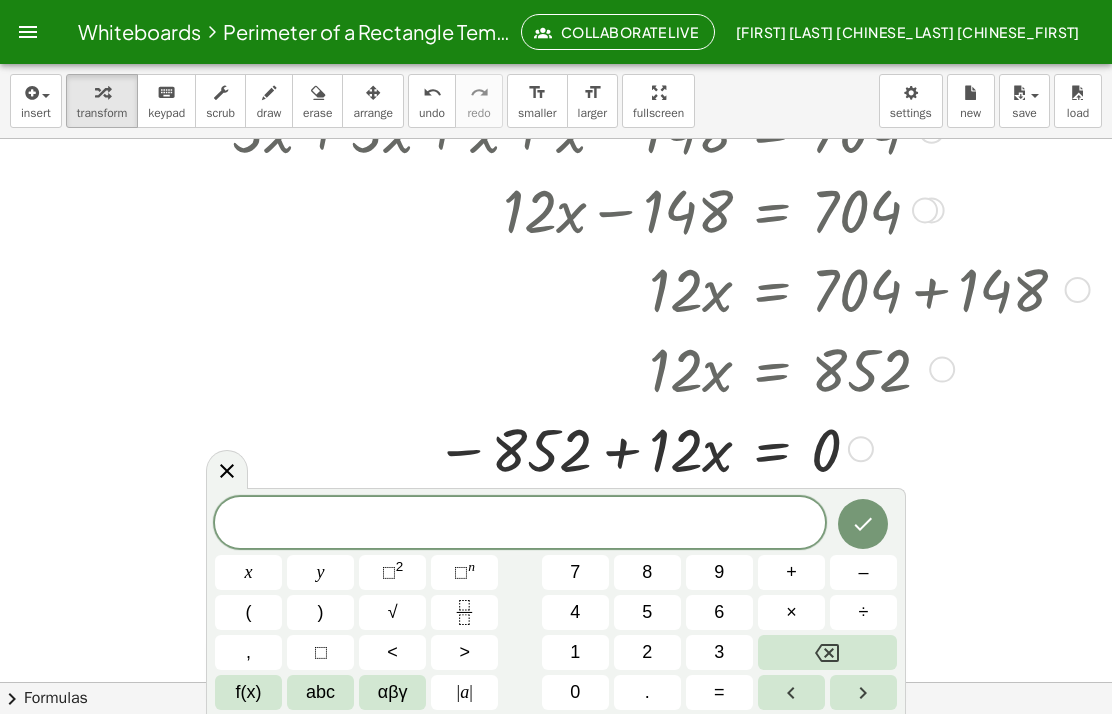 click at bounding box center [827, 652] 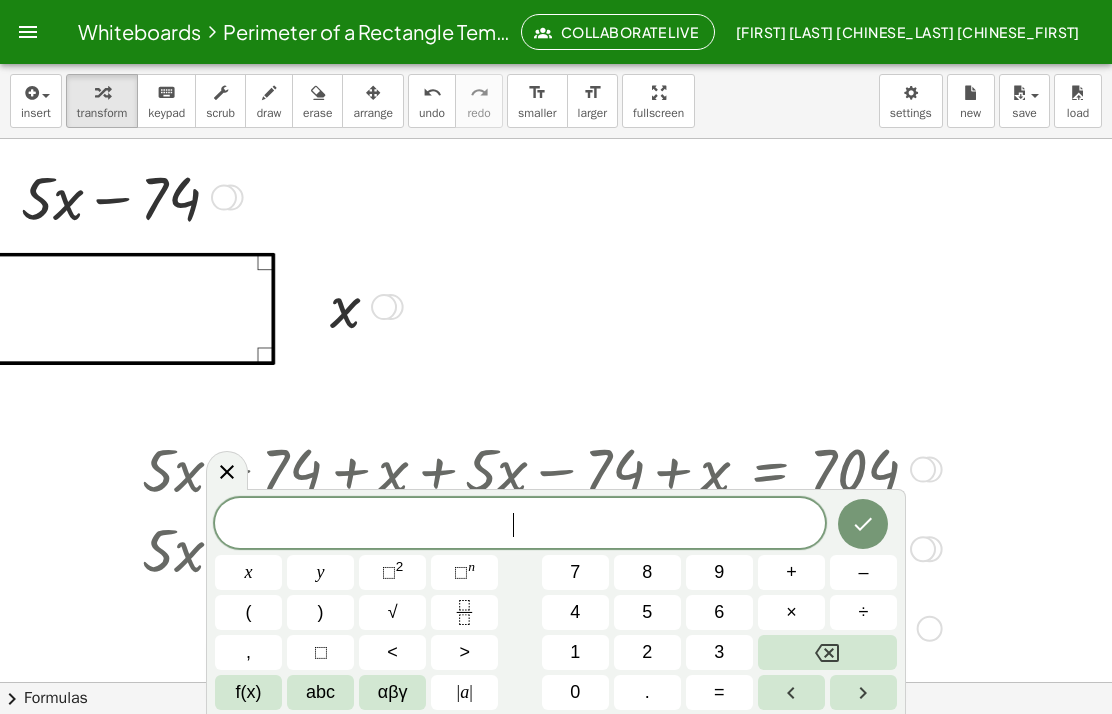 scroll, scrollTop: 0, scrollLeft: 118, axis: horizontal 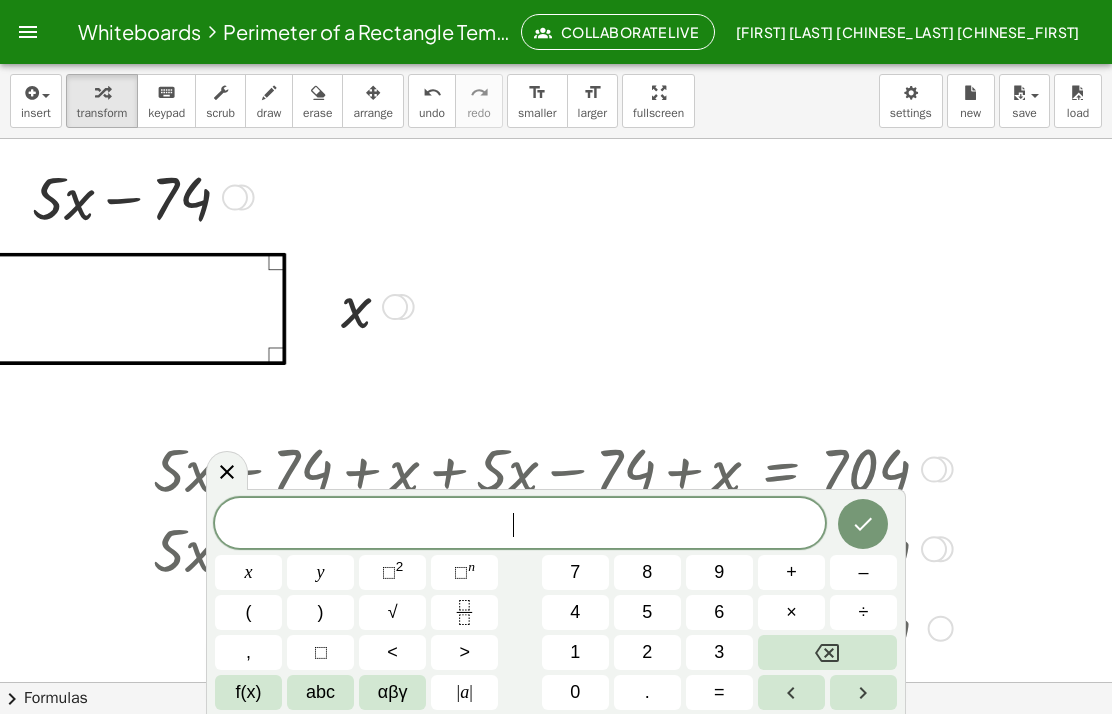 click 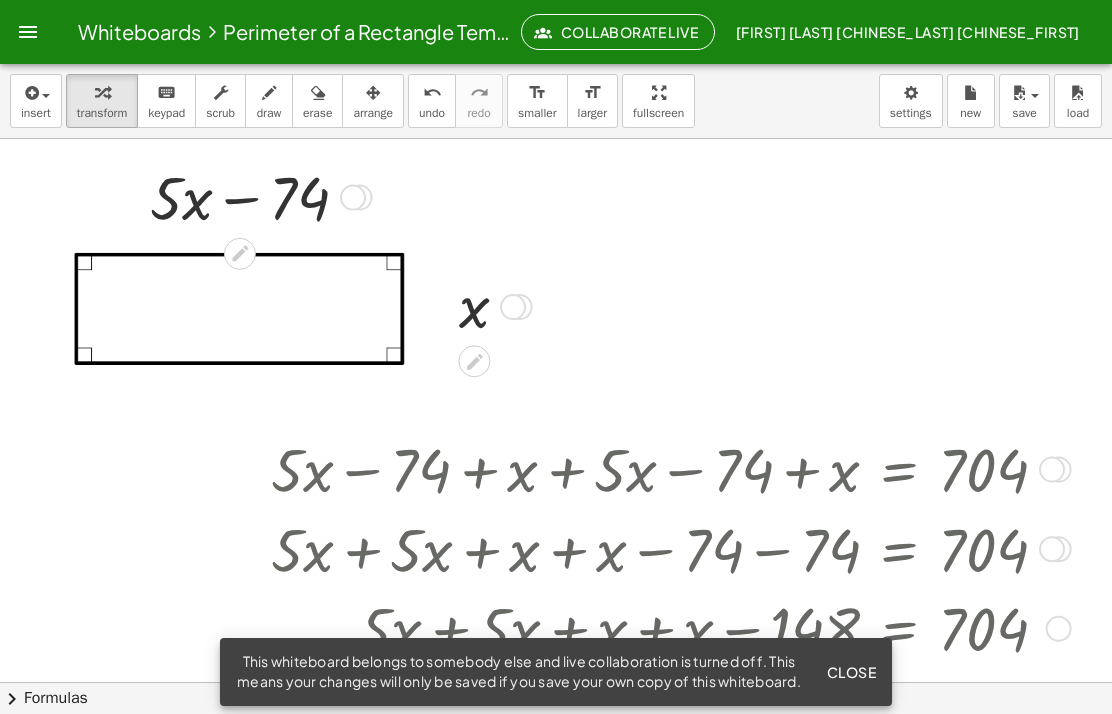 scroll, scrollTop: 0, scrollLeft: 0, axis: both 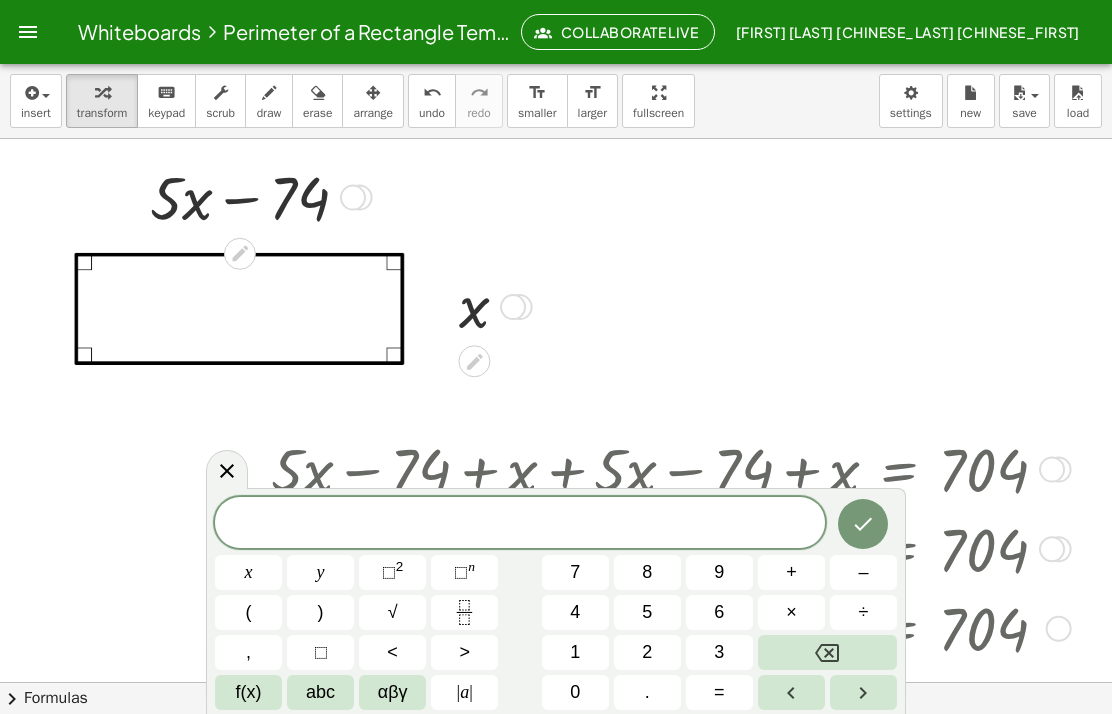 click on "Perimeter of a Rectangle Template (by Tim Brzezinski)" 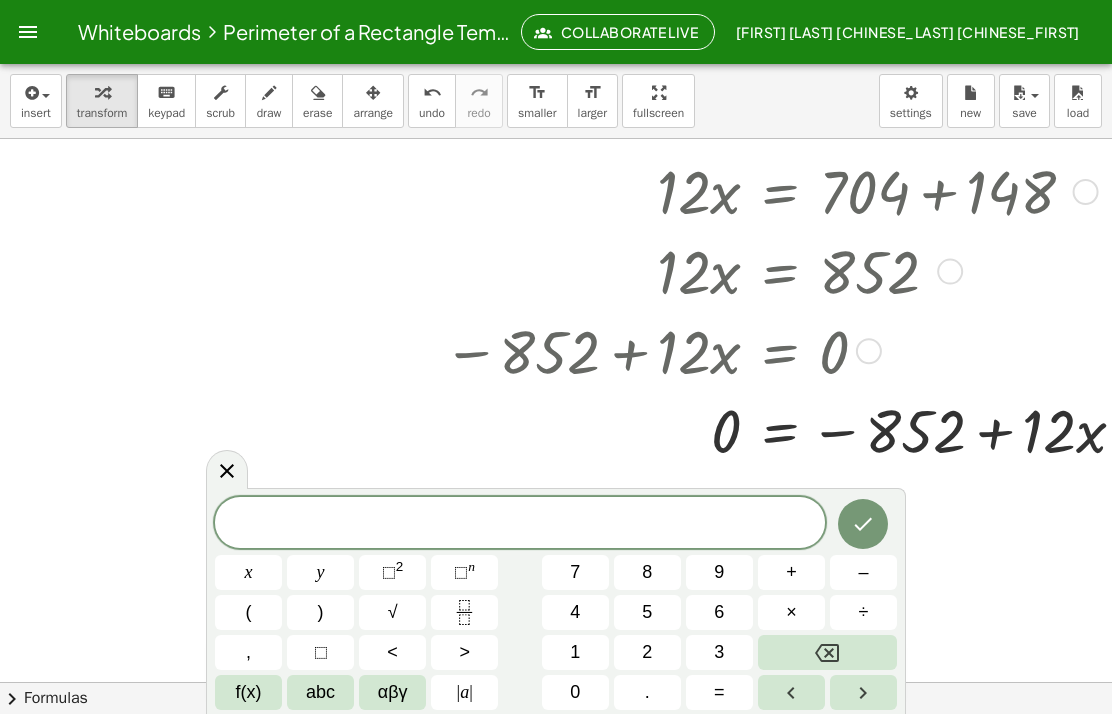 scroll, scrollTop: 583, scrollLeft: 115, axis: both 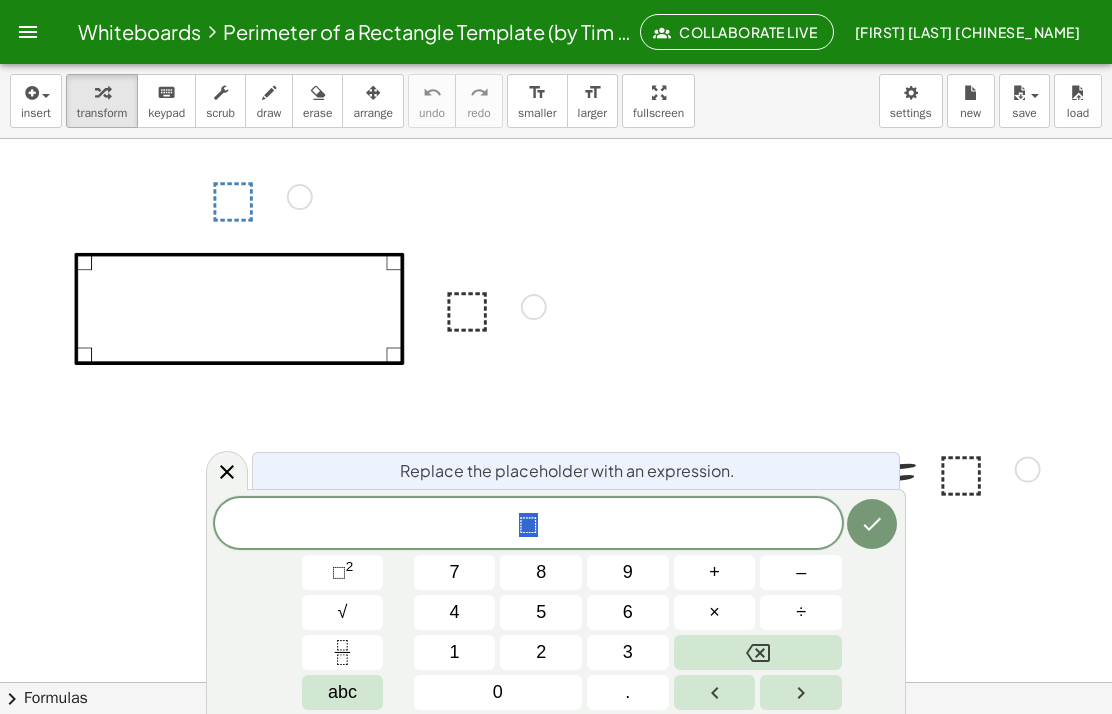 click on "5" at bounding box center [541, 612] 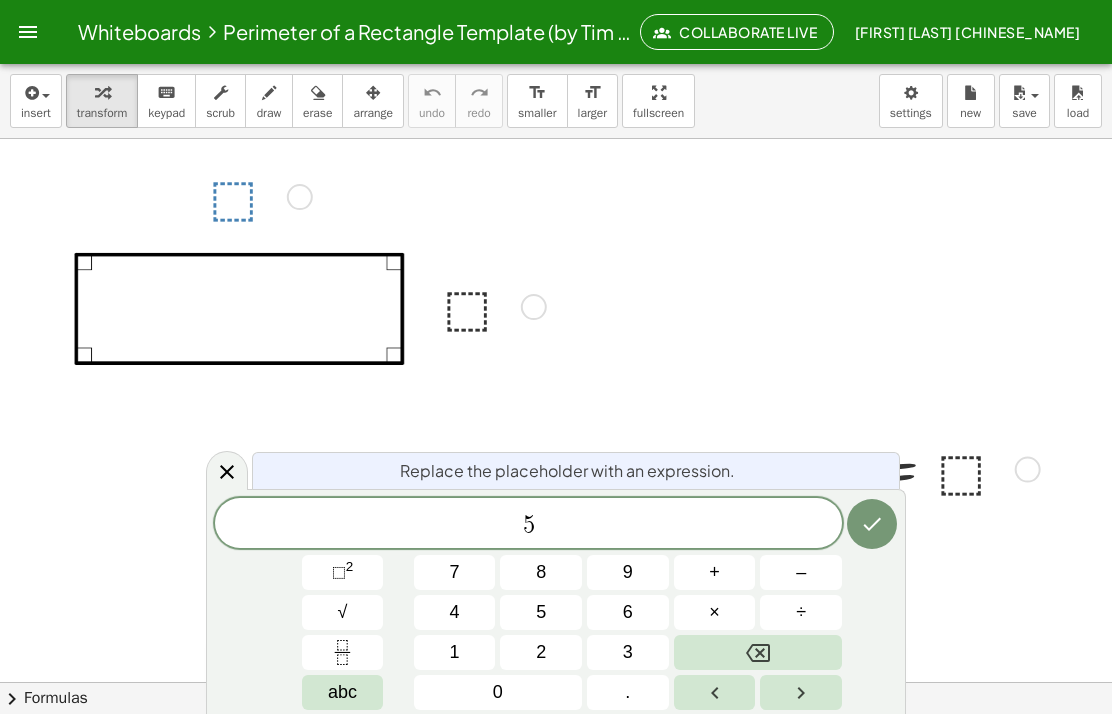 click on "abc" at bounding box center (342, 692) 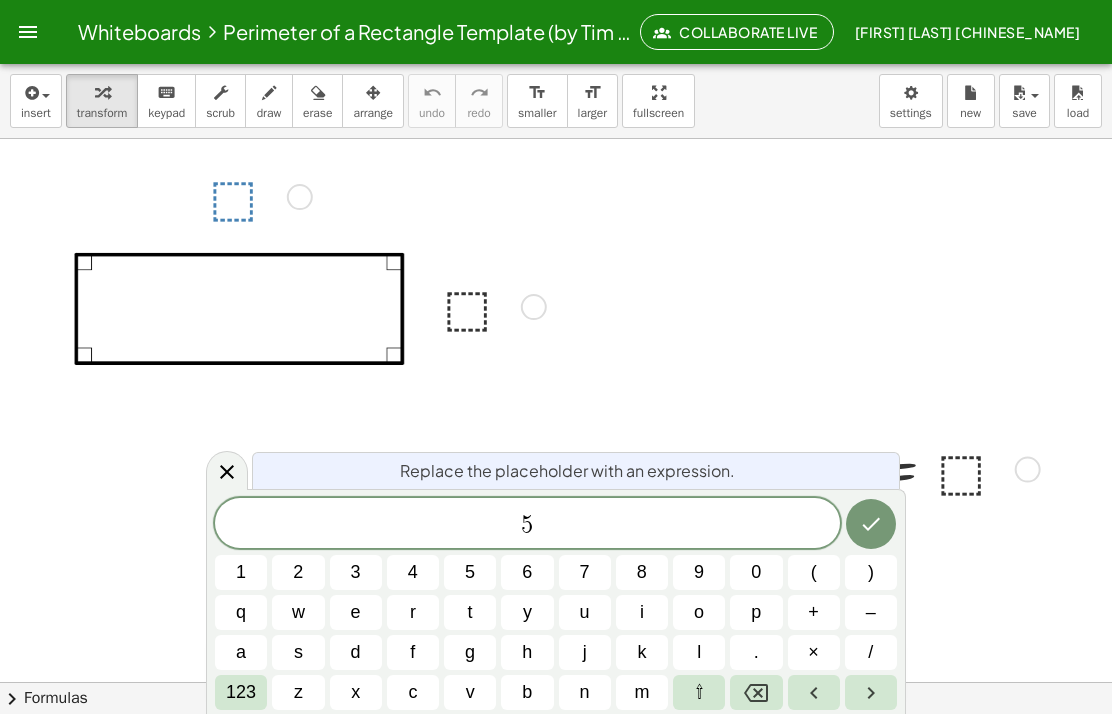 click on "x" at bounding box center [356, 692] 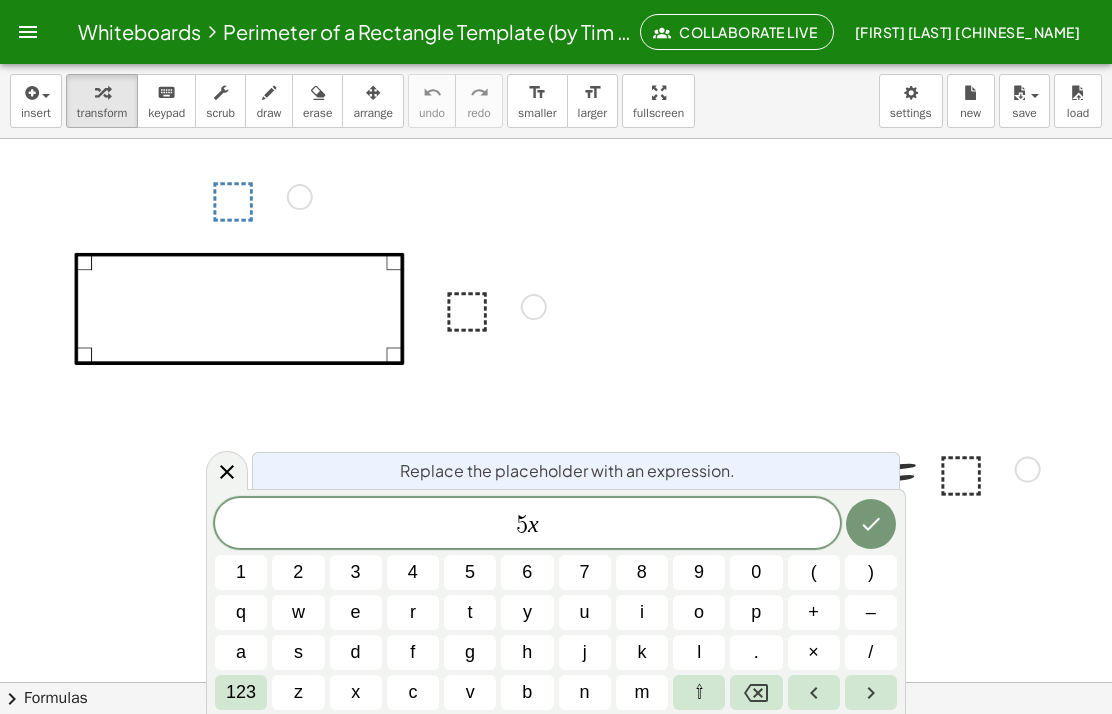 click on "–" at bounding box center [871, 612] 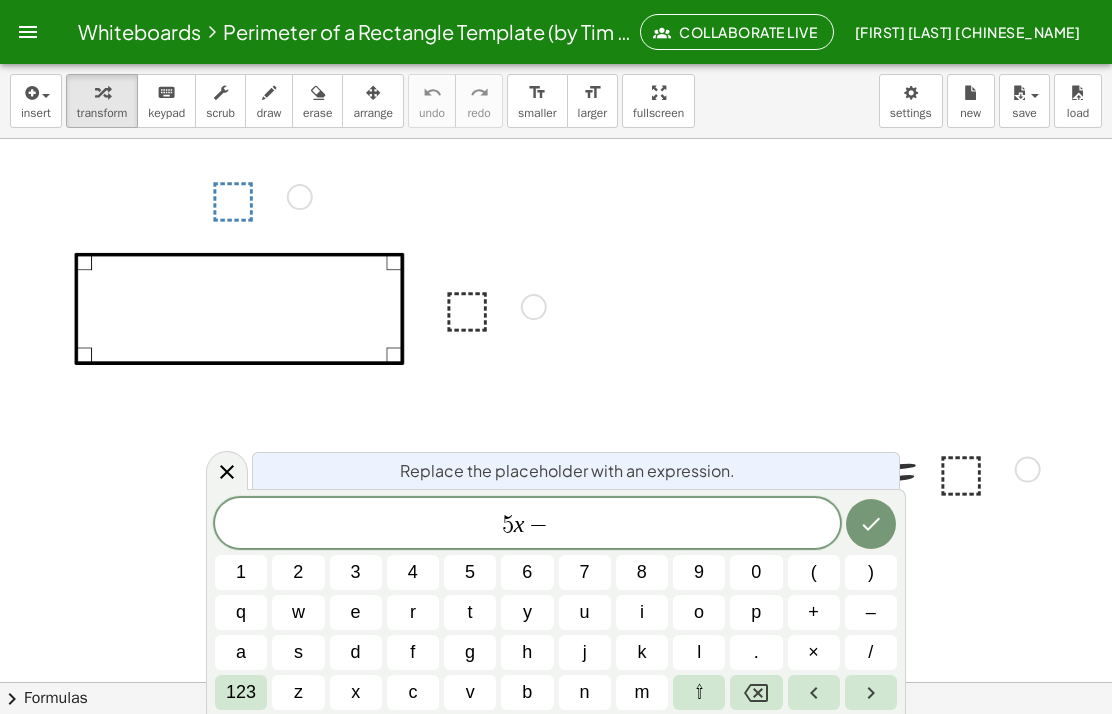 click on "4" at bounding box center [413, 572] 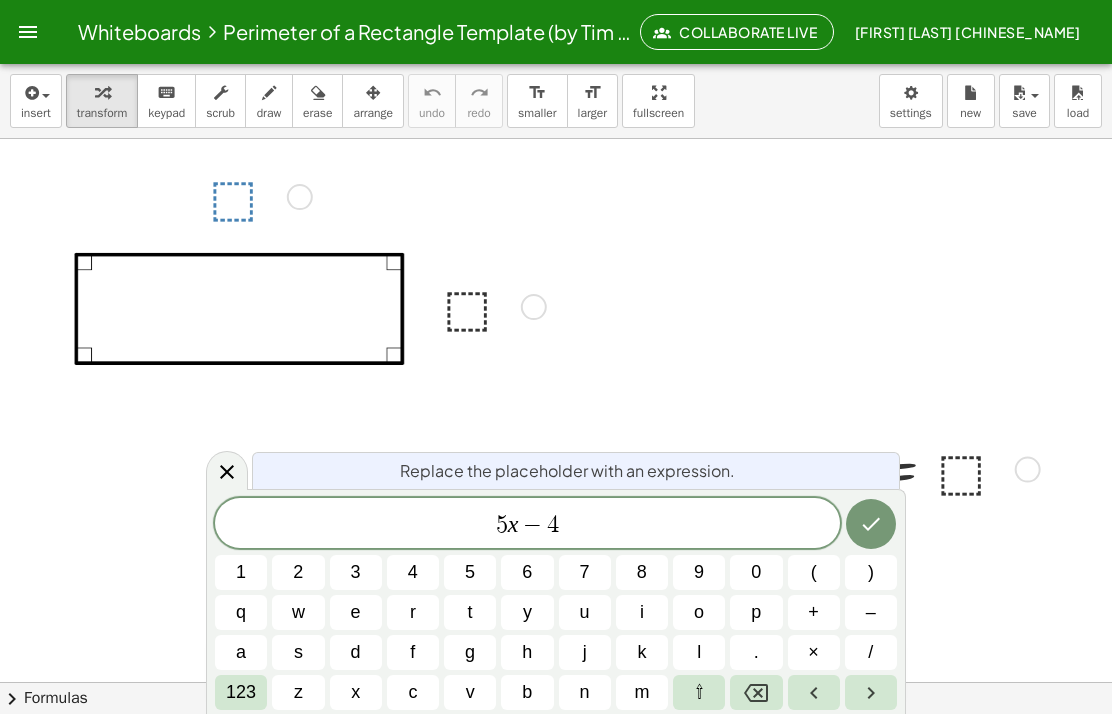 click 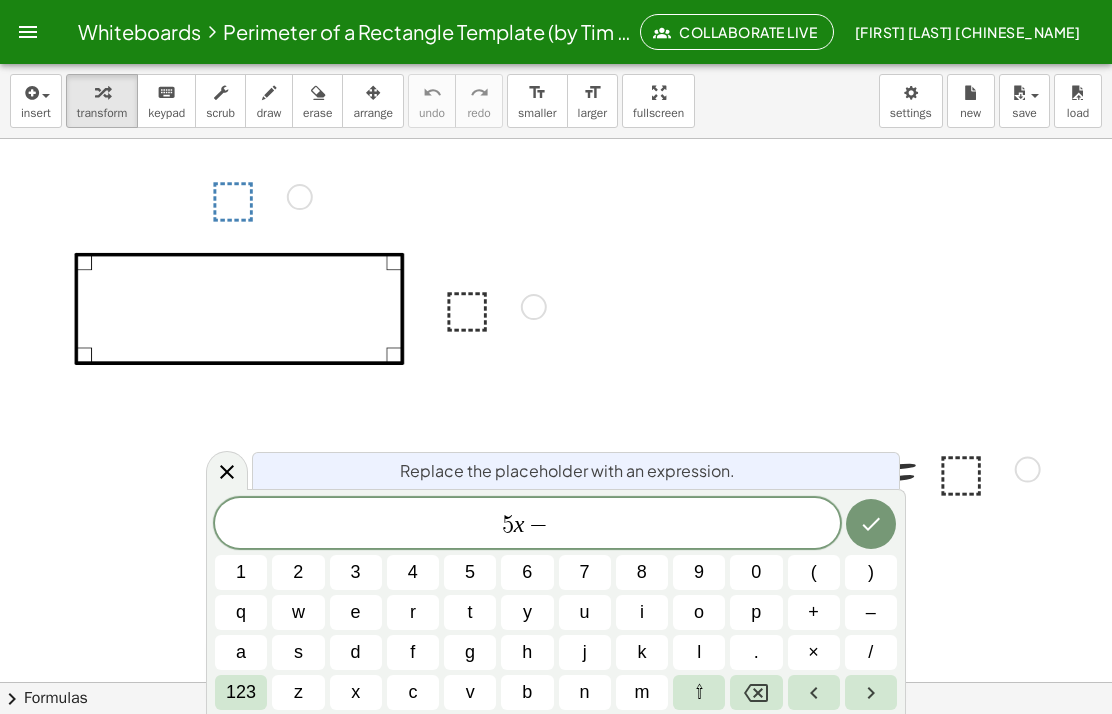 click on "7" at bounding box center (585, 572) 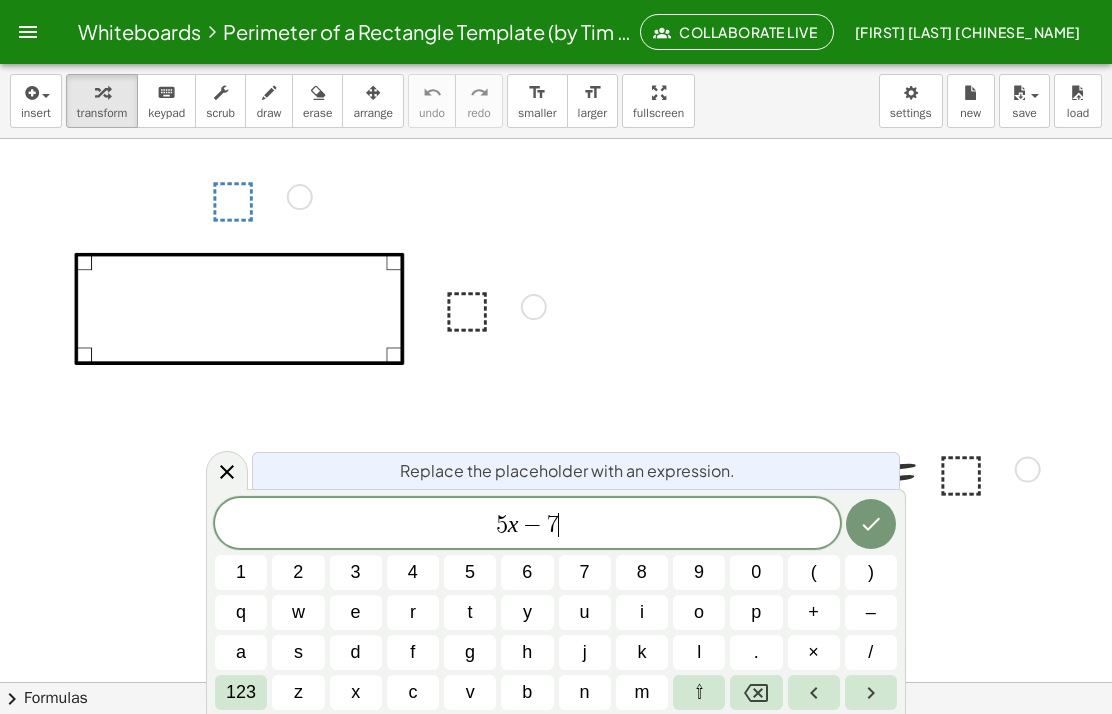 click on "4" at bounding box center (413, 572) 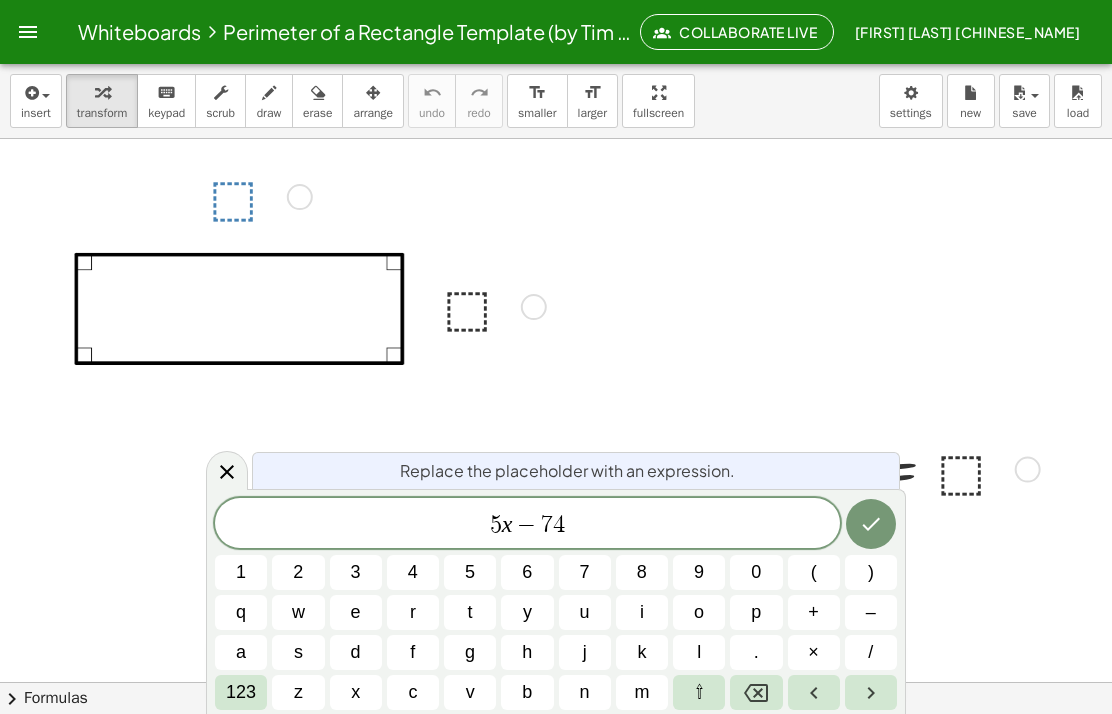 click 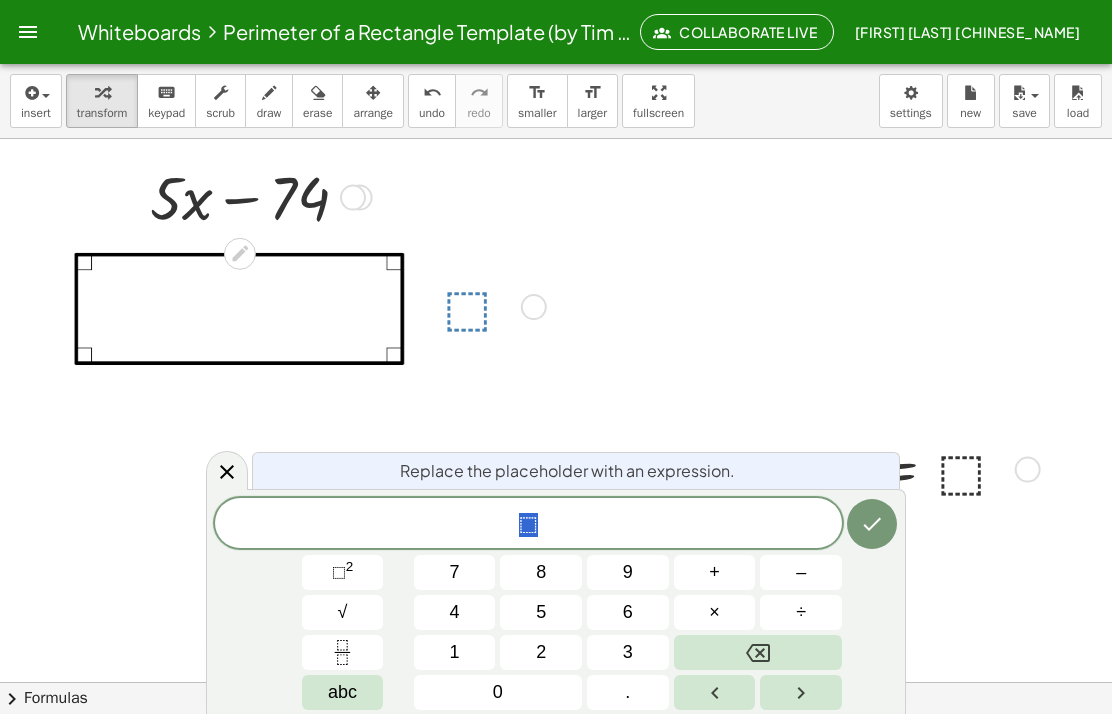 click on "abc" at bounding box center [342, 692] 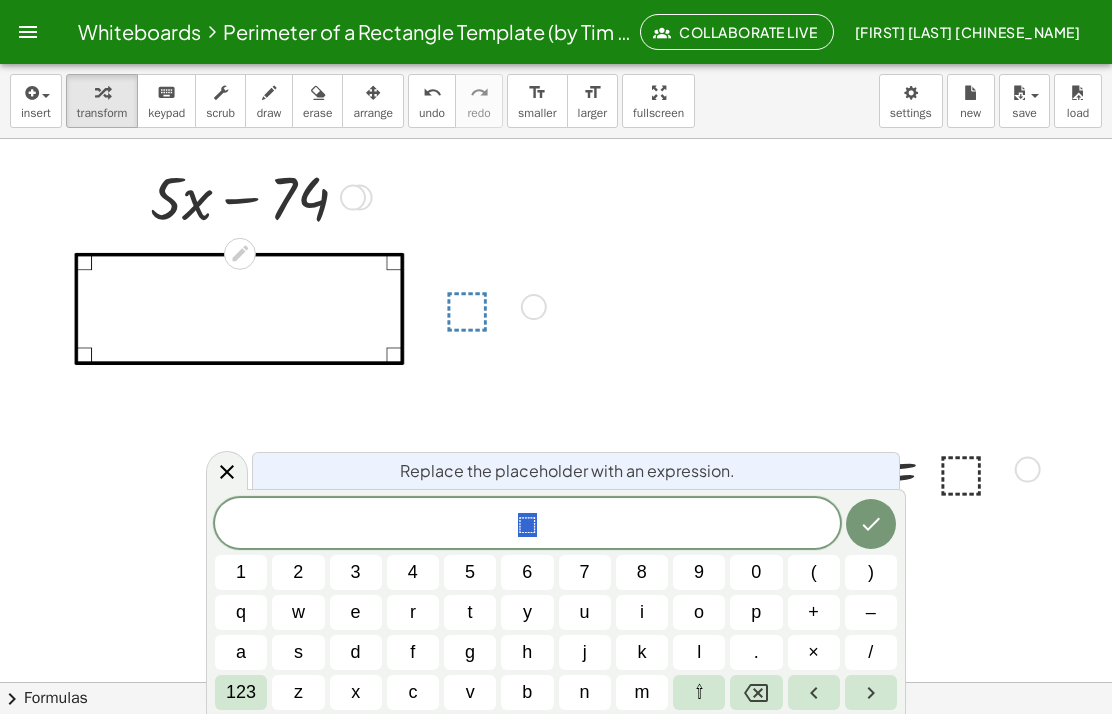 click on "x" at bounding box center (356, 692) 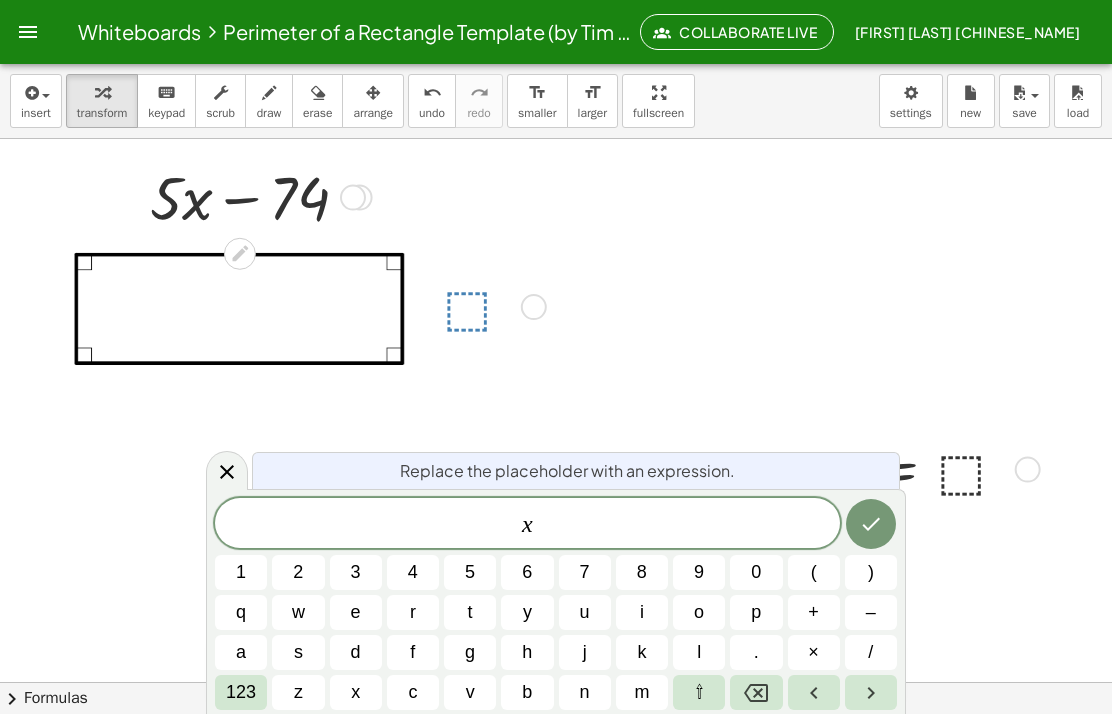 click 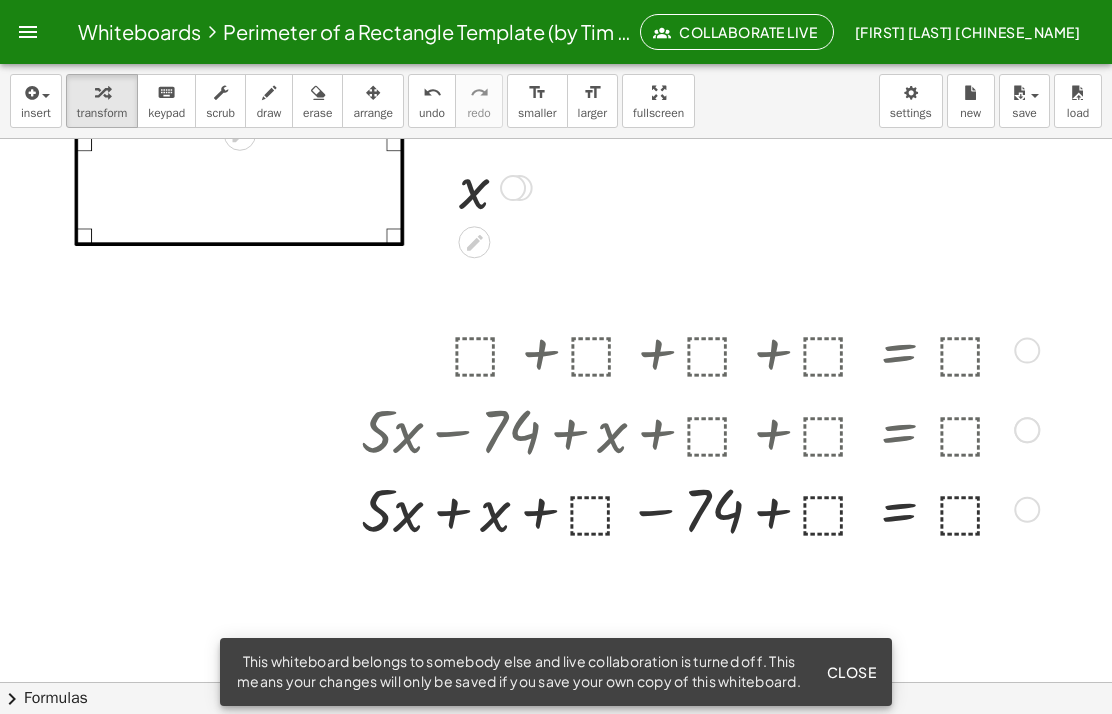 scroll, scrollTop: 133, scrollLeft: 0, axis: vertical 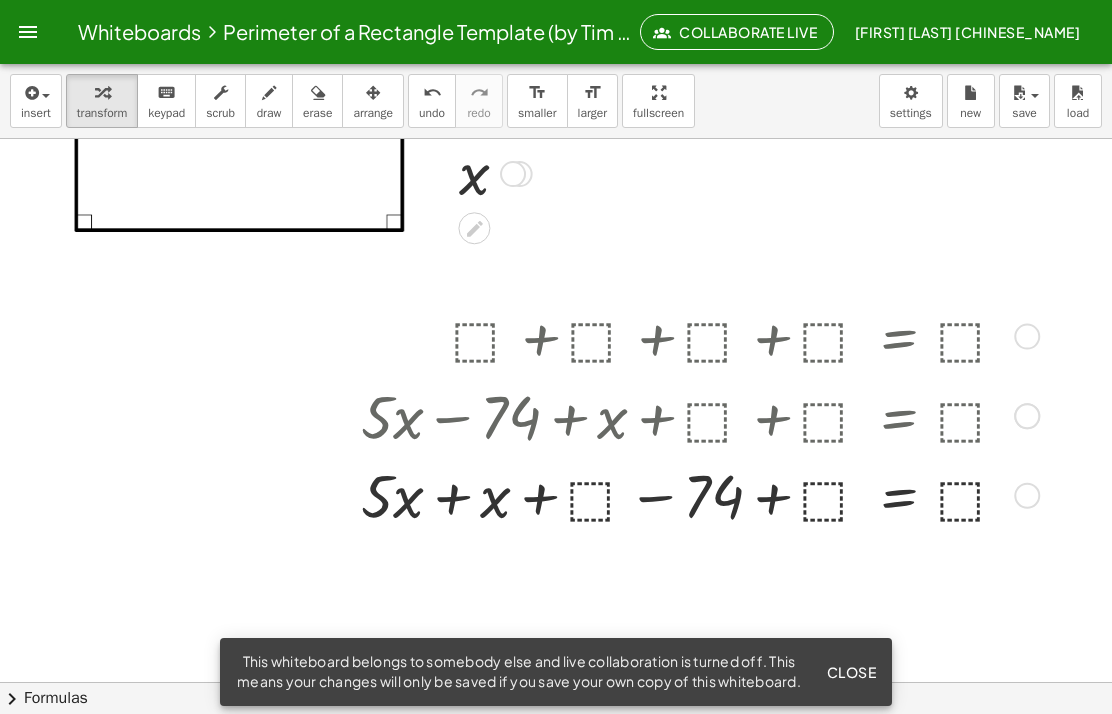 click at bounding box center (696, 415) 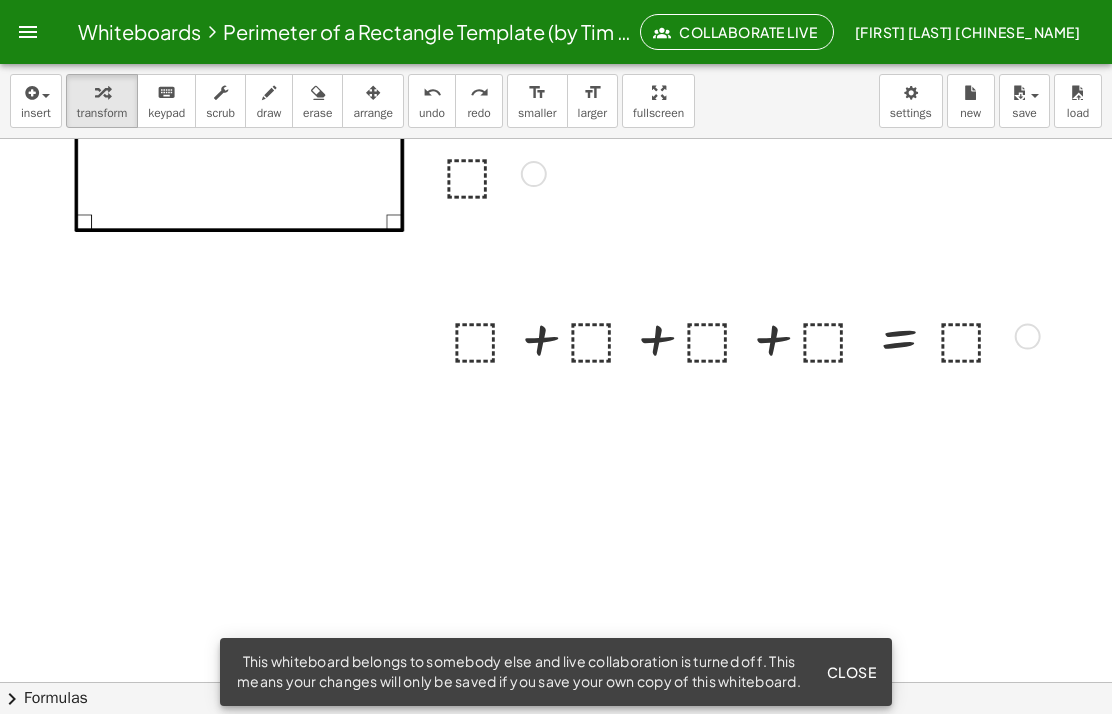 scroll, scrollTop: 0, scrollLeft: 0, axis: both 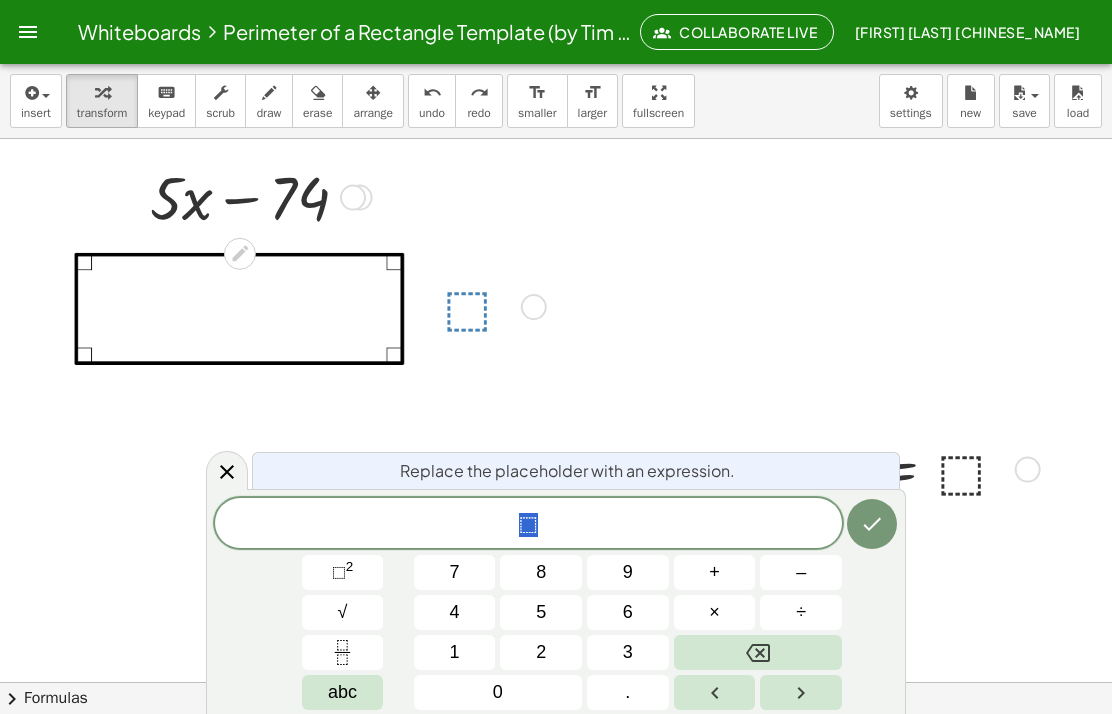 click on "abc" at bounding box center (342, 692) 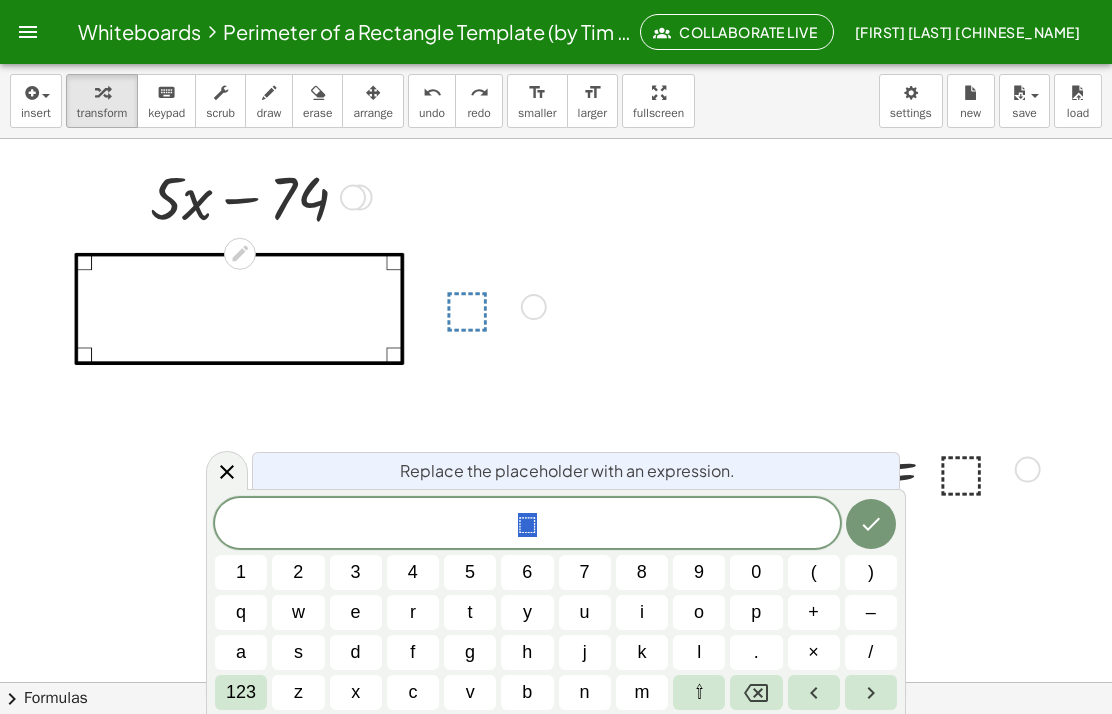 click on "x" at bounding box center (356, 692) 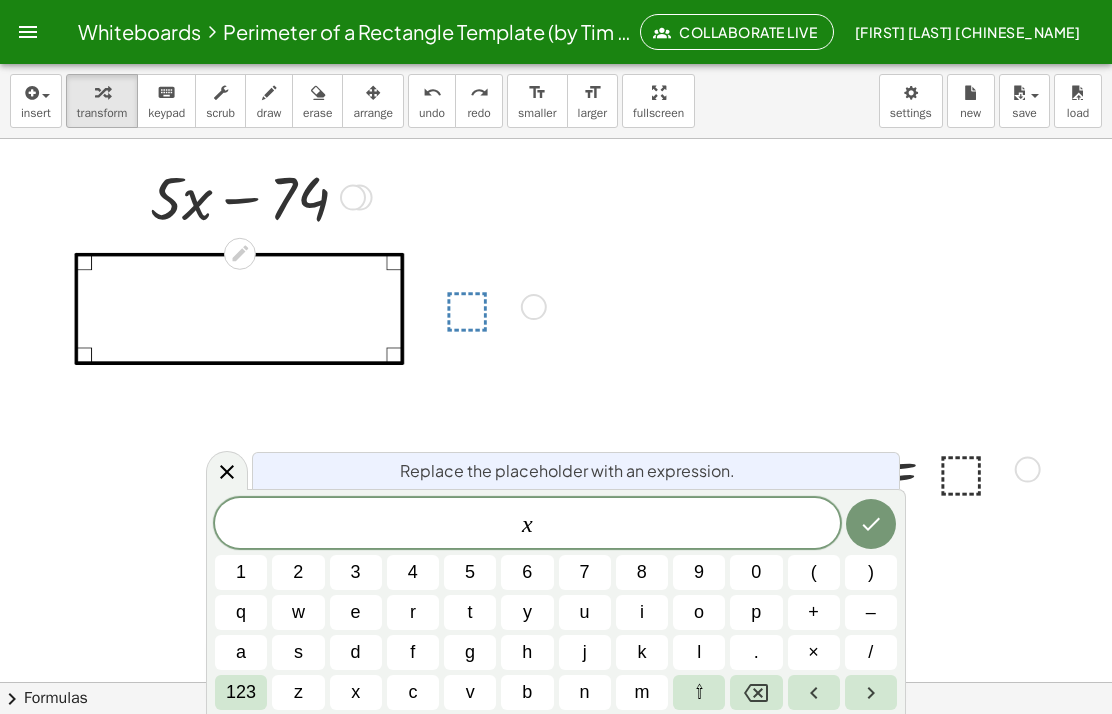 click 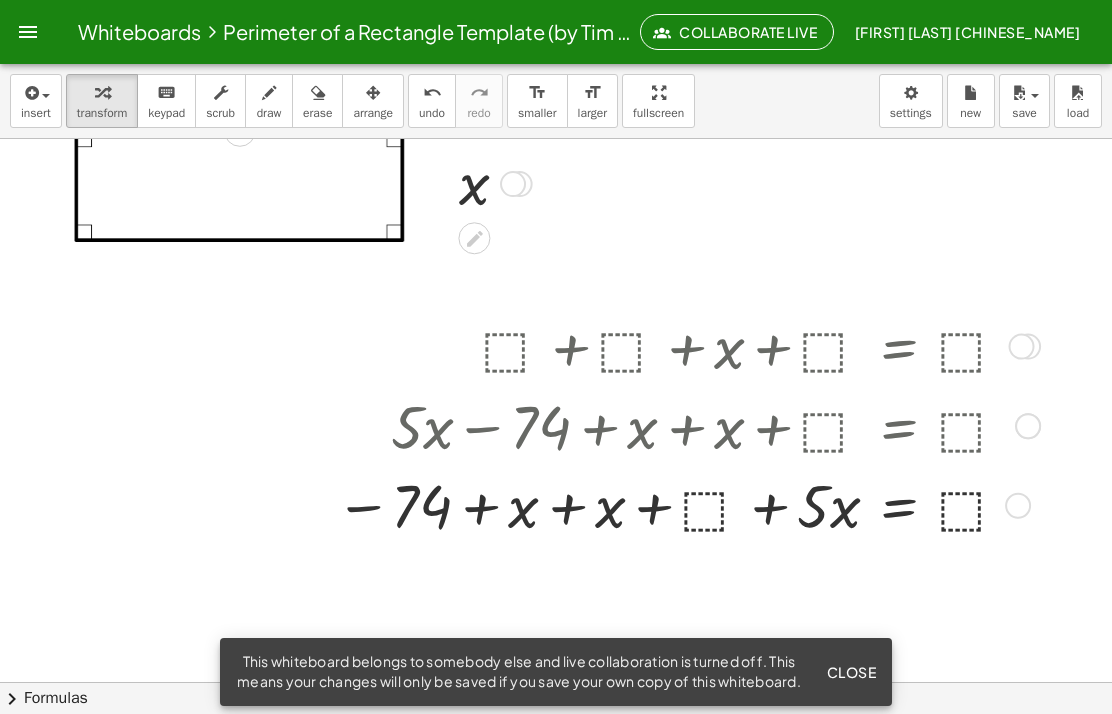 scroll, scrollTop: 0, scrollLeft: 0, axis: both 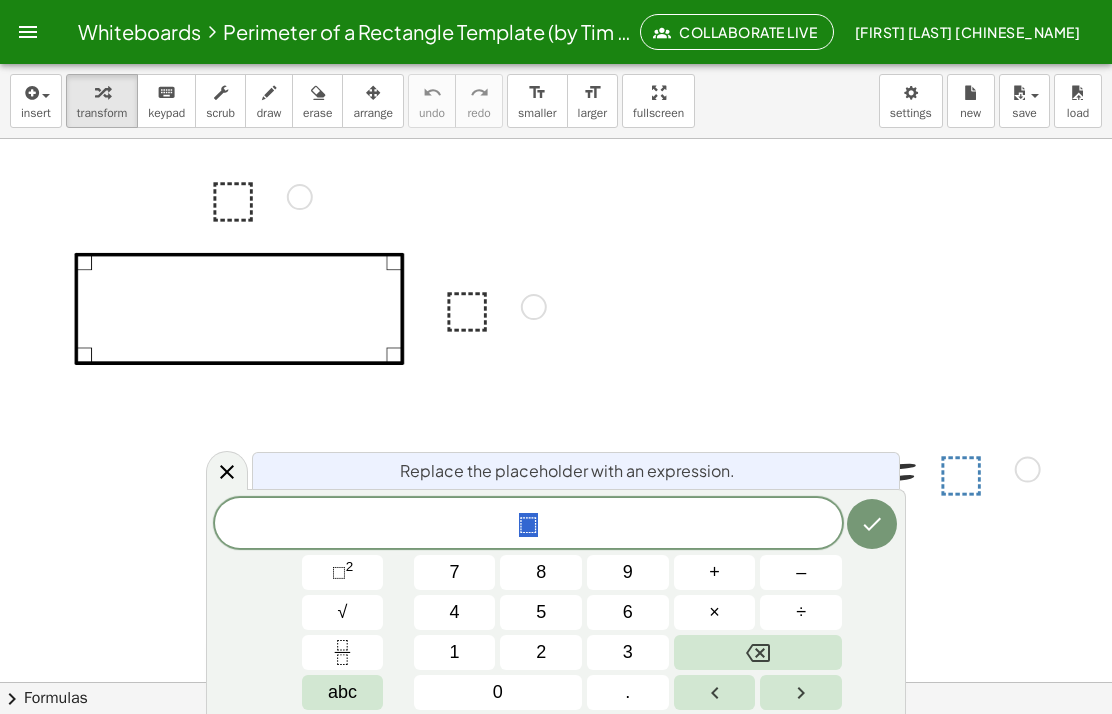 click on "3" at bounding box center (628, 652) 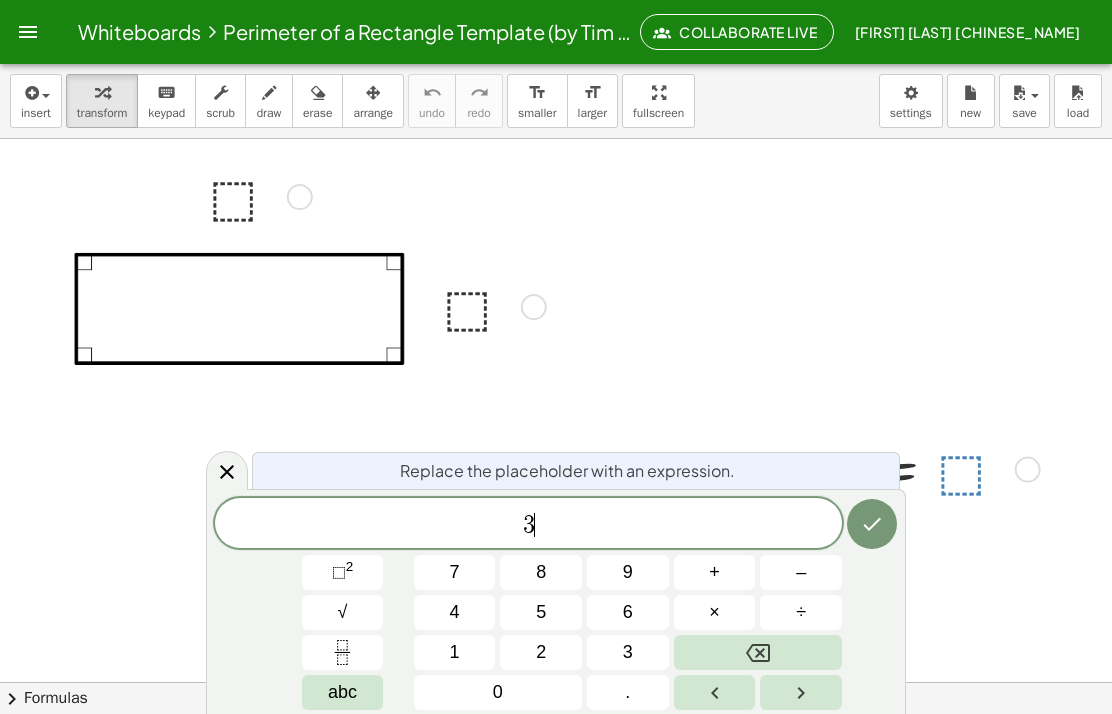 click on "9" at bounding box center [628, 572] 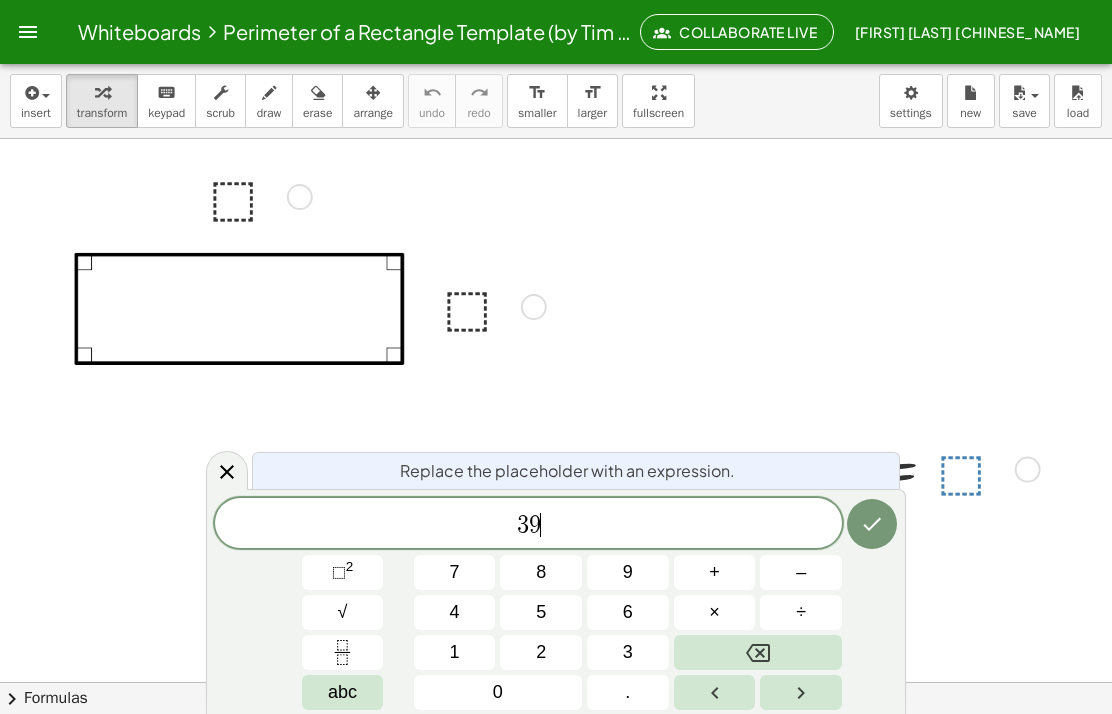 click on "6" at bounding box center [628, 612] 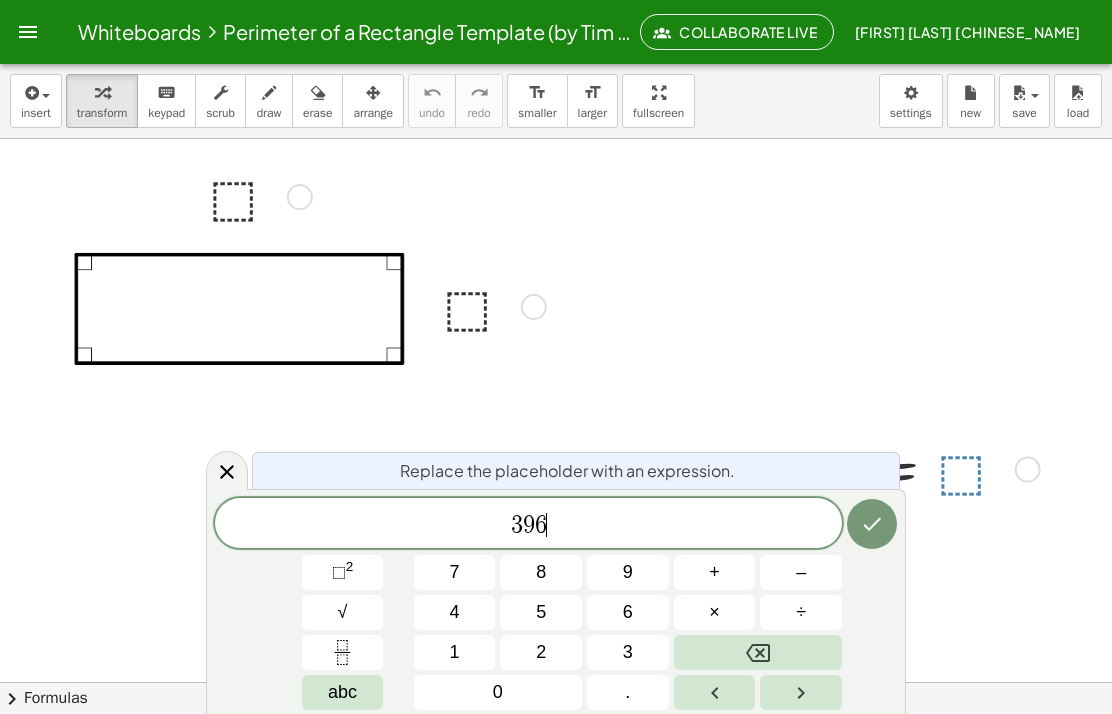 click at bounding box center (872, 524) 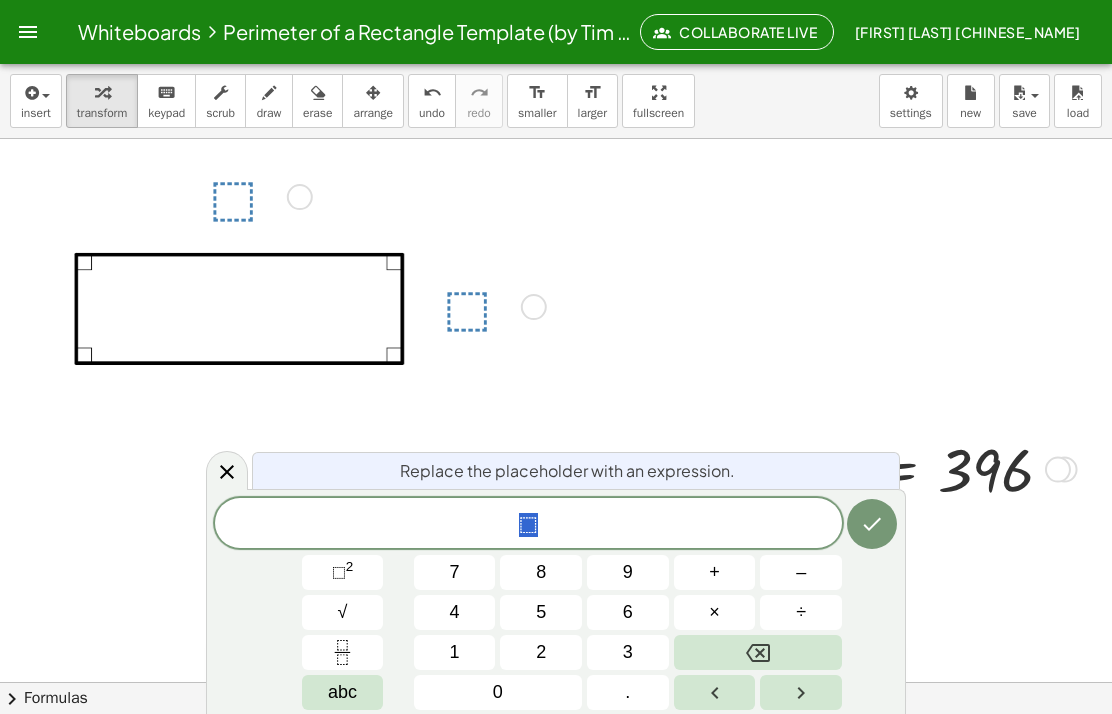 click 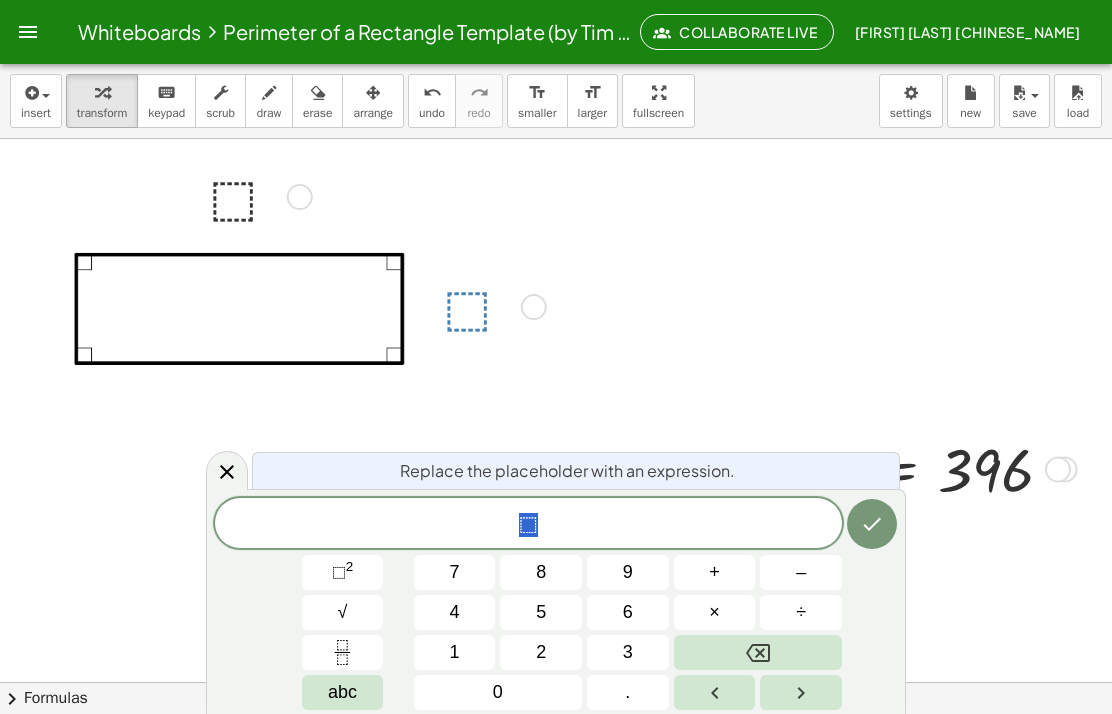 click on "abc" at bounding box center [342, 692] 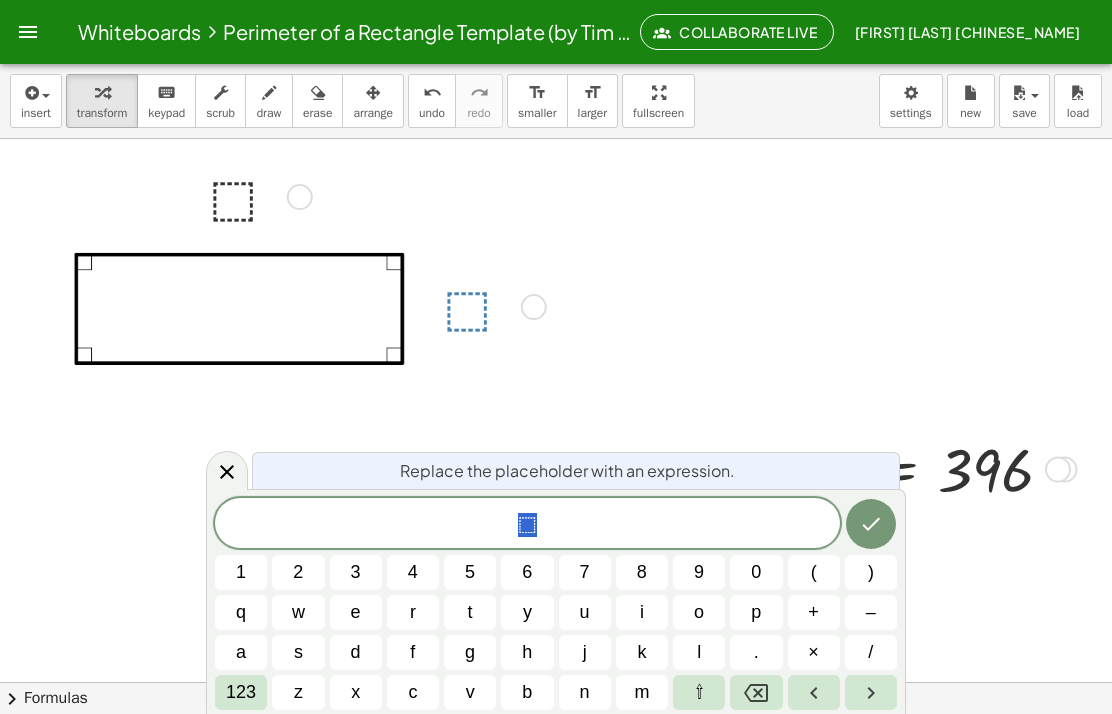 click on "x" at bounding box center [356, 692] 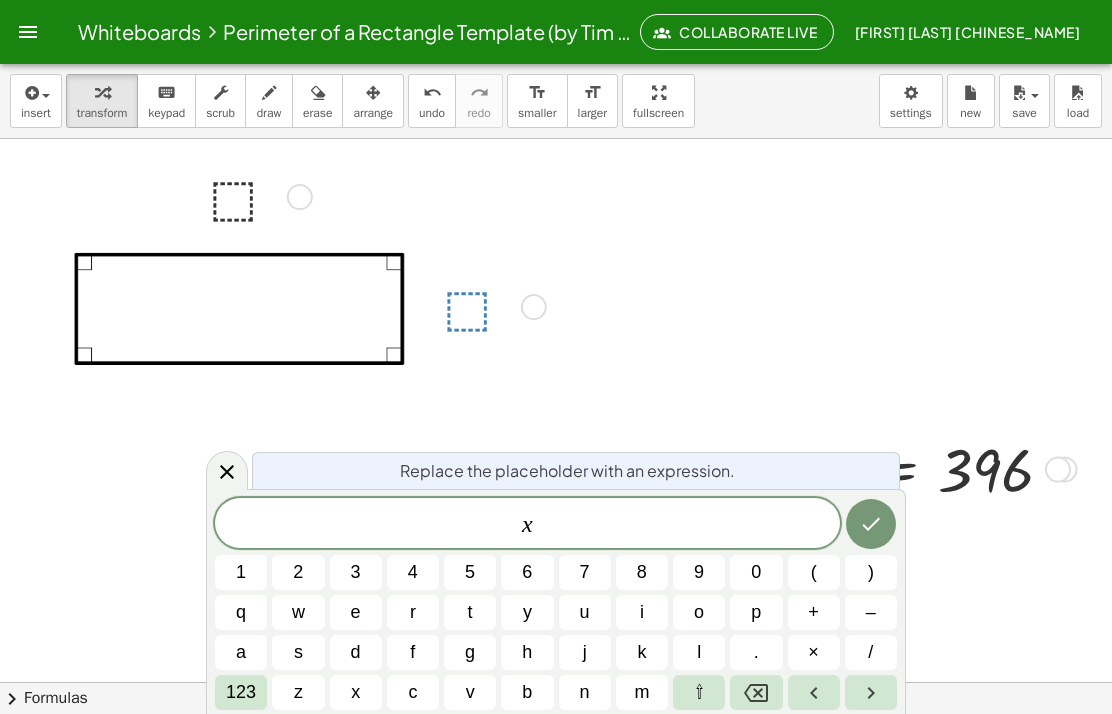 click 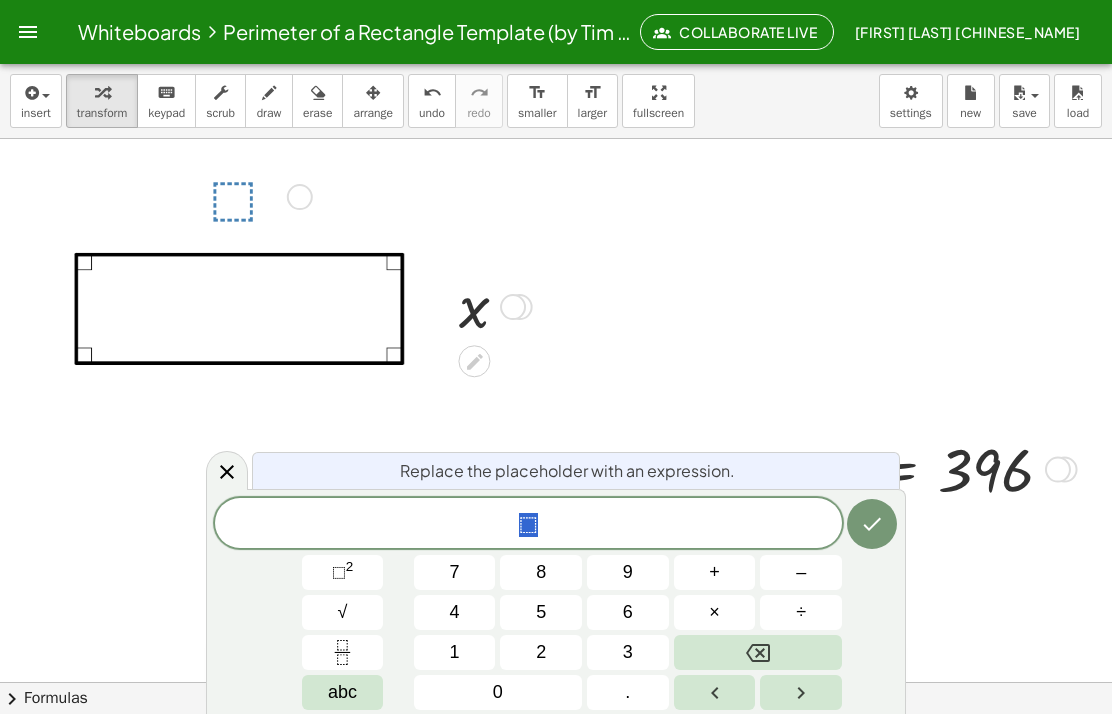 click on "5" at bounding box center [541, 612] 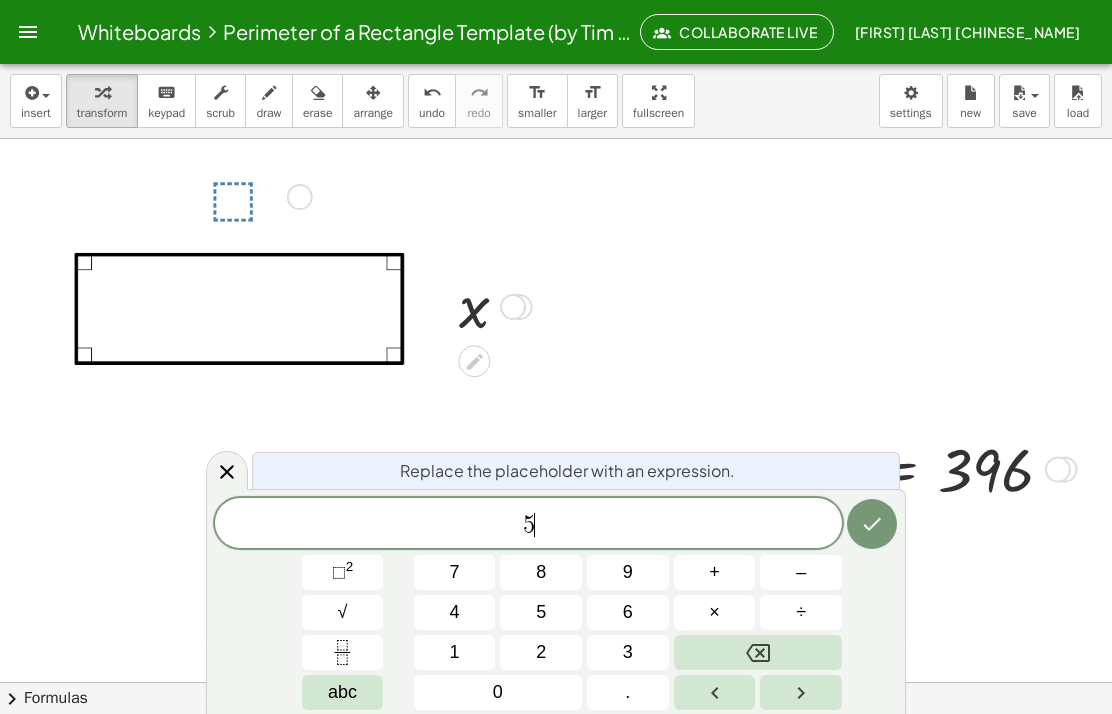 click on "abc" at bounding box center (342, 692) 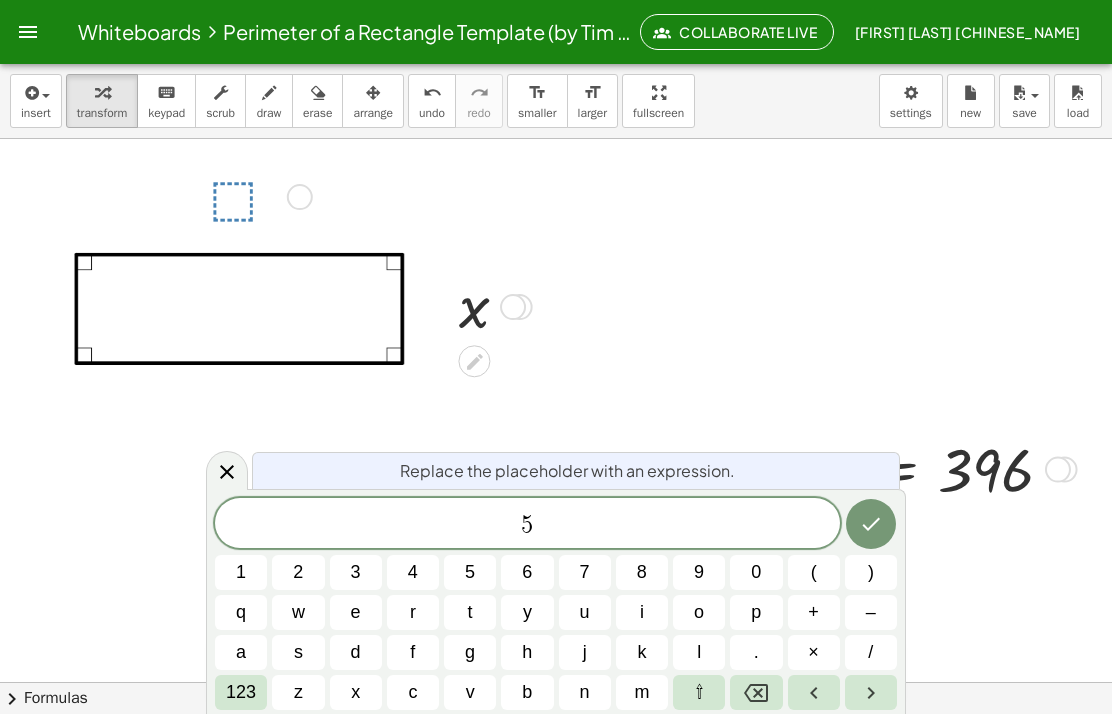 click on "x" at bounding box center [355, 692] 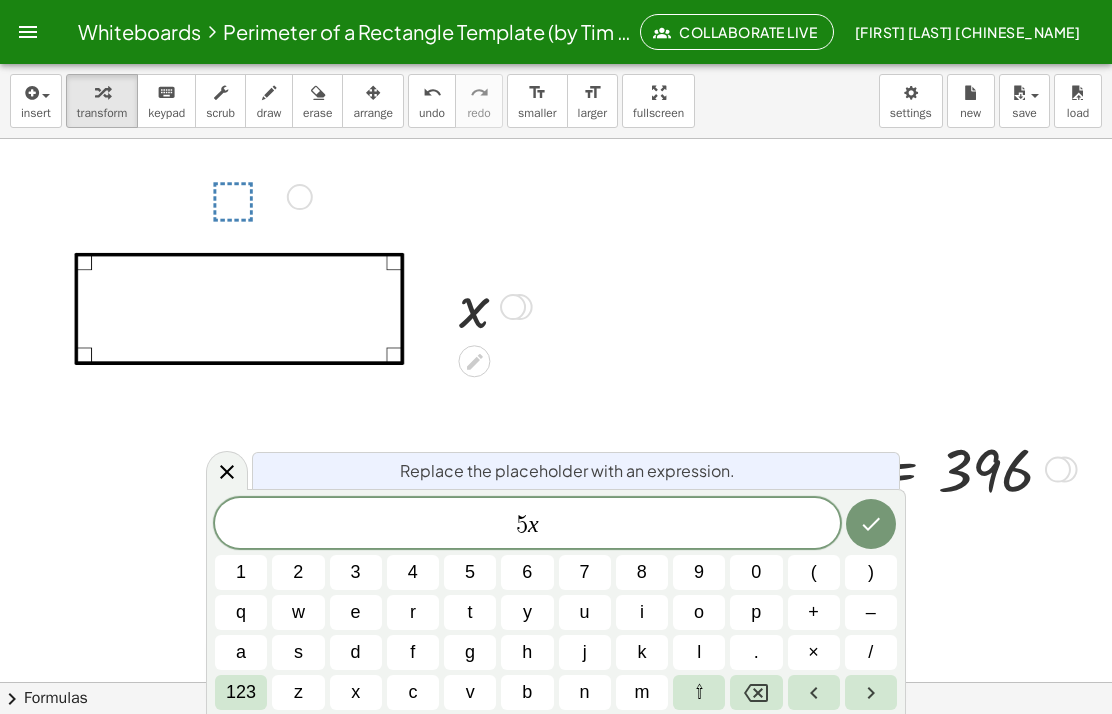 click on "–" at bounding box center [871, 612] 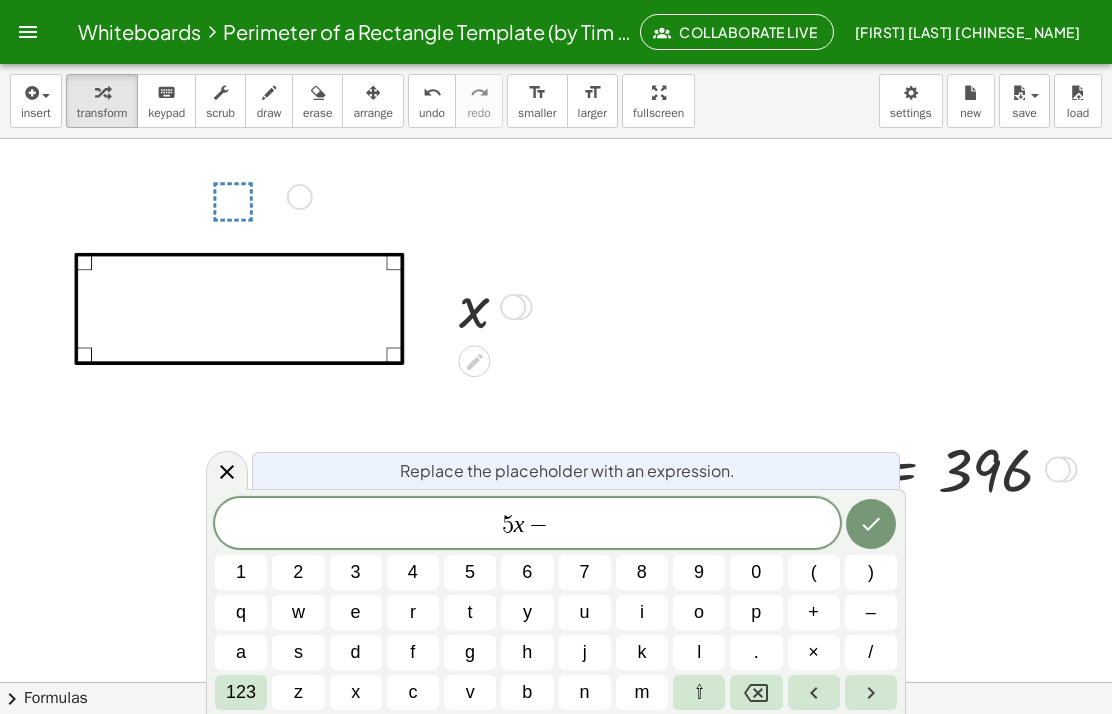 click on "2" at bounding box center [298, 572] 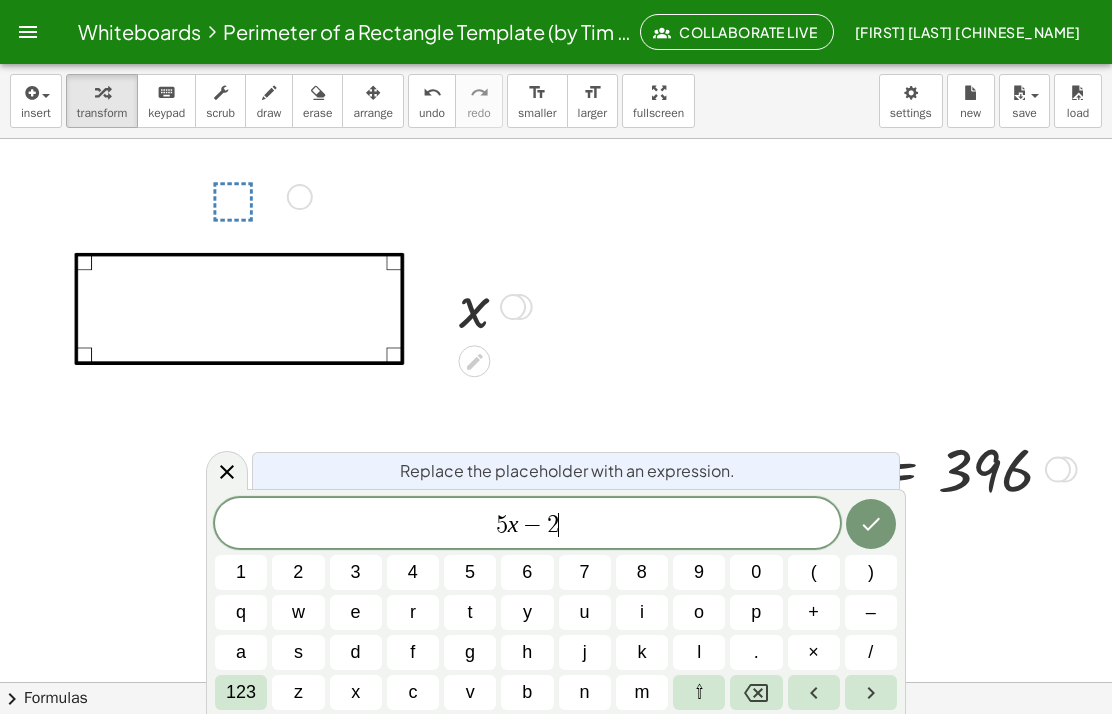 click on "4" at bounding box center [413, 572] 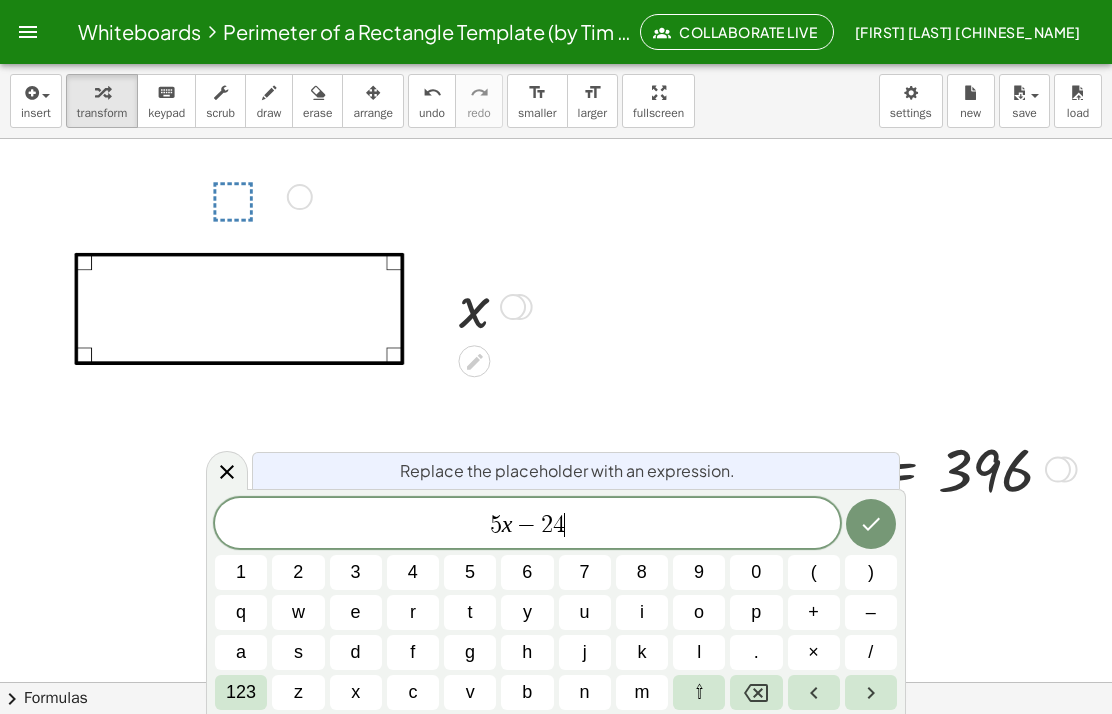 click on "0" at bounding box center [756, 572] 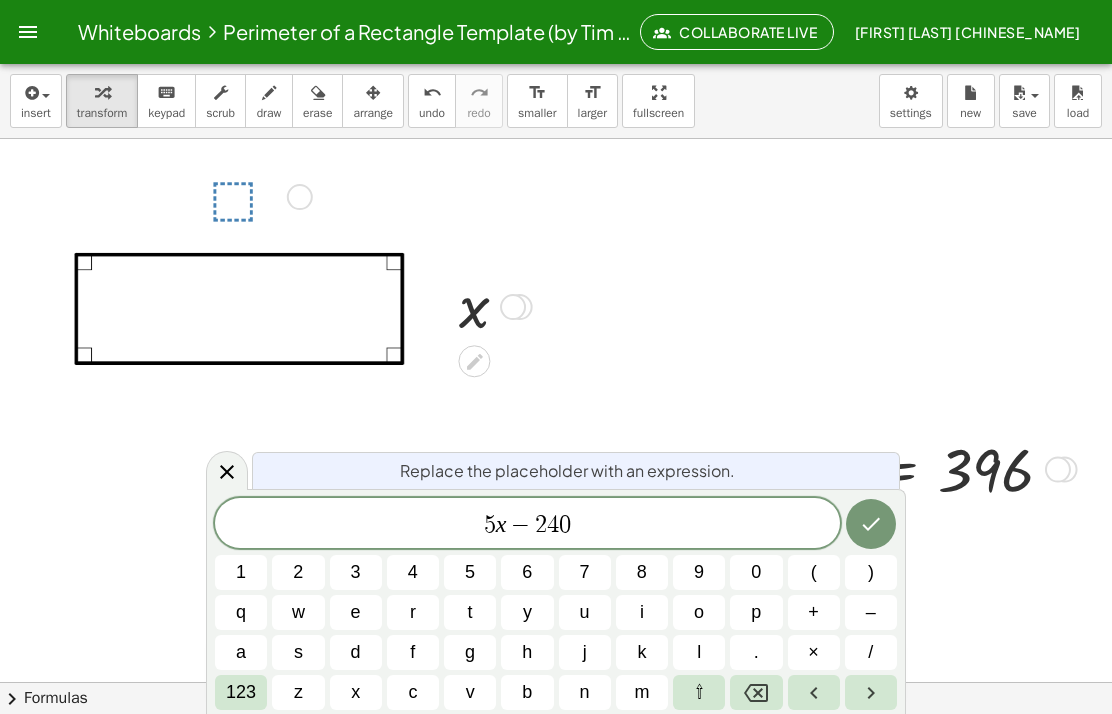 click 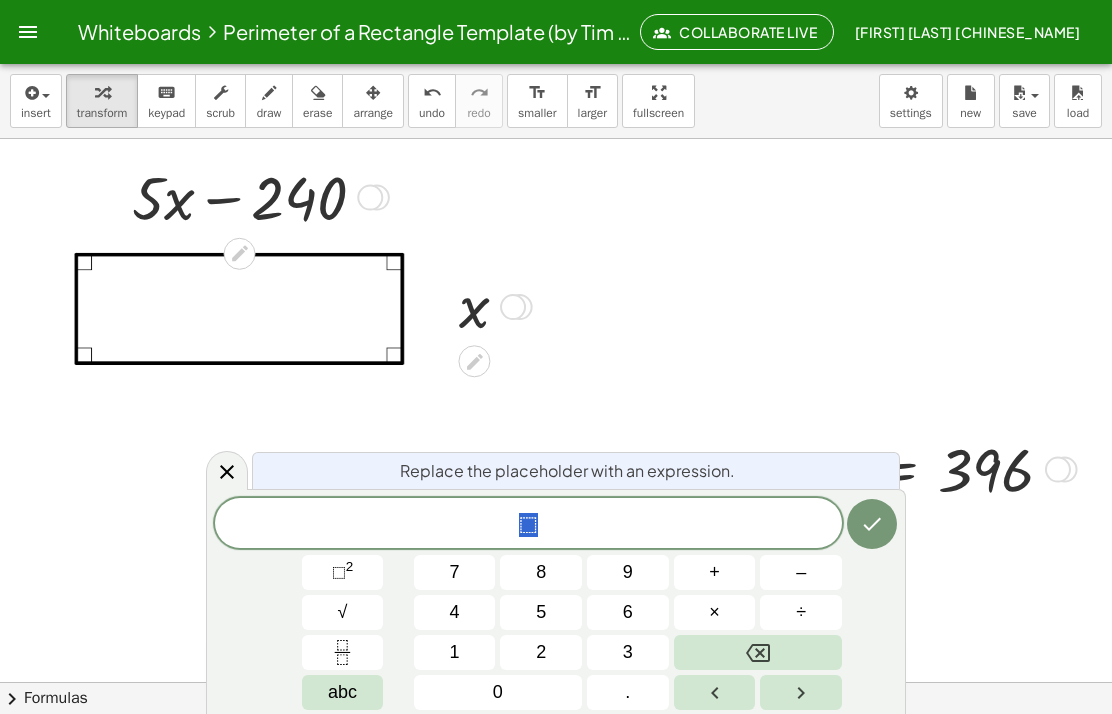 click on "5" at bounding box center [541, 612] 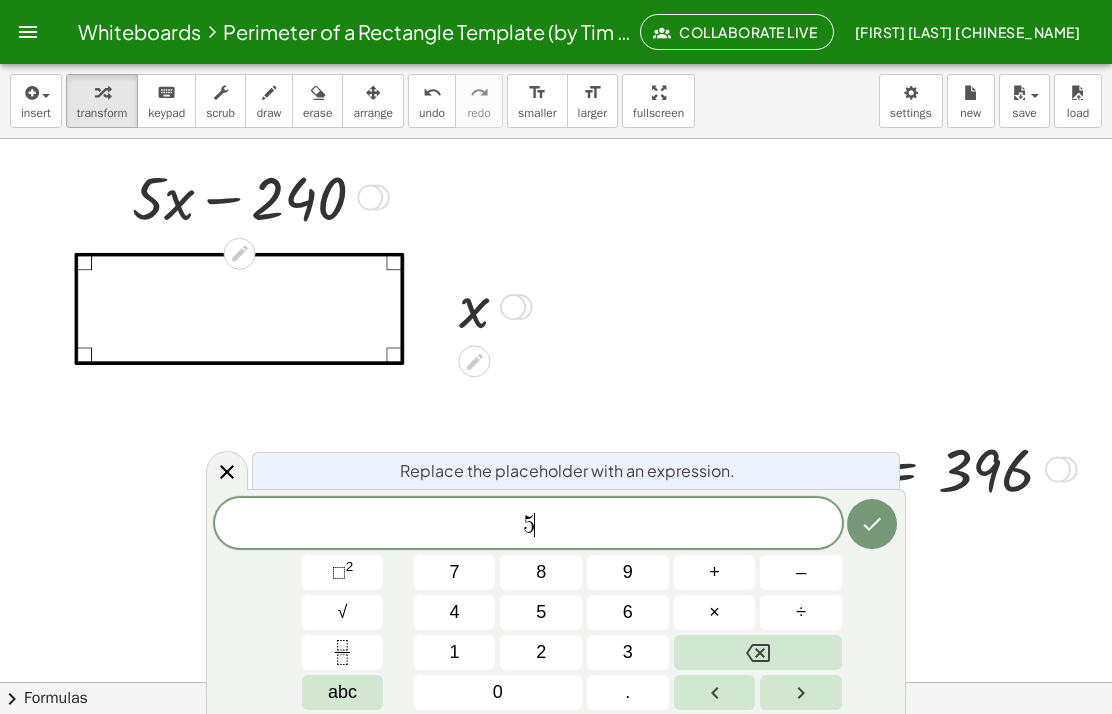 click at bounding box center (343, 652) 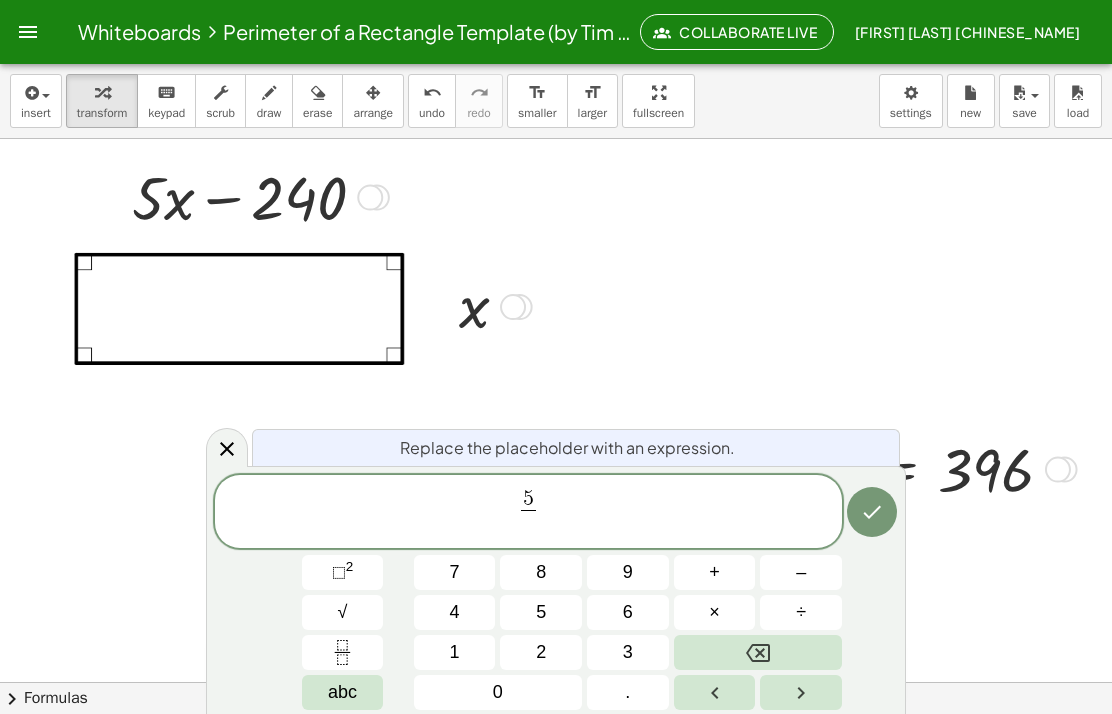 click at bounding box center [758, 652] 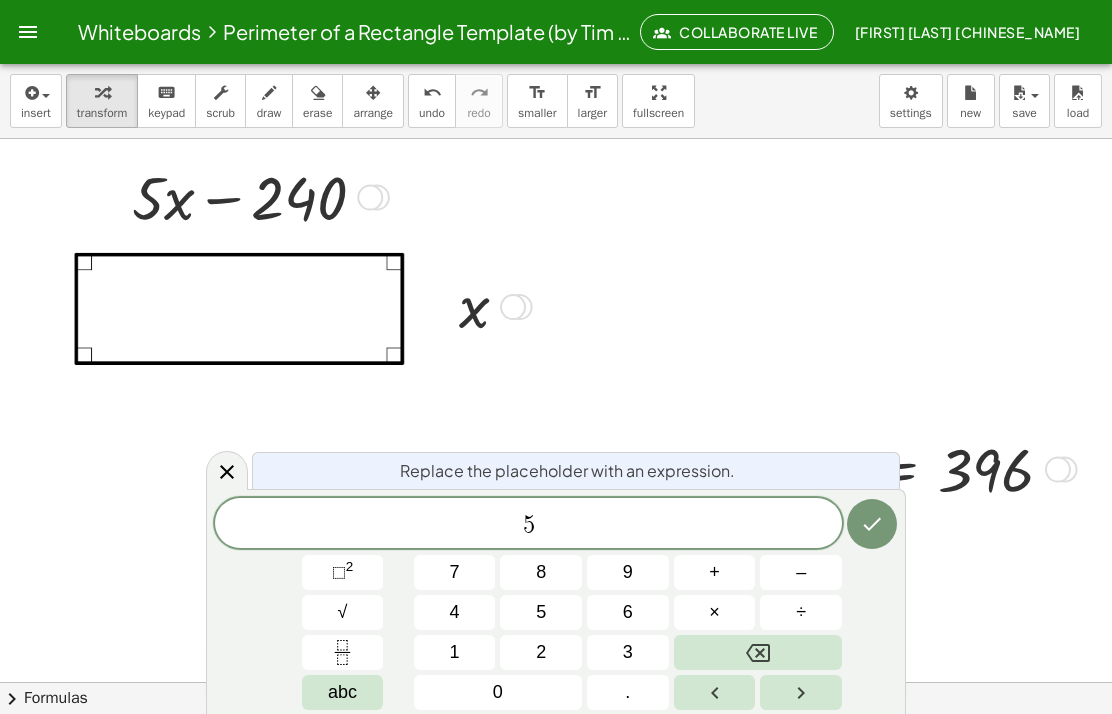 click on "abc" at bounding box center (342, 692) 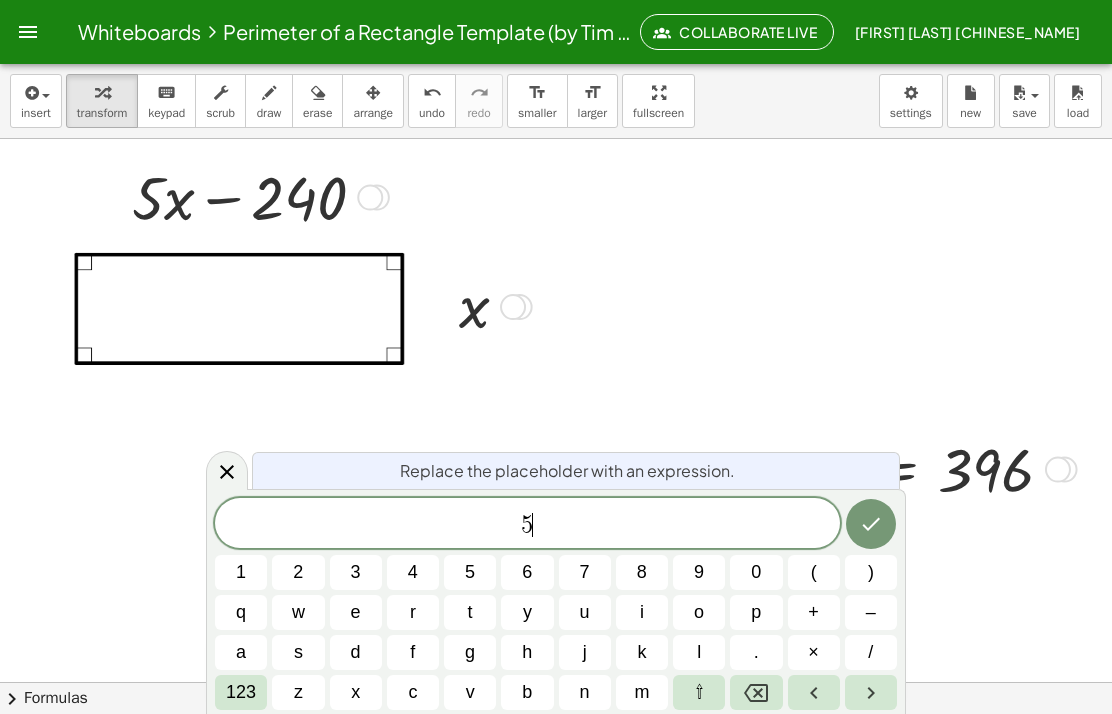 click on "x" at bounding box center (356, 692) 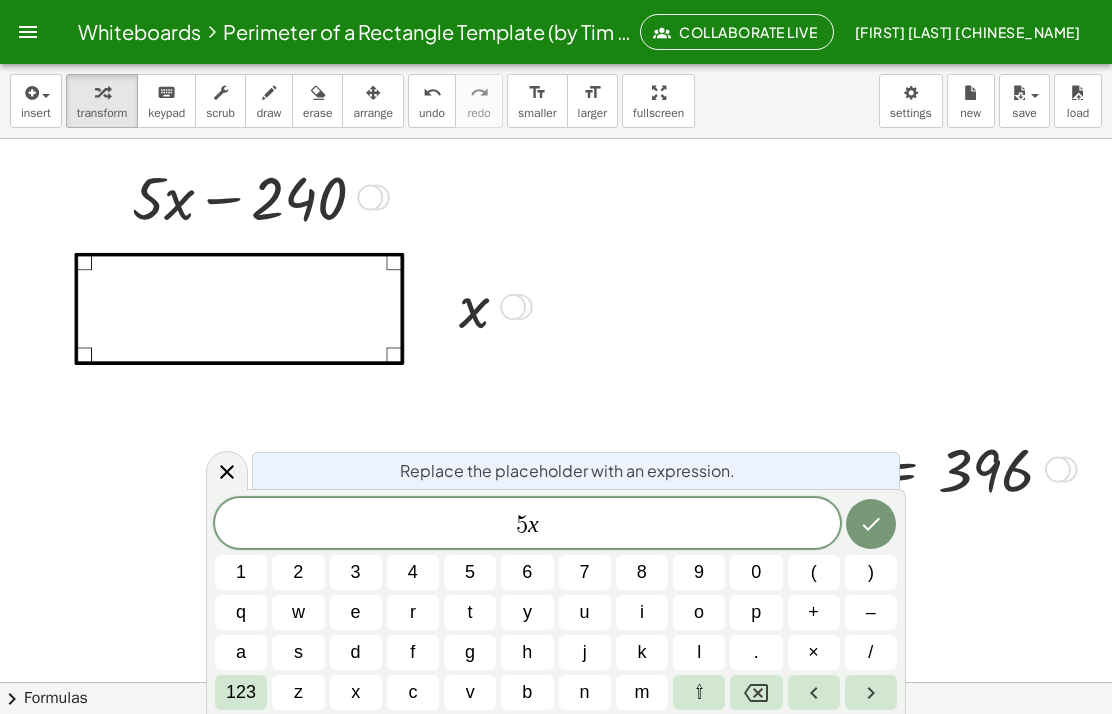 click on "–" at bounding box center (871, 612) 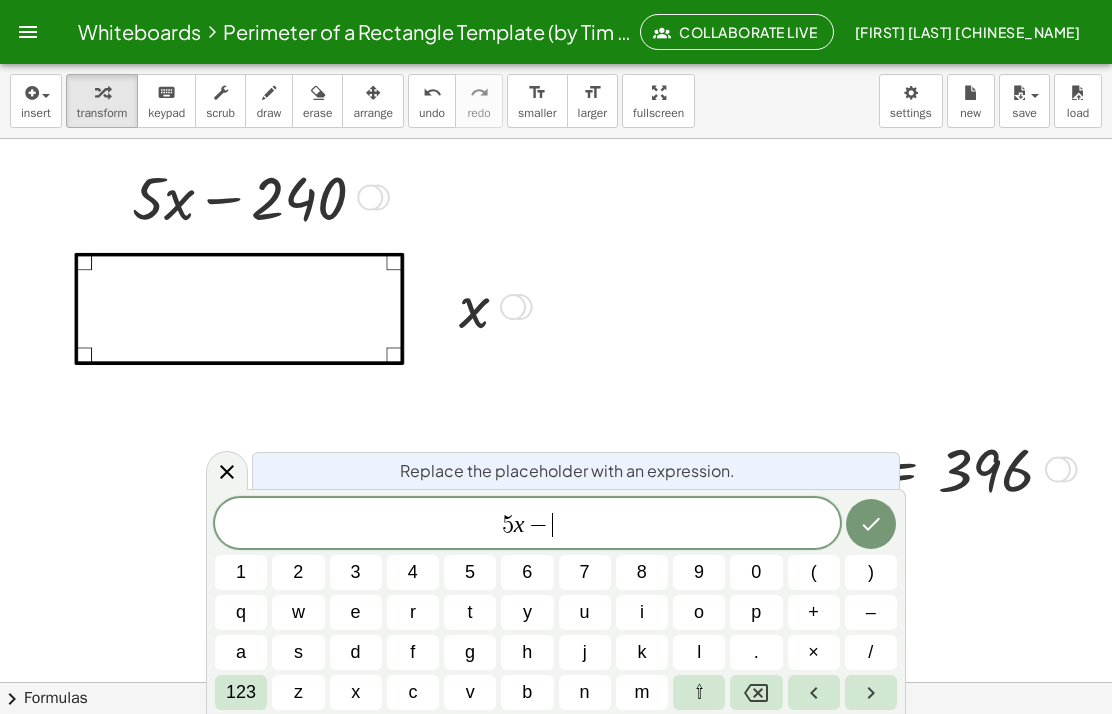 click on "2" at bounding box center [298, 572] 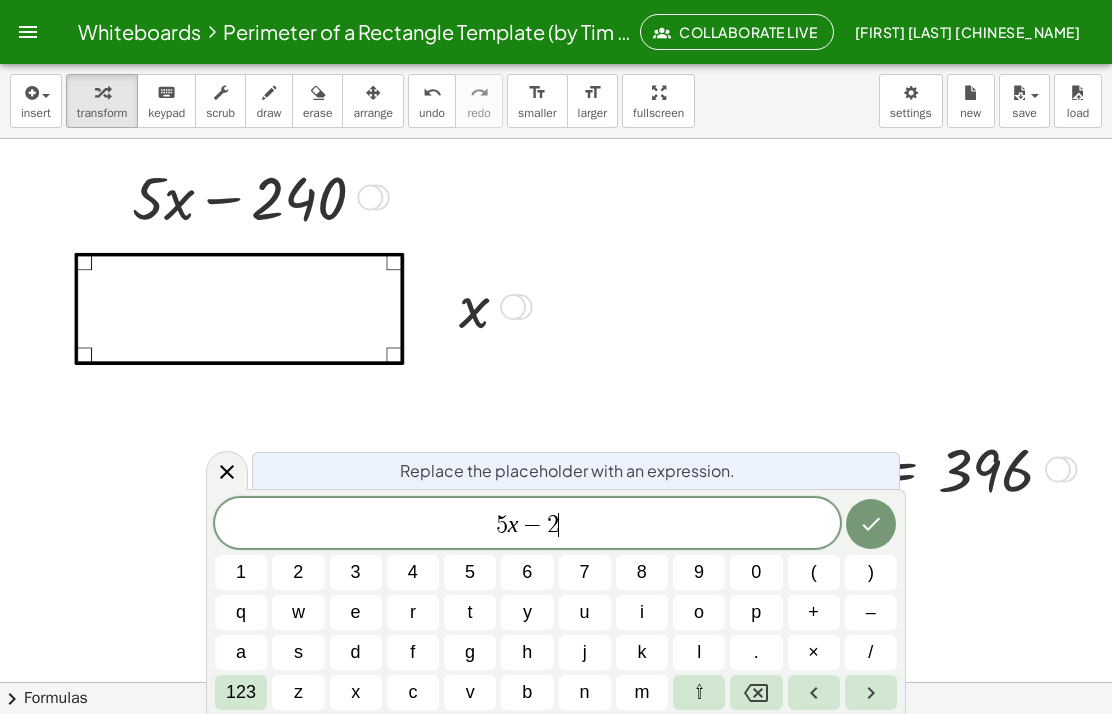 click on "4" at bounding box center (413, 572) 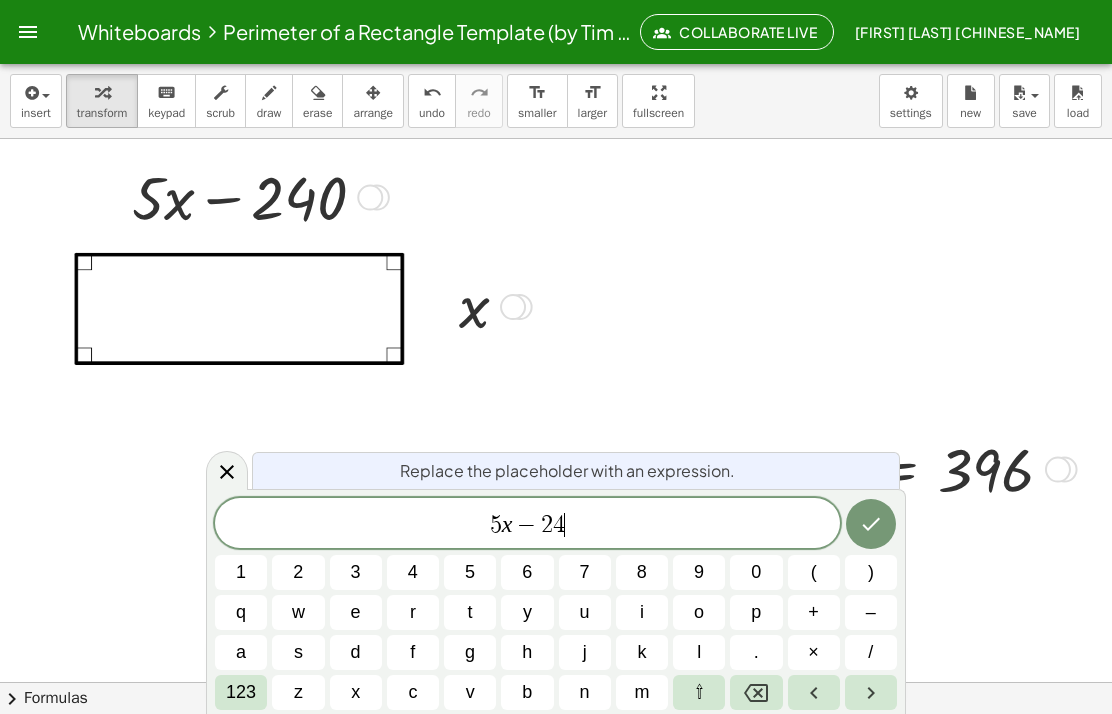 click on "0" at bounding box center [756, 572] 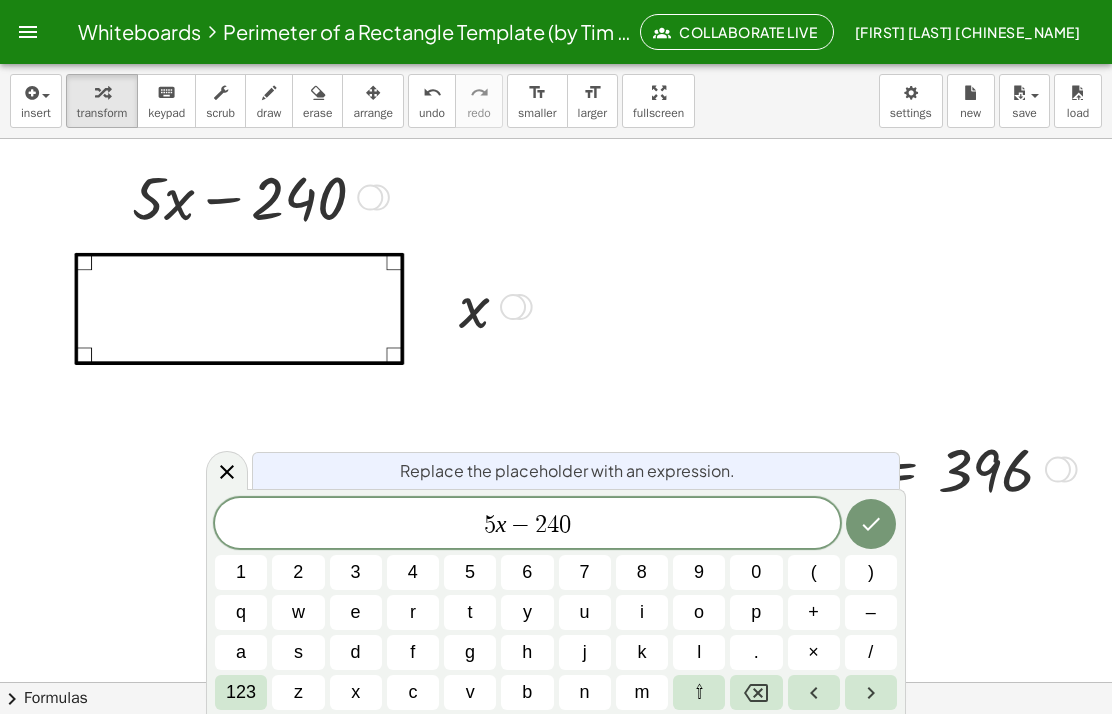 click 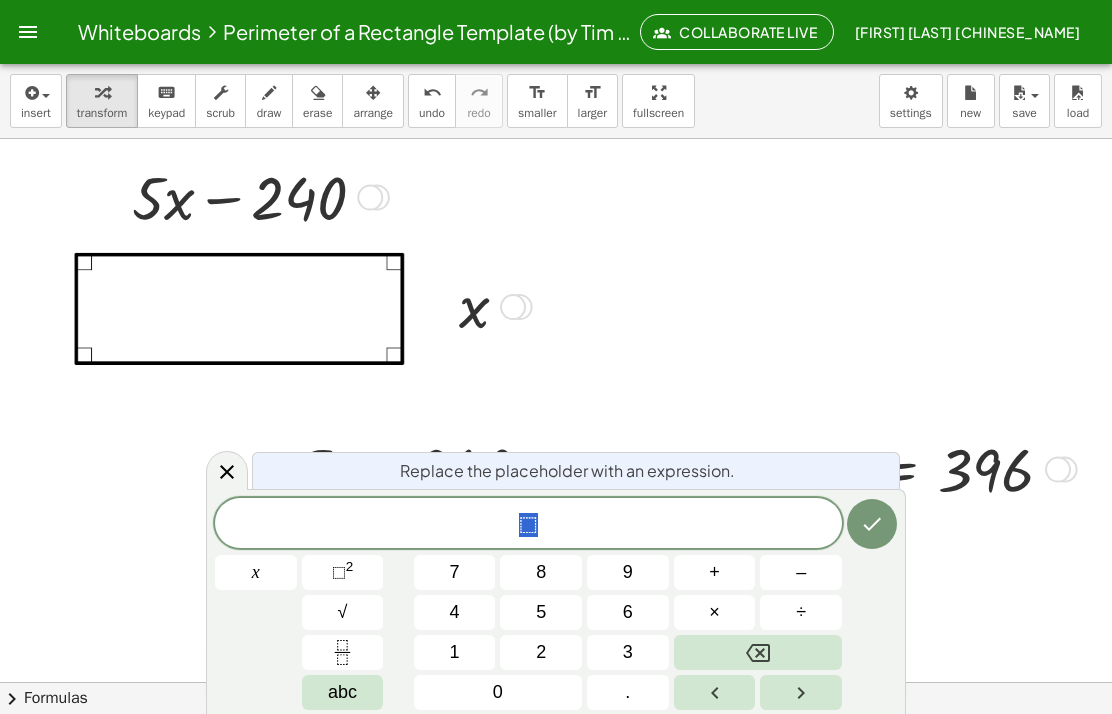 click on "abc" at bounding box center (342, 692) 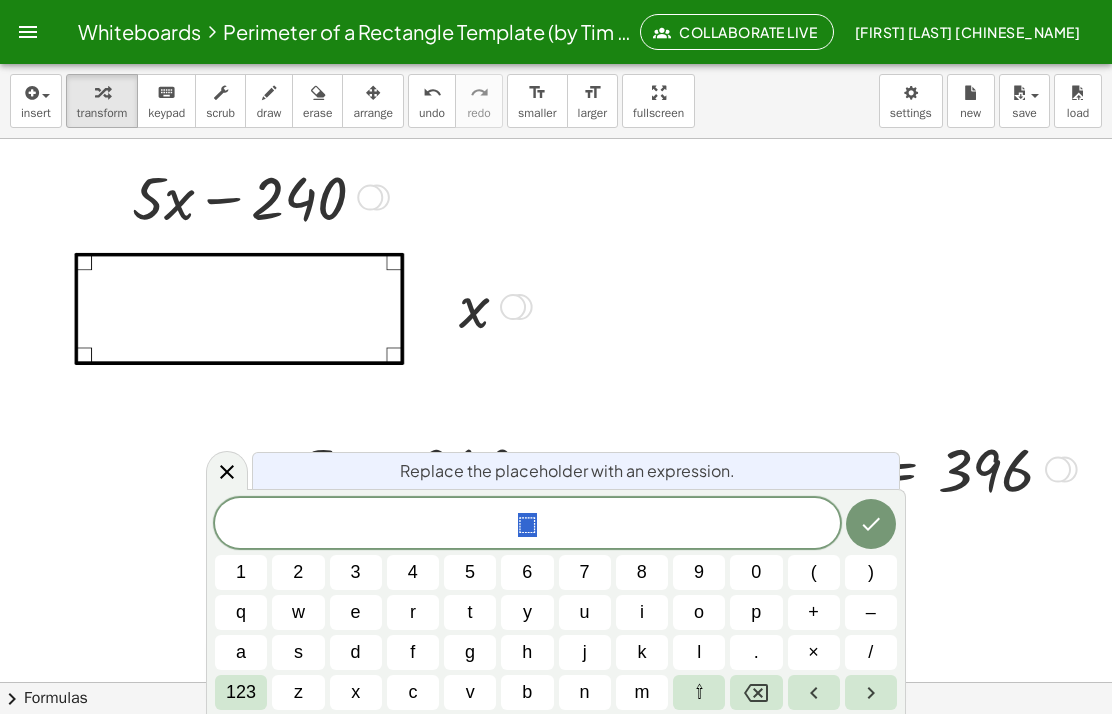 click on "x" at bounding box center [356, 692] 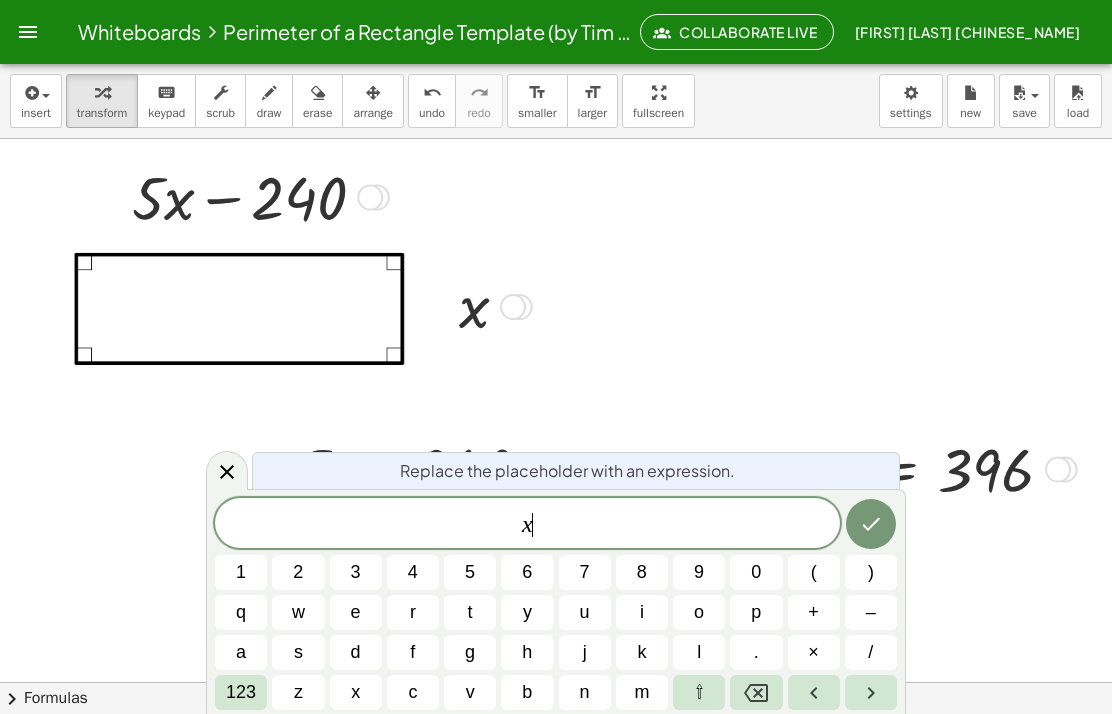 click 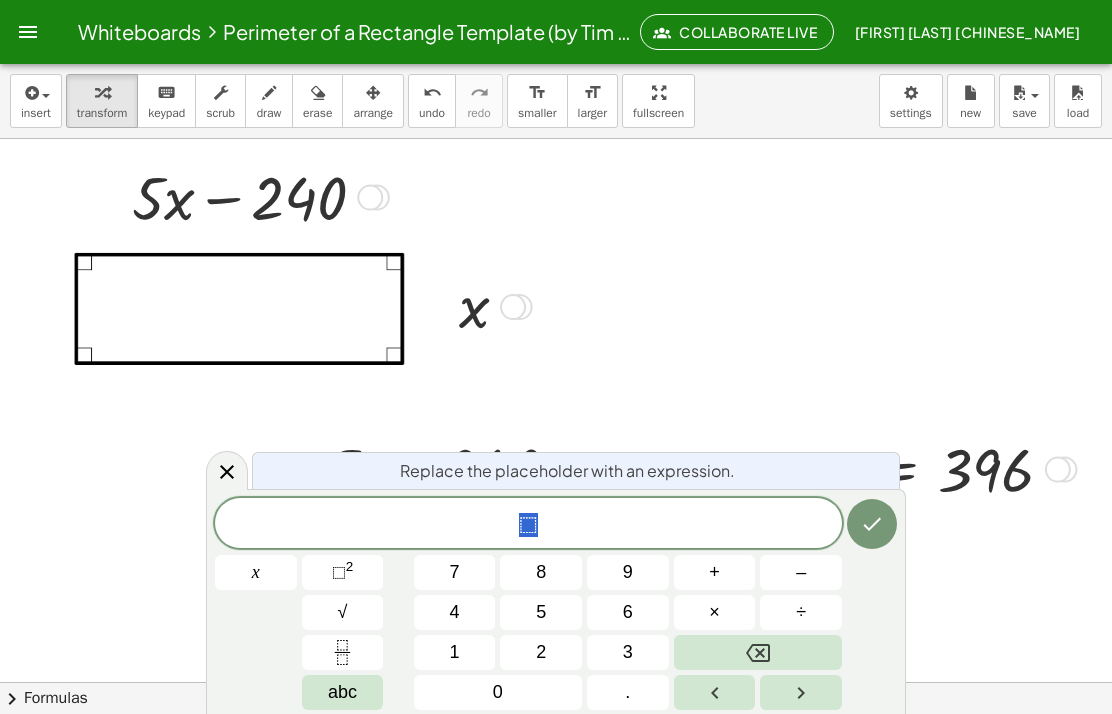 click on "abc" at bounding box center [342, 692] 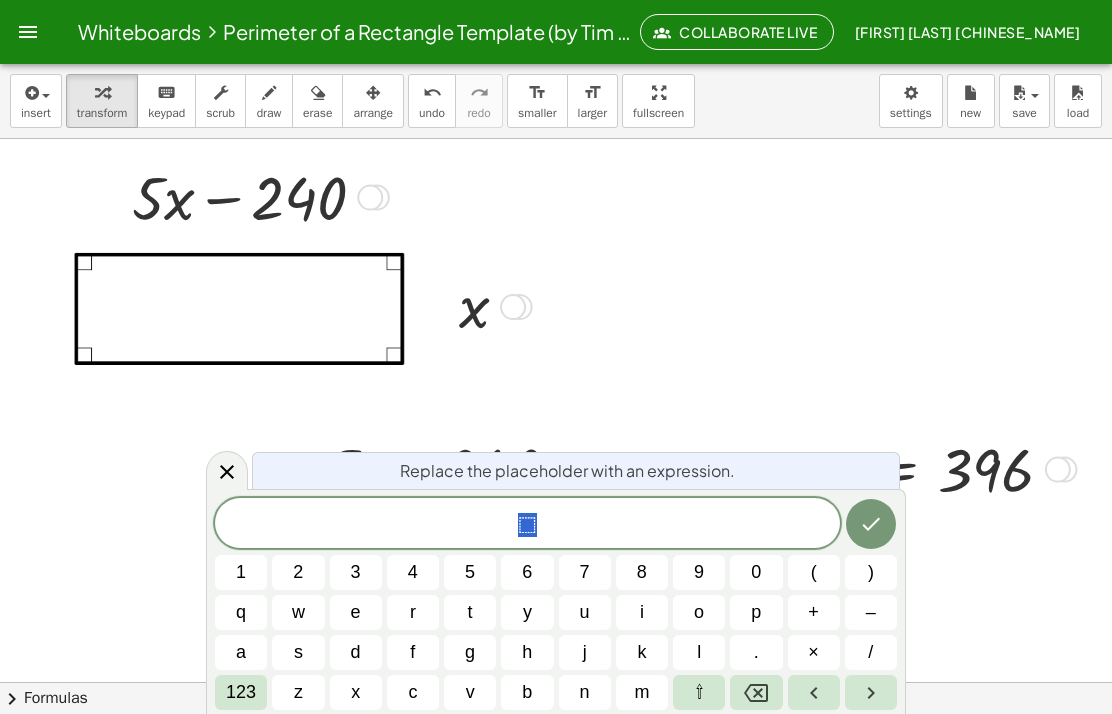 click on "5" at bounding box center (470, 572) 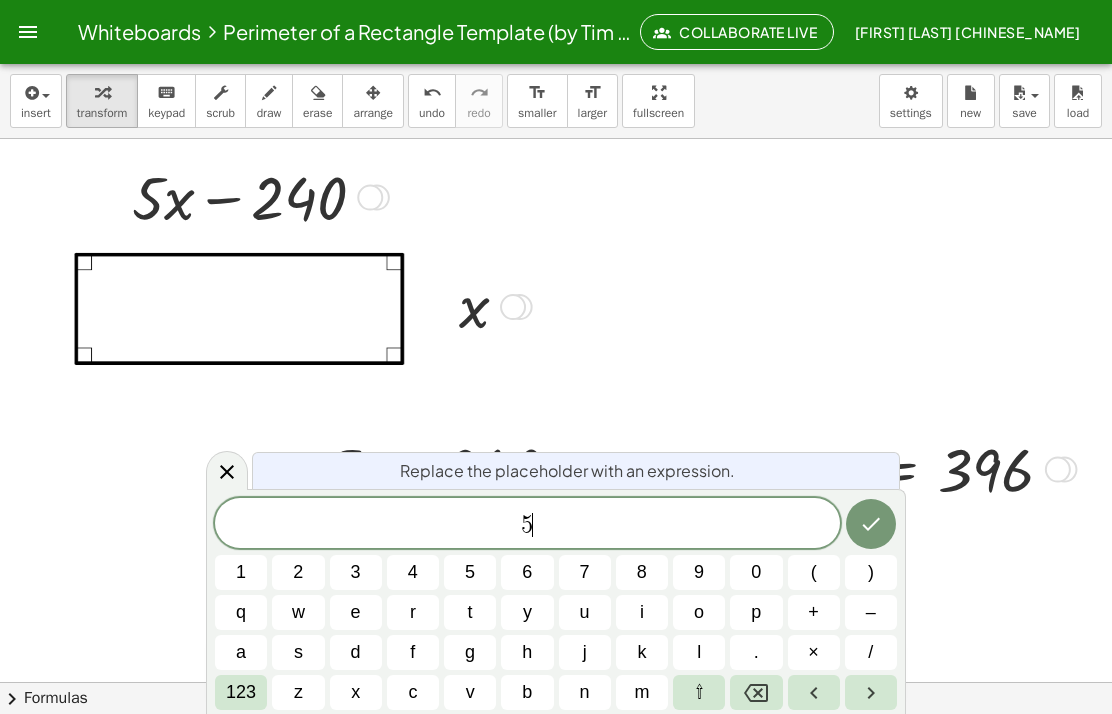 click on "x" at bounding box center [356, 692] 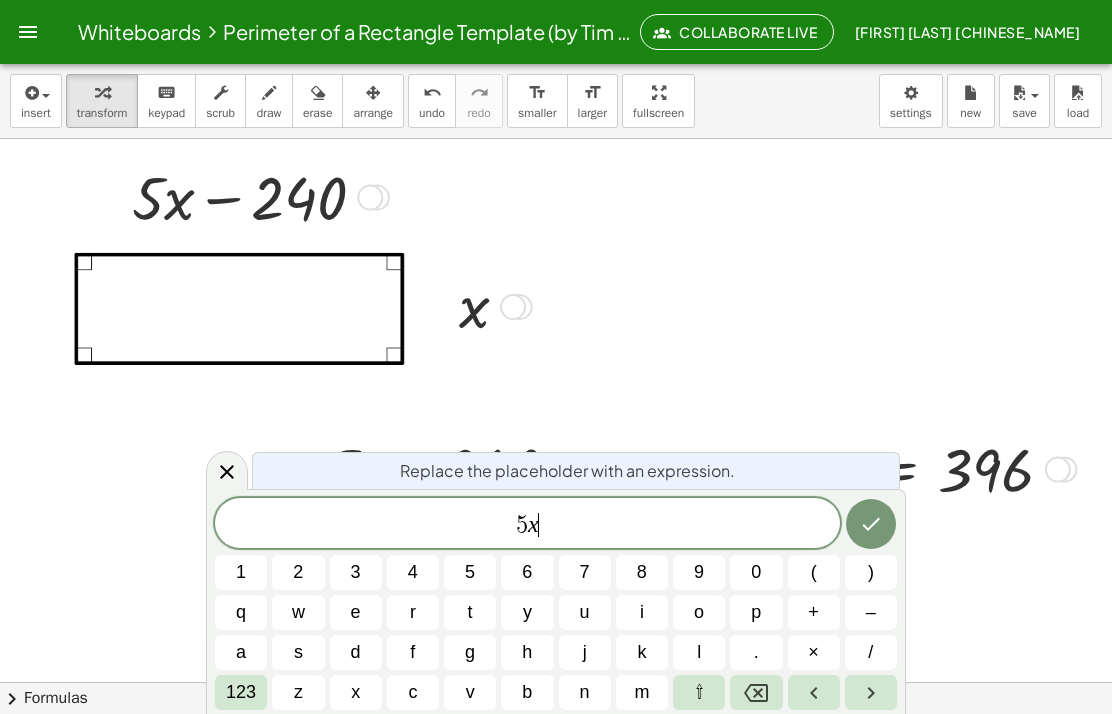 click on "–" at bounding box center [871, 612] 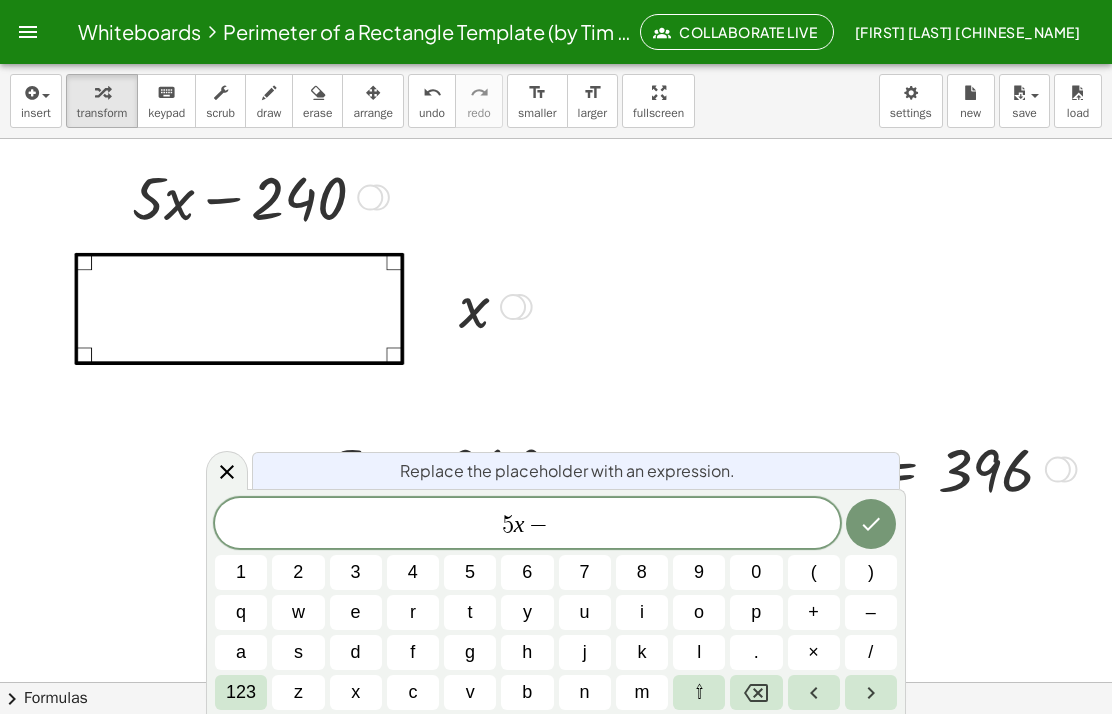 click on "2" at bounding box center [298, 572] 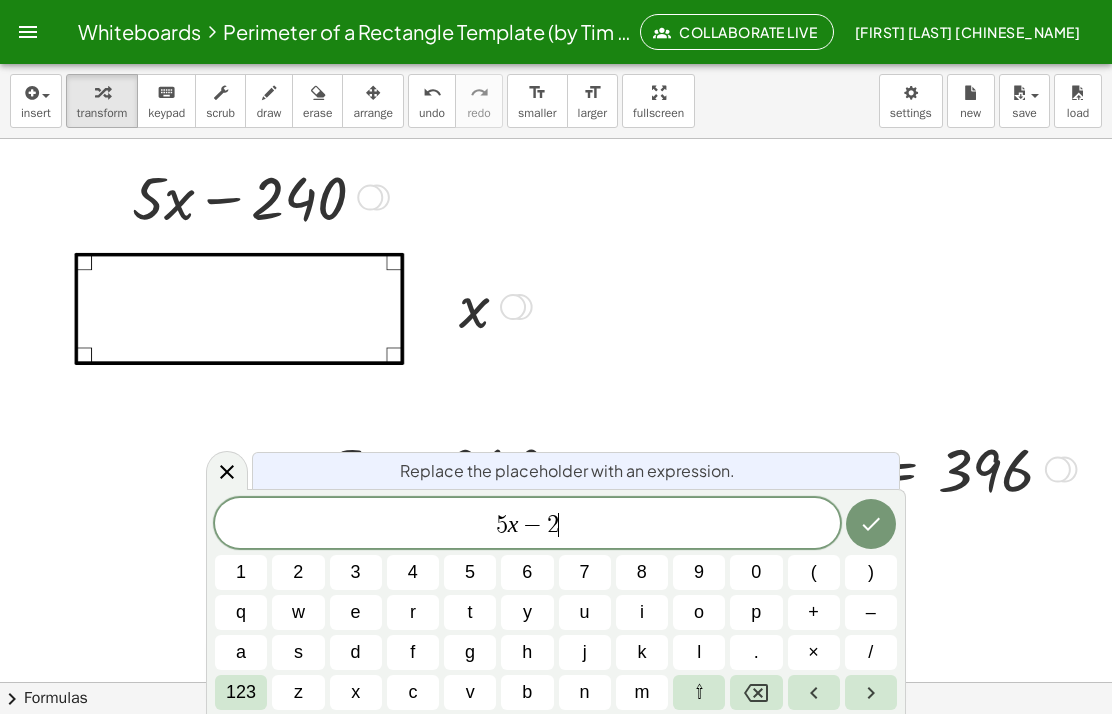 click on "4" at bounding box center (413, 572) 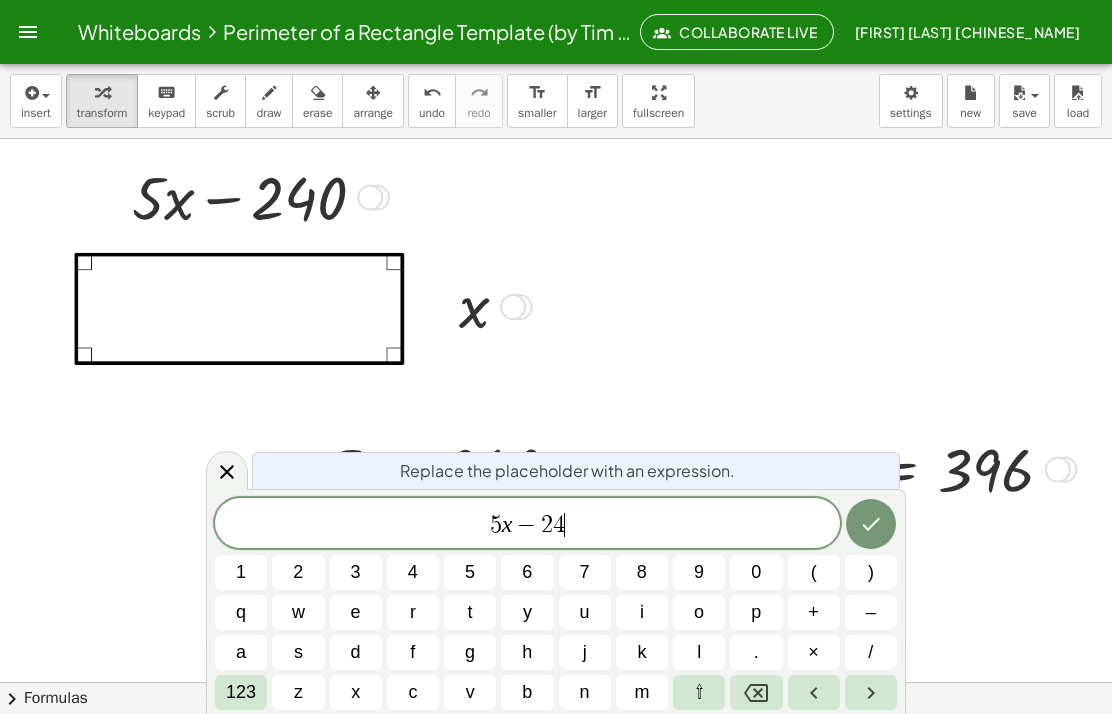 click on "0" at bounding box center (756, 572) 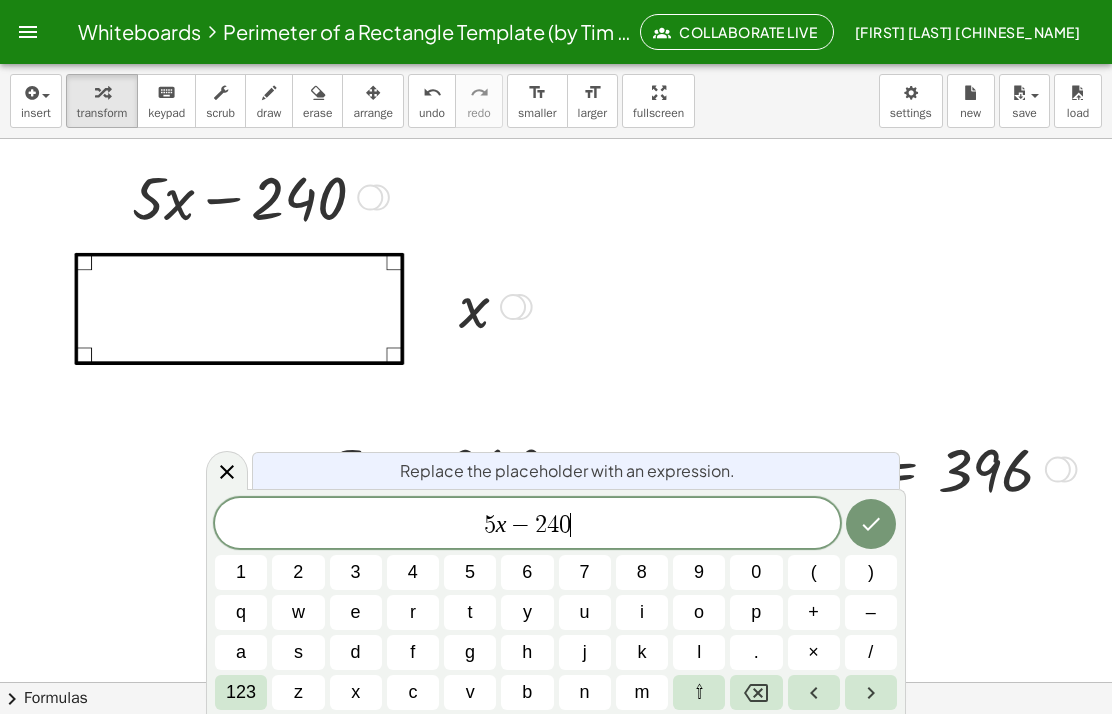 click 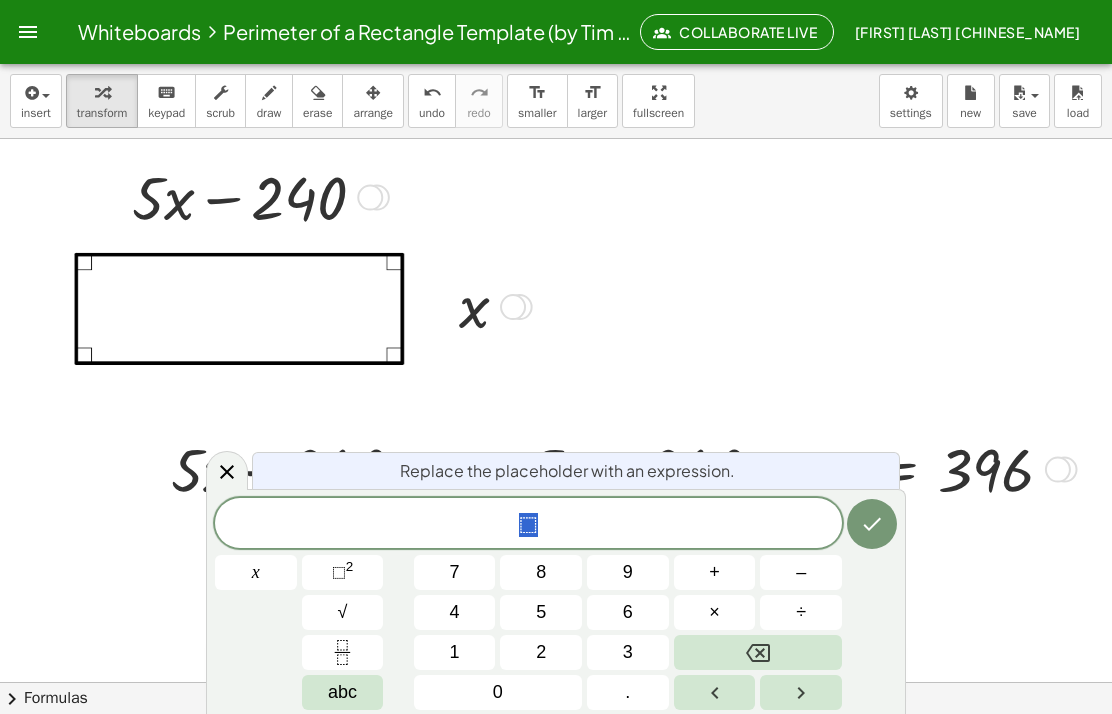 click at bounding box center [343, 652] 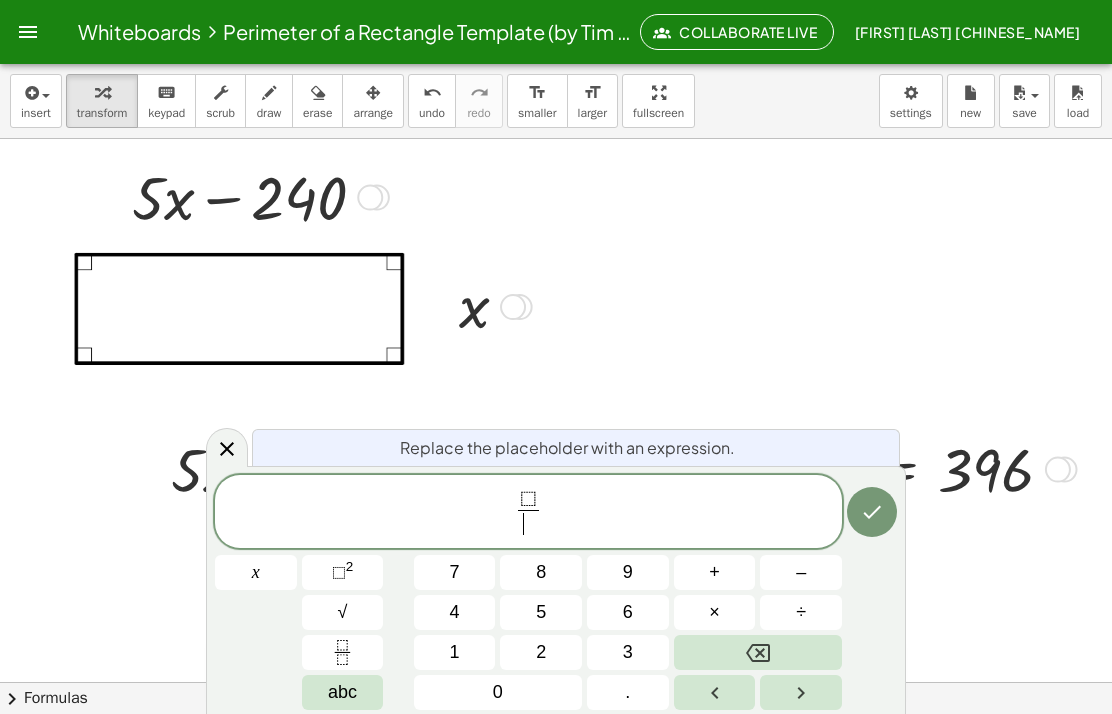 click at bounding box center (758, 652) 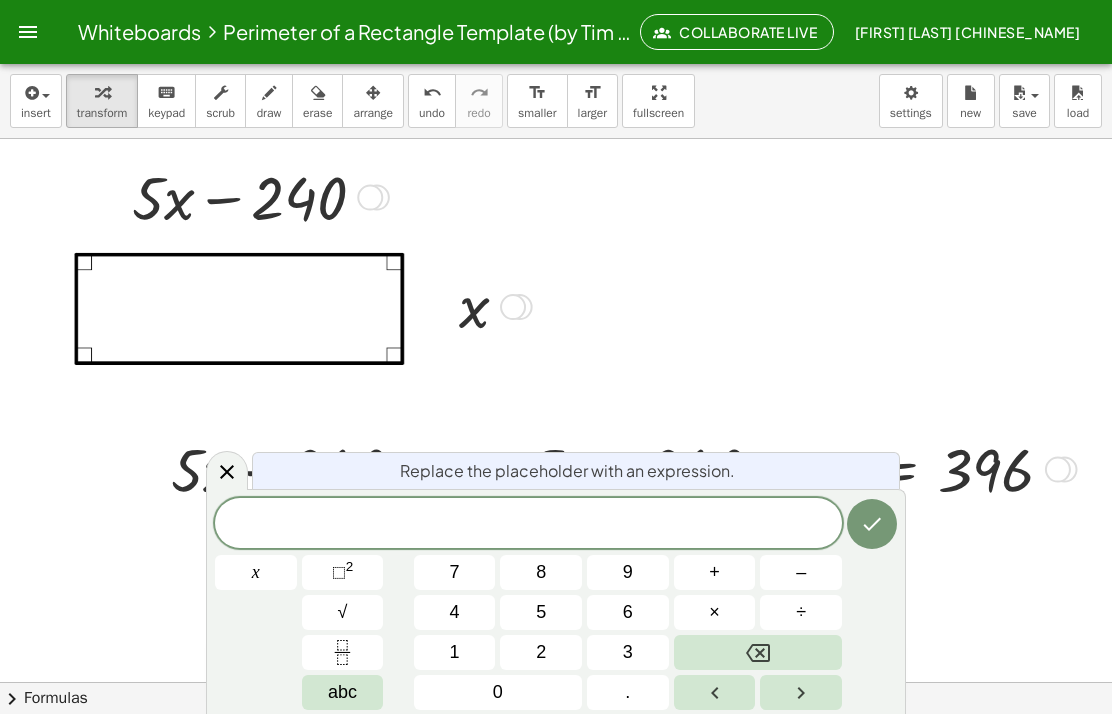 click on "abc" at bounding box center (343, 692) 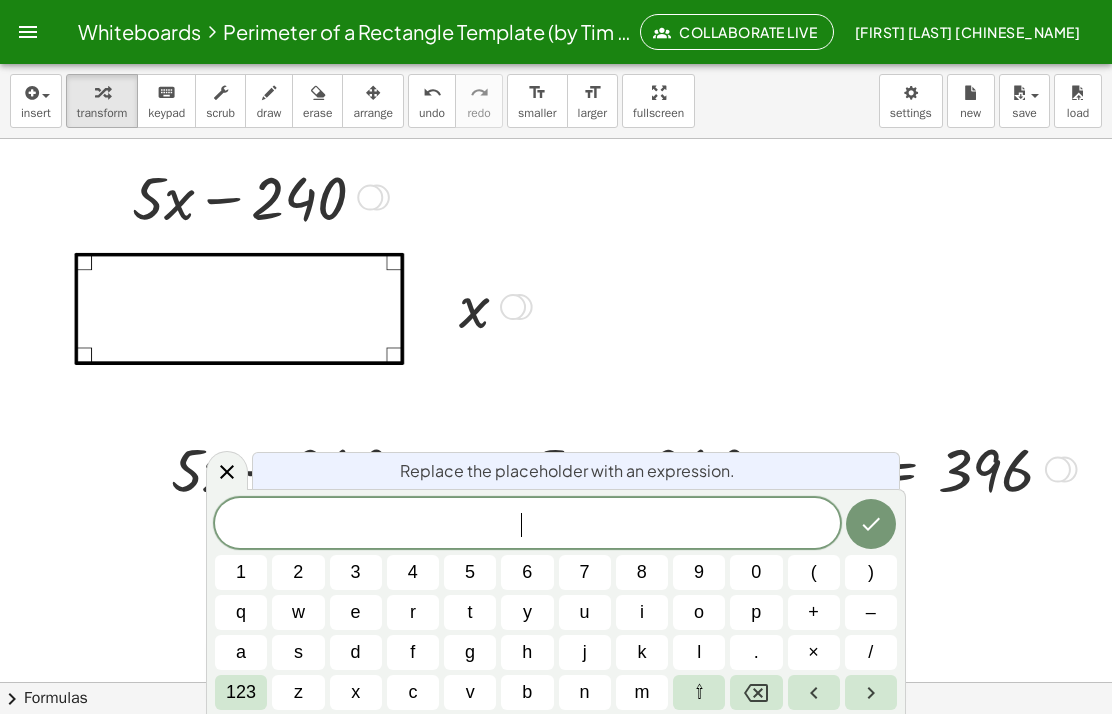 click on "x" at bounding box center [355, 692] 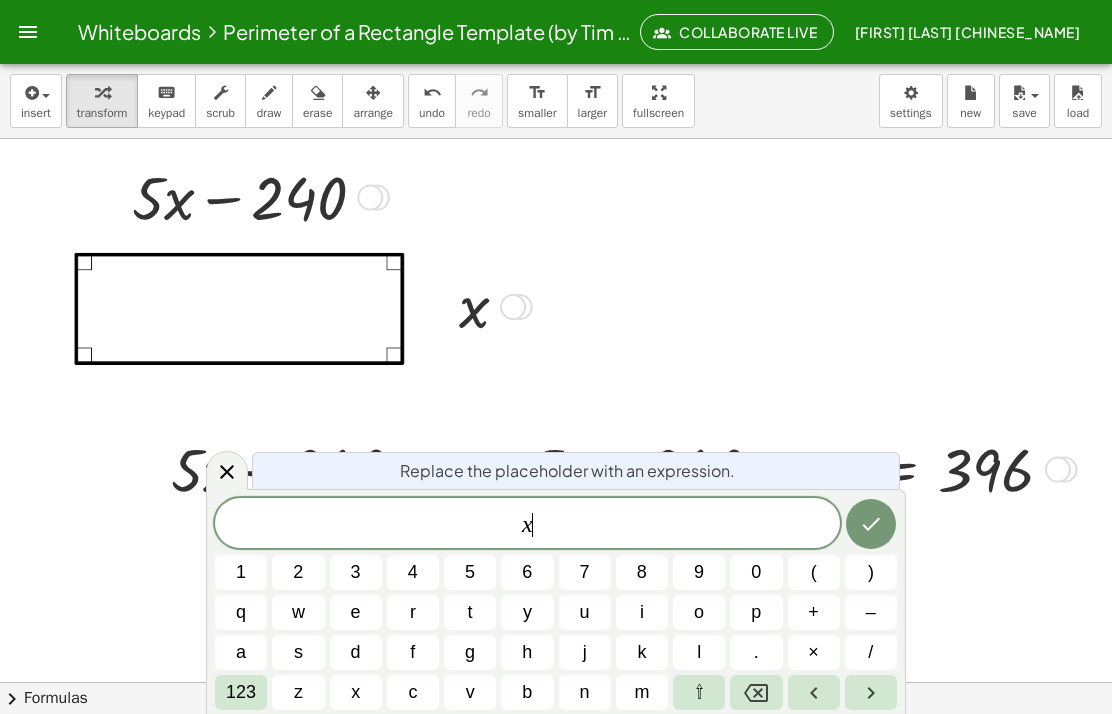 click 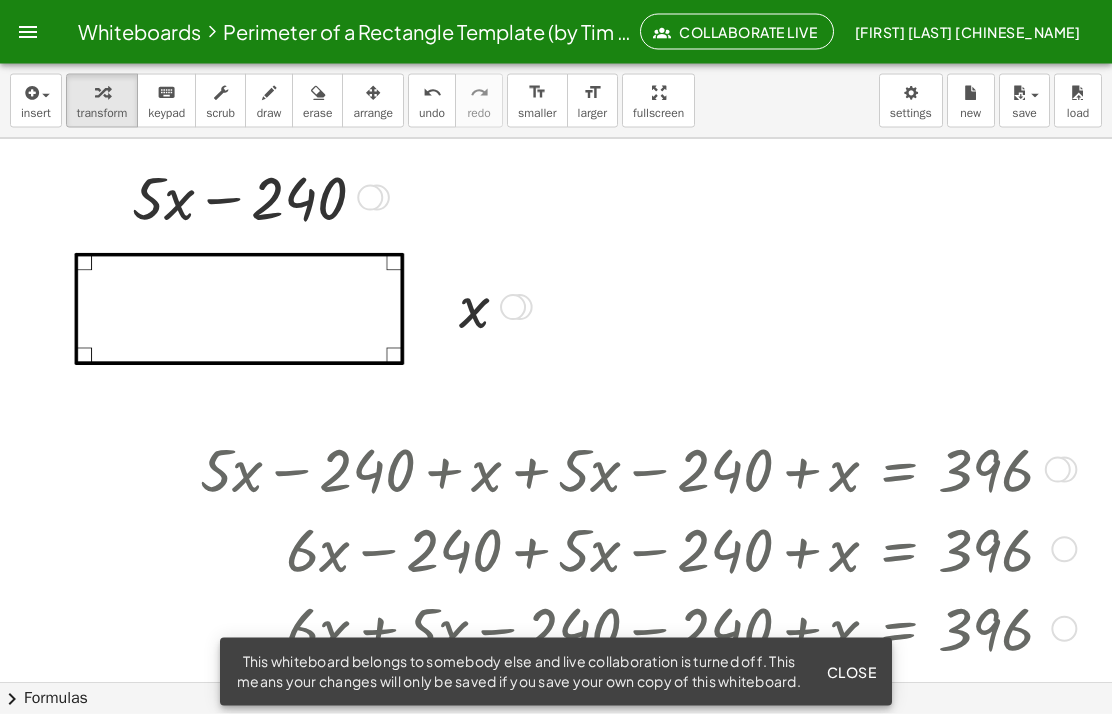 scroll, scrollTop: 80, scrollLeft: 0, axis: vertical 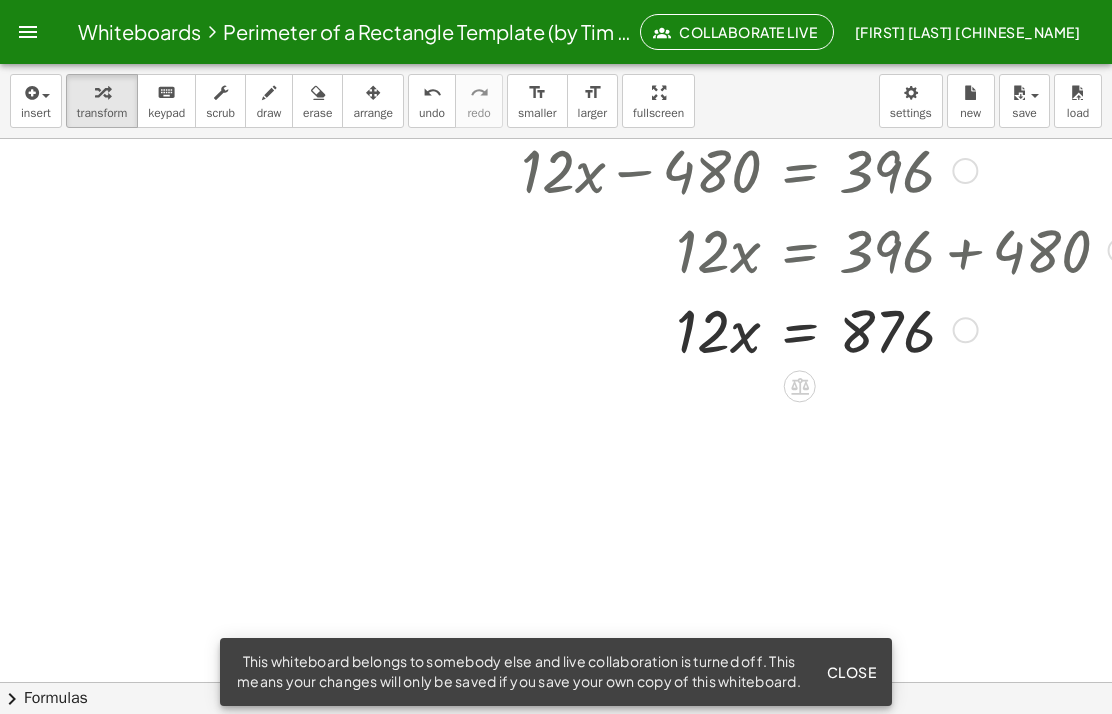 click at bounding box center [800, 386] 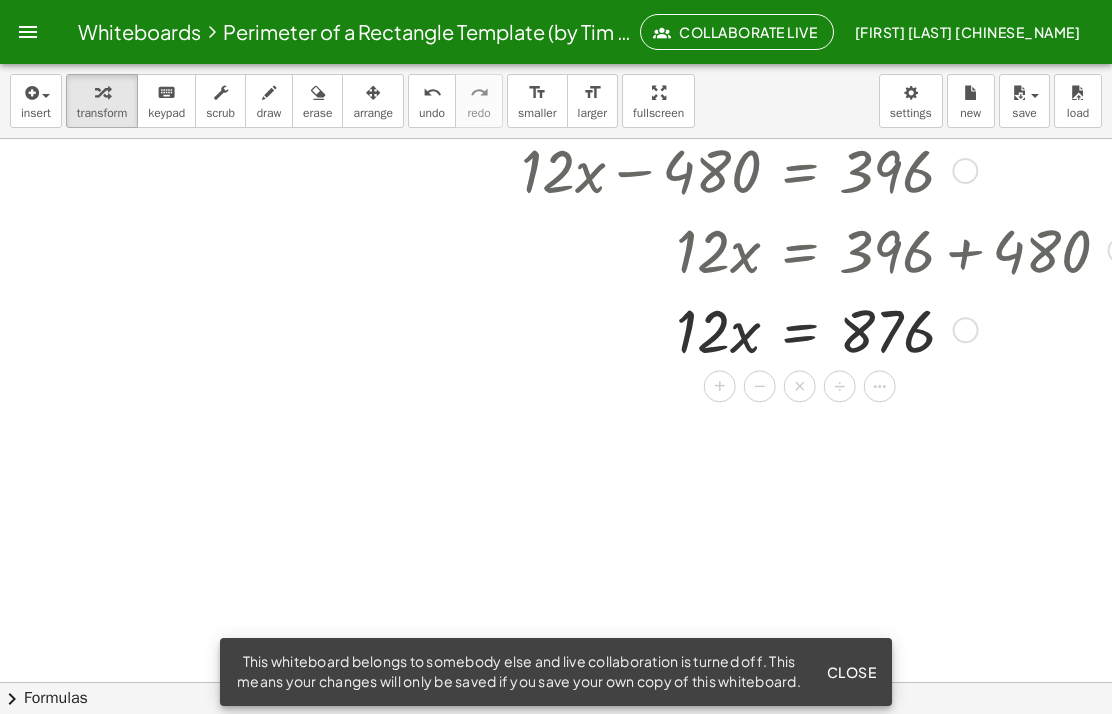 click on "÷" at bounding box center (839, 386) 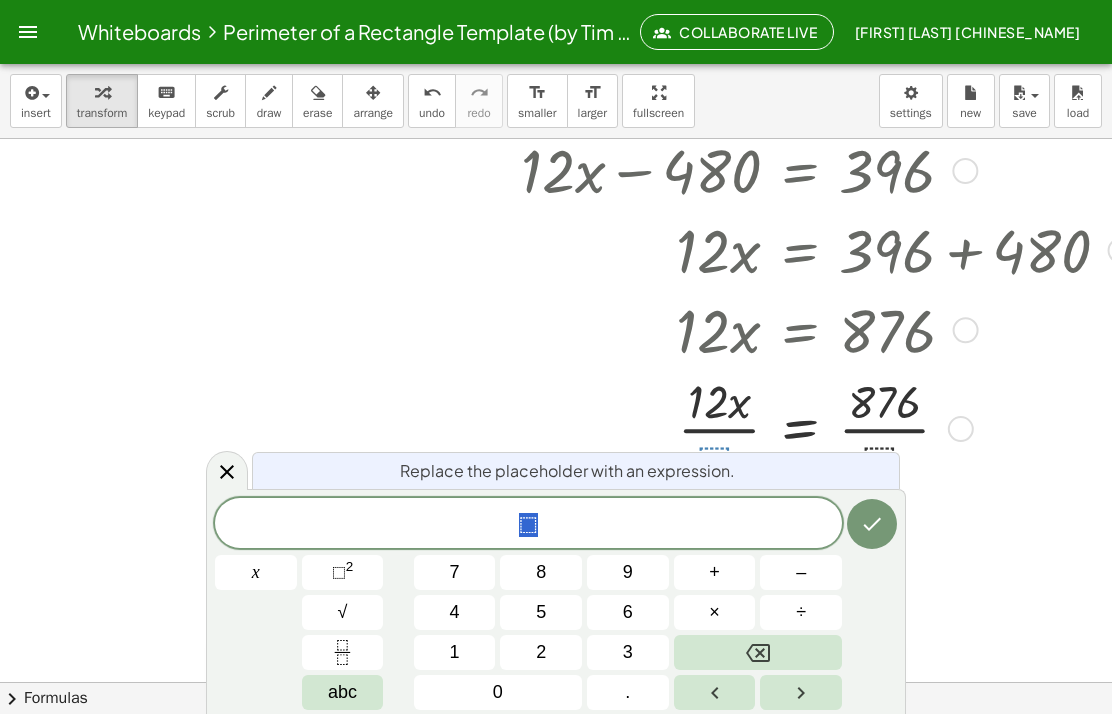 click 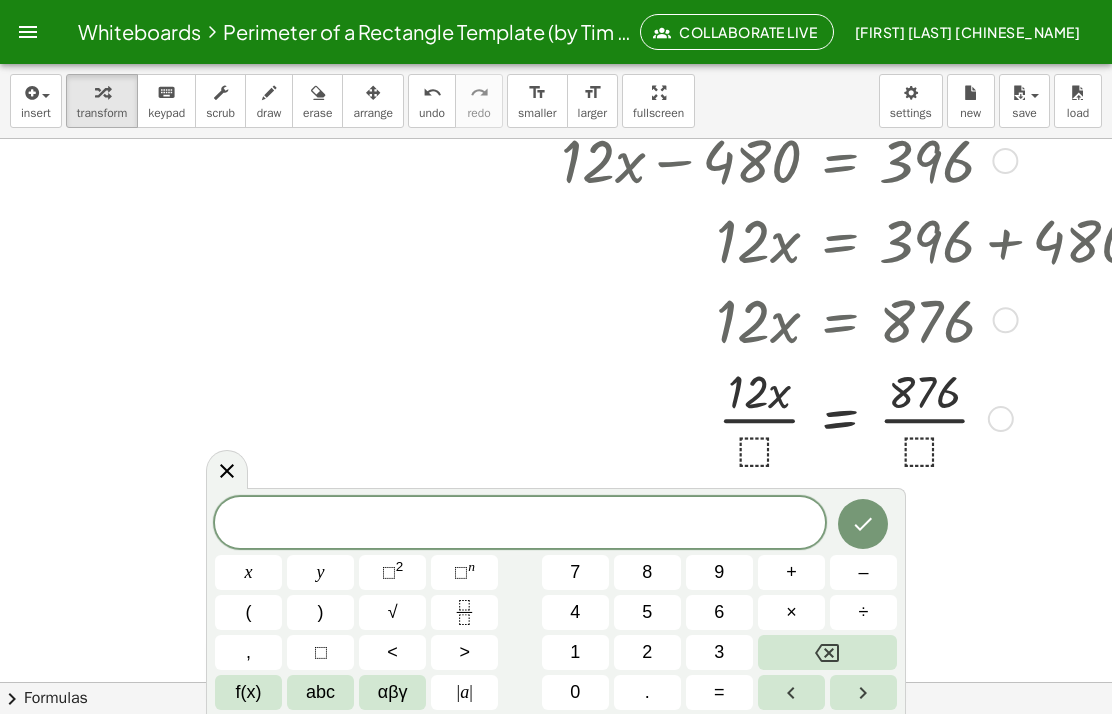scroll, scrollTop: 638, scrollLeft: 127, axis: both 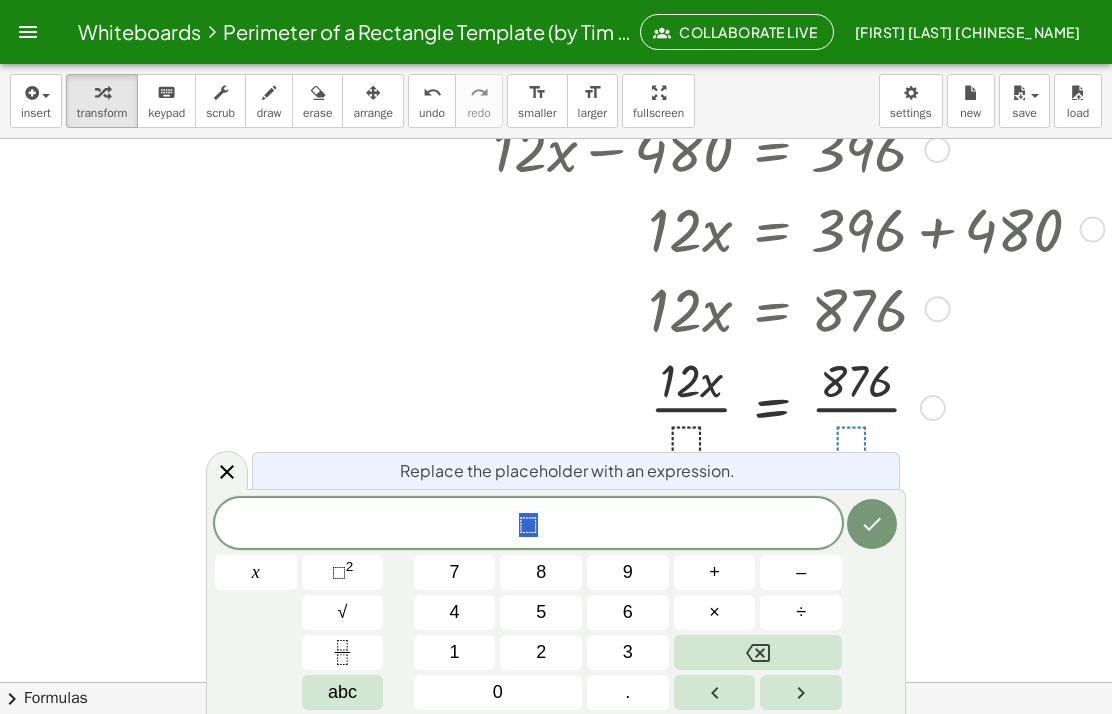 click on "chevron_right  Formulas" 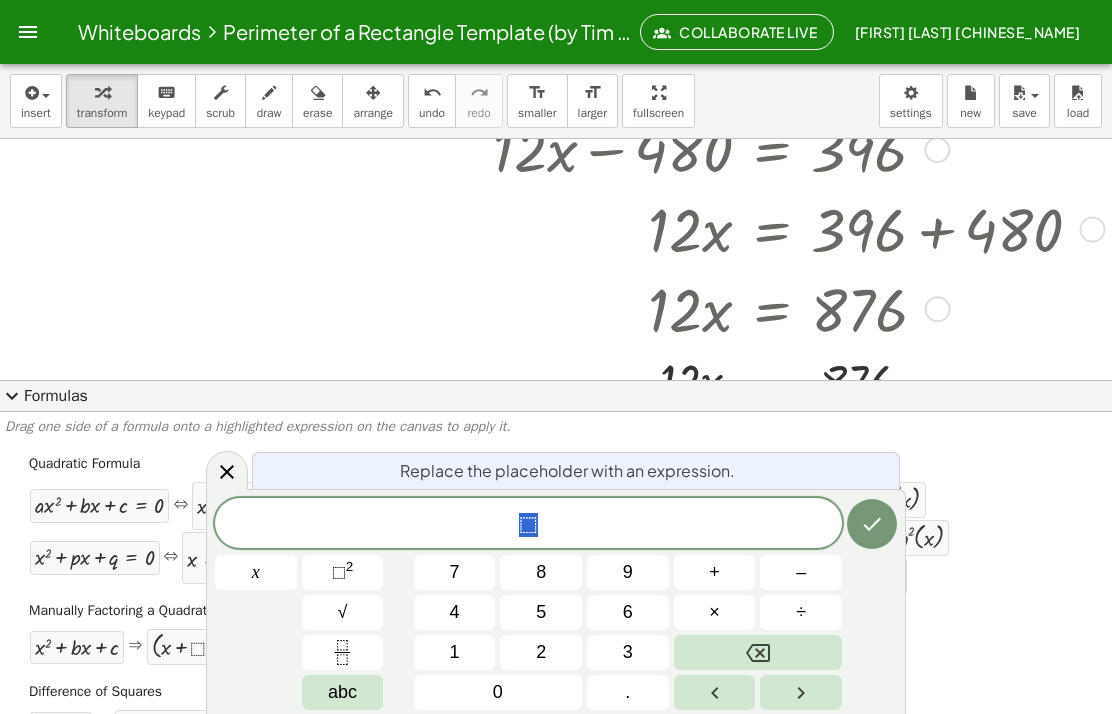 click on "5" at bounding box center [541, 612] 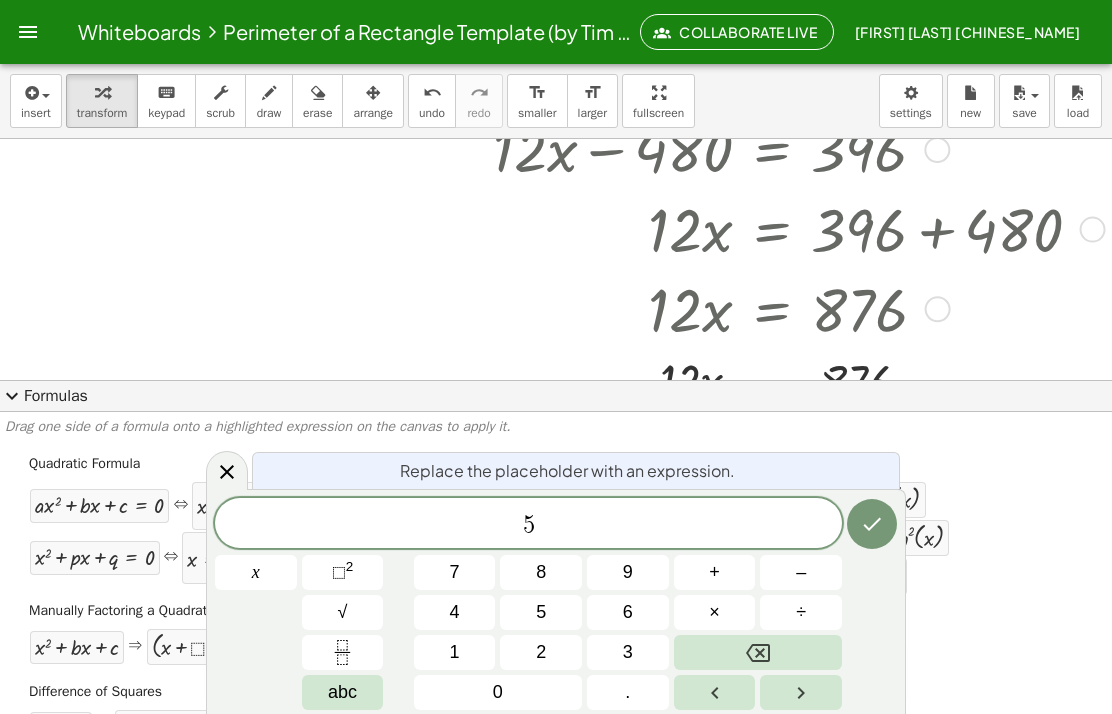 click at bounding box center [758, 652] 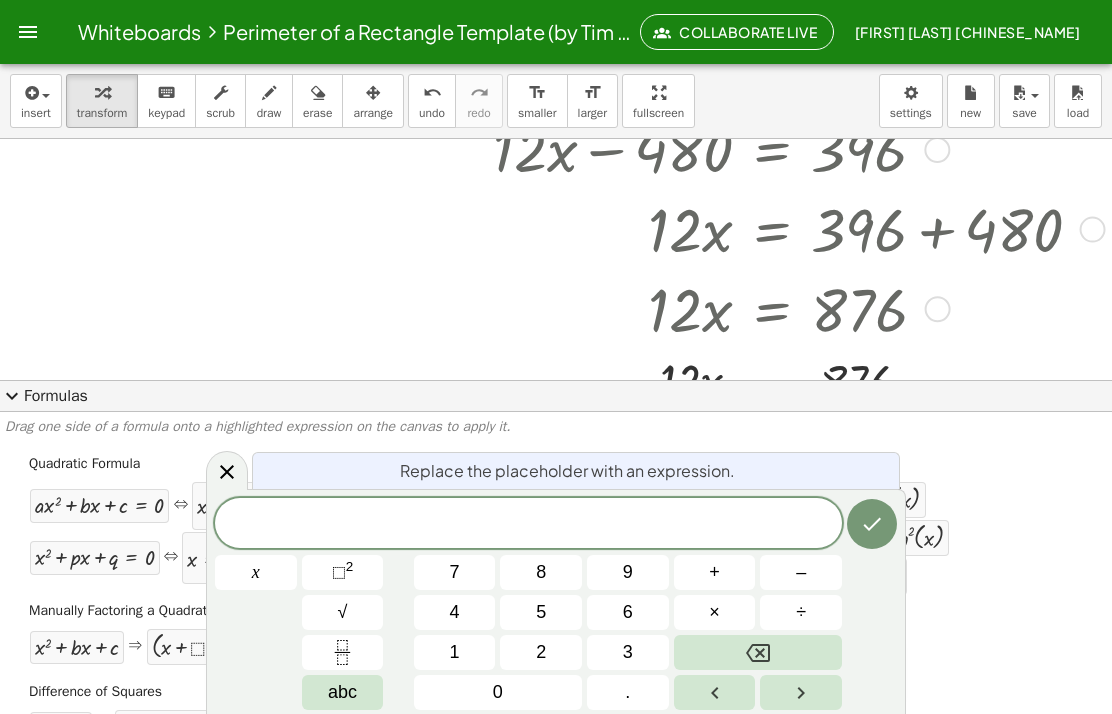 click on "1" at bounding box center [455, 652] 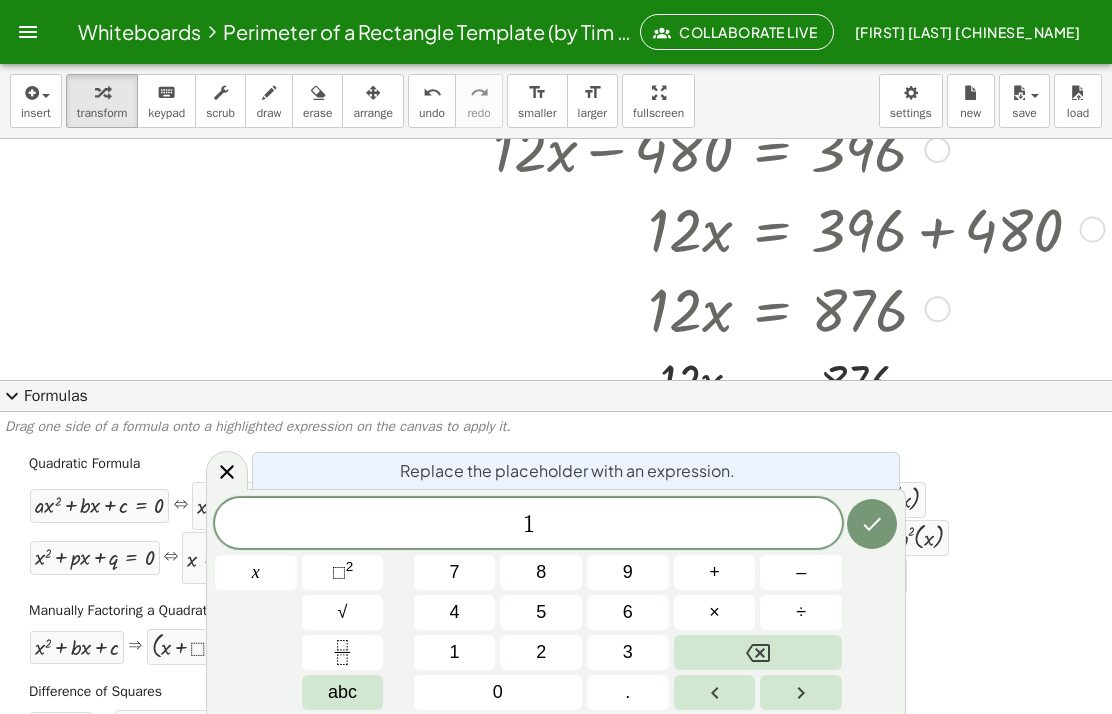 click on "2" at bounding box center [541, 652] 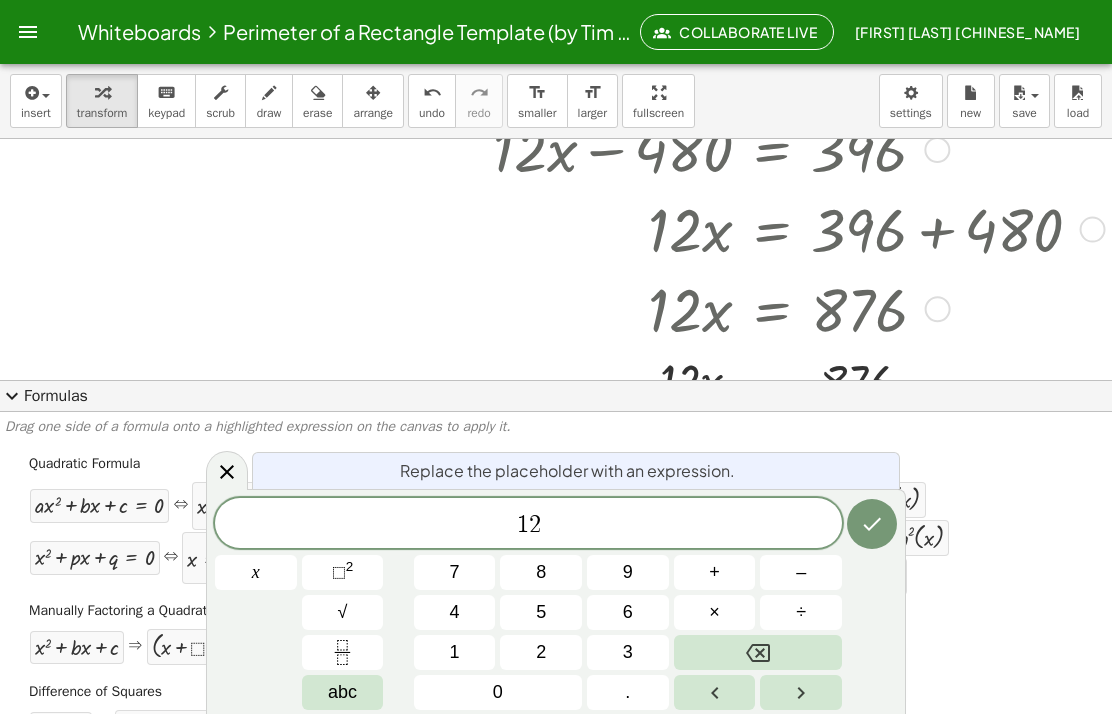 click 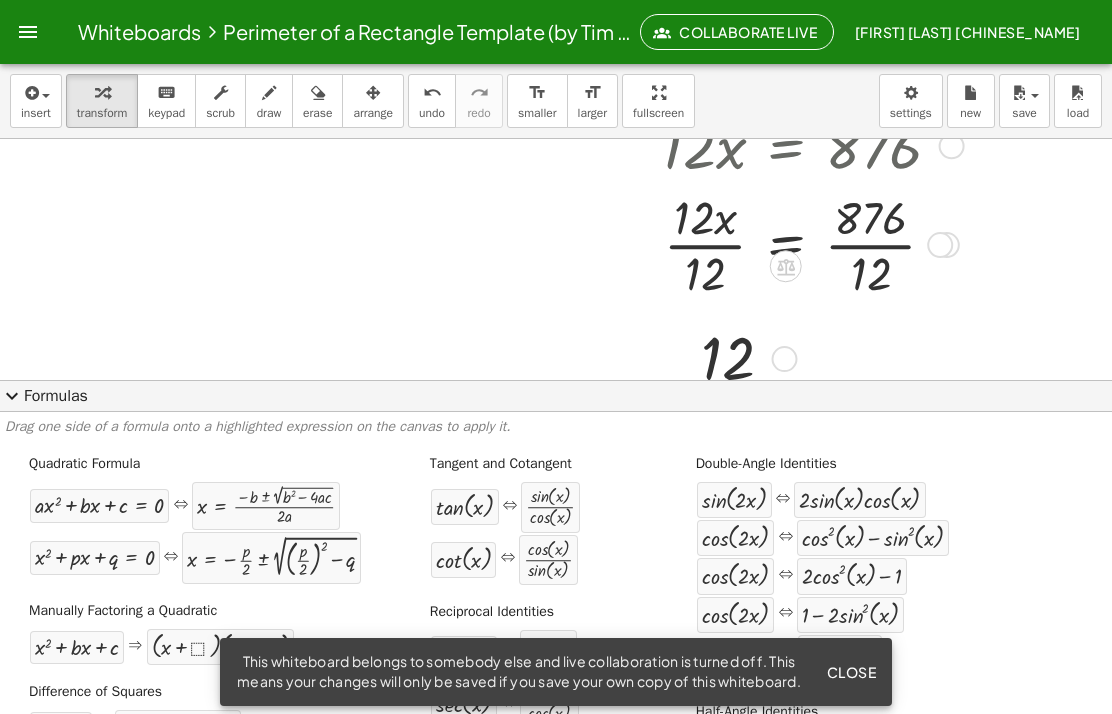 scroll, scrollTop: 801, scrollLeft: 112, axis: both 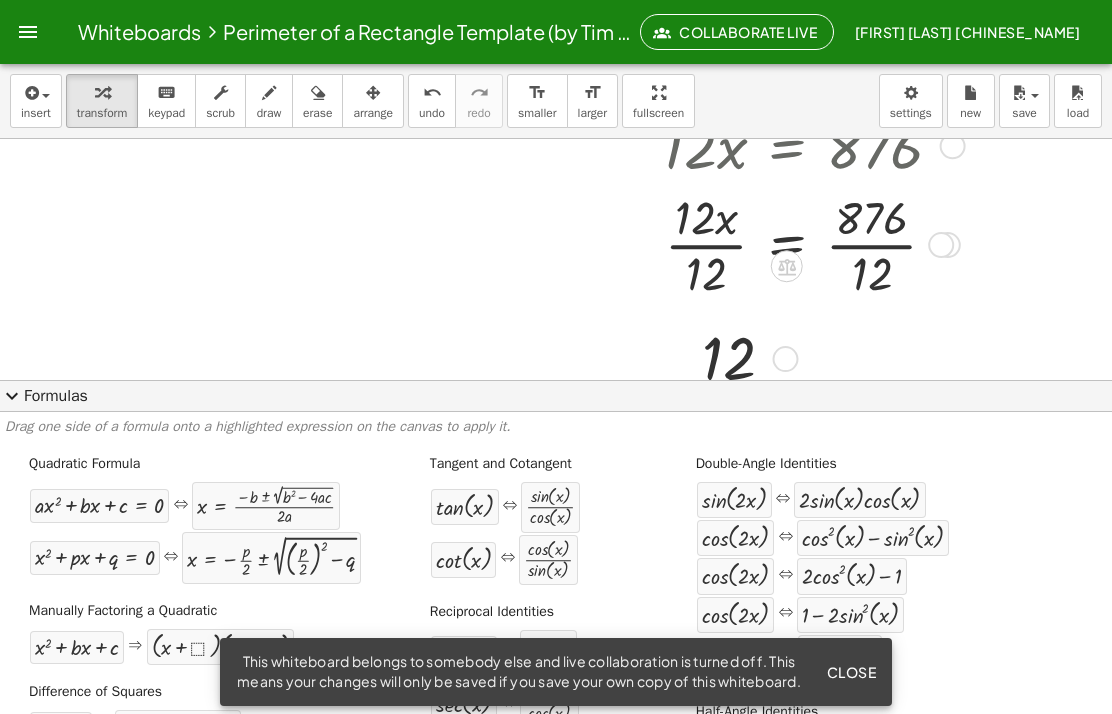 click on "expand_more" at bounding box center [12, 396] 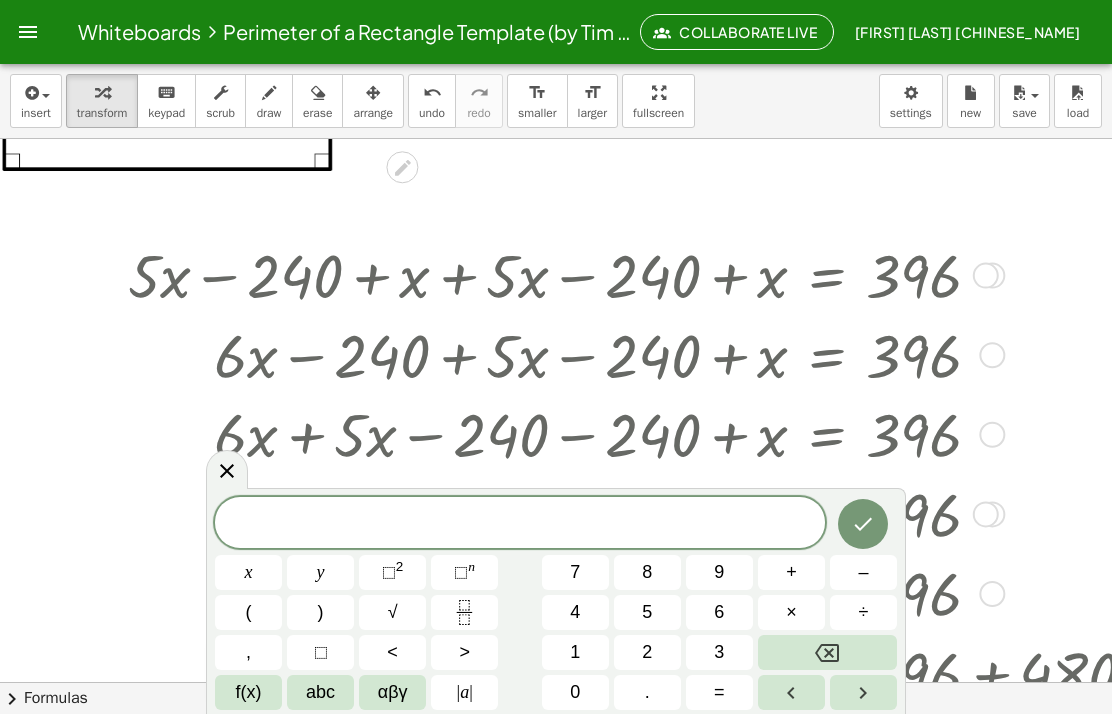scroll, scrollTop: 276, scrollLeft: 31, axis: both 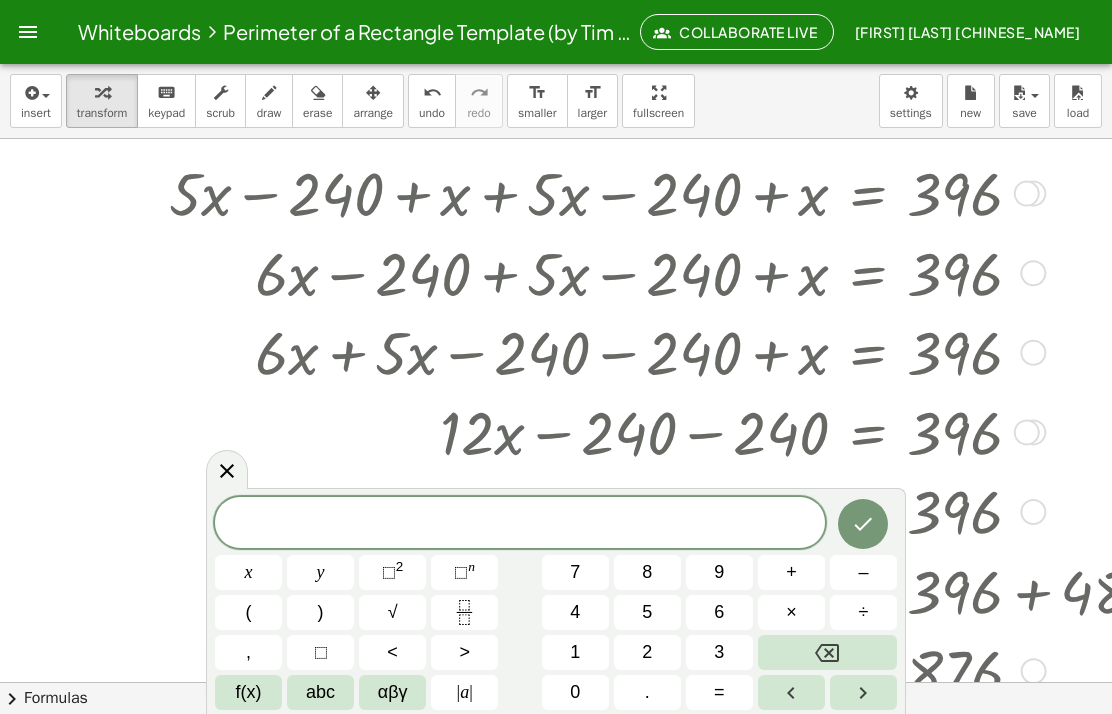 click 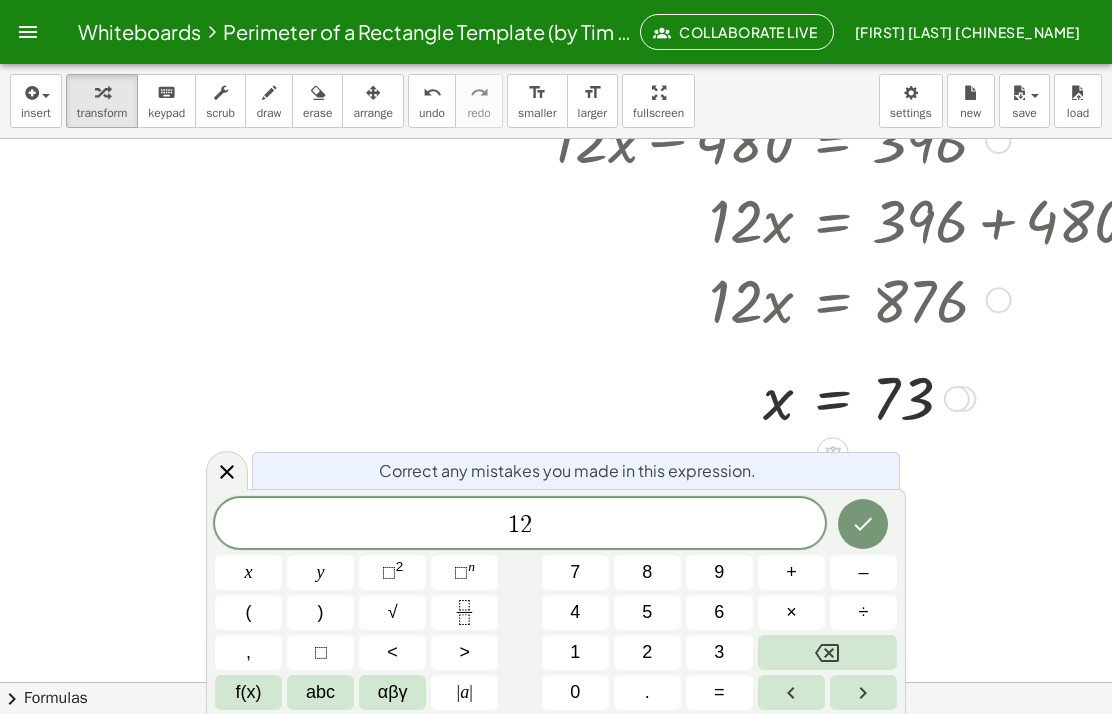 scroll, scrollTop: 682, scrollLeft: 66, axis: both 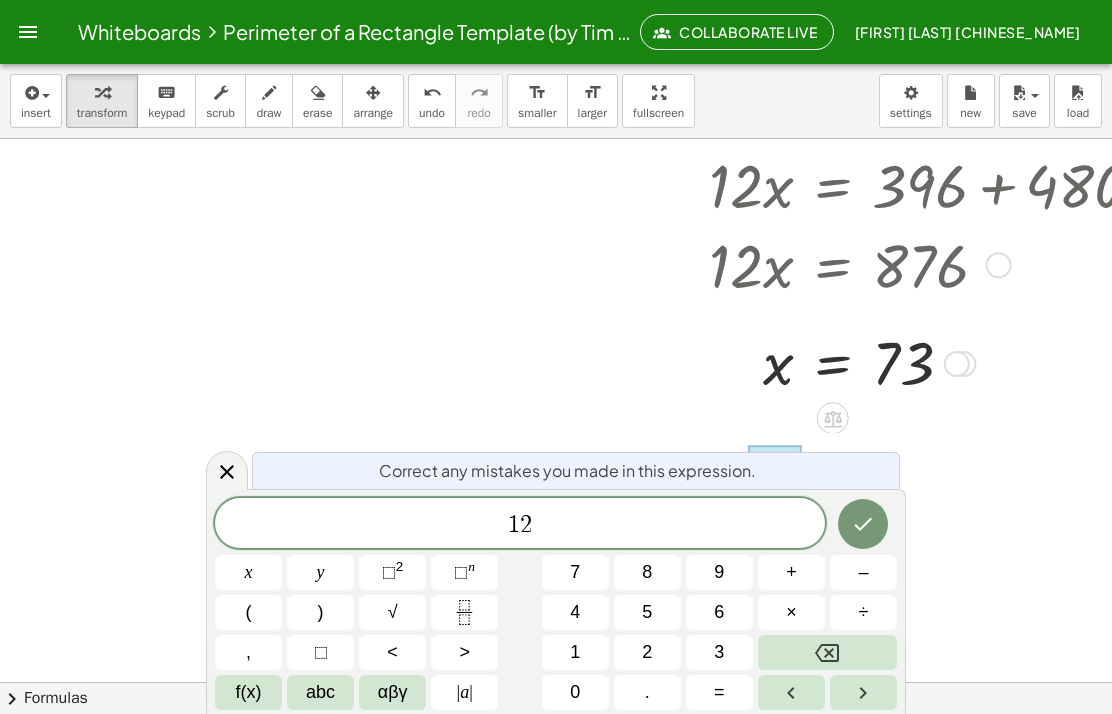 click at bounding box center (827, 652) 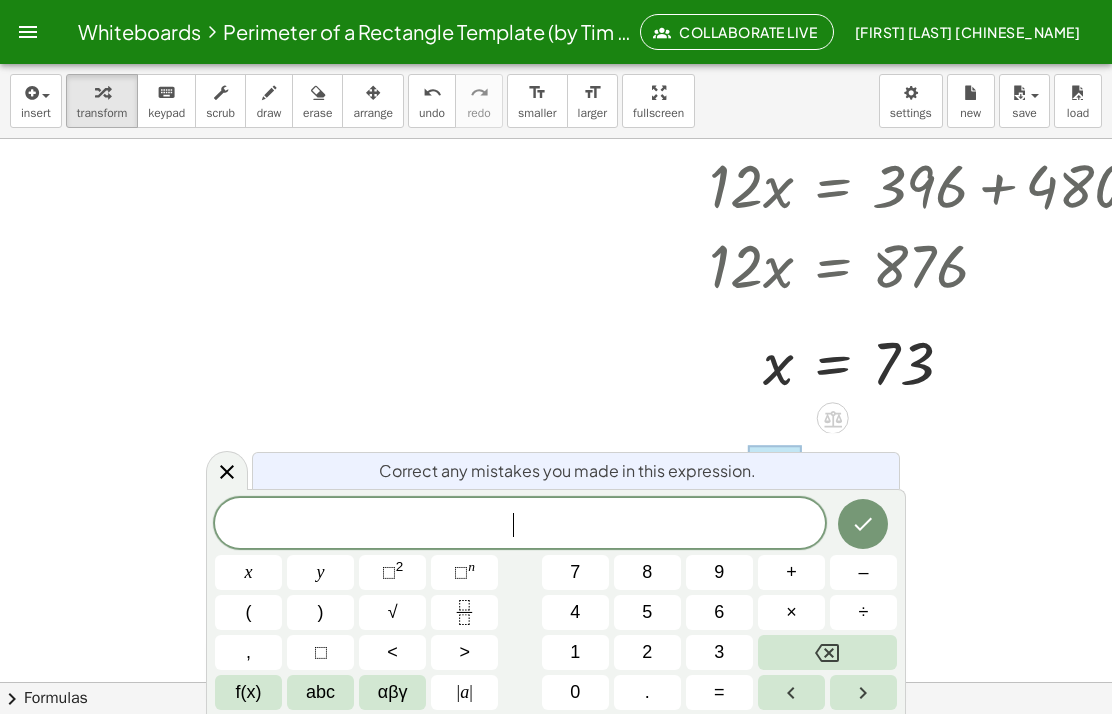 click on "​ x y ⬚ 2 ⬚ n 7 8 9 + – ( ) √ 4 5 6 × ÷ , ⬚ < > 1 2 3 f(x) abc αβγ | a | 0 . =" at bounding box center (556, 604) 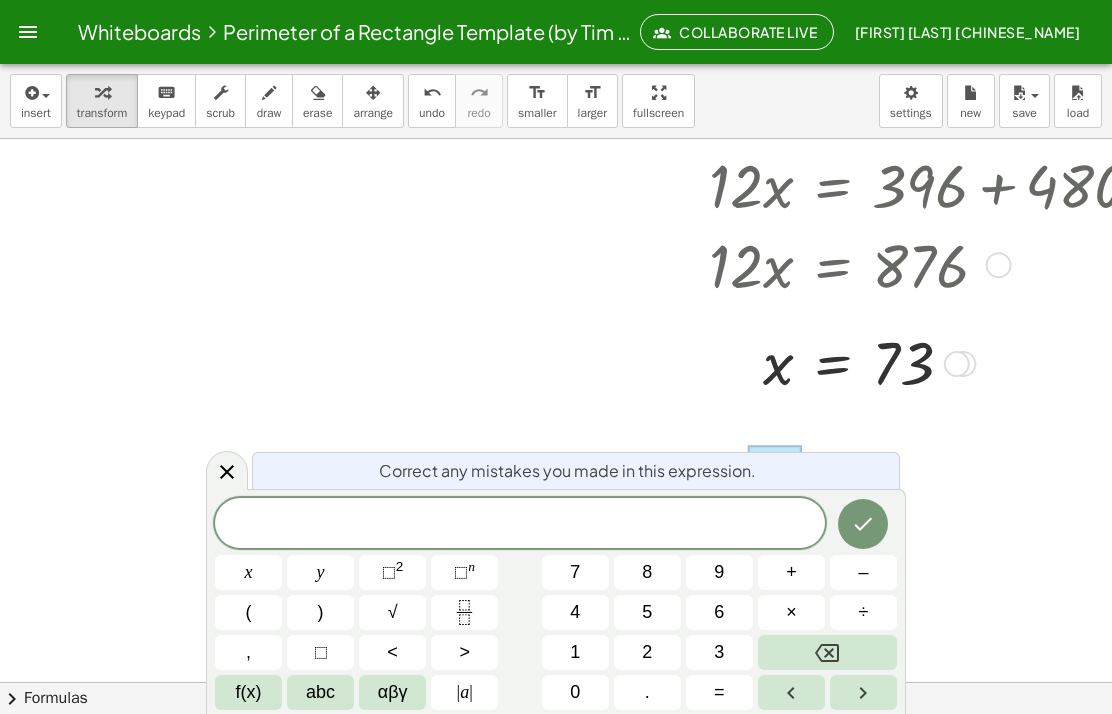 click at bounding box center (863, 524) 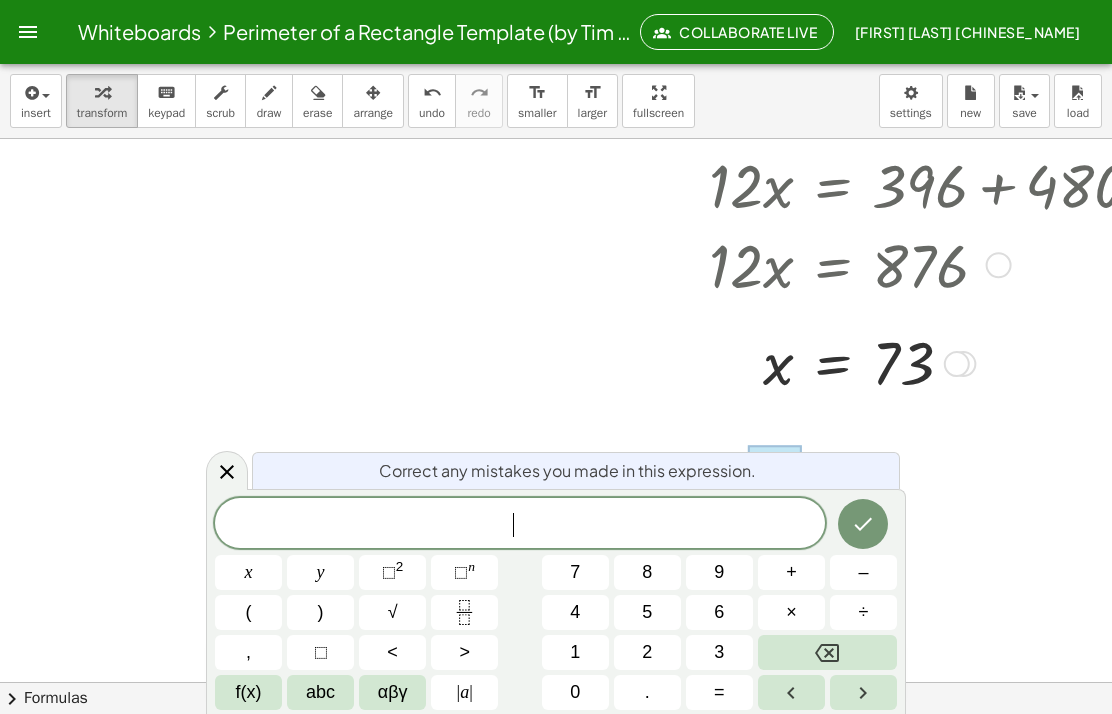 click 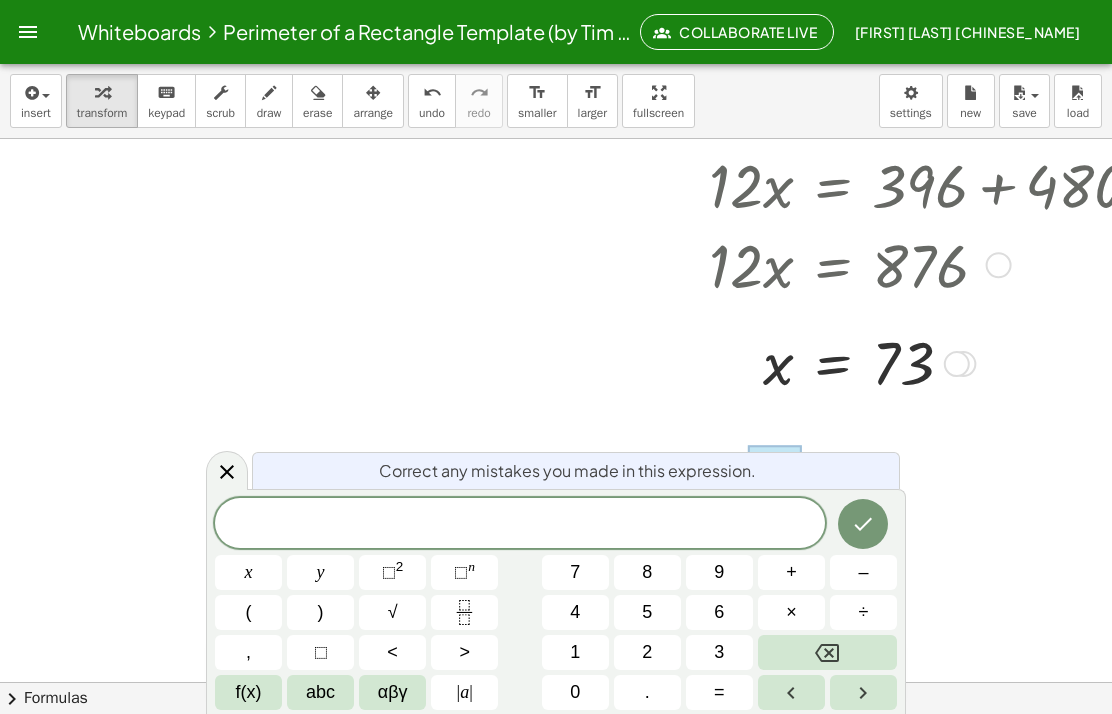 click 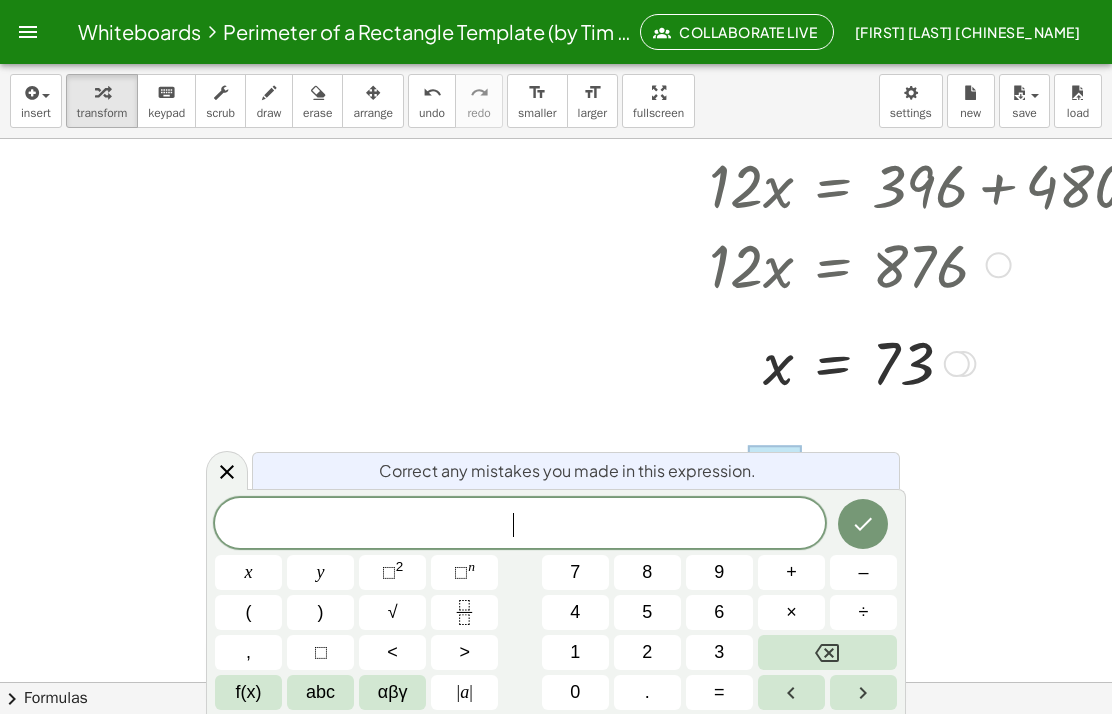 click 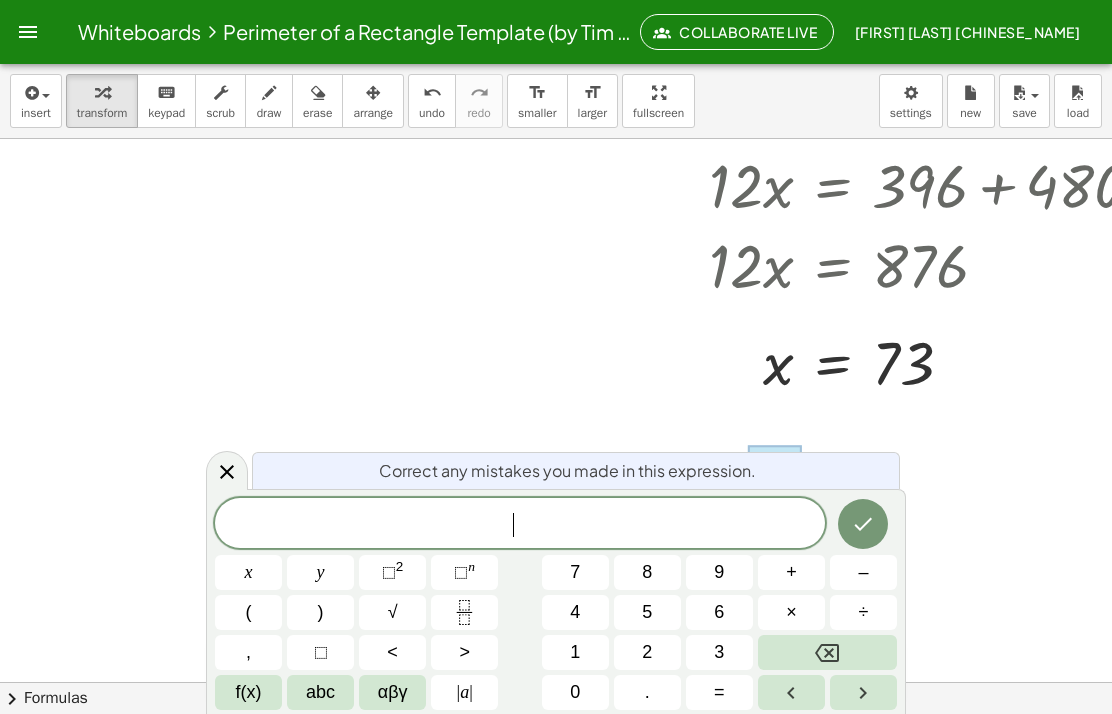 click 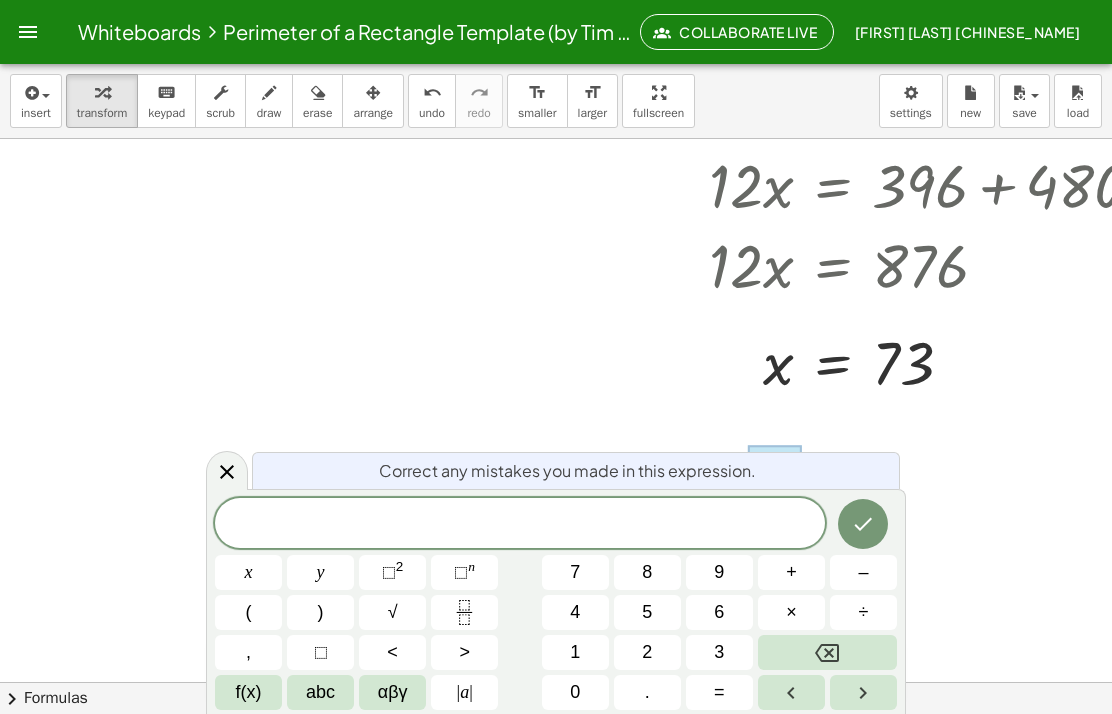 click 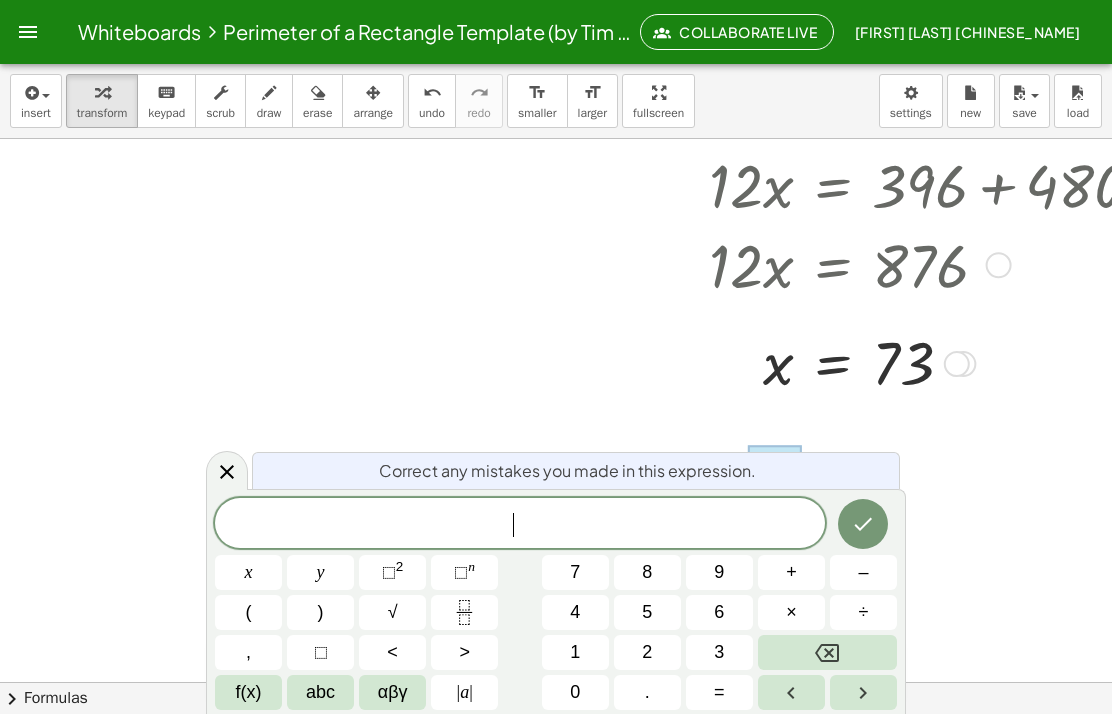 click at bounding box center [863, 524] 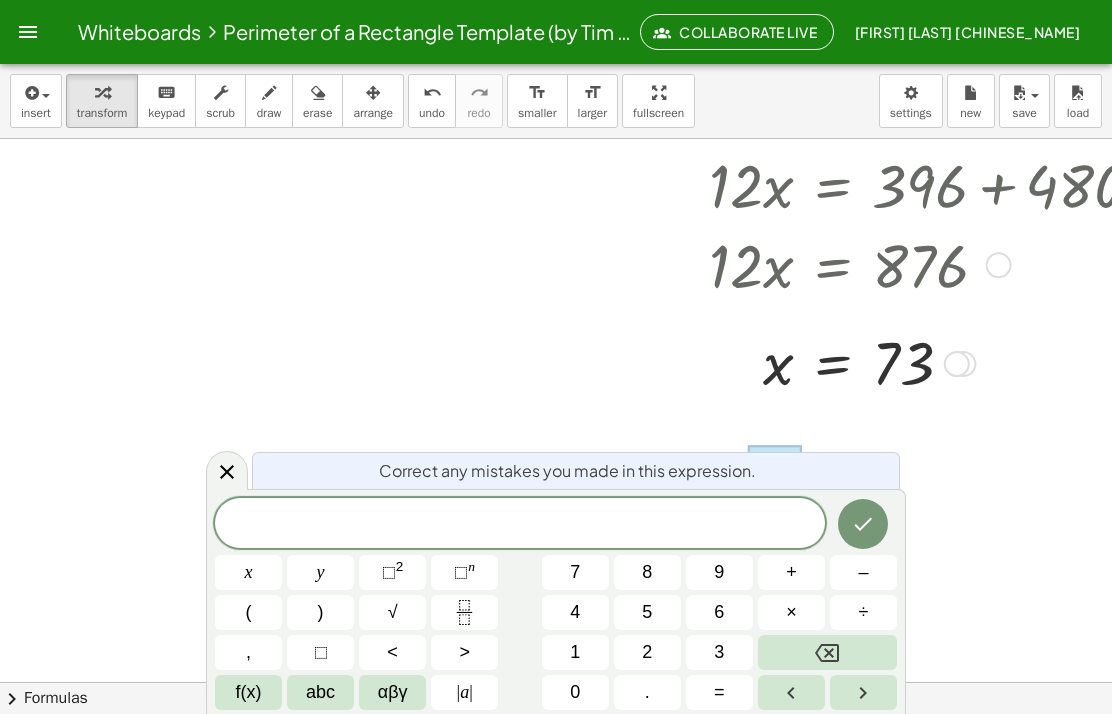 click at bounding box center (863, 524) 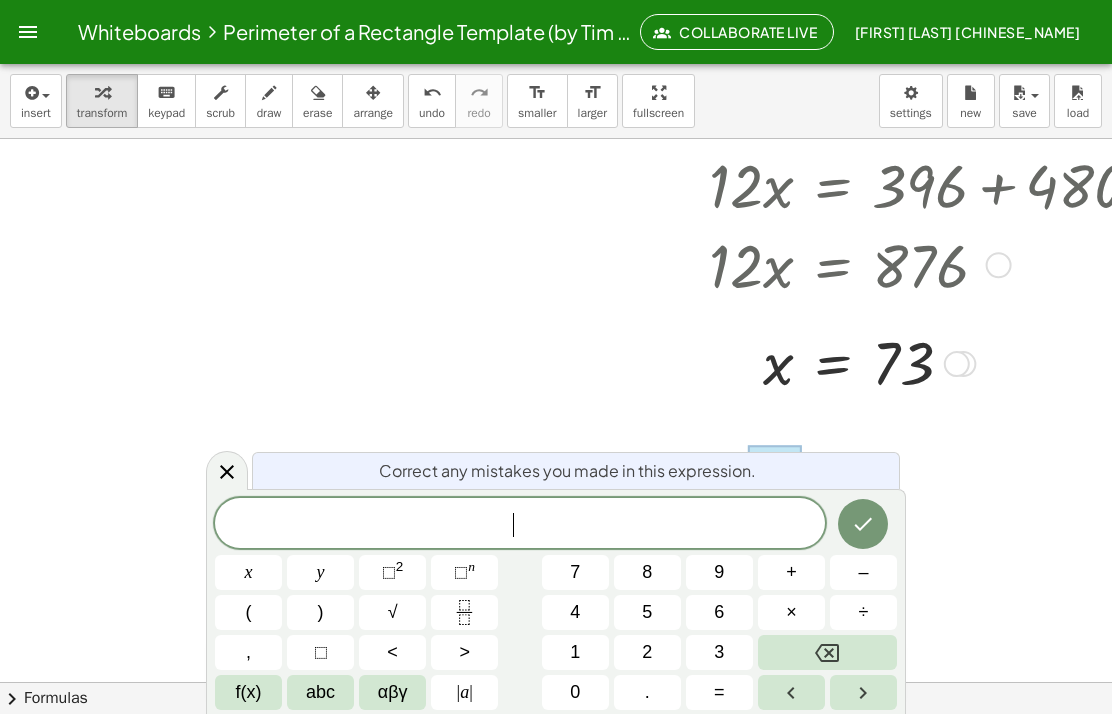 click at bounding box center (863, 524) 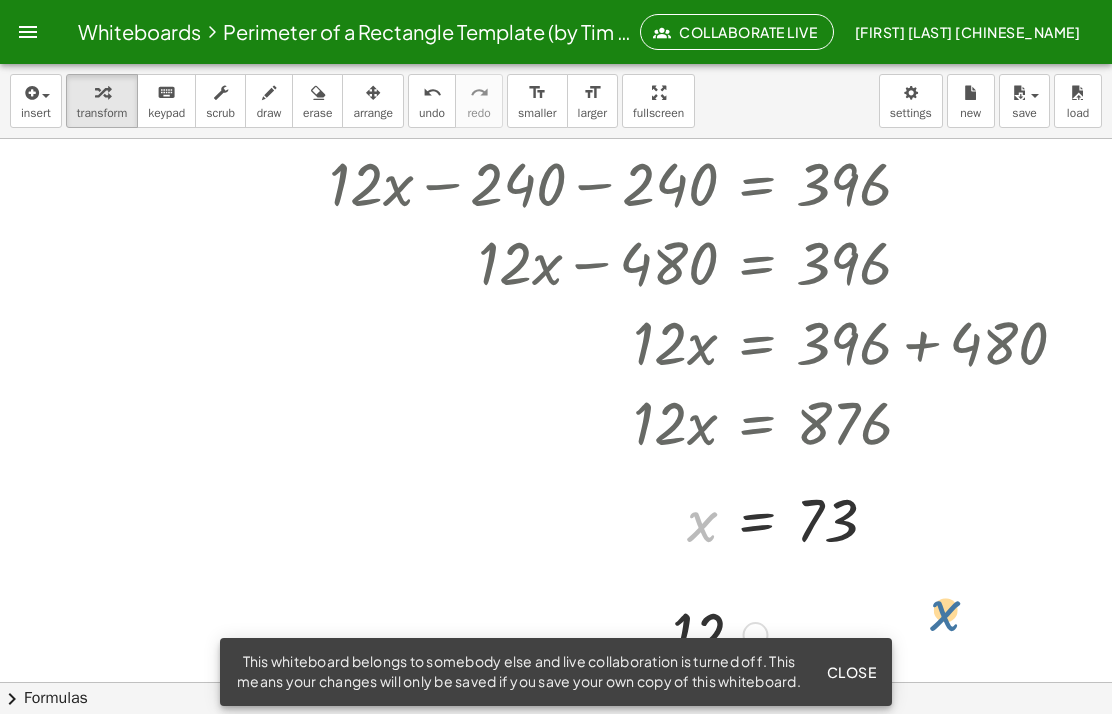 scroll, scrollTop: 525, scrollLeft: 141, axis: both 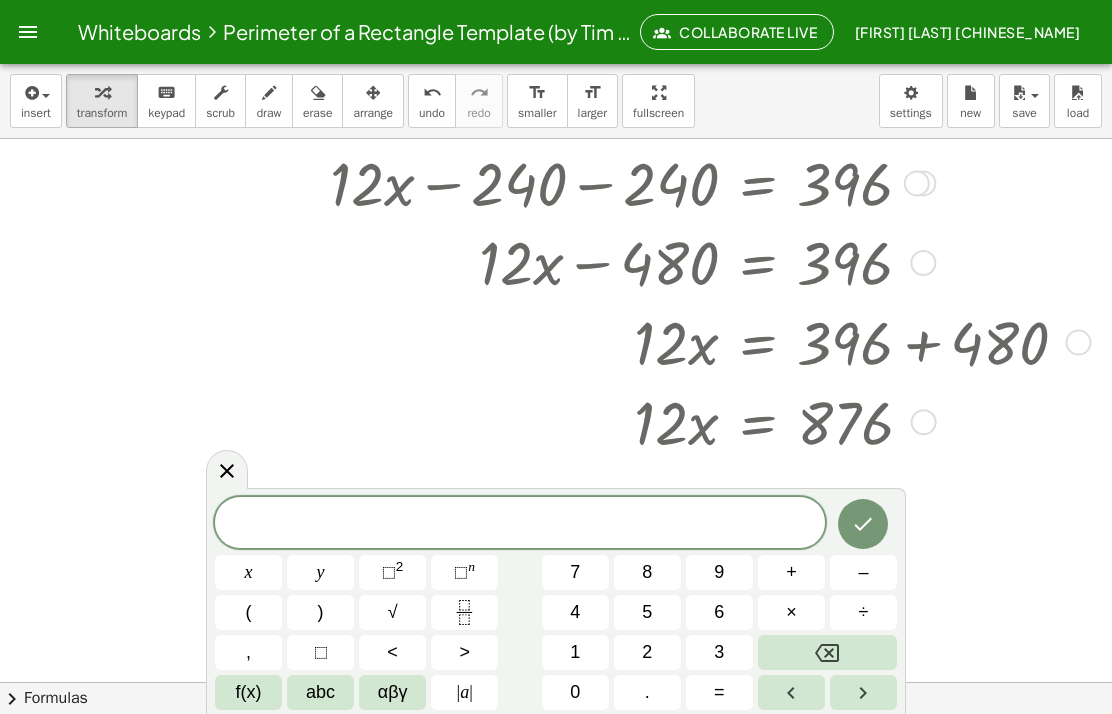 click 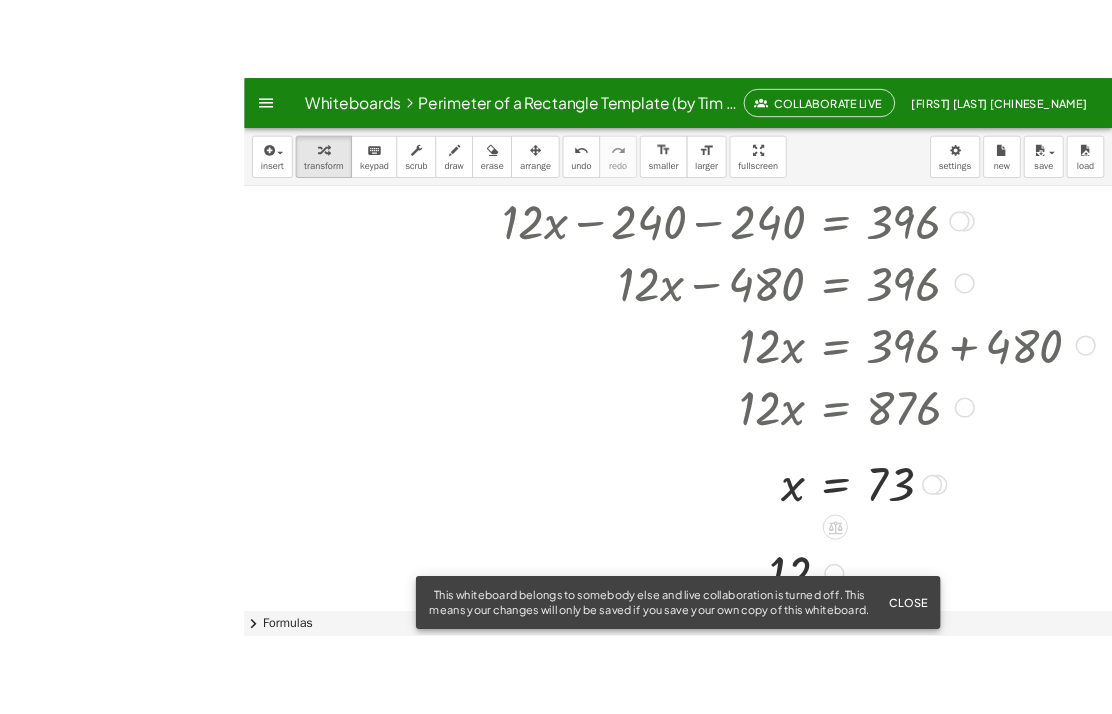 scroll, scrollTop: 42, scrollLeft: 0, axis: vertical 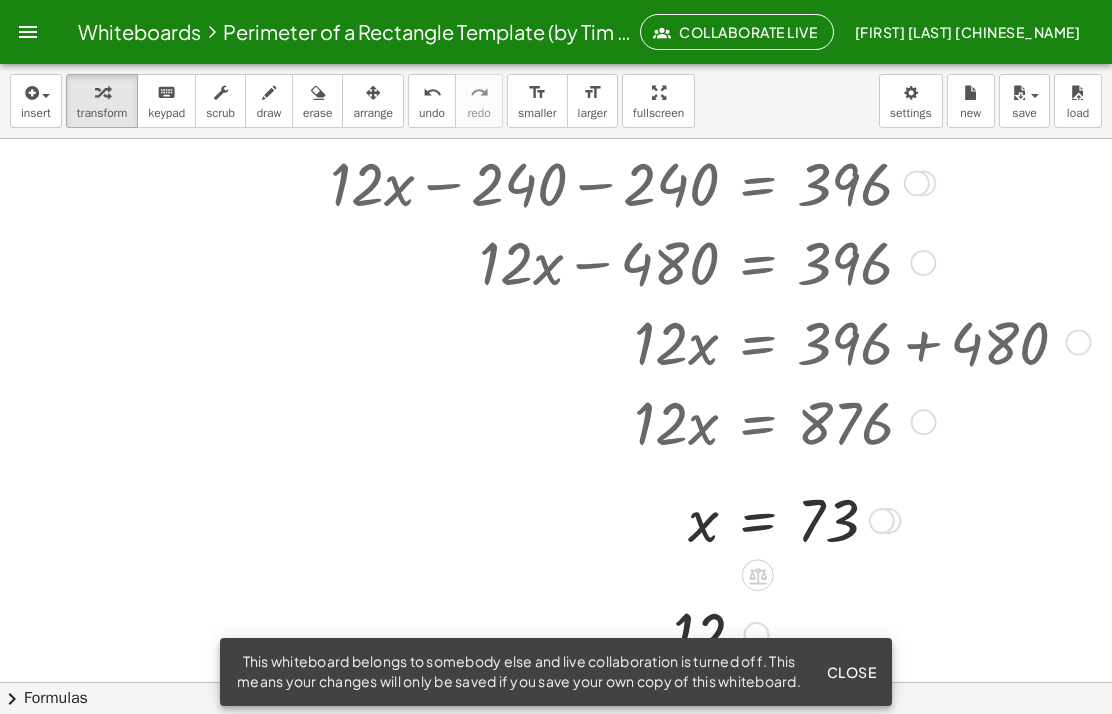 click at bounding box center (572, 421) 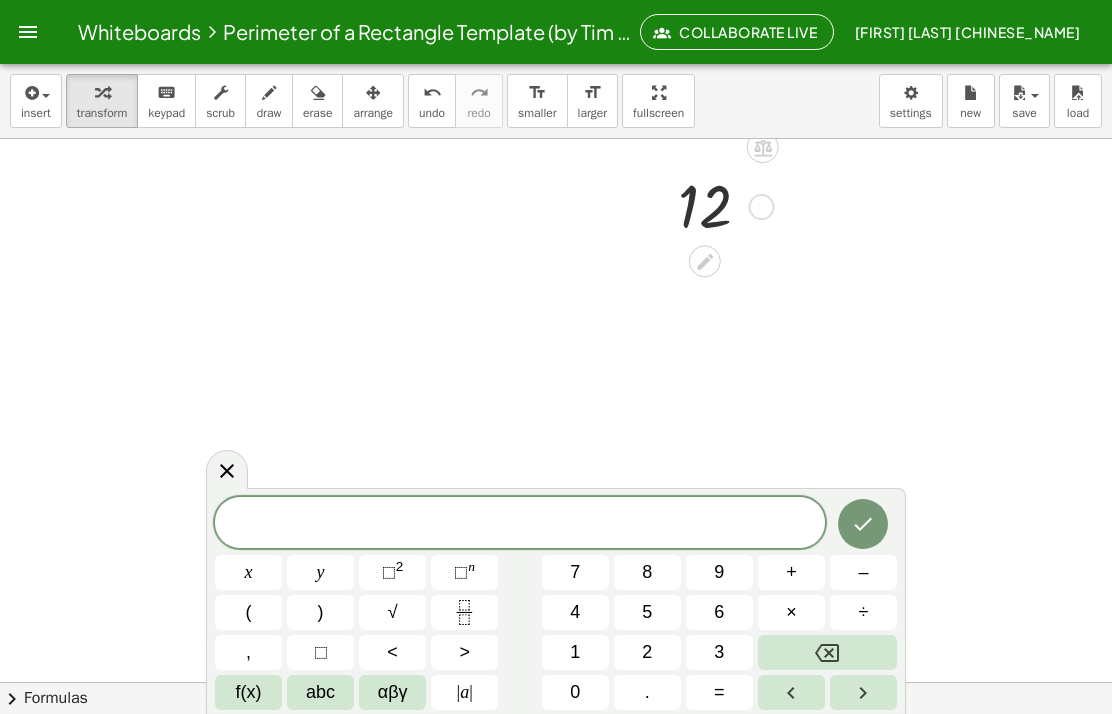 scroll, scrollTop: 830, scrollLeft: 142, axis: both 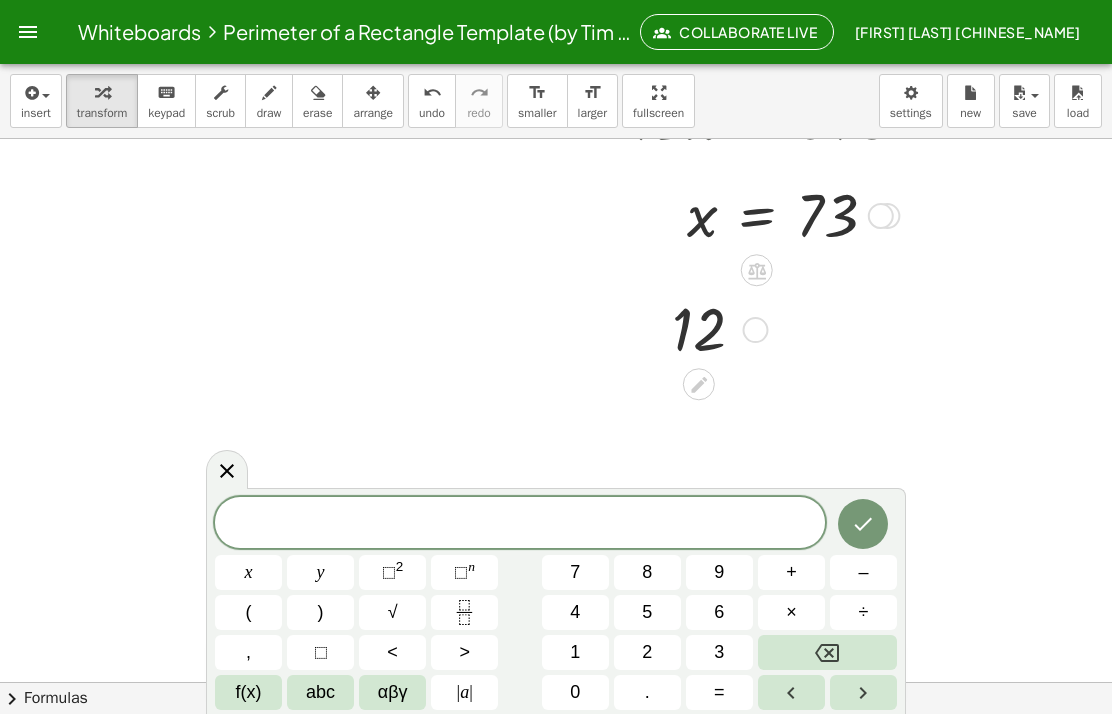 click at bounding box center (28, 32) 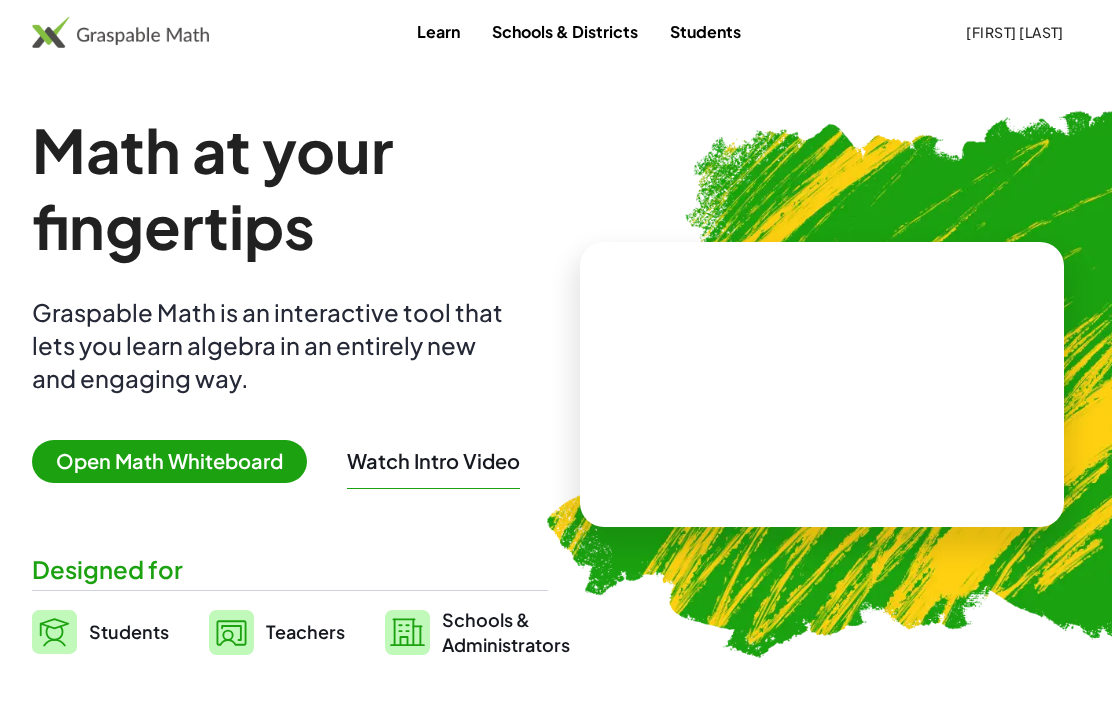 scroll, scrollTop: 0, scrollLeft: 0, axis: both 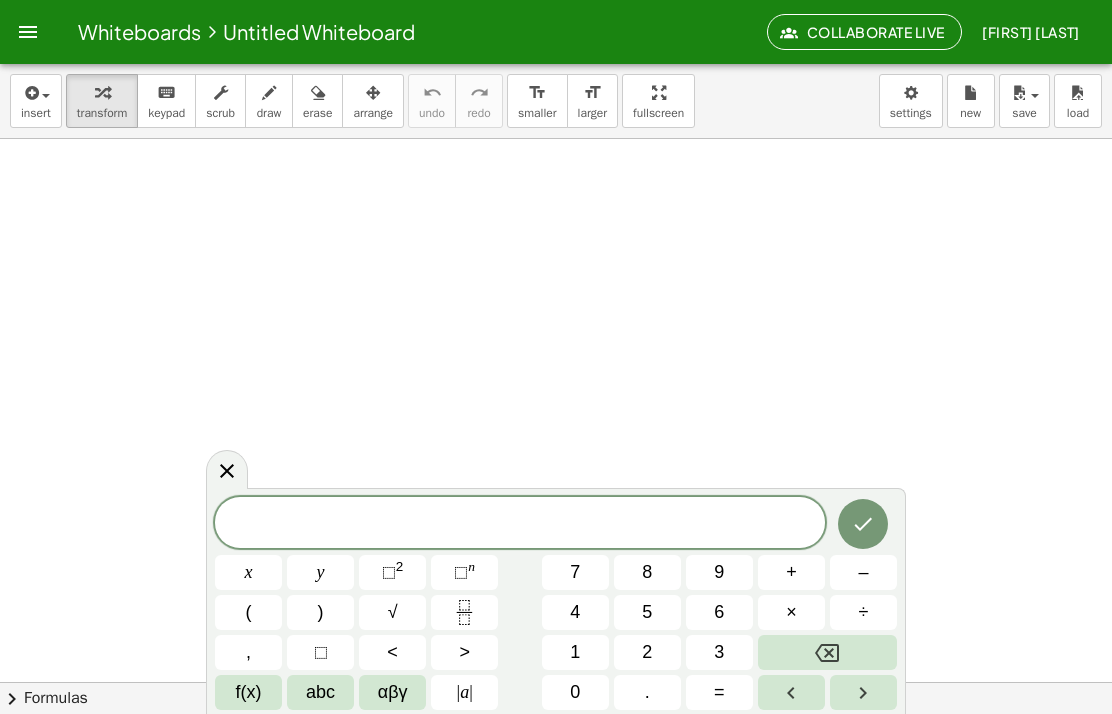 click on "⬚" at bounding box center [321, 652] 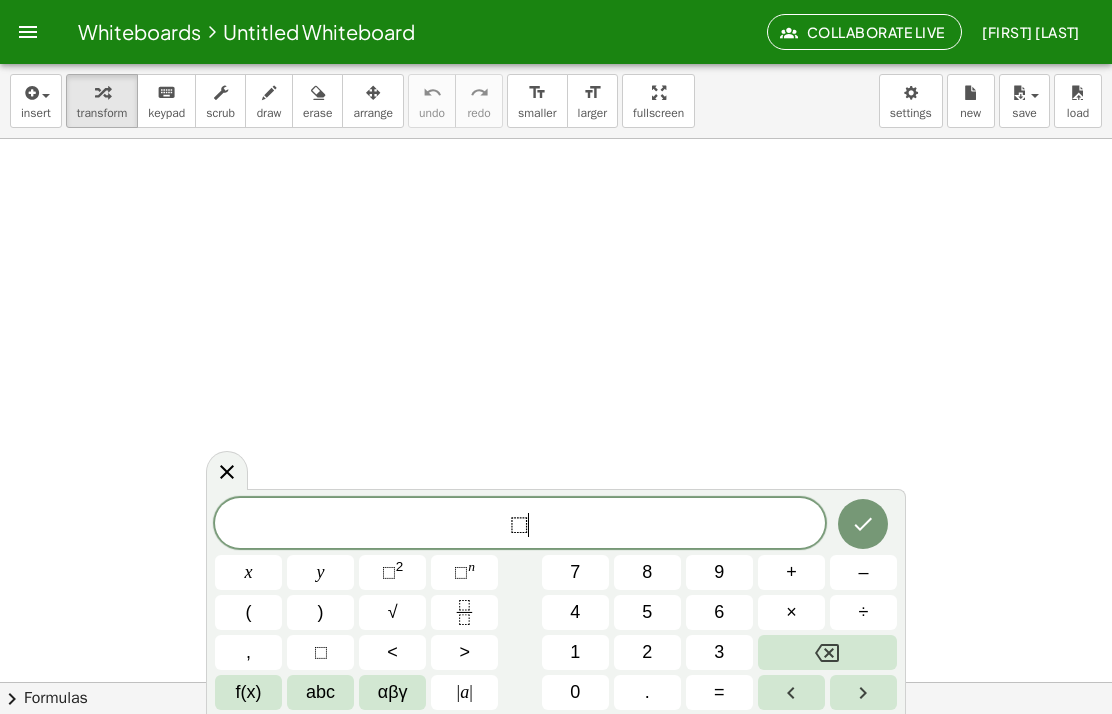 click on "+" at bounding box center (791, 572) 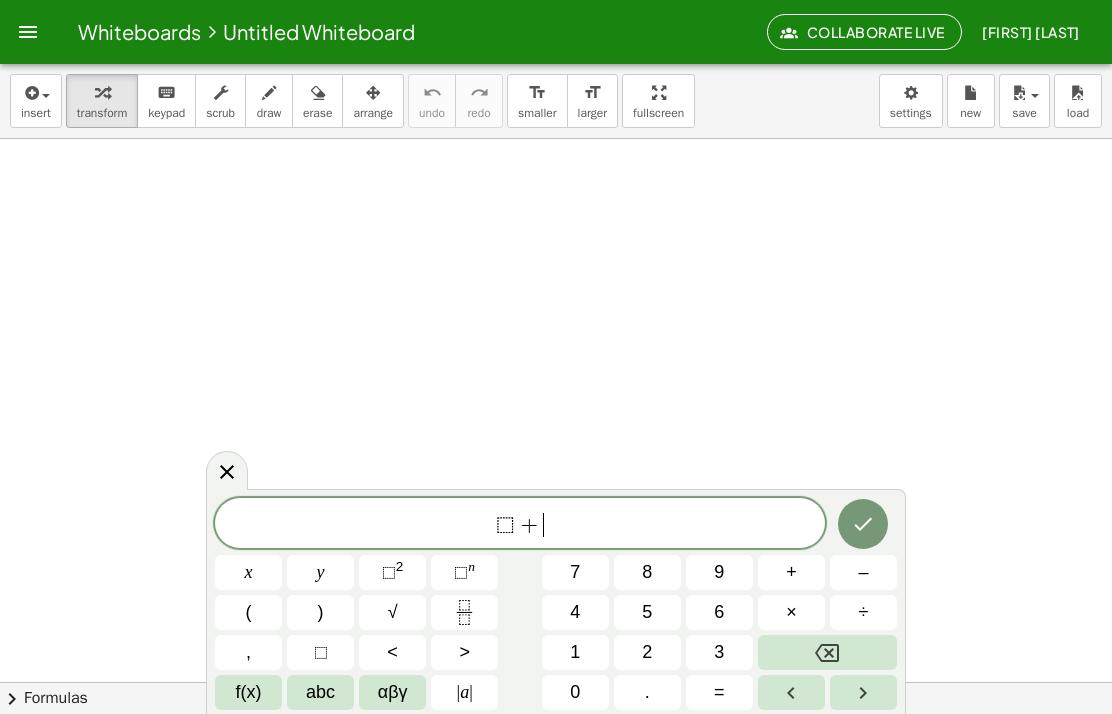 click on "⬚" at bounding box center [320, 652] 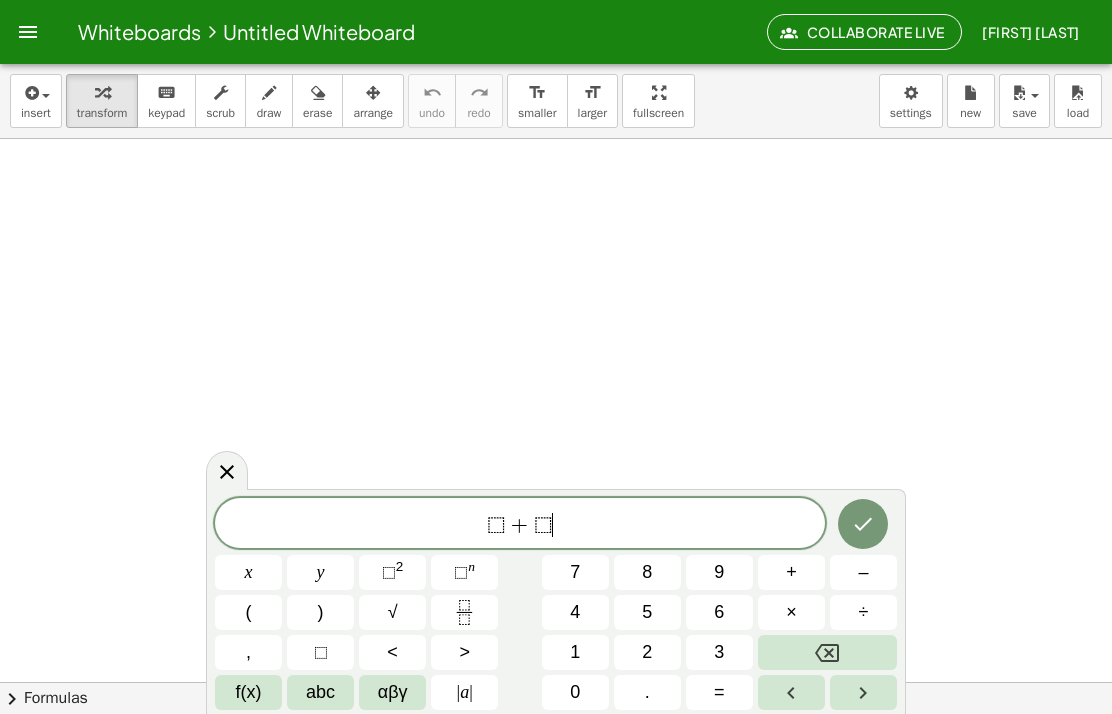 click on "+" at bounding box center [791, 572] 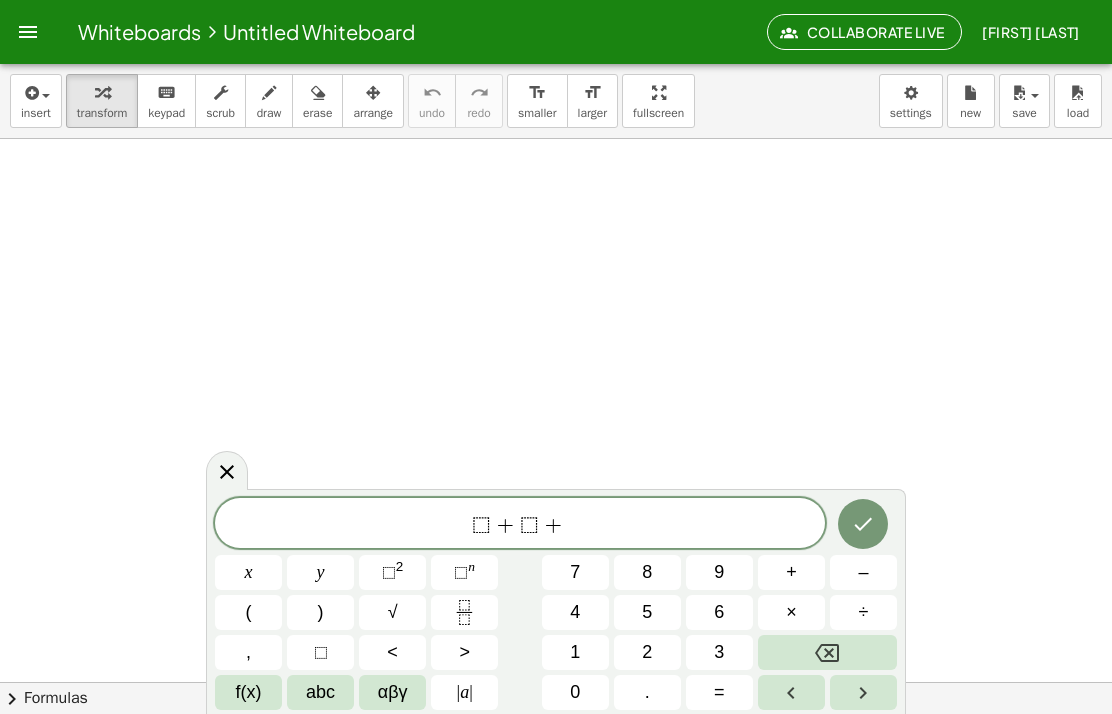 click on "⬚" at bounding box center [320, 652] 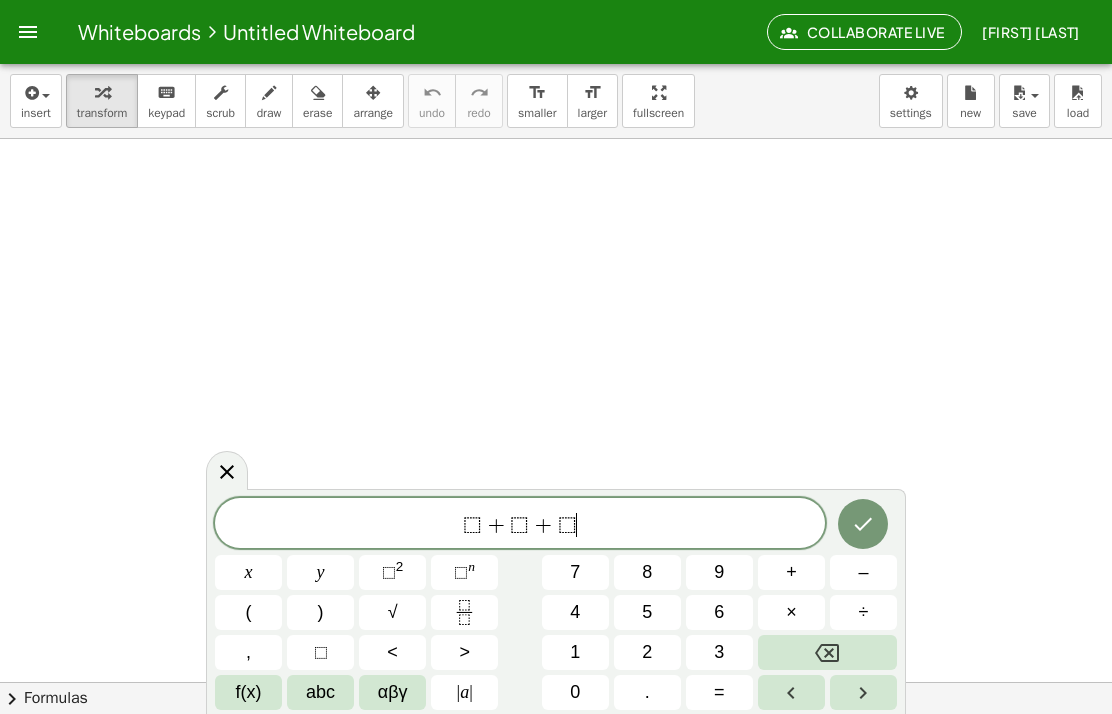 click on "+" at bounding box center [791, 572] 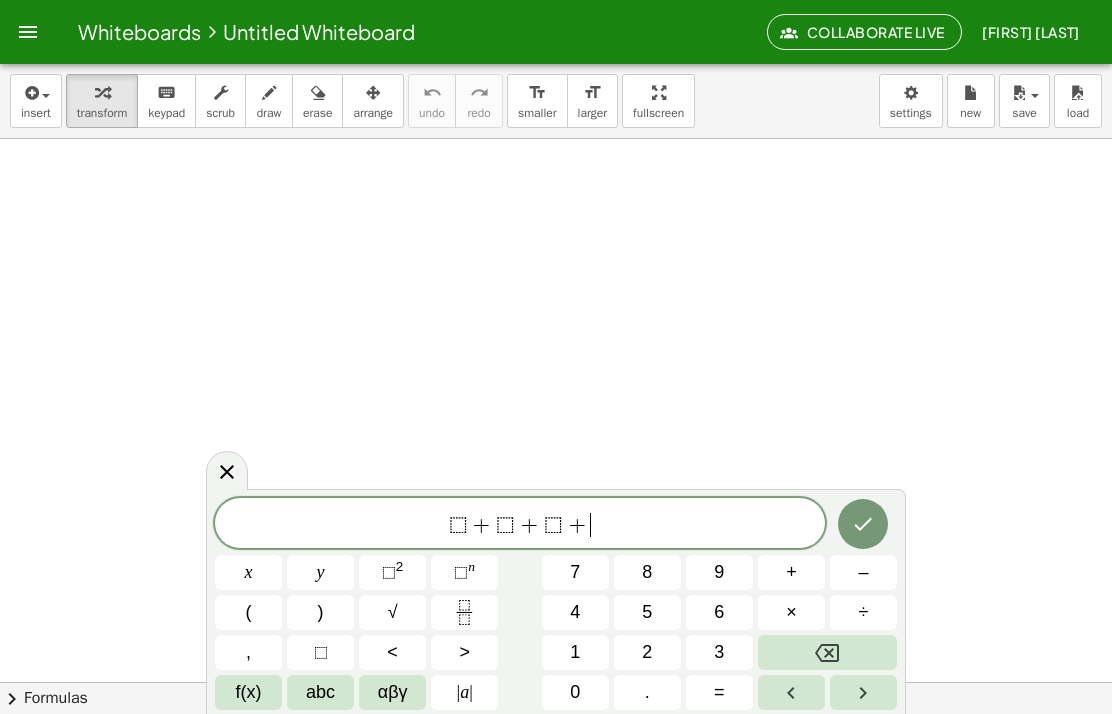 click on "⬚" at bounding box center [320, 652] 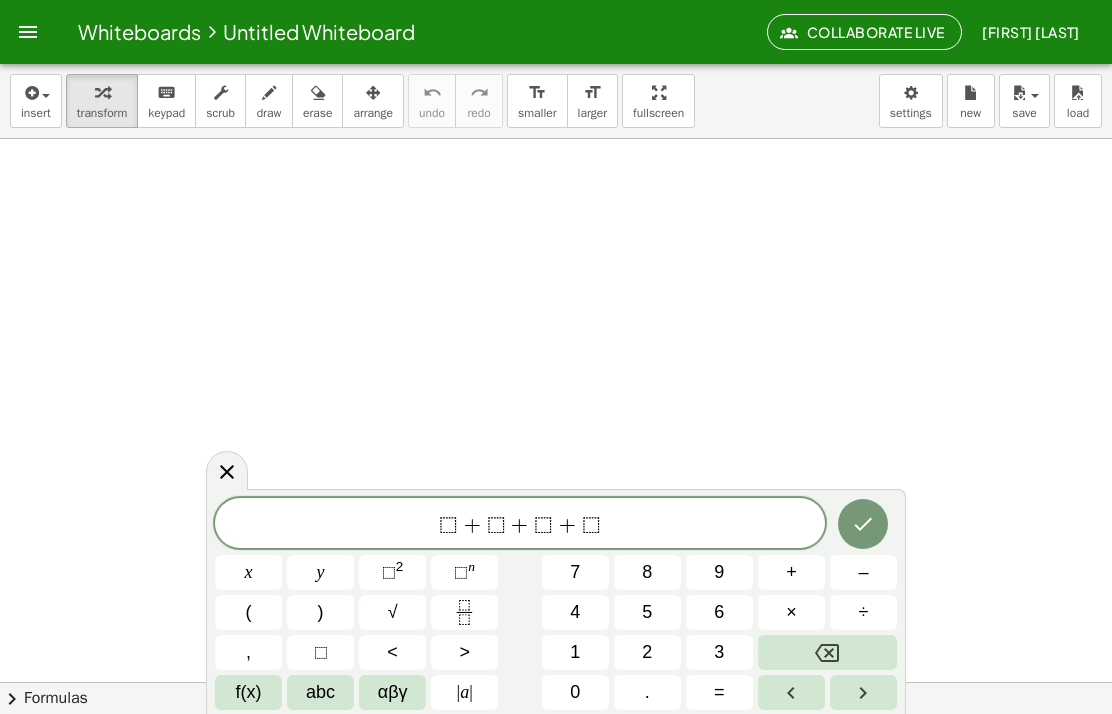click on "=" at bounding box center [719, 692] 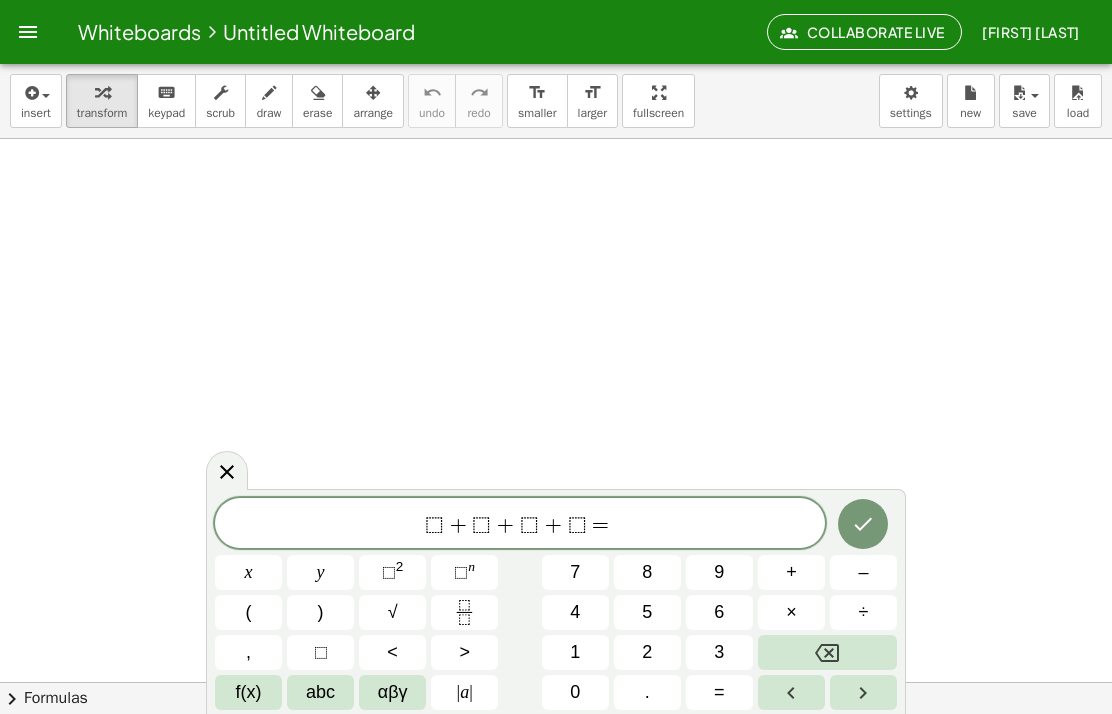 click 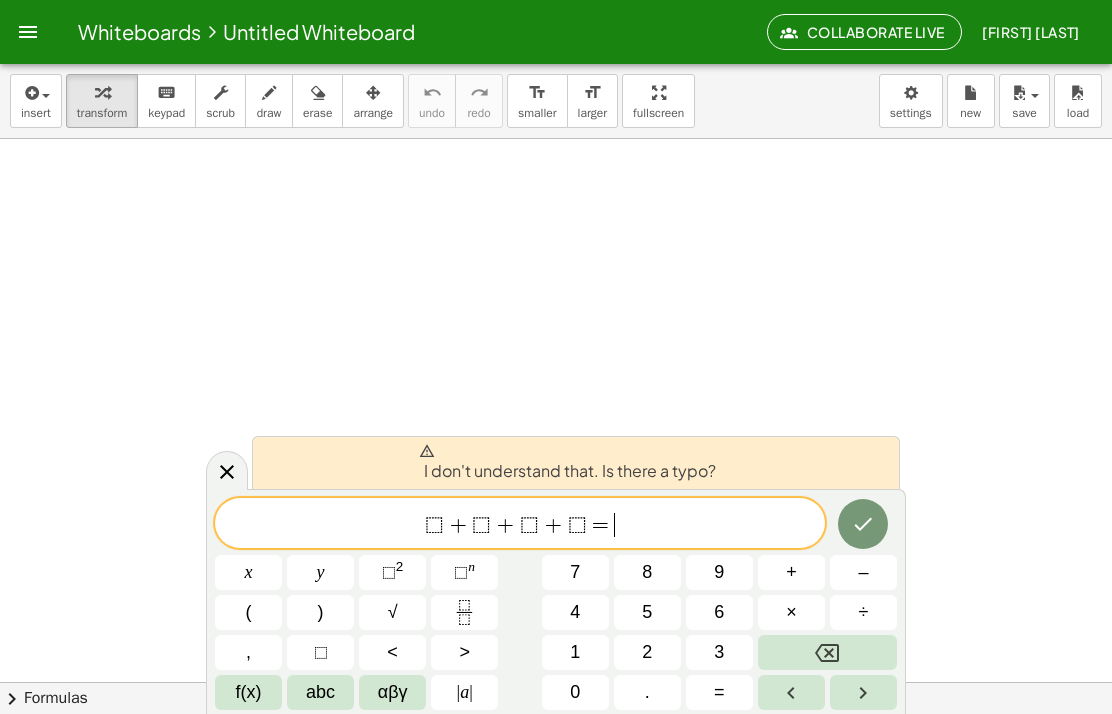 click 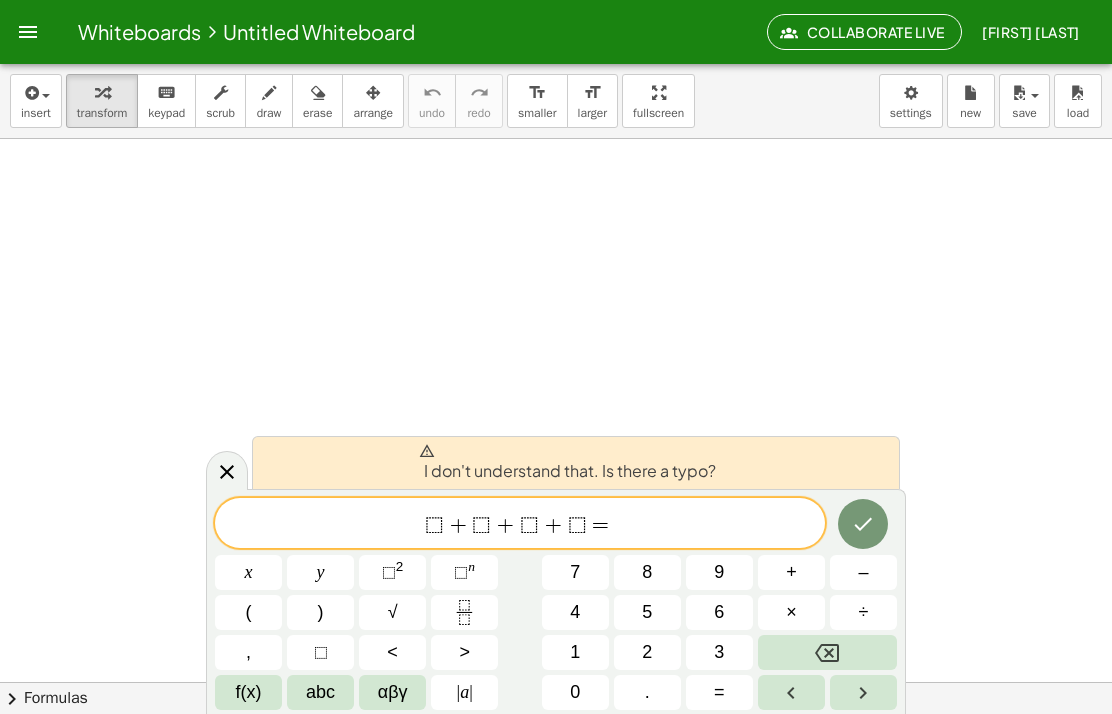 click 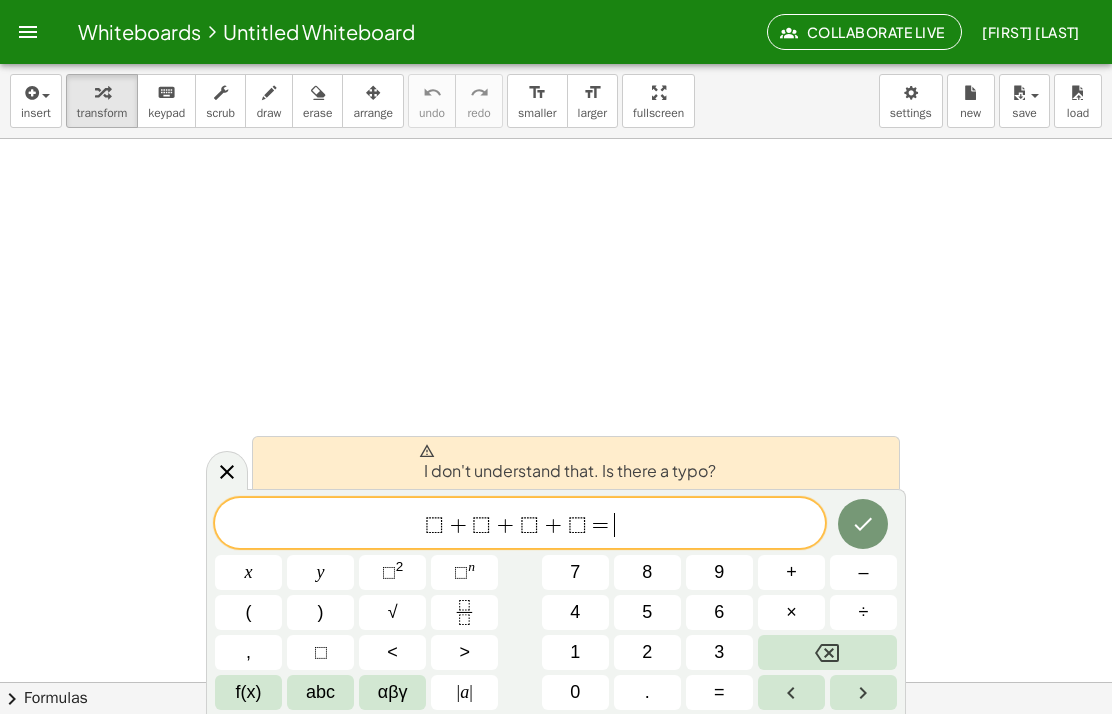 click 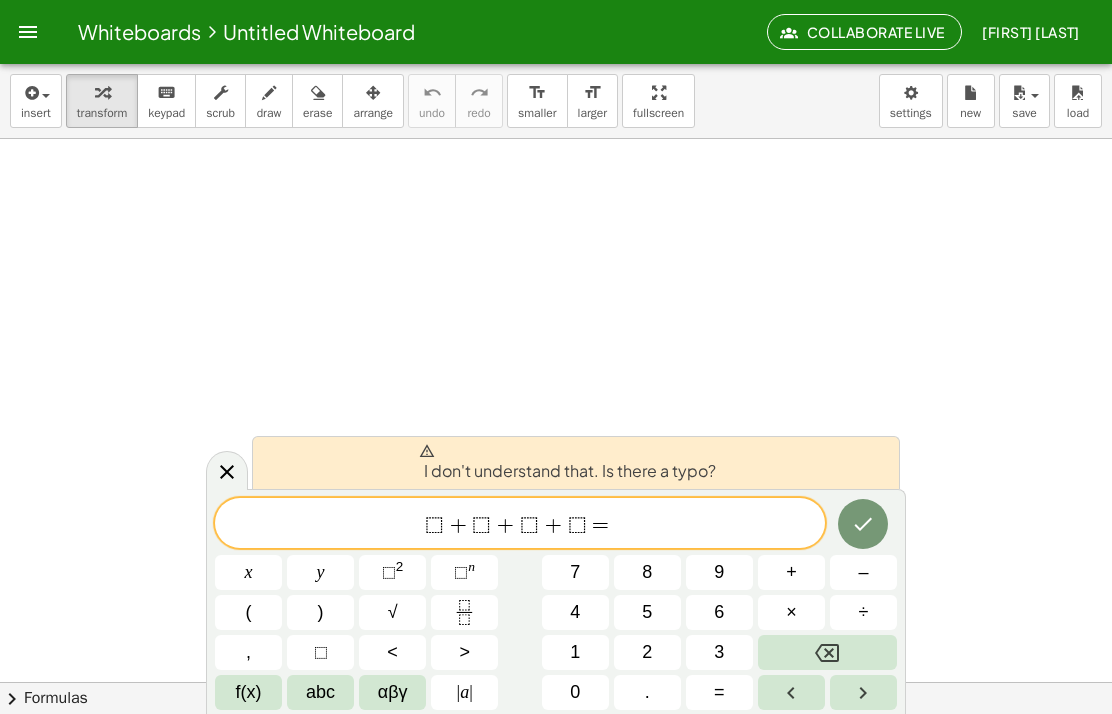 click 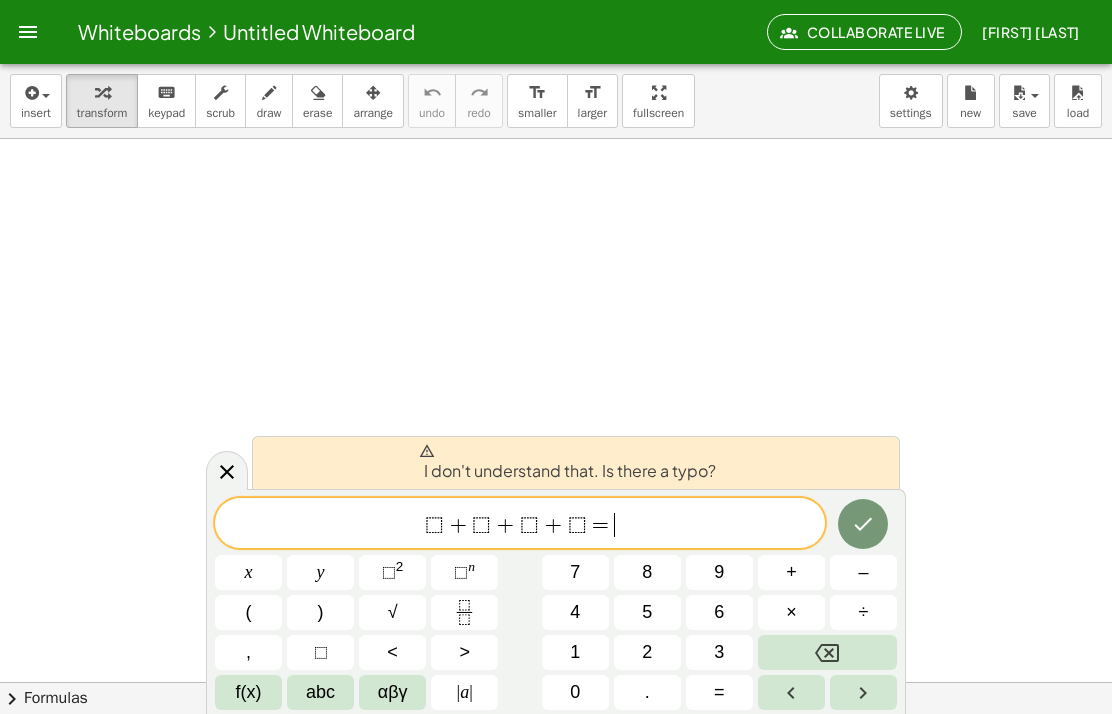 click at bounding box center [863, 524] 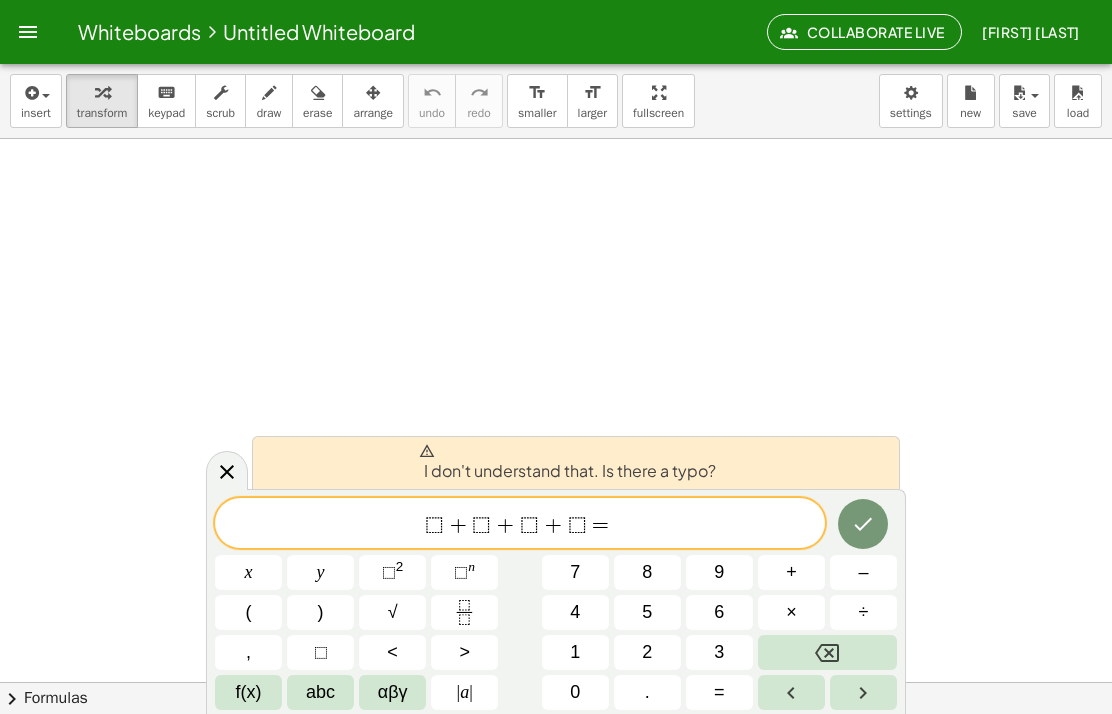 click on "⬚ + ⬚ + ⬚ + ⬚ = ​" at bounding box center (520, 525) 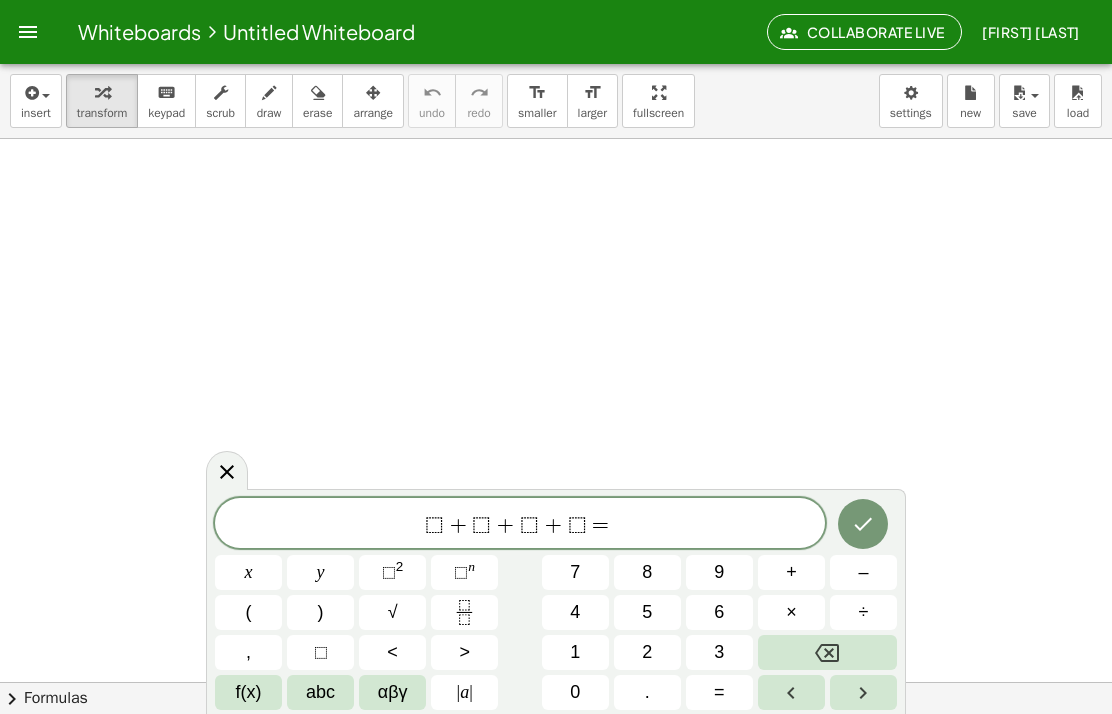 scroll, scrollTop: 267, scrollLeft: 0, axis: vertical 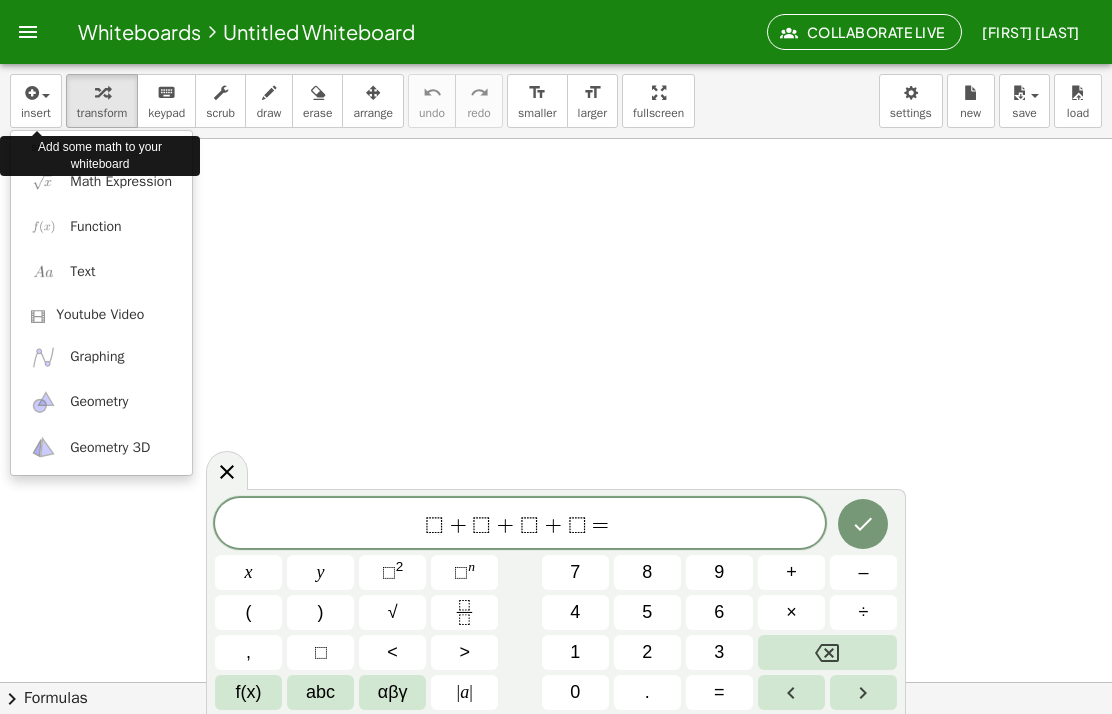 click on "Function" at bounding box center [101, 226] 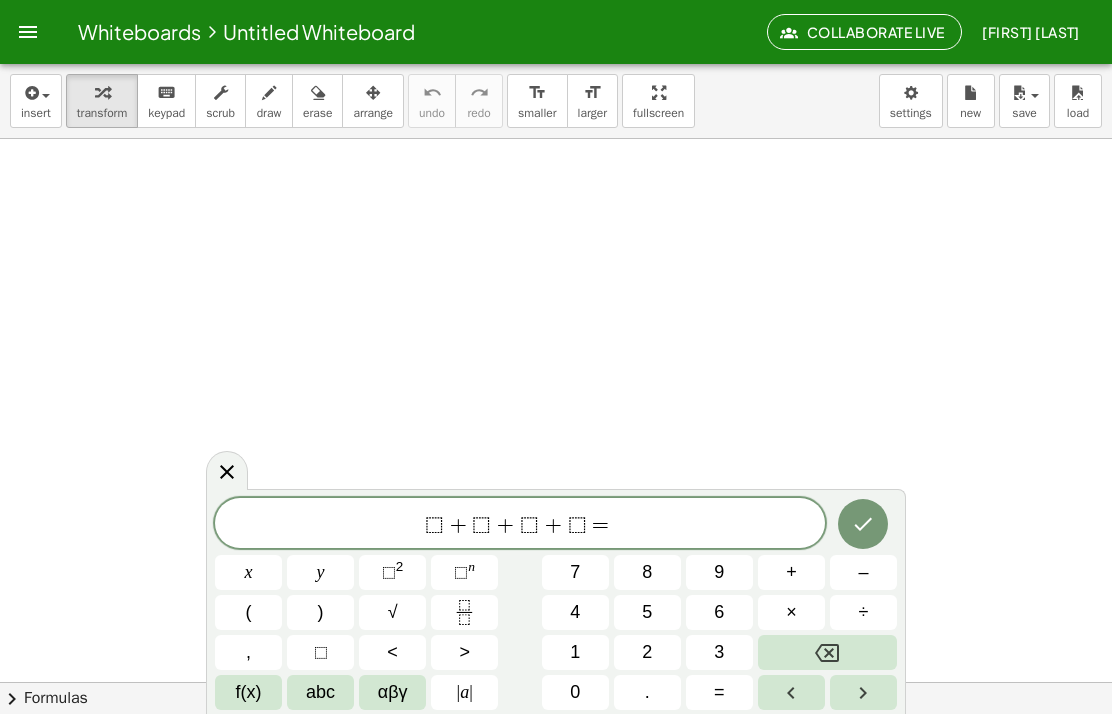 click on "insert" at bounding box center (36, 113) 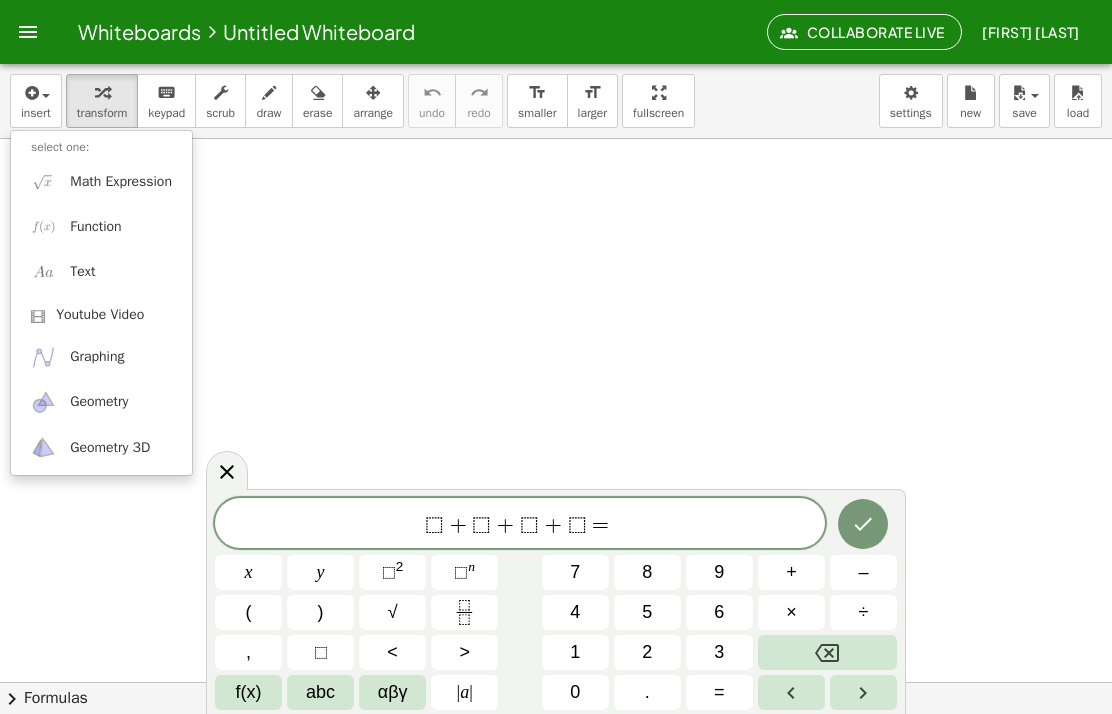 click on "Math Expression" at bounding box center [121, 182] 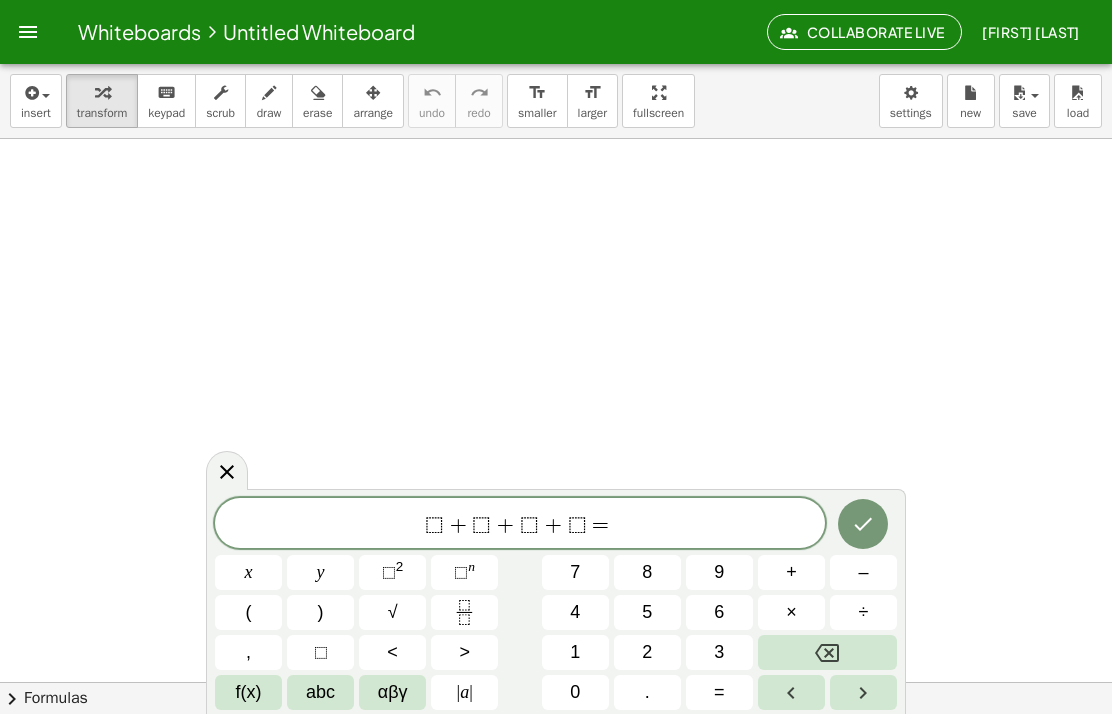 click 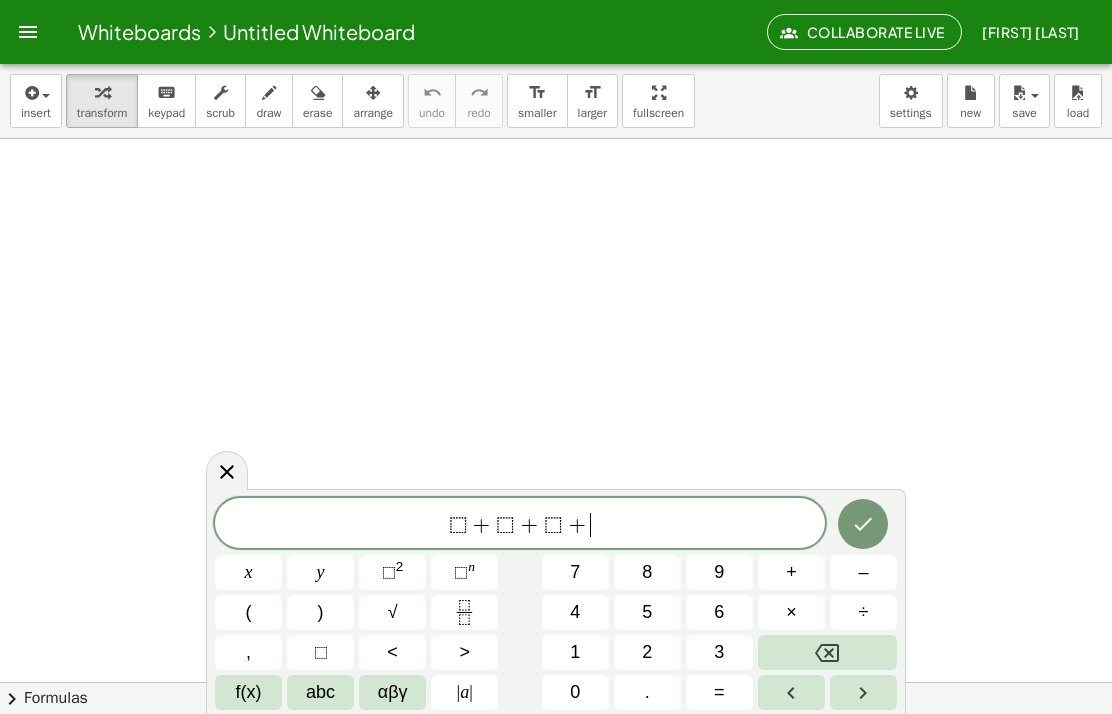 click 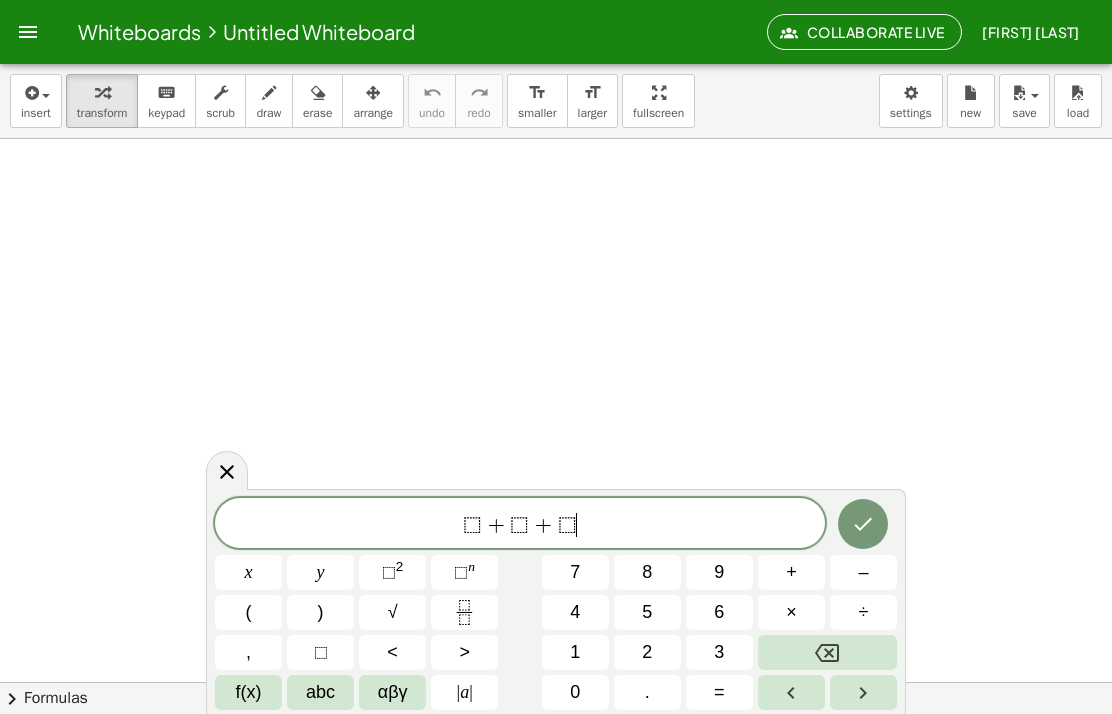click 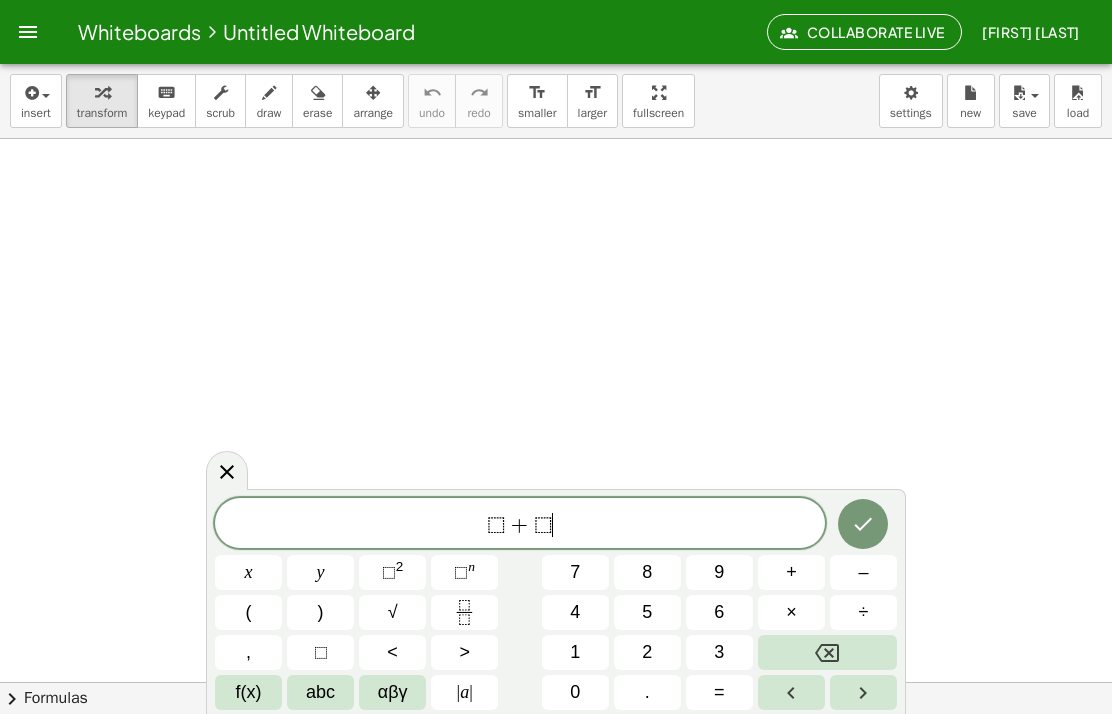 click 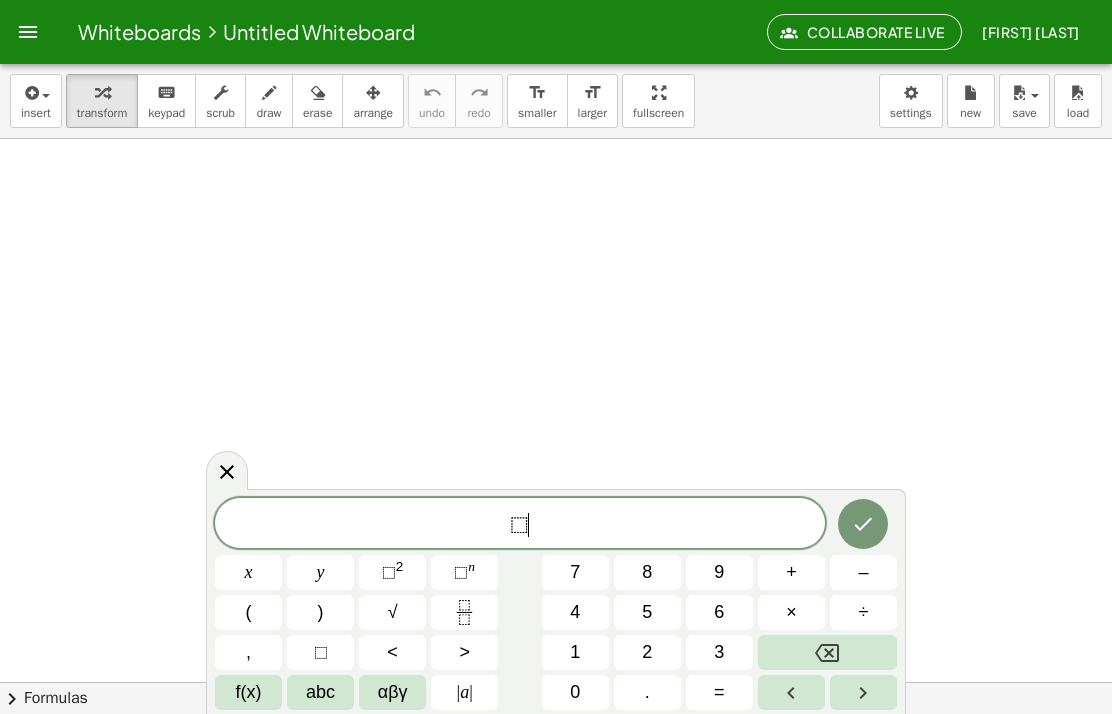 click at bounding box center [827, 652] 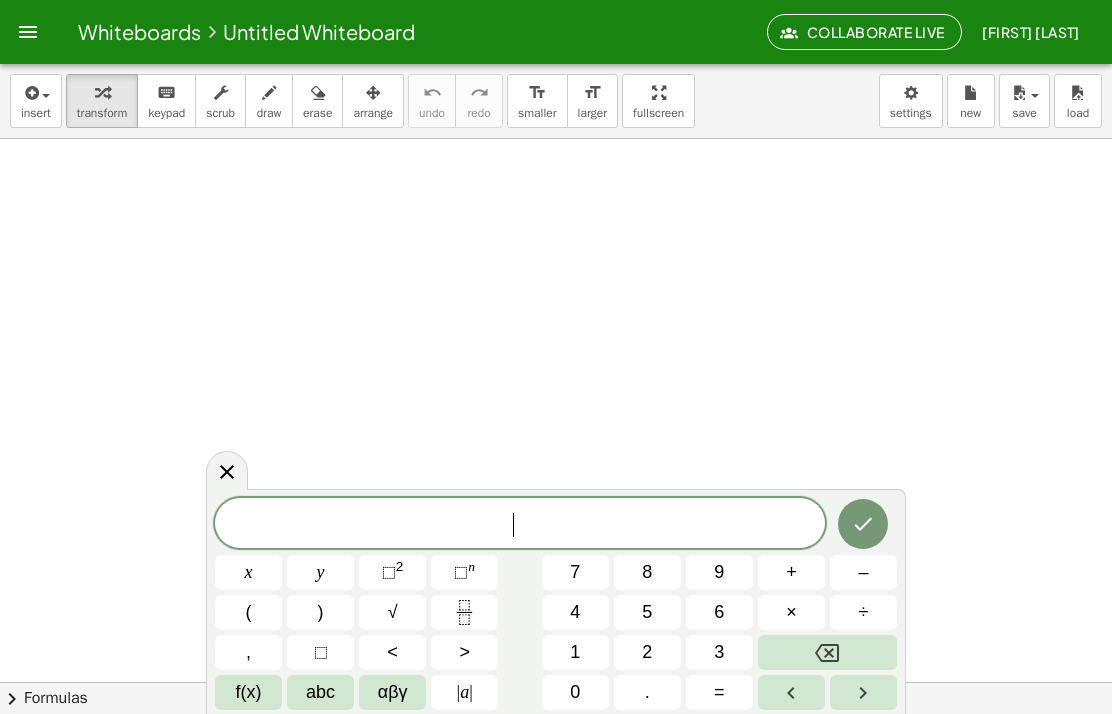 click at bounding box center (827, 652) 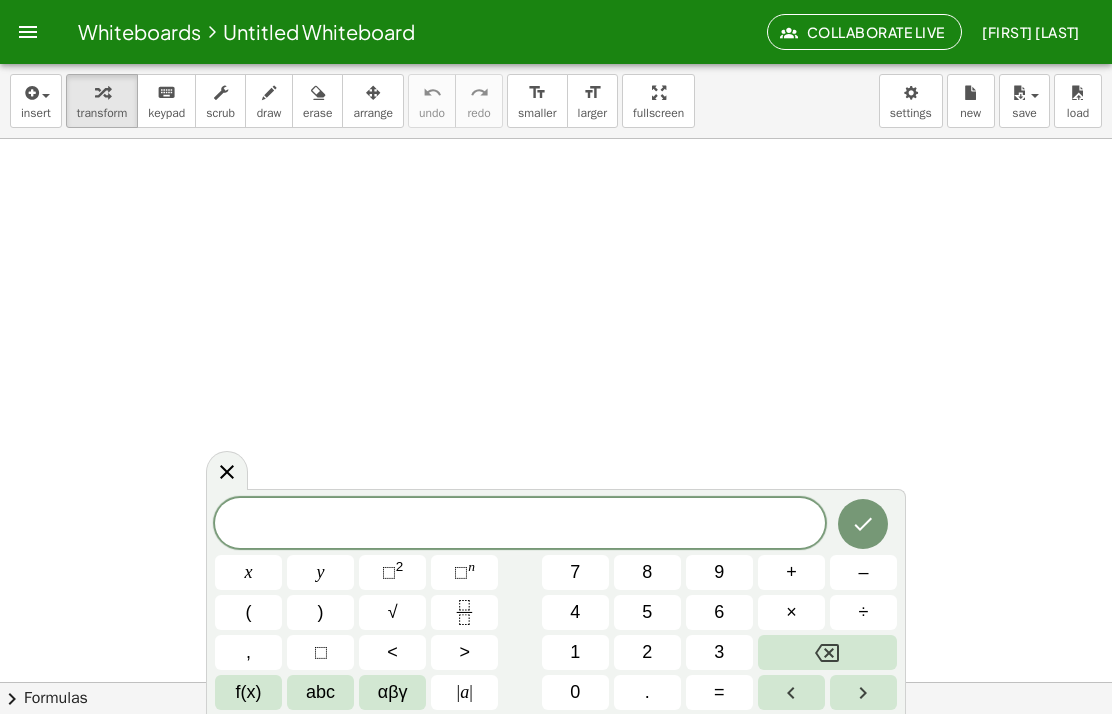click on "insert" at bounding box center [36, 113] 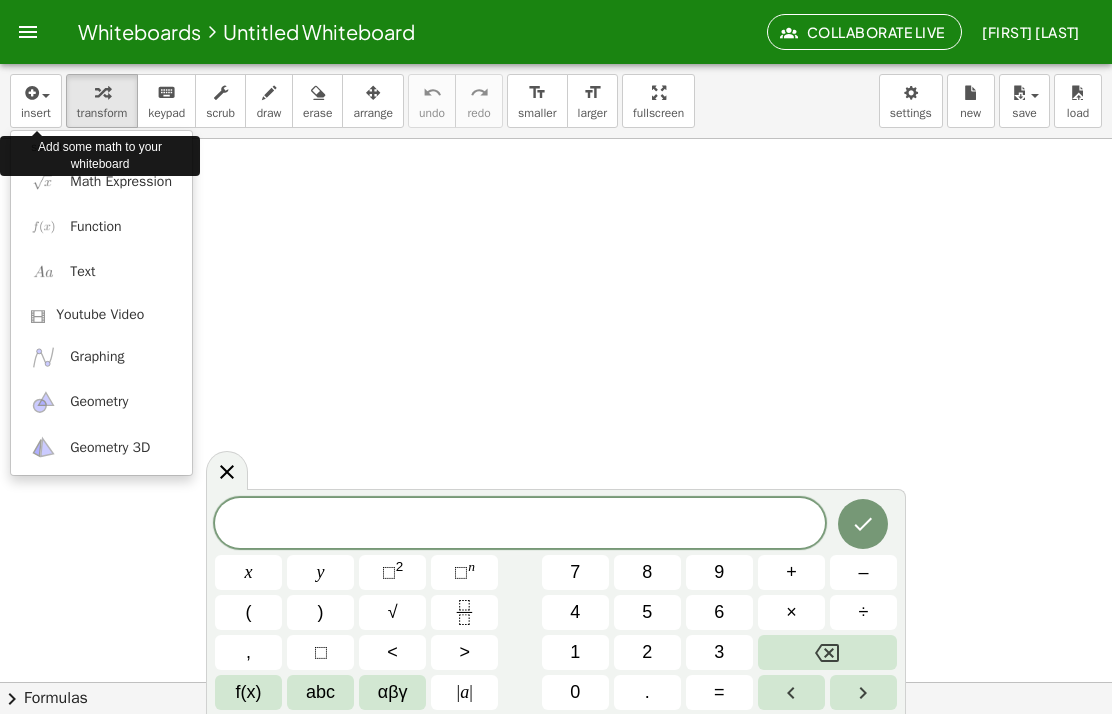 click at bounding box center (43, 181) 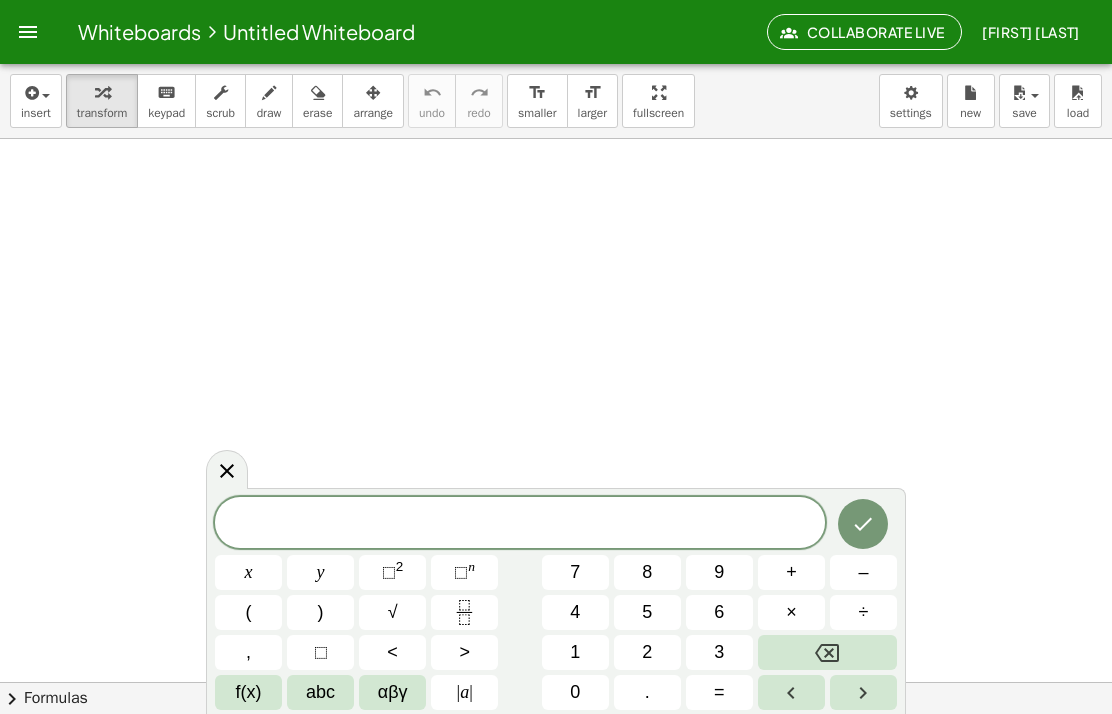 click on "insert" at bounding box center [36, 101] 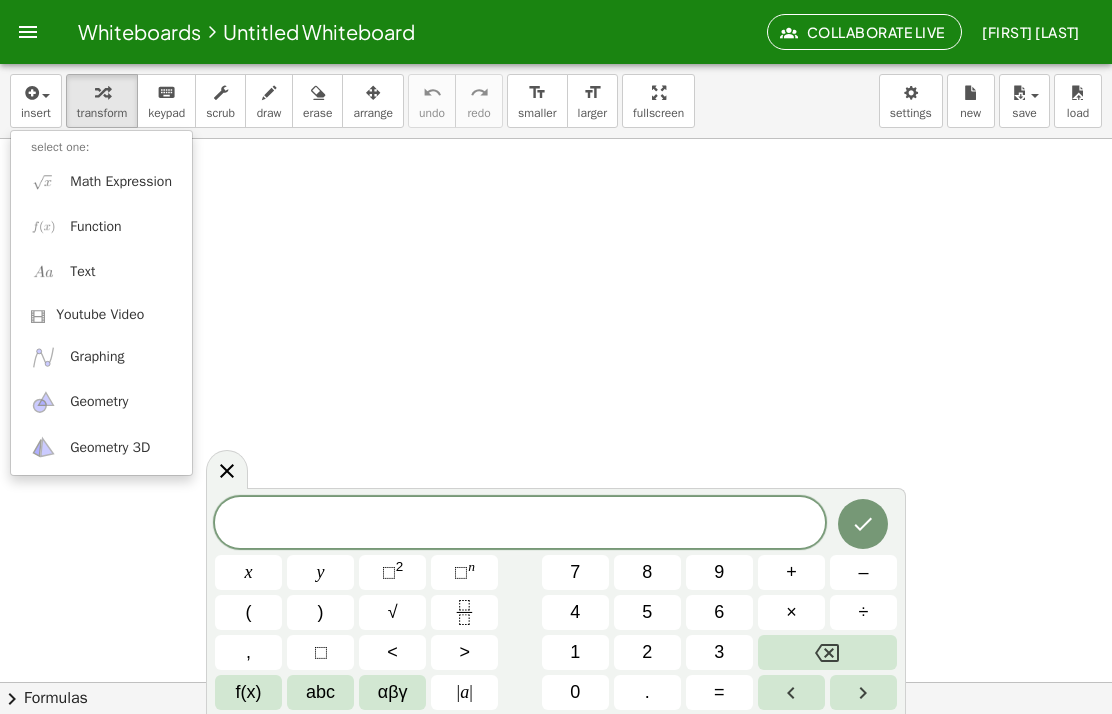 click on "Math Expression" at bounding box center [121, 182] 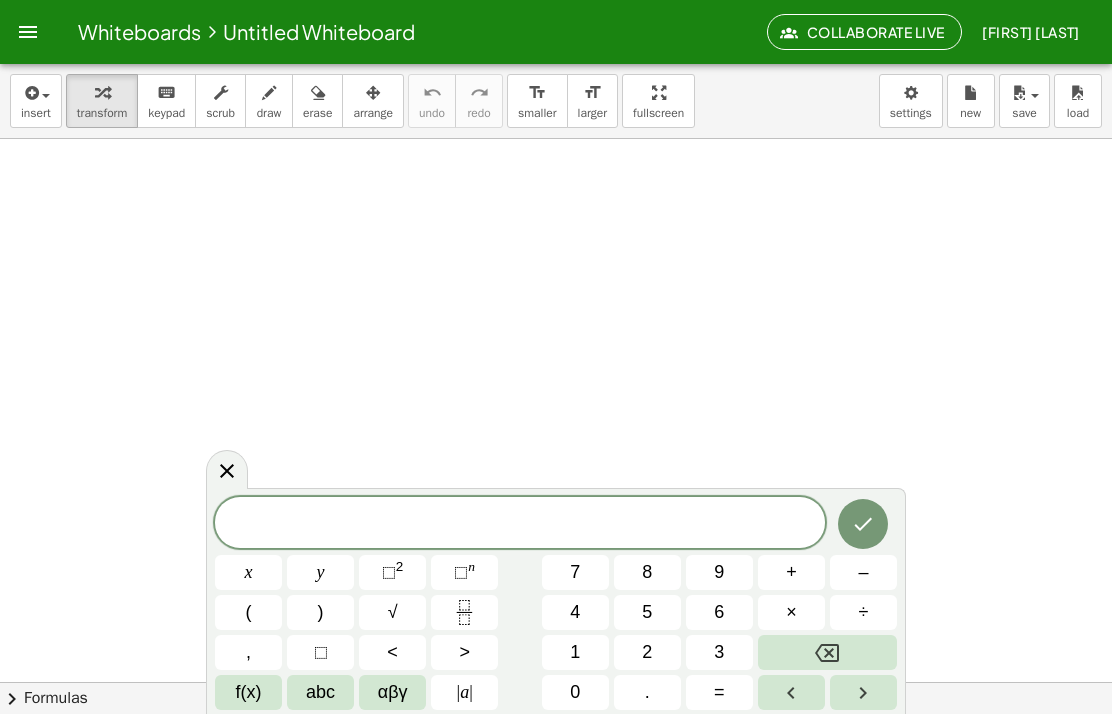 click on "–" at bounding box center [863, 572] 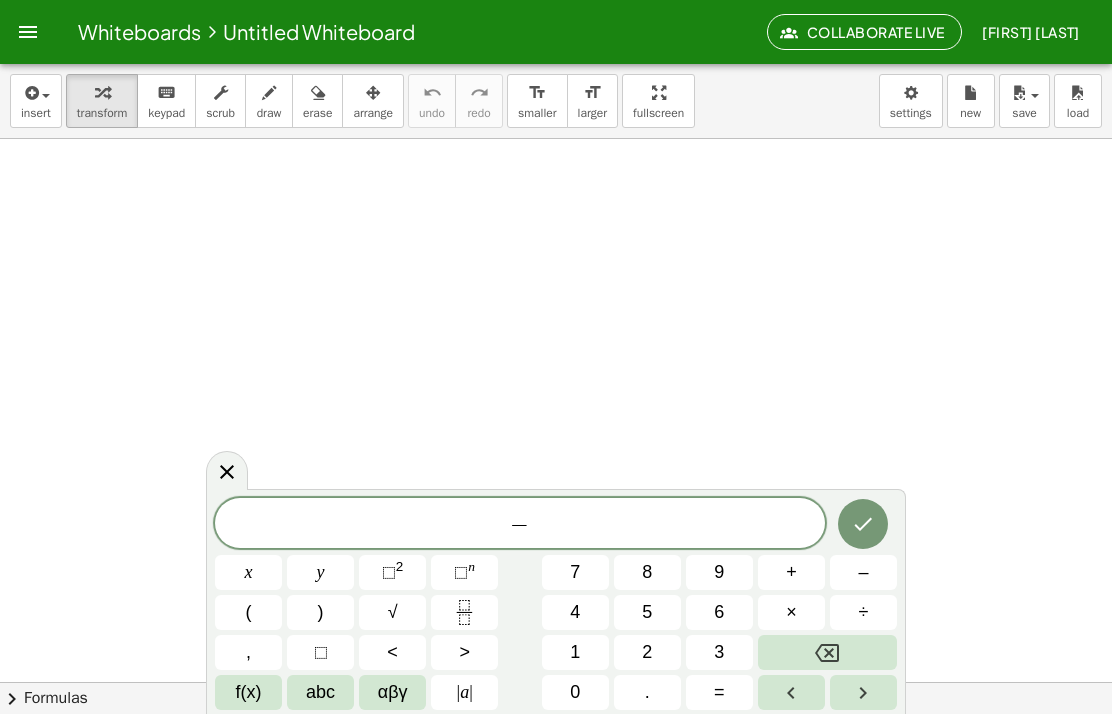 click on "5" at bounding box center (647, 612) 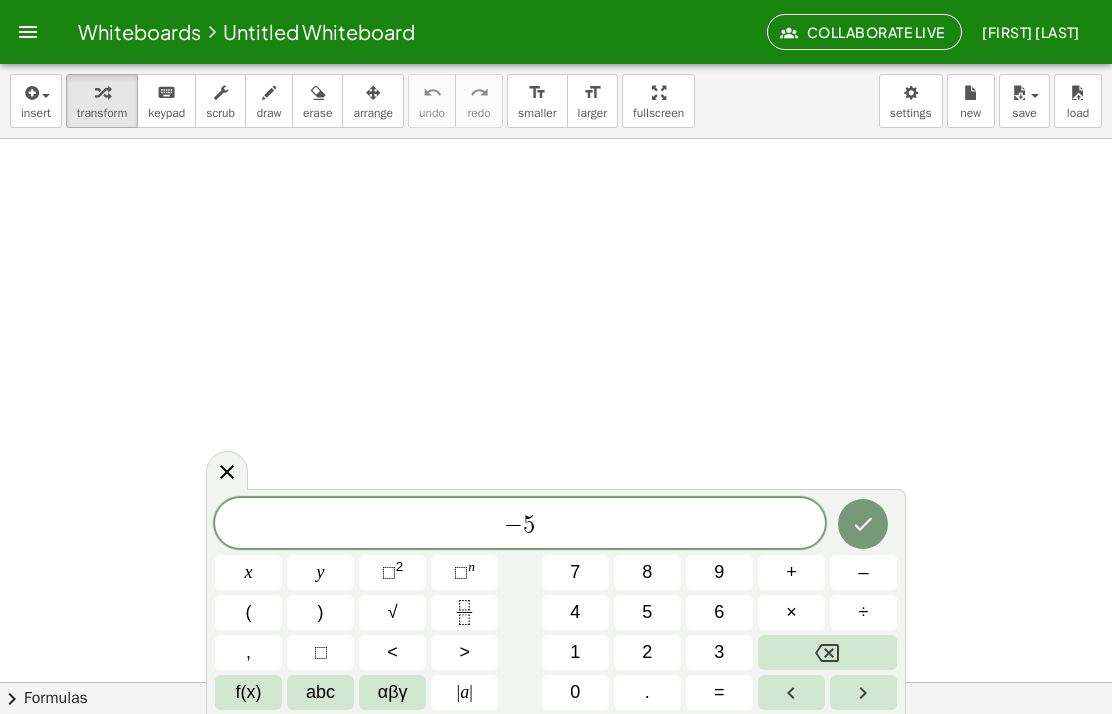 click on "x" at bounding box center [248, 572] 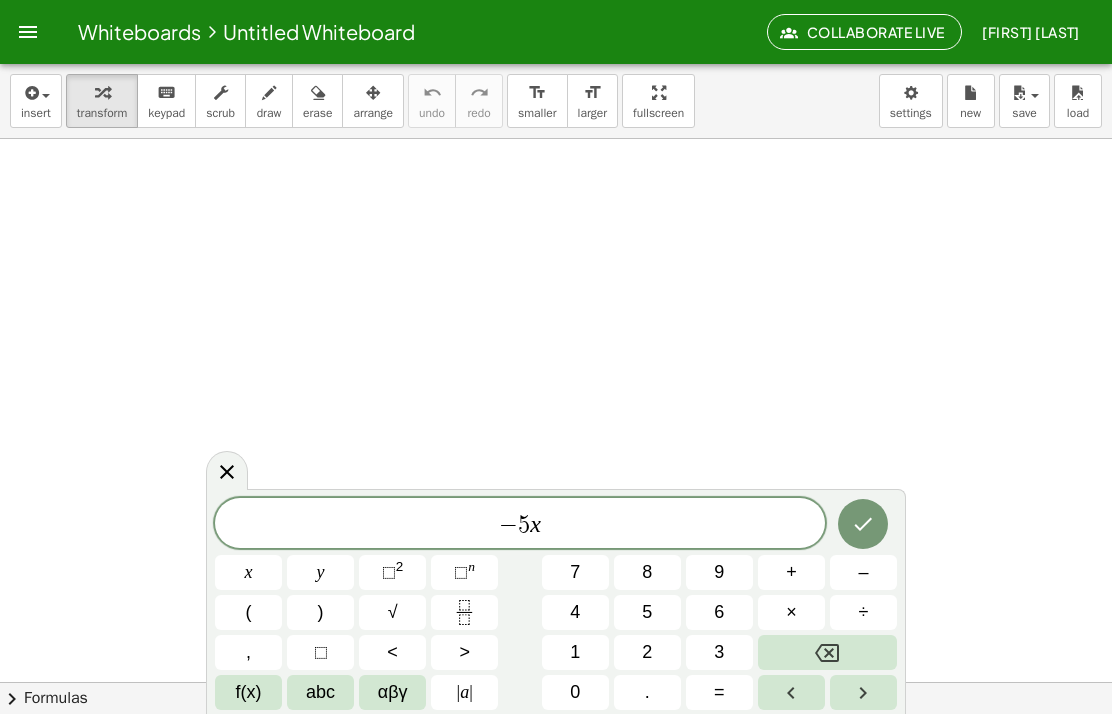 click at bounding box center (827, 652) 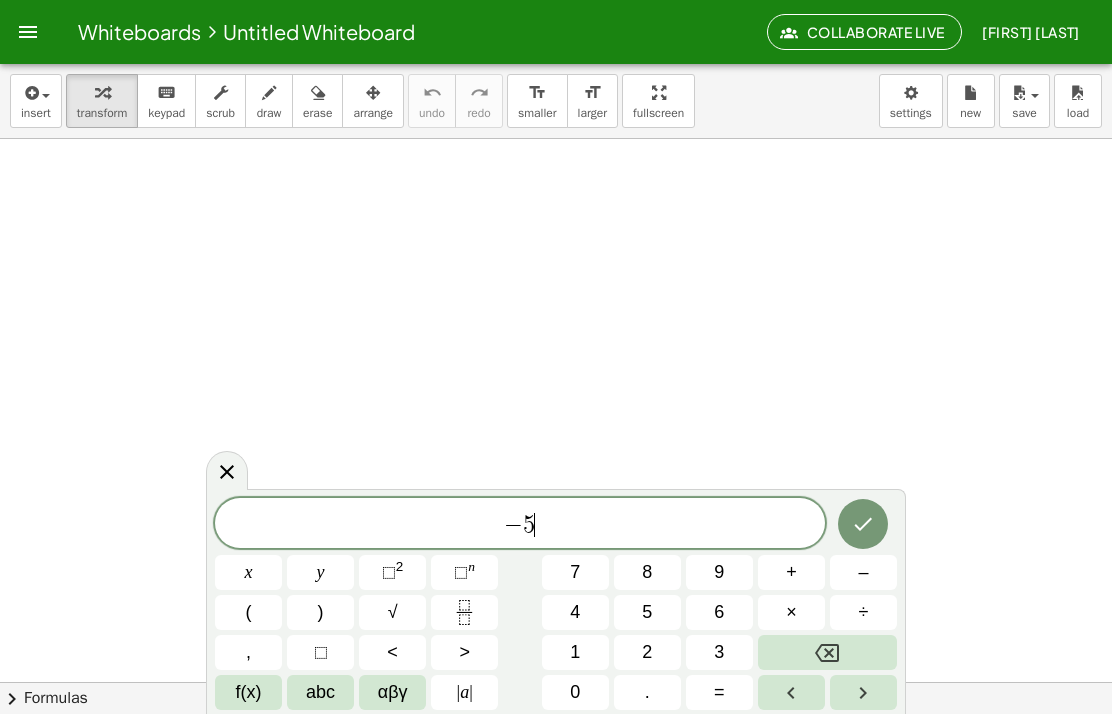 click at bounding box center (827, 652) 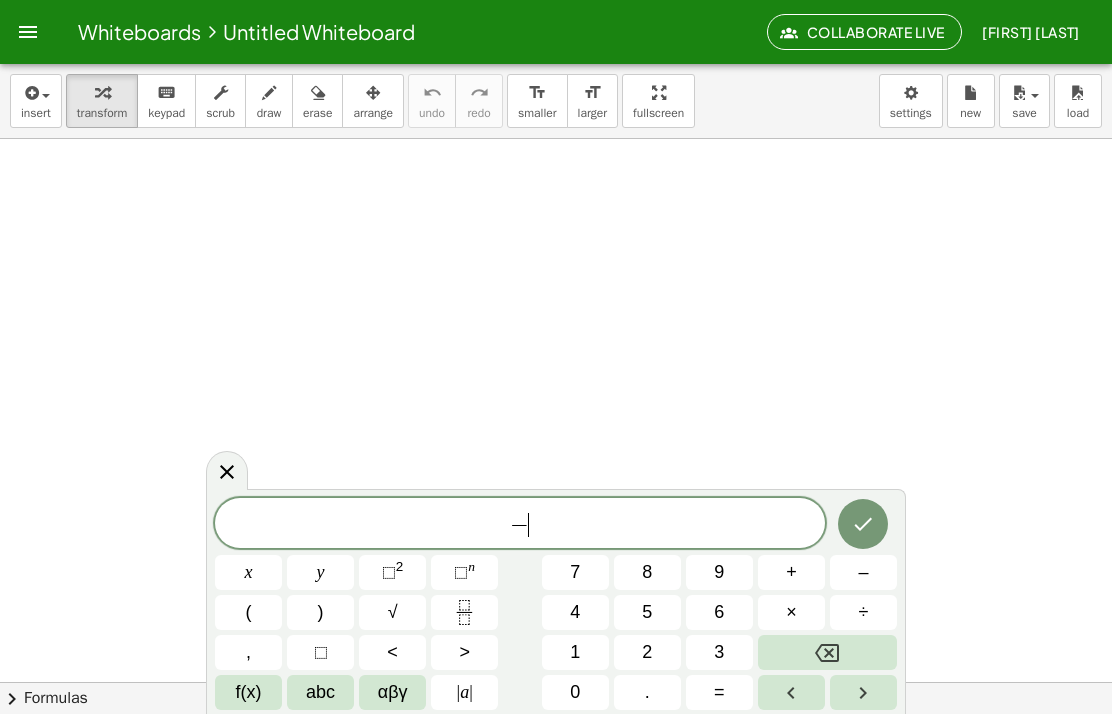 click on "2" at bounding box center (647, 652) 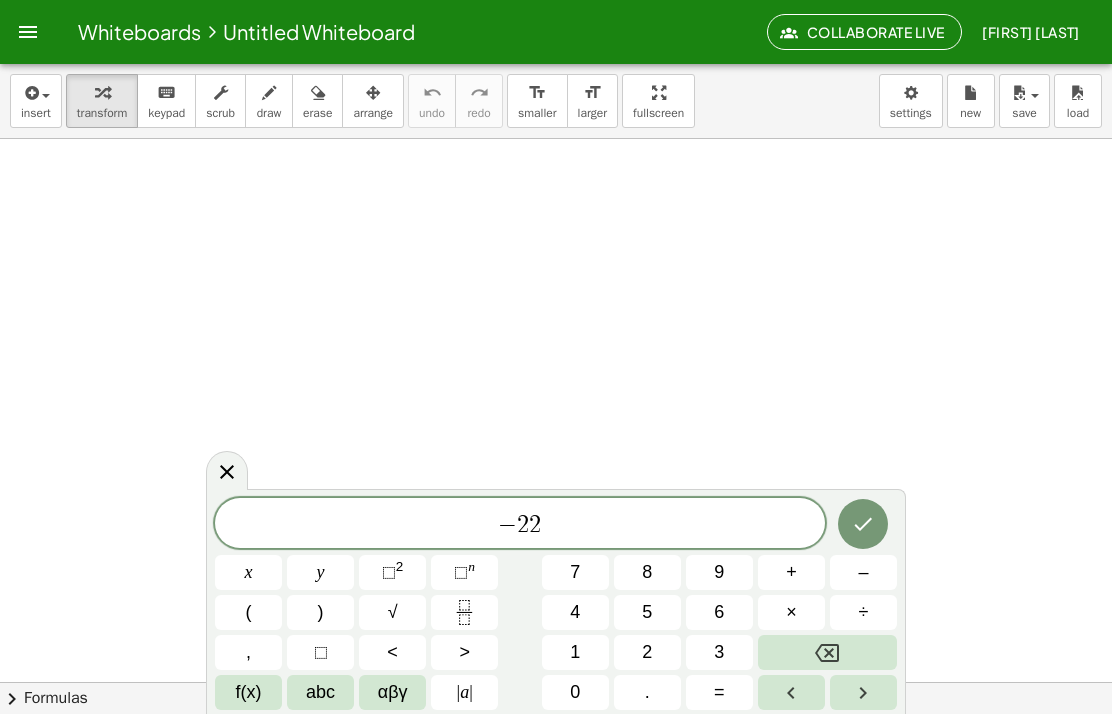 click at bounding box center [827, 652] 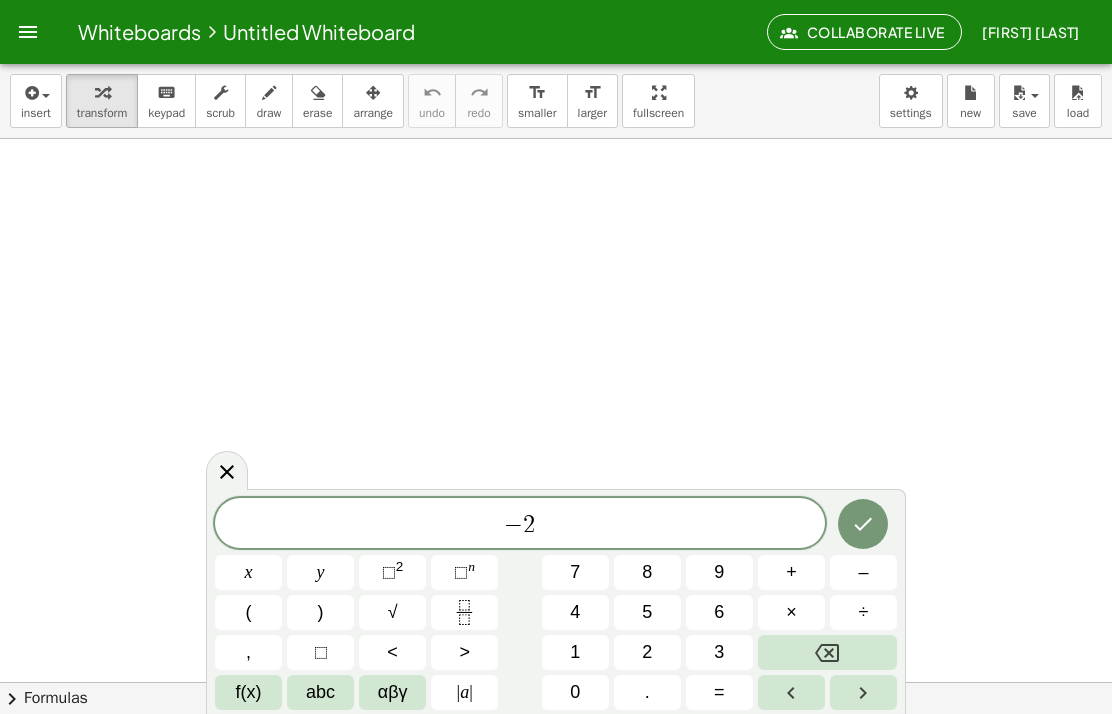 click on "x" at bounding box center (248, 572) 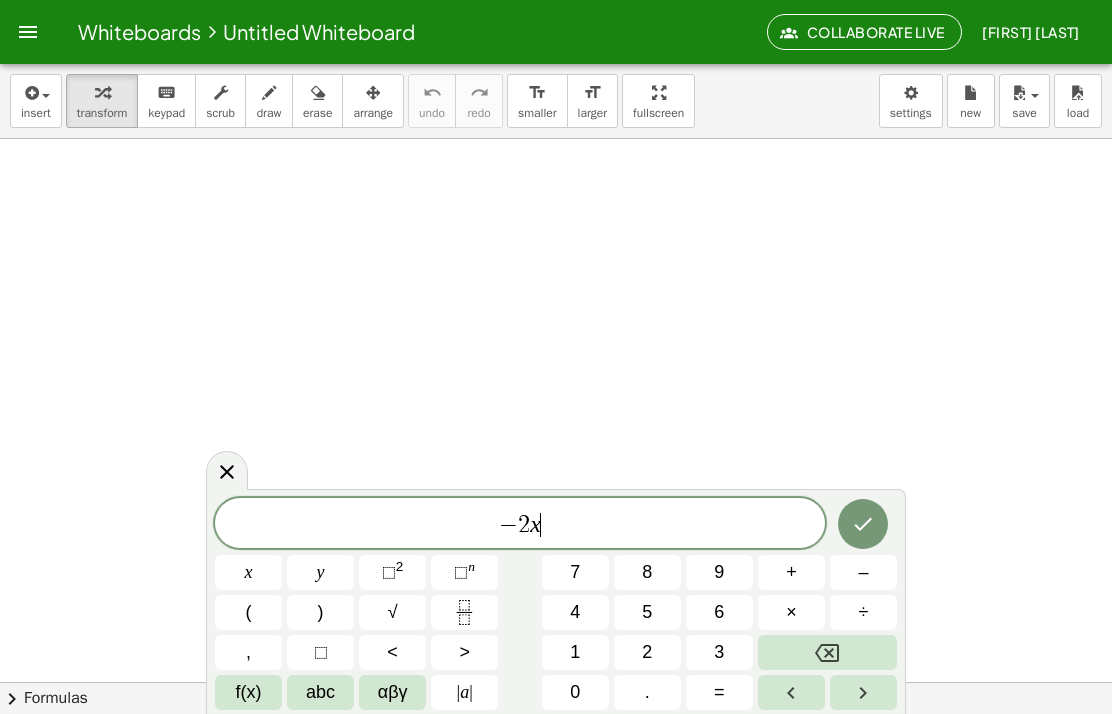 click on "x" at bounding box center (248, 572) 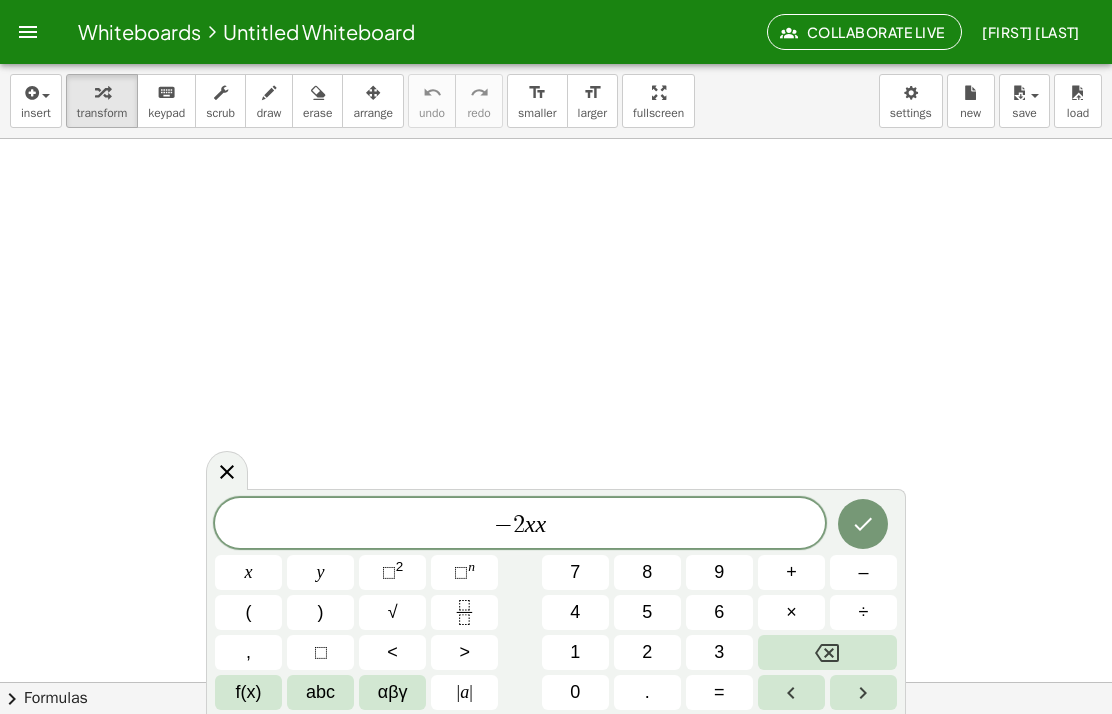 click on "×" at bounding box center (791, 612) 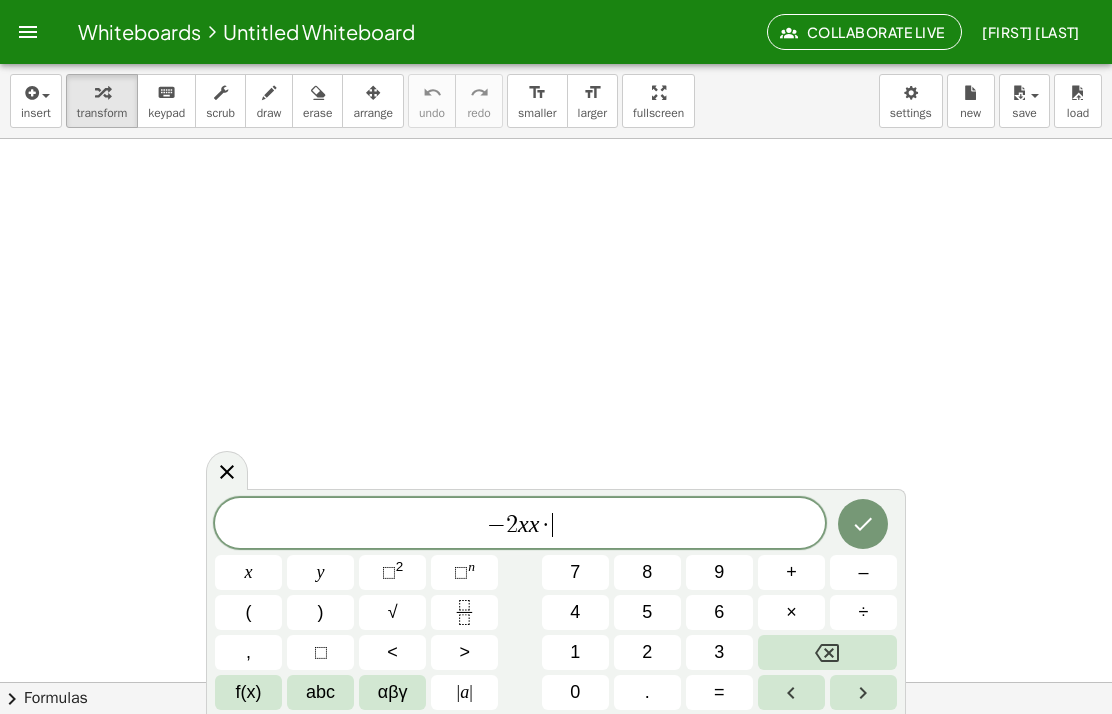 click at bounding box center [827, 652] 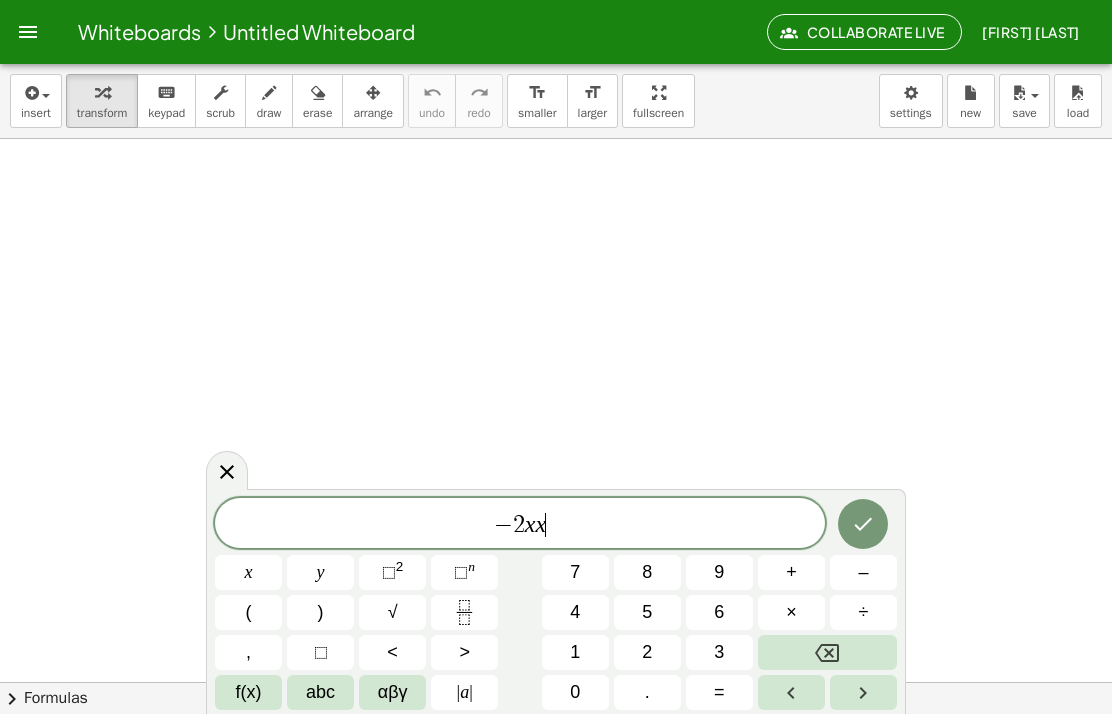 click 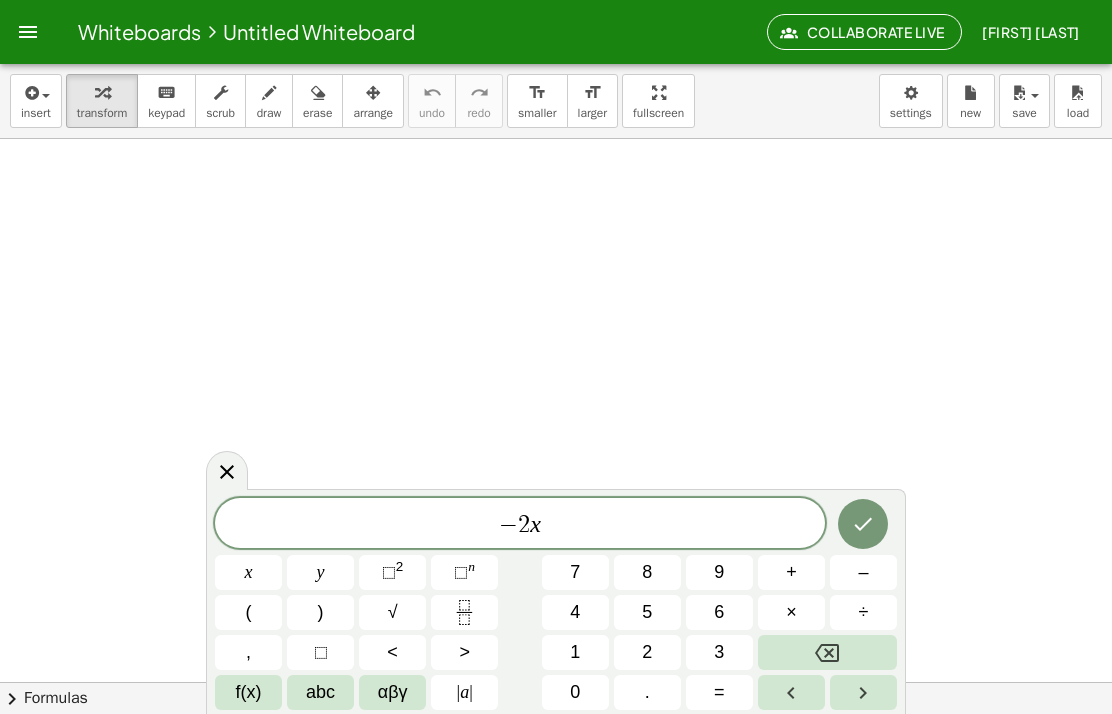 click on "(" at bounding box center (248, 612) 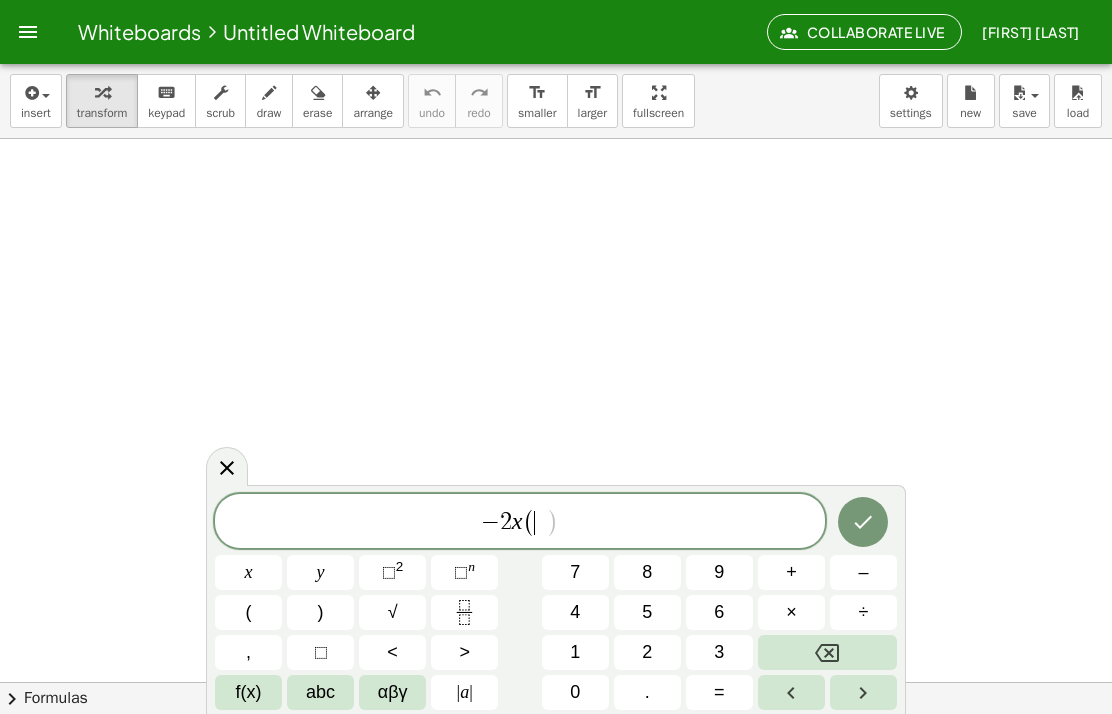 click on "9" at bounding box center (719, 572) 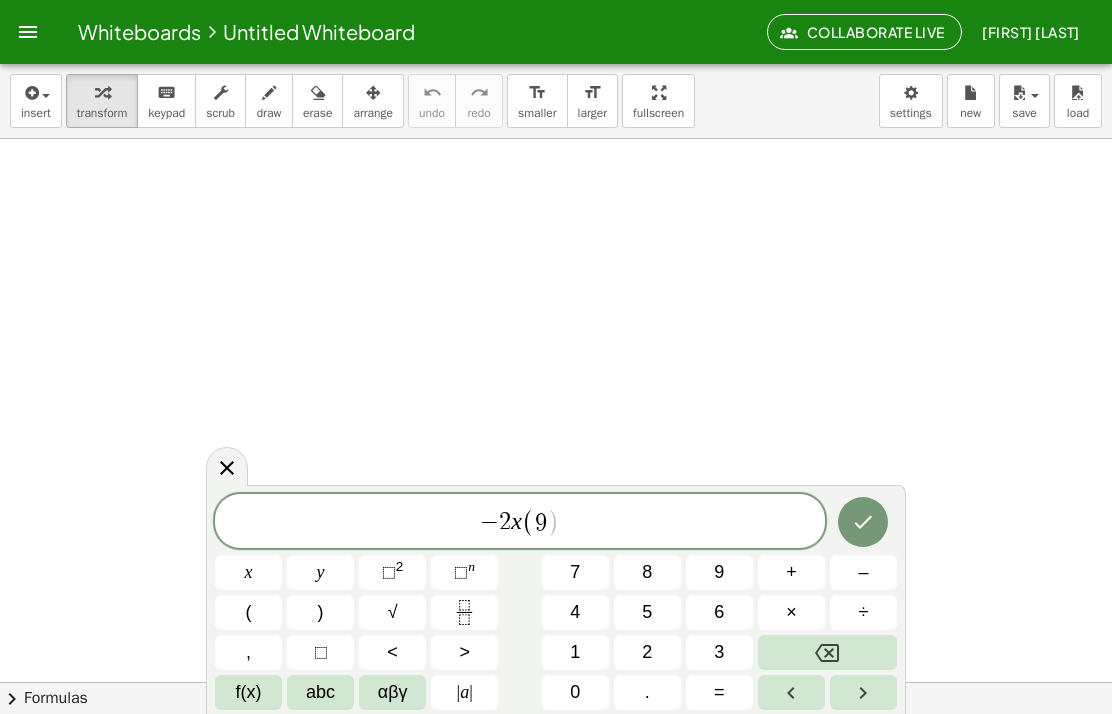 click on "f(x)" at bounding box center [249, 692] 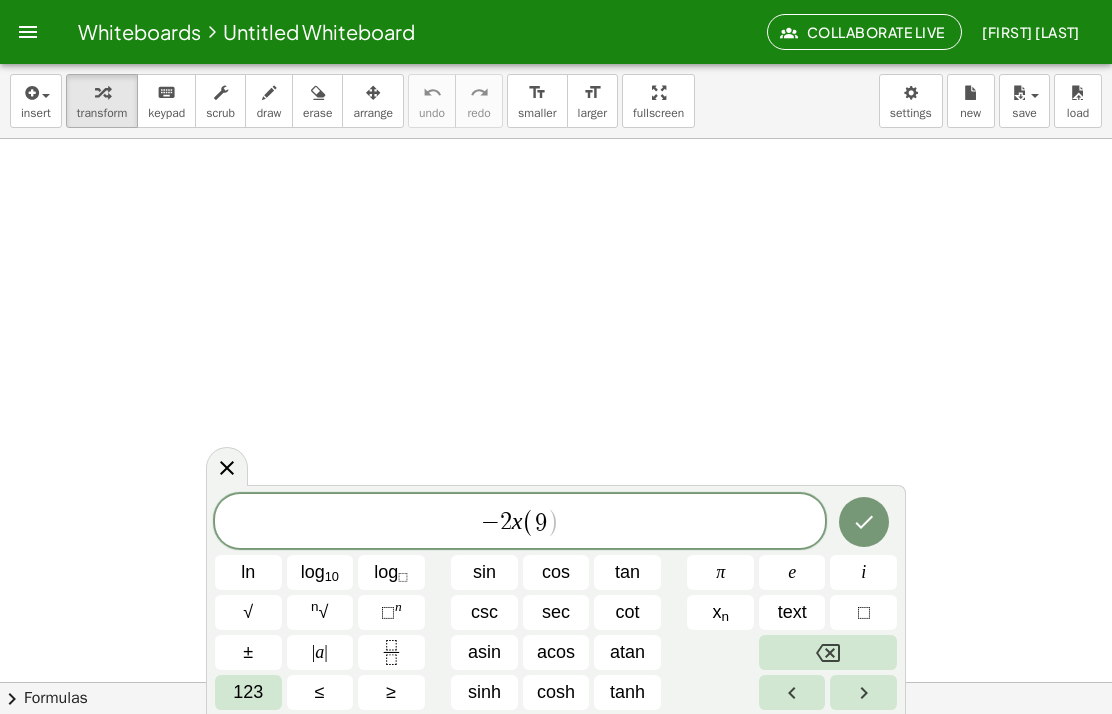 click on "123" at bounding box center [248, 692] 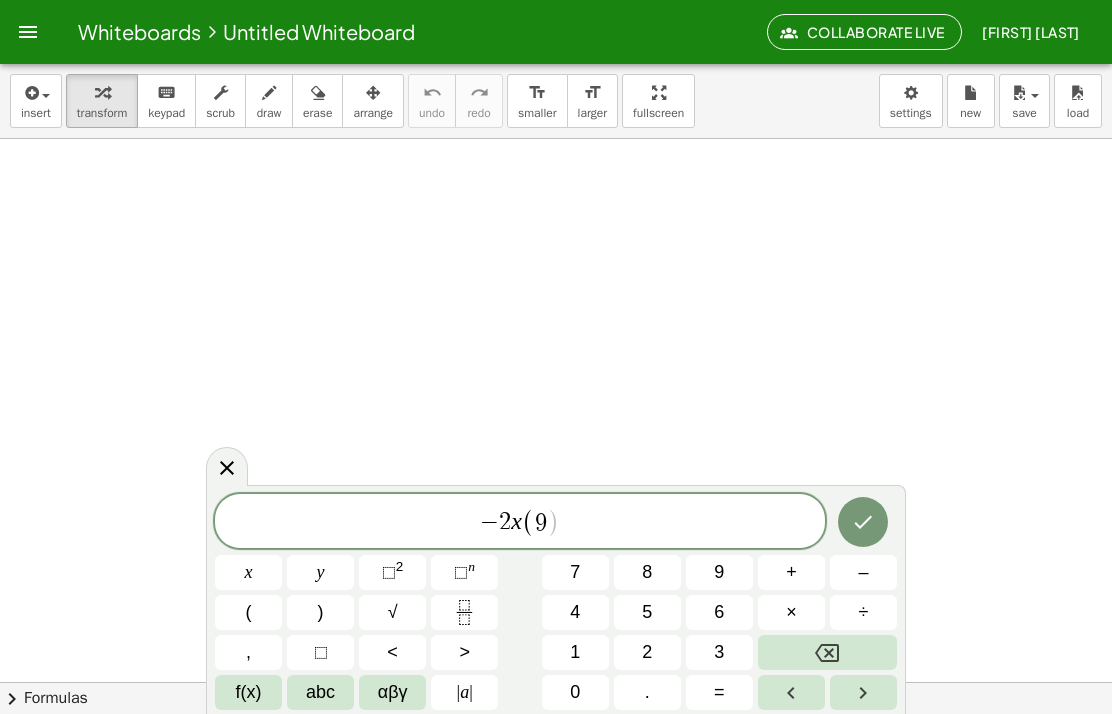 click on "abc" at bounding box center (320, 692) 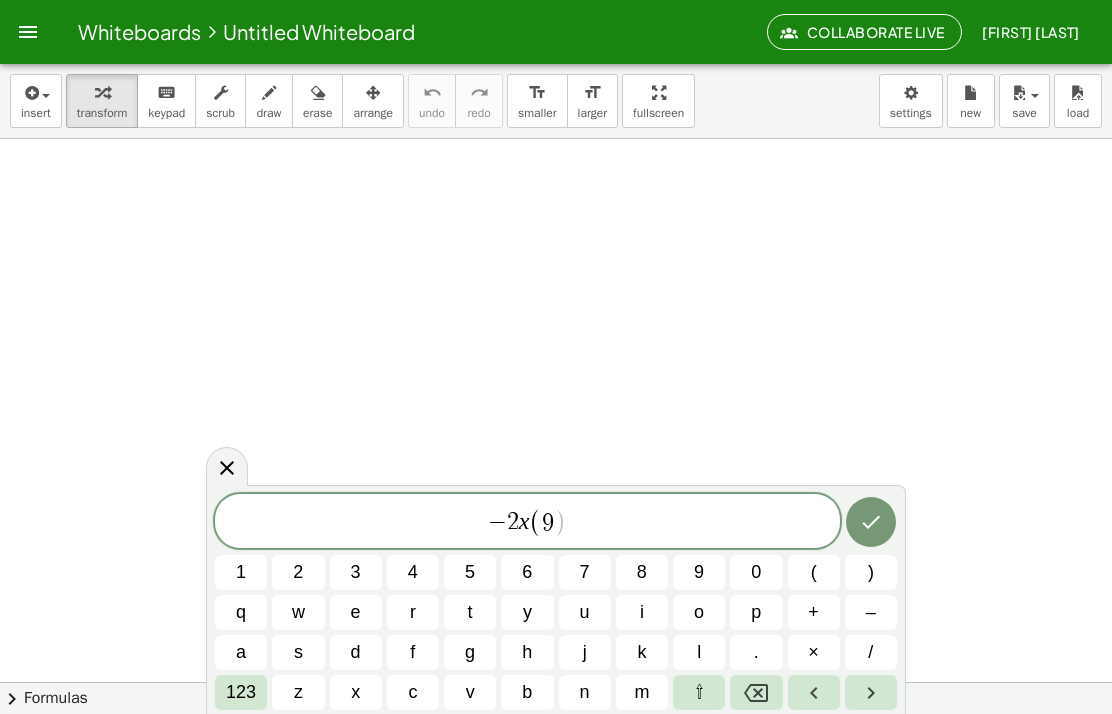 click on "a" at bounding box center [241, 652] 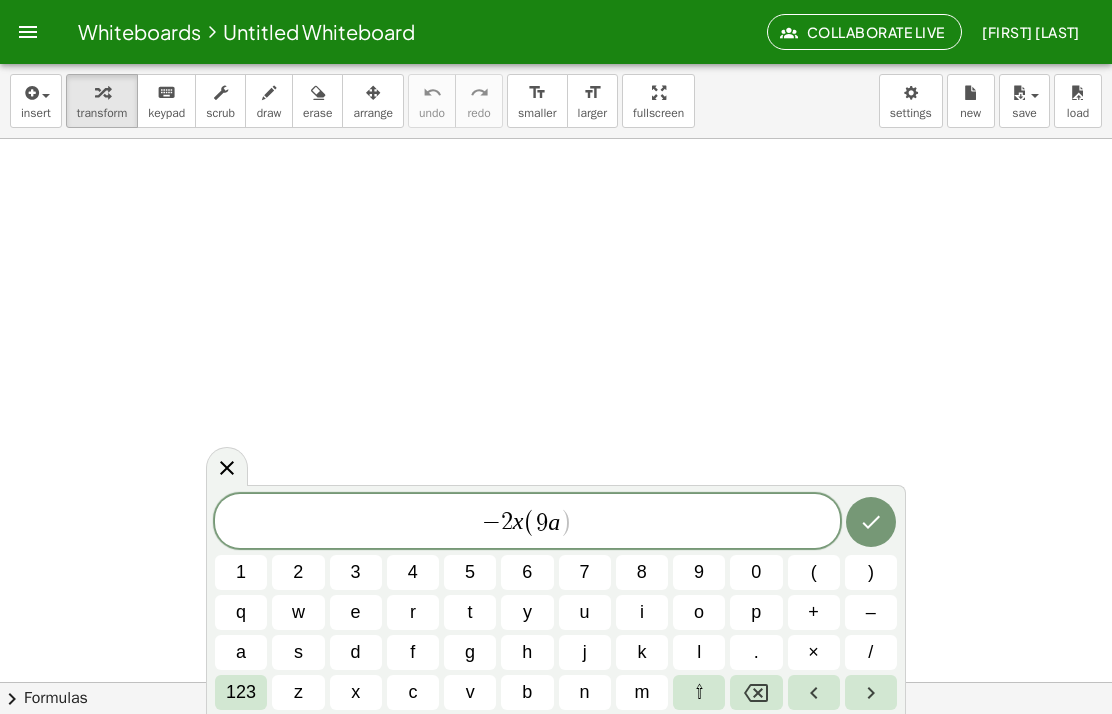 click on "123" at bounding box center [241, 692] 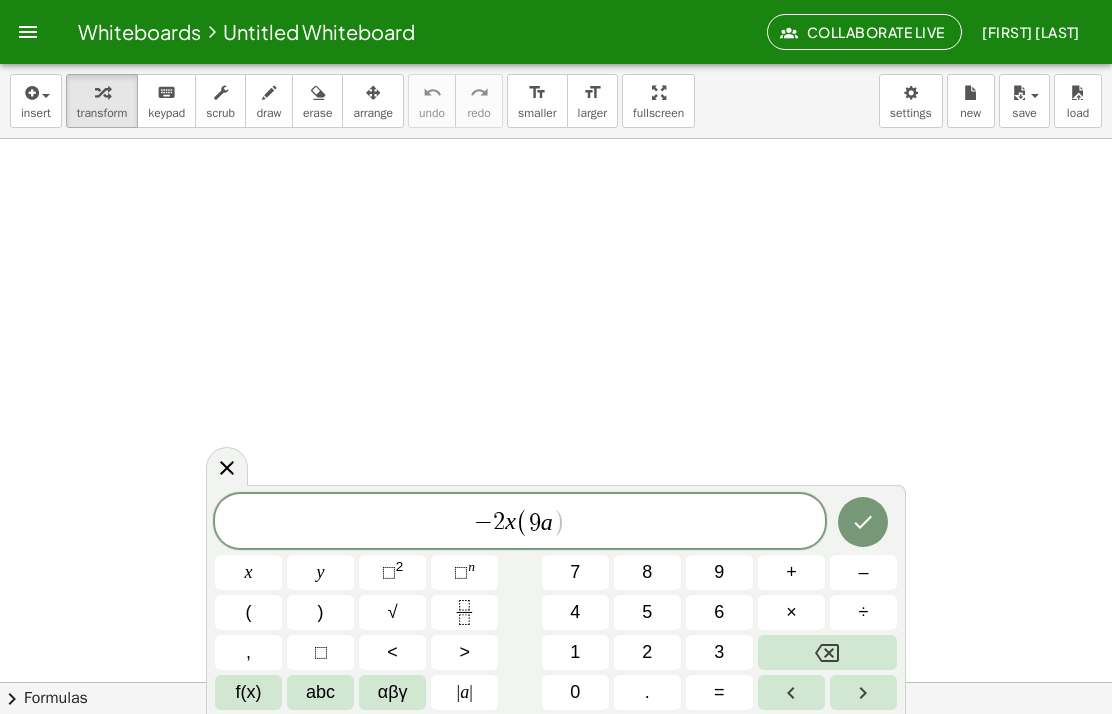 click on "+" at bounding box center [791, 572] 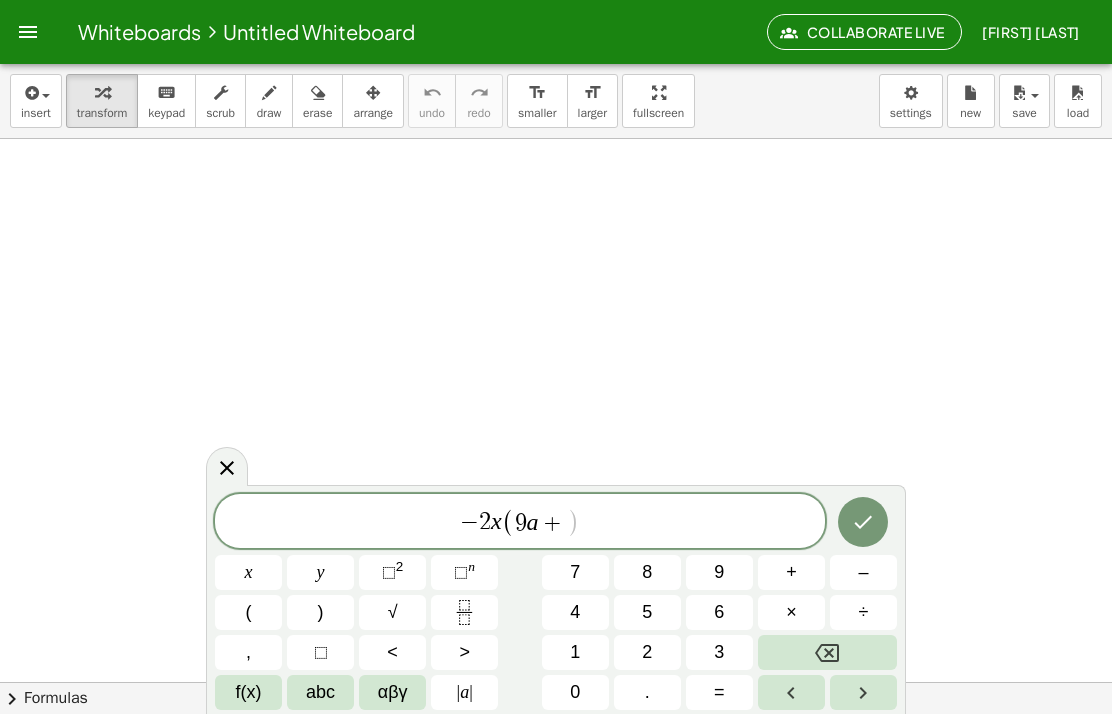 click on "abc" at bounding box center (320, 692) 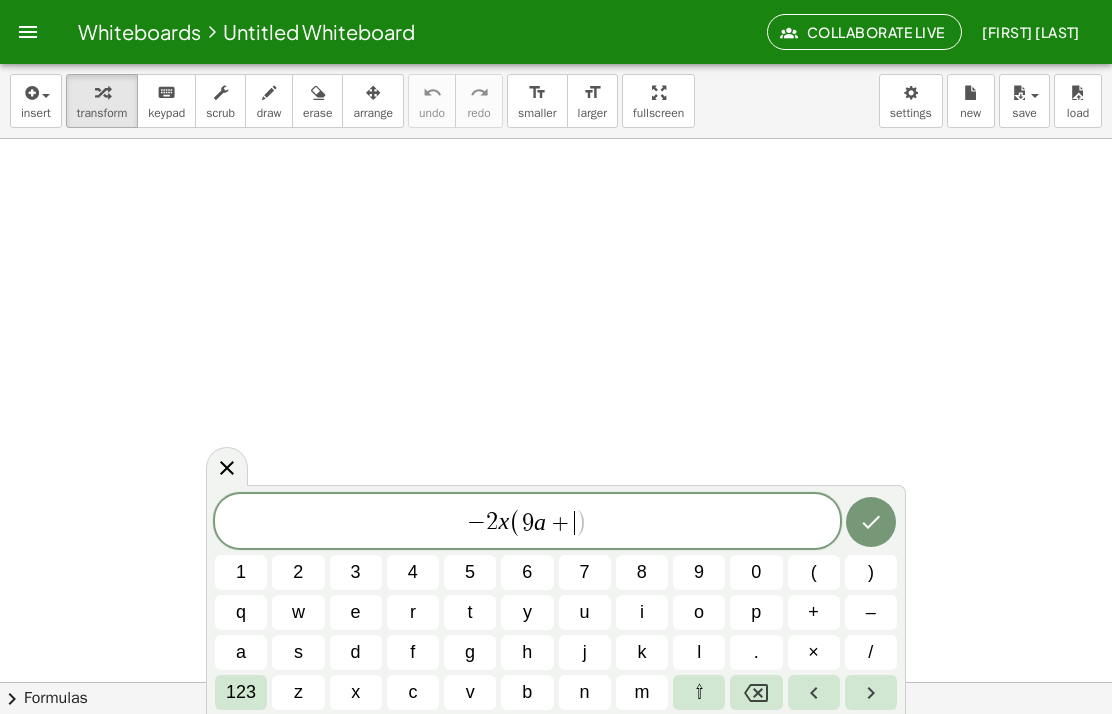 click on "b" at bounding box center (527, 692) 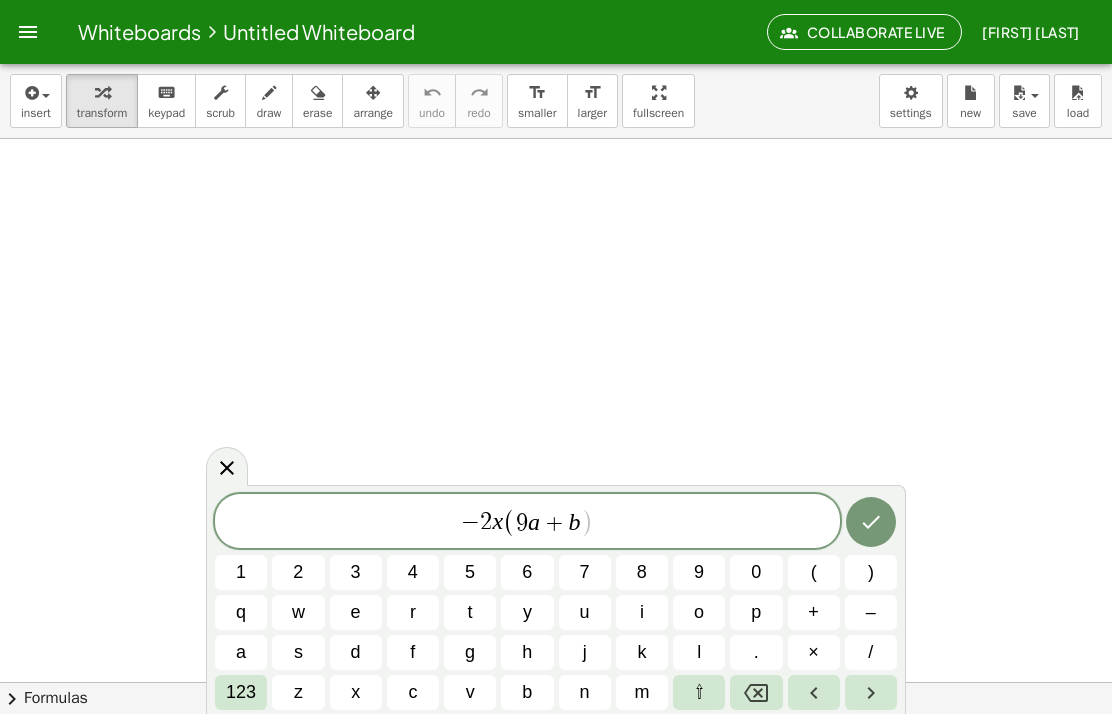 click on "123" at bounding box center (241, 692) 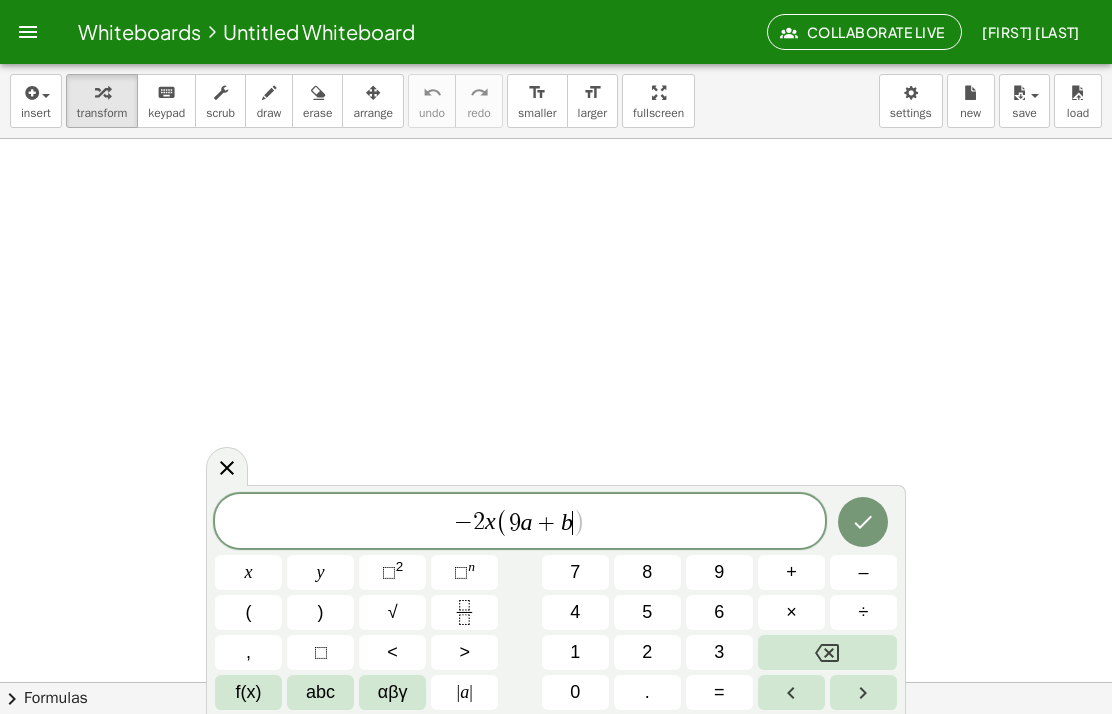 click on "− 2 x ( 9 a + b ​ )" at bounding box center (520, 522) 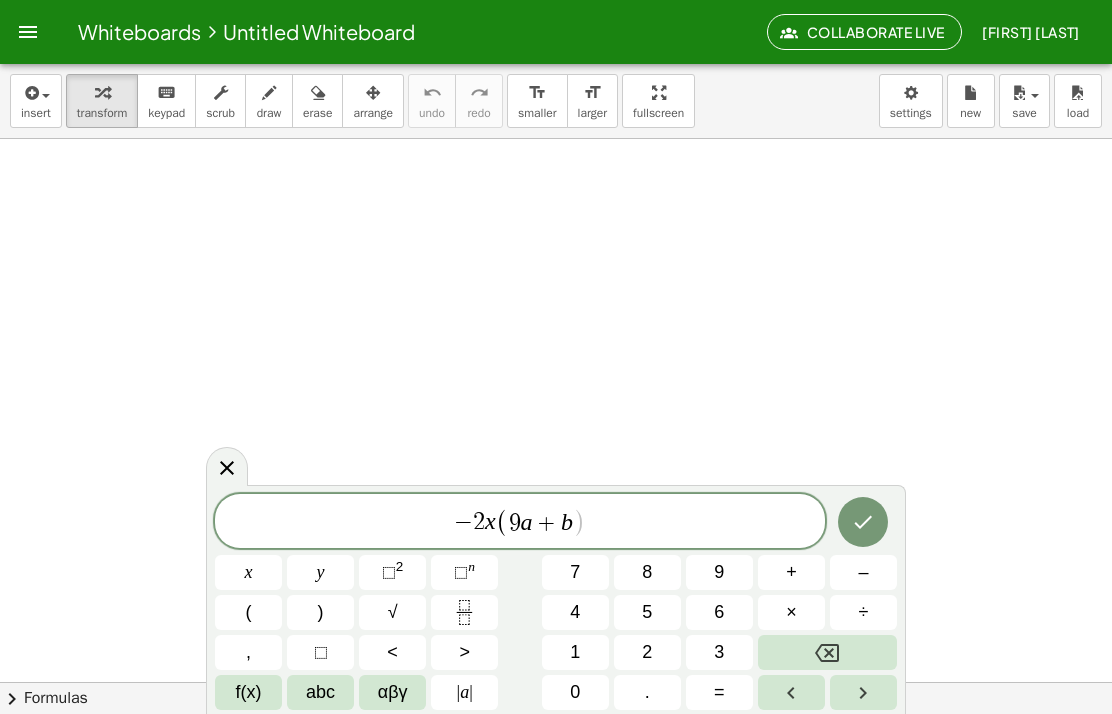 click on "–" at bounding box center (863, 572) 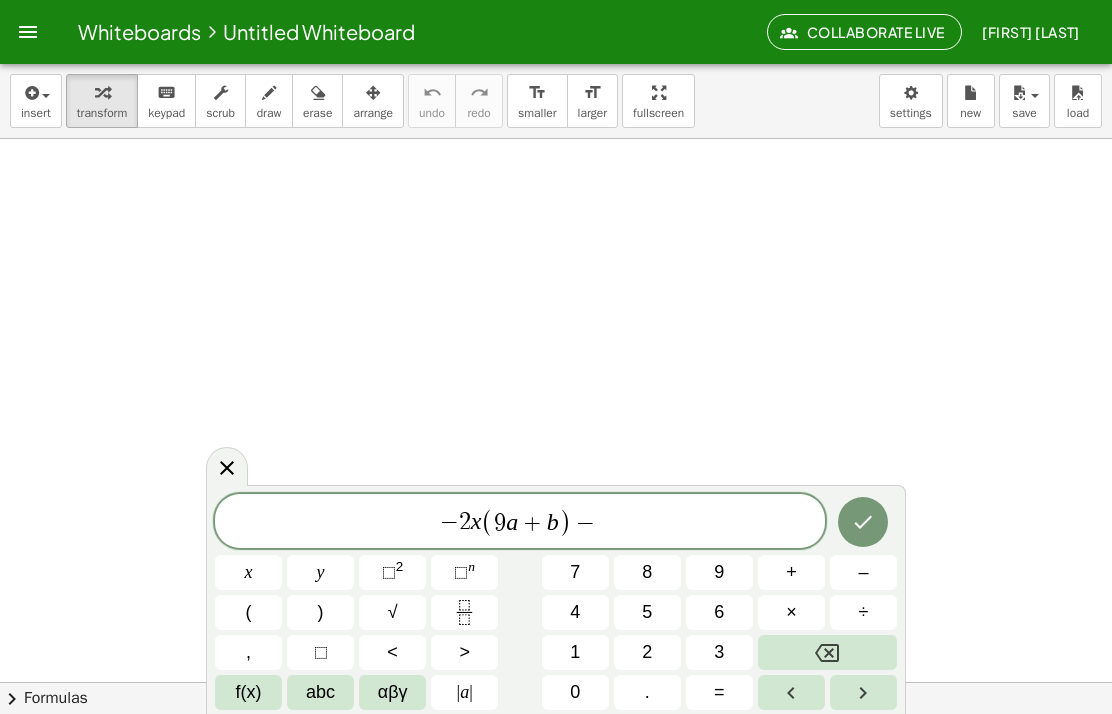 click on "8" at bounding box center (647, 572) 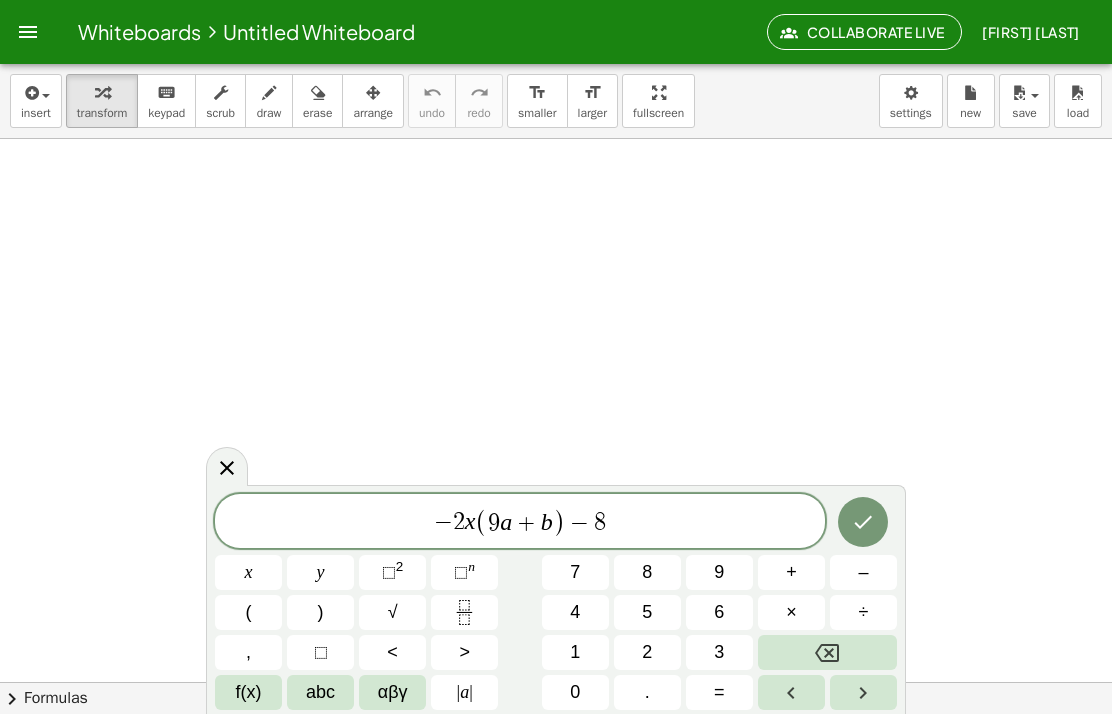 click on "x" at bounding box center [248, 572] 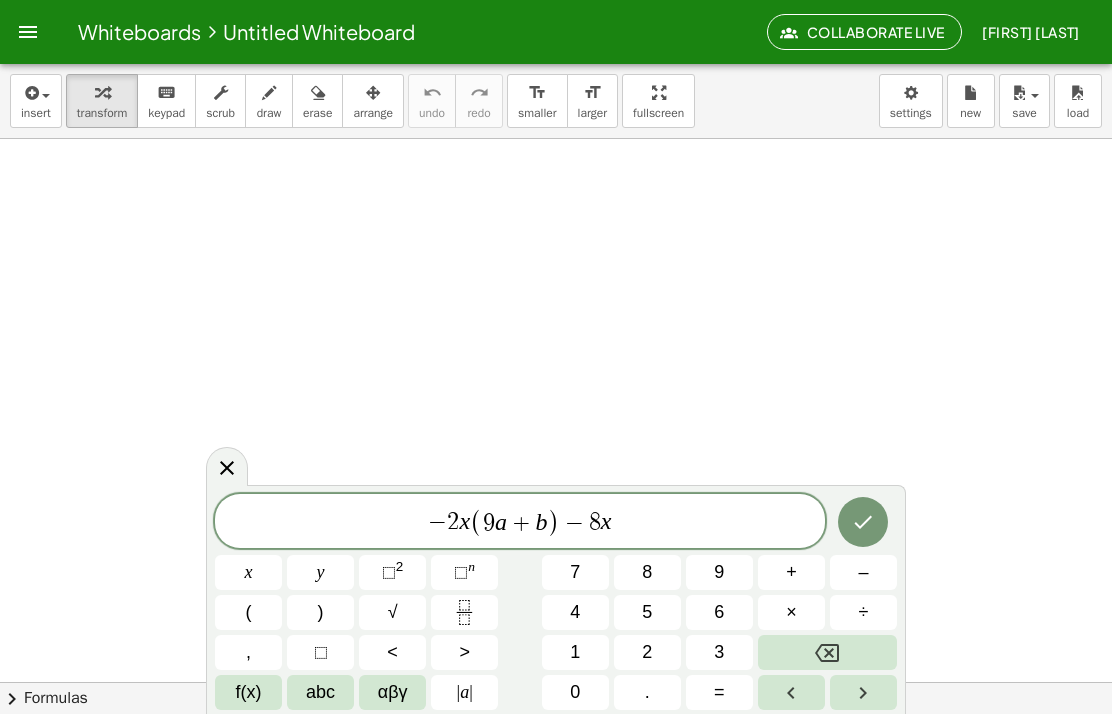 click on "(" at bounding box center (248, 612) 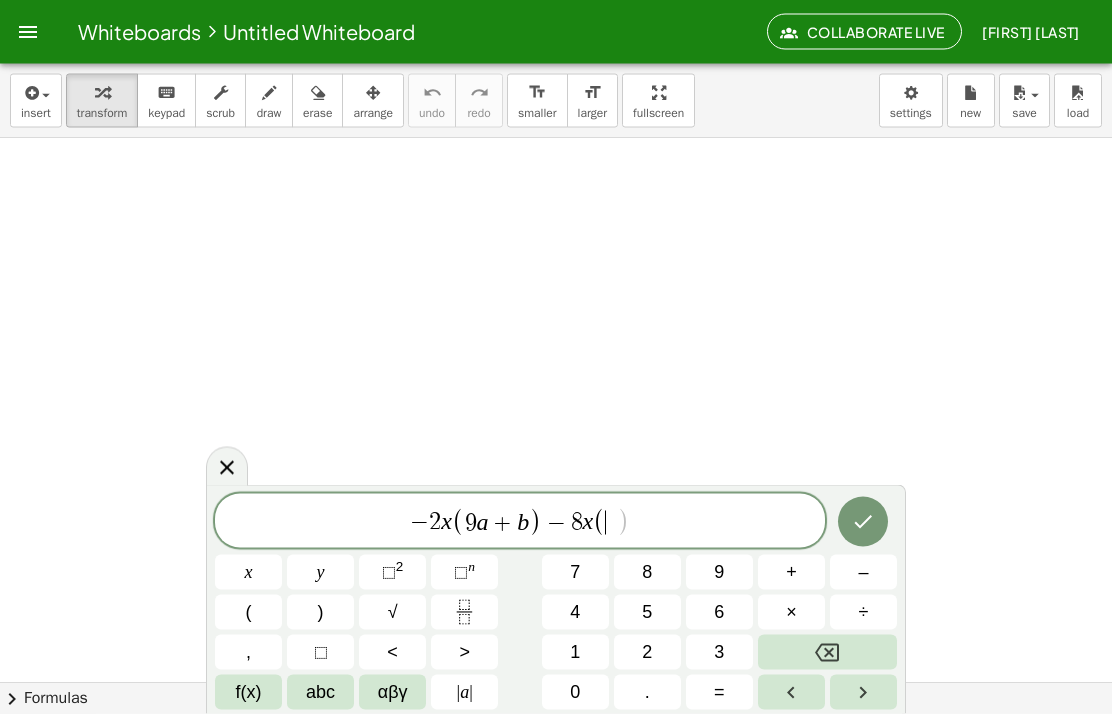 scroll, scrollTop: 80, scrollLeft: 0, axis: vertical 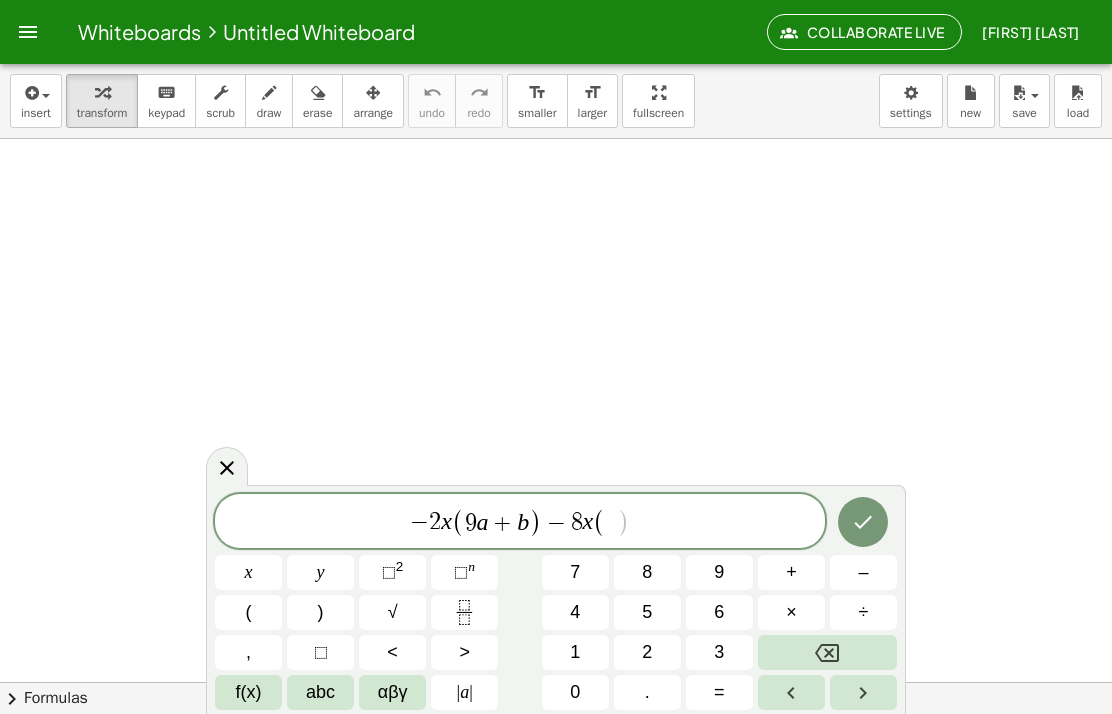 click on "3" at bounding box center [719, 652] 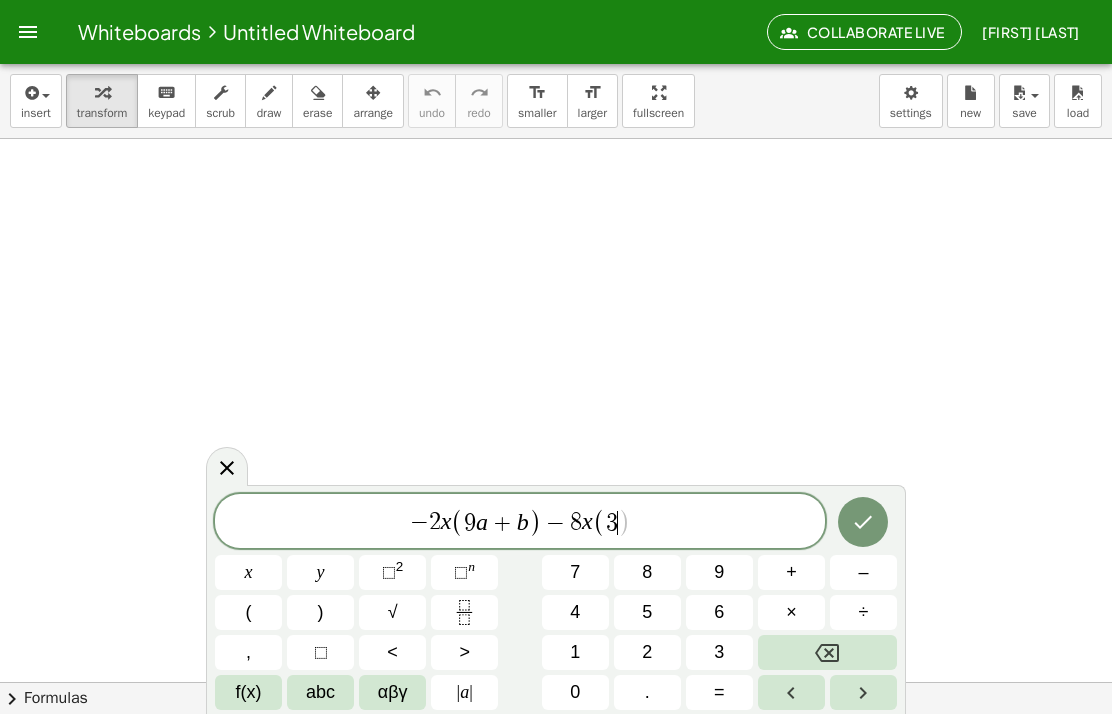 scroll, scrollTop: 244, scrollLeft: 0, axis: vertical 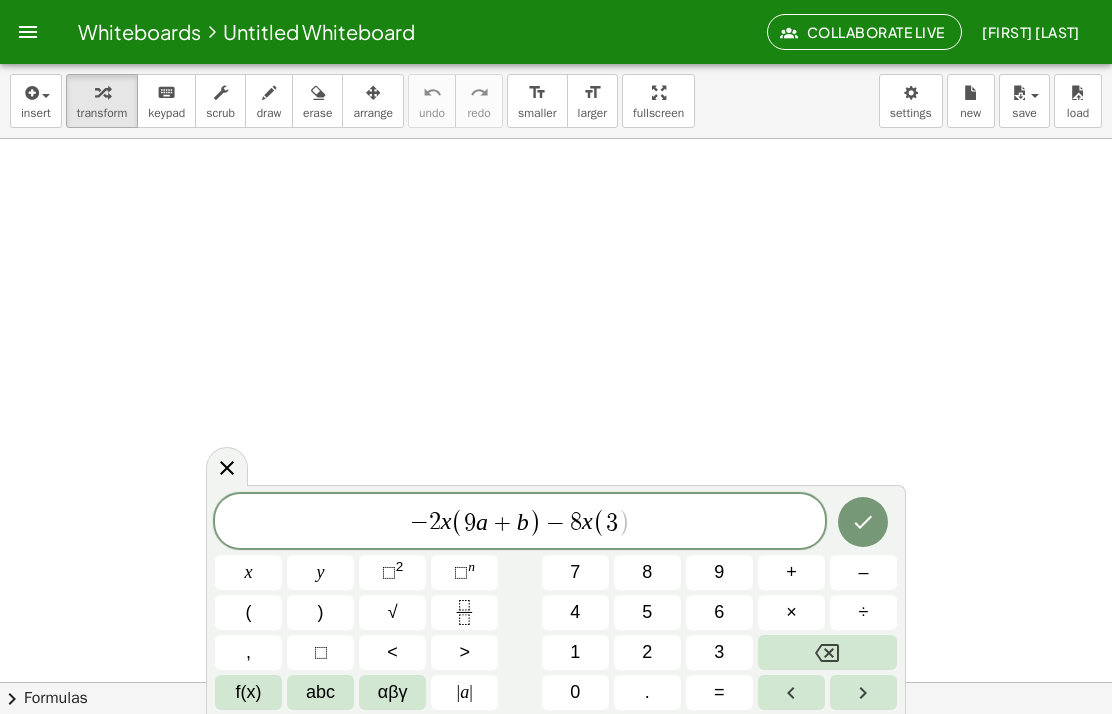 click on "abc" at bounding box center (320, 692) 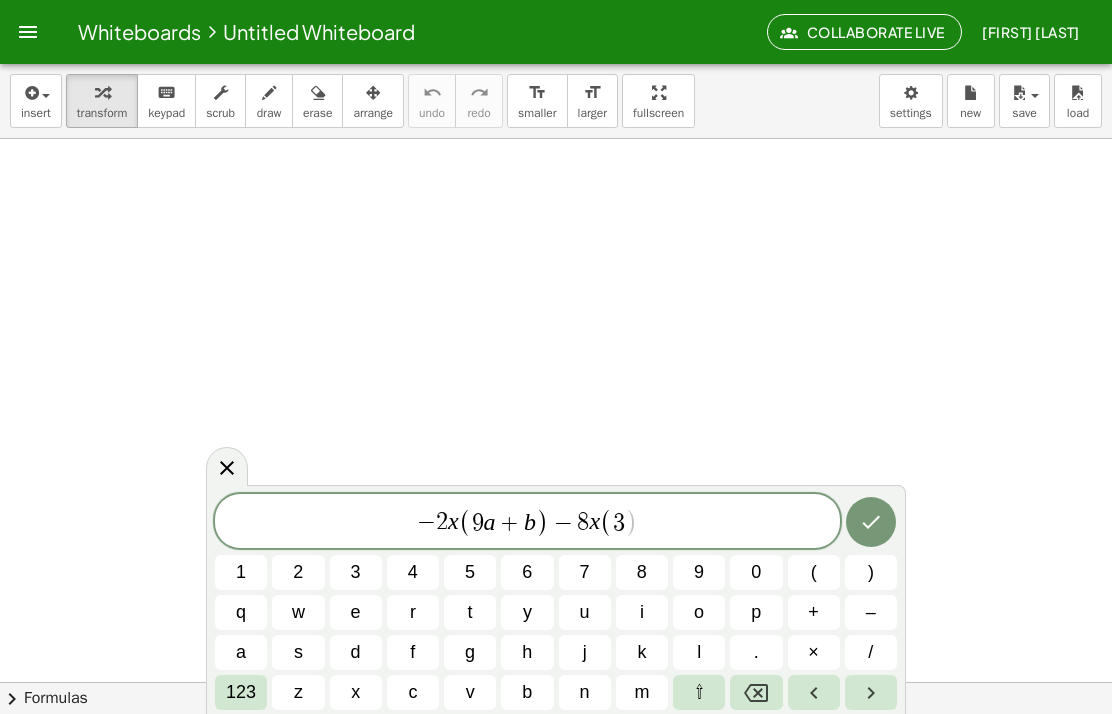 click on "a" at bounding box center (241, 652) 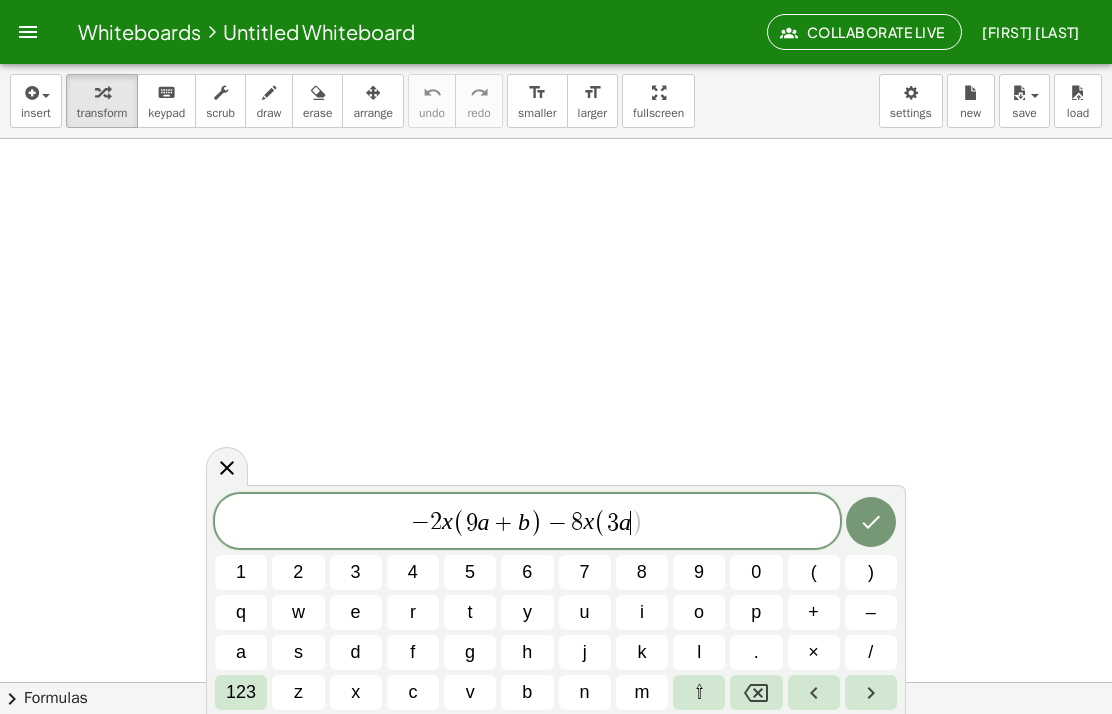 click on "123" at bounding box center (241, 692) 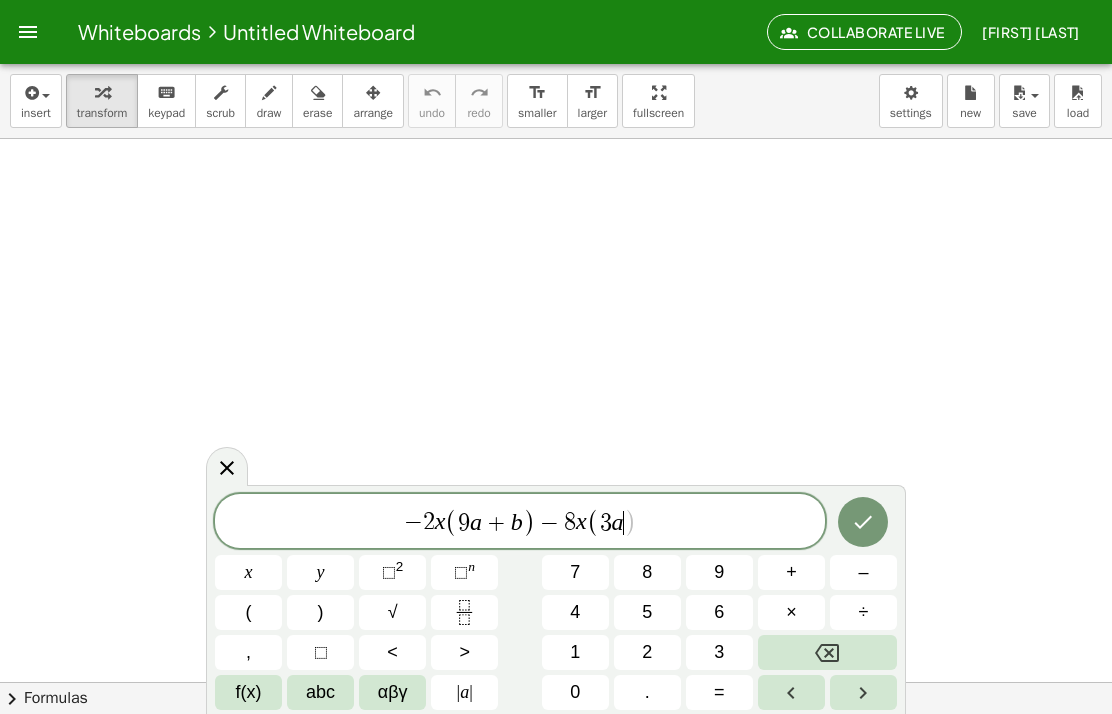 click on "–" at bounding box center (863, 572) 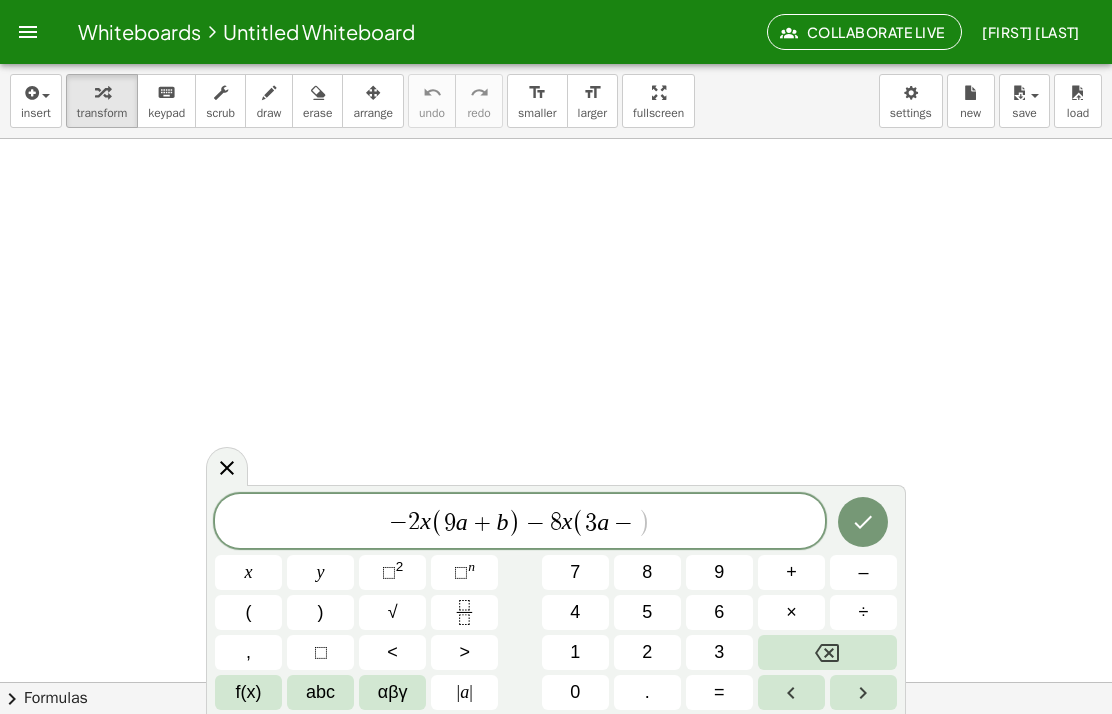 click on "5" at bounding box center (647, 612) 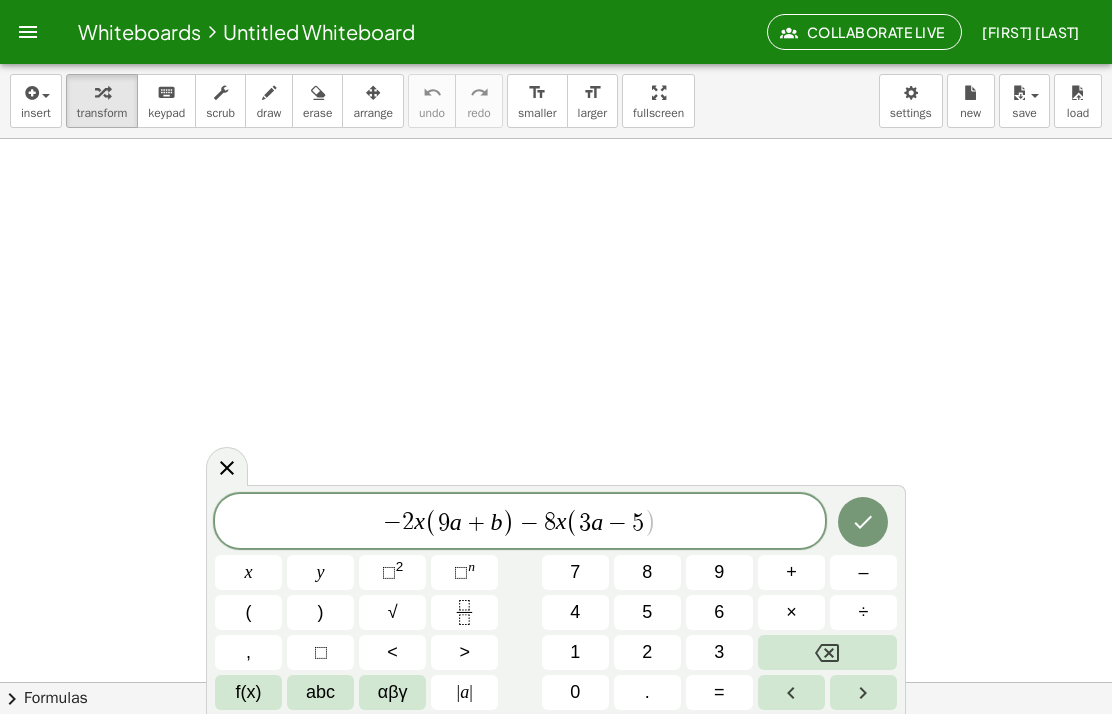 click on "abc" at bounding box center [320, 692] 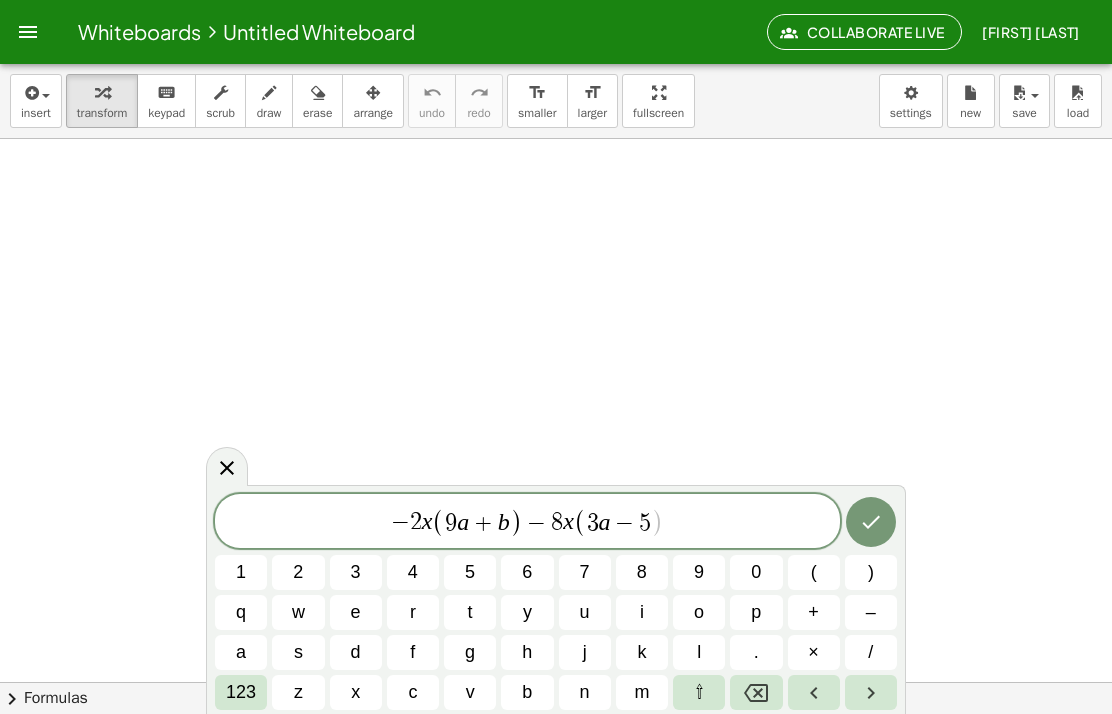 click on "b" at bounding box center [527, 692] 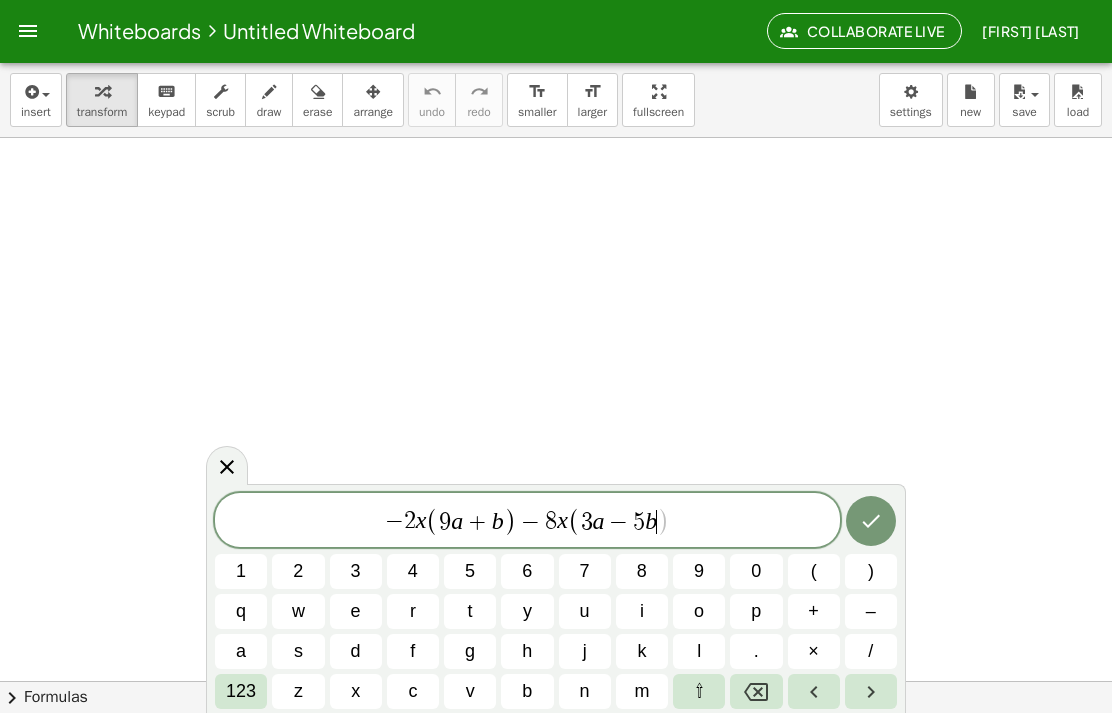 click 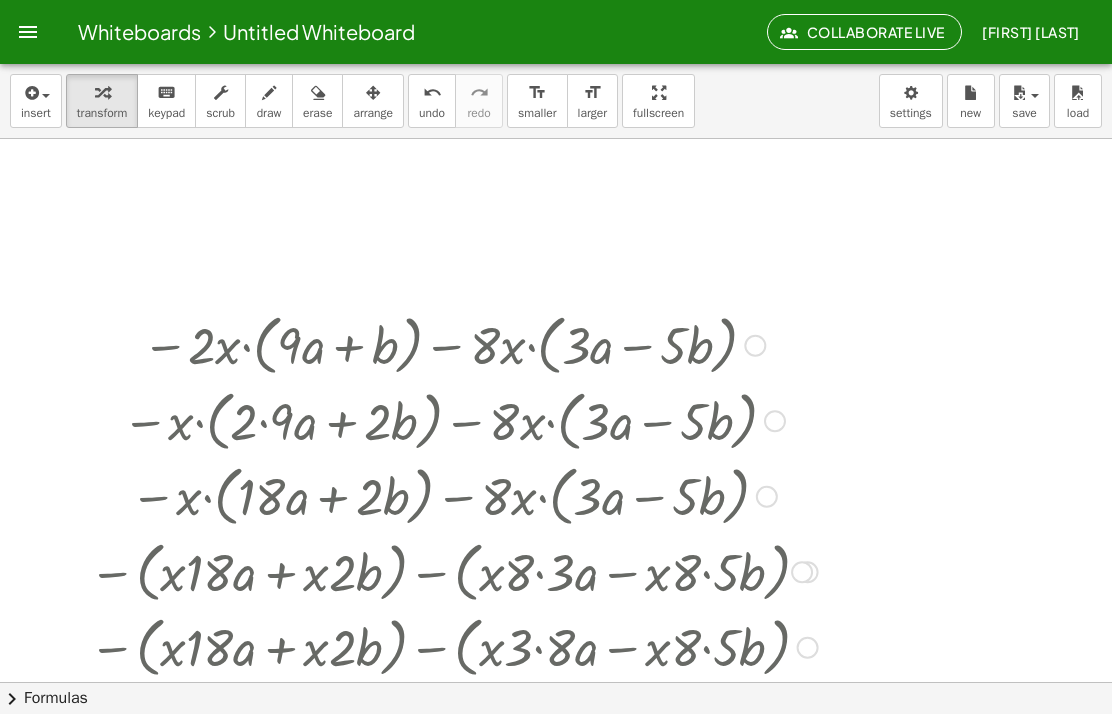 scroll, scrollTop: 145, scrollLeft: 0, axis: vertical 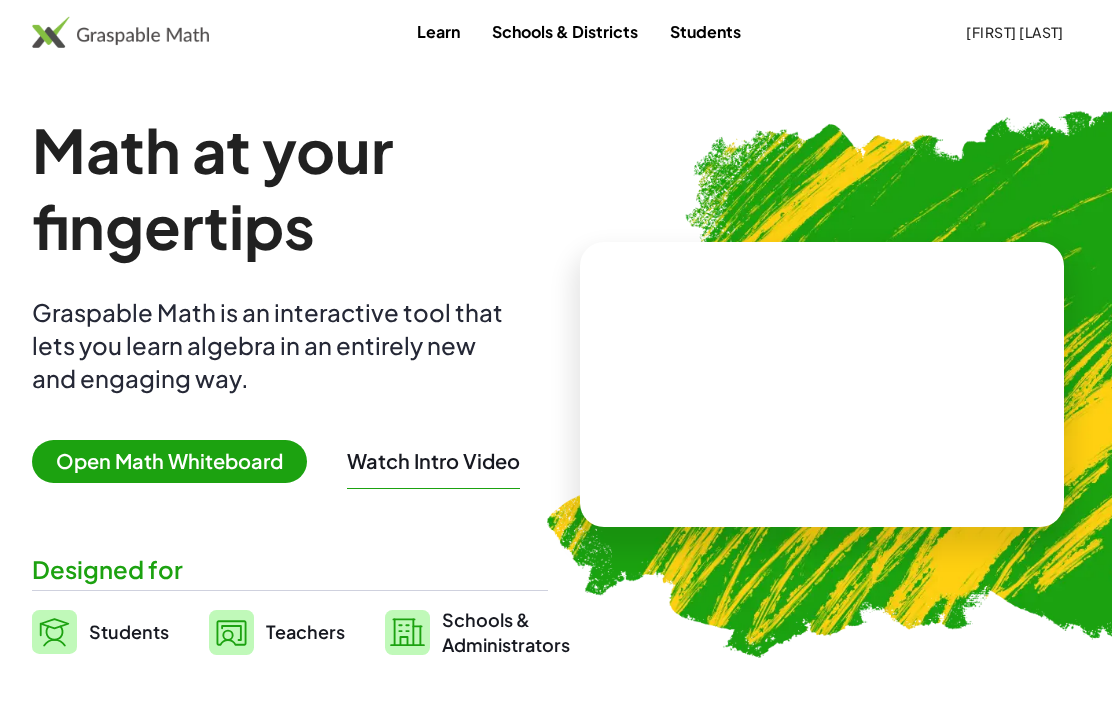 click on "Open Math Whiteboard" at bounding box center [169, 461] 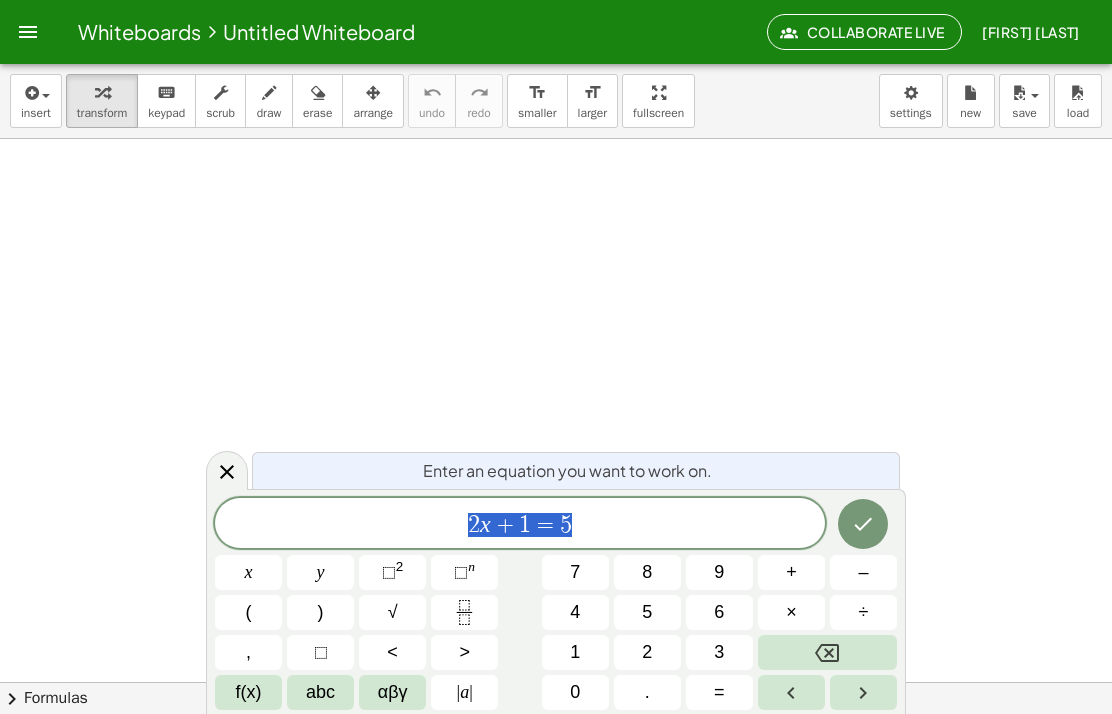 click at bounding box center [827, 652] 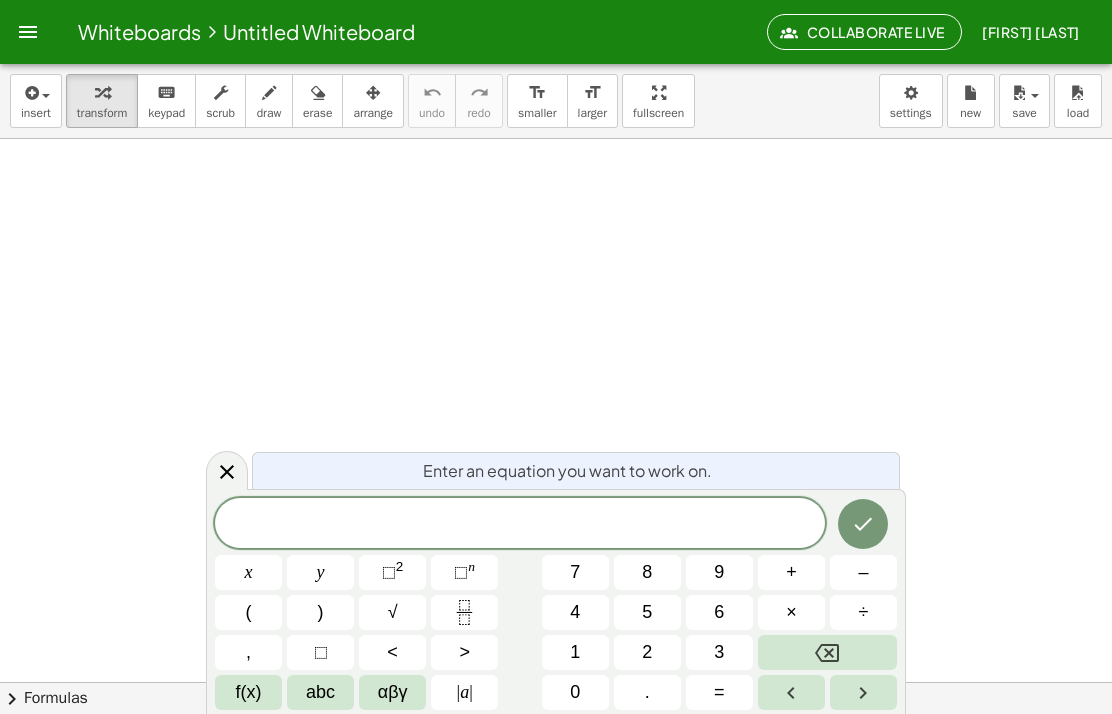 click at bounding box center [827, 652] 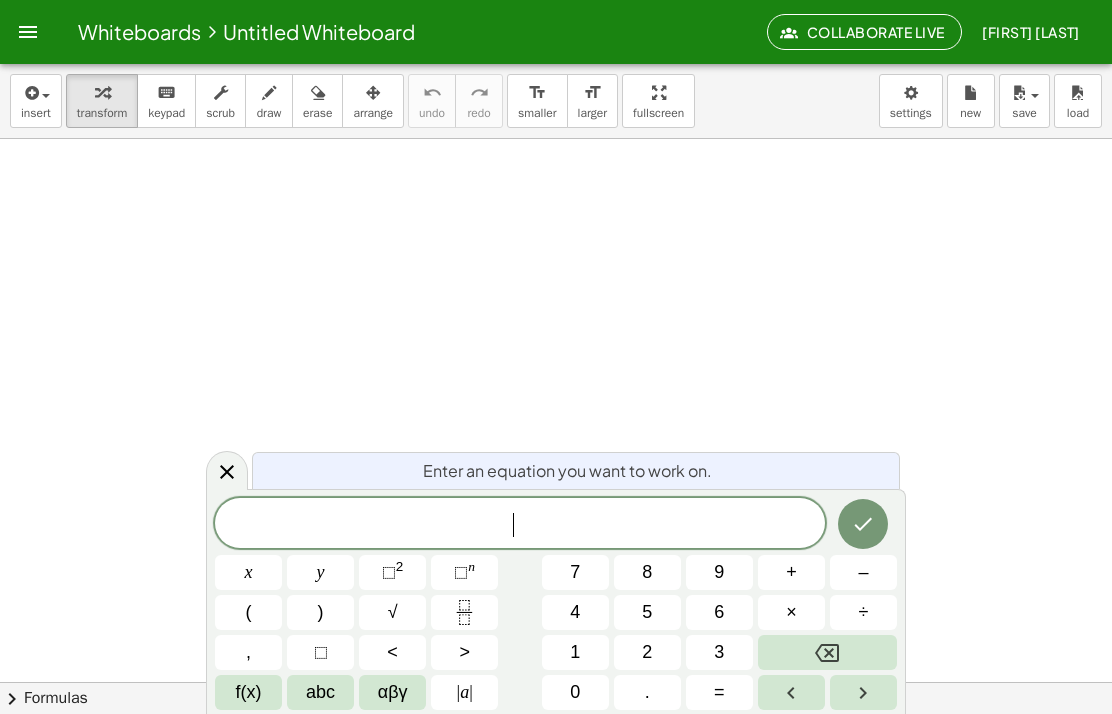 click at bounding box center (827, 652) 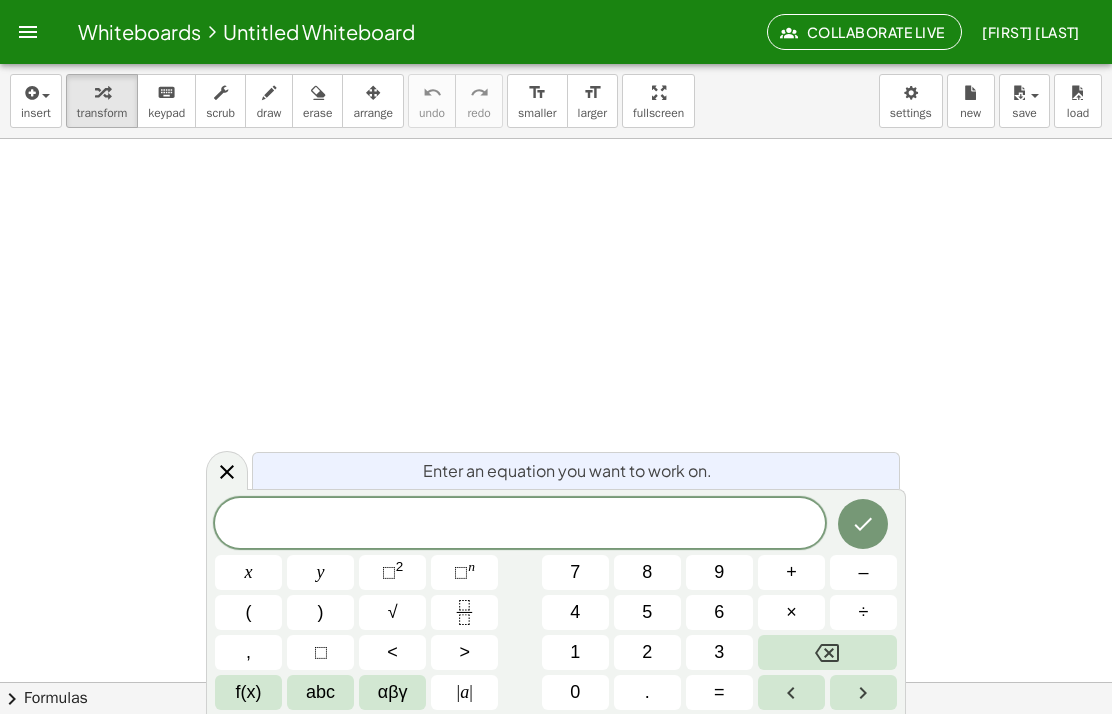 click at bounding box center (827, 652) 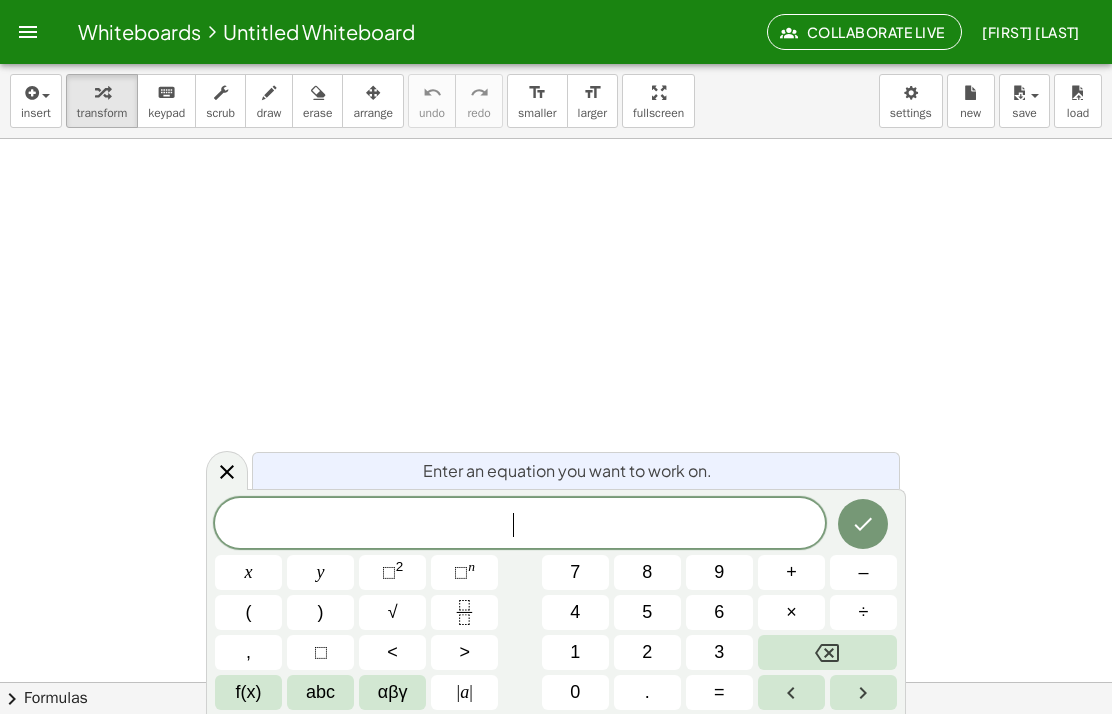 click at bounding box center (827, 652) 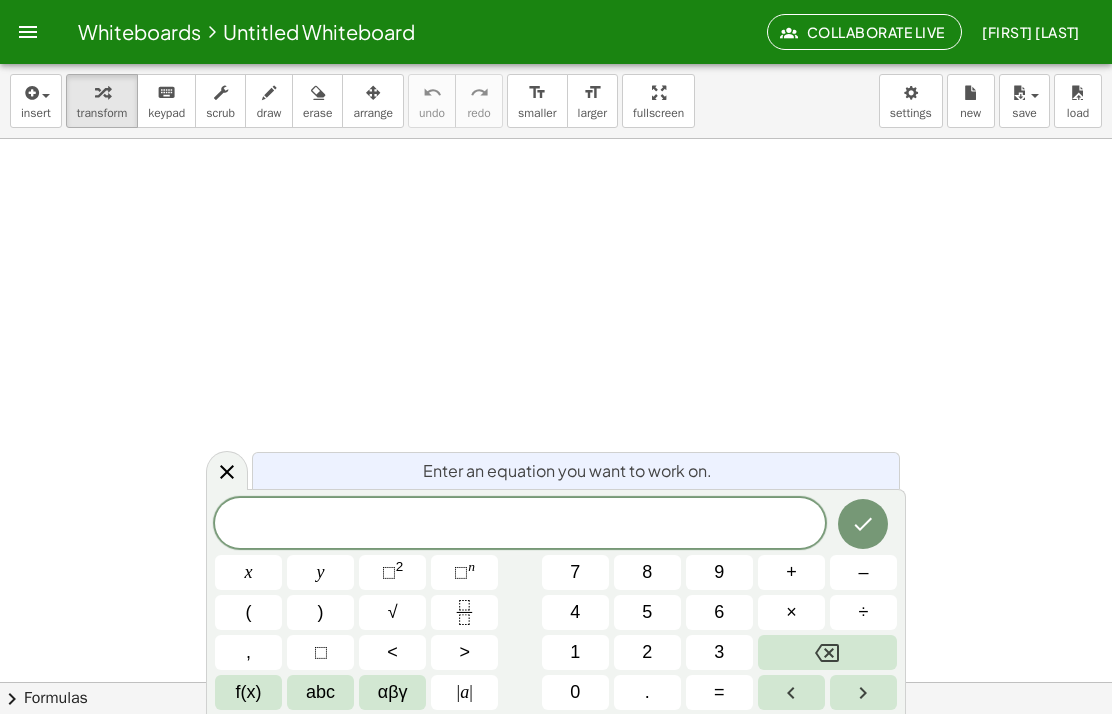 click on "x" at bounding box center [248, 572] 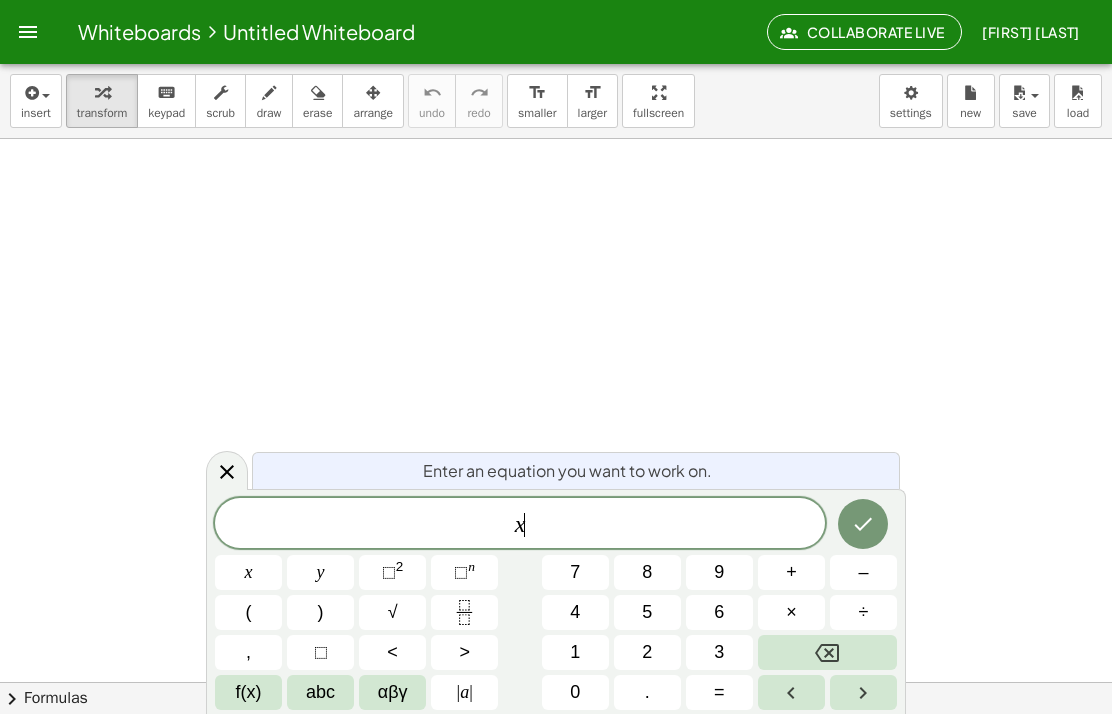 click at bounding box center [827, 652] 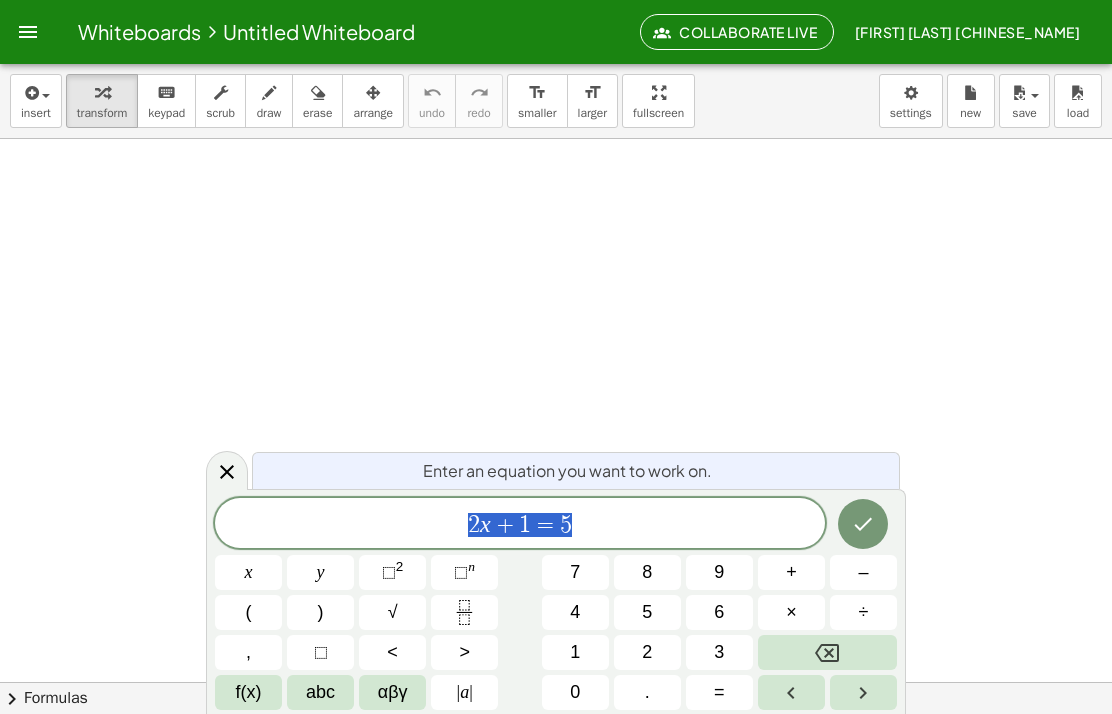 scroll, scrollTop: 0, scrollLeft: 0, axis: both 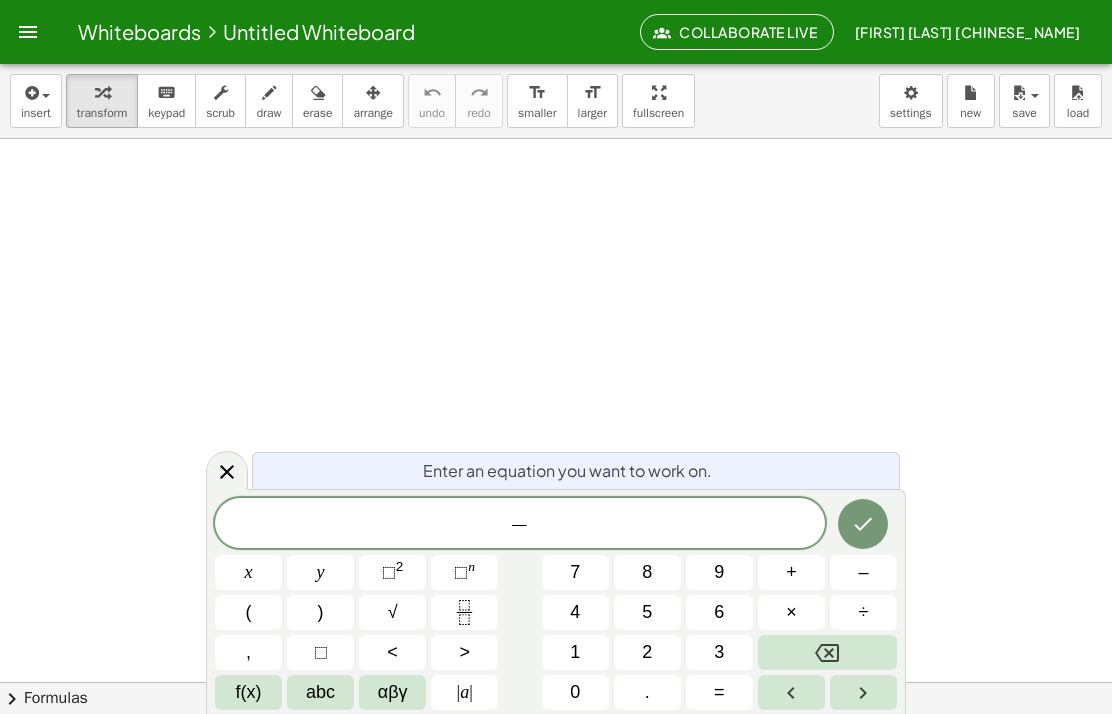 click on "7" at bounding box center [575, 572] 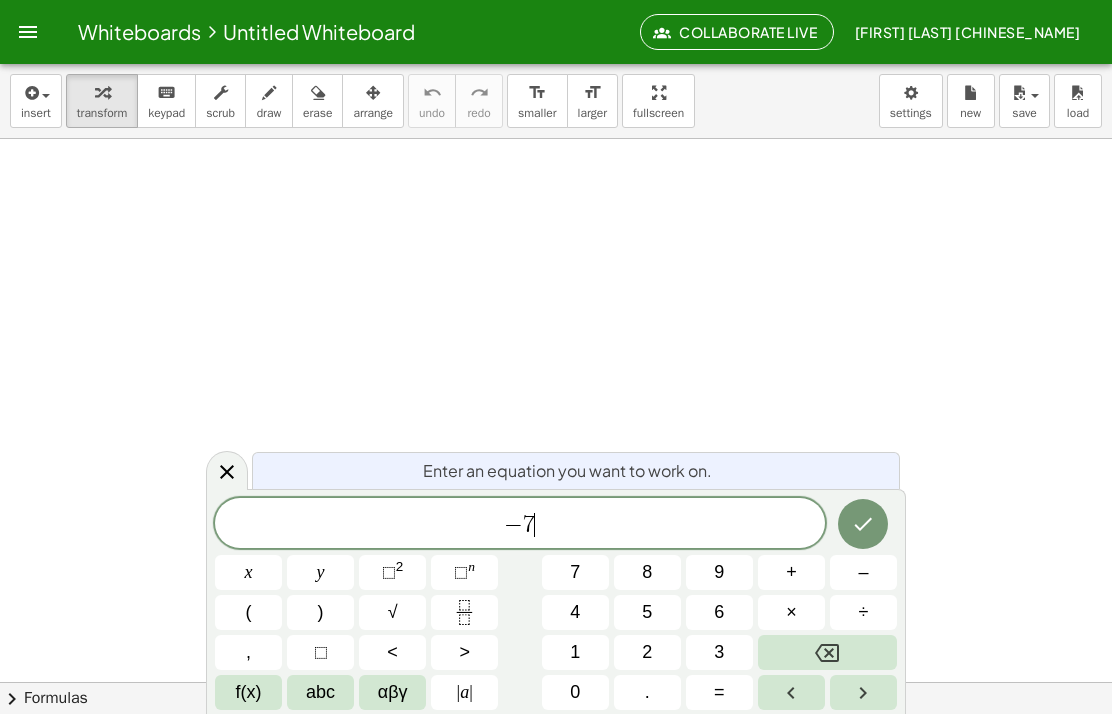 click at bounding box center (827, 652) 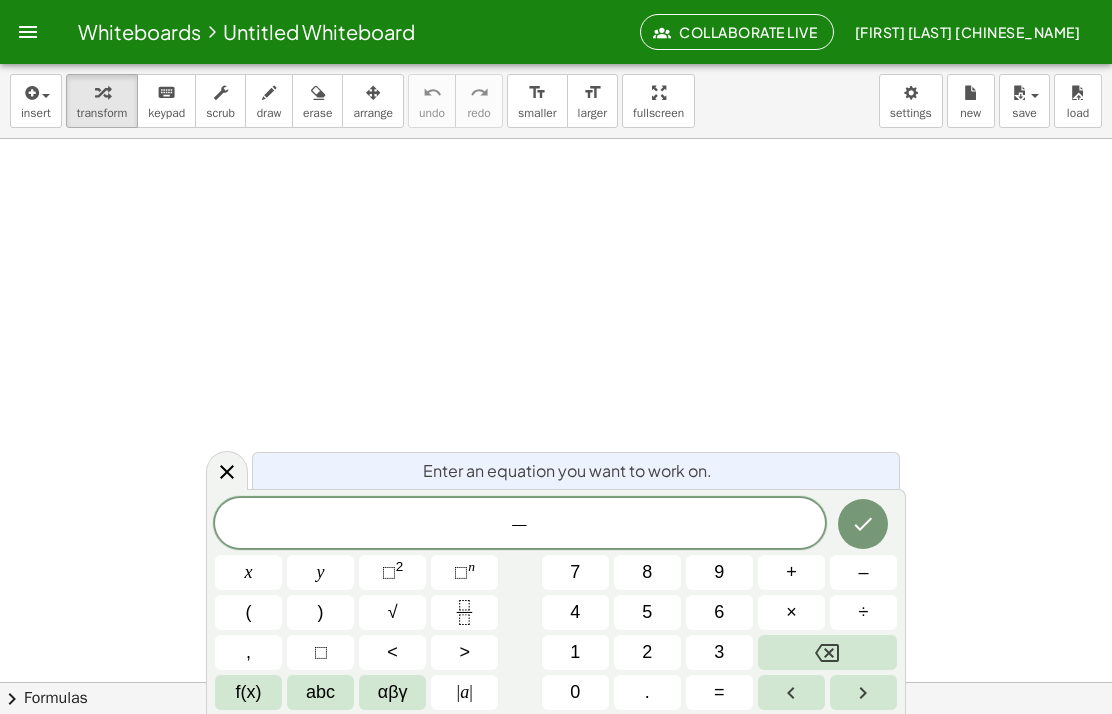click on "1" at bounding box center (575, 652) 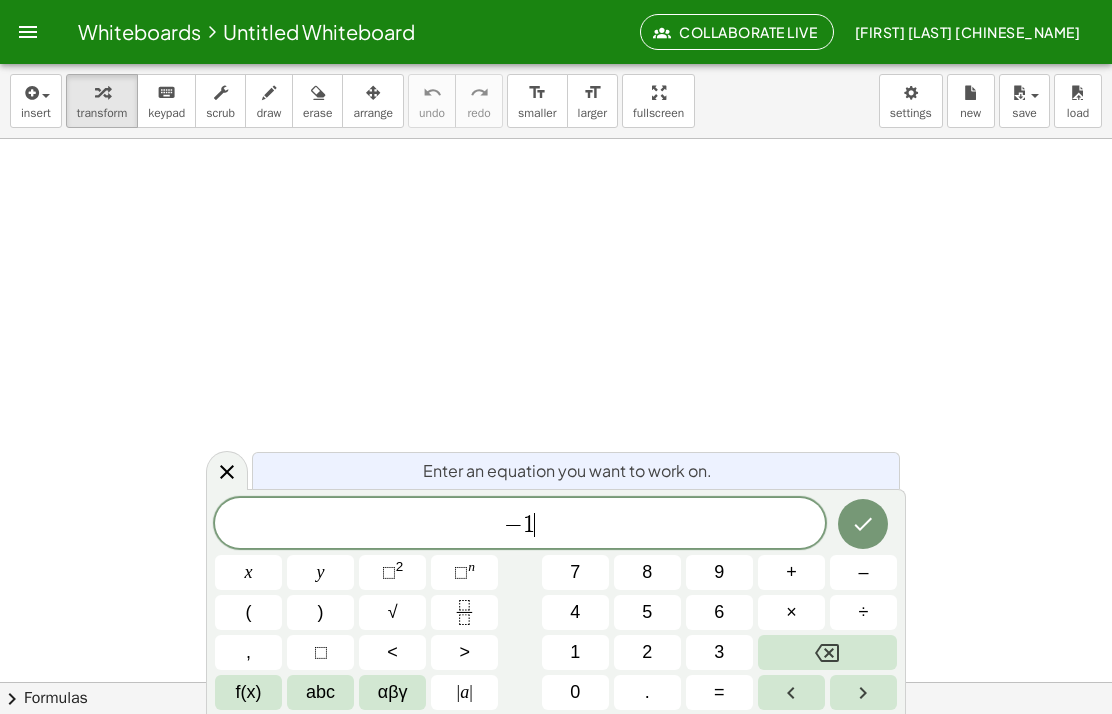 click on "7" at bounding box center [575, 572] 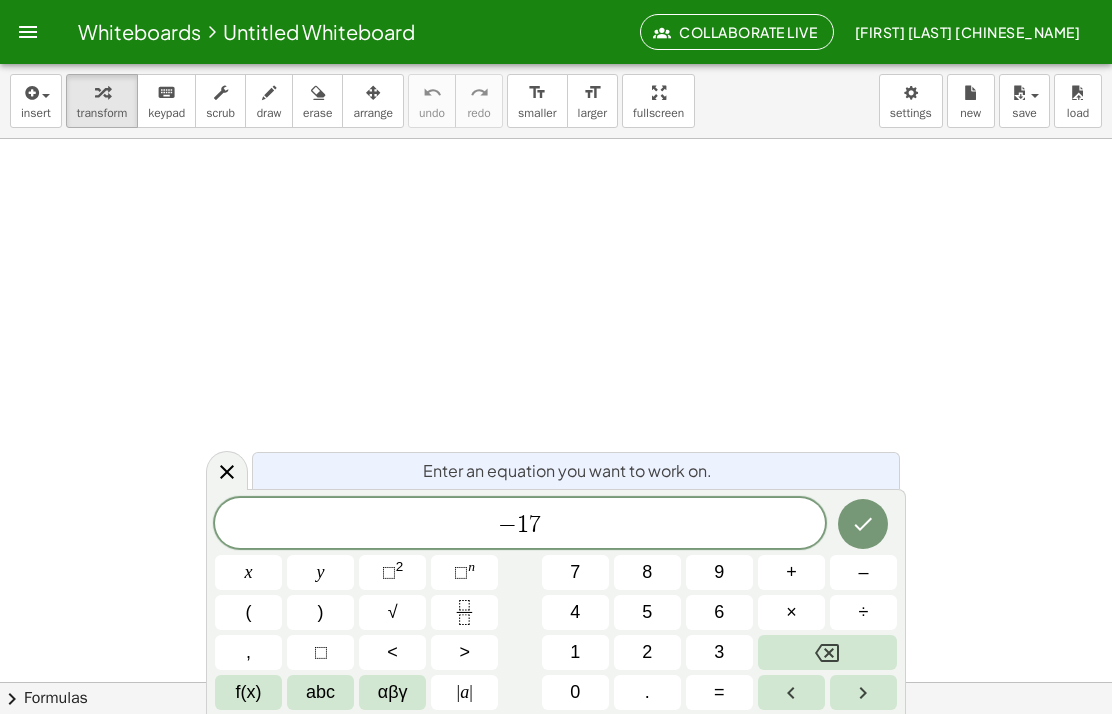 click on "x" at bounding box center [249, 572] 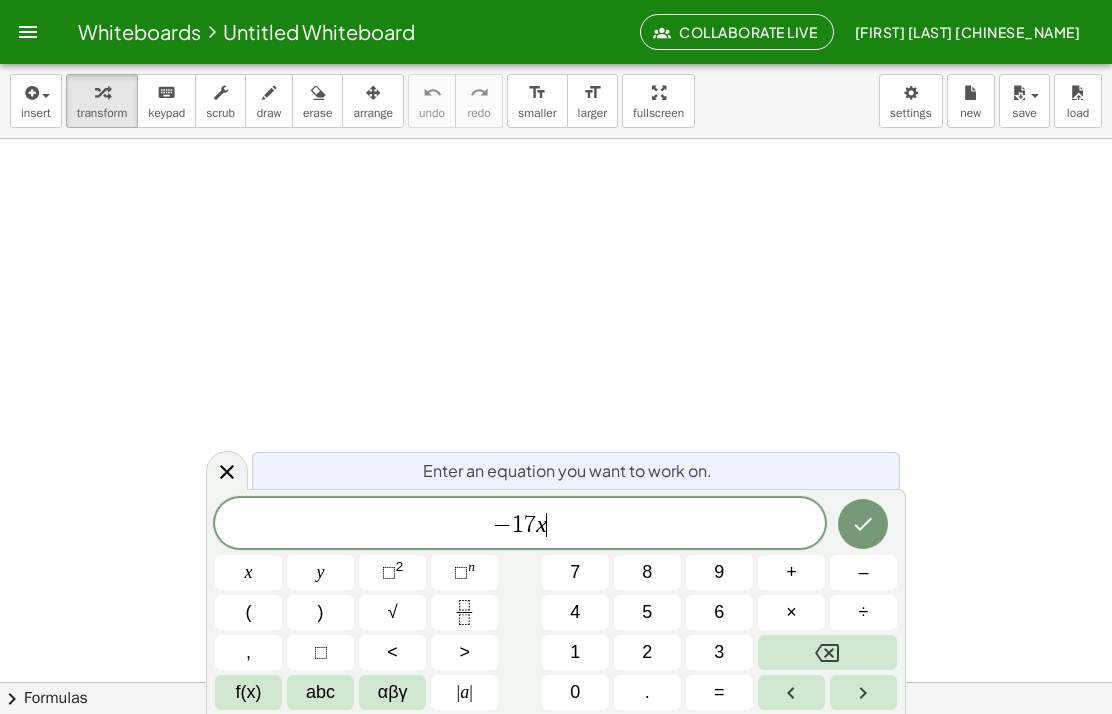 click on "2" at bounding box center (400, 566) 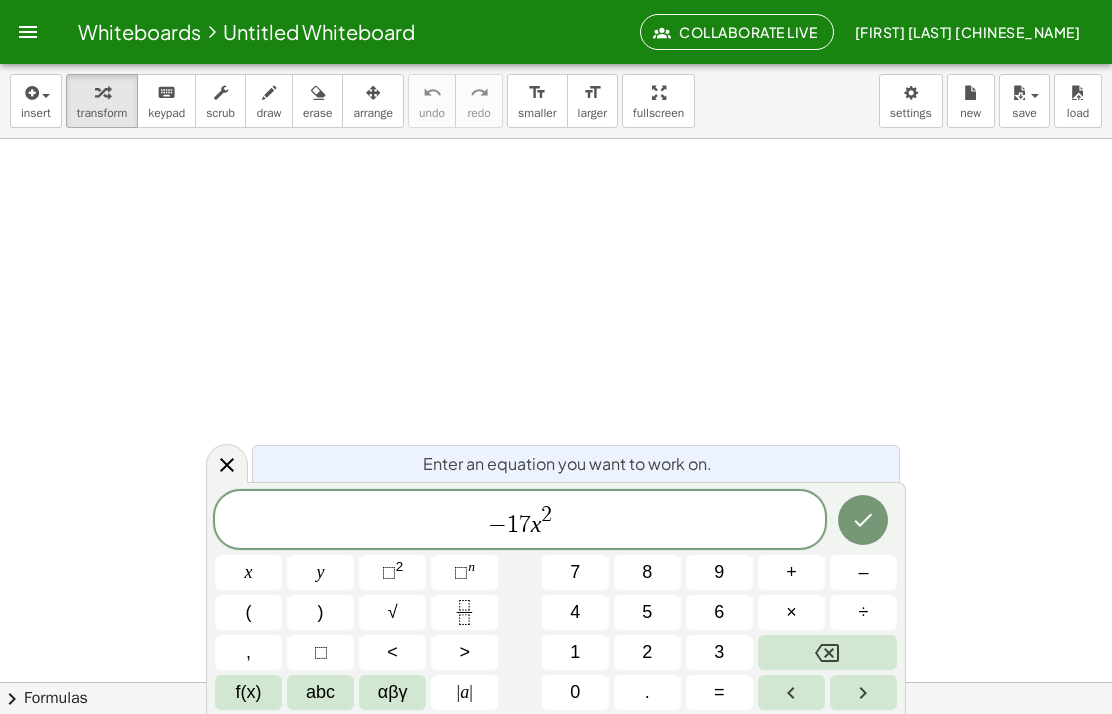click on "–" at bounding box center [863, 572] 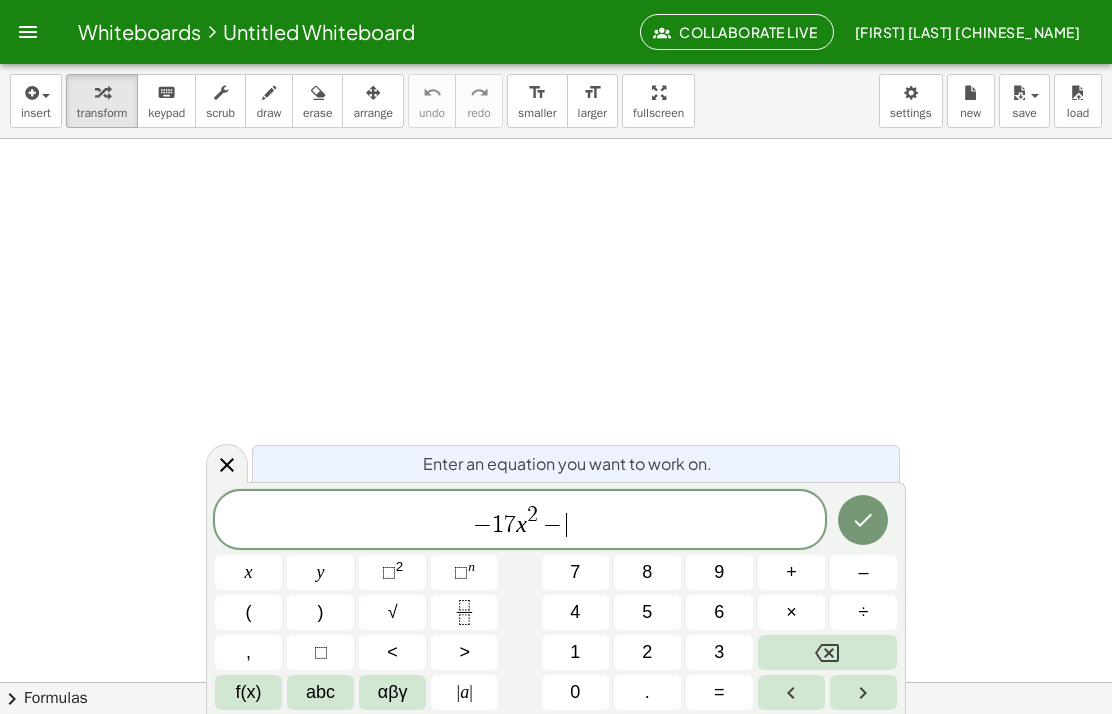 click on "3" at bounding box center [719, 652] 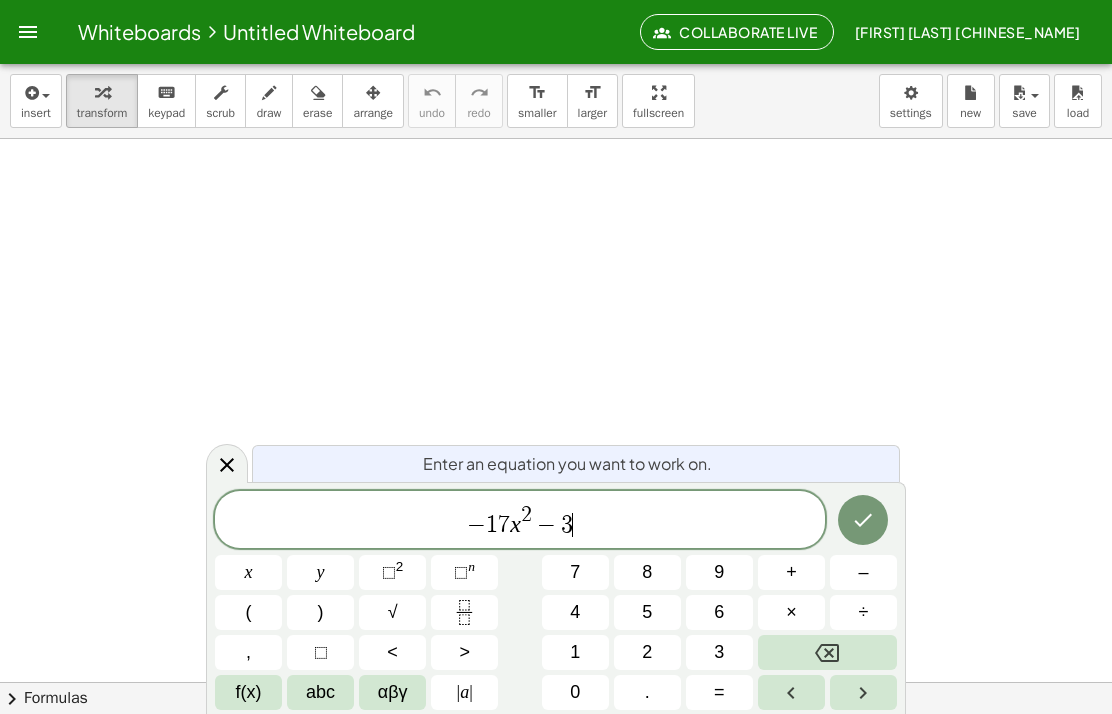 click on "4" at bounding box center (575, 612) 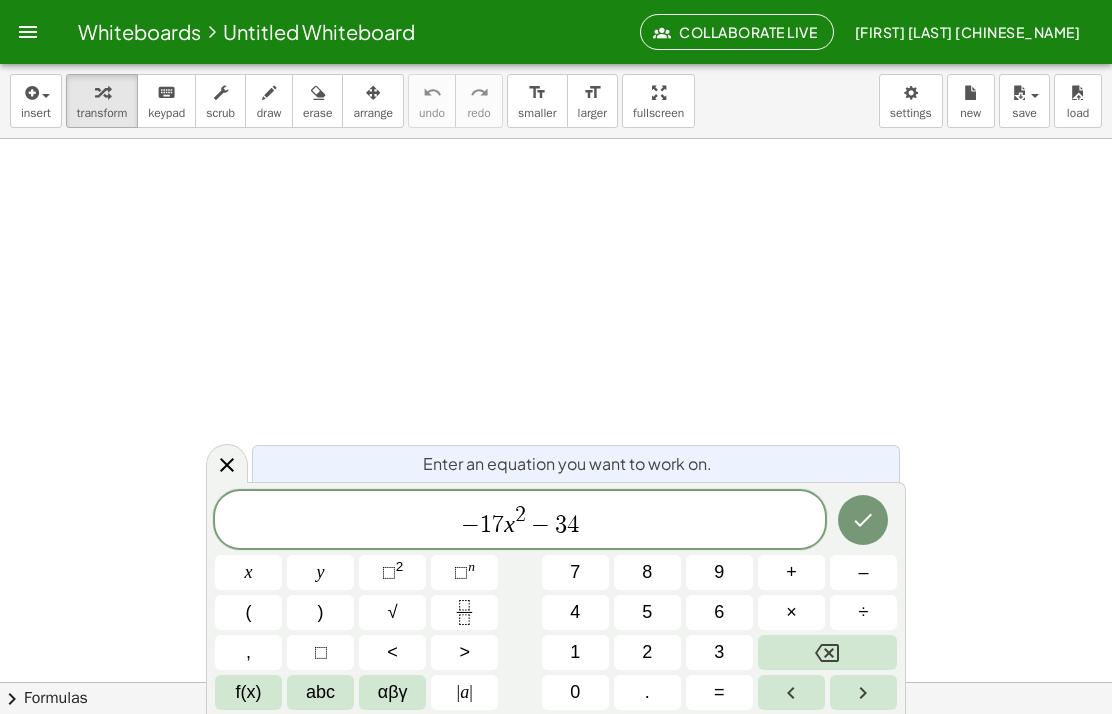 click on "x" at bounding box center [248, 572] 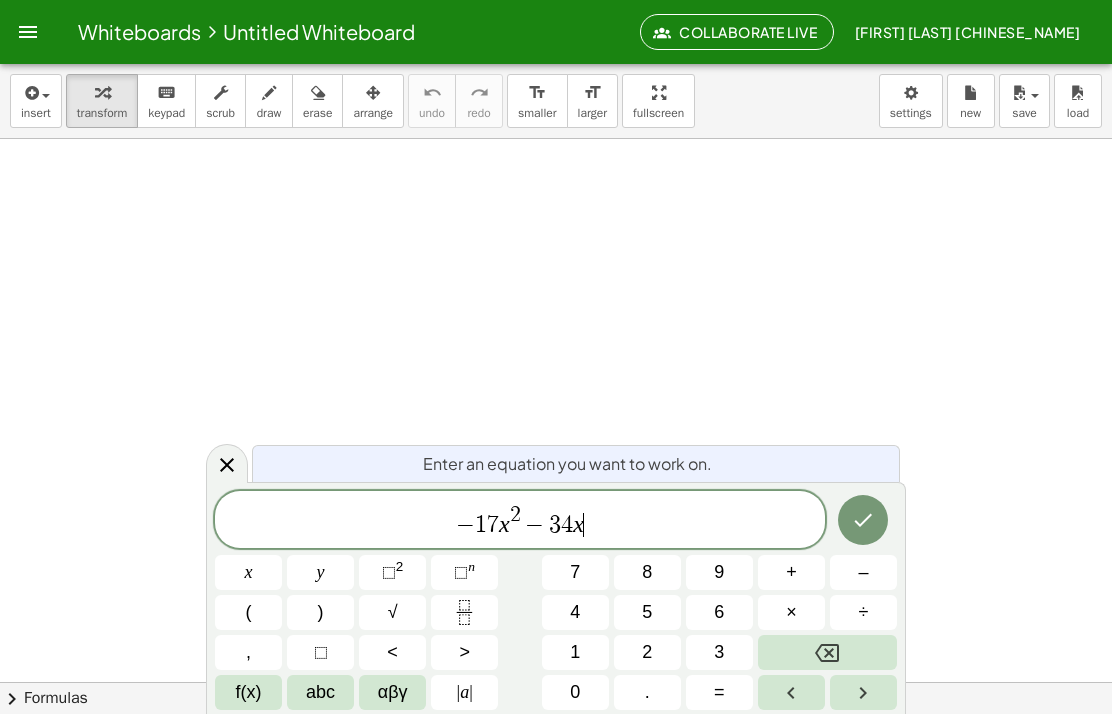click on "y" at bounding box center (320, 572) 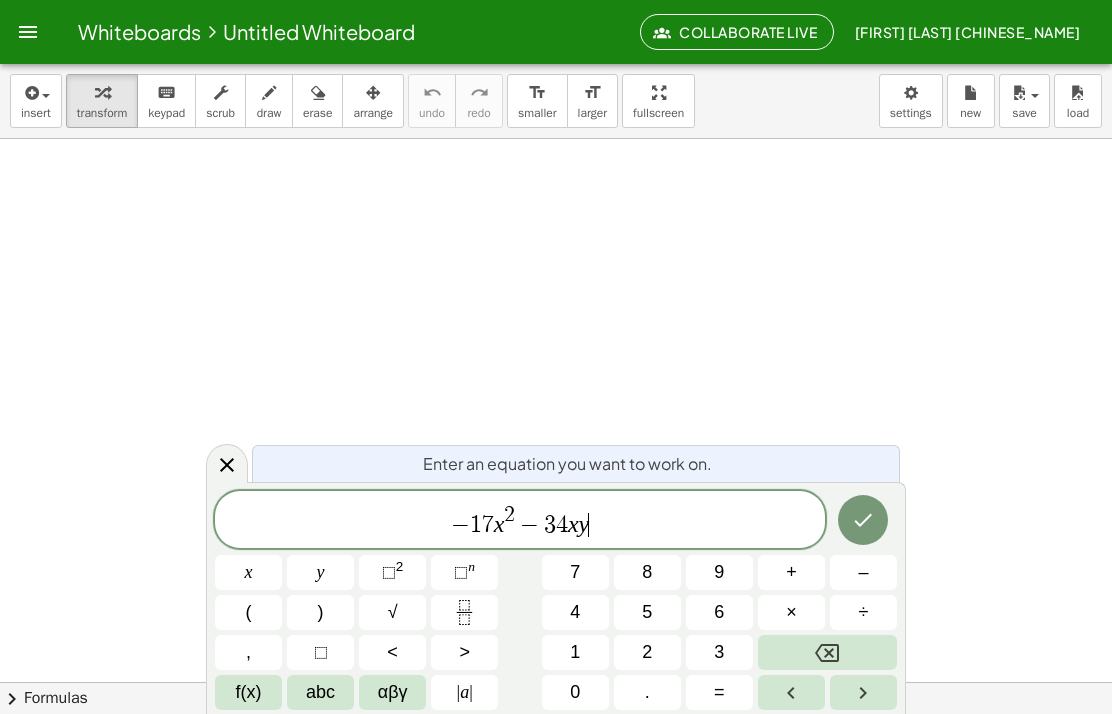 click 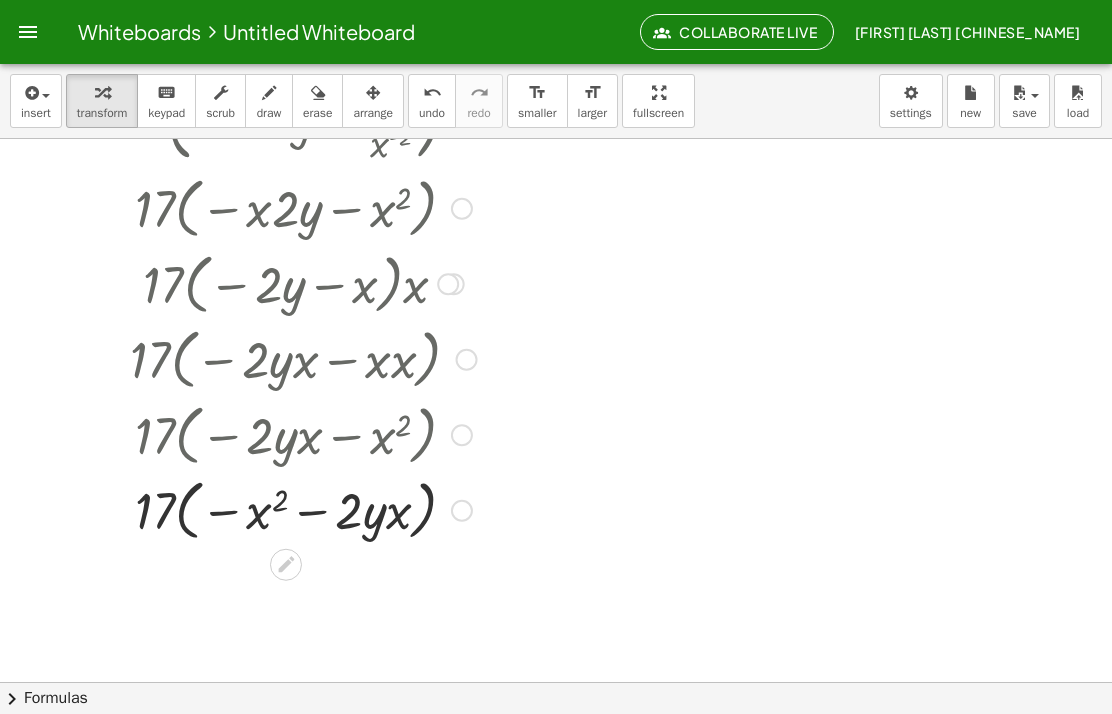 scroll, scrollTop: 1000, scrollLeft: 0, axis: vertical 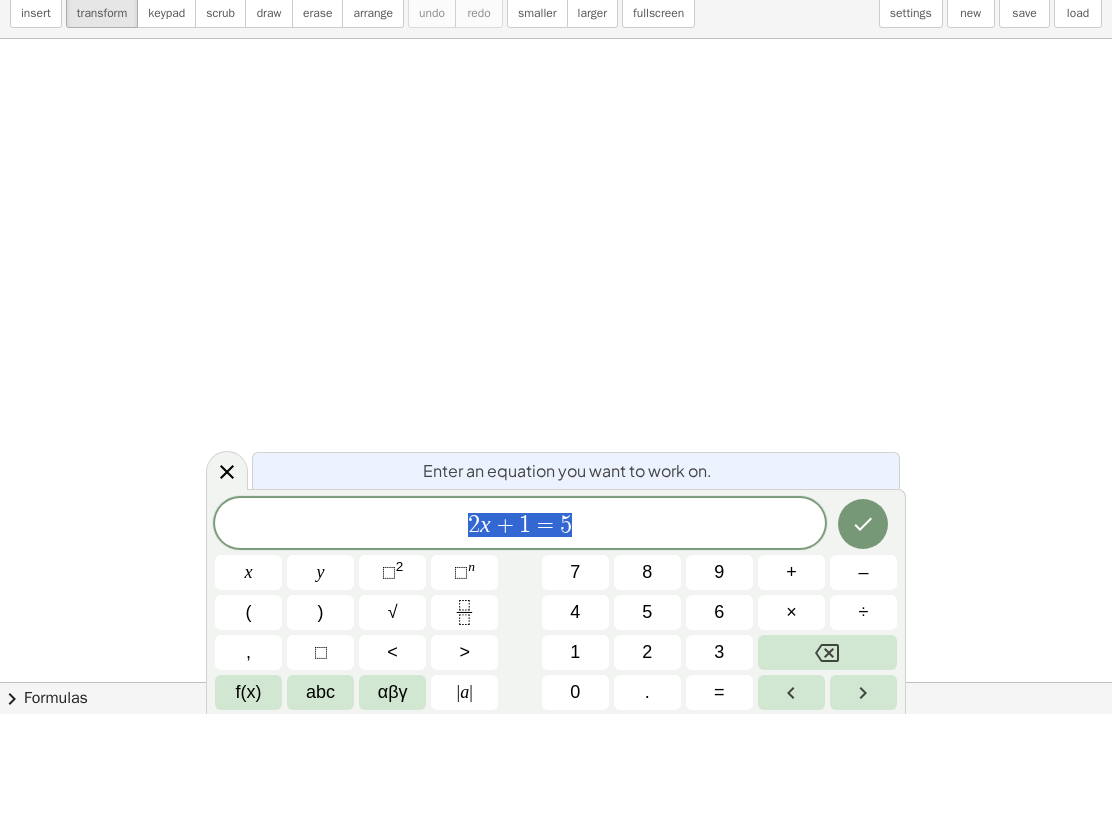click on "1" at bounding box center [575, 752] 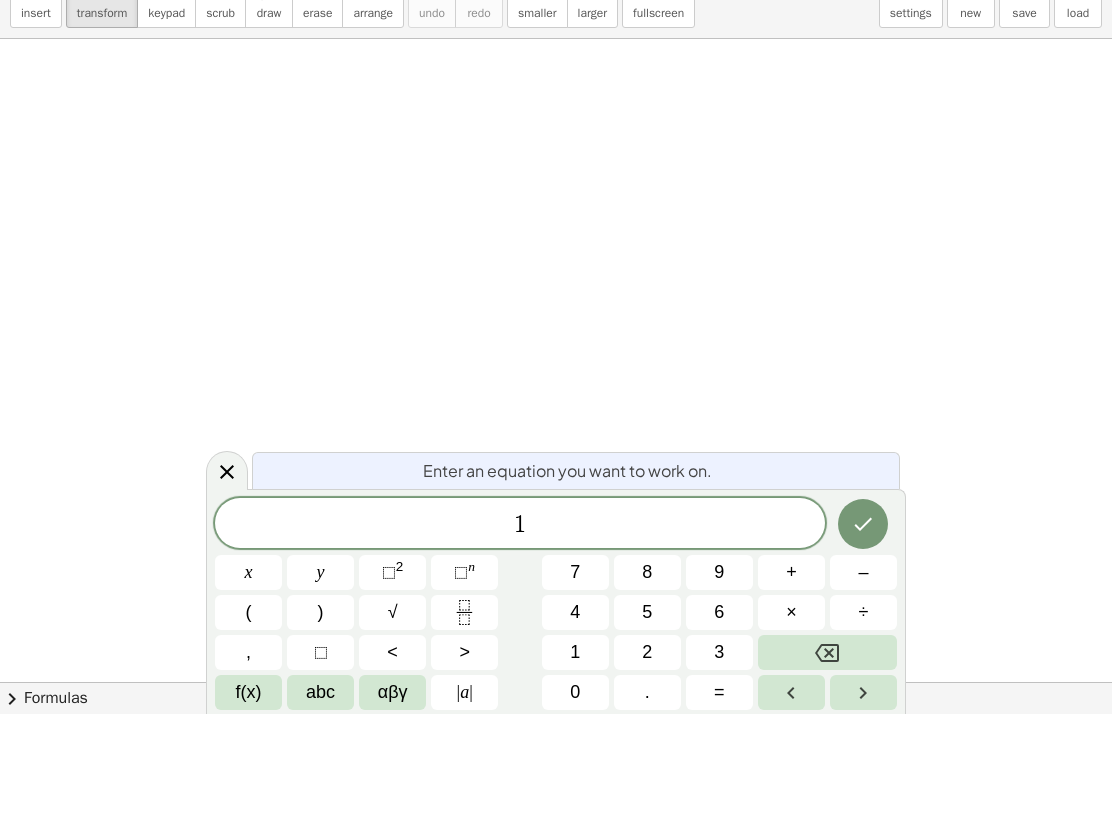 click at bounding box center (827, 752) 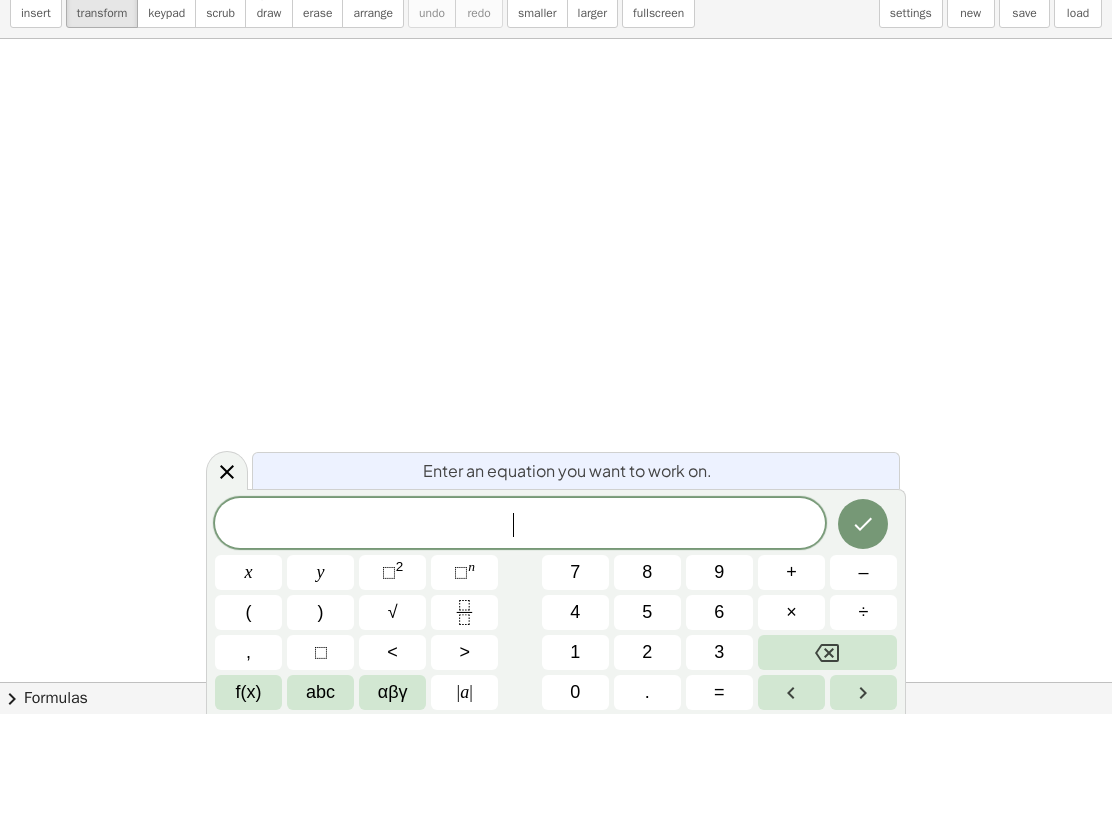 click on "–" at bounding box center [863, 672] 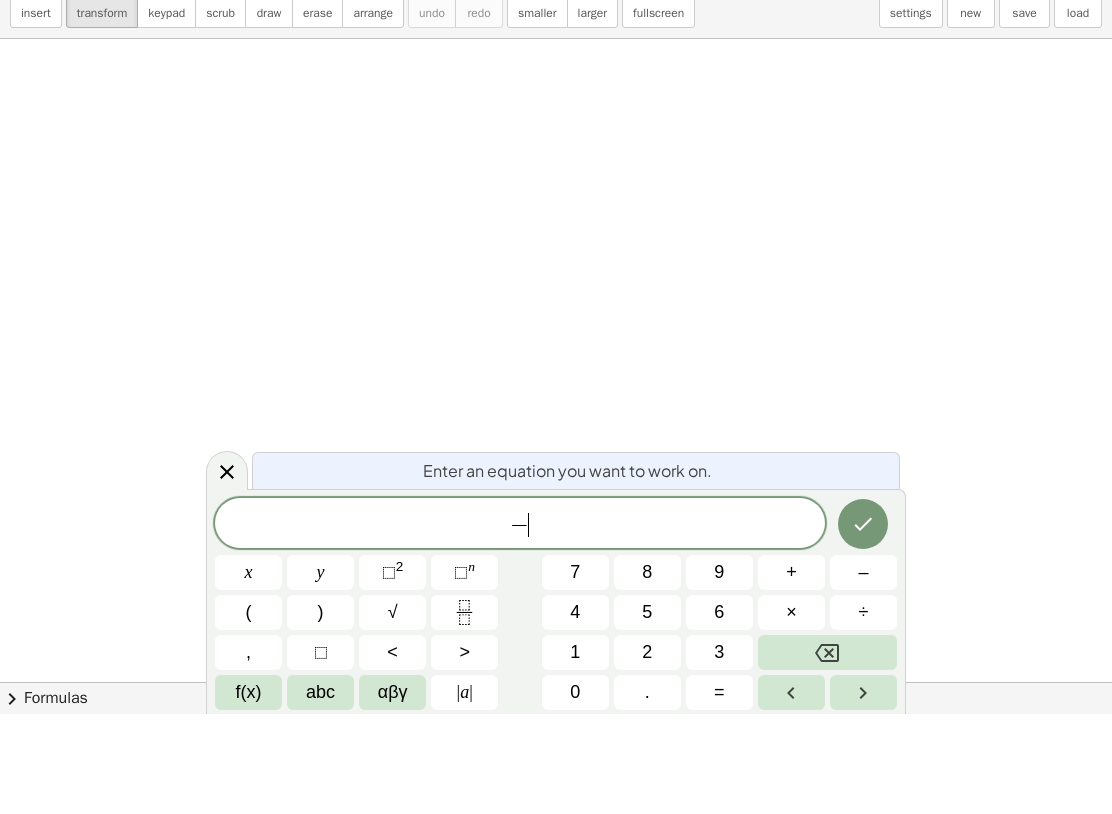 click on "1" at bounding box center [575, 752] 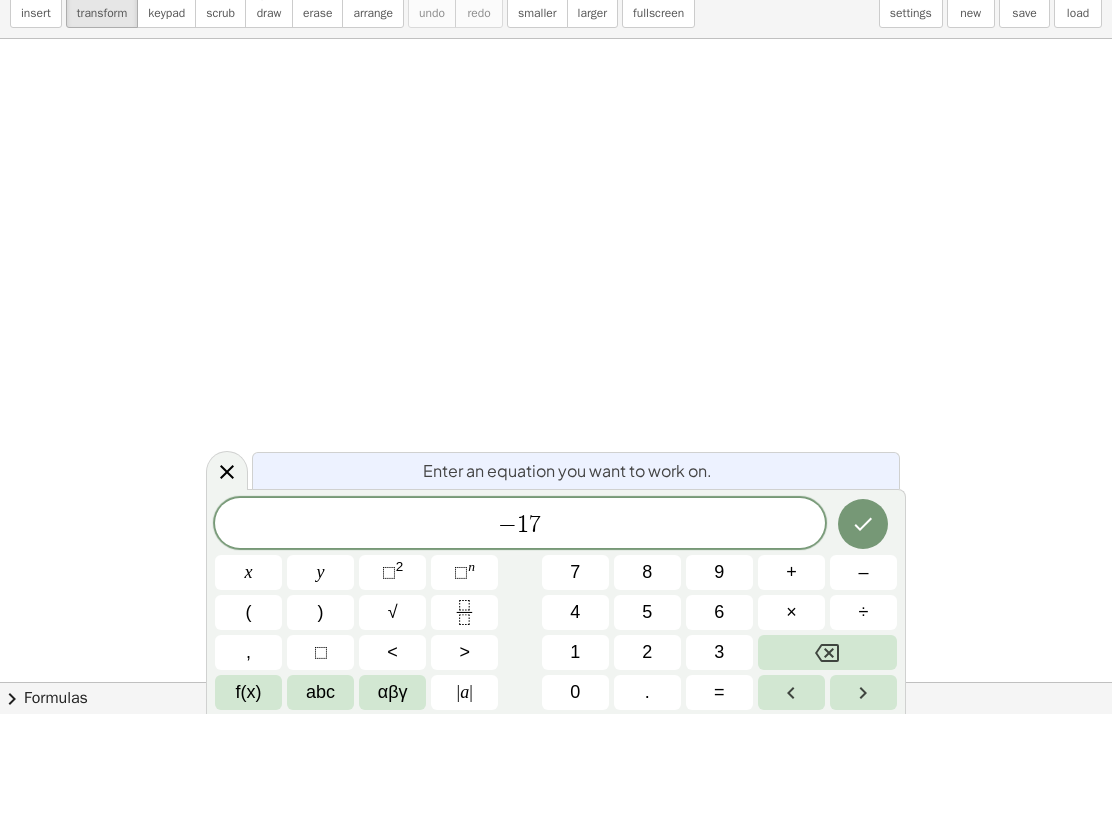 click on "x" at bounding box center (249, 672) 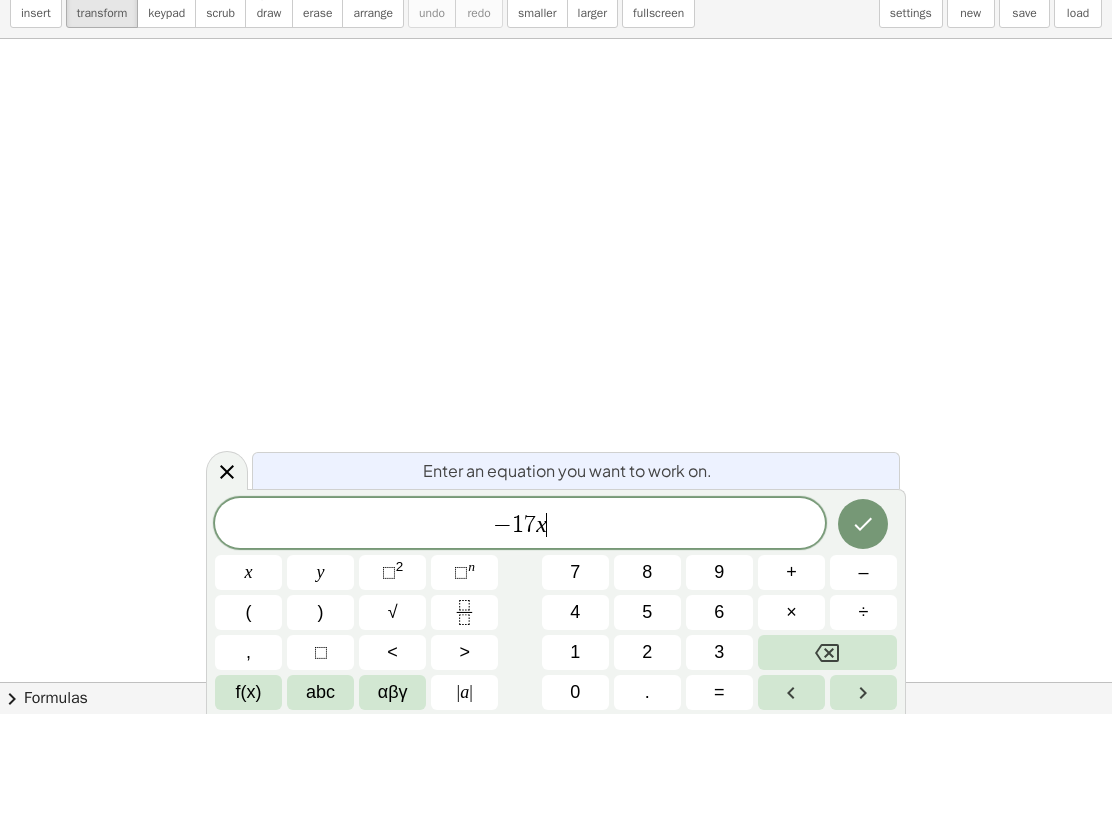 click on "2" at bounding box center [400, 666] 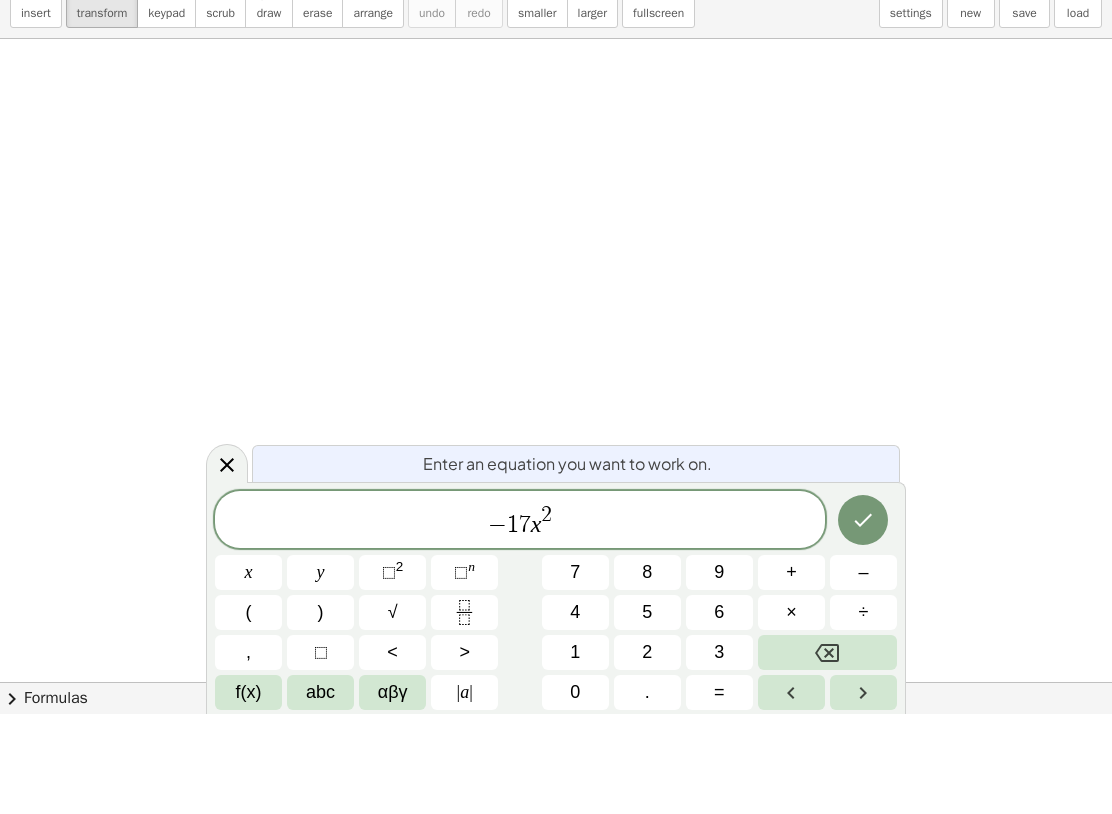 click on "–" at bounding box center (863, 672) 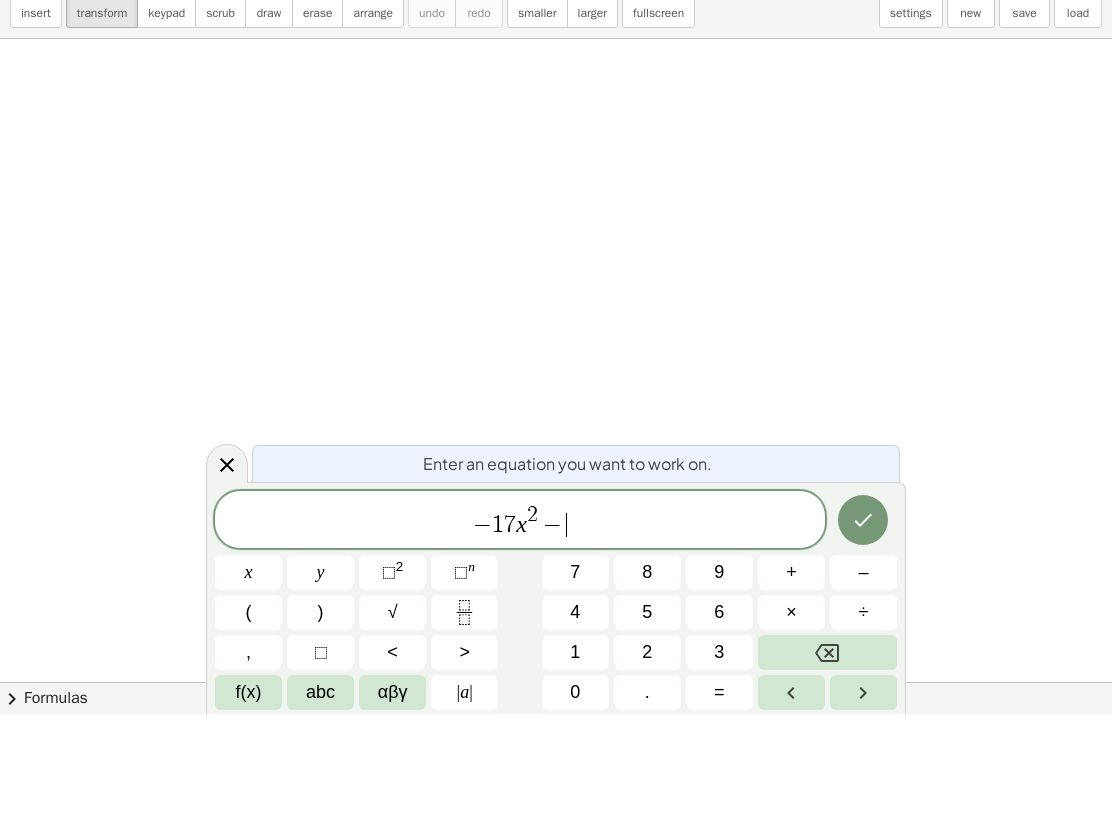 click on "3" at bounding box center [719, 752] 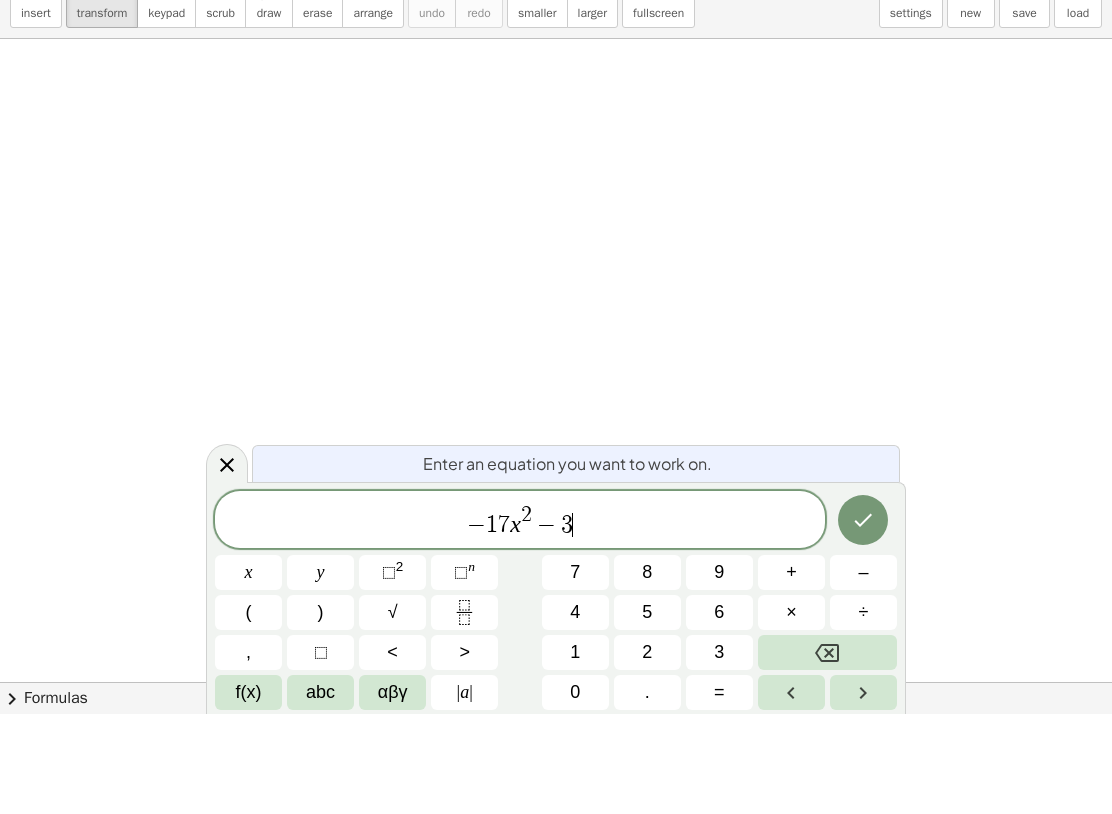 click on "4" at bounding box center [575, 712] 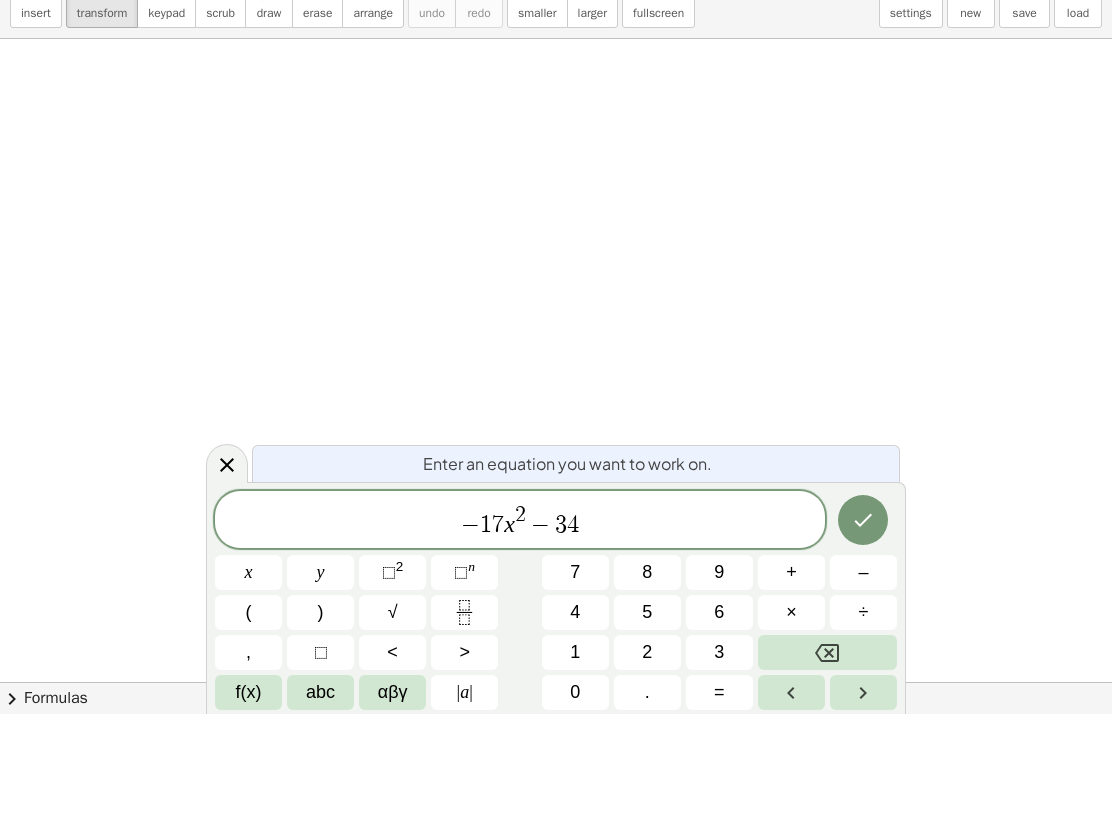 click on "x" at bounding box center (248, 672) 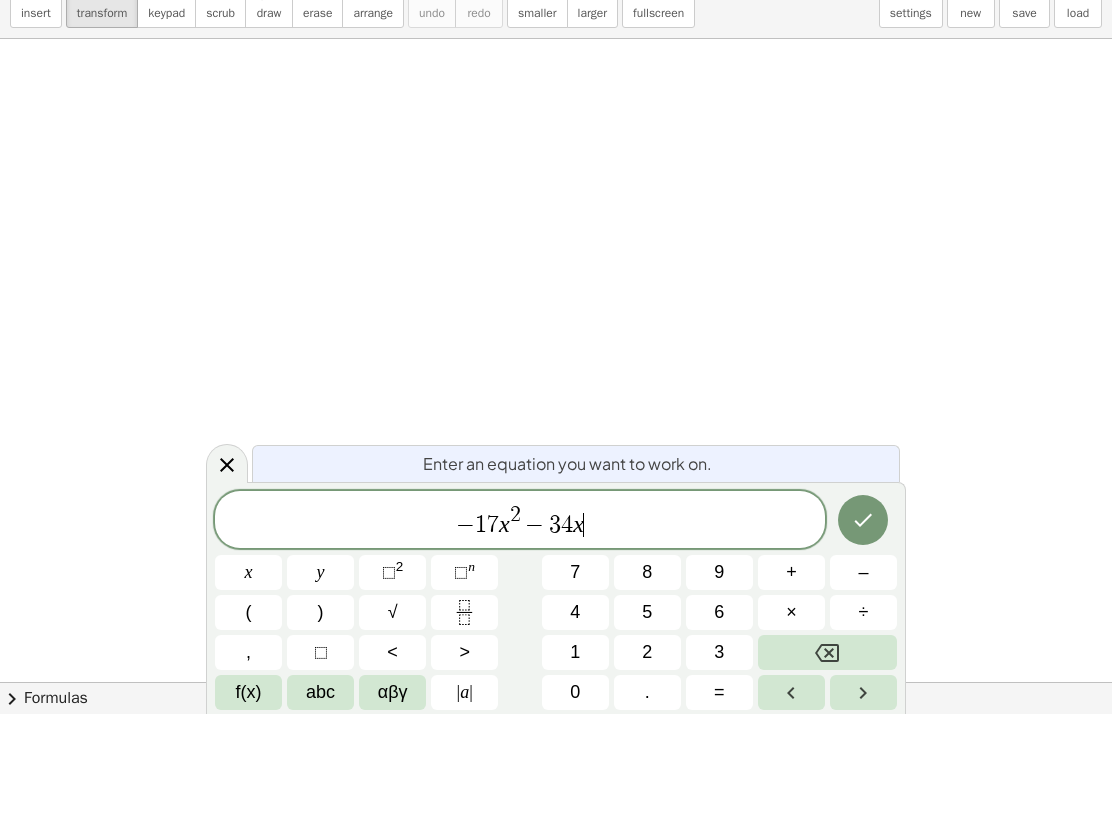 click on "y" at bounding box center [320, 672] 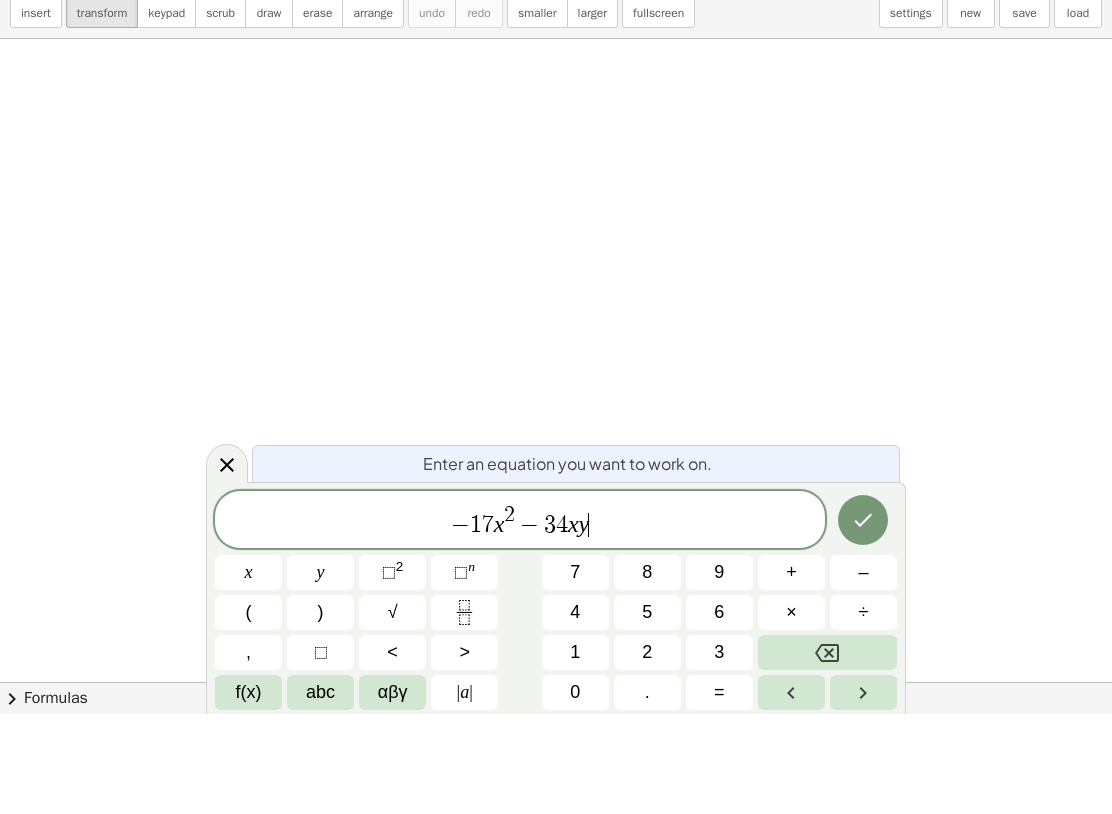 click 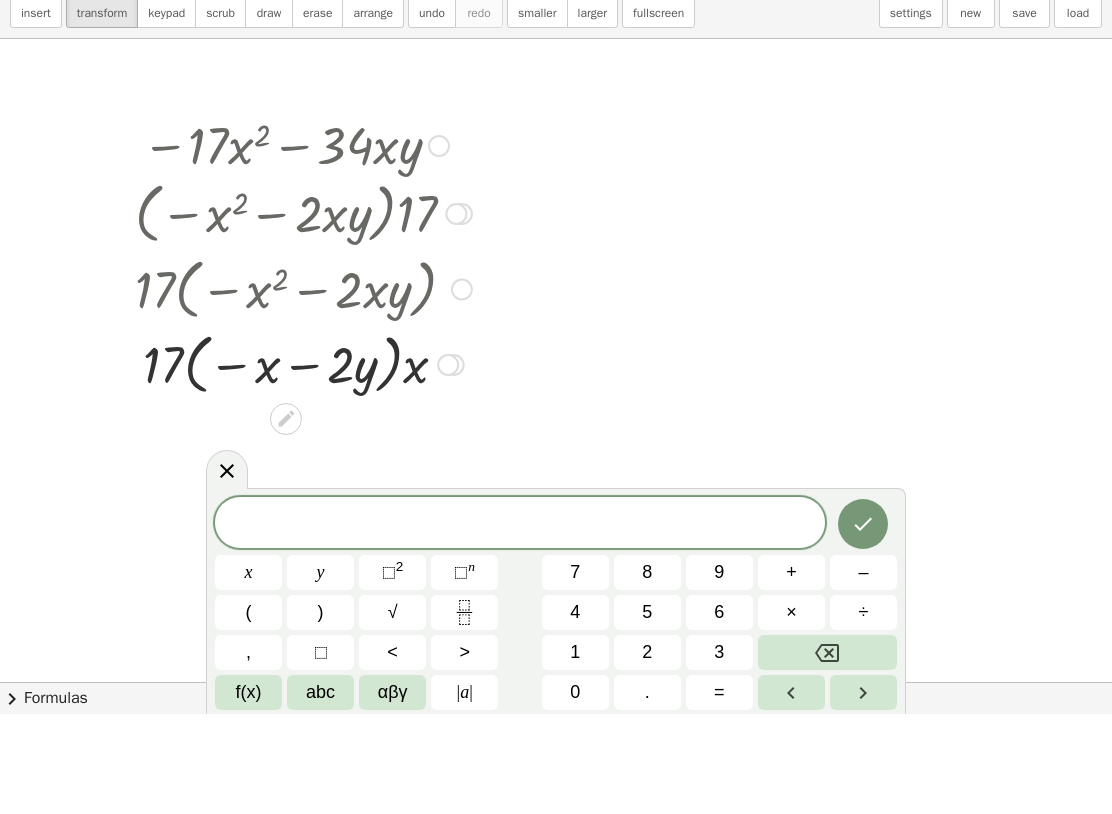 click 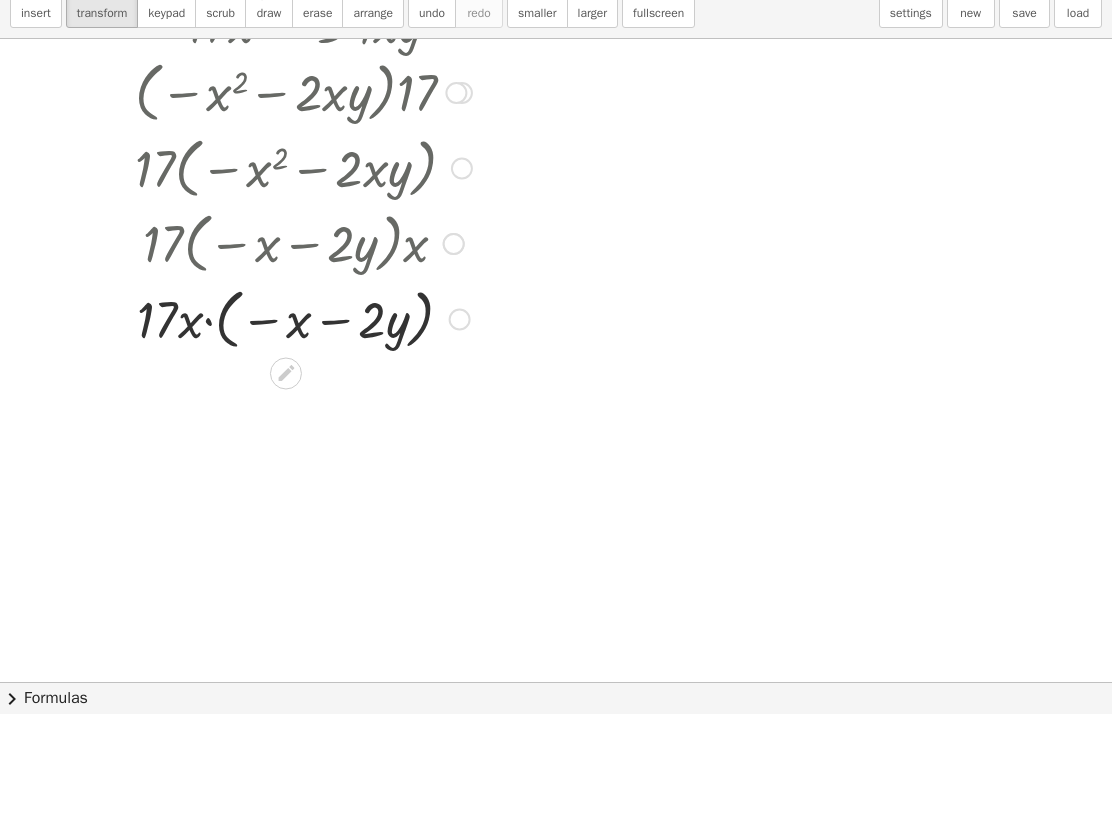 scroll, scrollTop: 125, scrollLeft: 0, axis: vertical 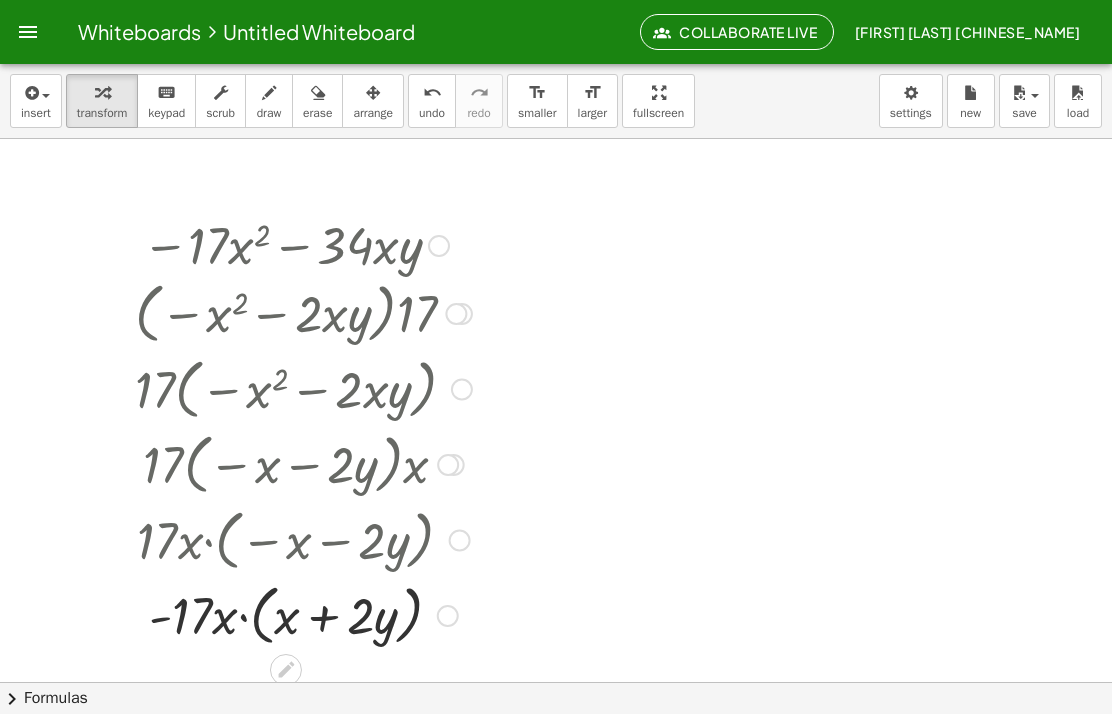 click on "chevron_right" at bounding box center [12, 699] 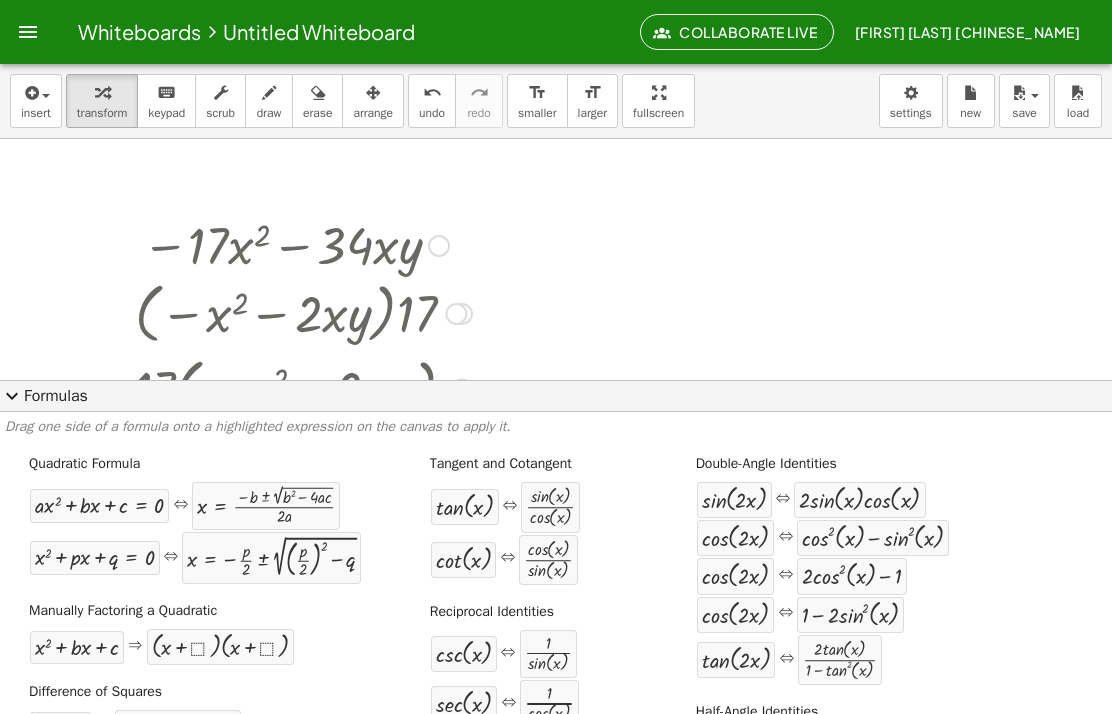 click on "expand_more" at bounding box center (12, 396) 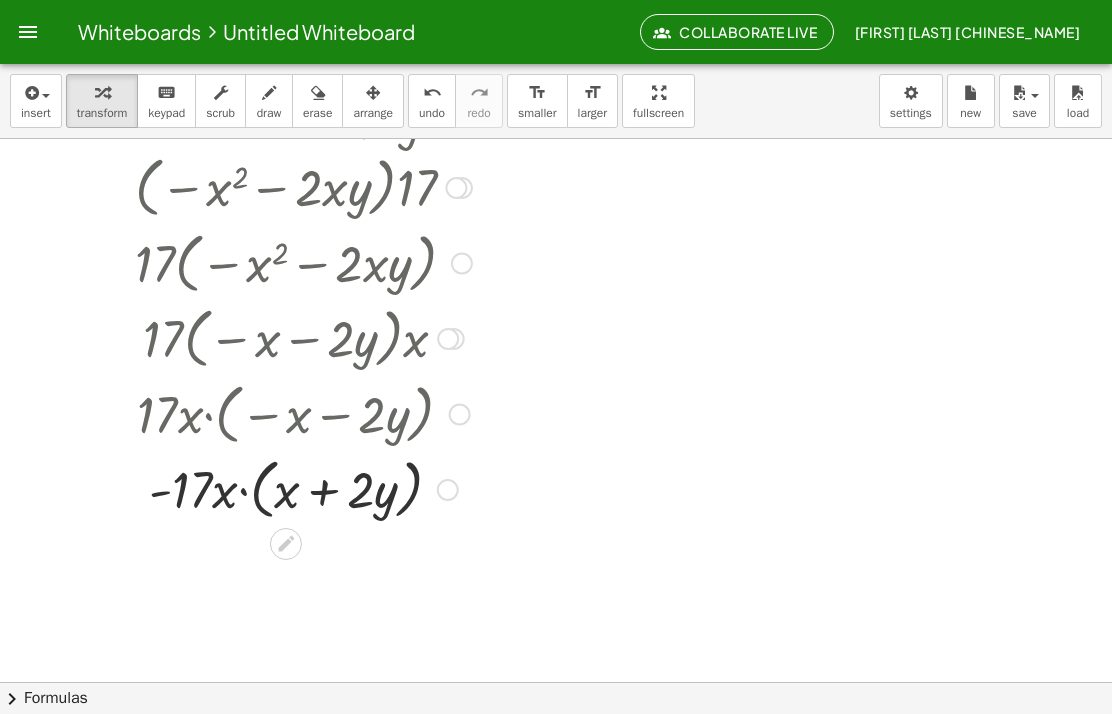 scroll, scrollTop: 0, scrollLeft: 0, axis: both 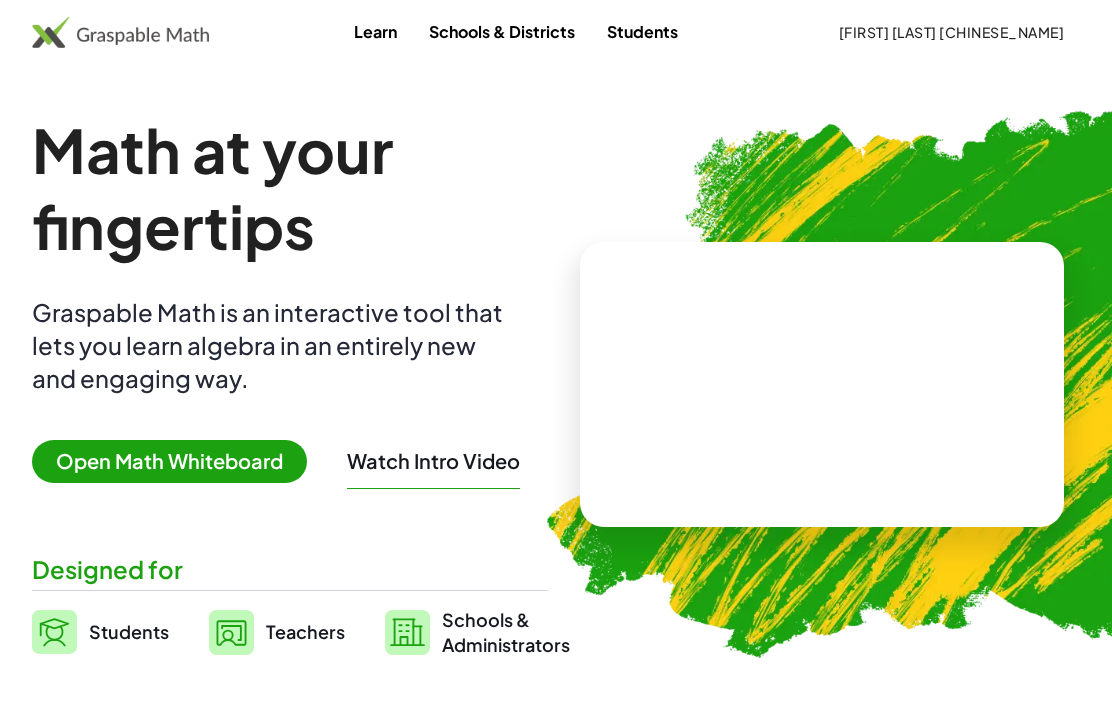 click on "Open Math Whiteboard" at bounding box center (169, 461) 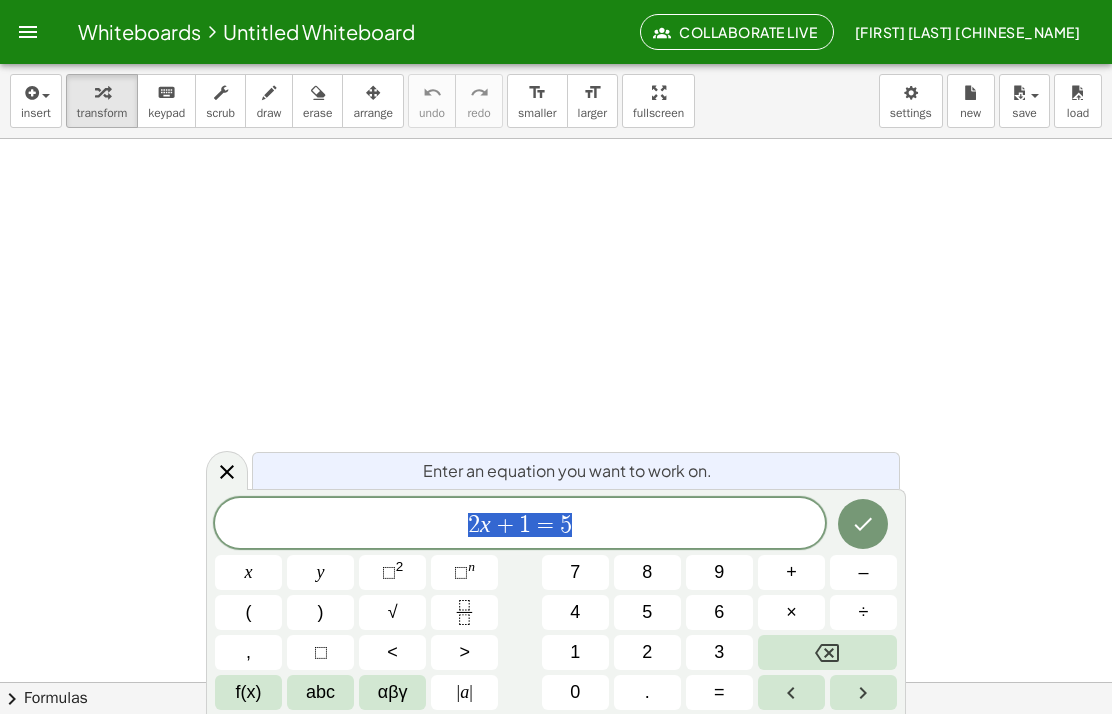 click on "–" at bounding box center (863, 572) 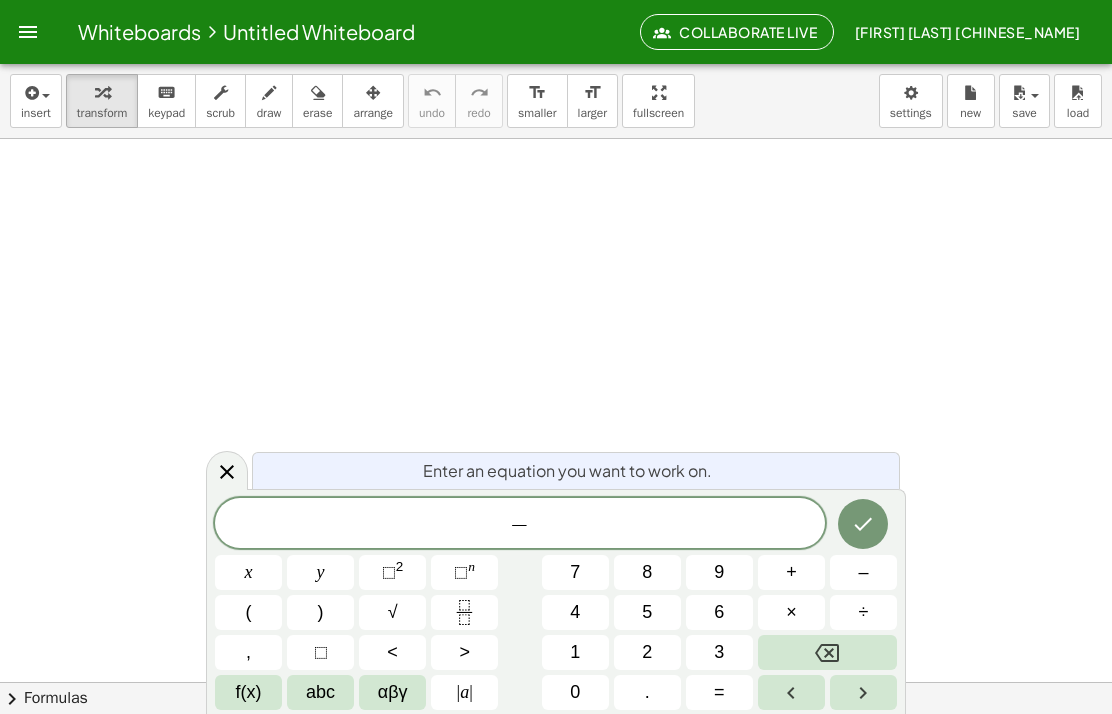 click on "3" at bounding box center [719, 652] 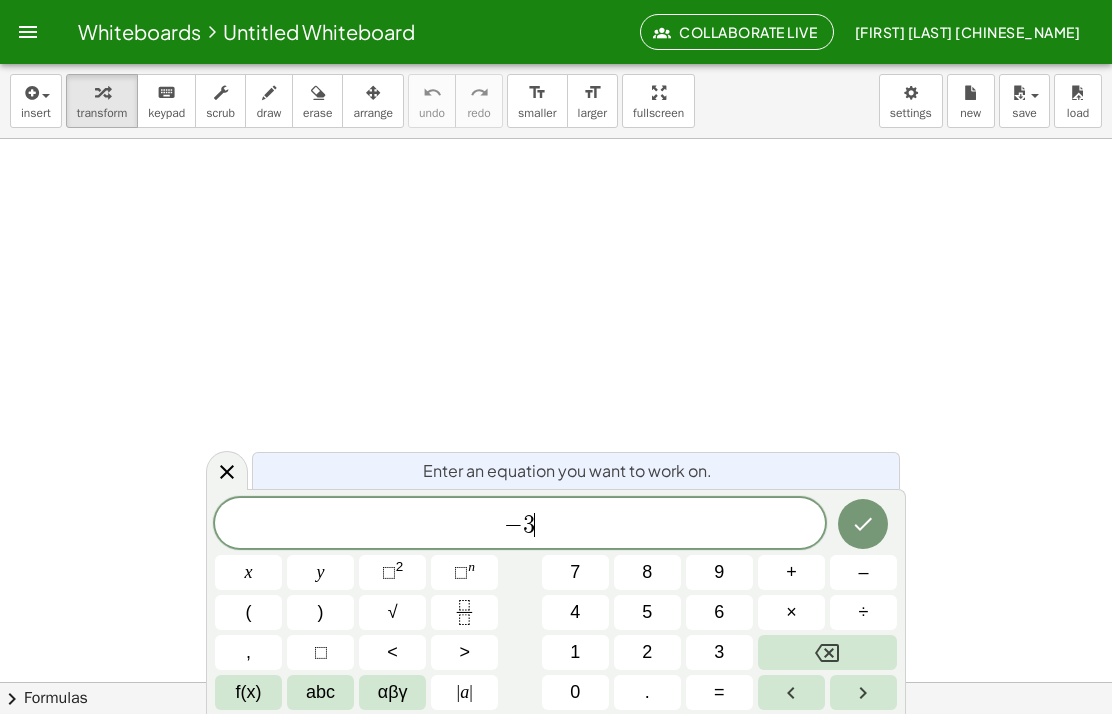 click on "4" at bounding box center (575, 612) 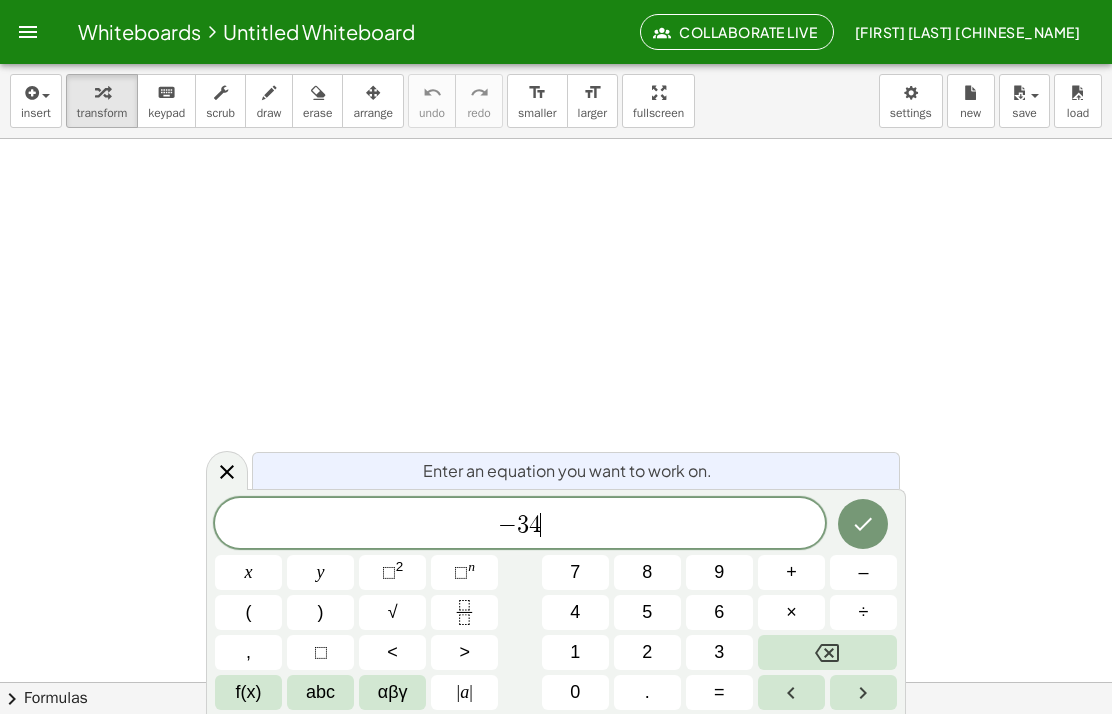 click on "abc" at bounding box center (320, 692) 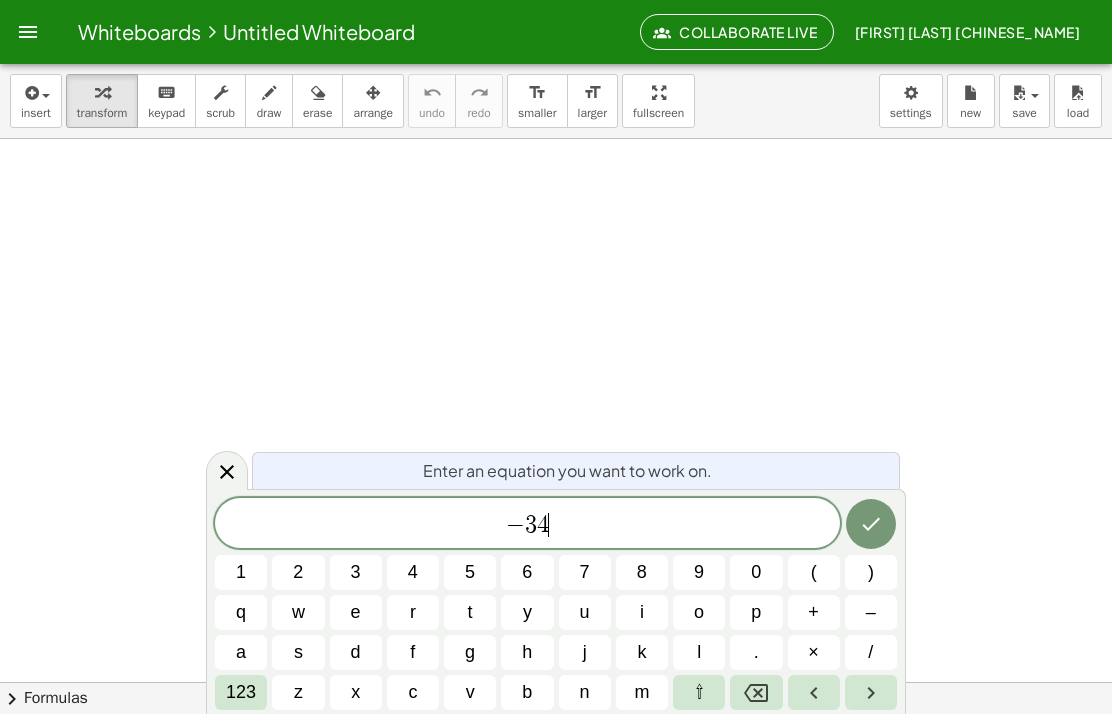 click on "a" at bounding box center (241, 652) 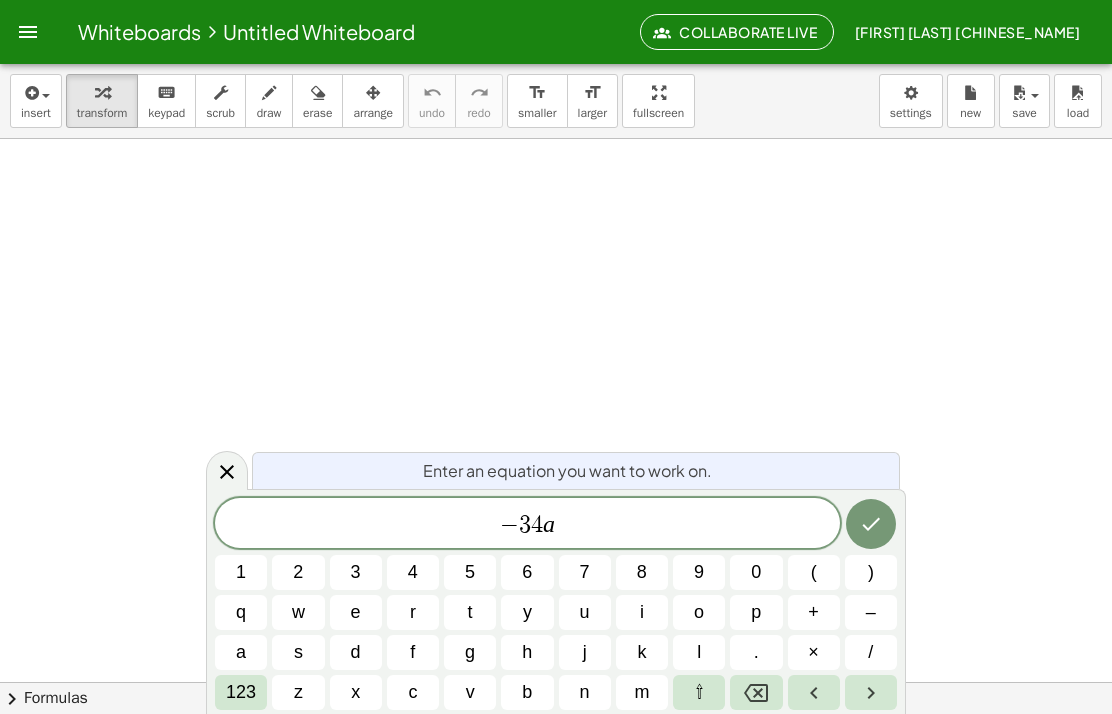 click on "123" at bounding box center [241, 692] 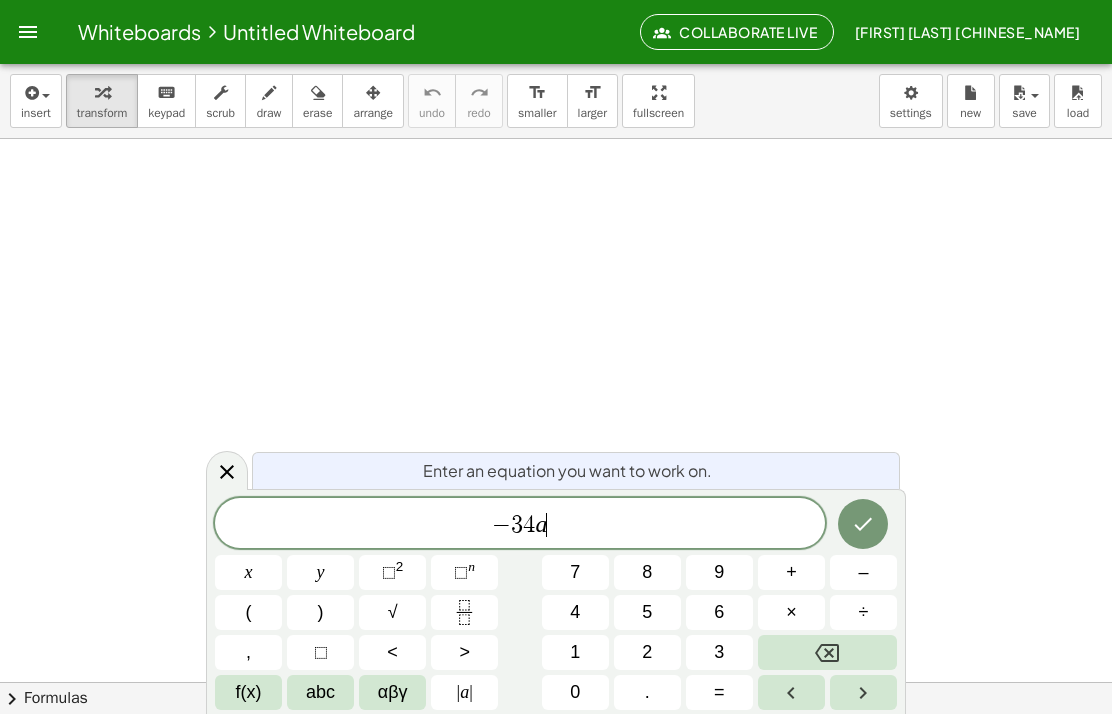 click on "⬚" at bounding box center [461, 572] 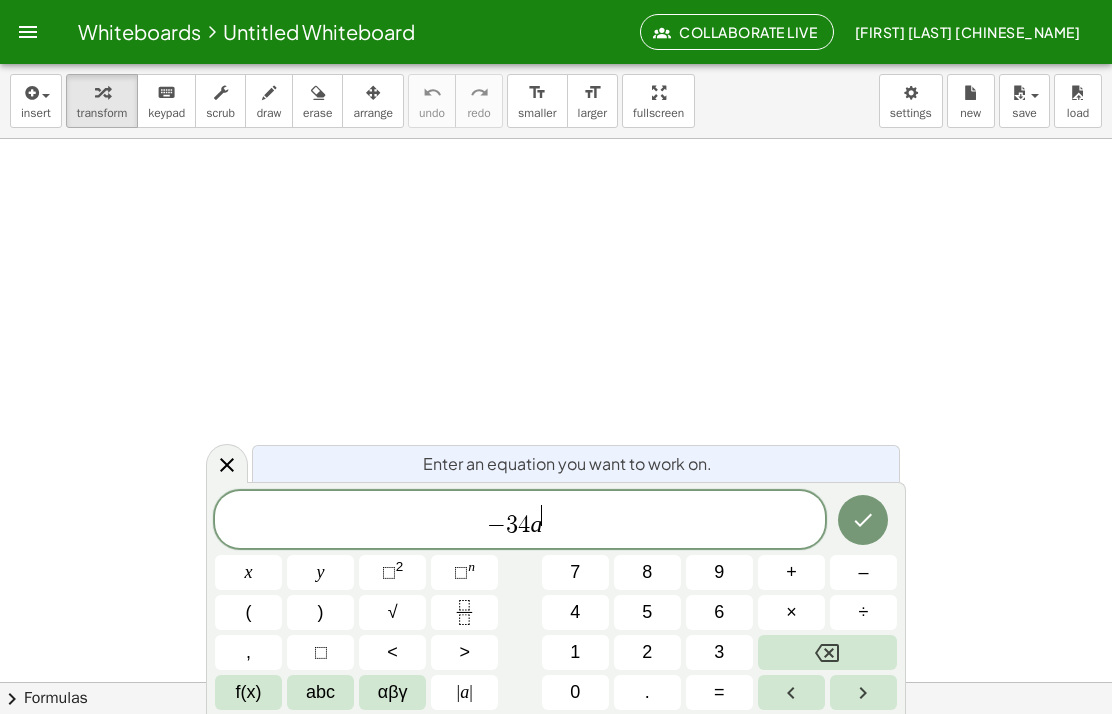 click on "4" at bounding box center (575, 612) 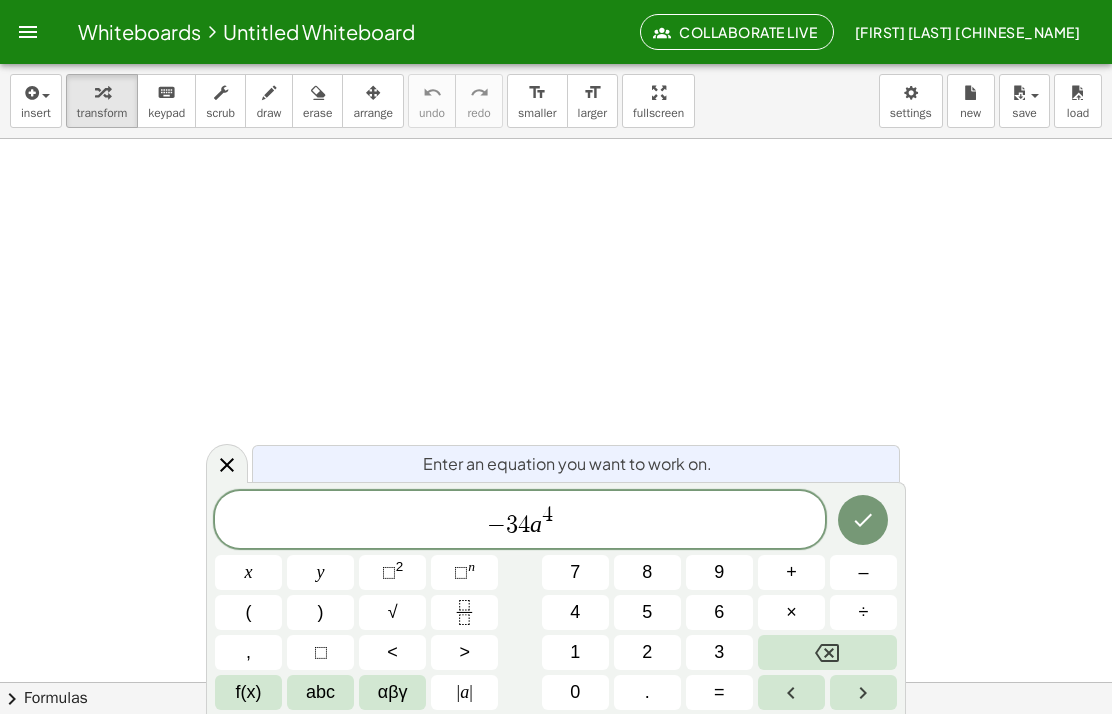 click 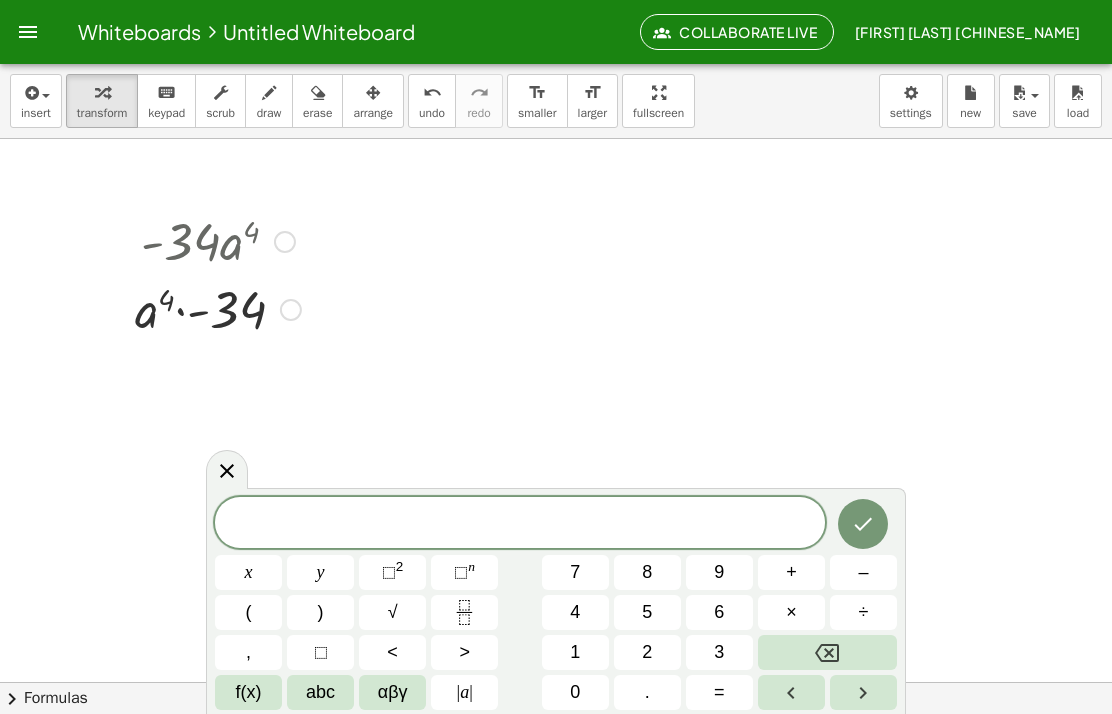 click at bounding box center [227, 469] 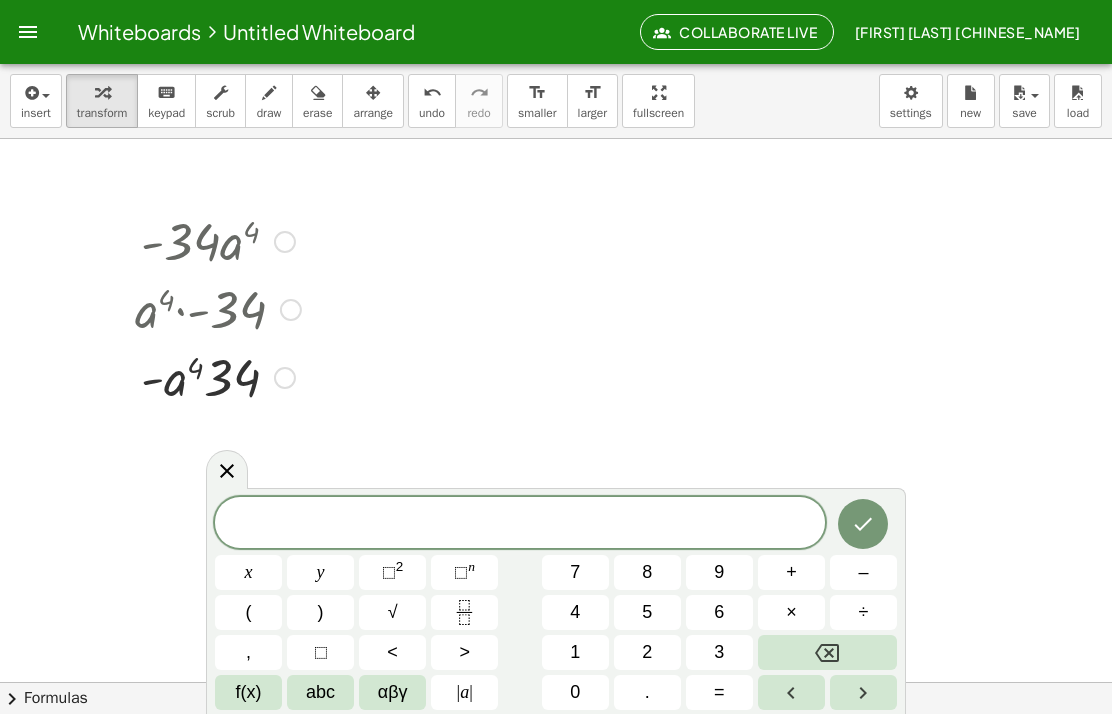 click at bounding box center [227, 469] 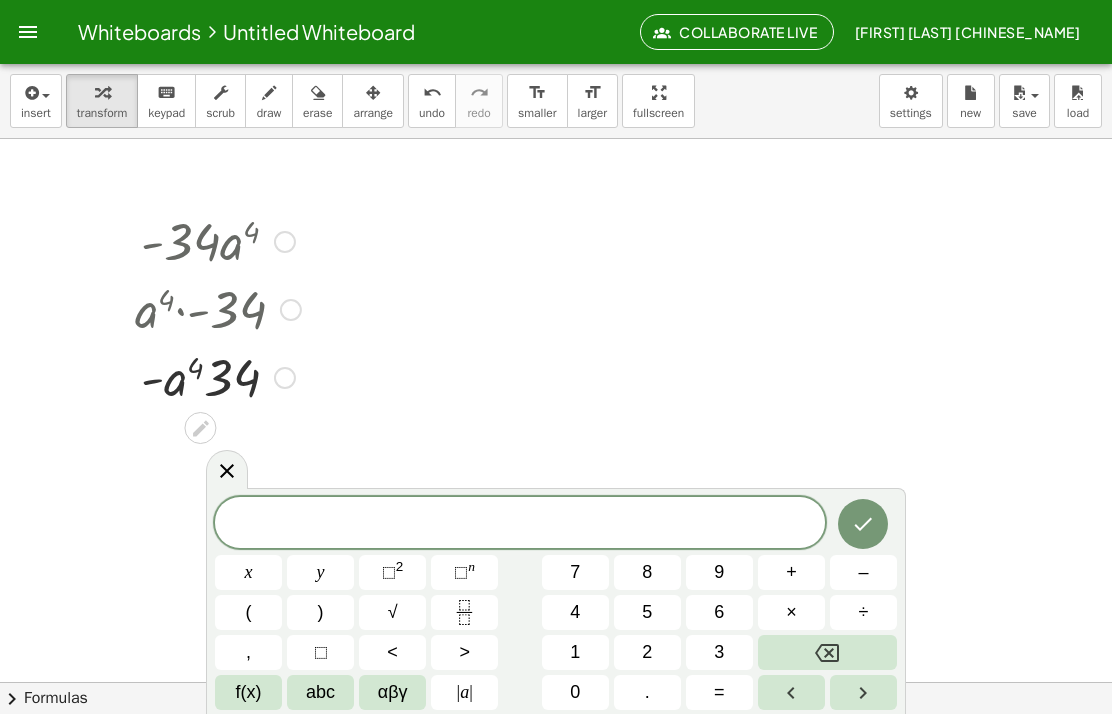 click 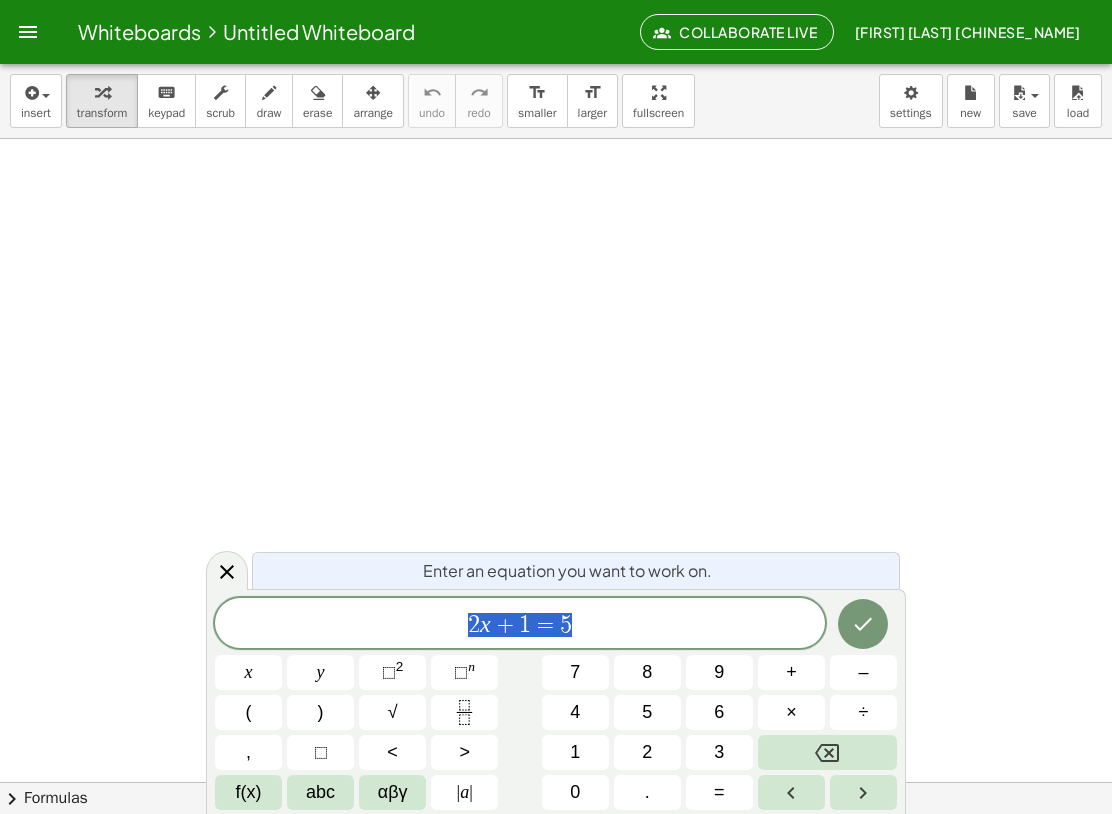 scroll, scrollTop: 0, scrollLeft: 0, axis: both 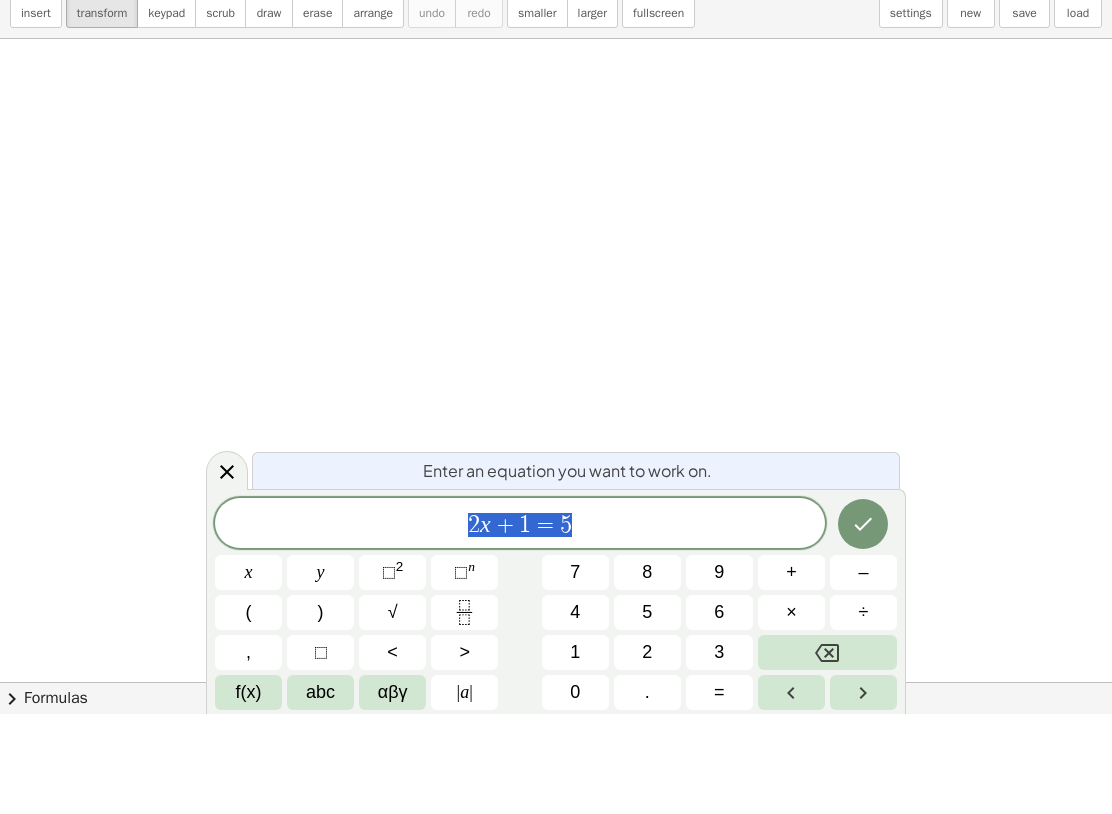 click on "–" at bounding box center [863, 672] 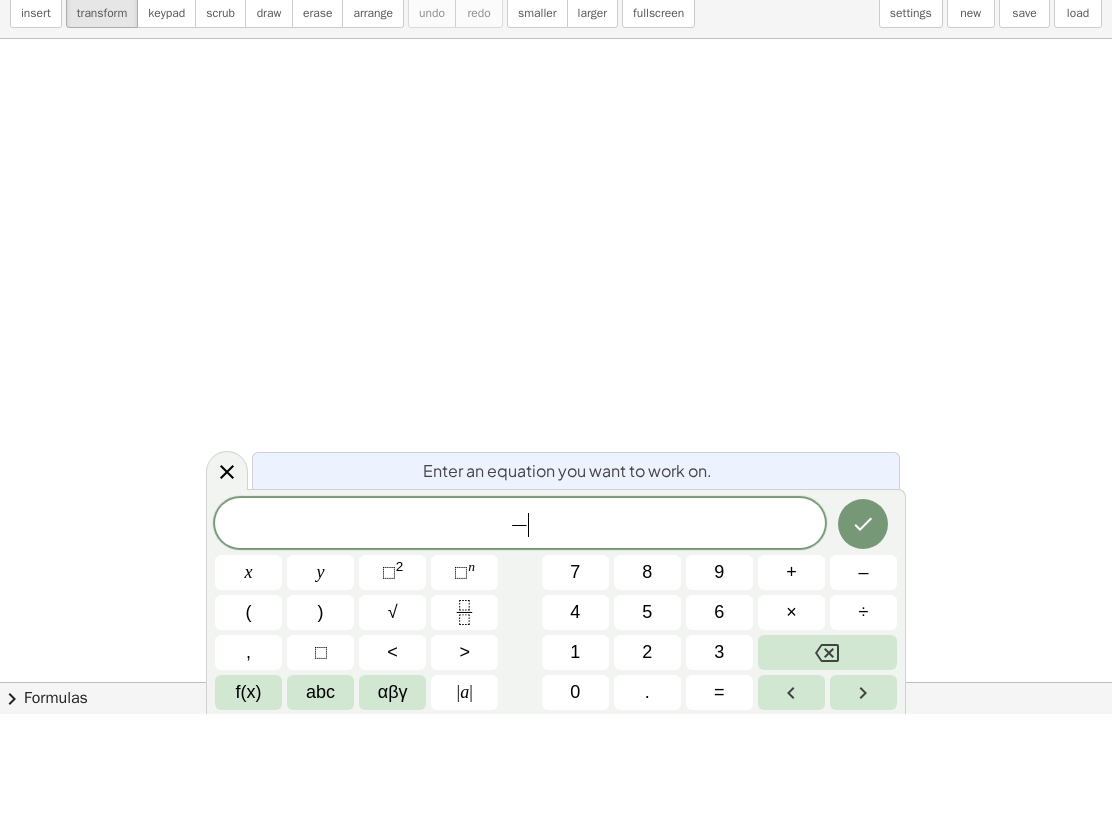 click on "3" at bounding box center [719, 752] 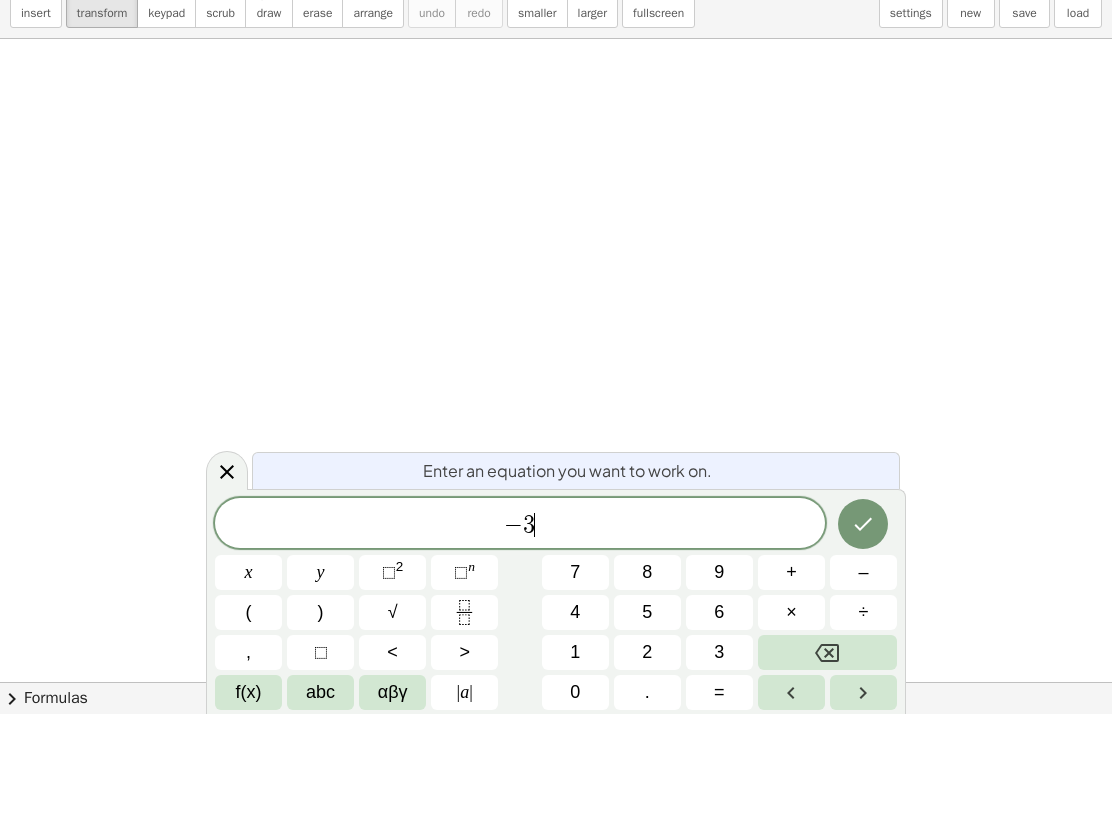 click on "4" at bounding box center (575, 712) 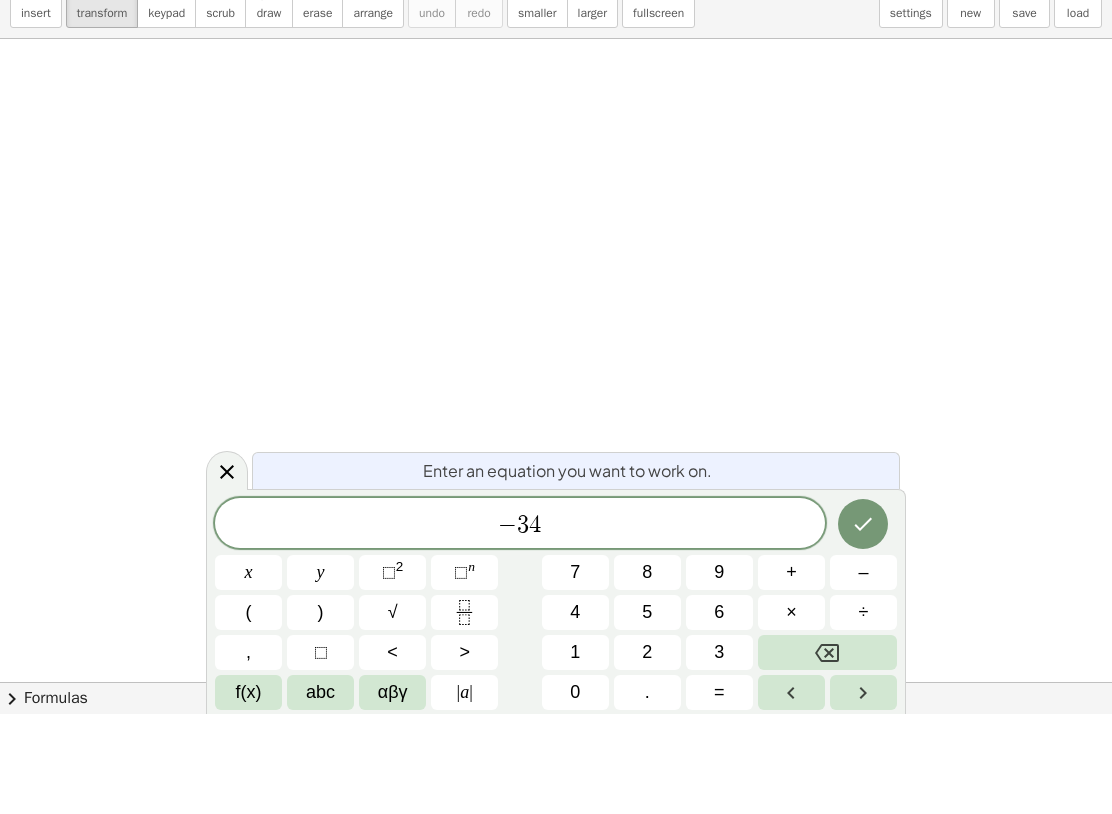 click on "abc" at bounding box center [320, 792] 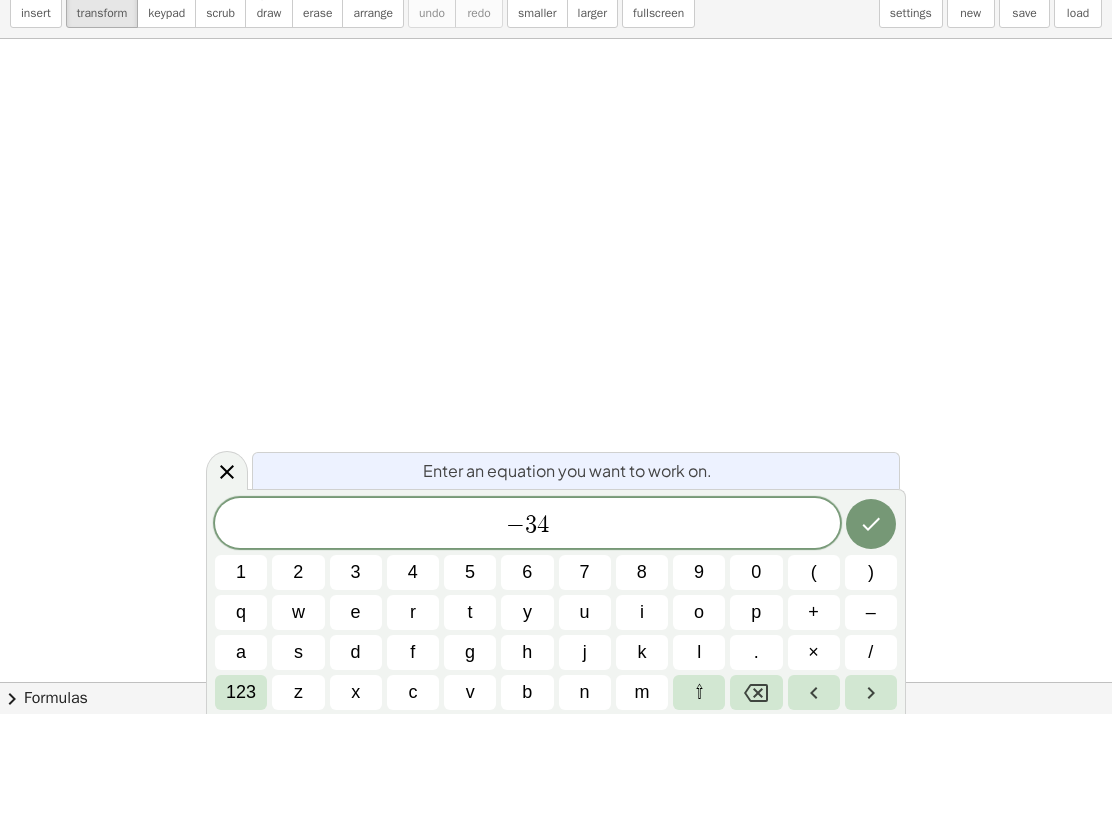 click on "a" at bounding box center (241, 752) 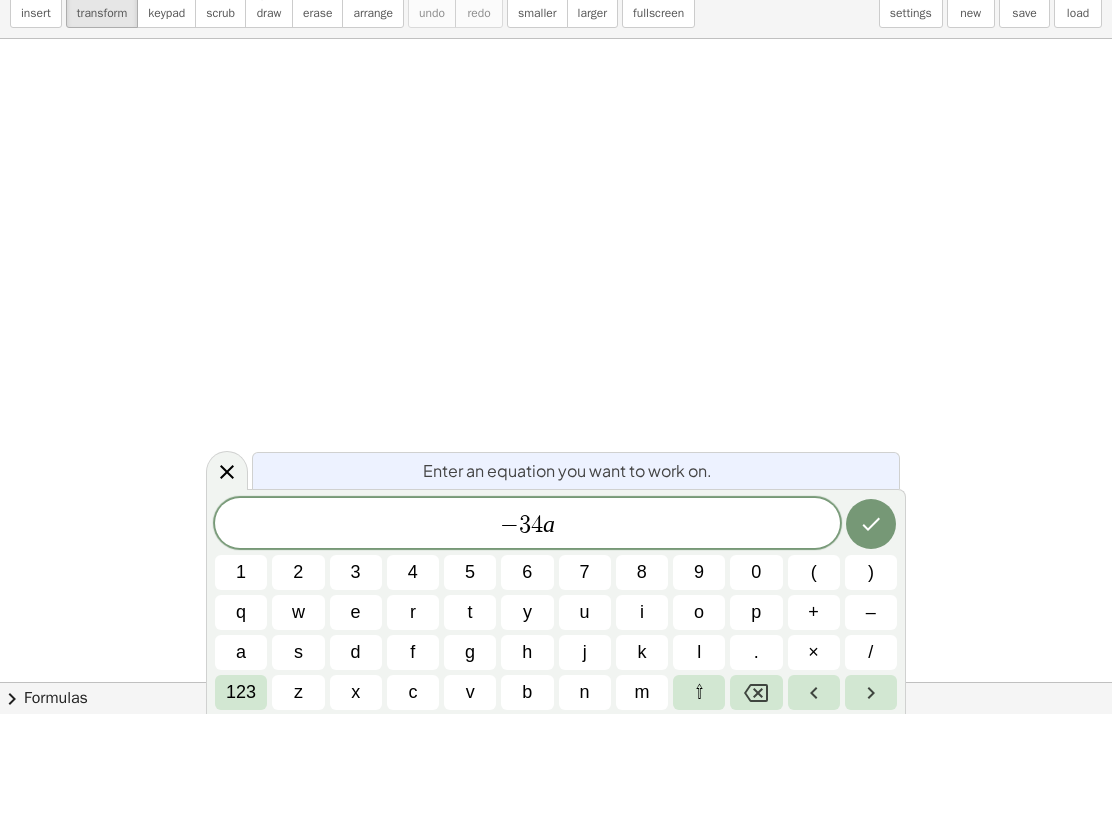 click on "123" at bounding box center [241, 792] 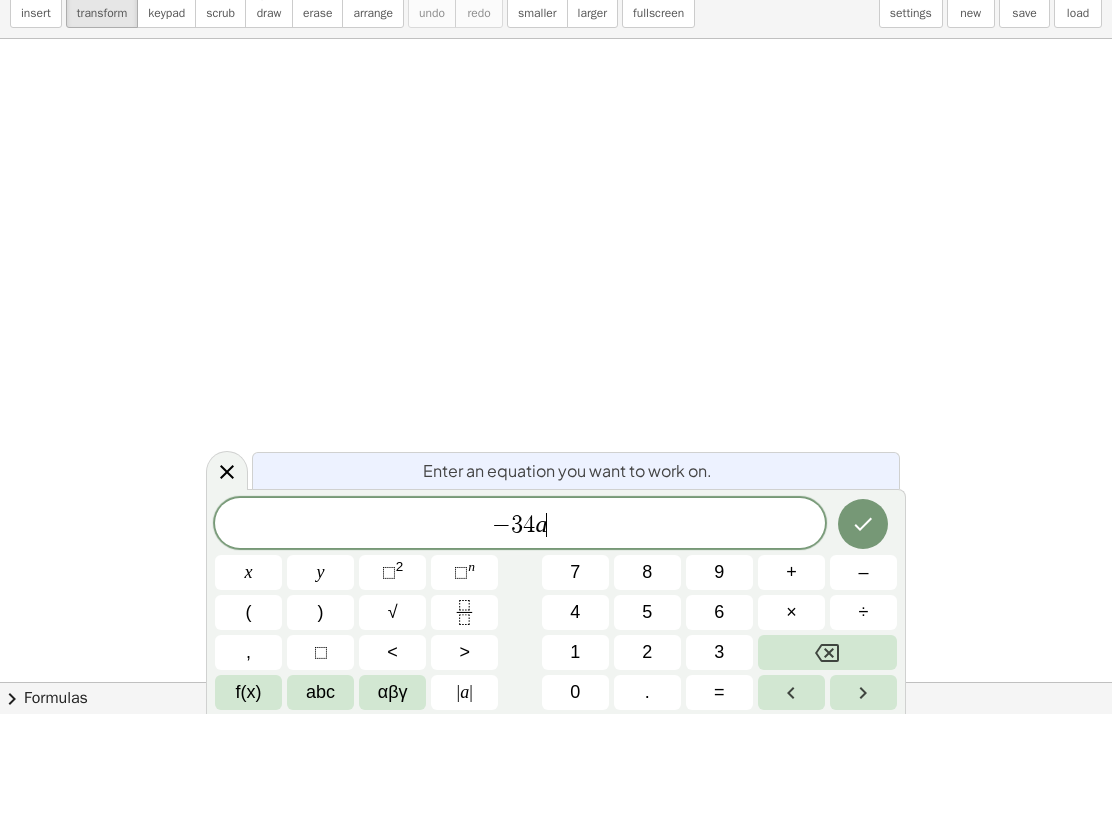 click on "n" at bounding box center [471, 666] 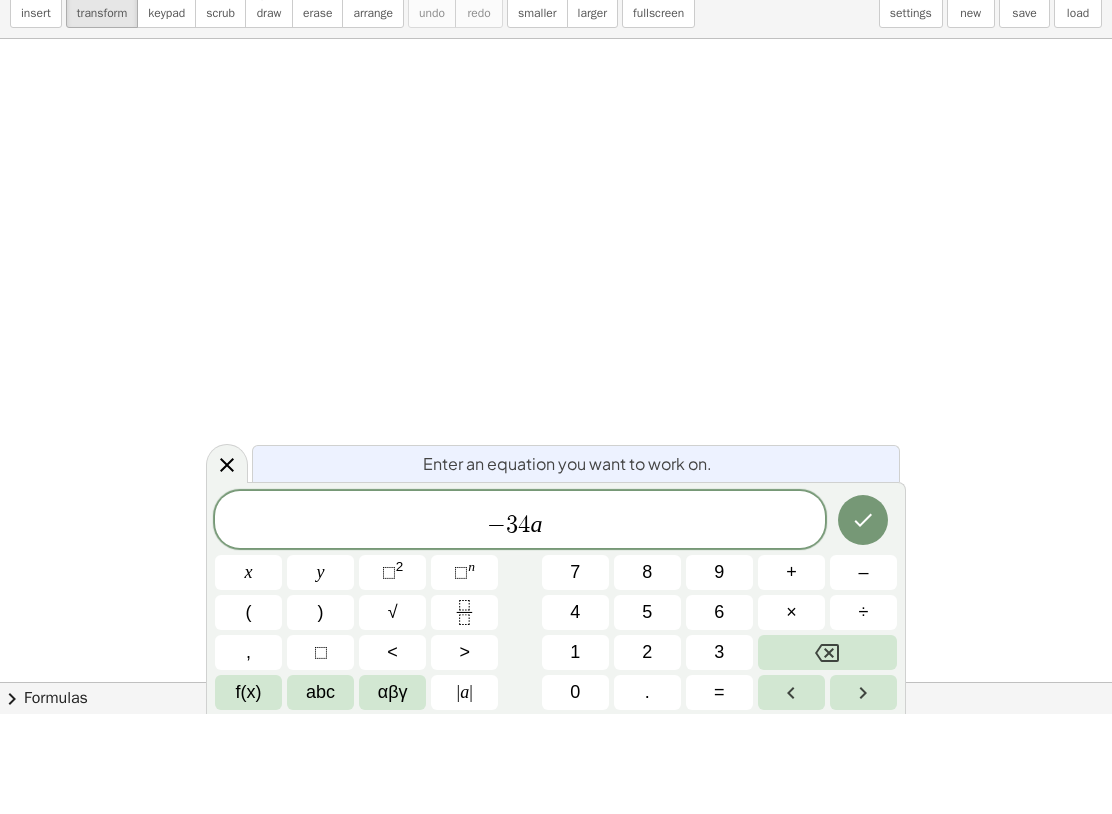 click on "4" at bounding box center [575, 712] 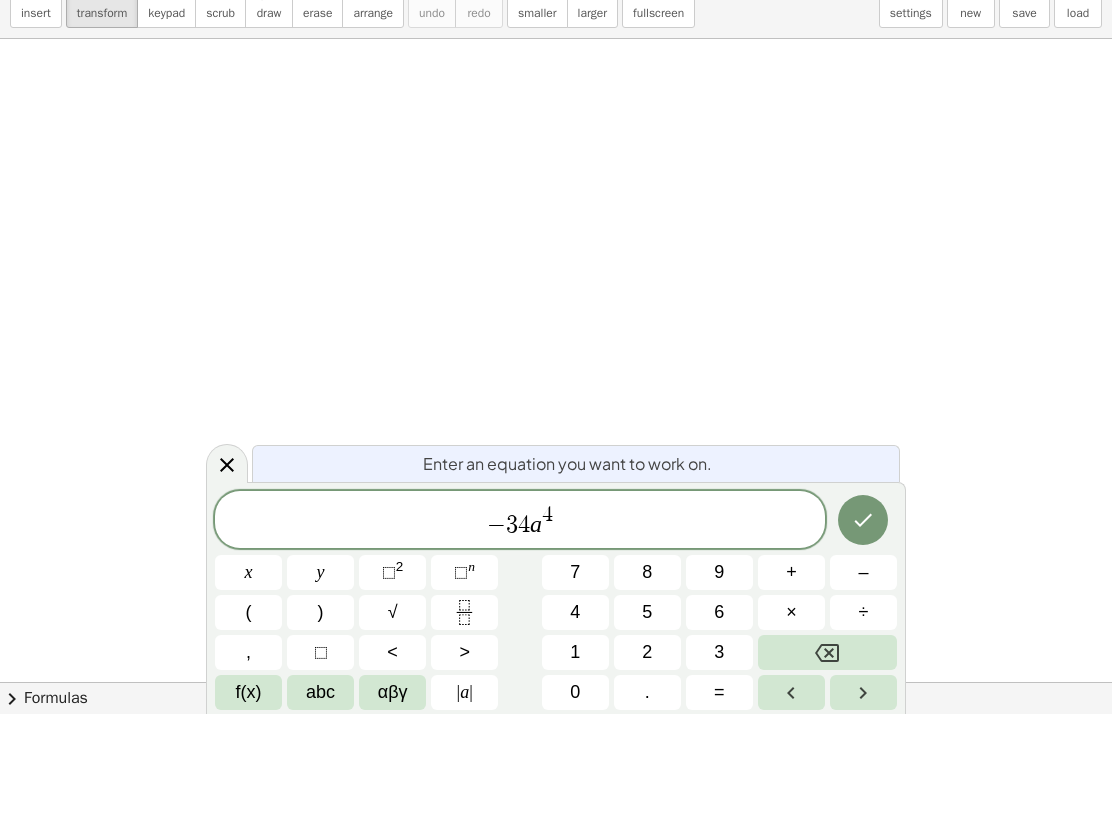 click on "− 3 4 a 4 ​" at bounding box center (520, 621) 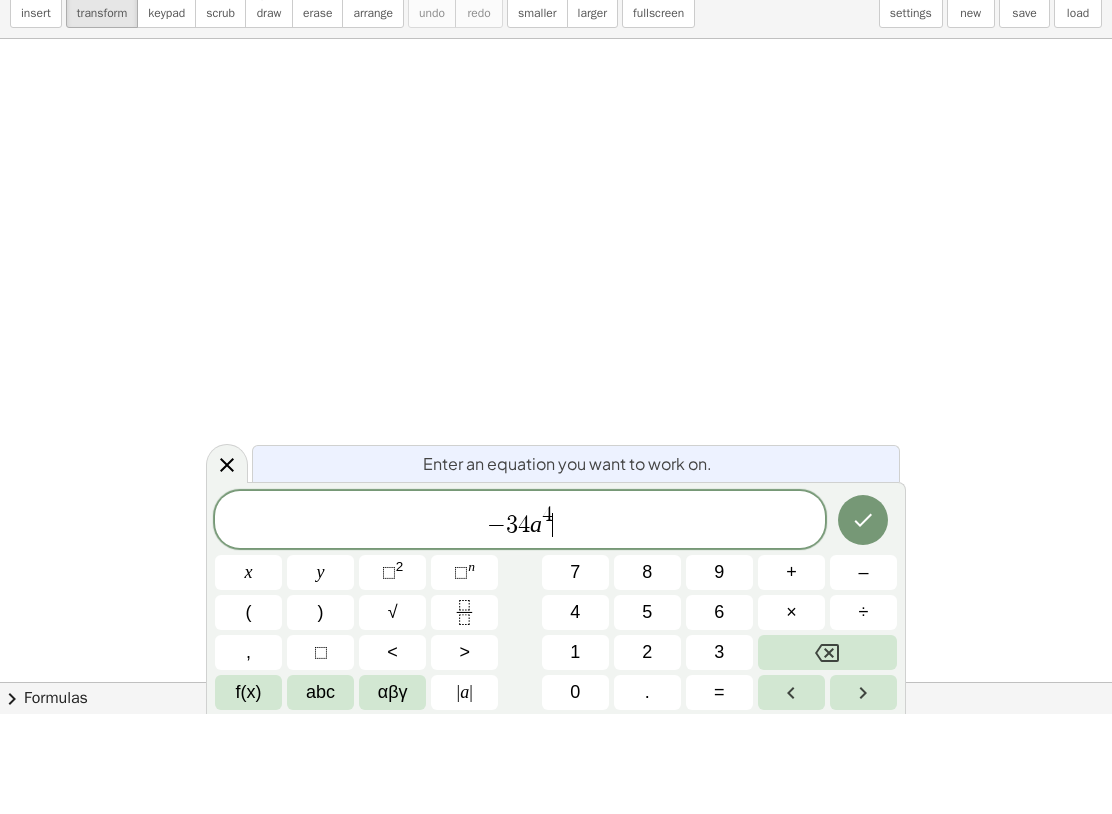 click on "− 3 4 a 4 ​" at bounding box center [520, 621] 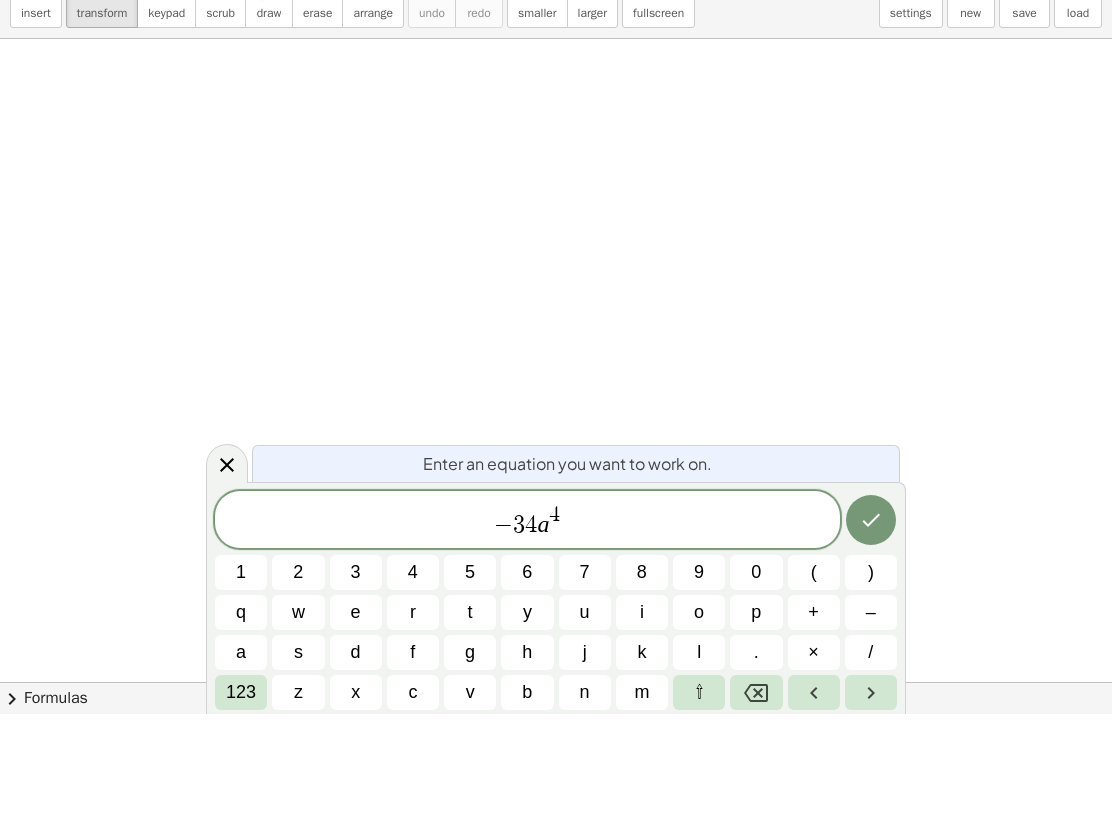 click on "b" at bounding box center (527, 792) 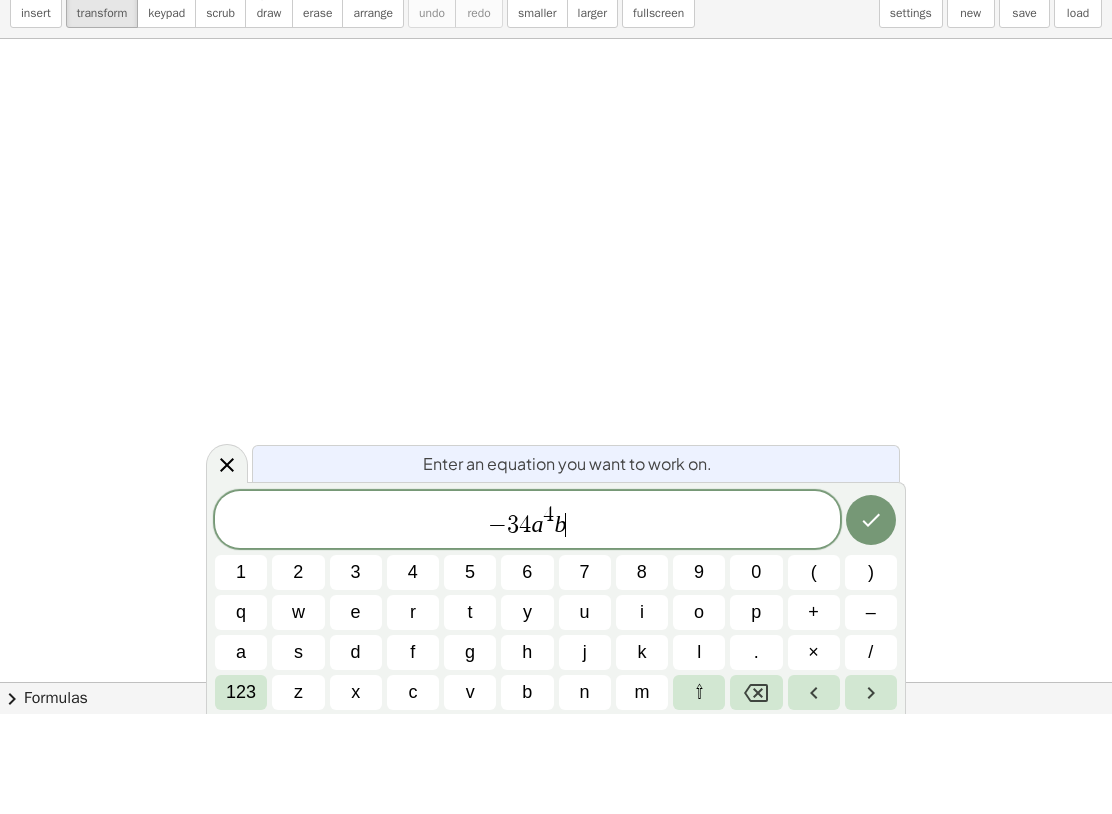 click on "123" at bounding box center (241, 792) 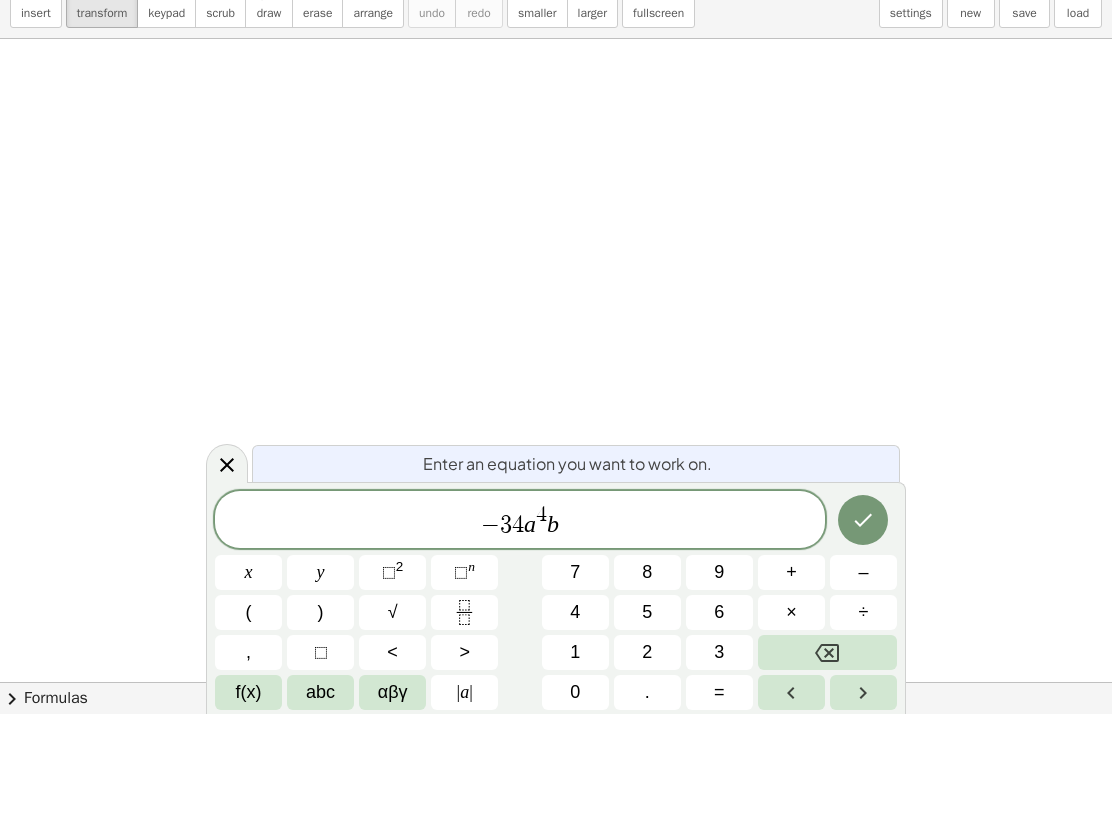 click on "x" at bounding box center (249, 672) 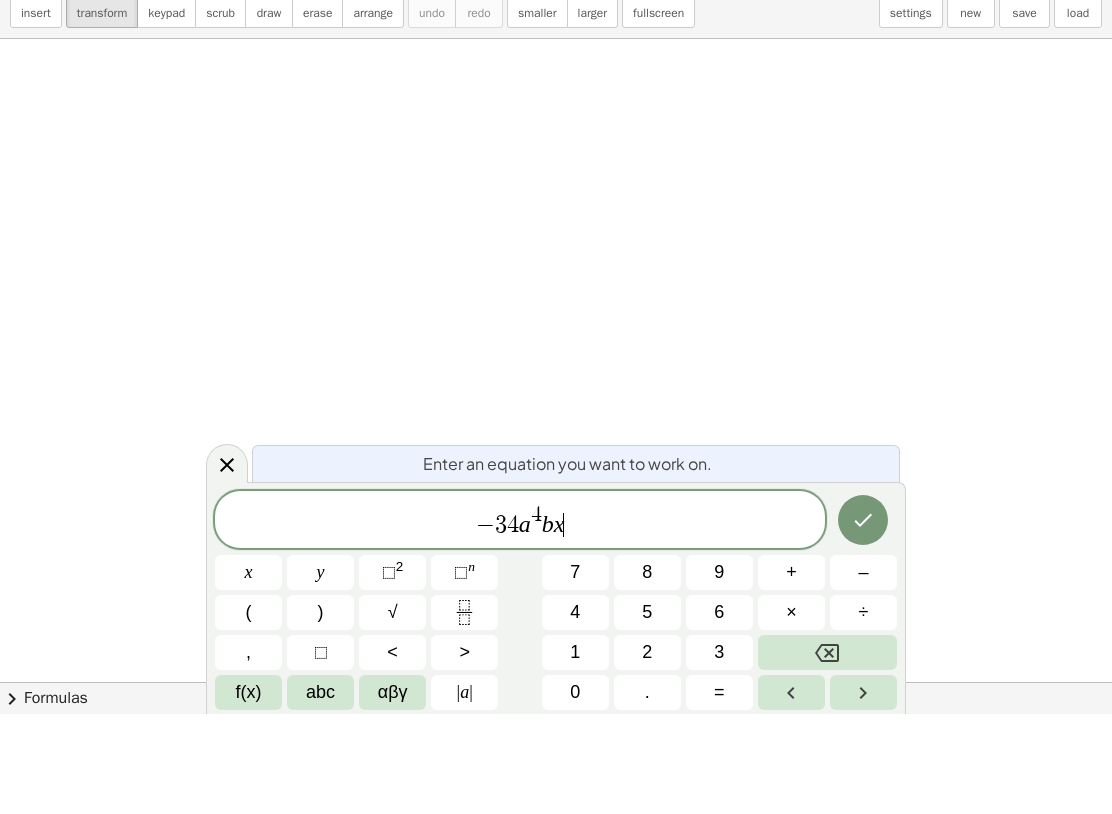 click on "2" at bounding box center (400, 666) 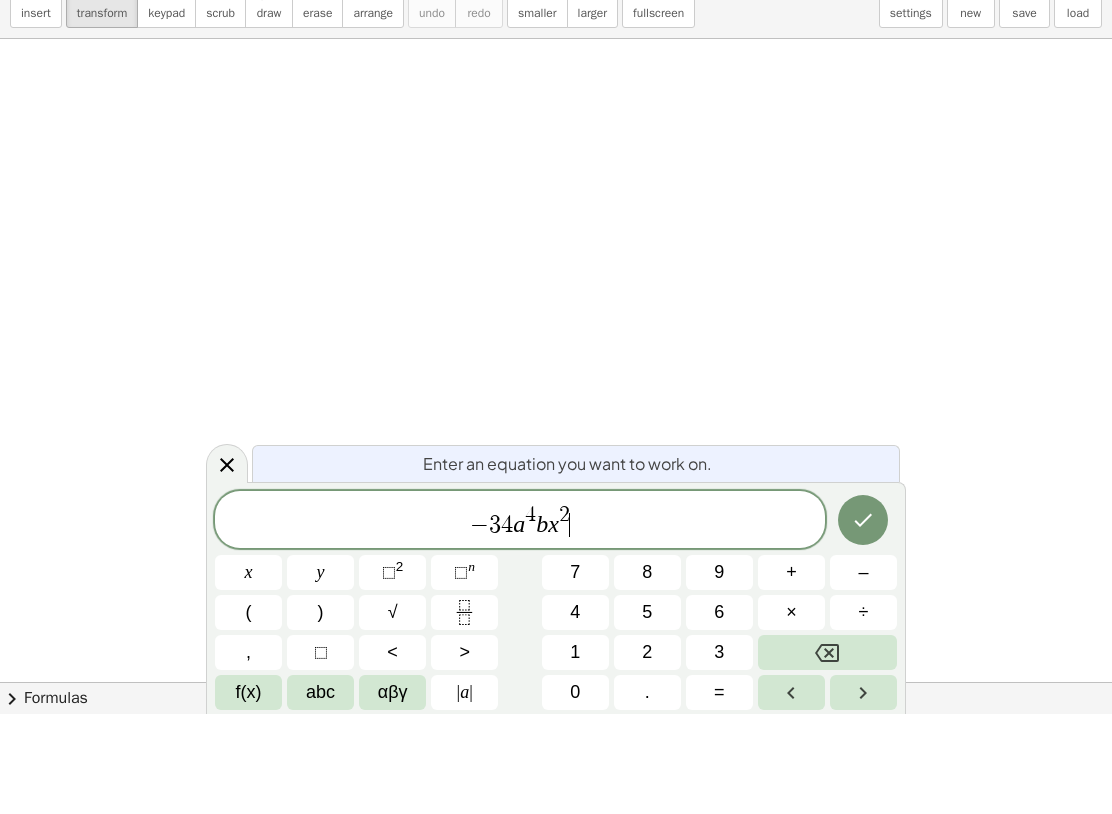 click on "–" at bounding box center [863, 672] 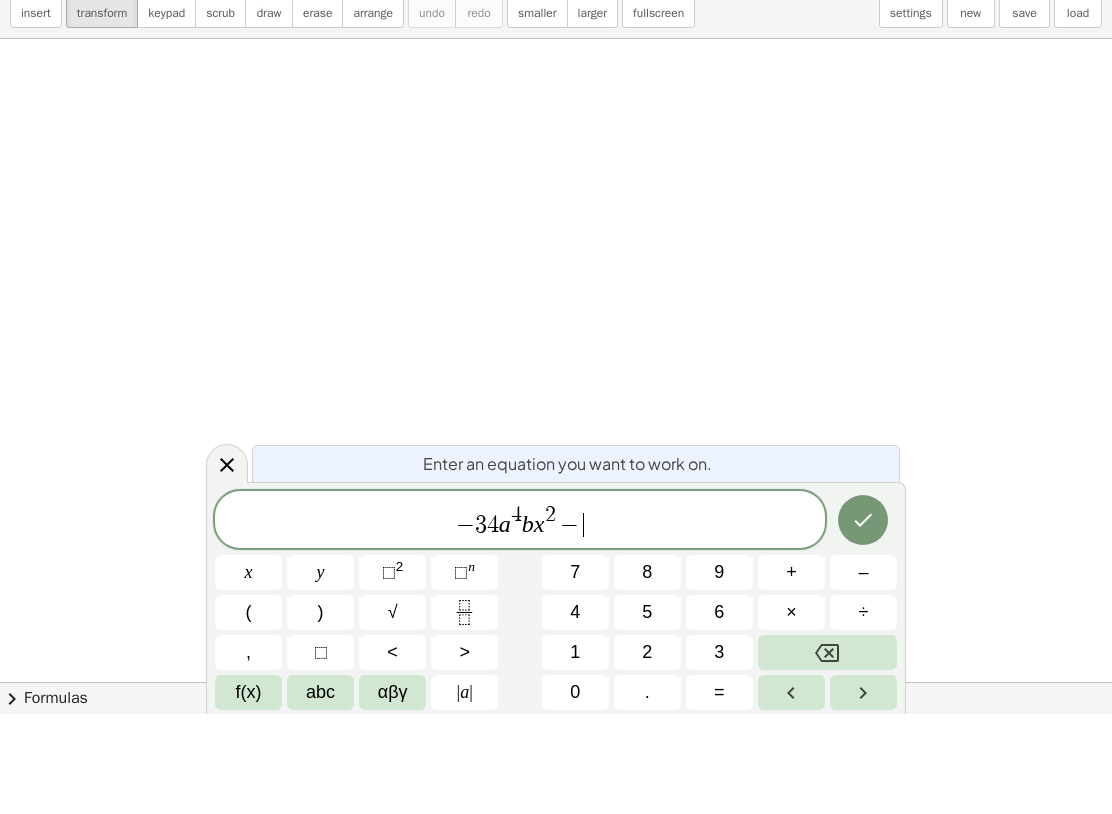 click on "8" at bounding box center (647, 672) 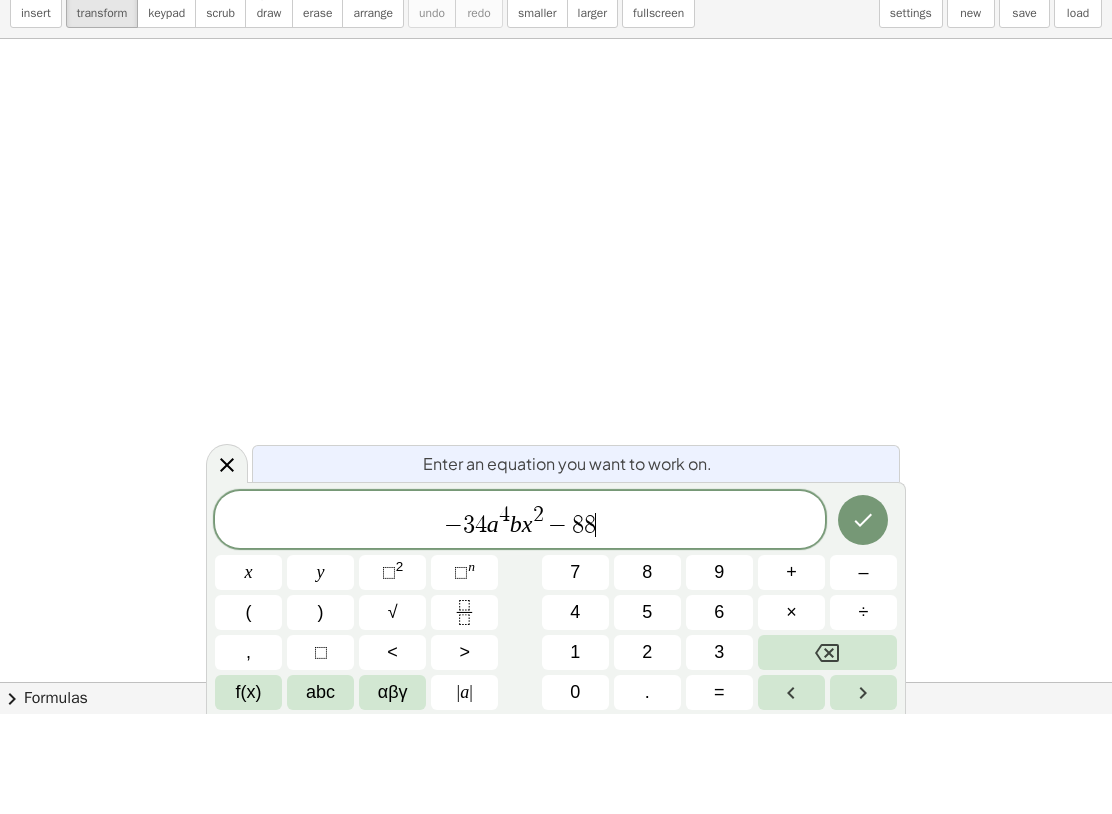 click at bounding box center [827, 752] 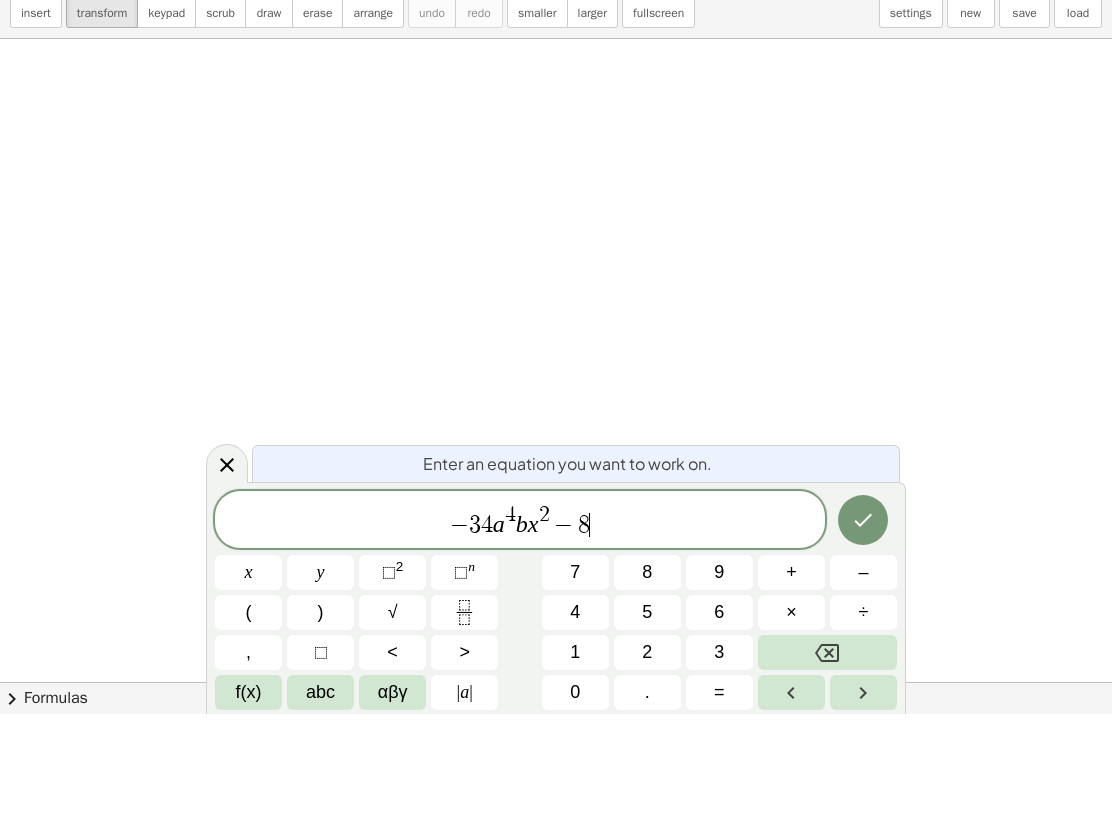 click on "5" at bounding box center [647, 712] 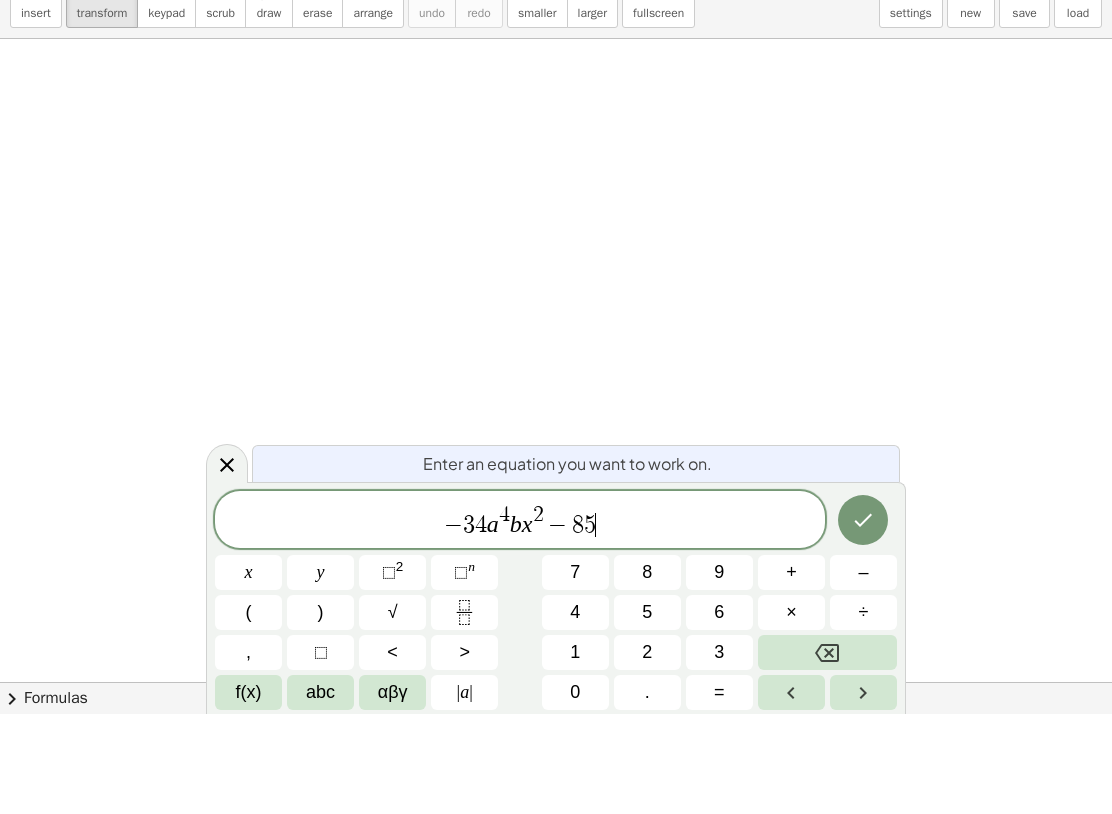 click on "abc" at bounding box center [320, 792] 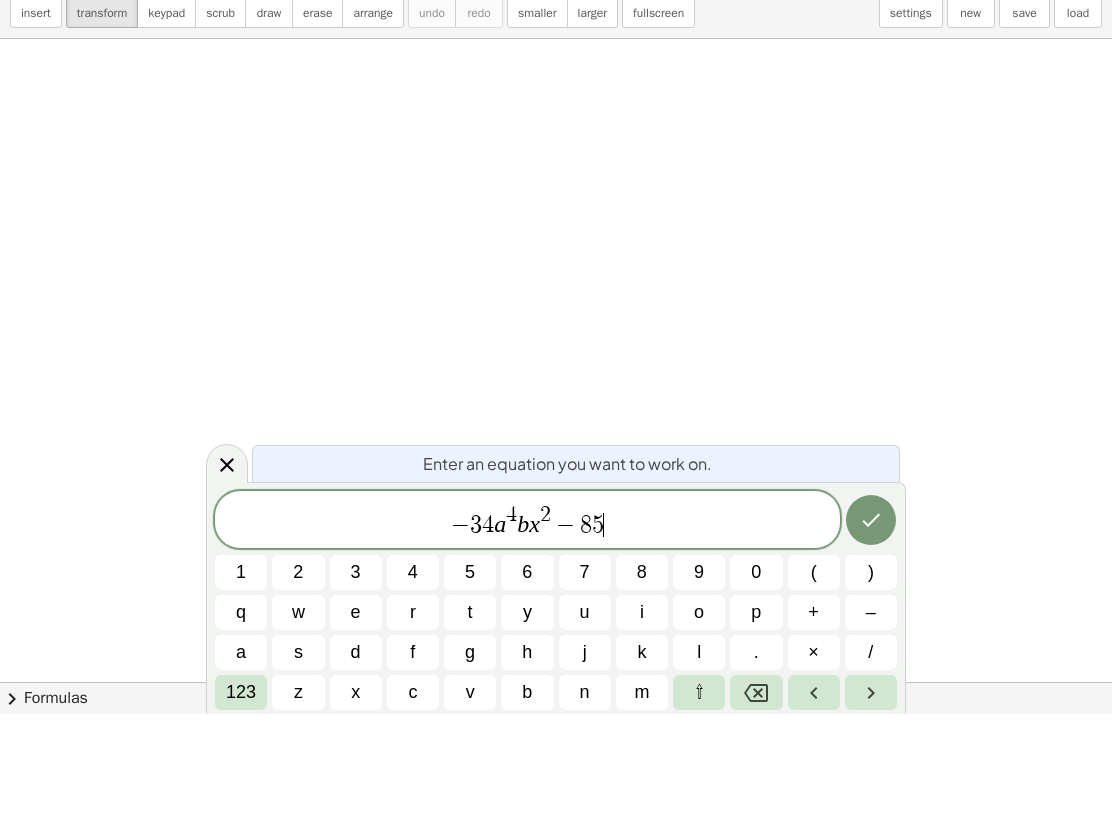 click on "a" at bounding box center [241, 752] 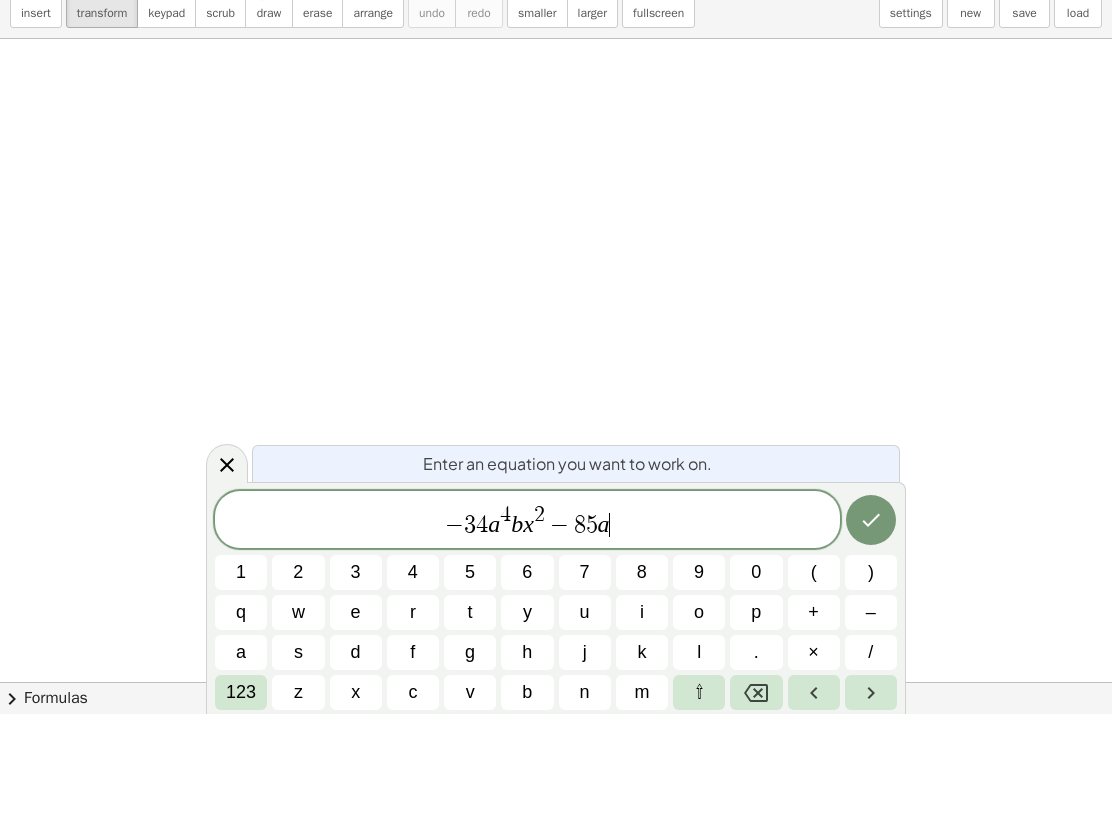 click on "123" at bounding box center [241, 792] 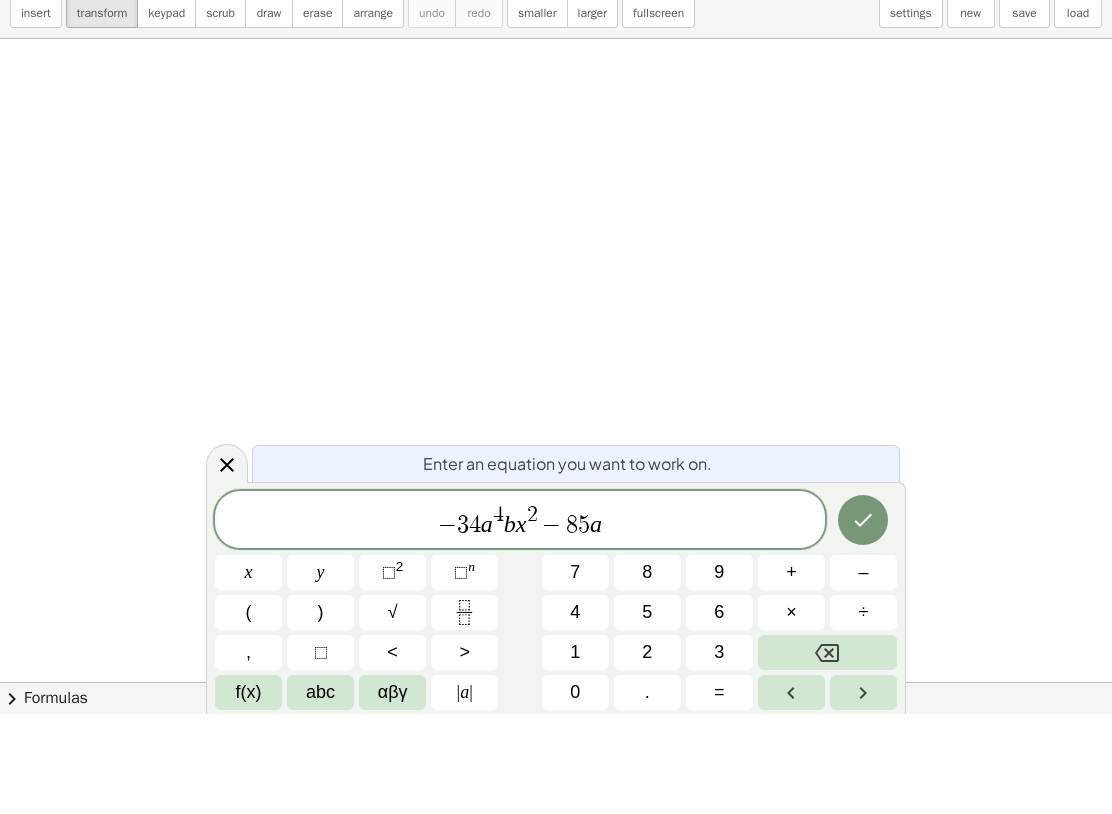 click on "⬚" at bounding box center (461, 672) 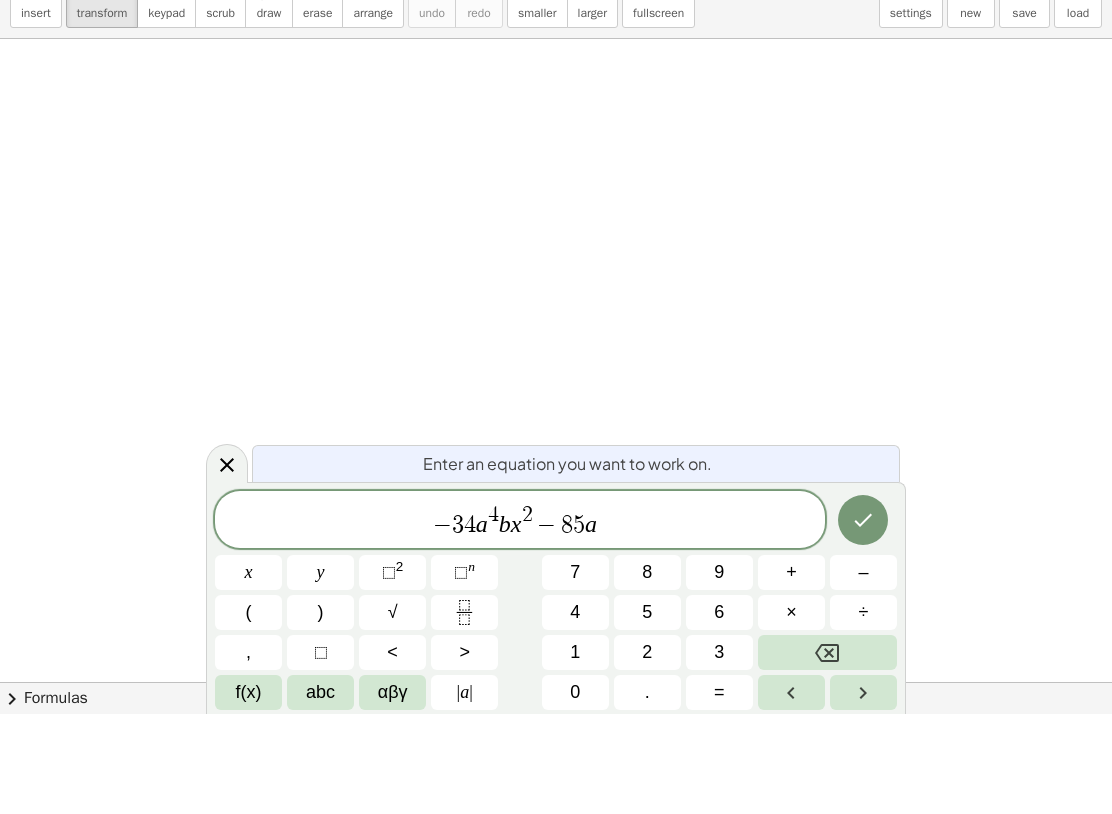 click on "3" at bounding box center (719, 752) 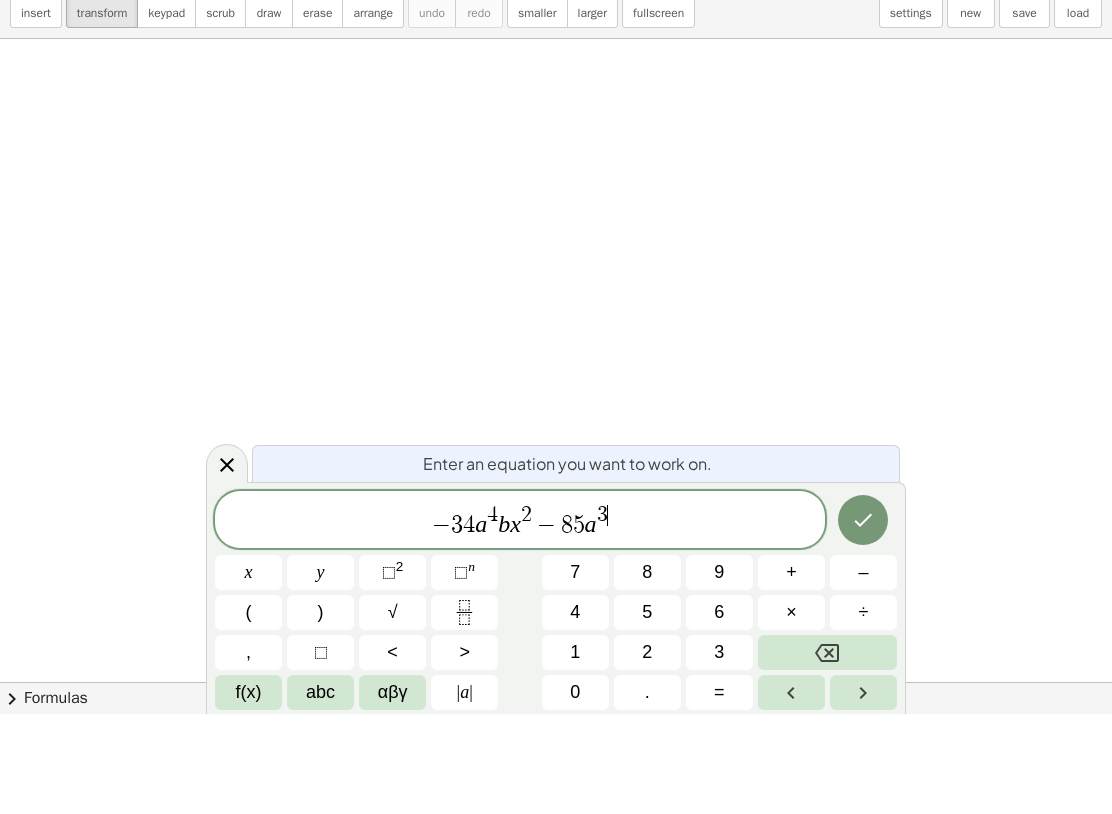 click on "− 3 4 a 4 b x 2 − 8 5 a 3 ​" at bounding box center (520, 621) 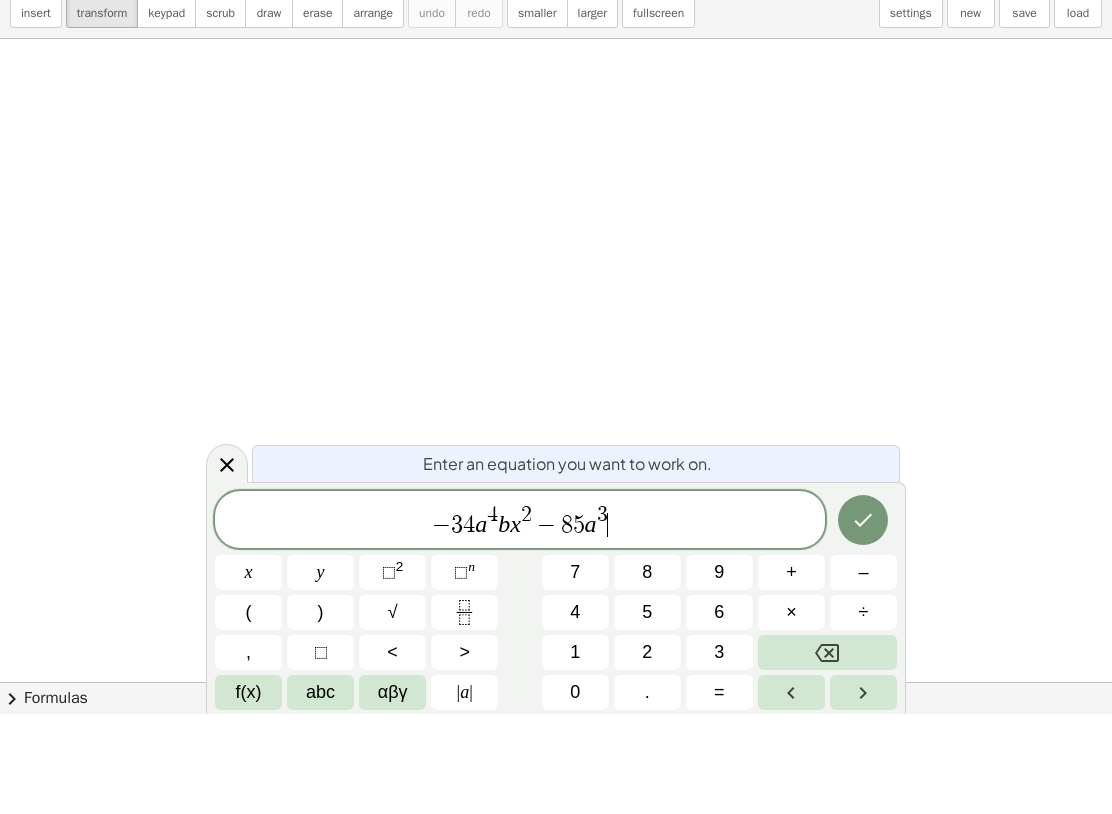 click on "abc" at bounding box center [320, 792] 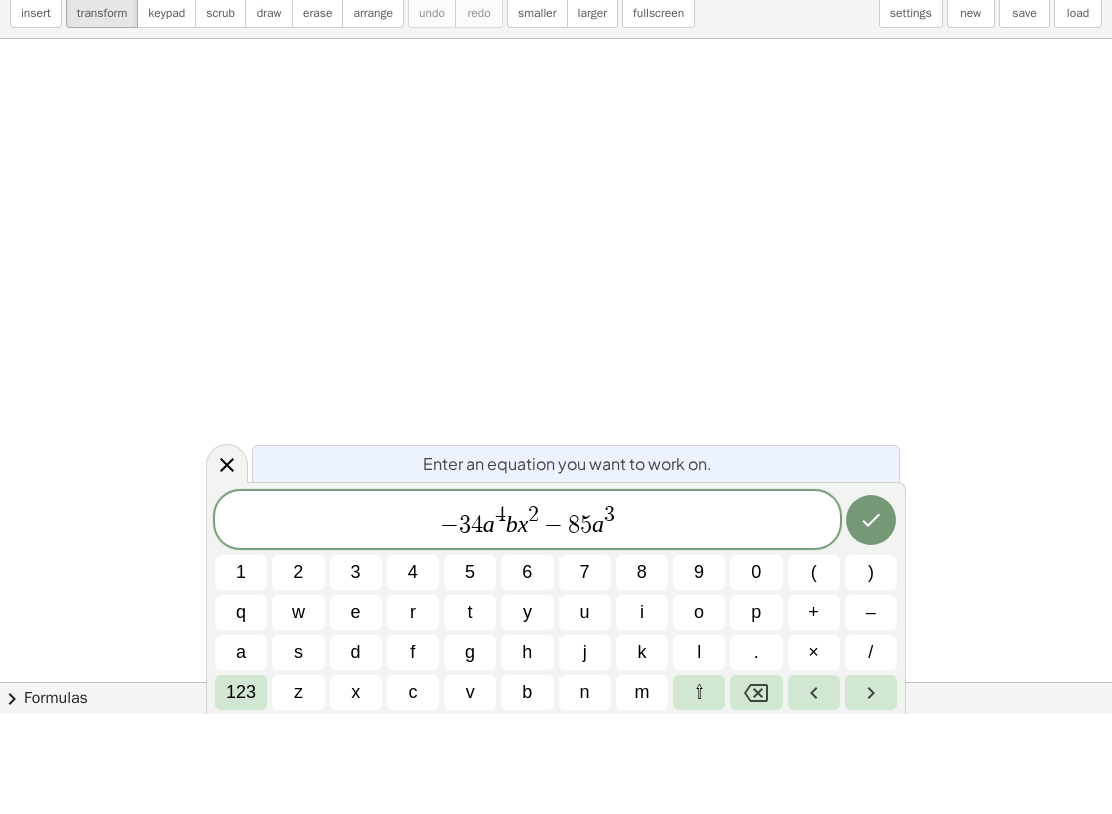 click on "b" at bounding box center [527, 792] 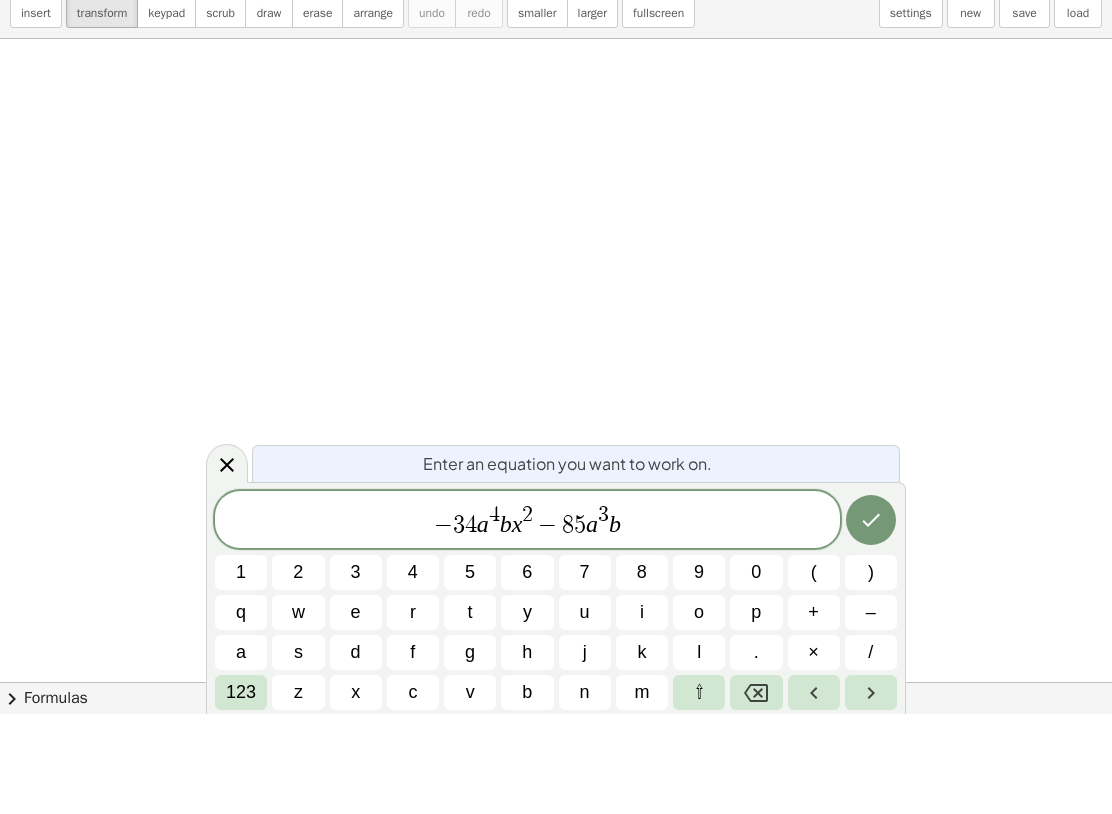click on "123" at bounding box center [241, 792] 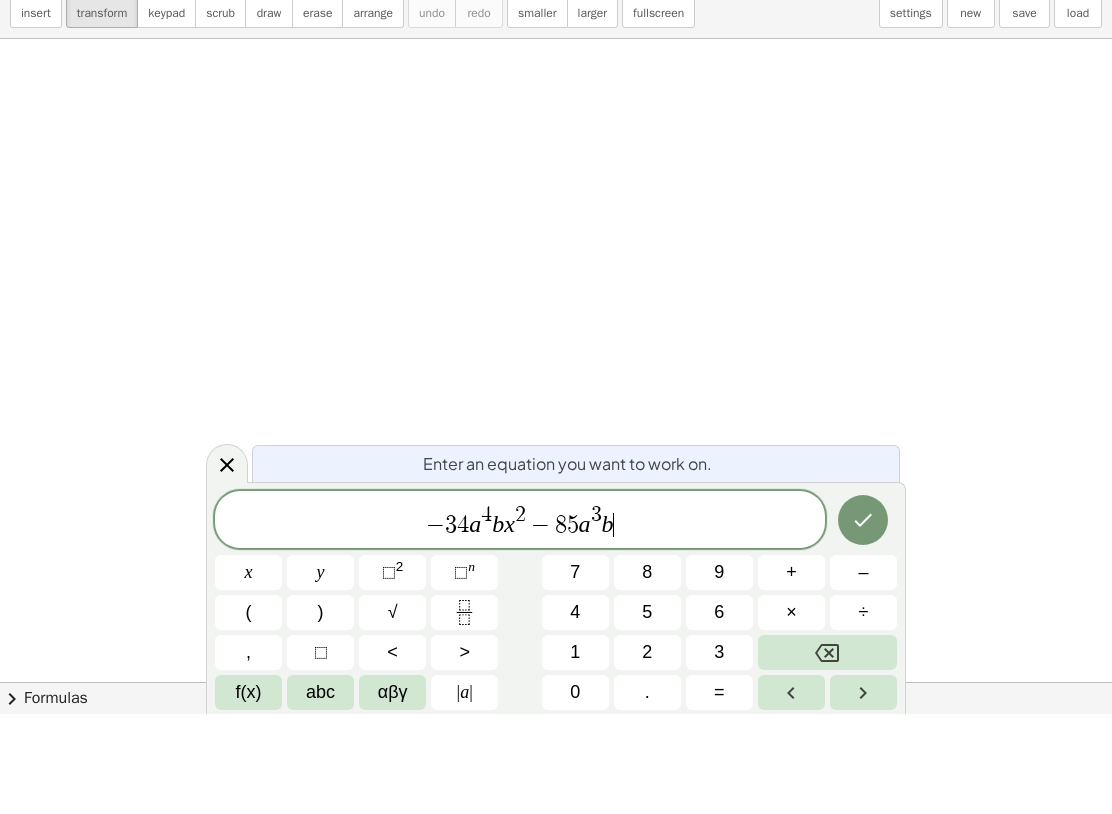 click on "2" at bounding box center (400, 666) 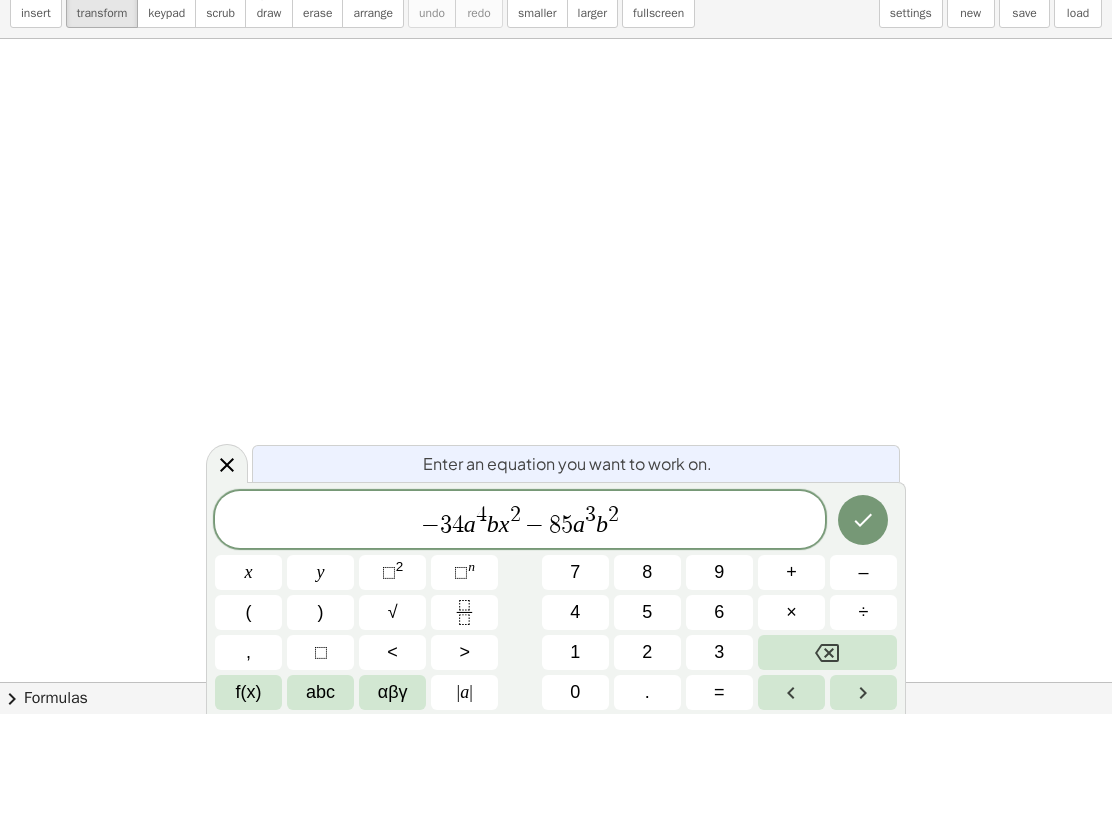 click on "− 3 4 a 4 b x 2 − 8 5 a 3 b 2 ​" at bounding box center [520, 621] 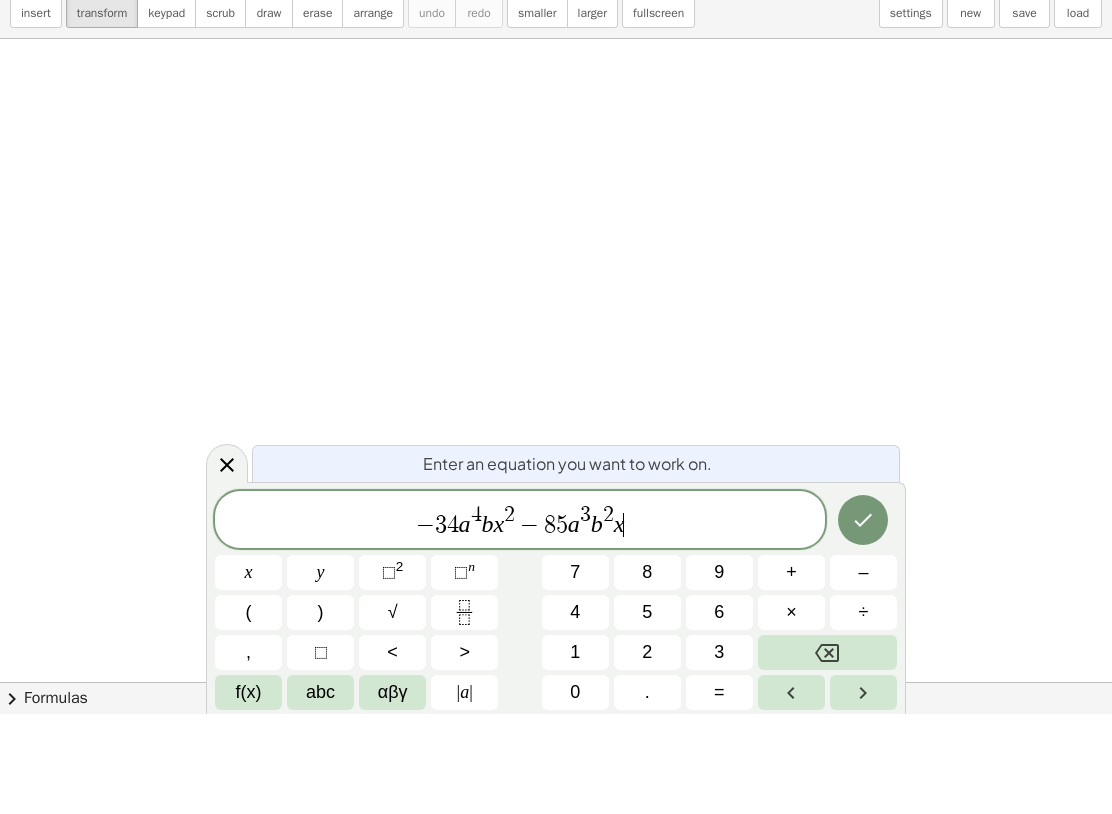 click on "2" at bounding box center (400, 666) 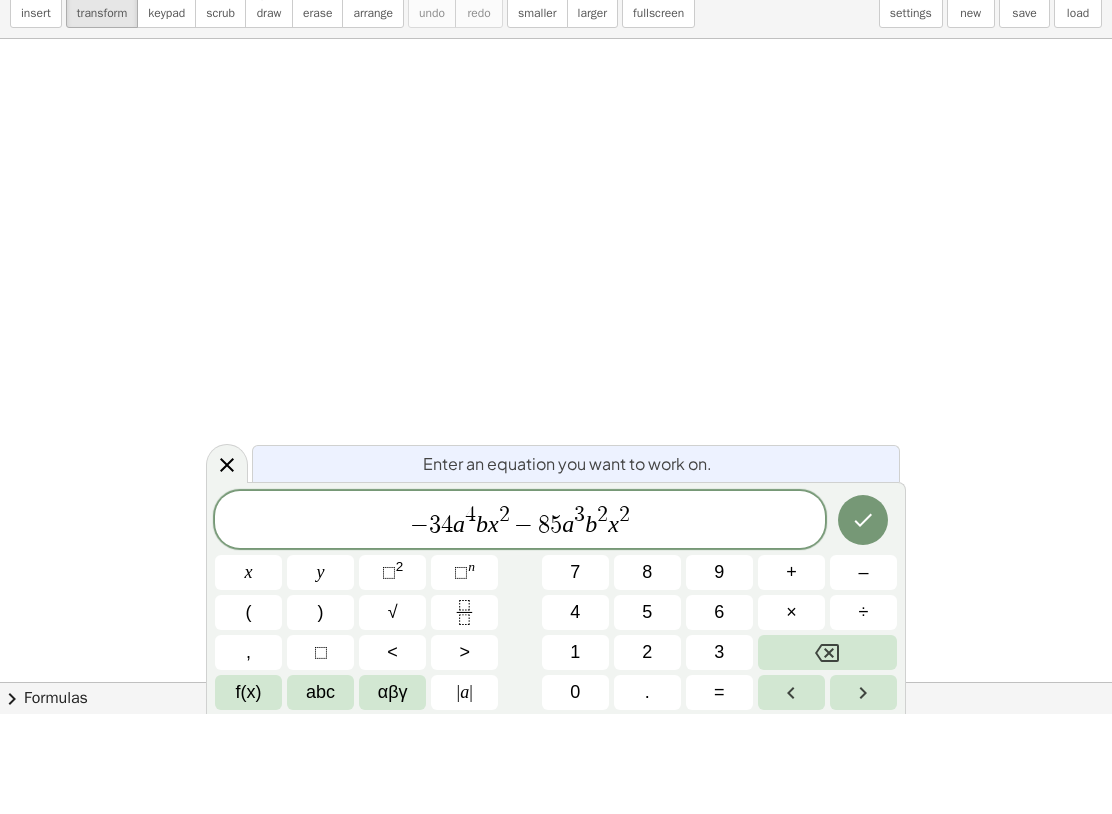click on "–" at bounding box center (863, 672) 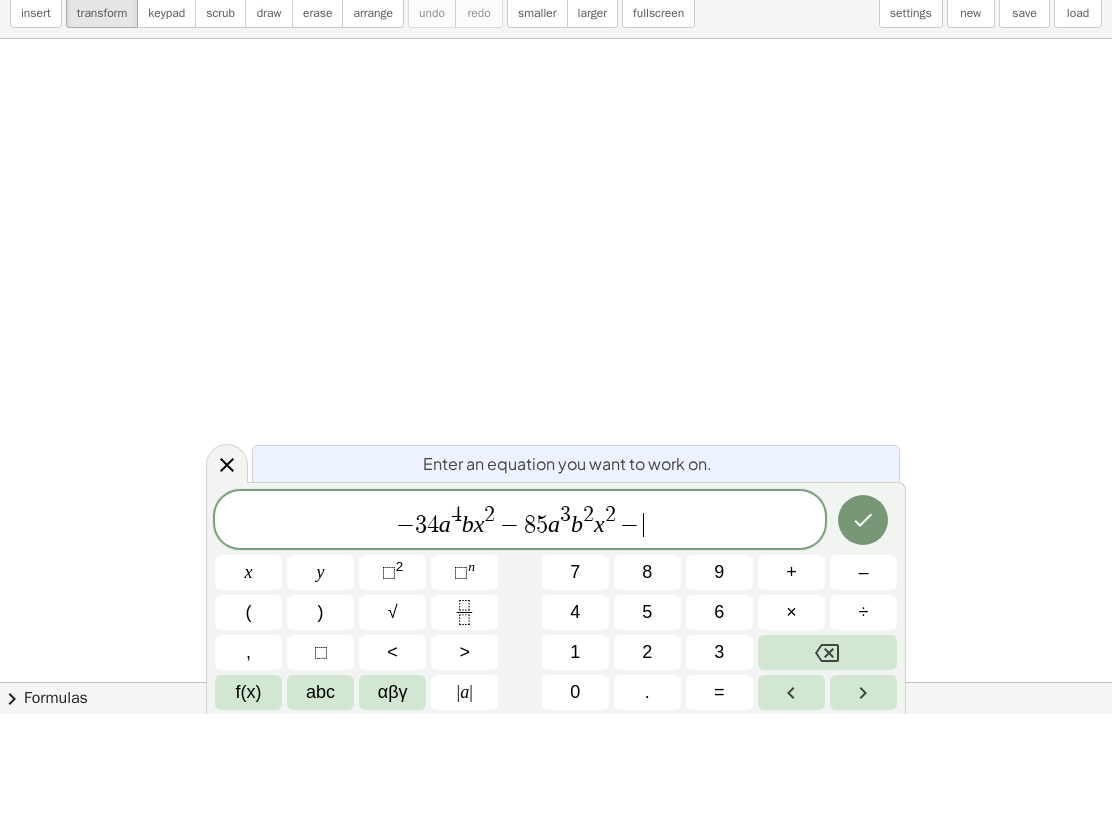 click on "6" at bounding box center [719, 712] 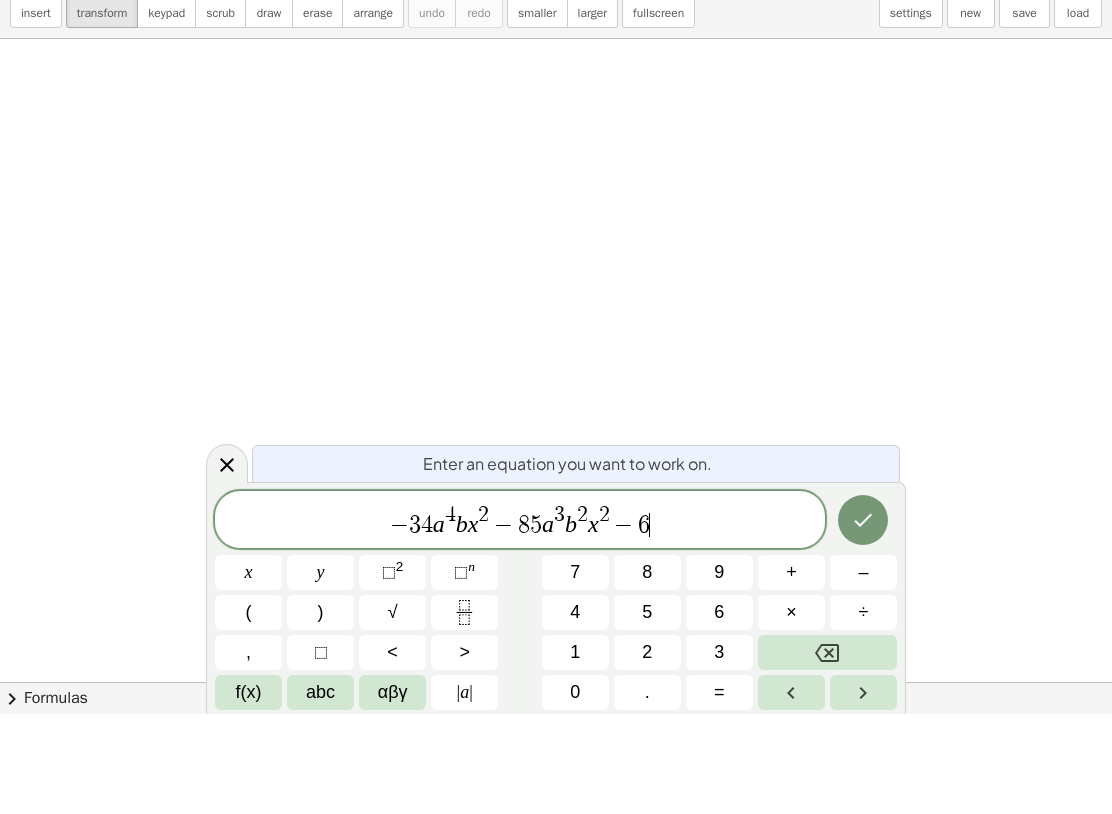 click on "8" at bounding box center (647, 672) 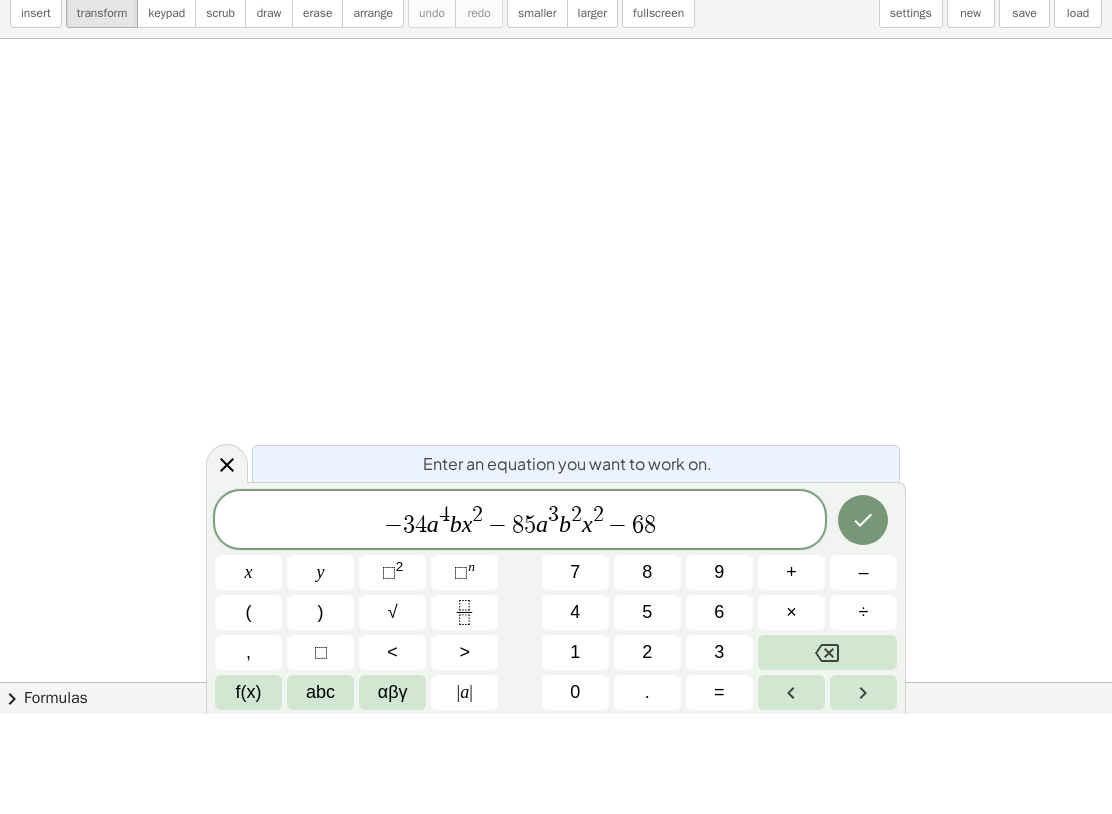 click on "abc" at bounding box center [320, 792] 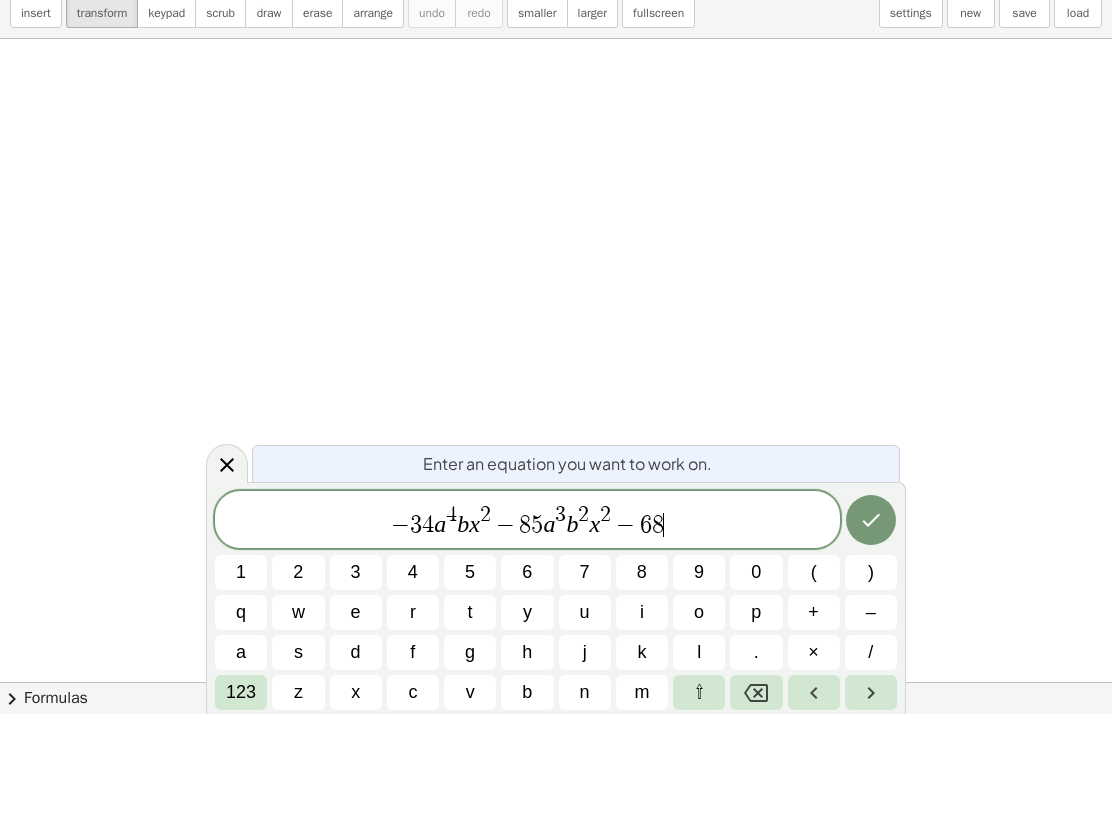 click on "a" at bounding box center [241, 752] 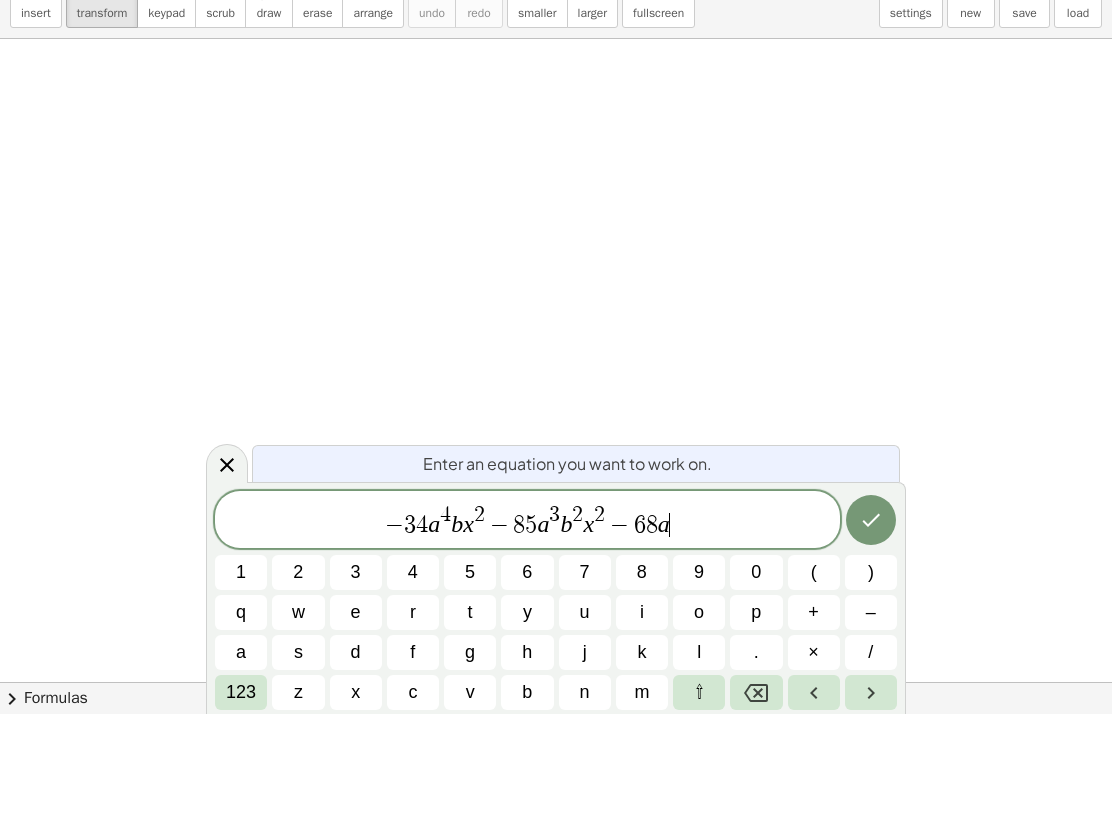 click on "123" at bounding box center [241, 792] 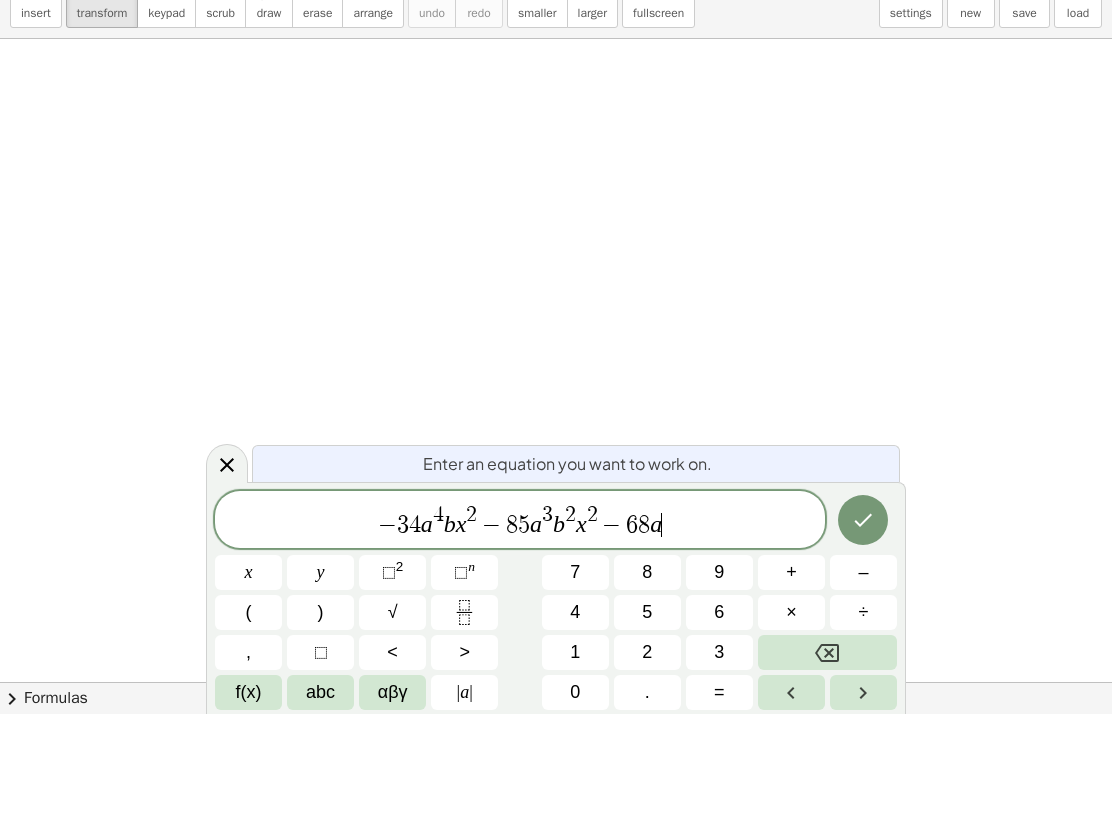 click on "⬚ n" at bounding box center (464, 672) 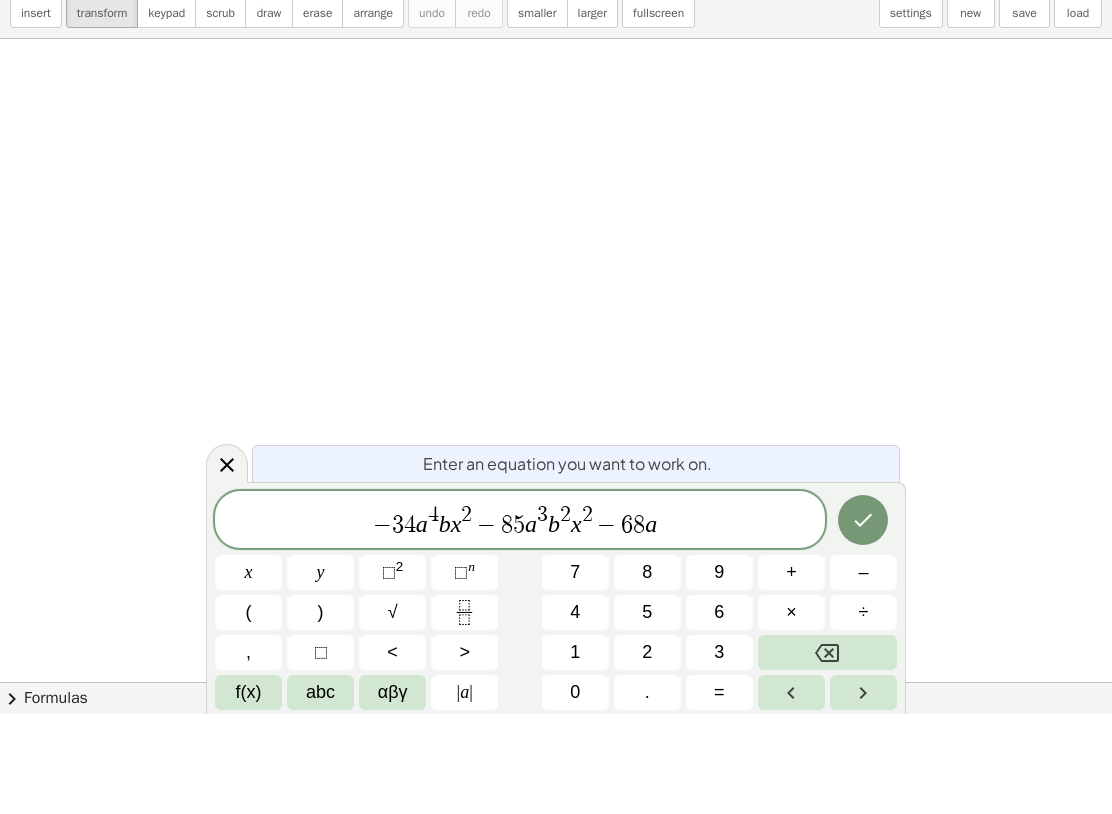click on "3" at bounding box center [719, 752] 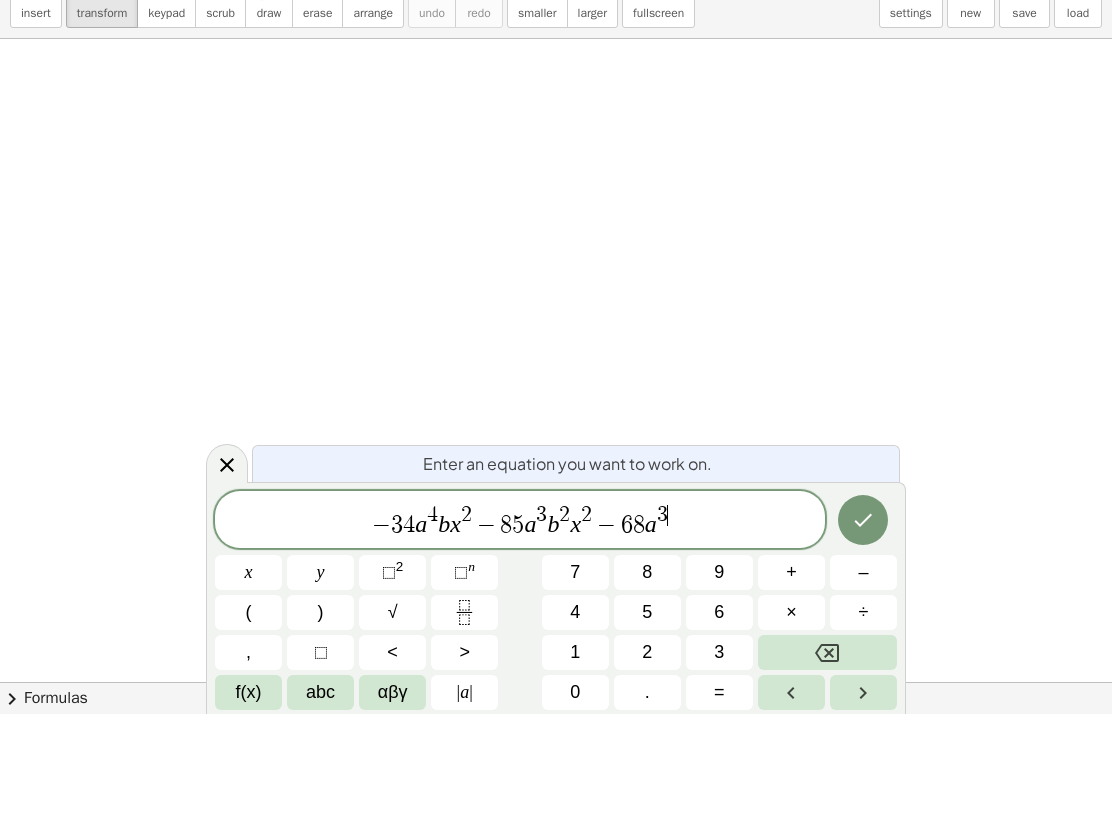 click on "− 3 4 a 4 b x 2 − 8 5 a 3 b 2 x 2 − 6 8 a 3 ​" at bounding box center [520, 621] 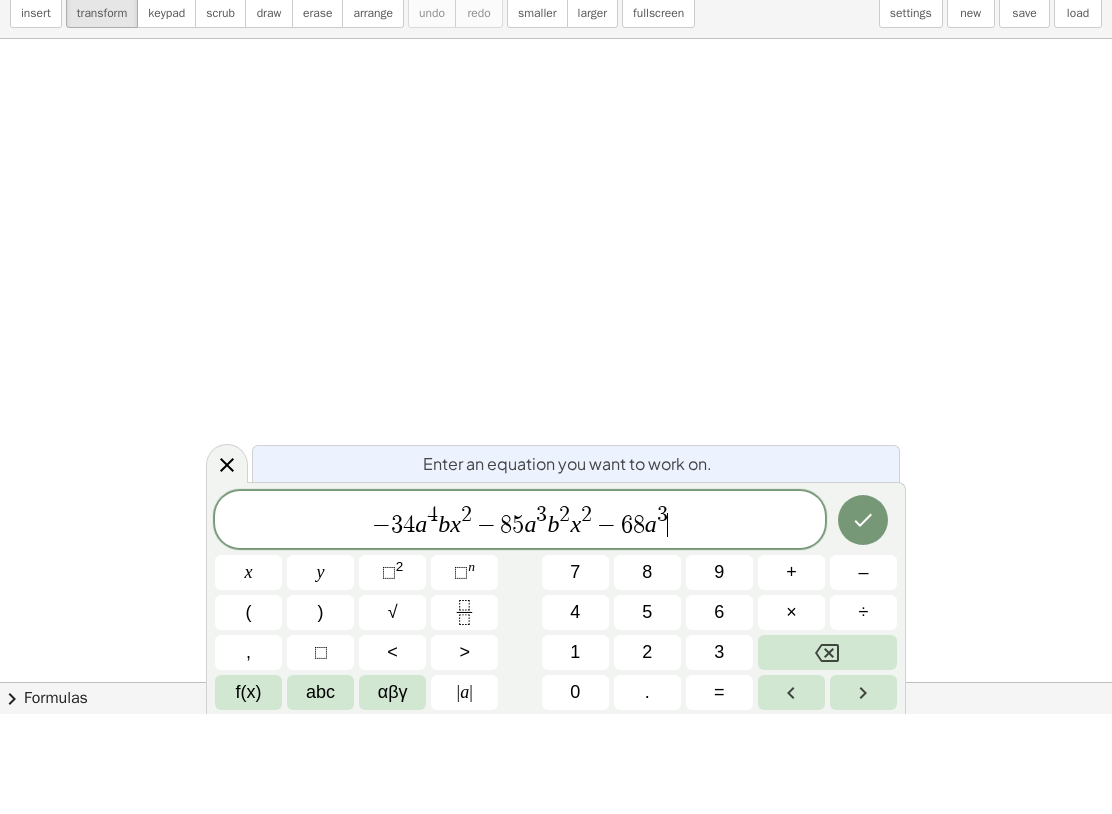 click on "− 3 4 a 4 b x 2 − 8 5 a 3 b 2 x 2 − 6 8 a 3 ​" at bounding box center [520, 621] 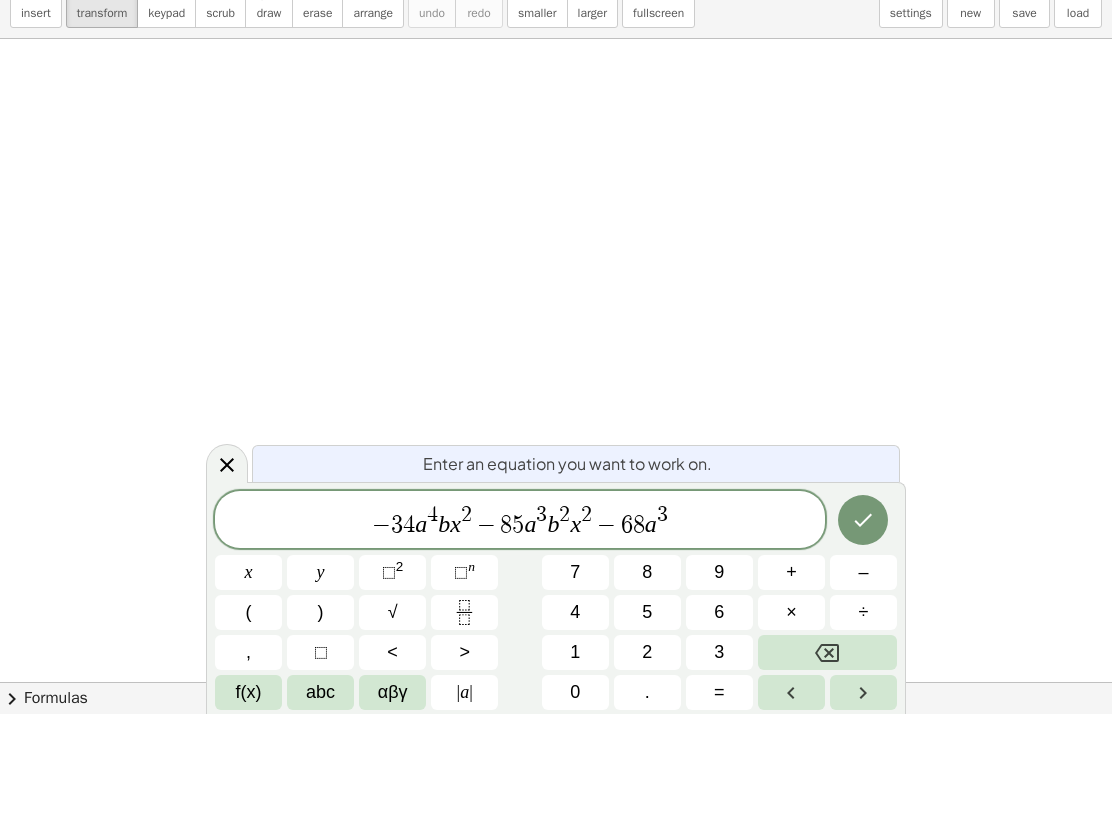 click on "abc" at bounding box center [320, 792] 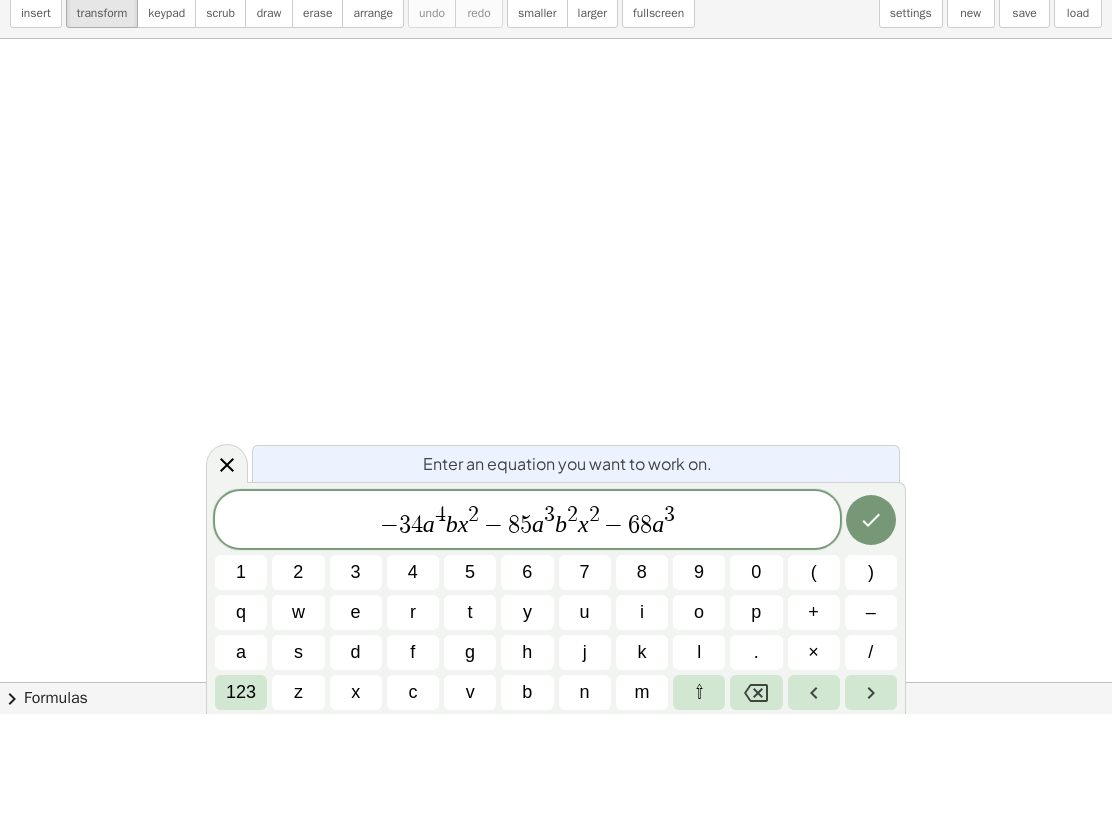 click on "b" at bounding box center (527, 792) 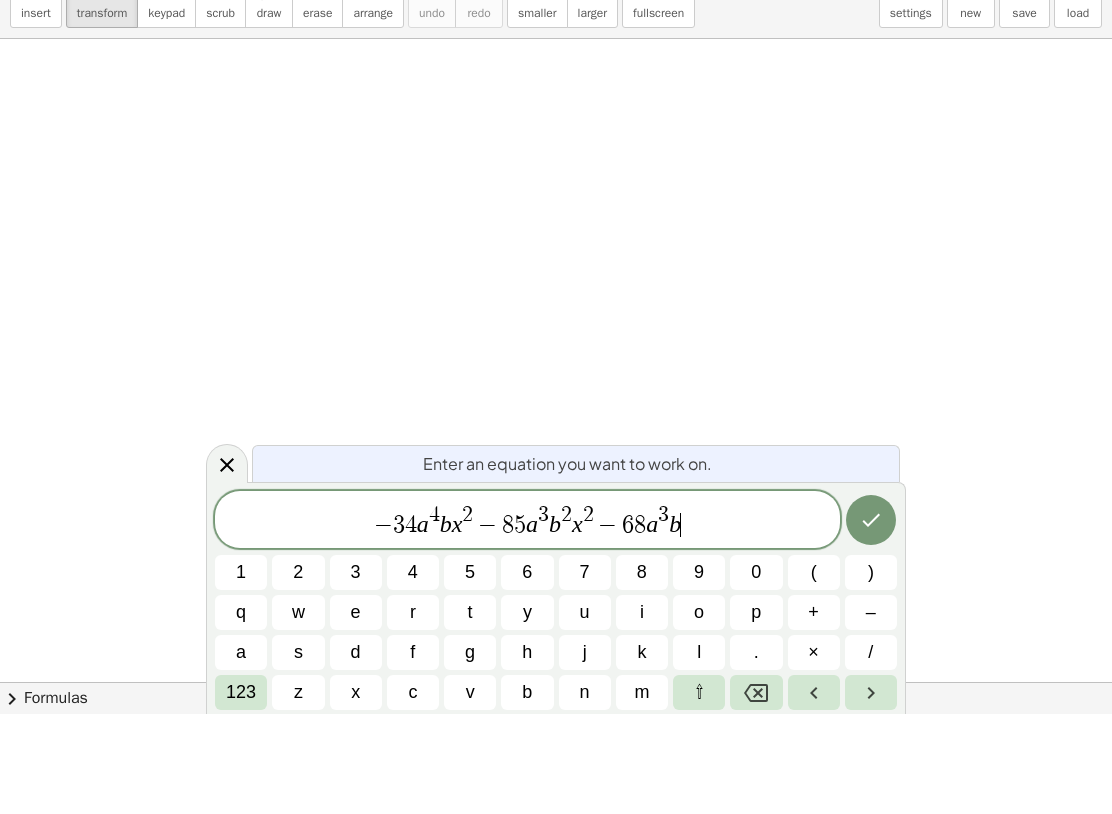 click on "c" at bounding box center (413, 792) 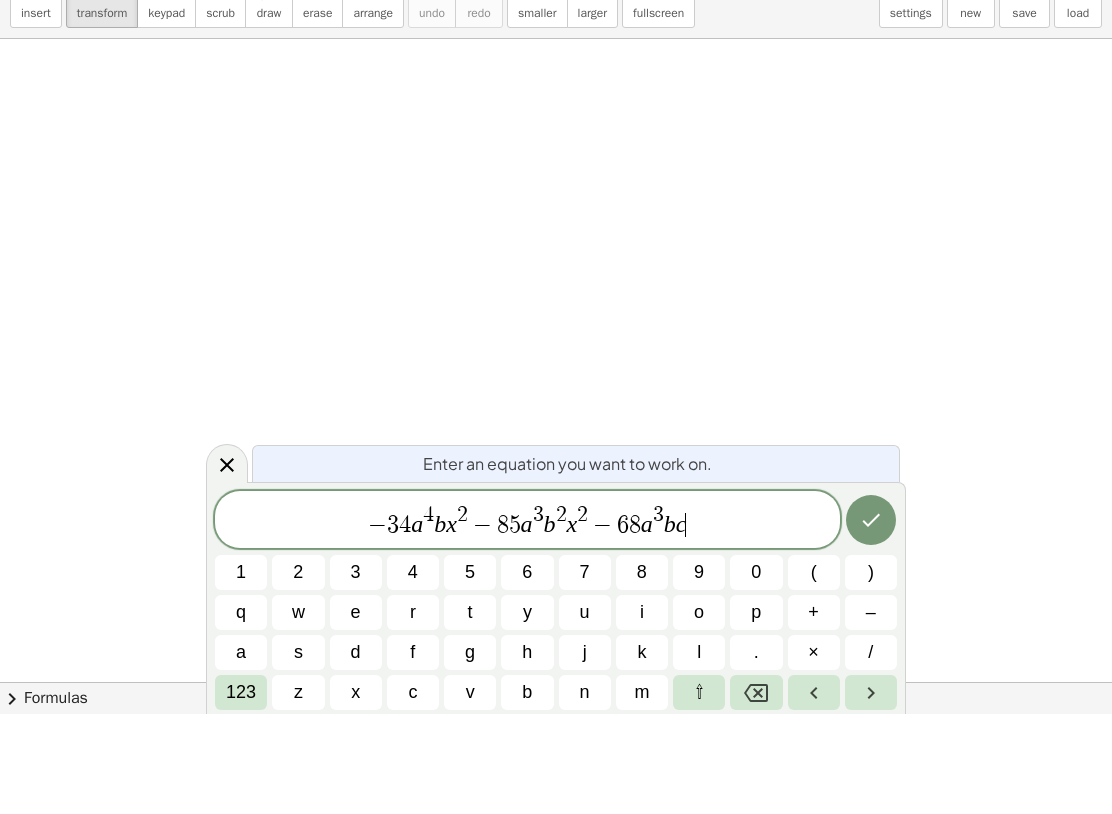 click on "123" at bounding box center [241, 792] 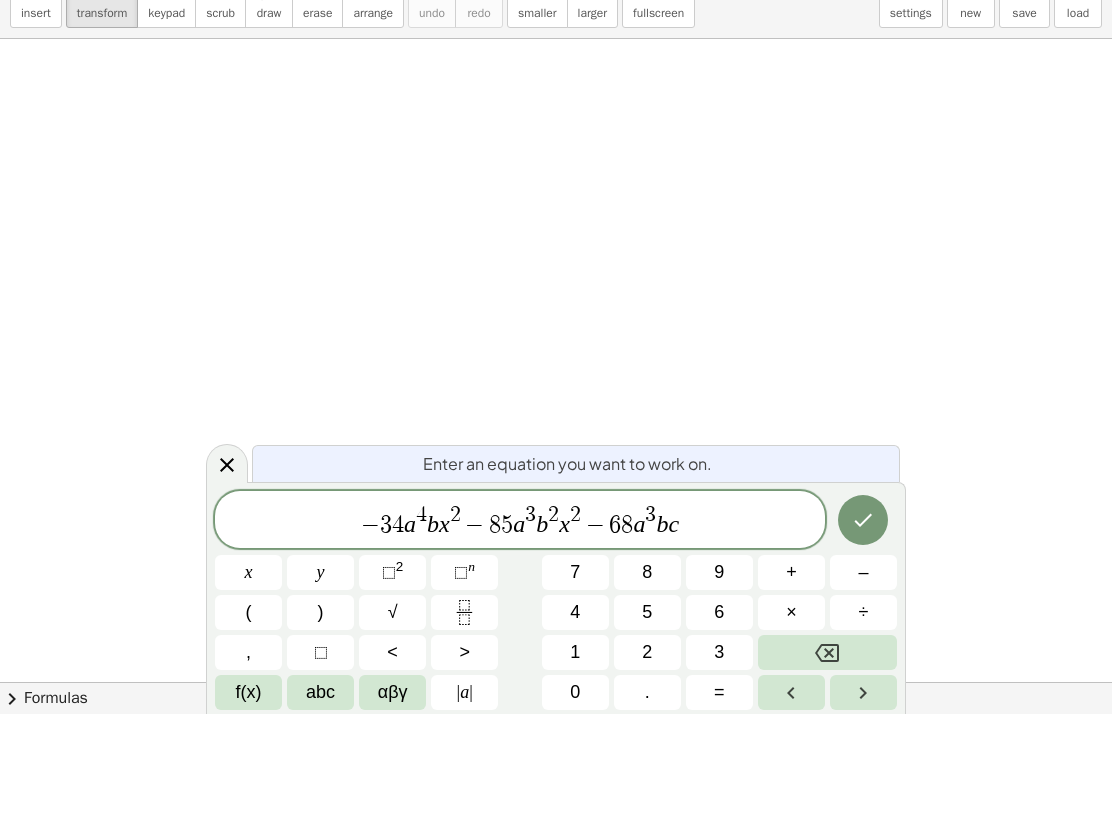 click on "2" at bounding box center (400, 666) 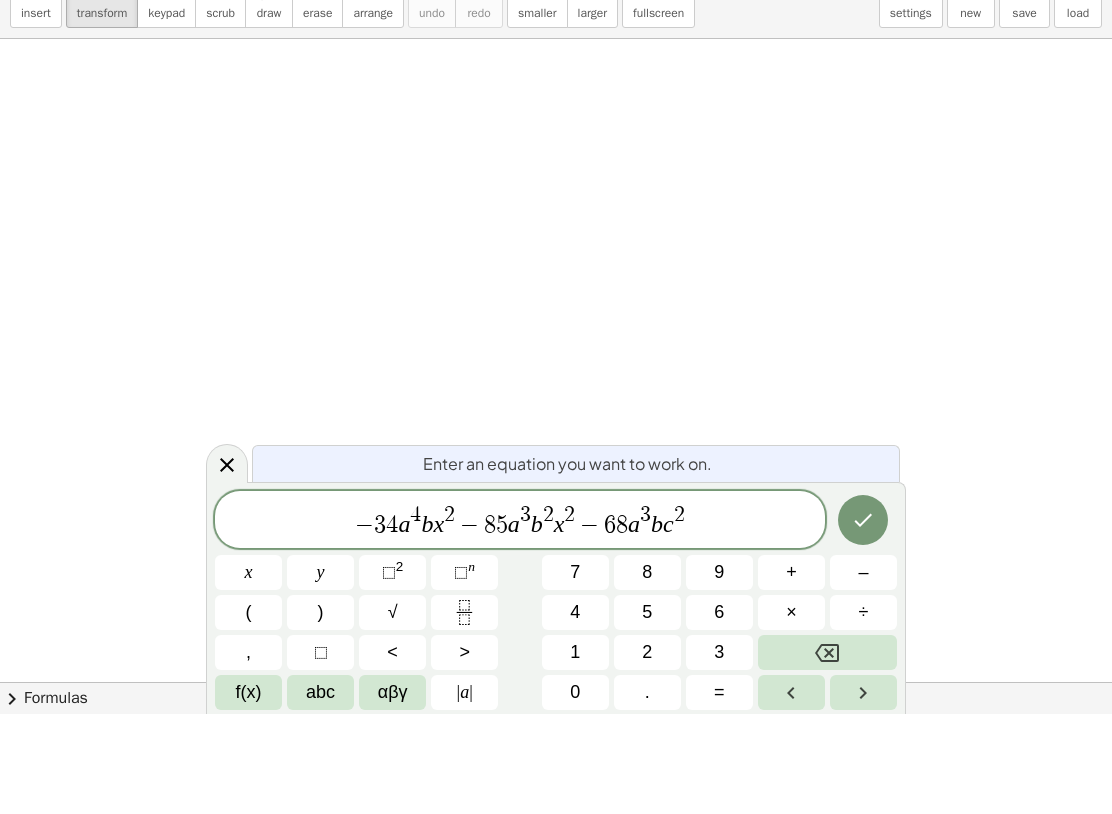 click on "x" at bounding box center [249, 672] 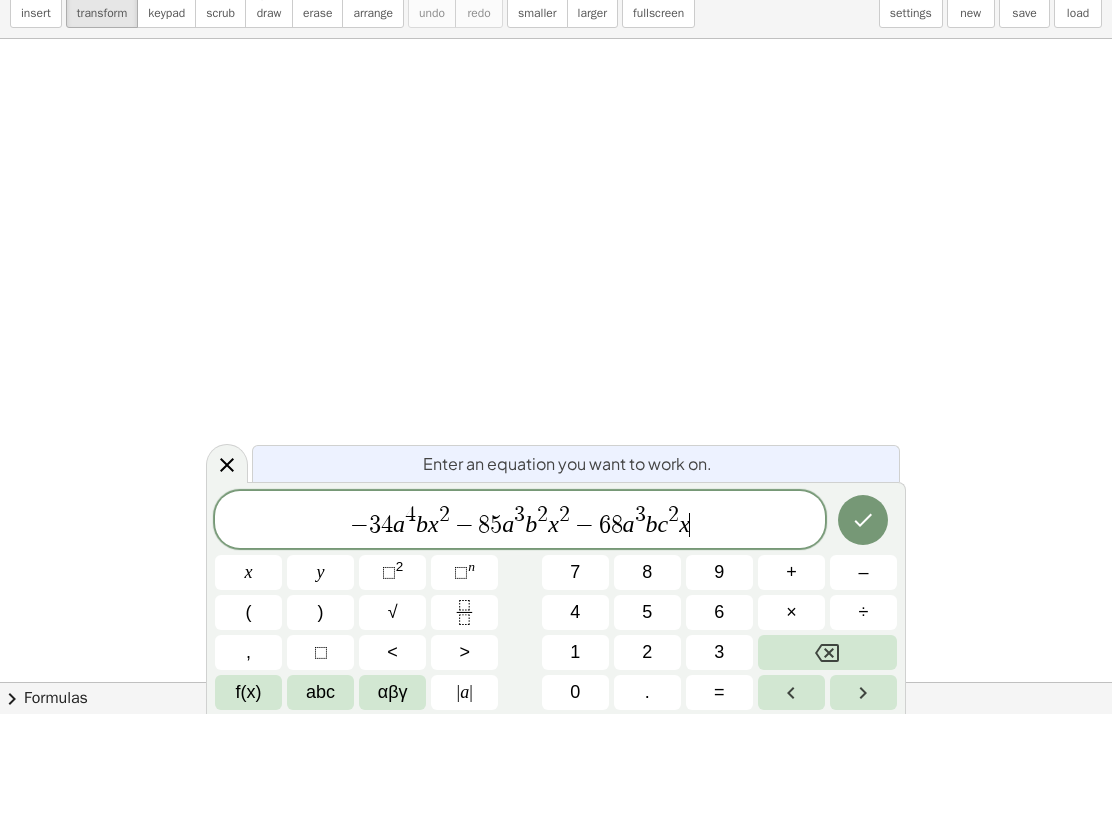 click on "⬚ 2" at bounding box center (392, 672) 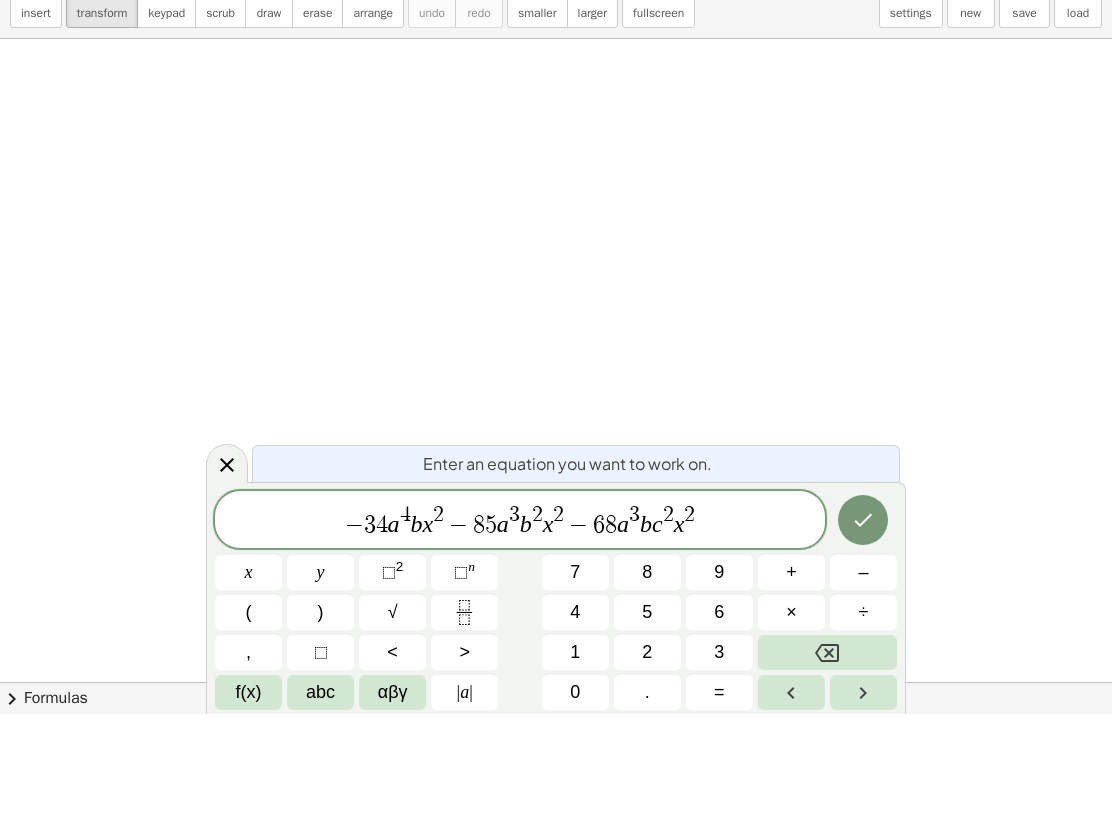 click 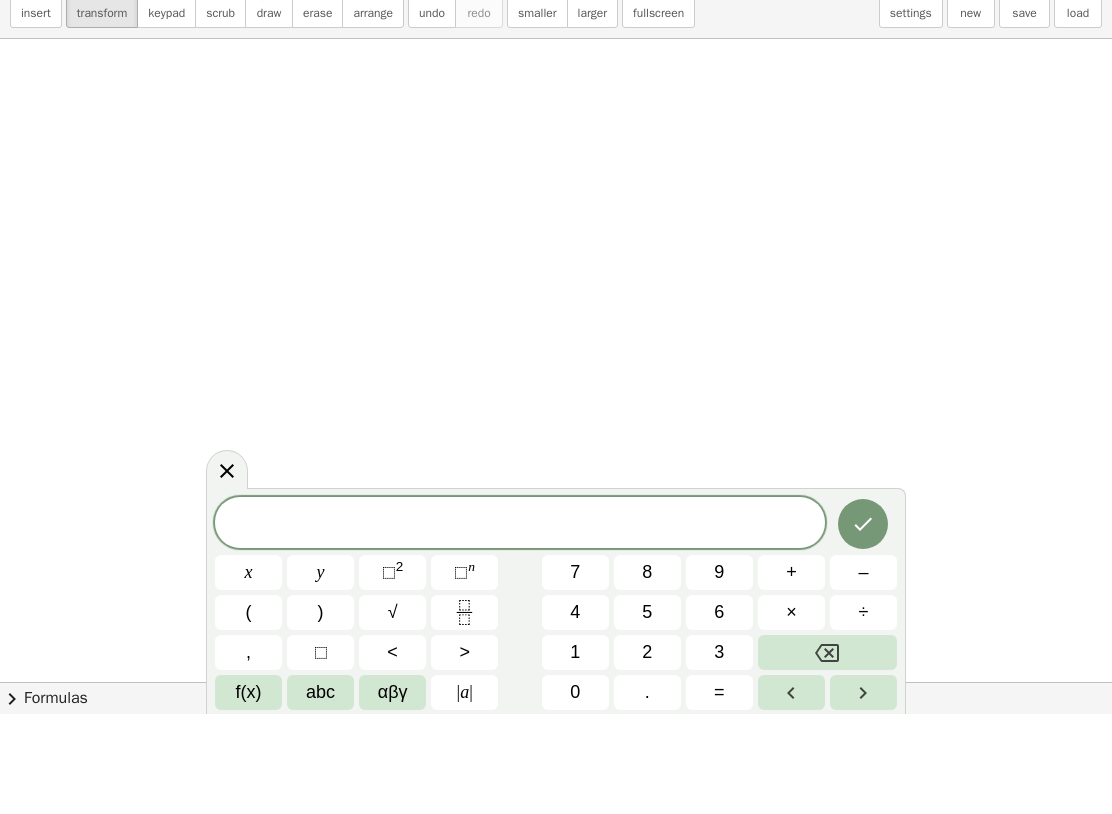 scroll, scrollTop: 0, scrollLeft: 0, axis: both 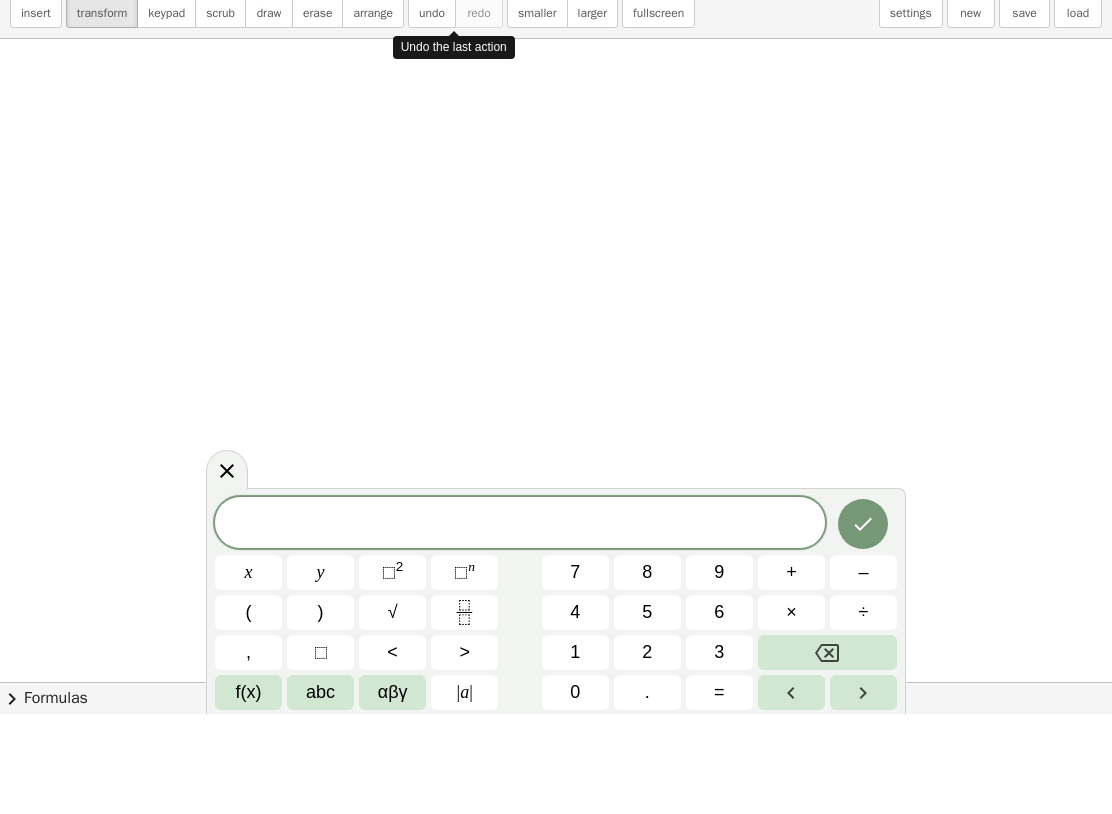 click on "format_size smaller" at bounding box center (537, 101) 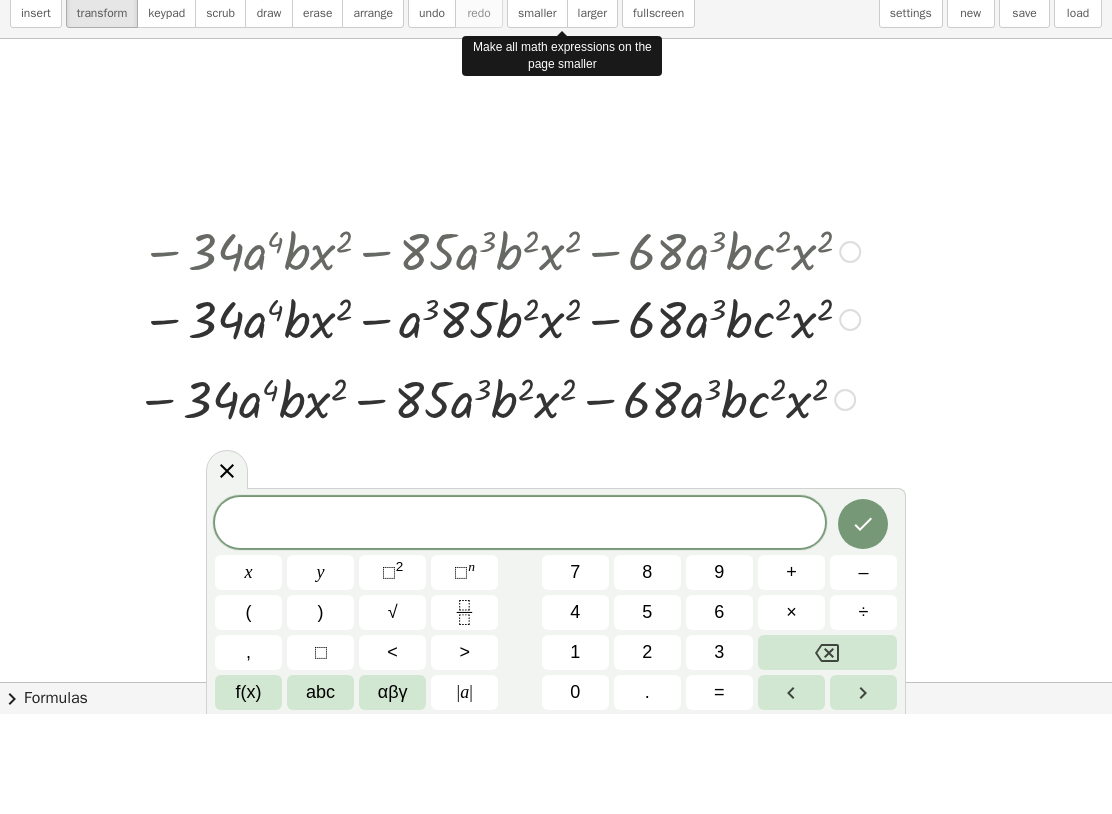 scroll, scrollTop: 474, scrollLeft: 0, axis: vertical 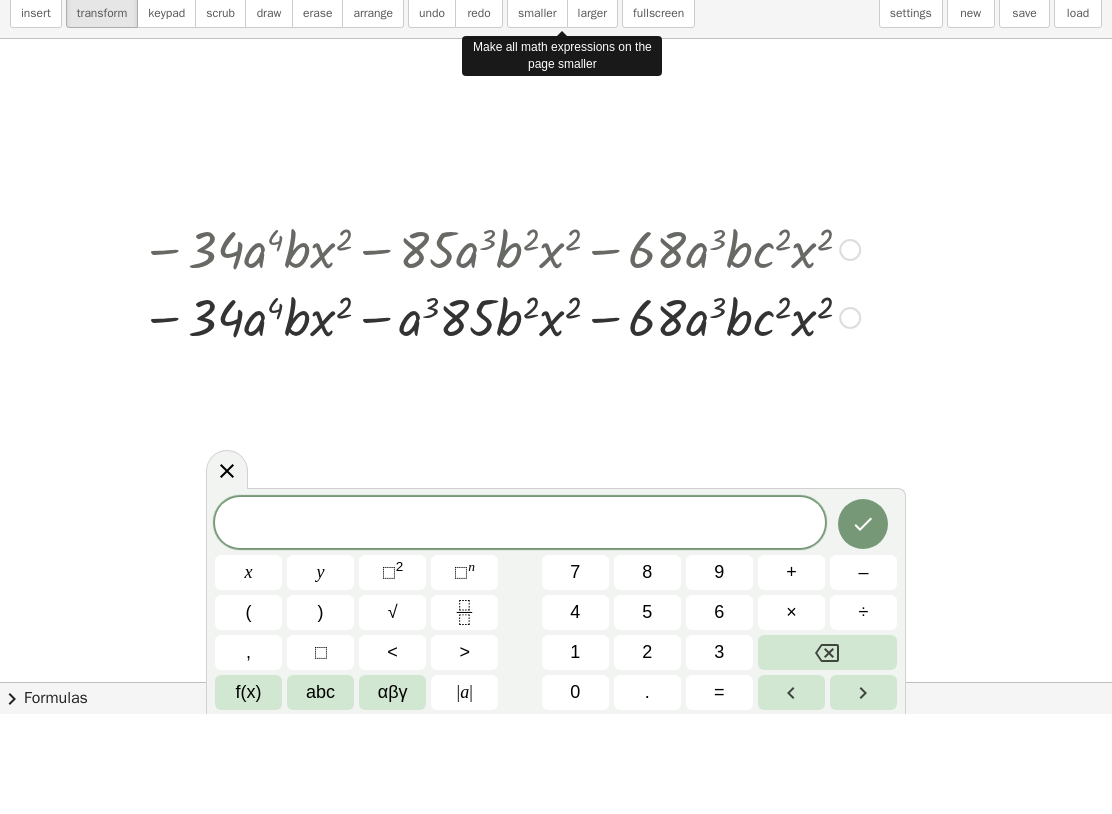 click on "undo undo" at bounding box center [432, 101] 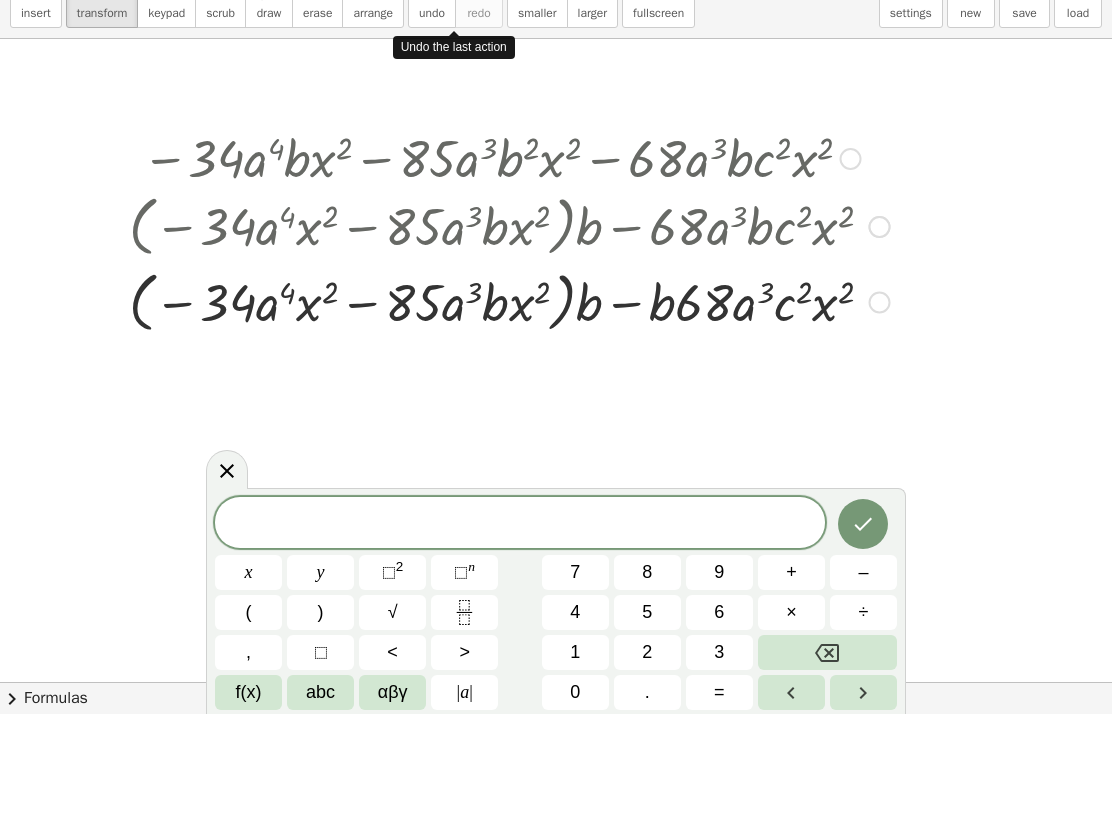 scroll, scrollTop: 566, scrollLeft: 0, axis: vertical 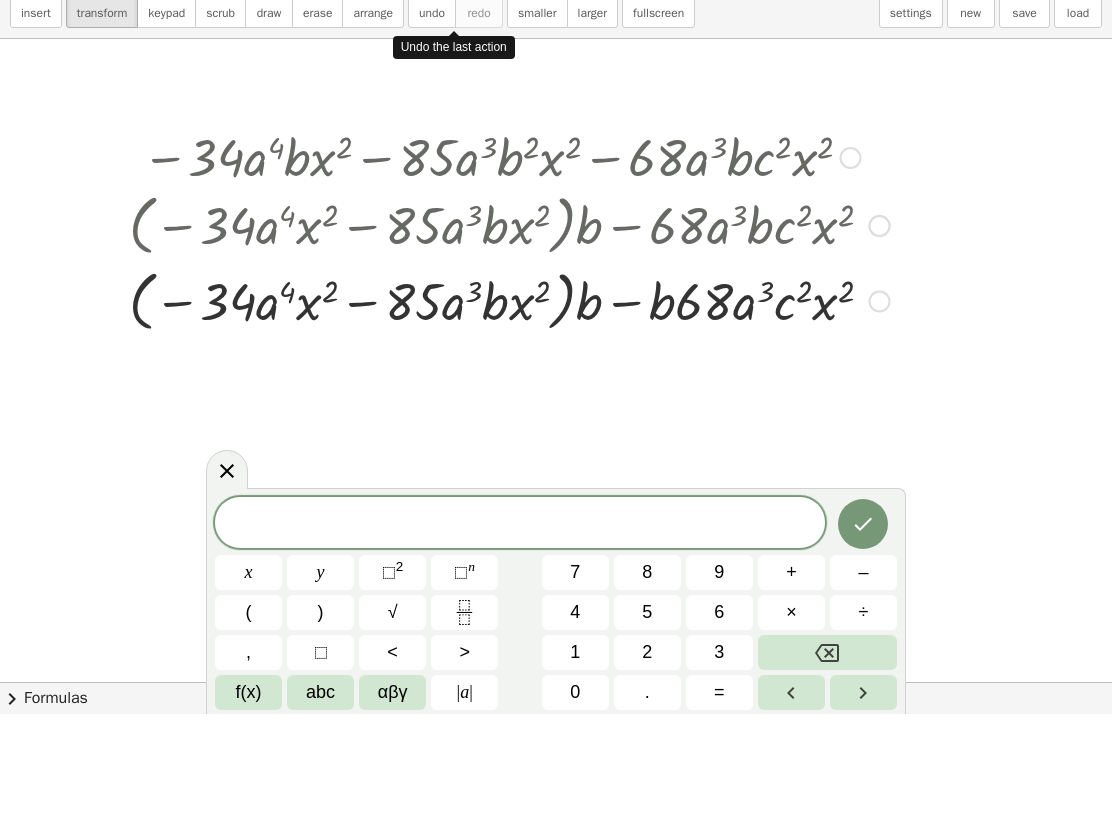 click on "undo undo" at bounding box center (432, 101) 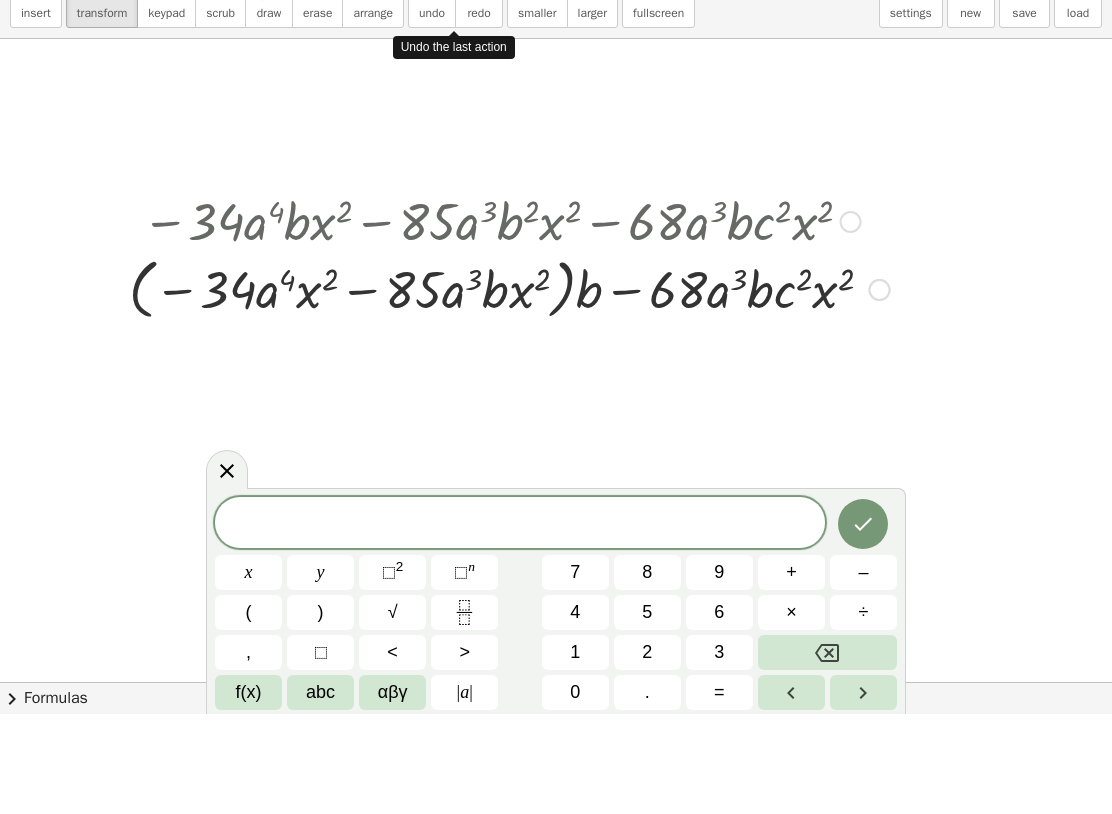 scroll, scrollTop: 505, scrollLeft: 0, axis: vertical 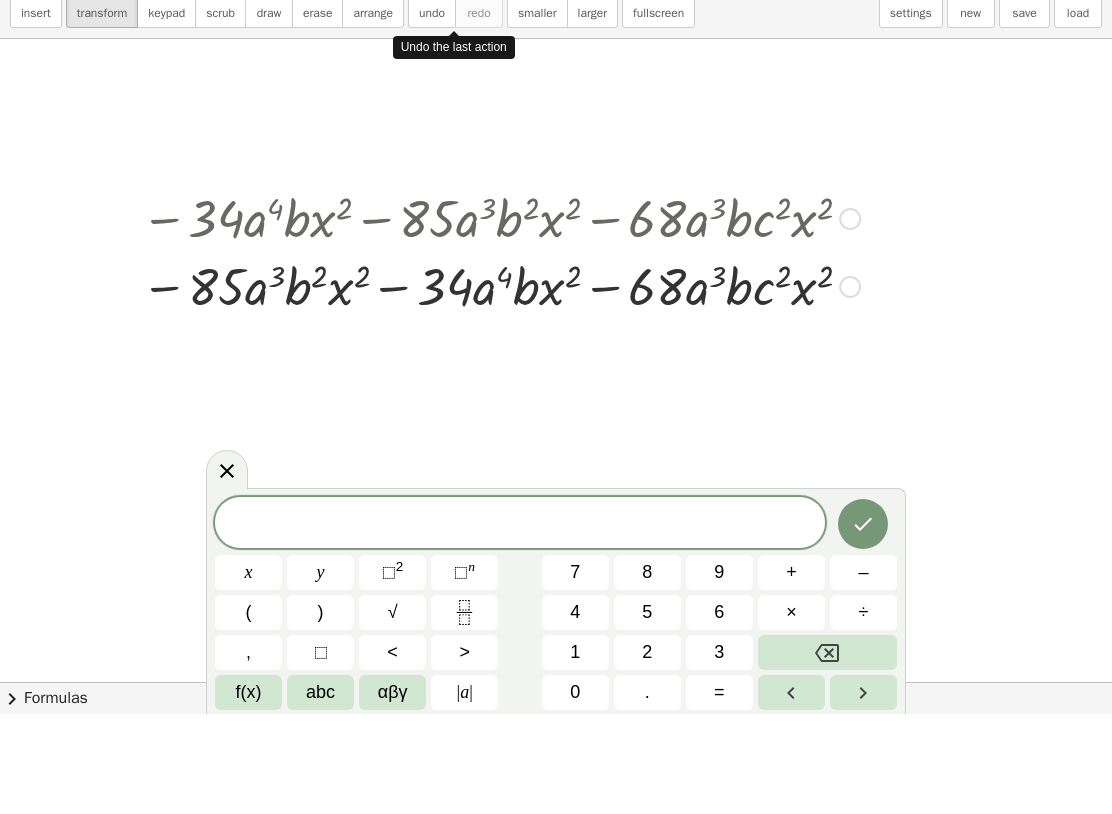 click on "undo undo" at bounding box center [432, 101] 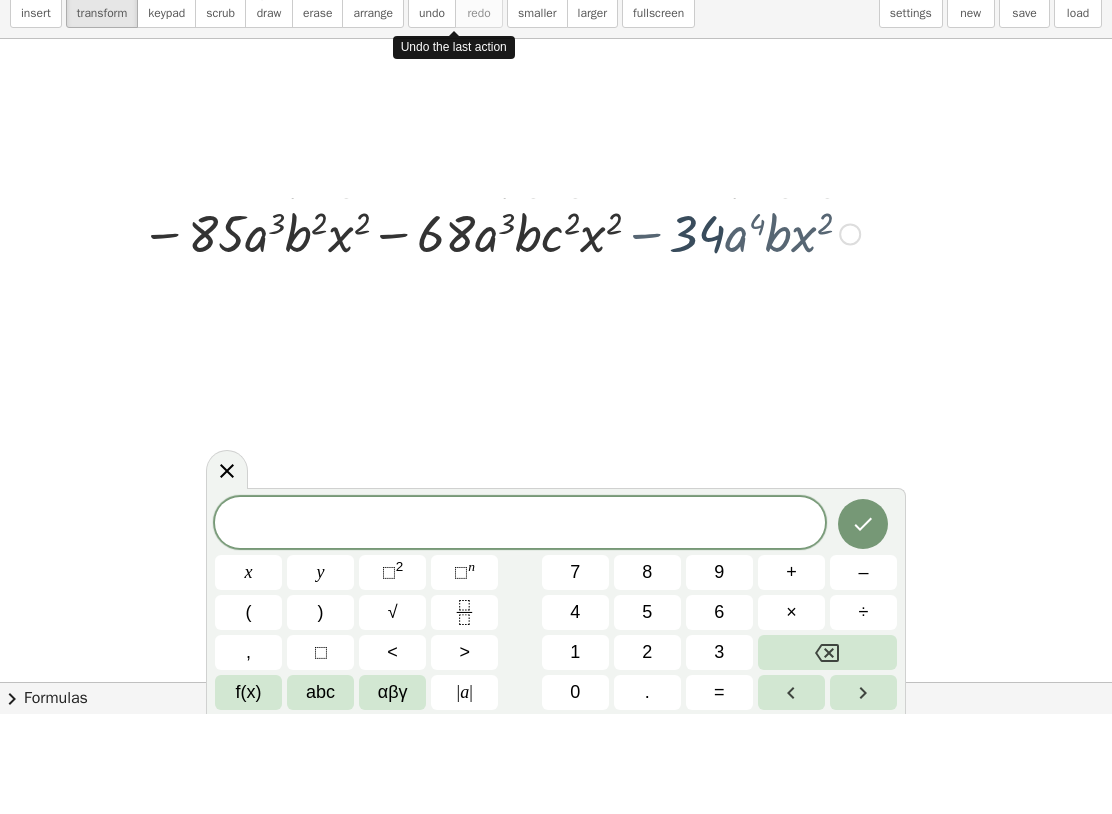click at bounding box center (500, 317) 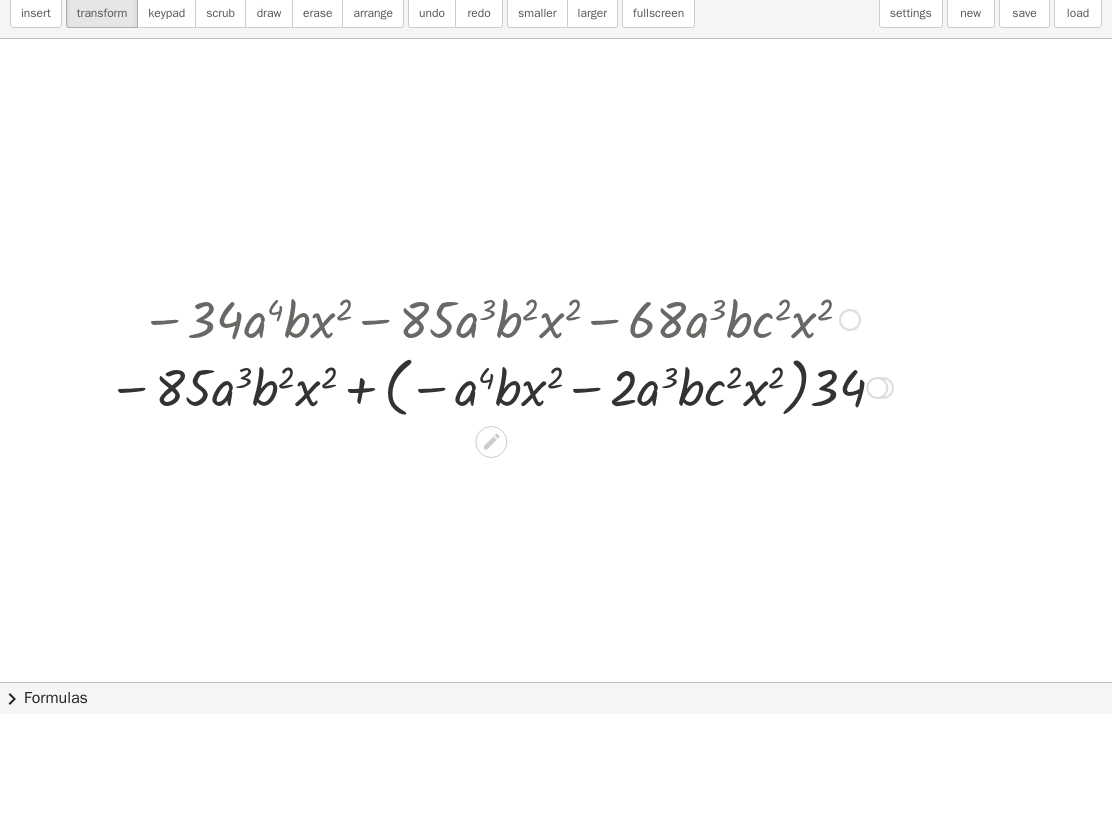 scroll, scrollTop: 296, scrollLeft: 0, axis: vertical 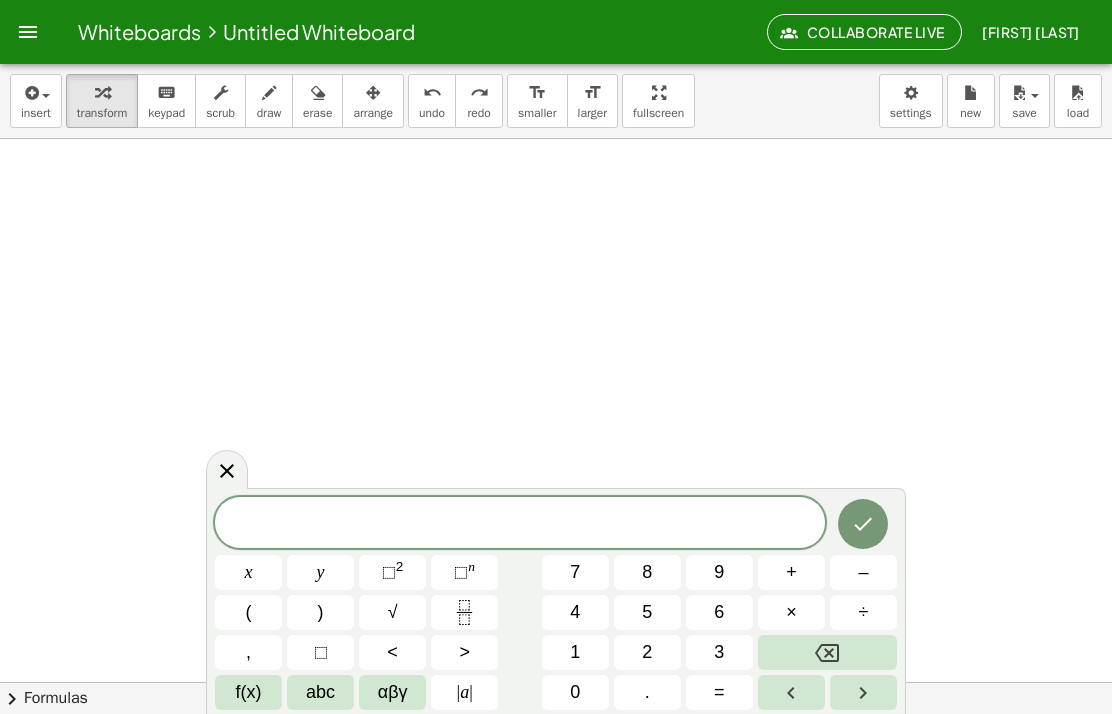 click 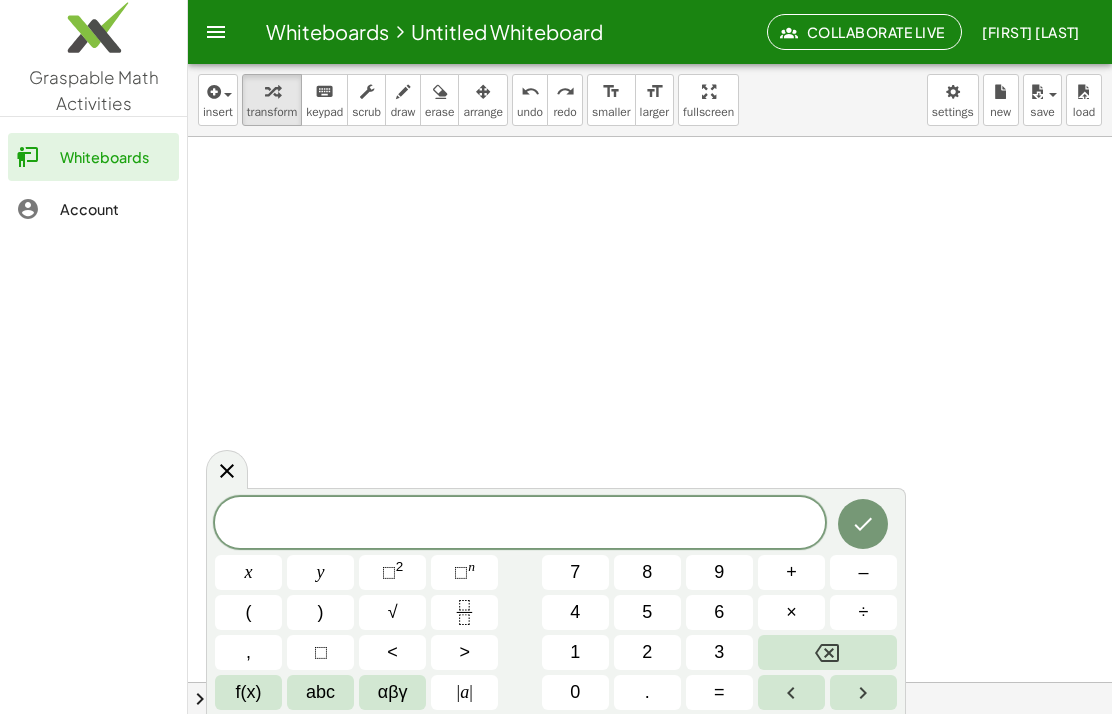 scroll, scrollTop: 0, scrollLeft: 0, axis: both 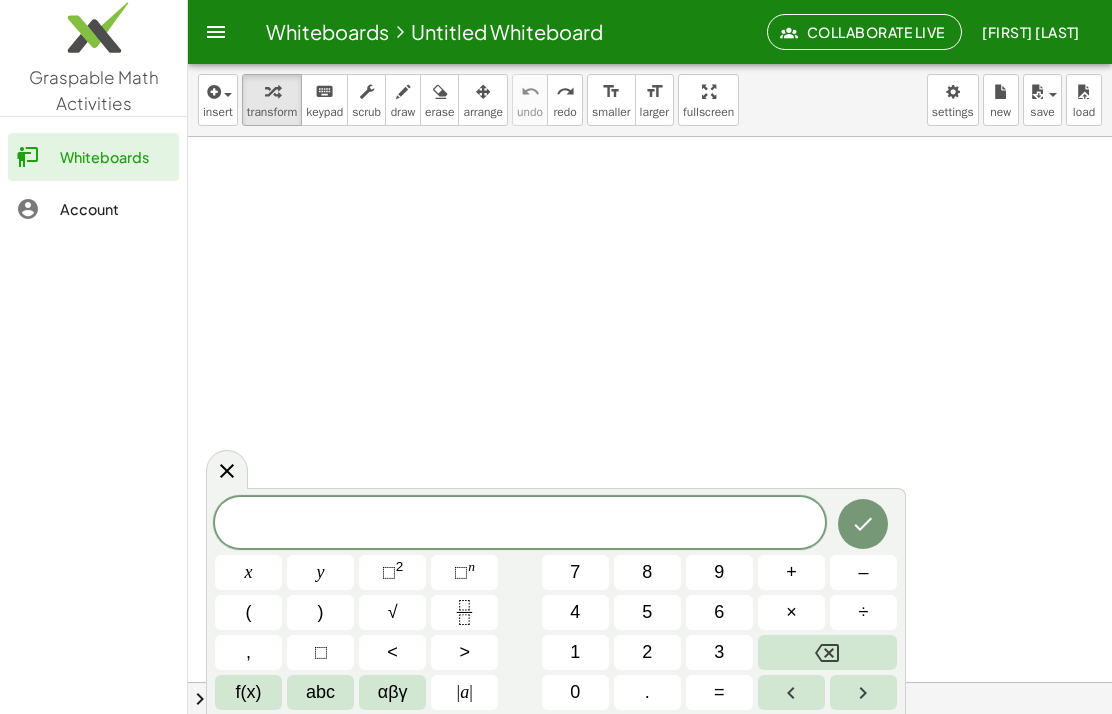 click at bounding box center (227, 469) 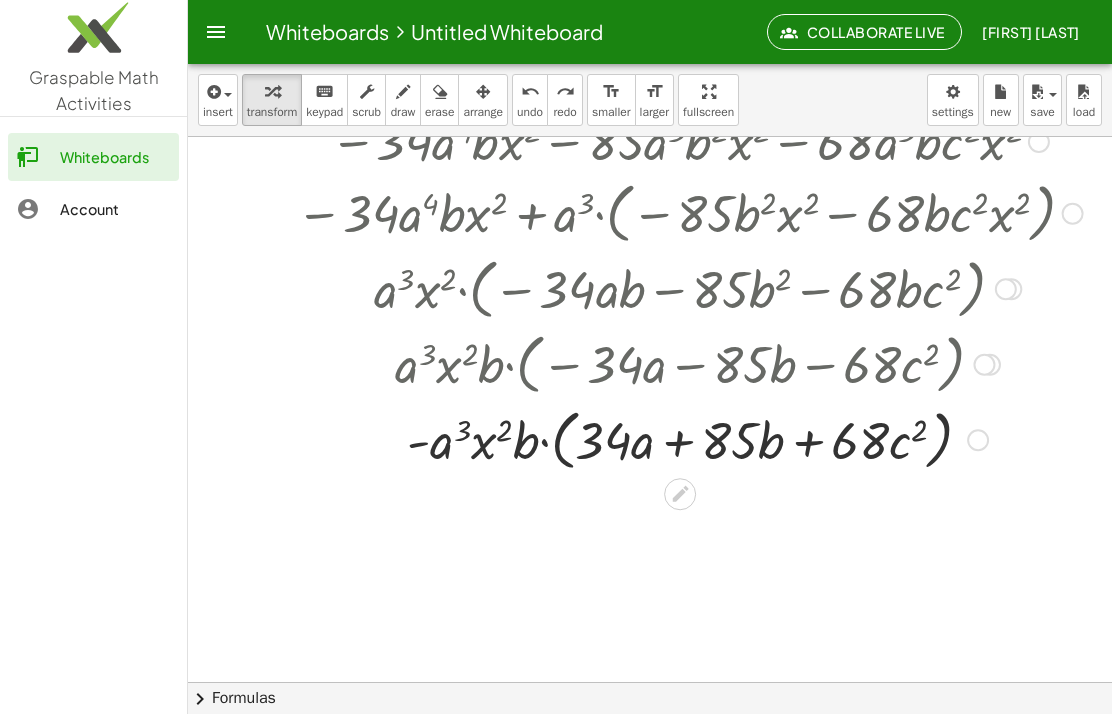 scroll, scrollTop: 673, scrollLeft: 0, axis: vertical 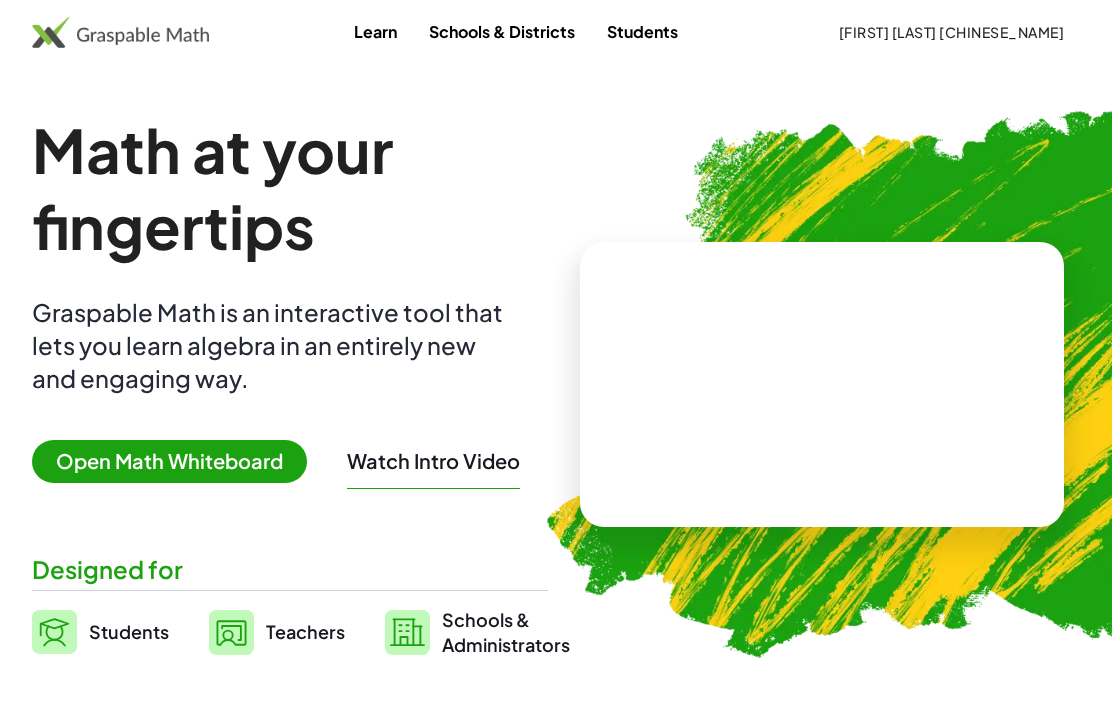 click on "Open Math Whiteboard" at bounding box center [169, 461] 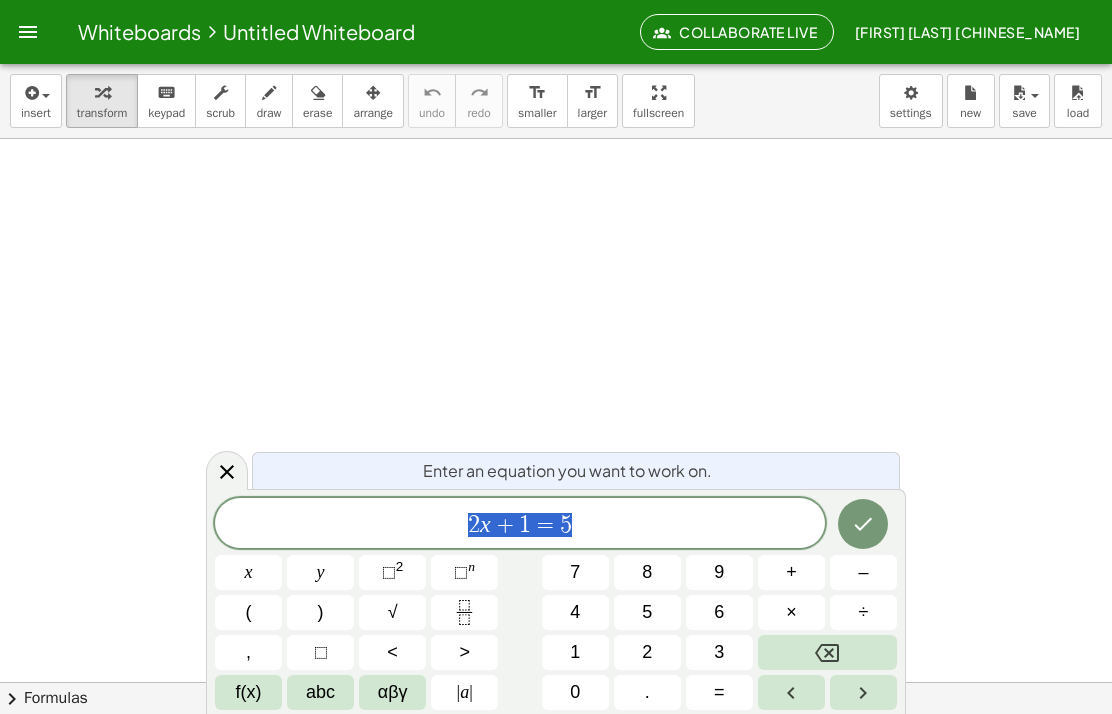 click 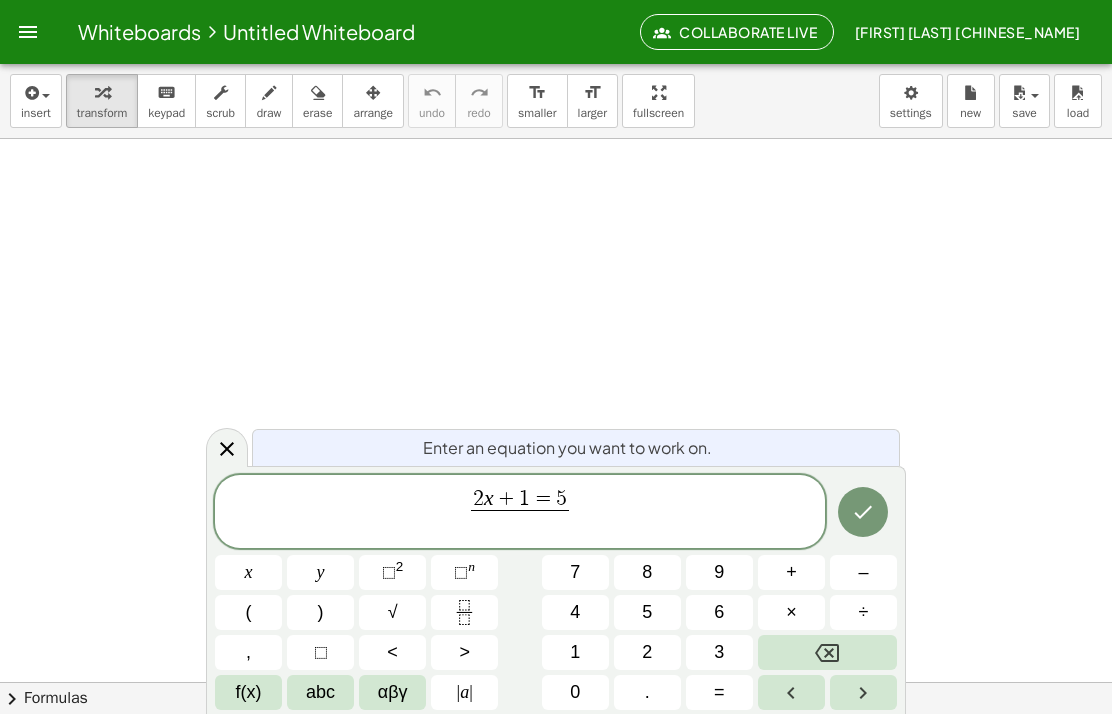 click 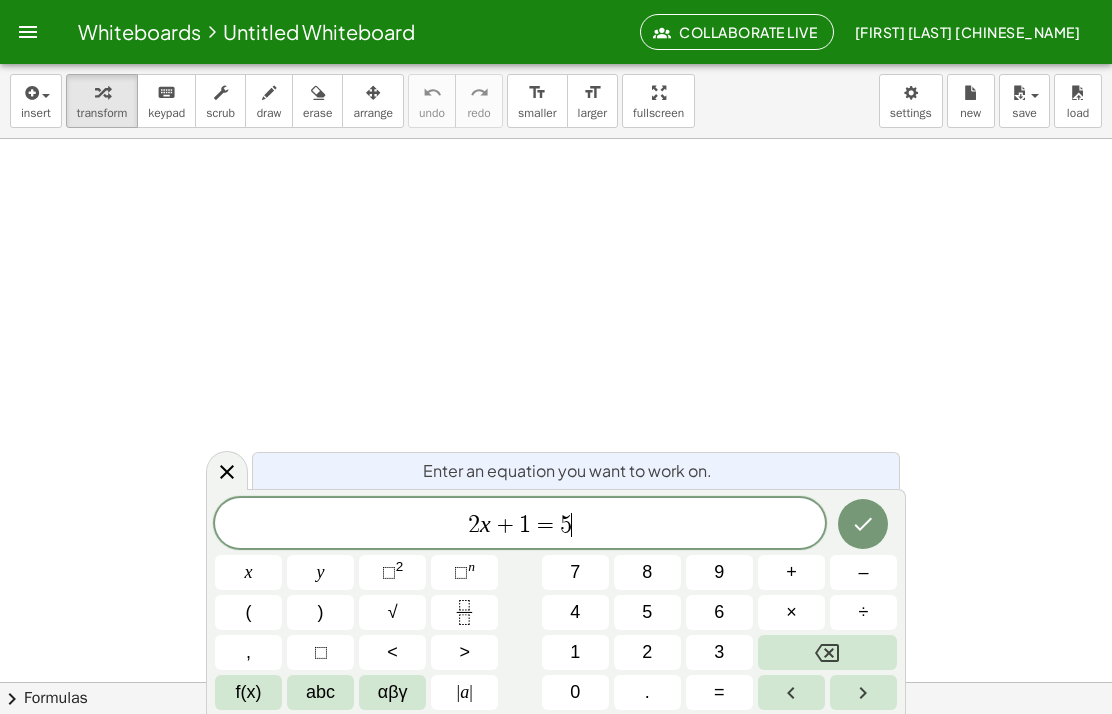 click 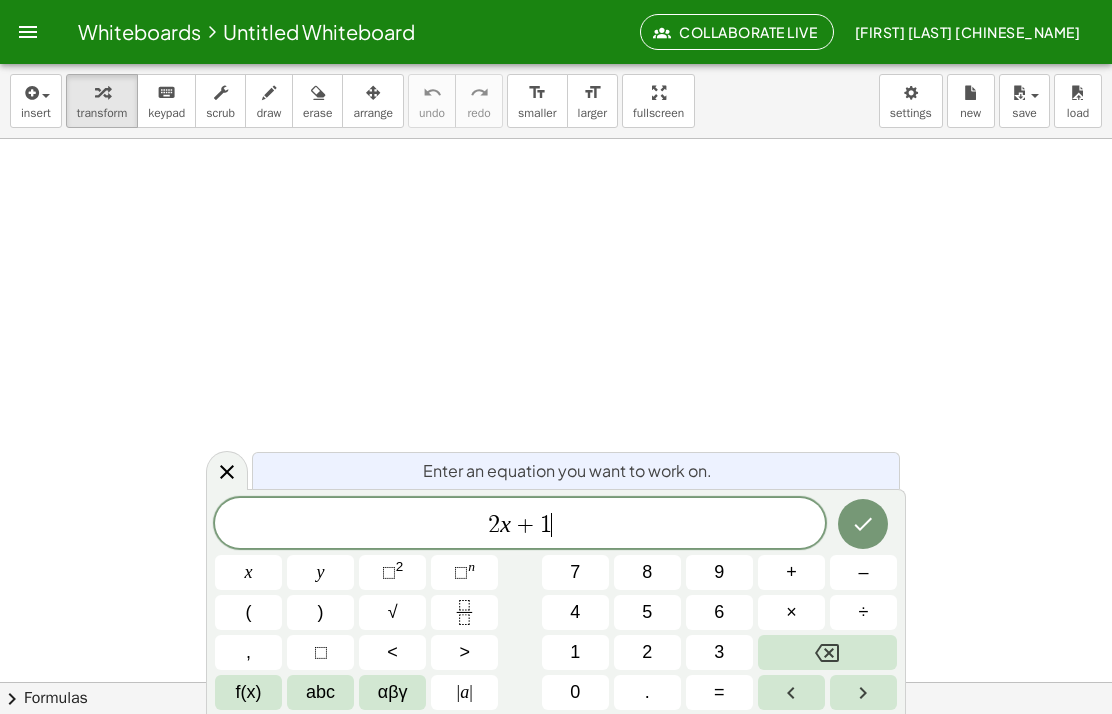 click 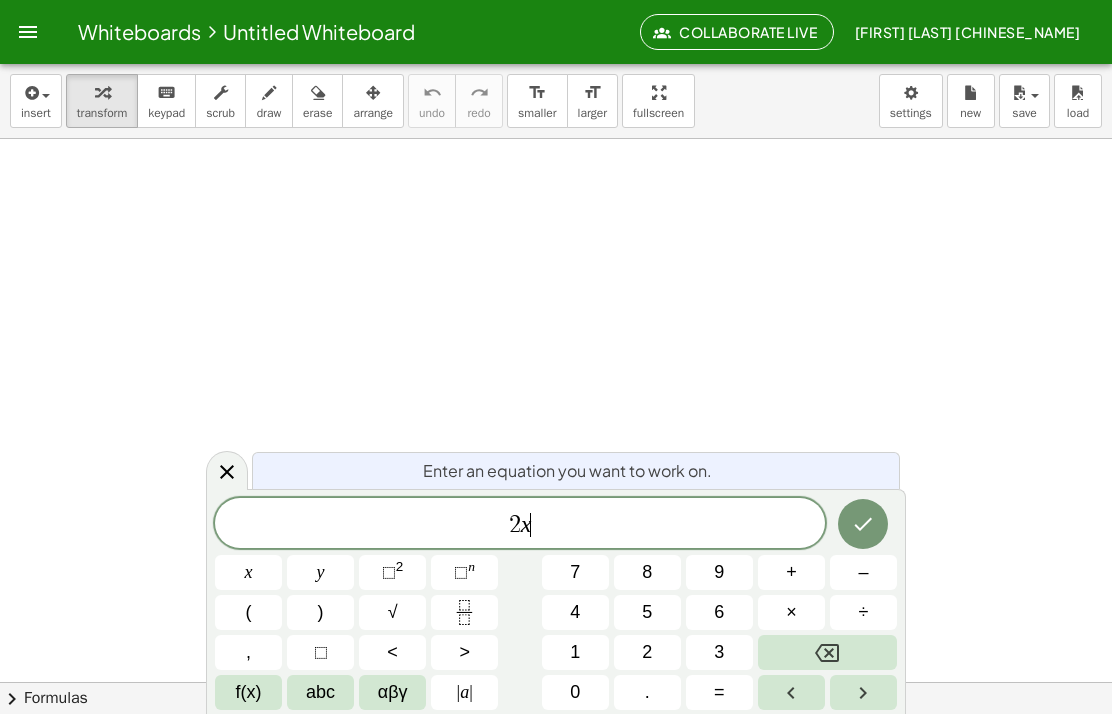 click at bounding box center [827, 652] 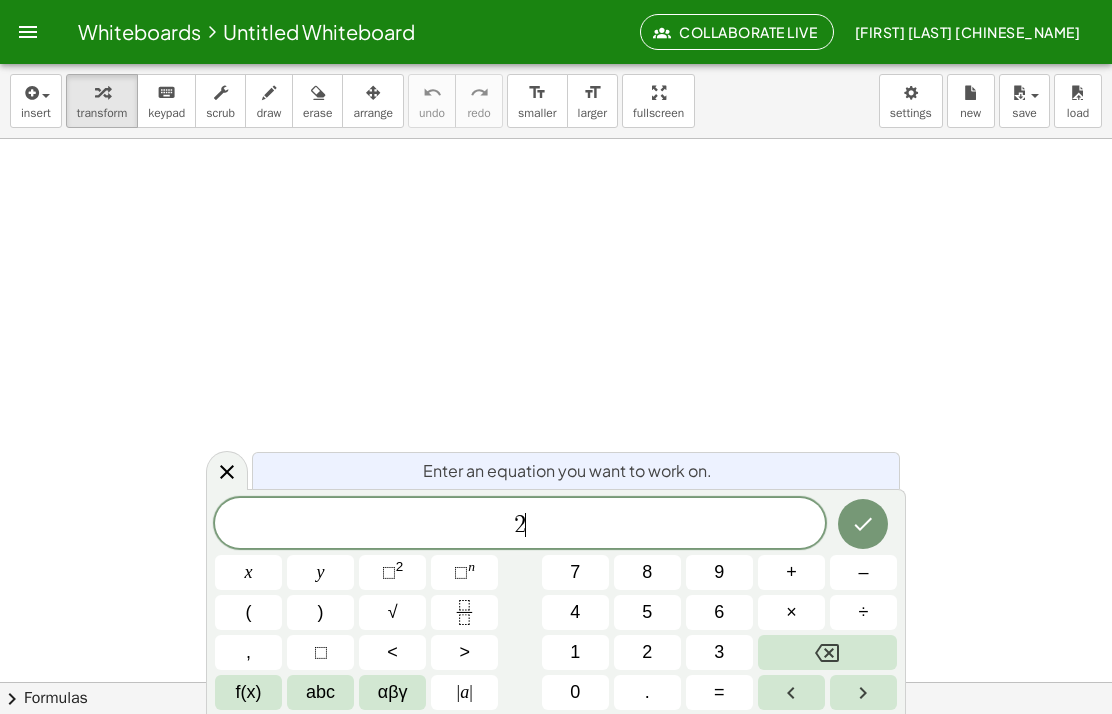 click at bounding box center [827, 652] 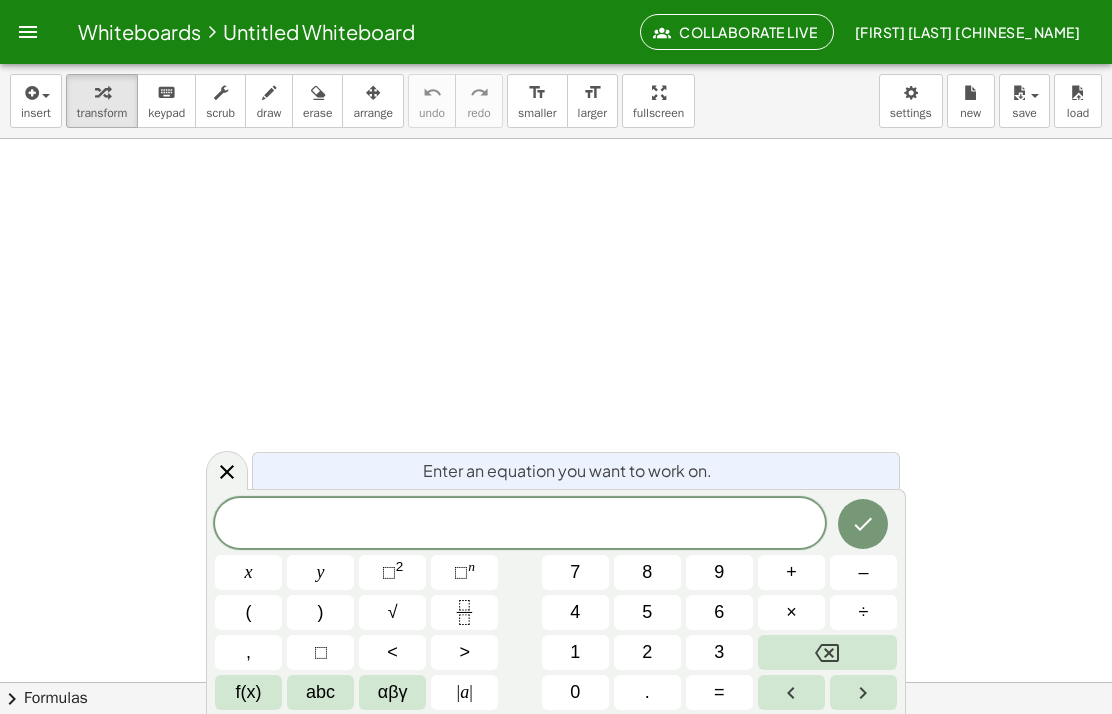 click on "1" at bounding box center (575, 652) 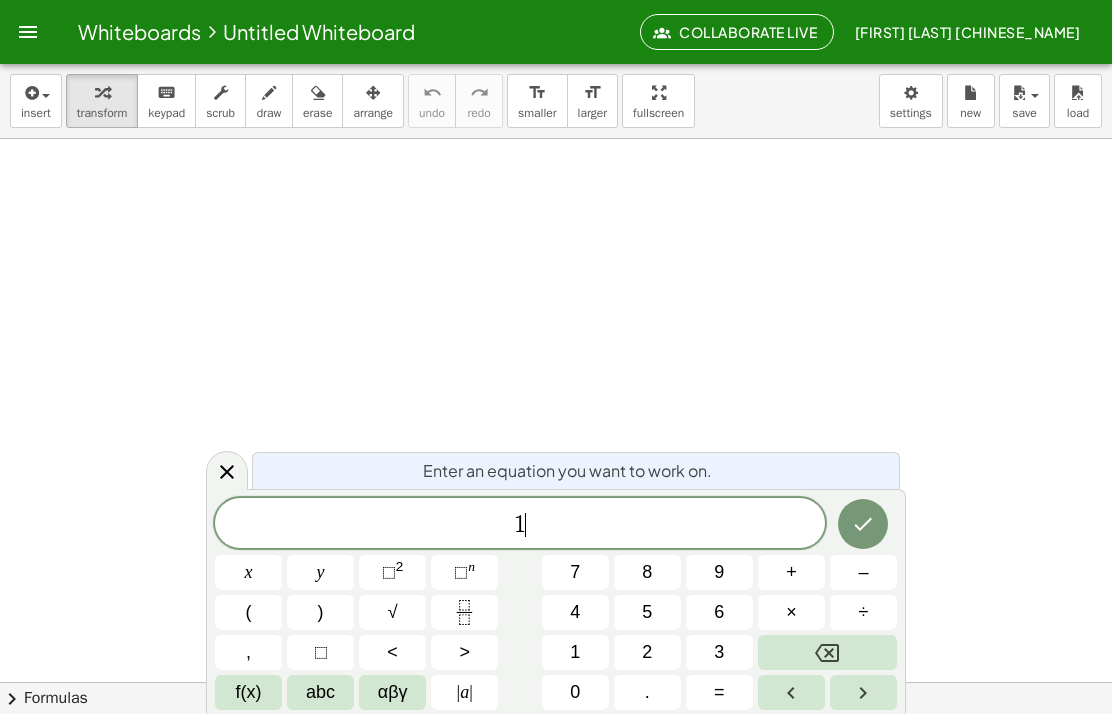 click 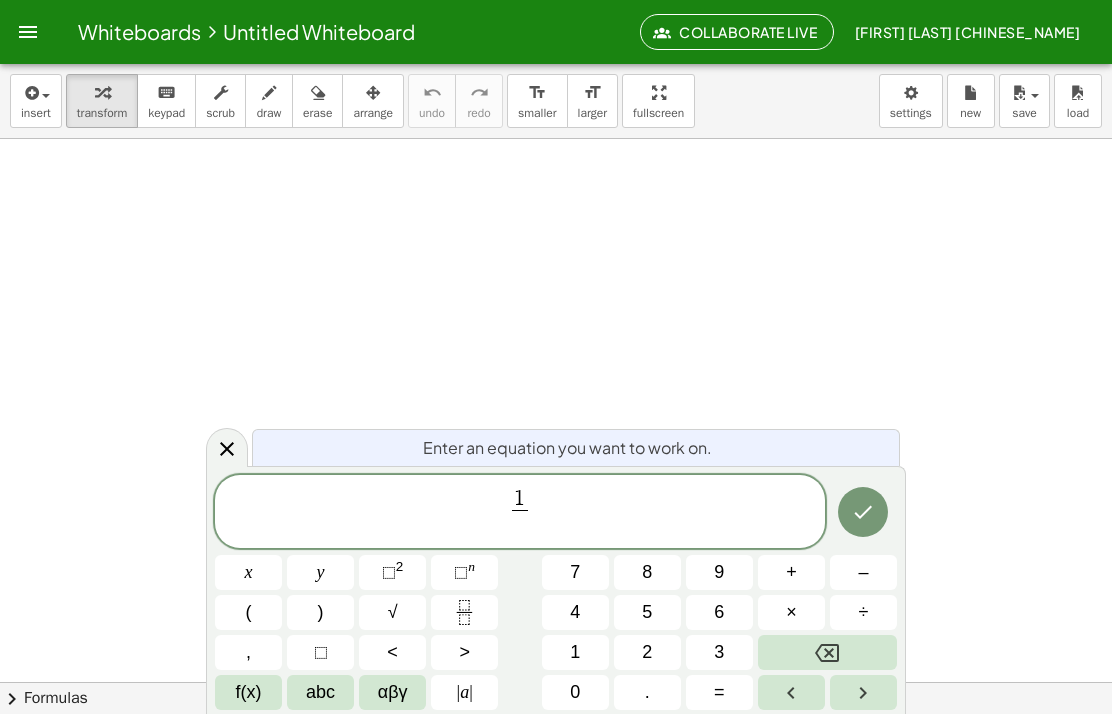 click on "5" at bounding box center (647, 612) 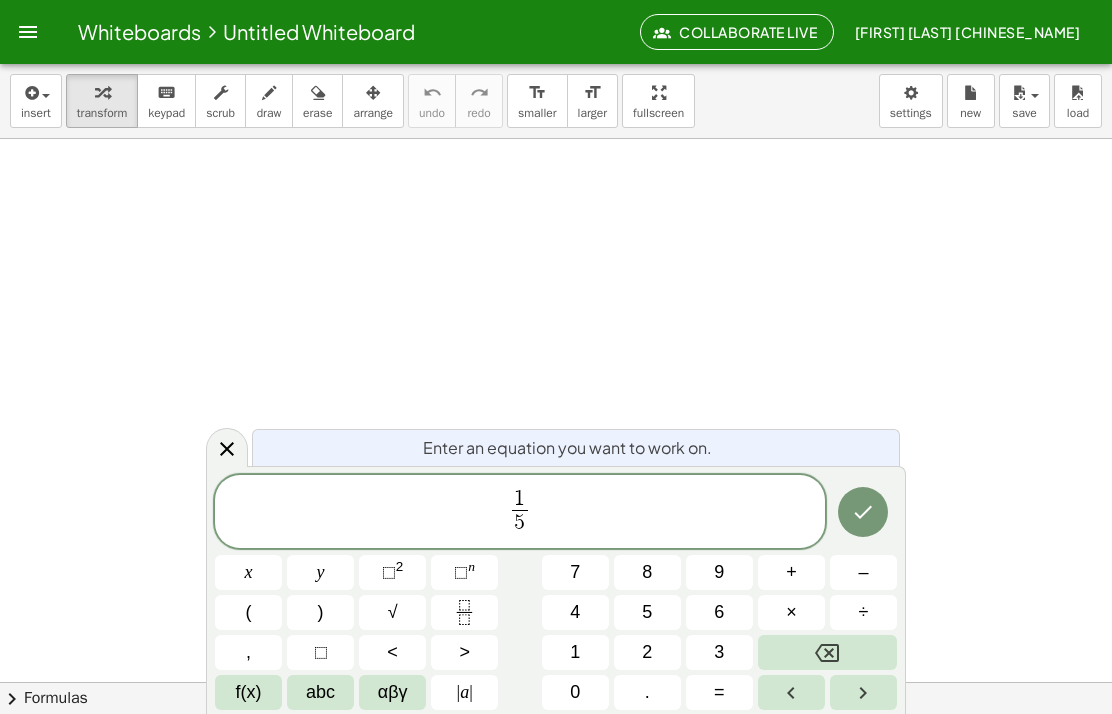 click on "1 5 ​ ​" at bounding box center (520, 513) 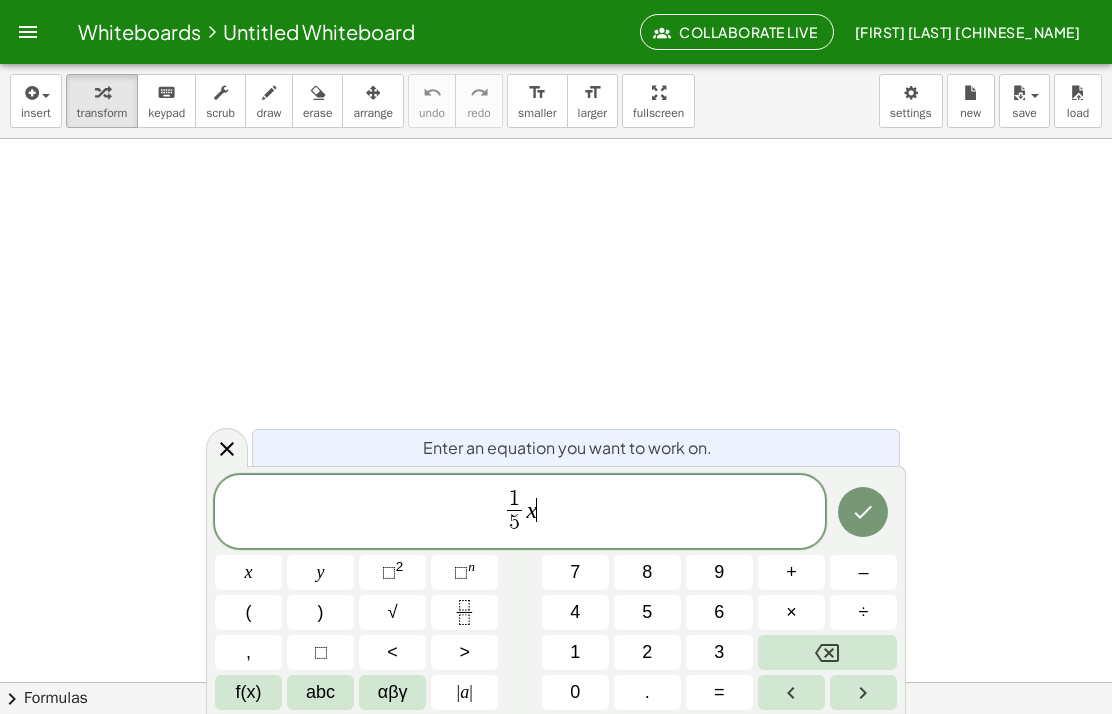 click on "+" at bounding box center [791, 572] 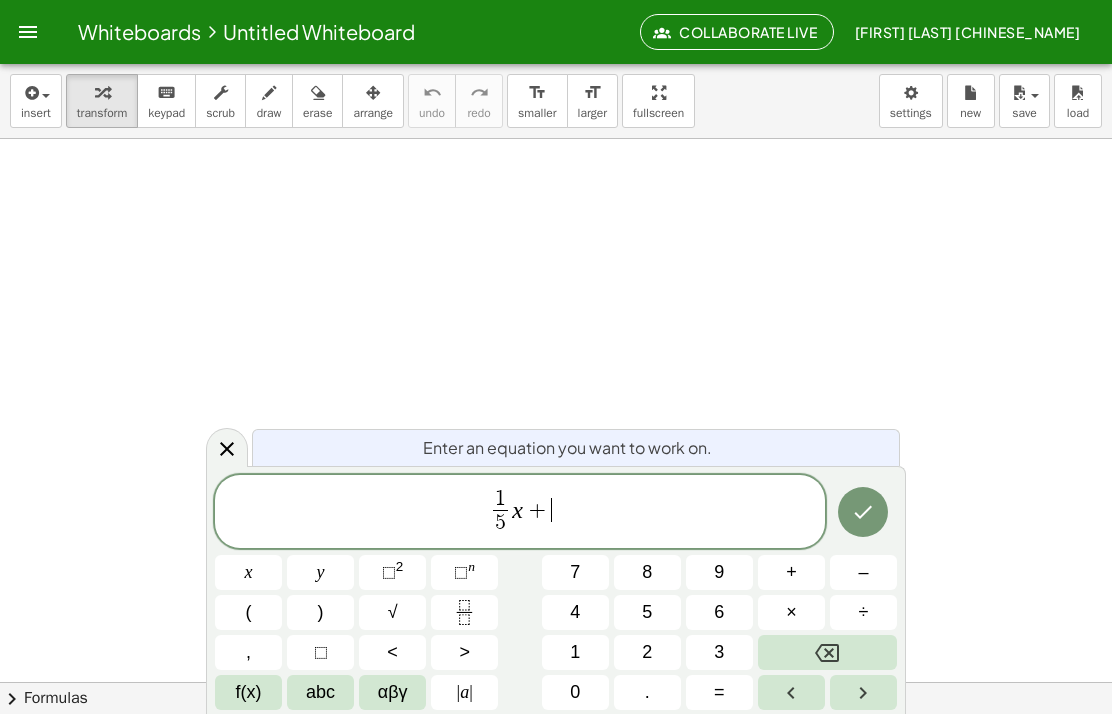 click at bounding box center [464, 612] 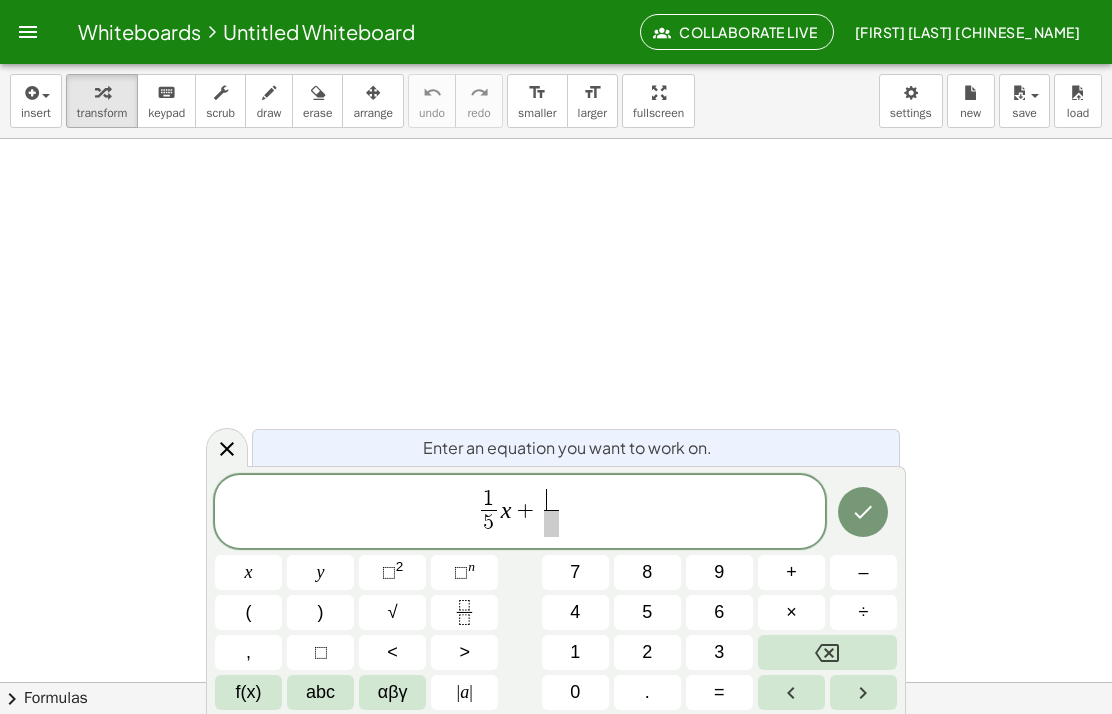 click on "1" at bounding box center [575, 652] 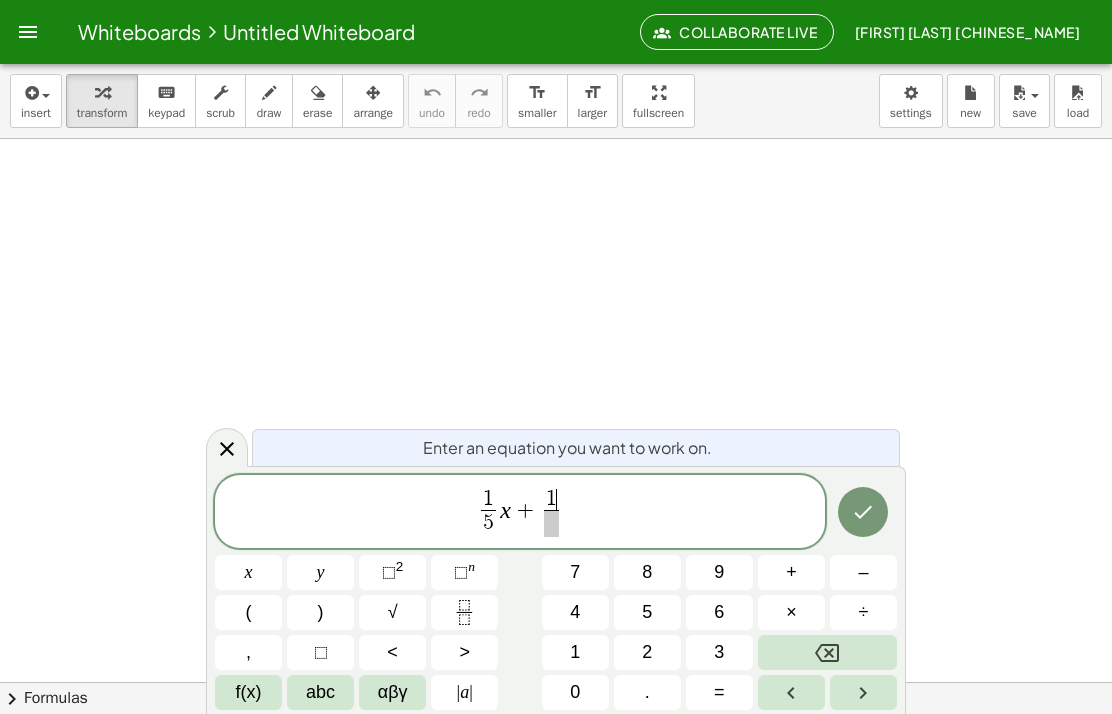 click at bounding box center [551, 523] 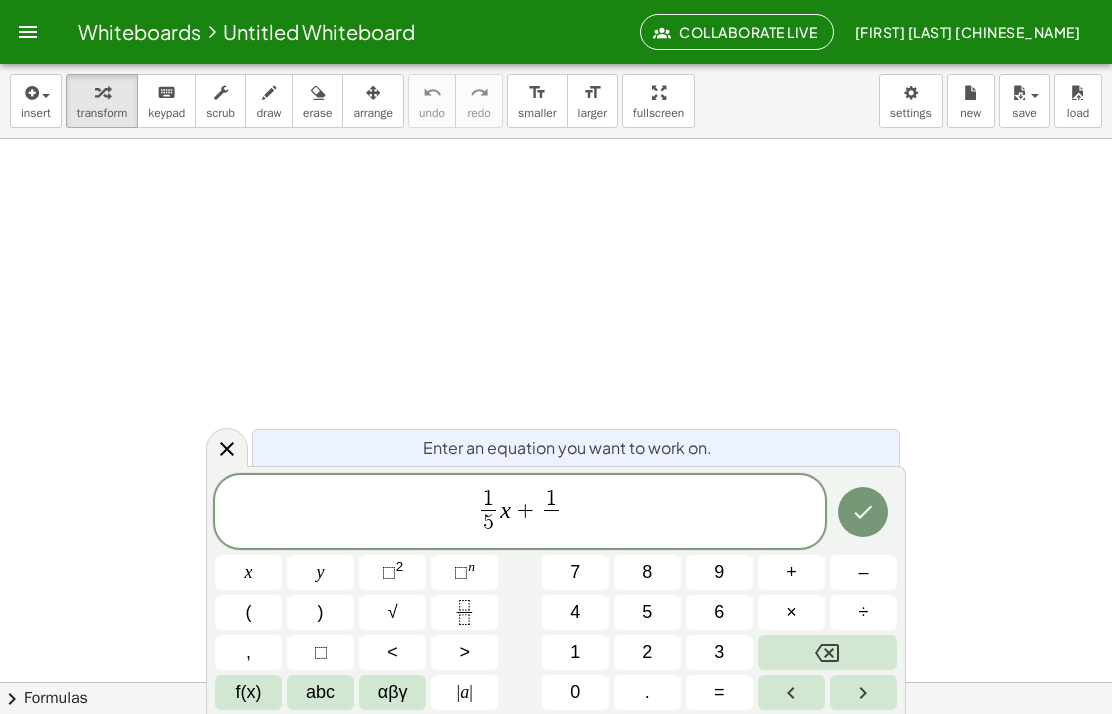 click on "4" at bounding box center [575, 612] 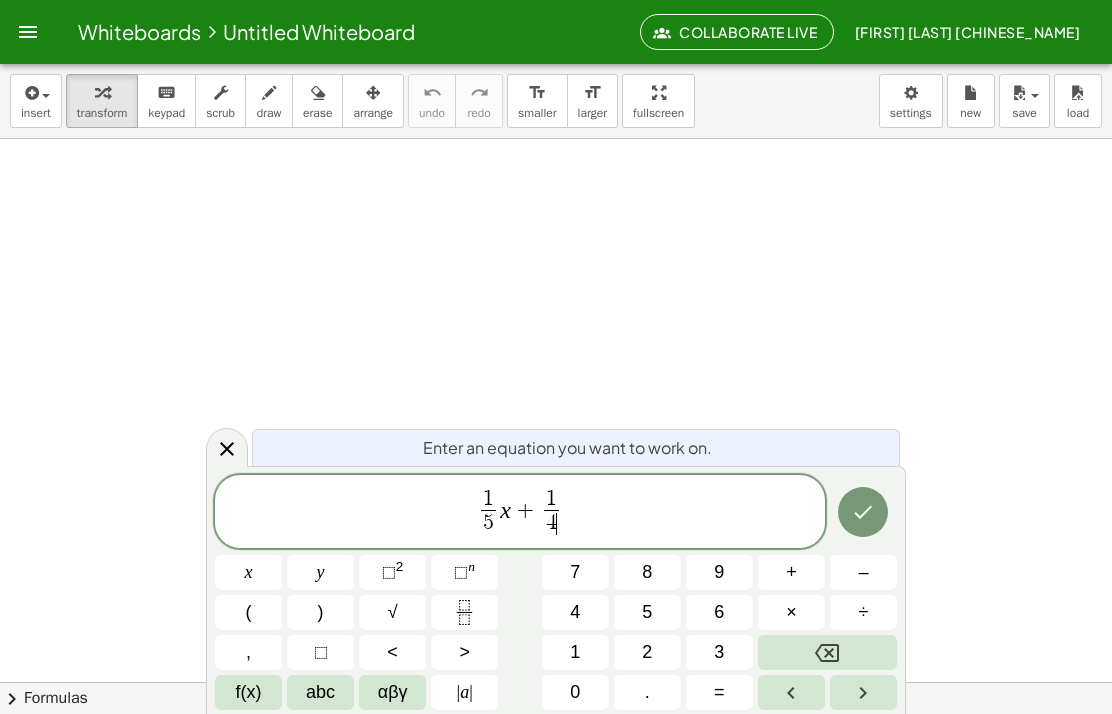 click on "1 5 ​ x + 1 4 ​ ​" at bounding box center (520, 513) 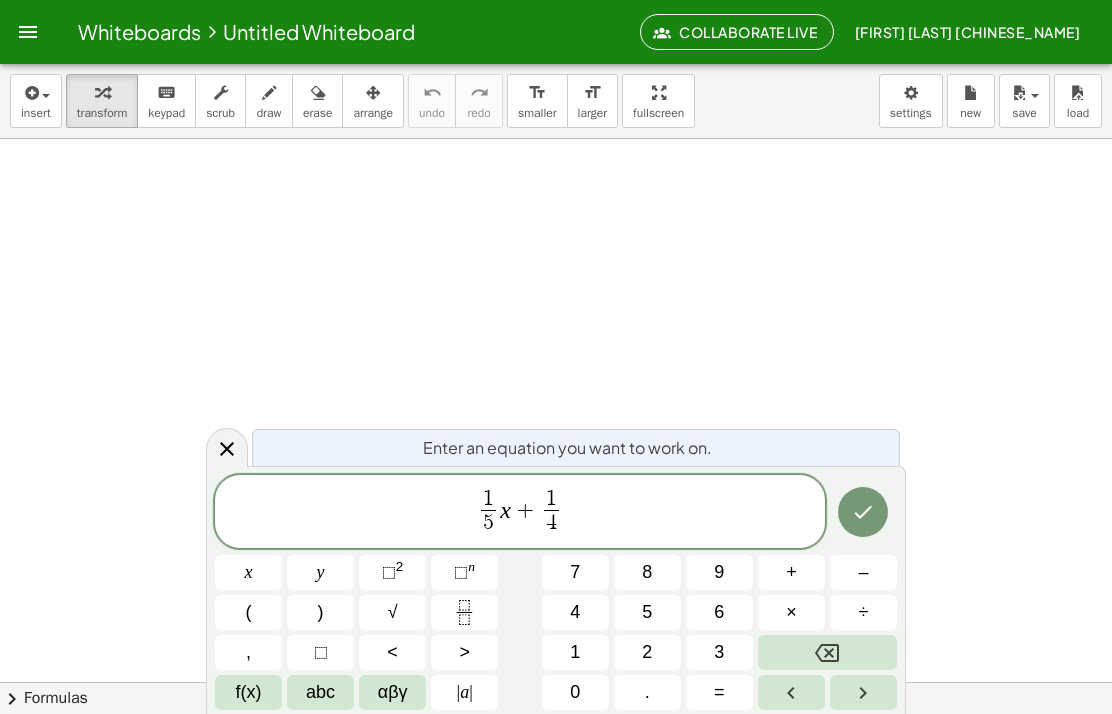 click on "x" at bounding box center (249, 572) 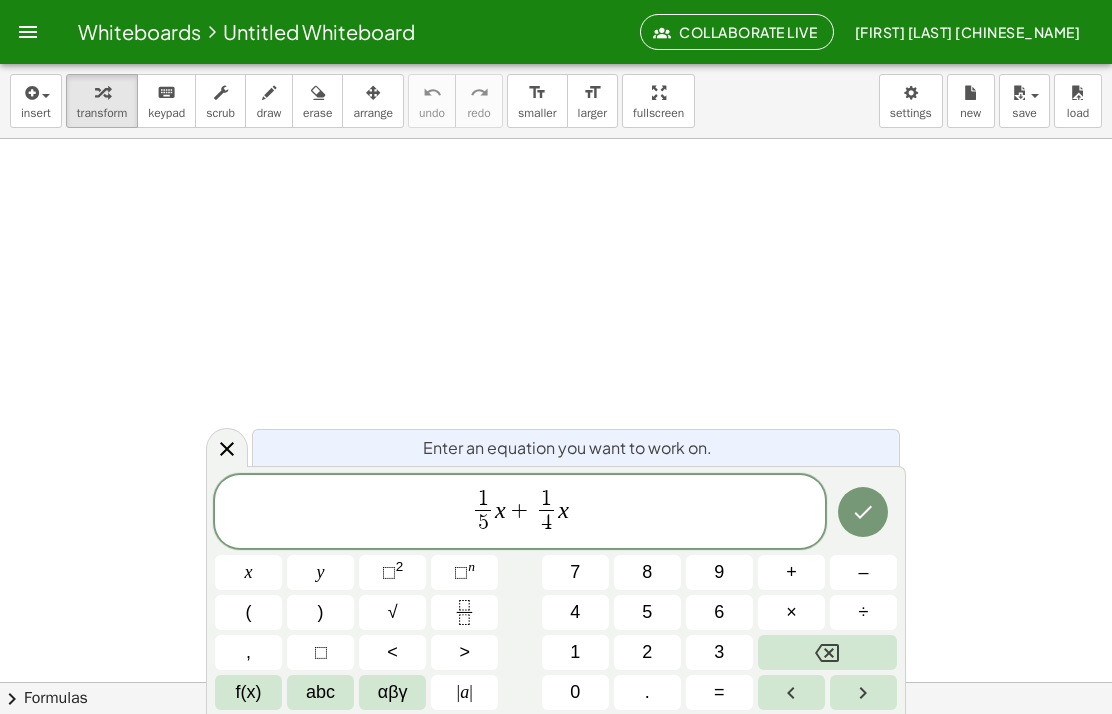 click on "×" at bounding box center [791, 612] 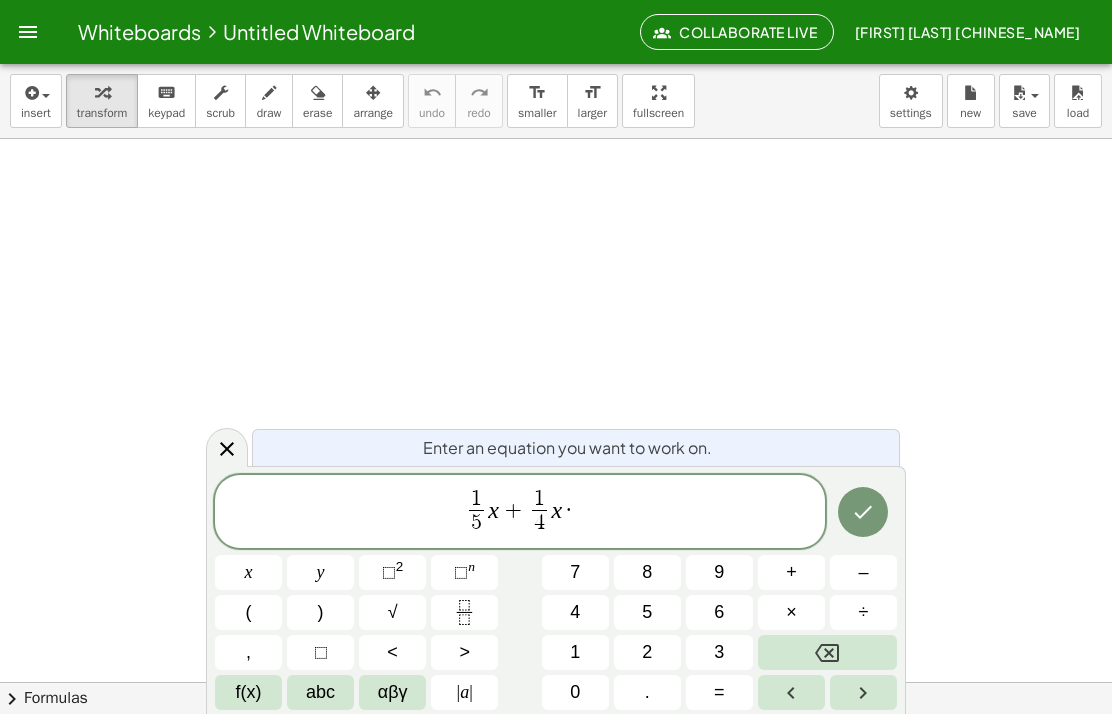 click at bounding box center [827, 652] 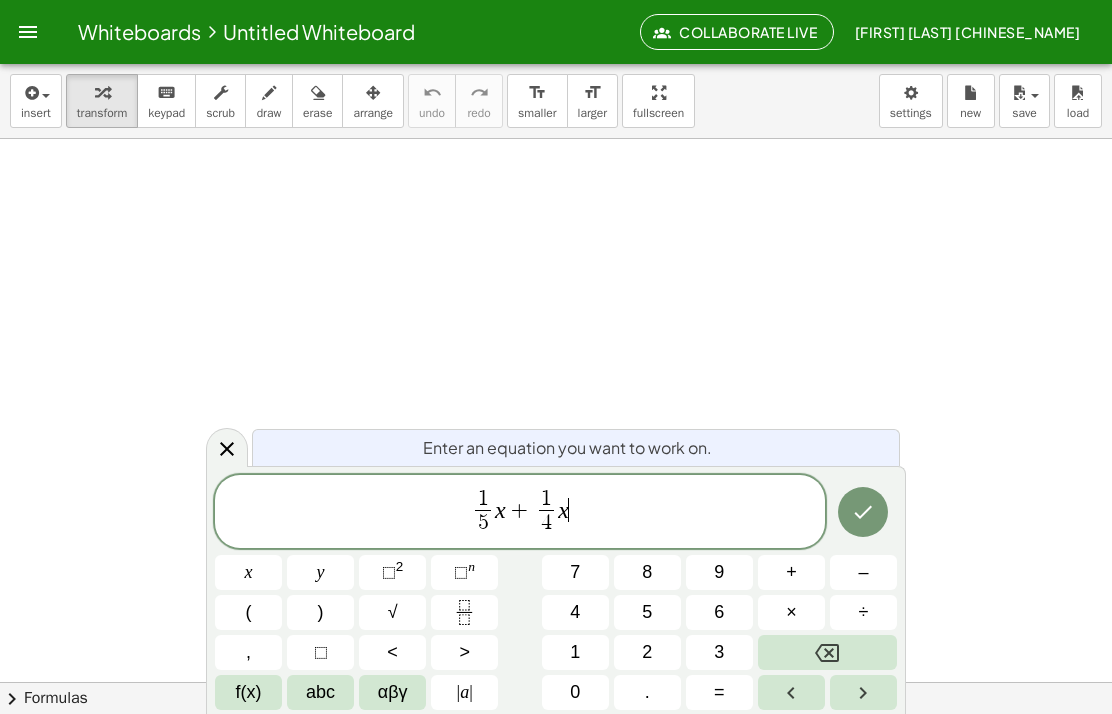 click on "+" at bounding box center [791, 572] 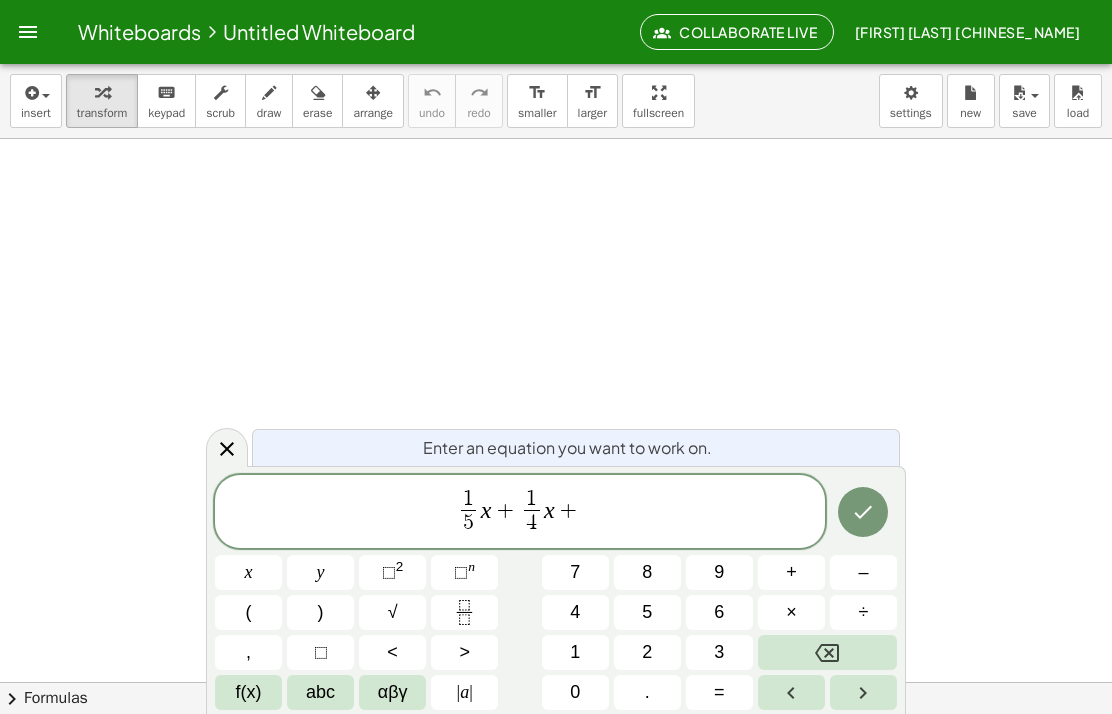 click on "1" at bounding box center [575, 652] 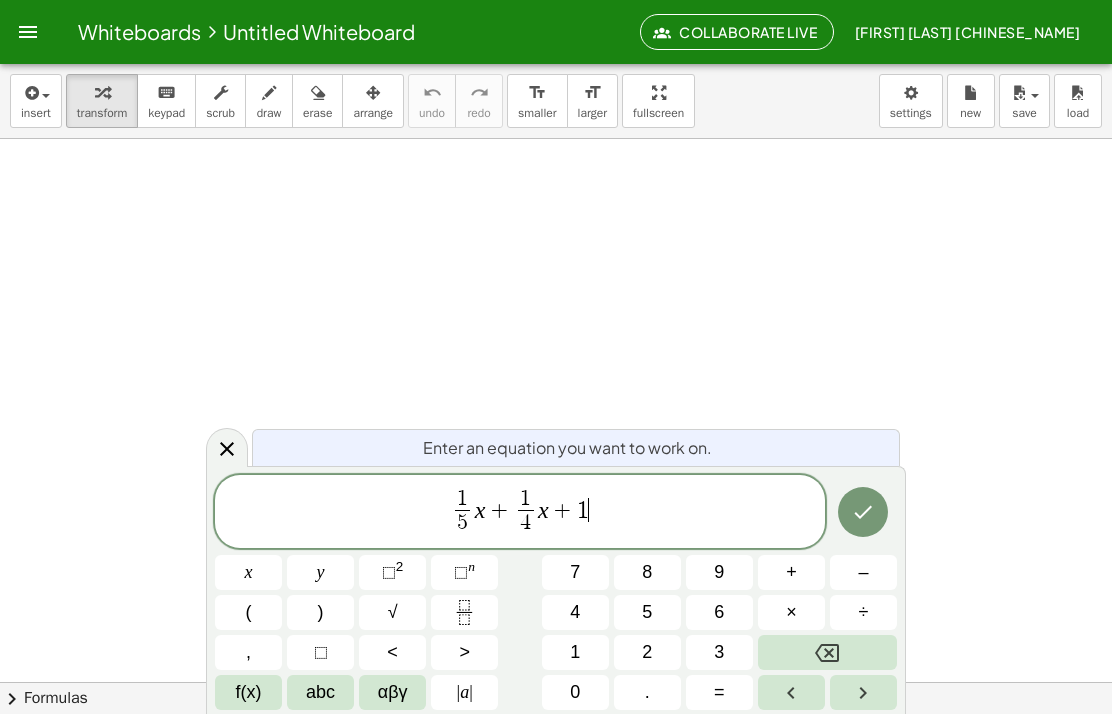 click 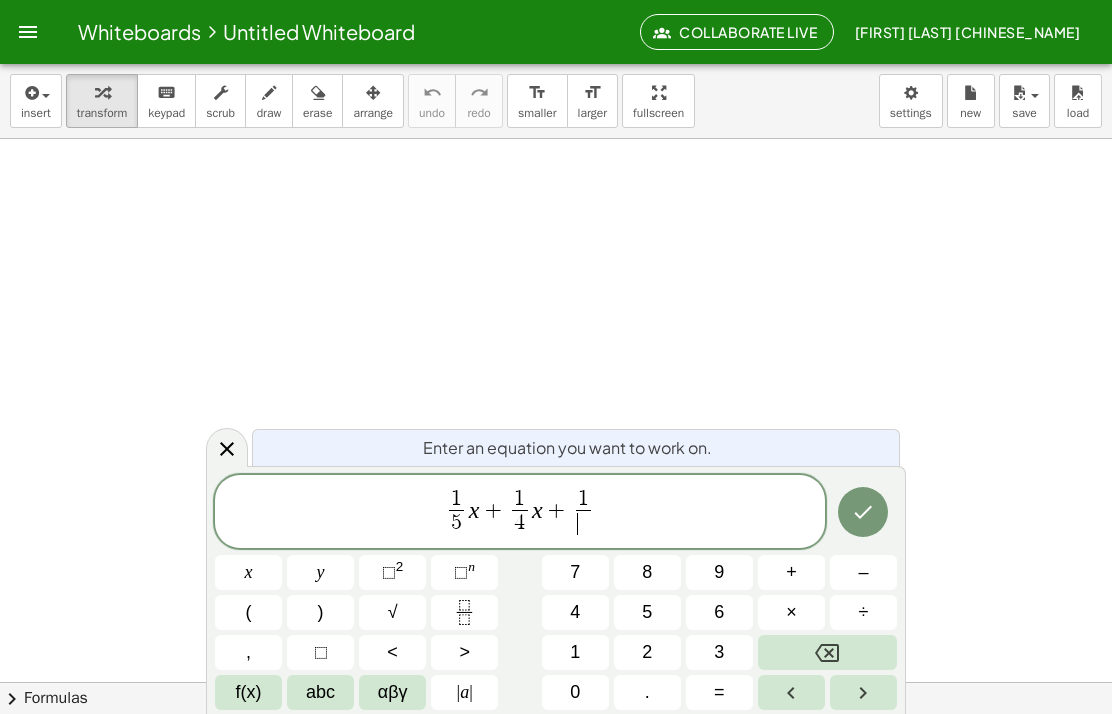click on "7" at bounding box center [575, 572] 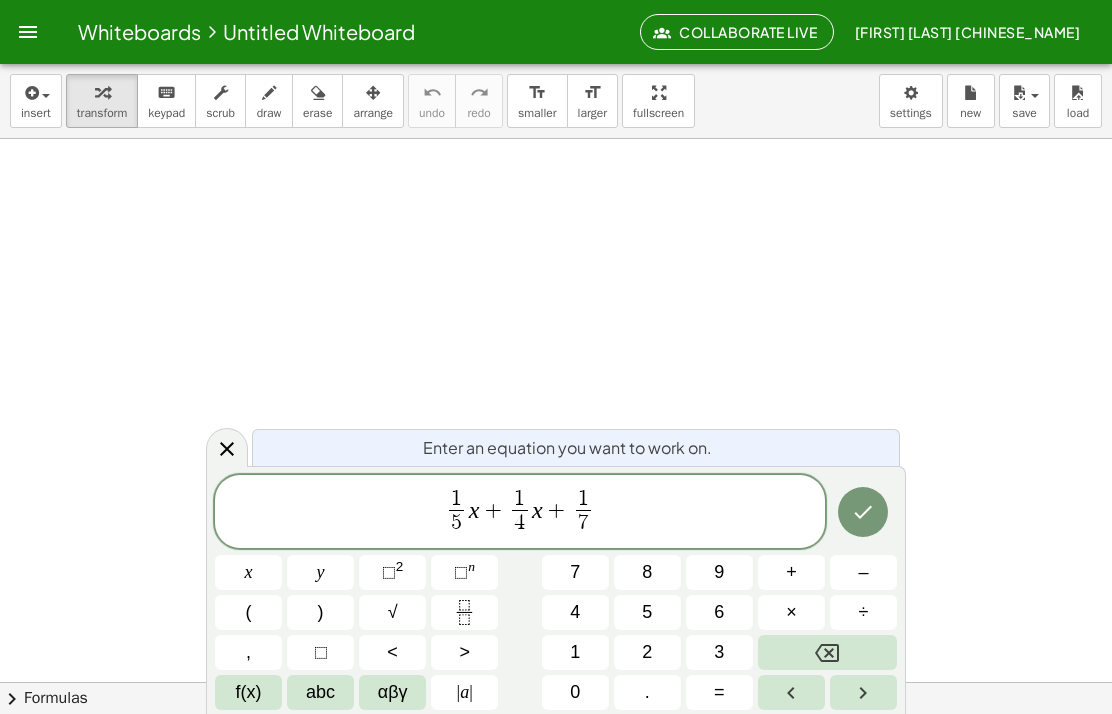 click on "x" at bounding box center [248, 572] 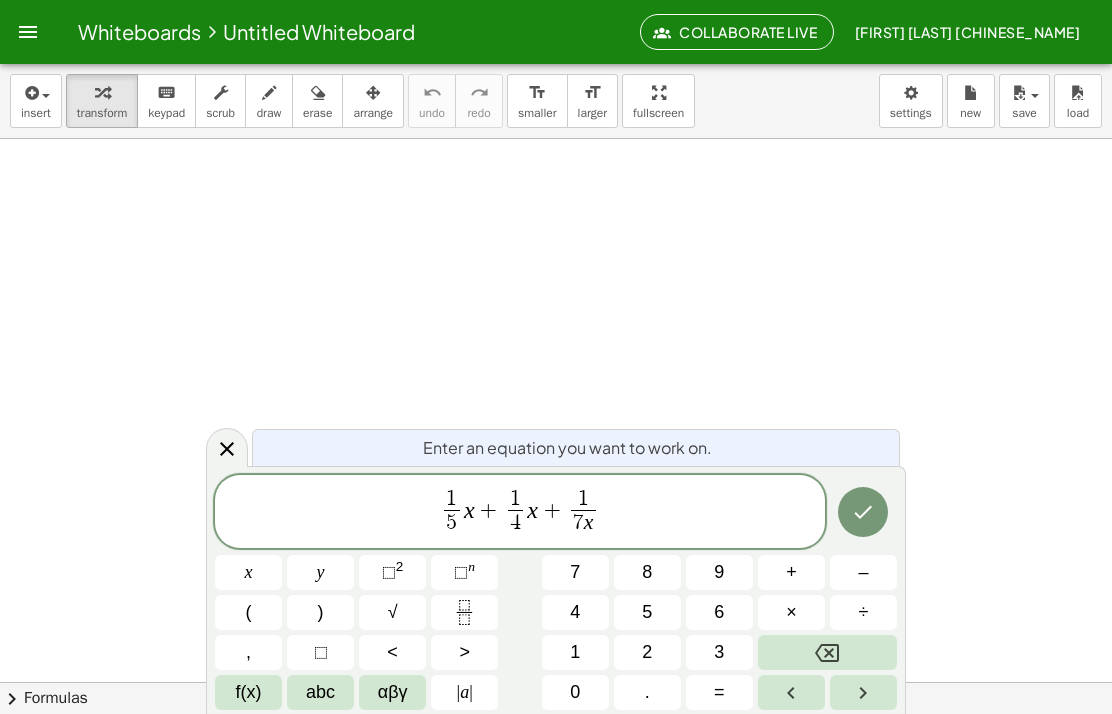 click on "1 5 ​ x + 1 4 ​ x + 1 7 x ​ ​" at bounding box center [520, 513] 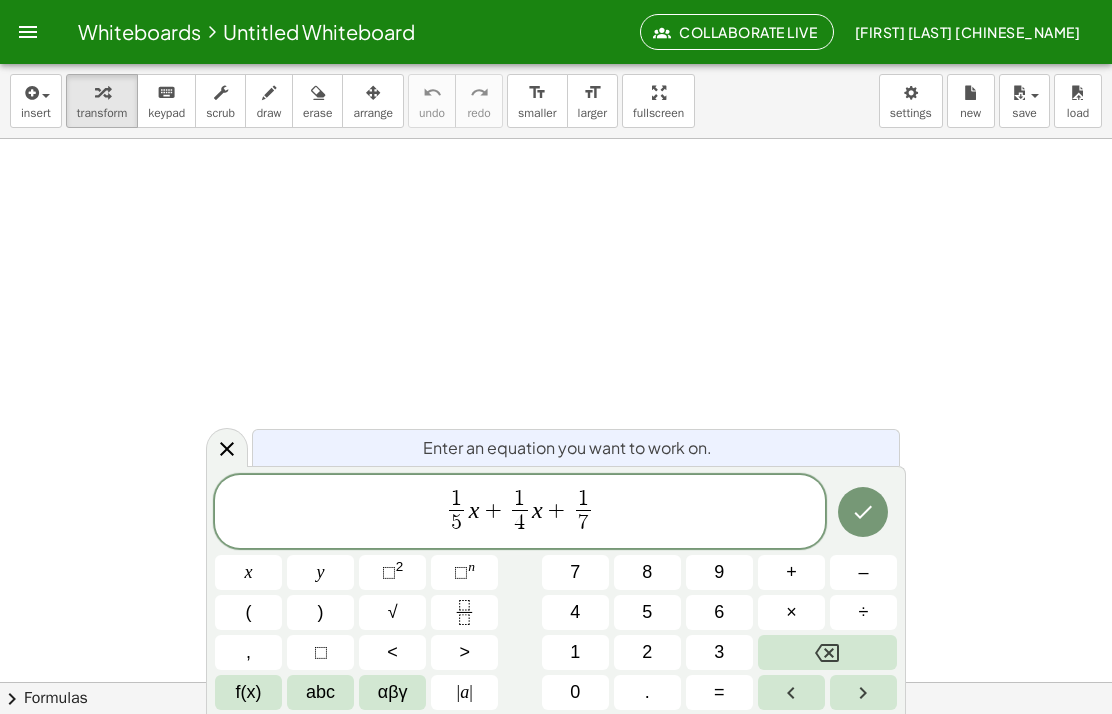 click on "1 5 ​ x + 1 4 ​ x + 1 7 ​ ​" at bounding box center (520, 513) 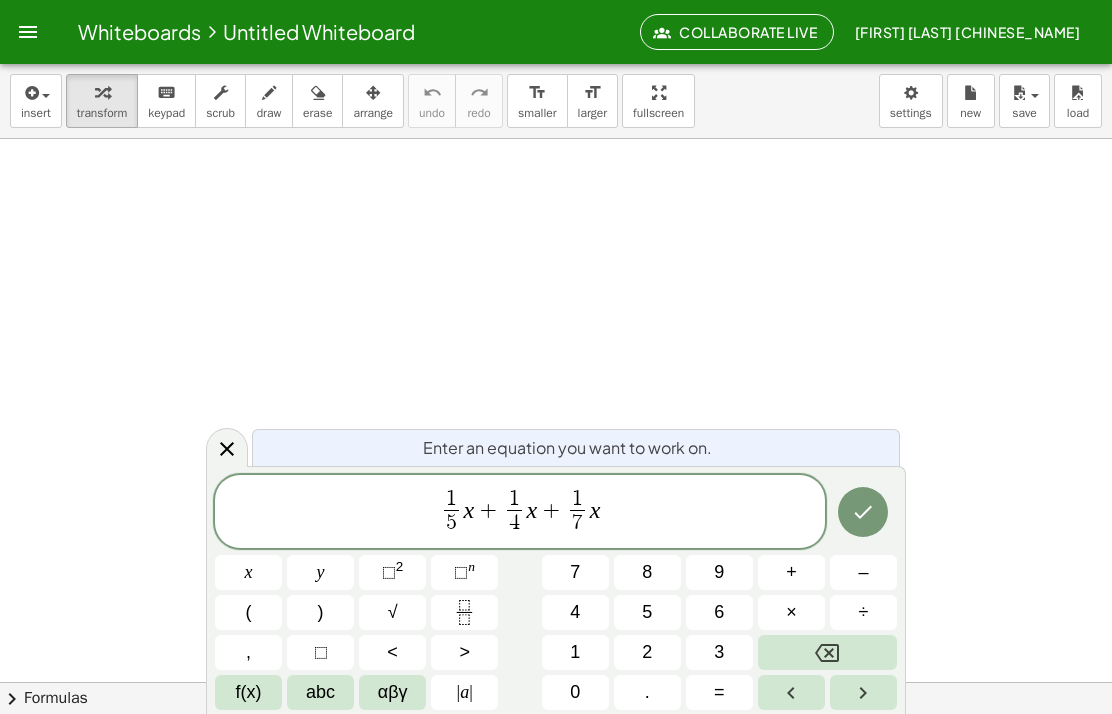 click on "+" at bounding box center (791, 572) 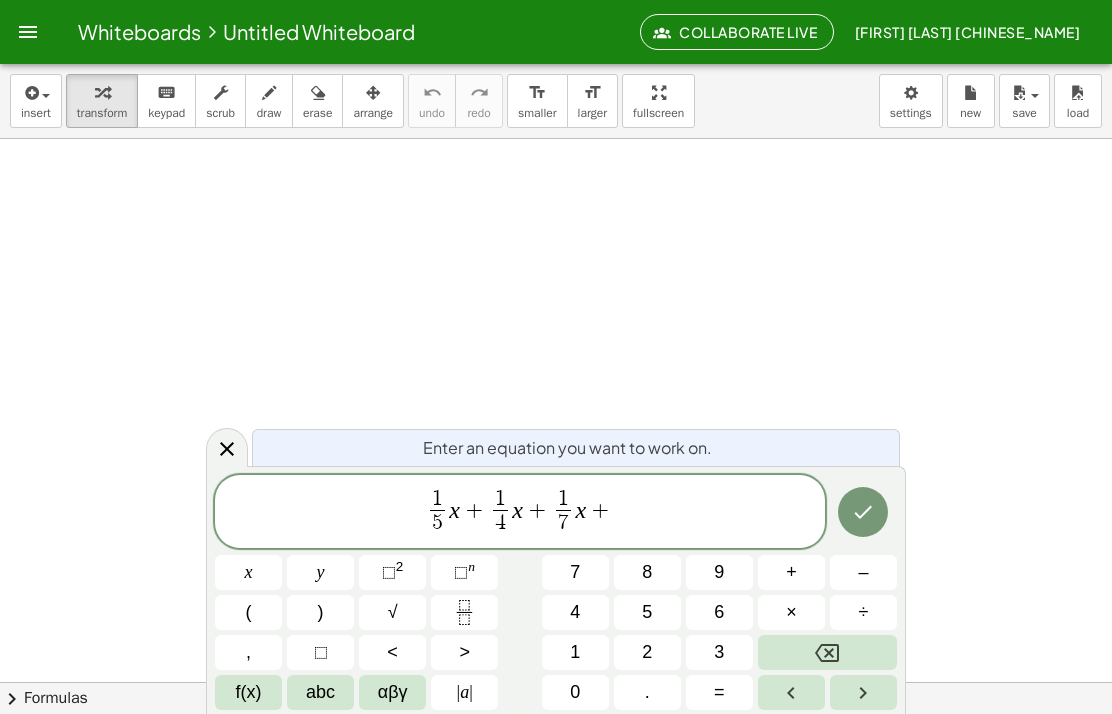 click 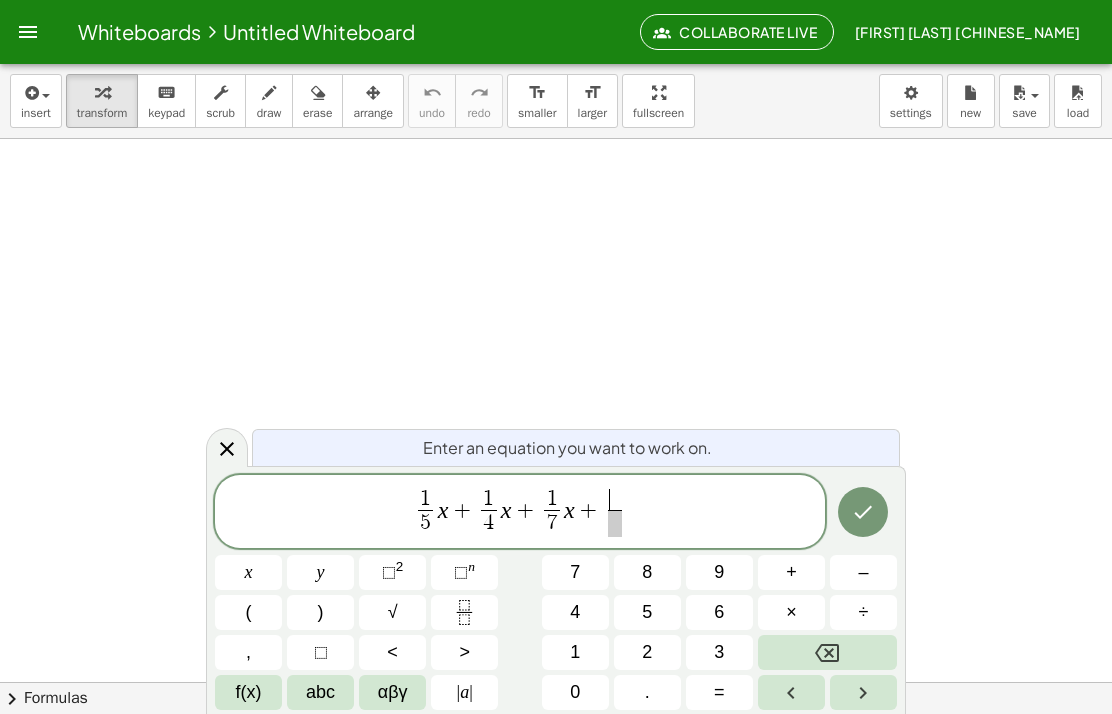 click on "1" at bounding box center (575, 652) 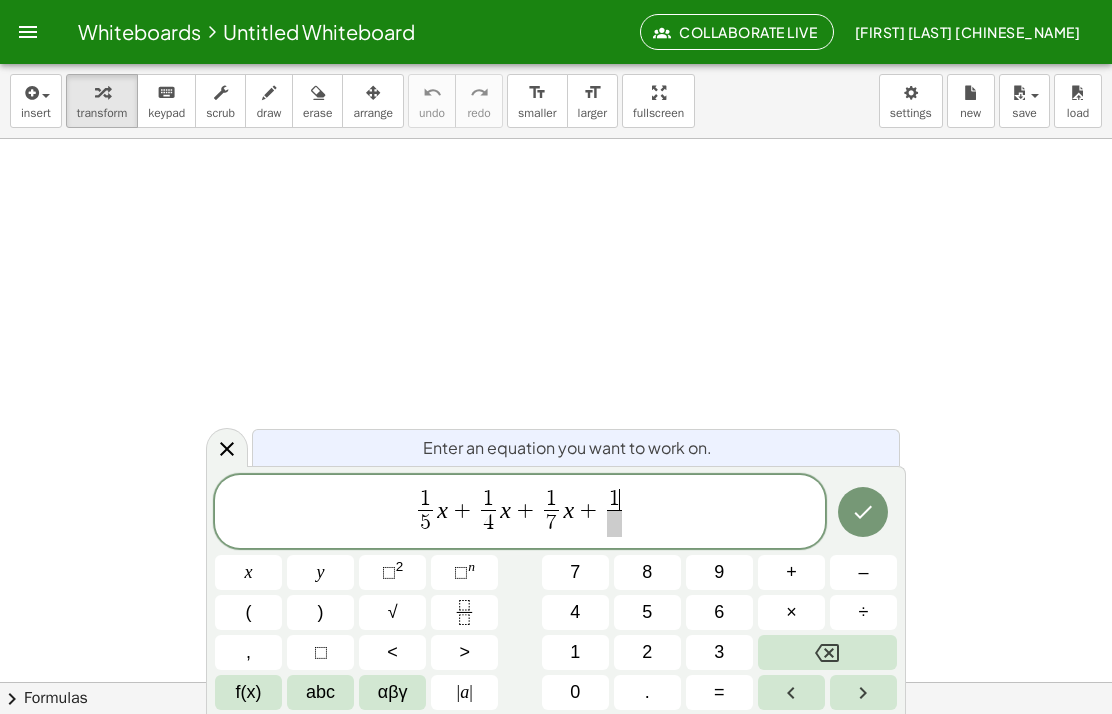click on "+" at bounding box center [588, 510] 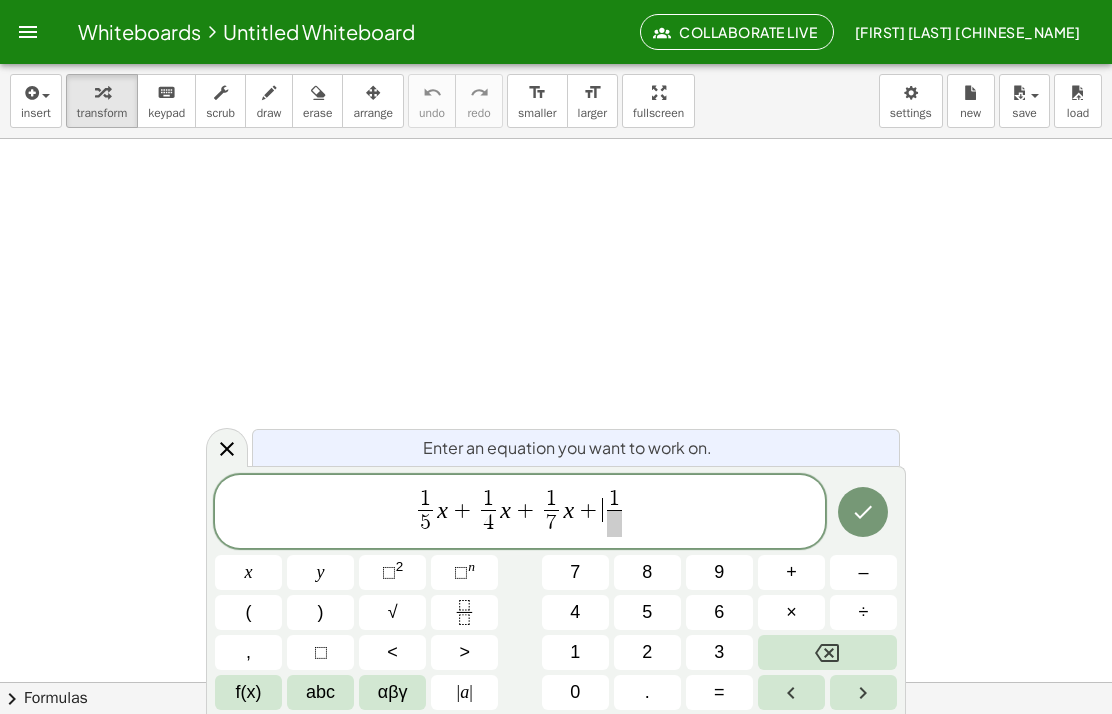 click at bounding box center (614, 523) 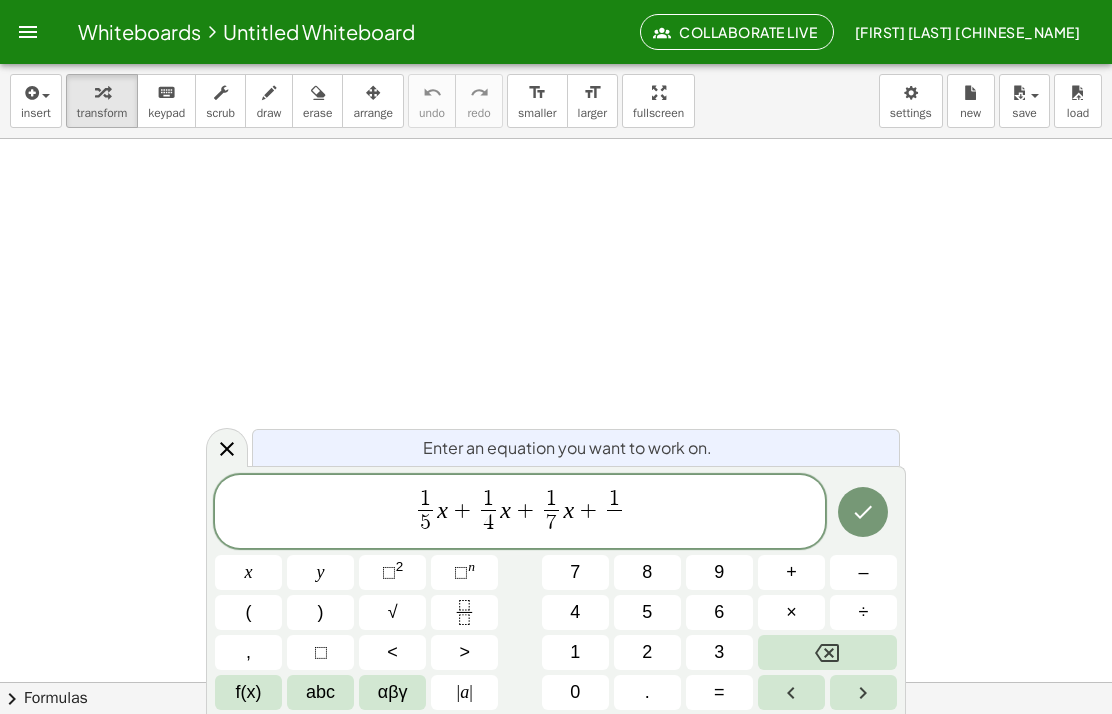 click on "8" at bounding box center (647, 572) 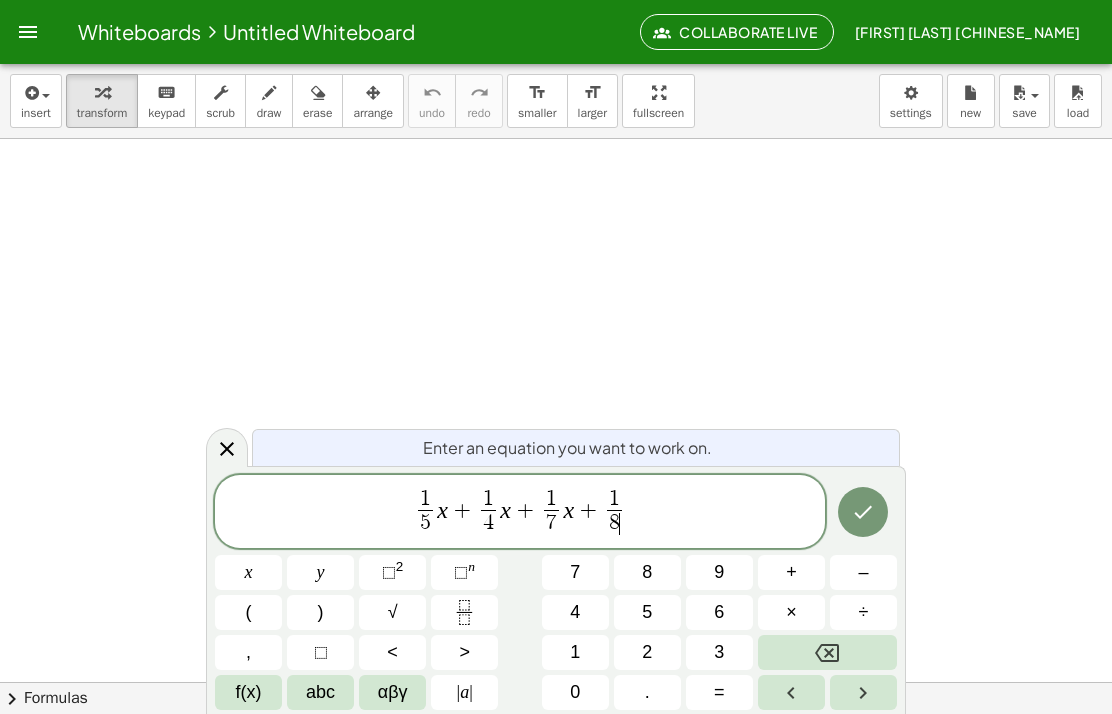 click on "1 5 ​ x + 1 4 ​ x + 1 7 ​ x + 1 8 ​ ​" at bounding box center [520, 513] 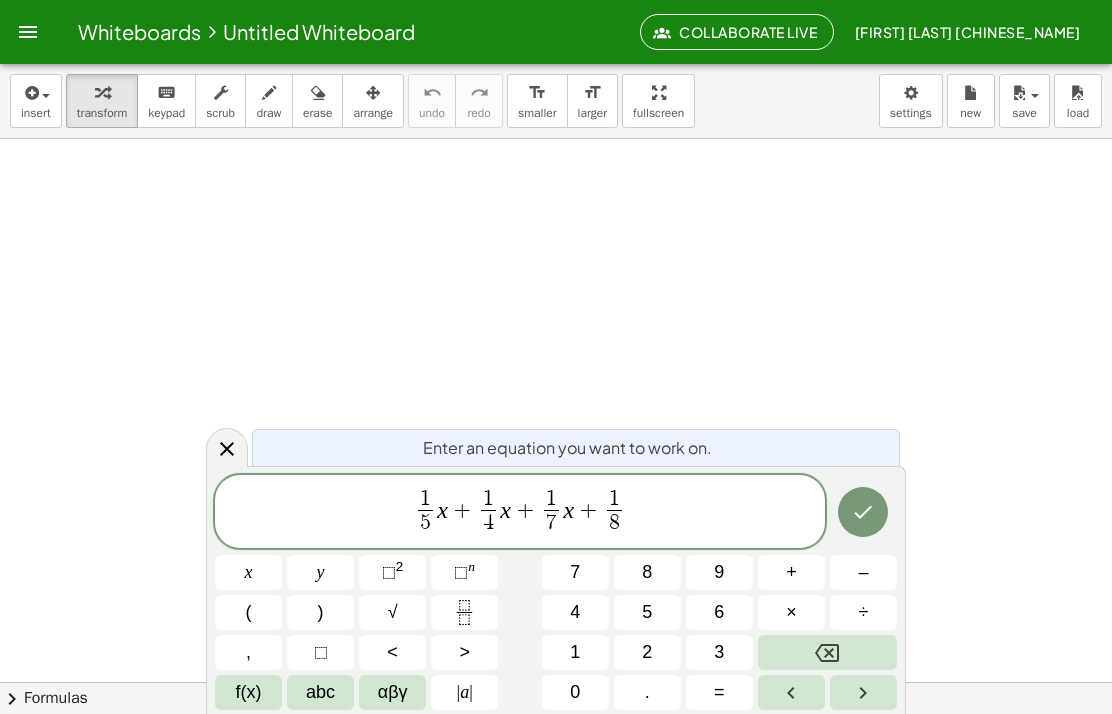 click on "x" at bounding box center (248, 572) 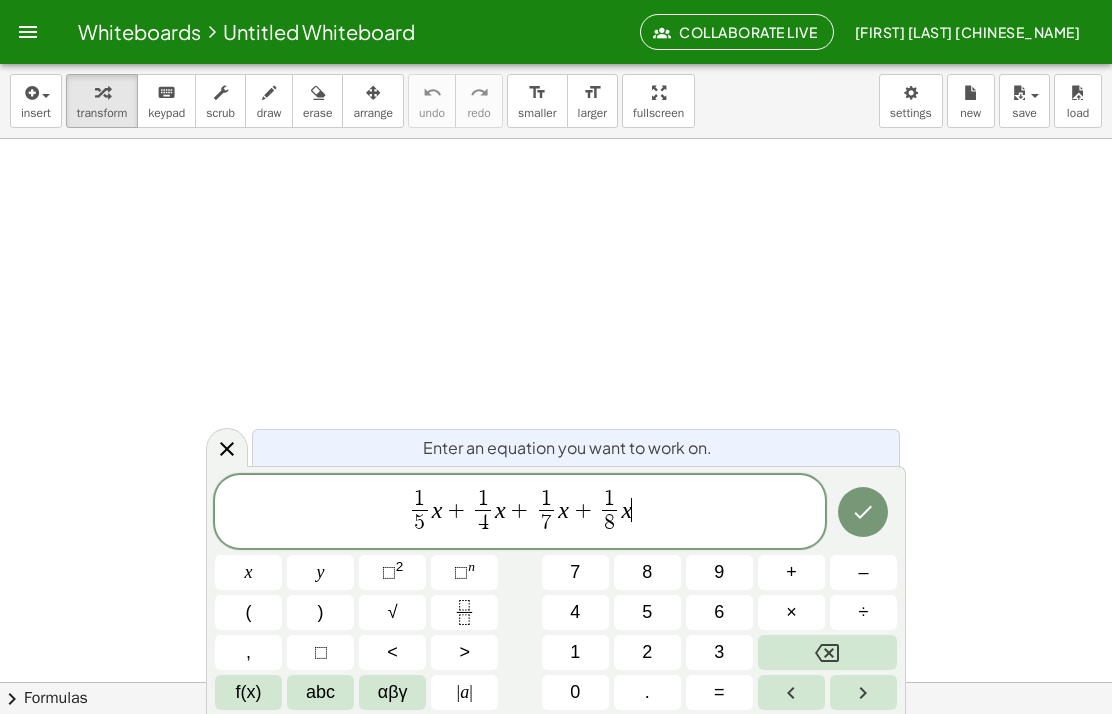 click at bounding box center (827, 652) 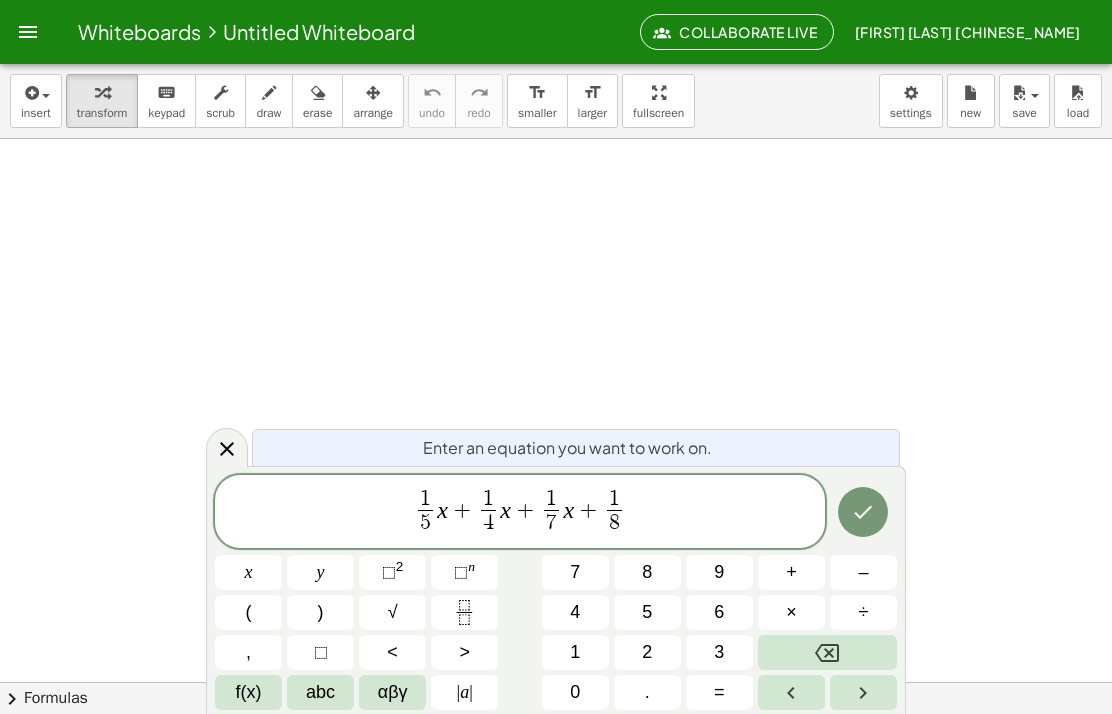 click on "y" at bounding box center [320, 572] 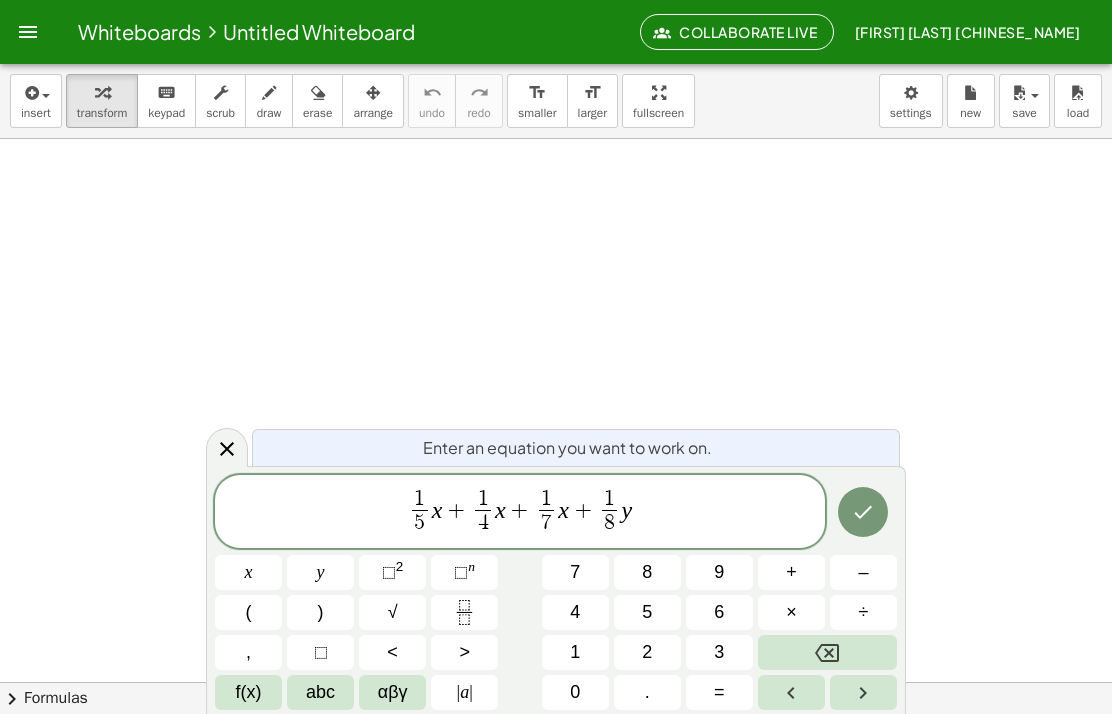 click at bounding box center (827, 652) 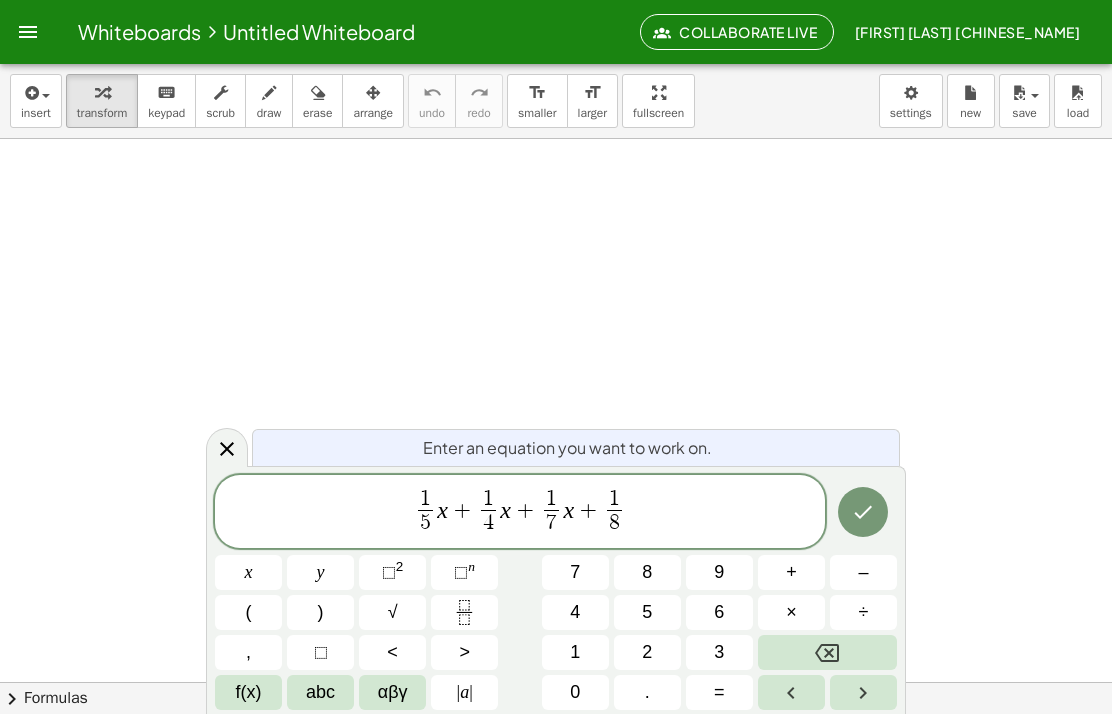 click on "x" at bounding box center (505, 509) 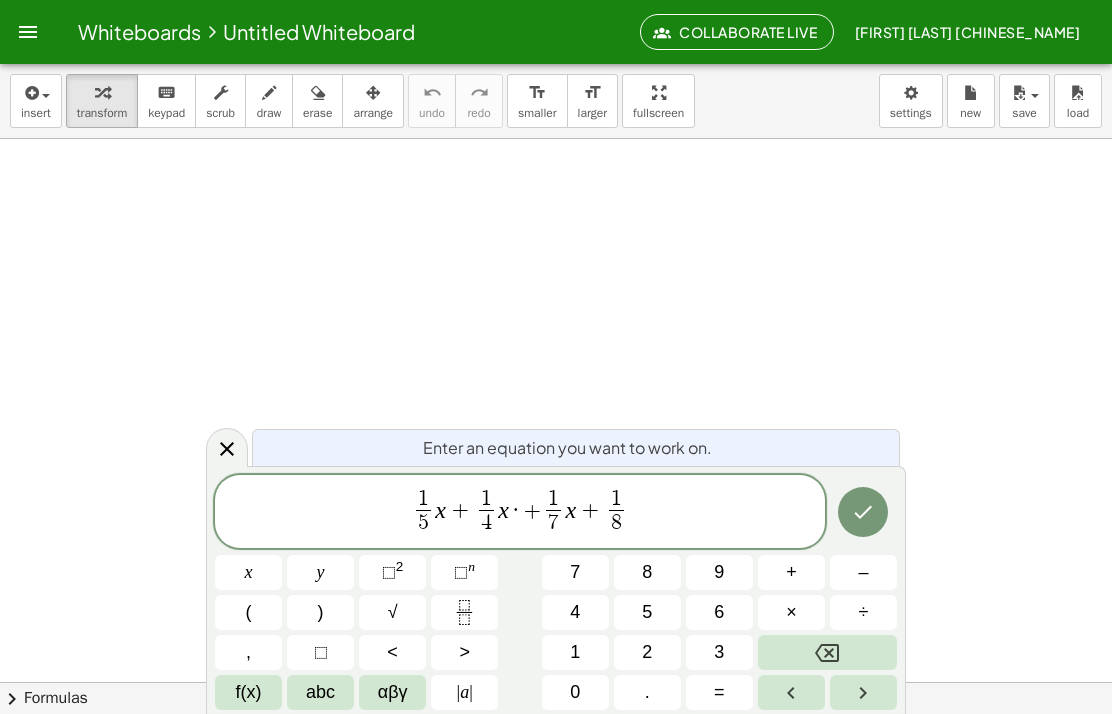 click on "÷" at bounding box center (863, 612) 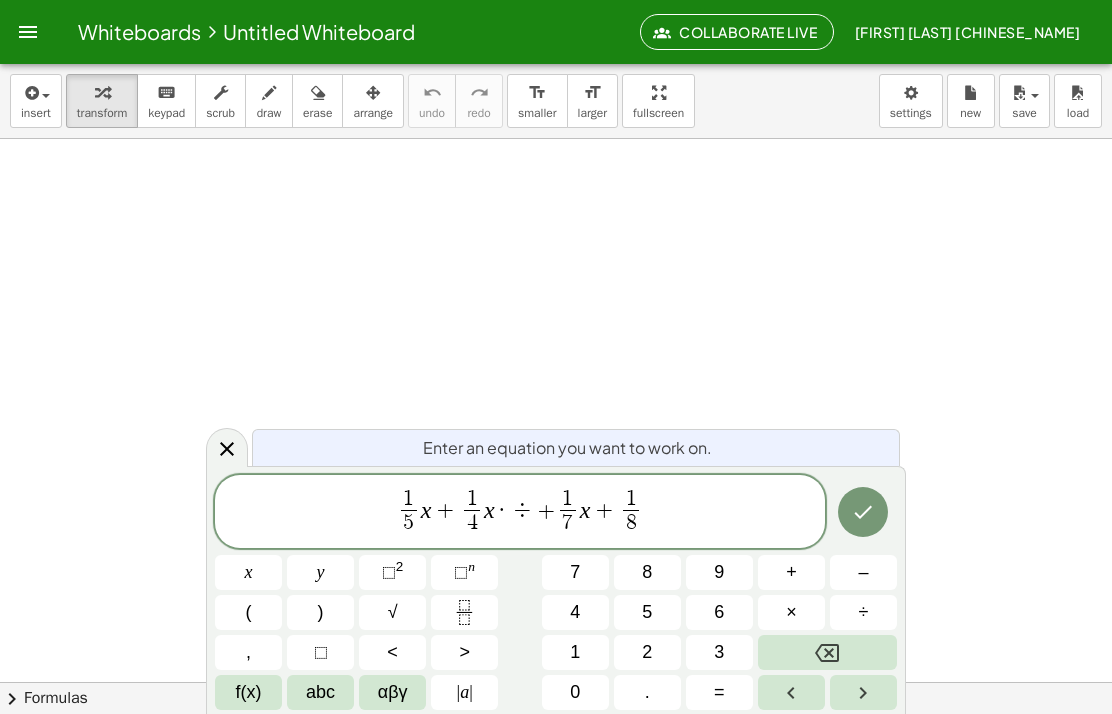 click at bounding box center [827, 652] 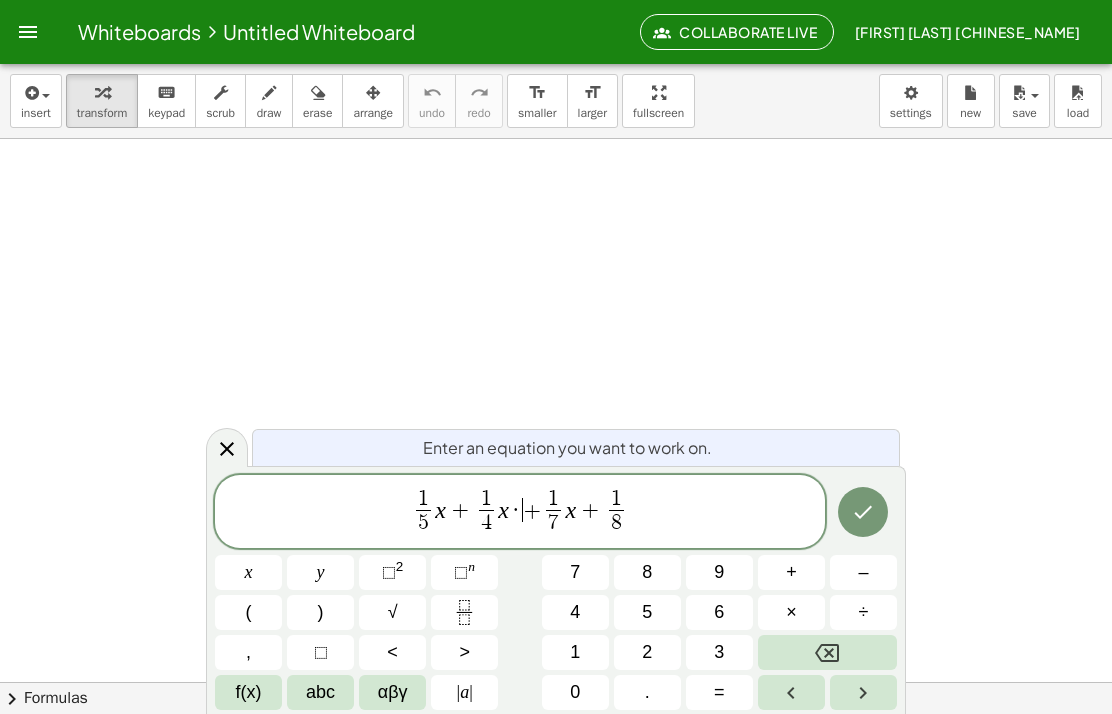 click at bounding box center (827, 652) 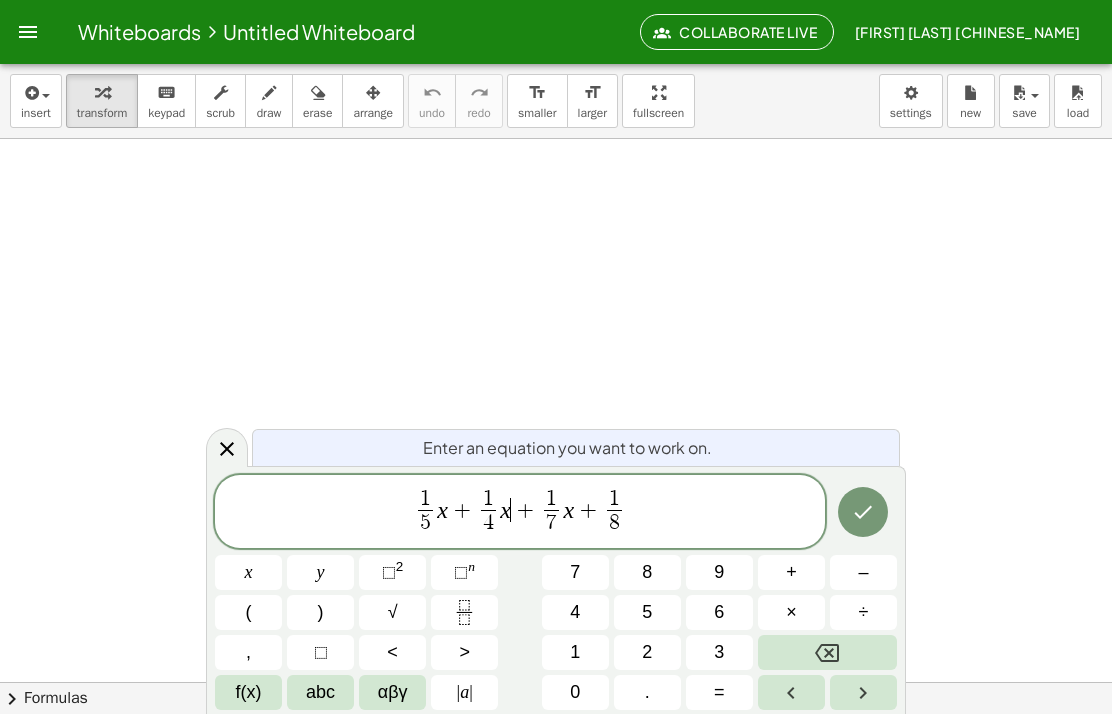 click at bounding box center (827, 652) 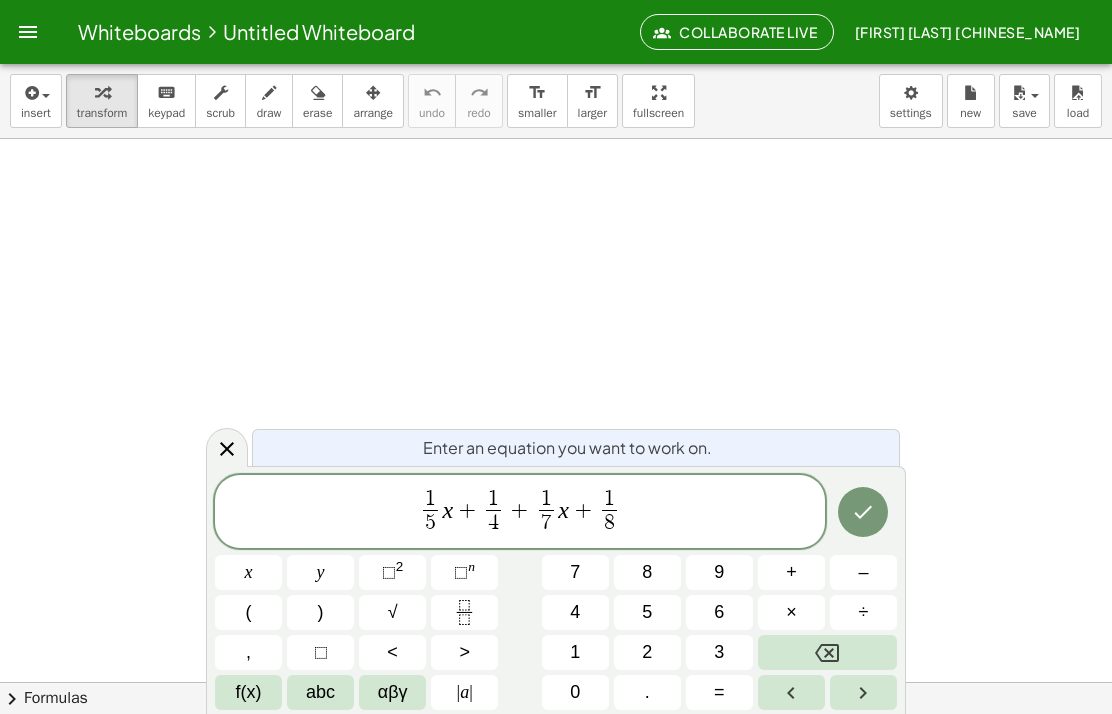 click on "y" at bounding box center [320, 572] 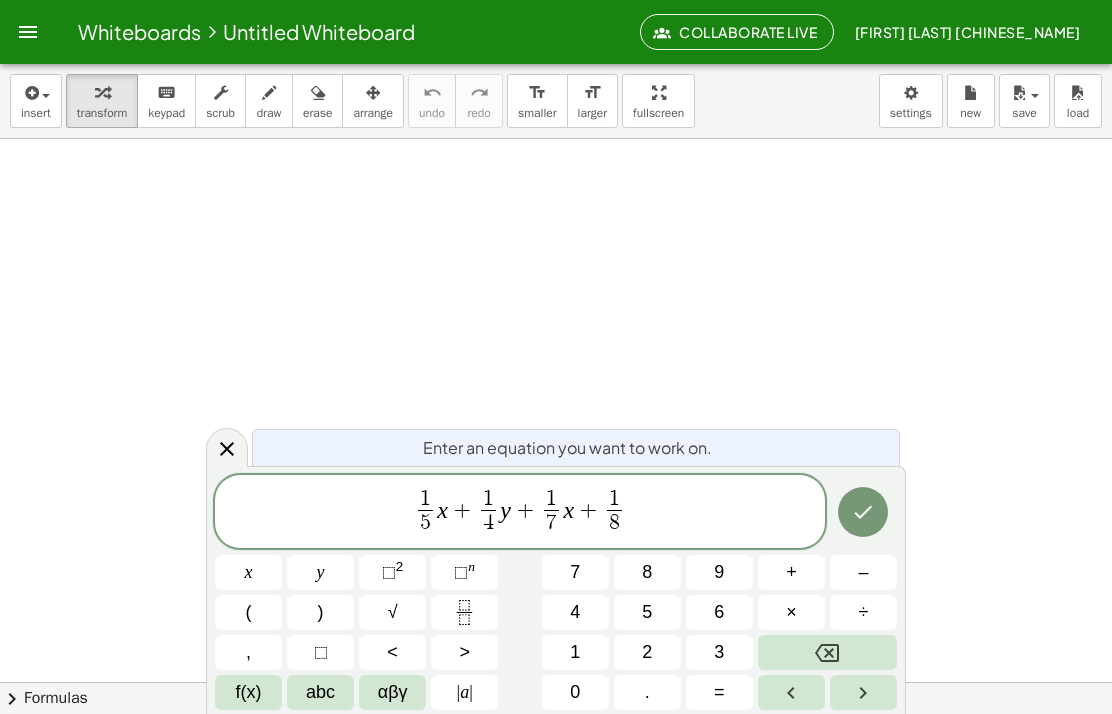 click on "1 5 ​ x + 1 4 ​ y ​ + 1 7 ​ x + 1 8 ​" at bounding box center (520, 513) 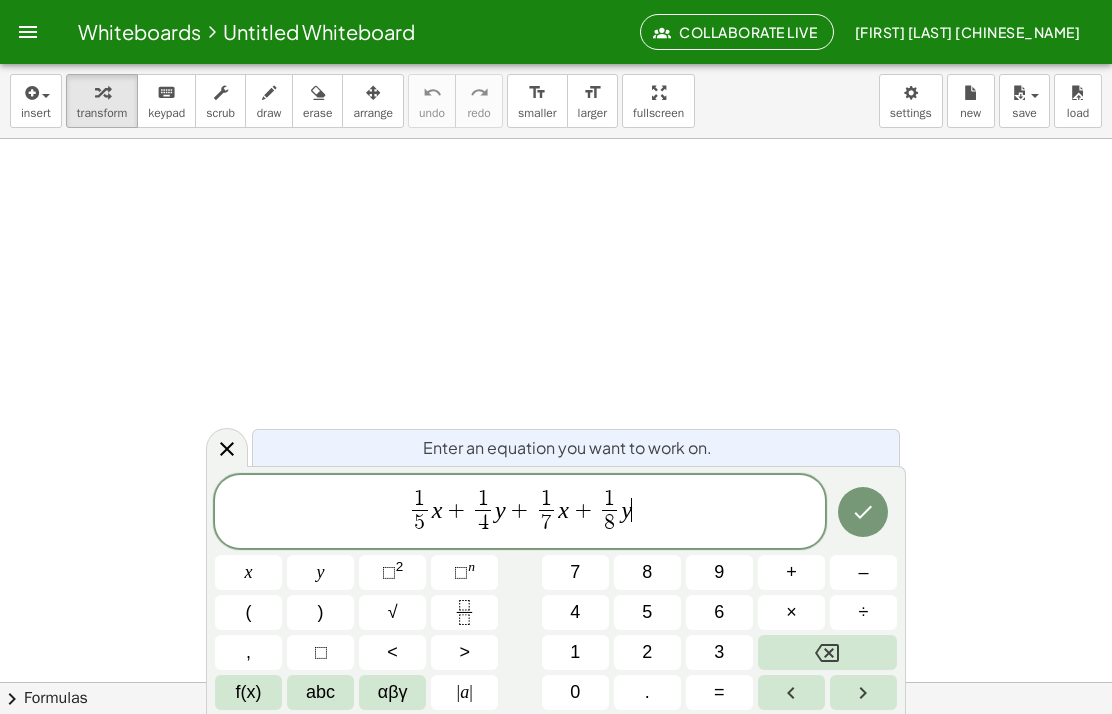 click at bounding box center [863, 512] 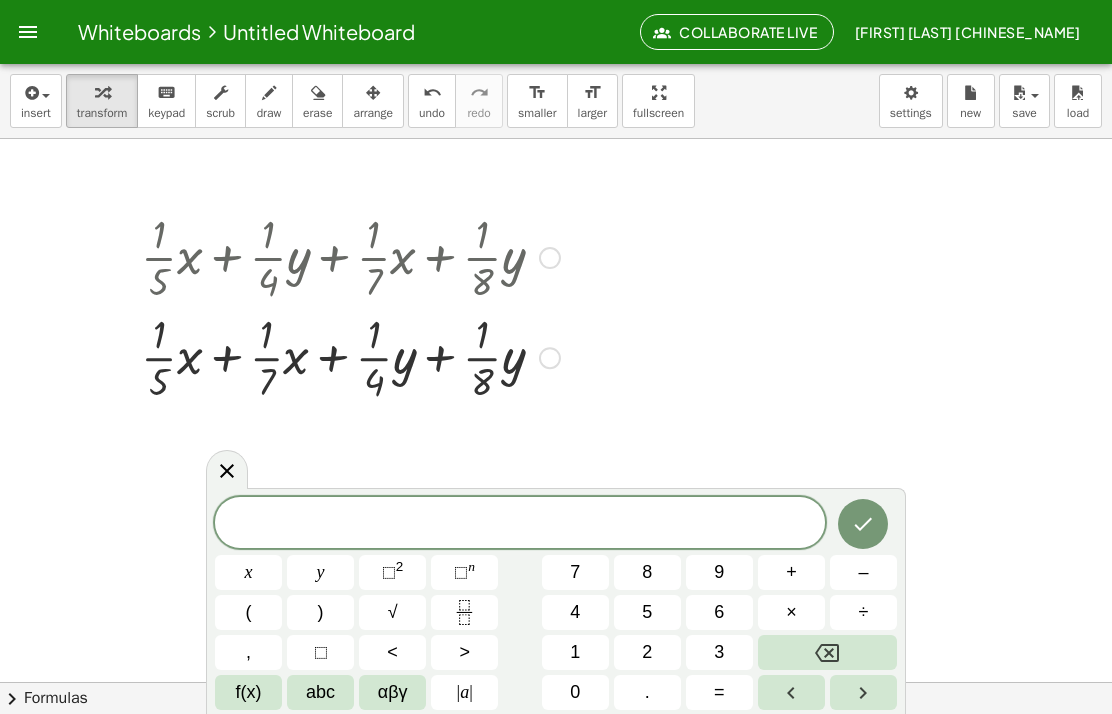 click 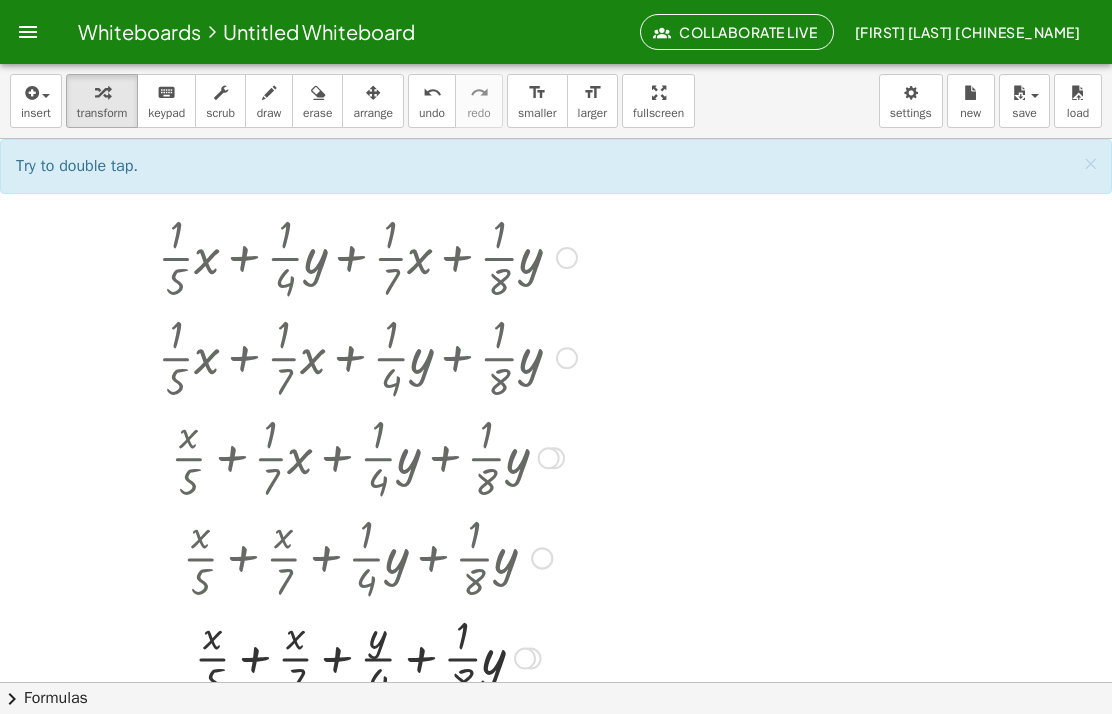 click at bounding box center [367, 556] 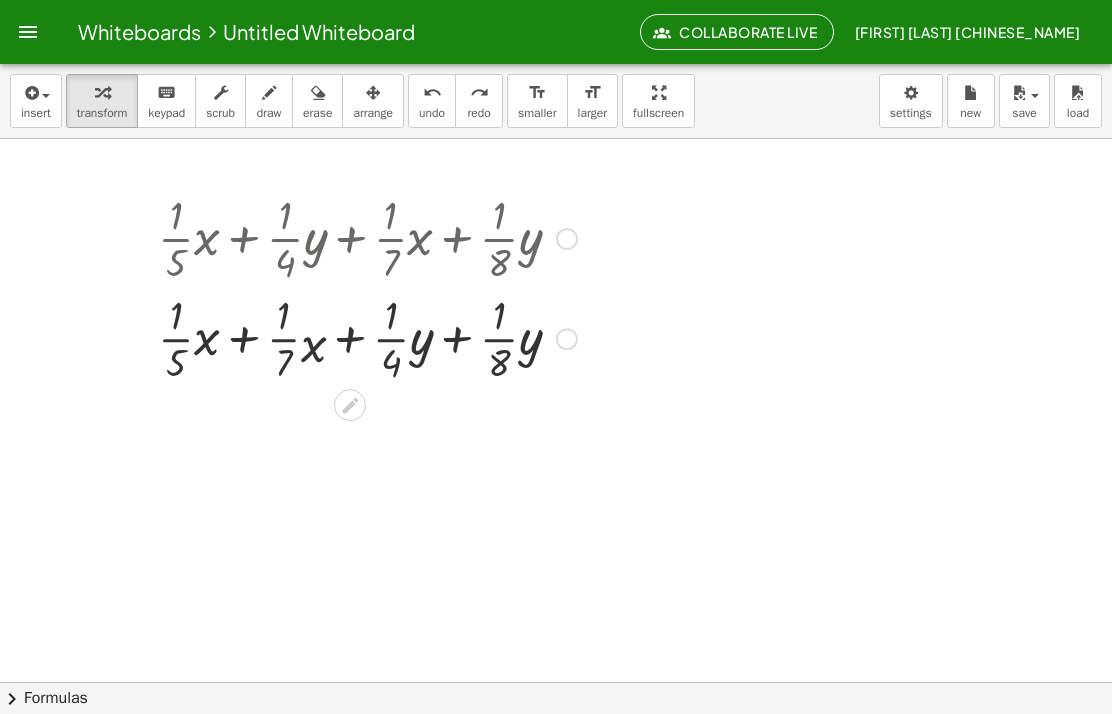 scroll, scrollTop: 11, scrollLeft: 0, axis: vertical 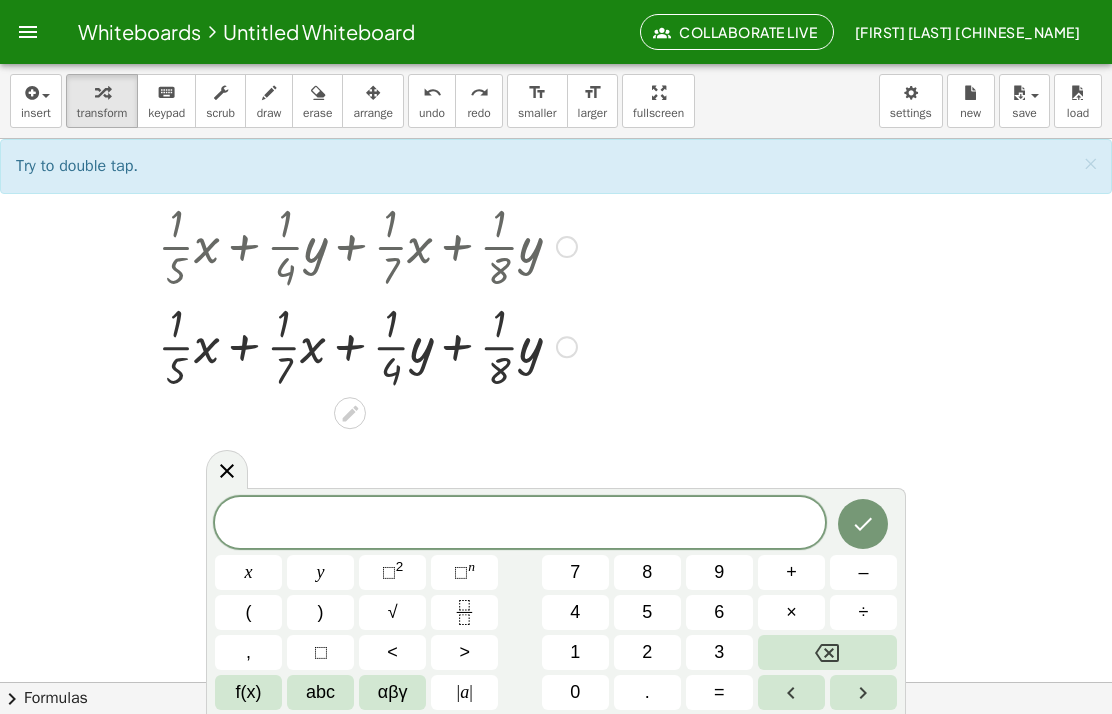 click 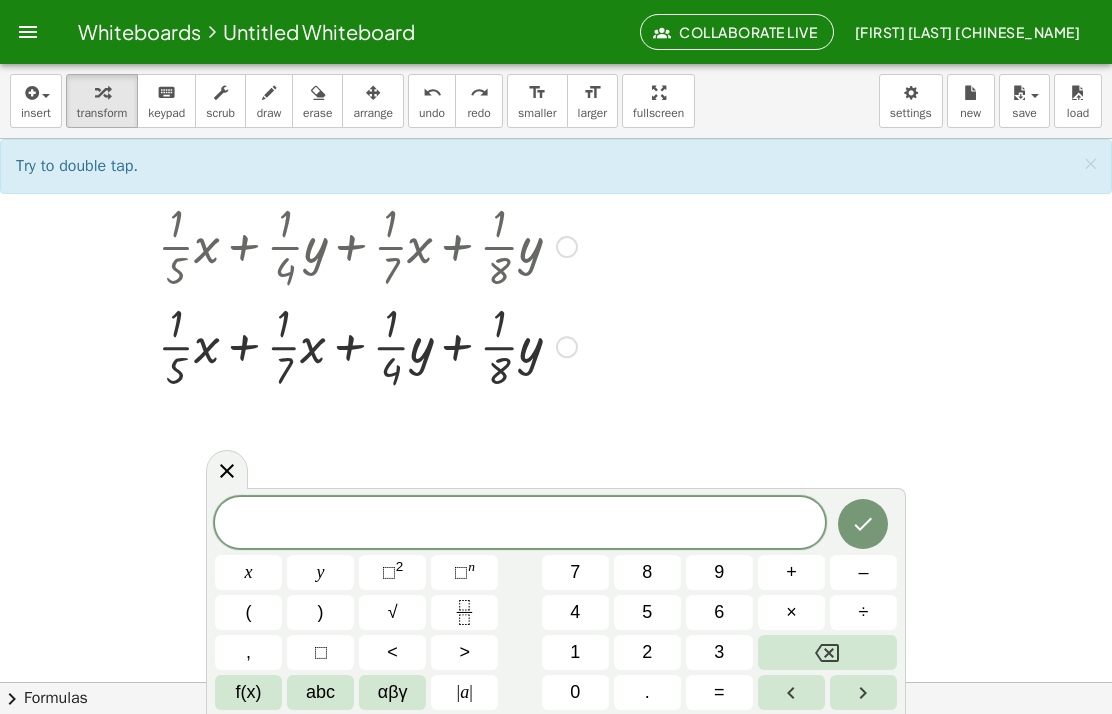 click 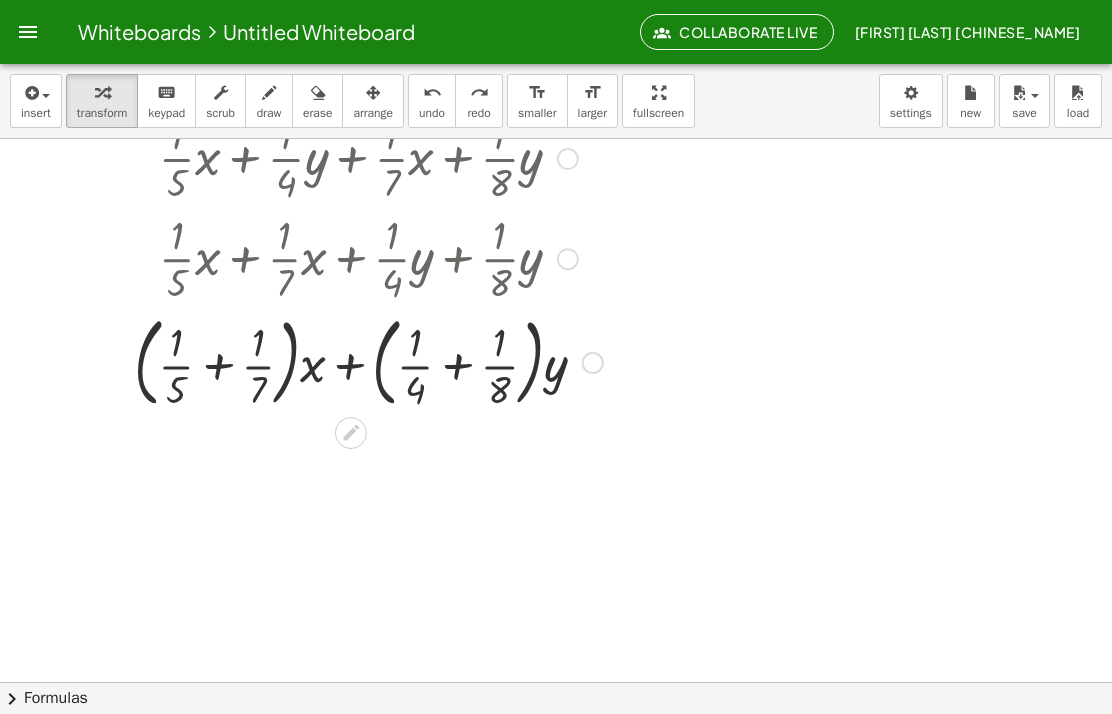 scroll, scrollTop: 99, scrollLeft: 0, axis: vertical 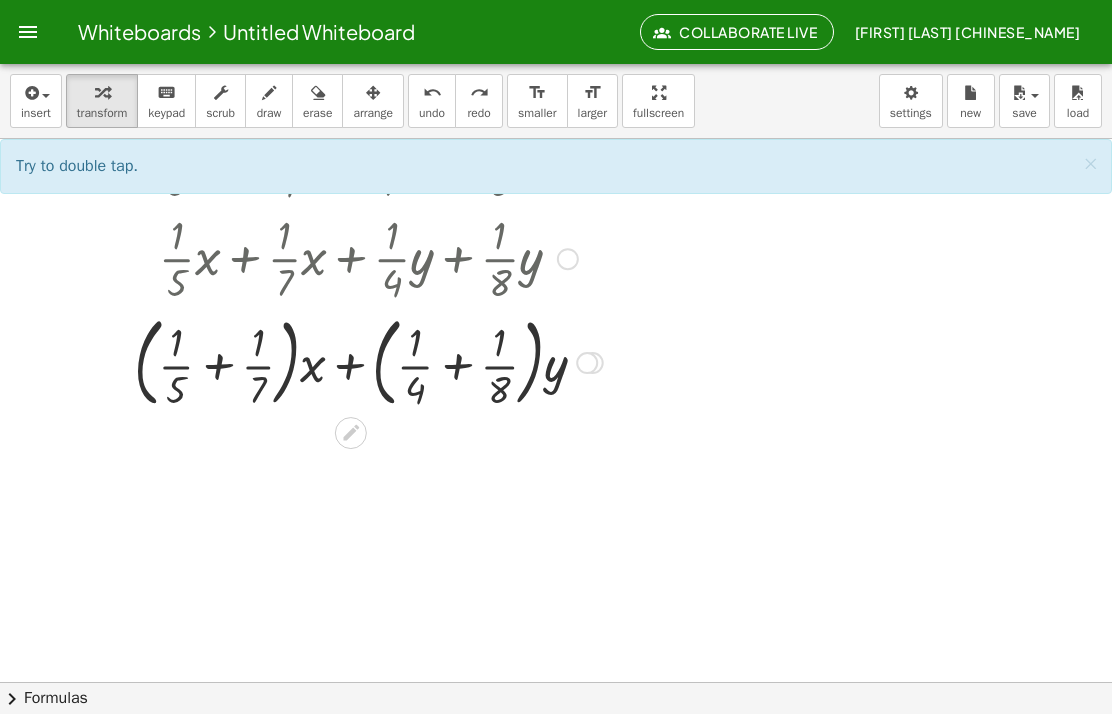 click on "×" at bounding box center (1090, 163) 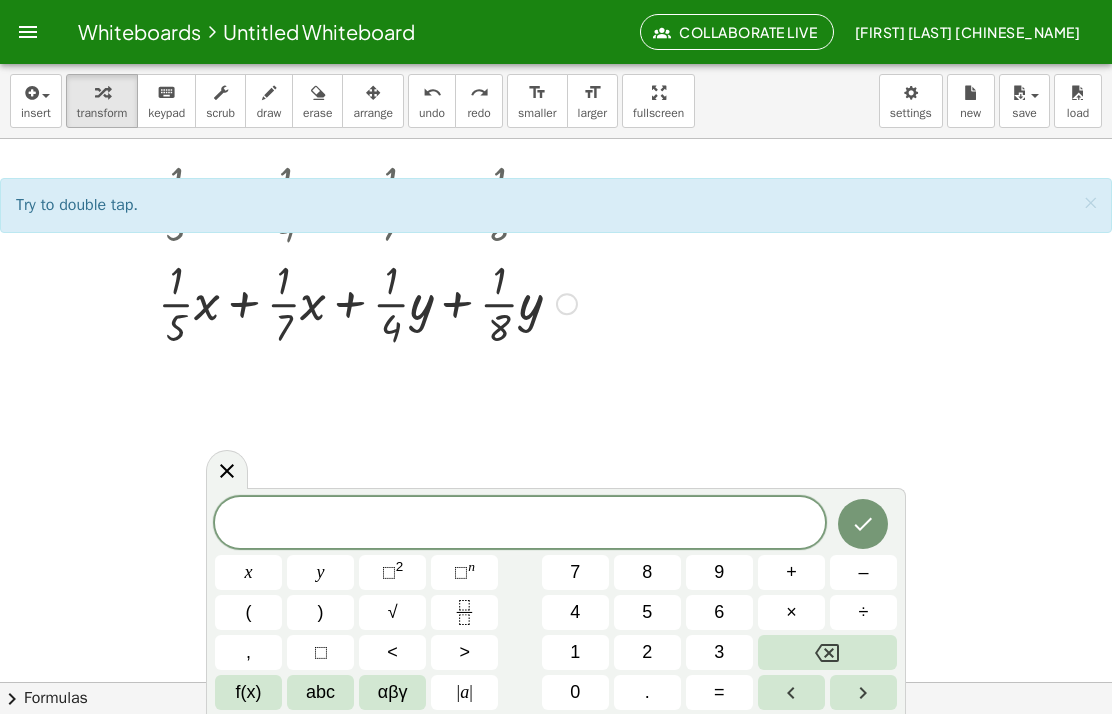 scroll, scrollTop: 14, scrollLeft: 0, axis: vertical 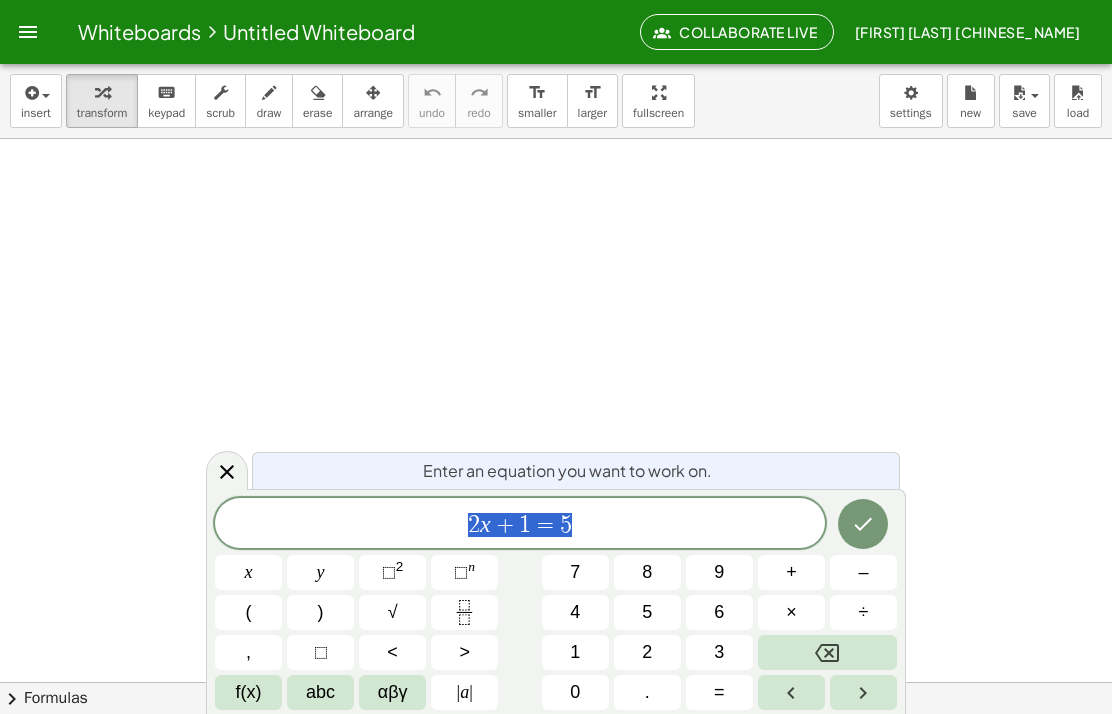 click on "3" at bounding box center (719, 652) 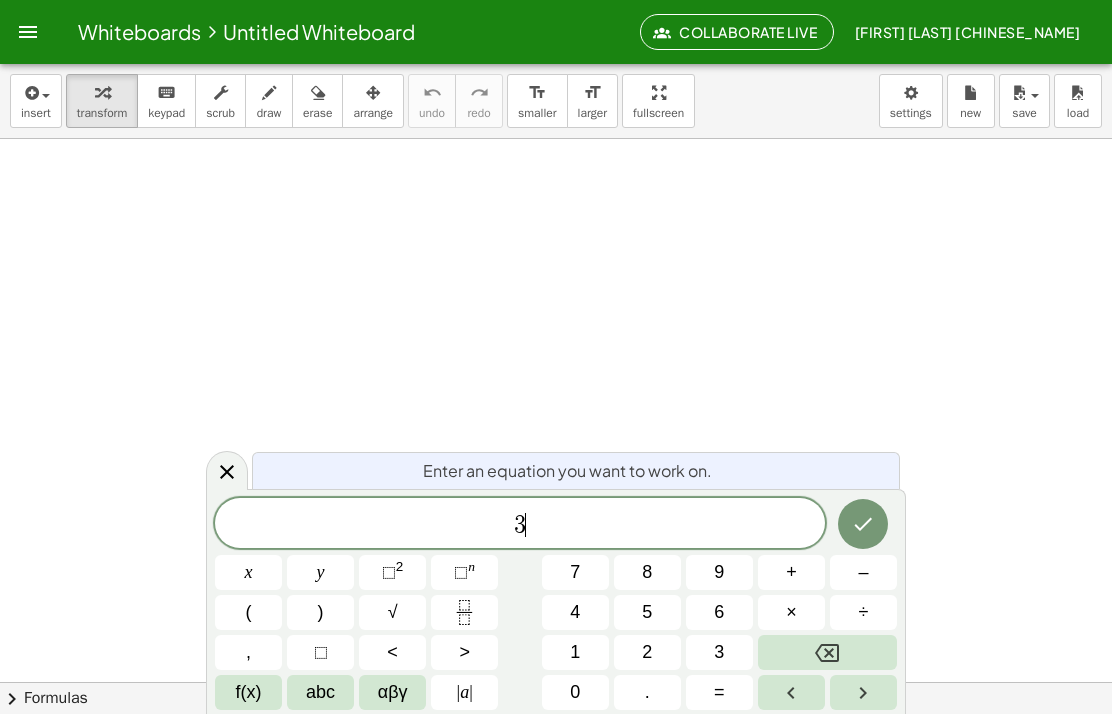 click on "x" at bounding box center [248, 572] 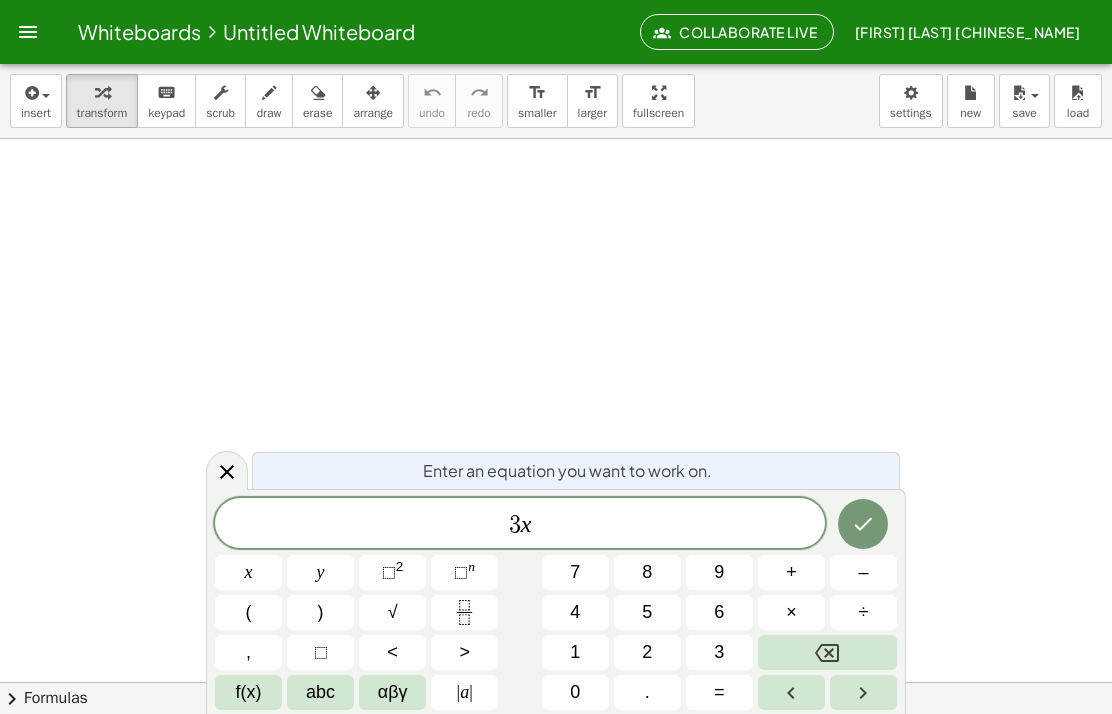 click on "–" at bounding box center [863, 572] 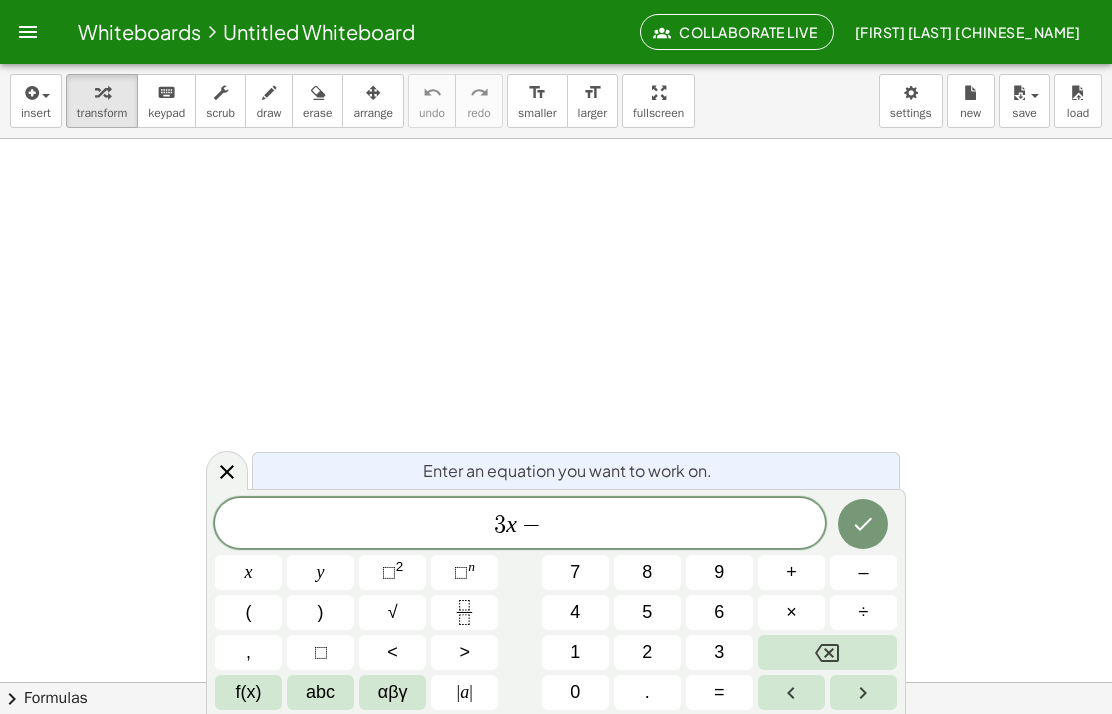 click 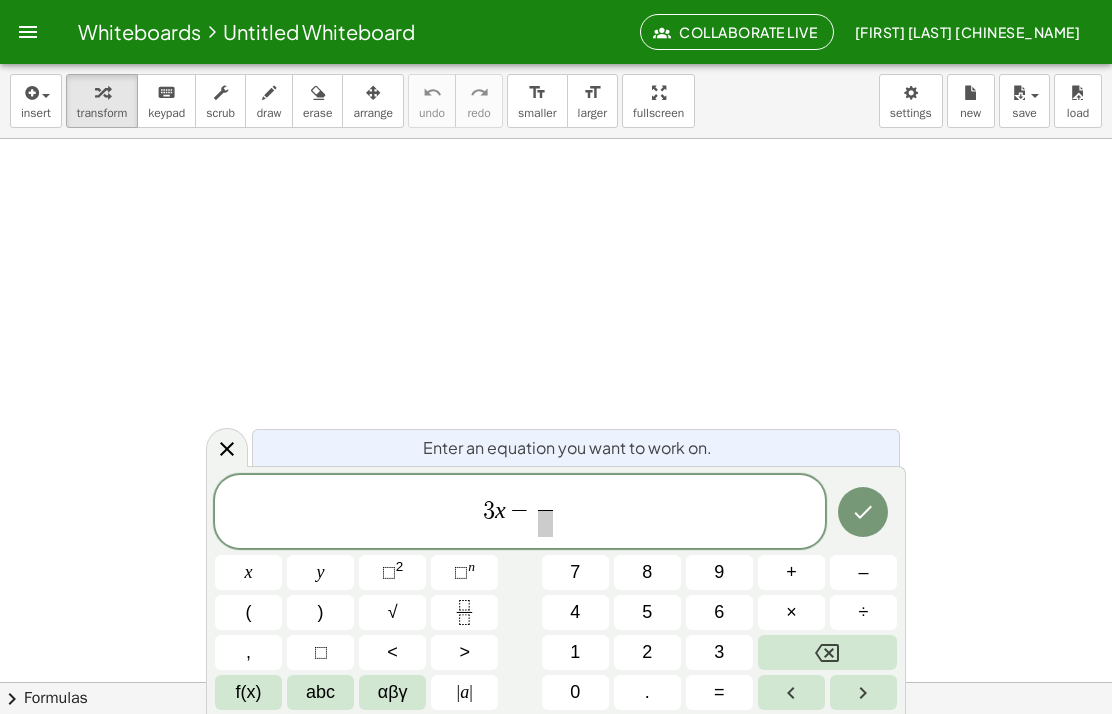 click on "6" at bounding box center (719, 612) 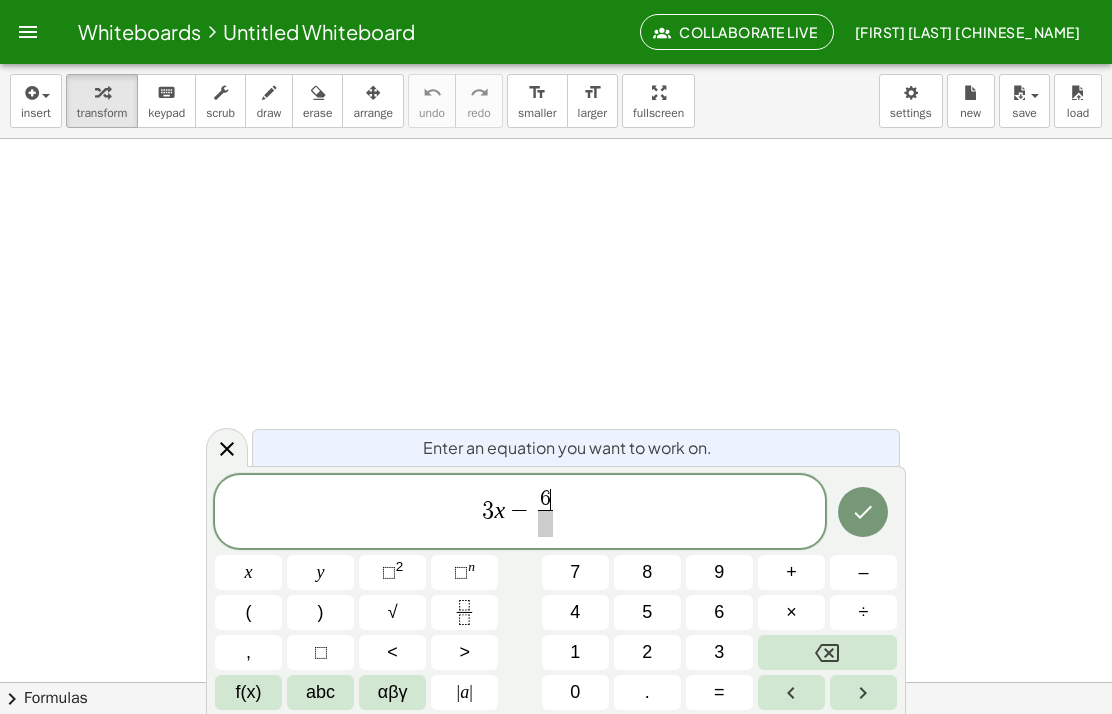 click on "3 x − 6 ​ ​" at bounding box center [520, 513] 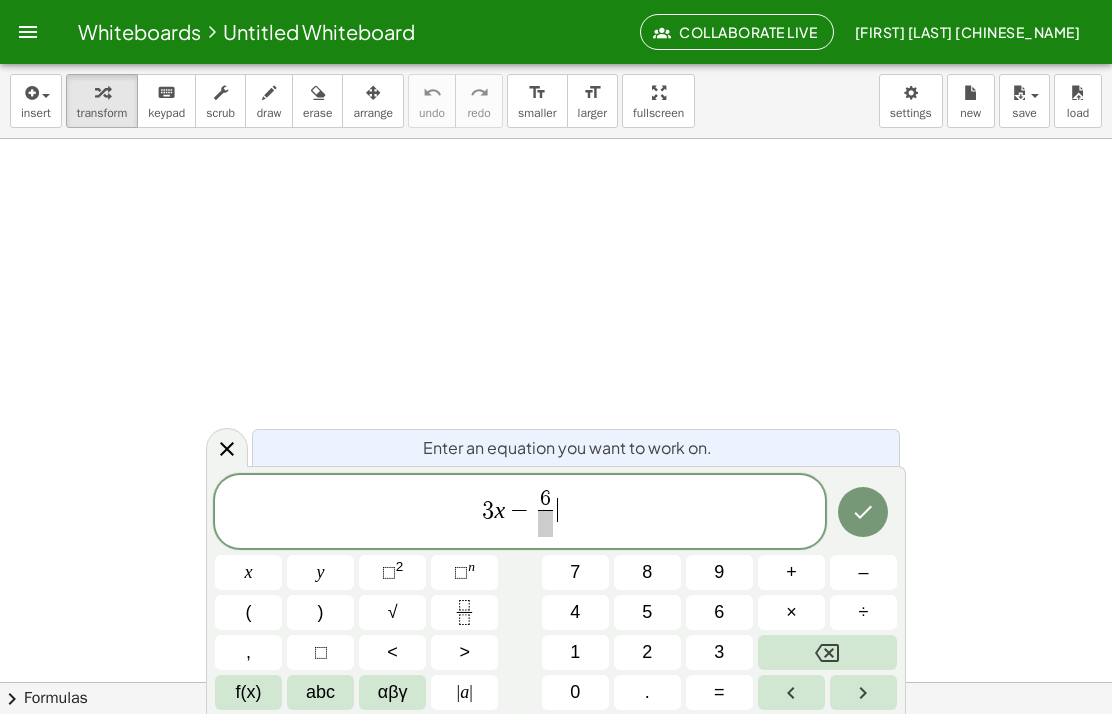click on "3 x − 6 ​ ​" at bounding box center [520, 513] 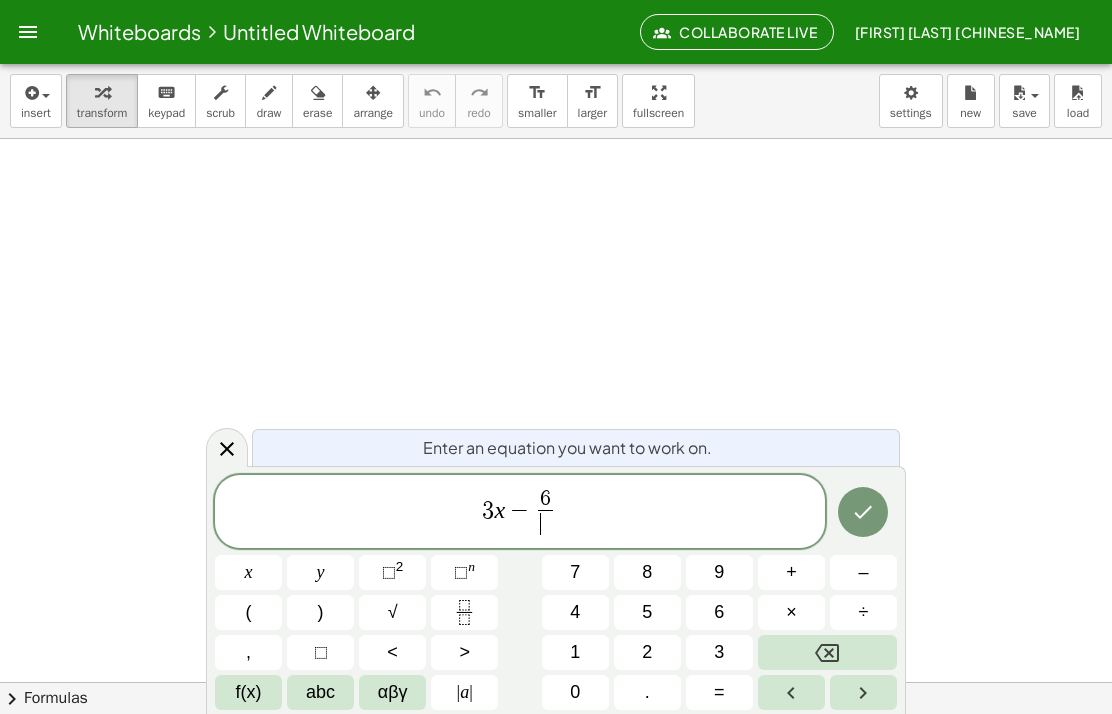 click on "7" at bounding box center (575, 572) 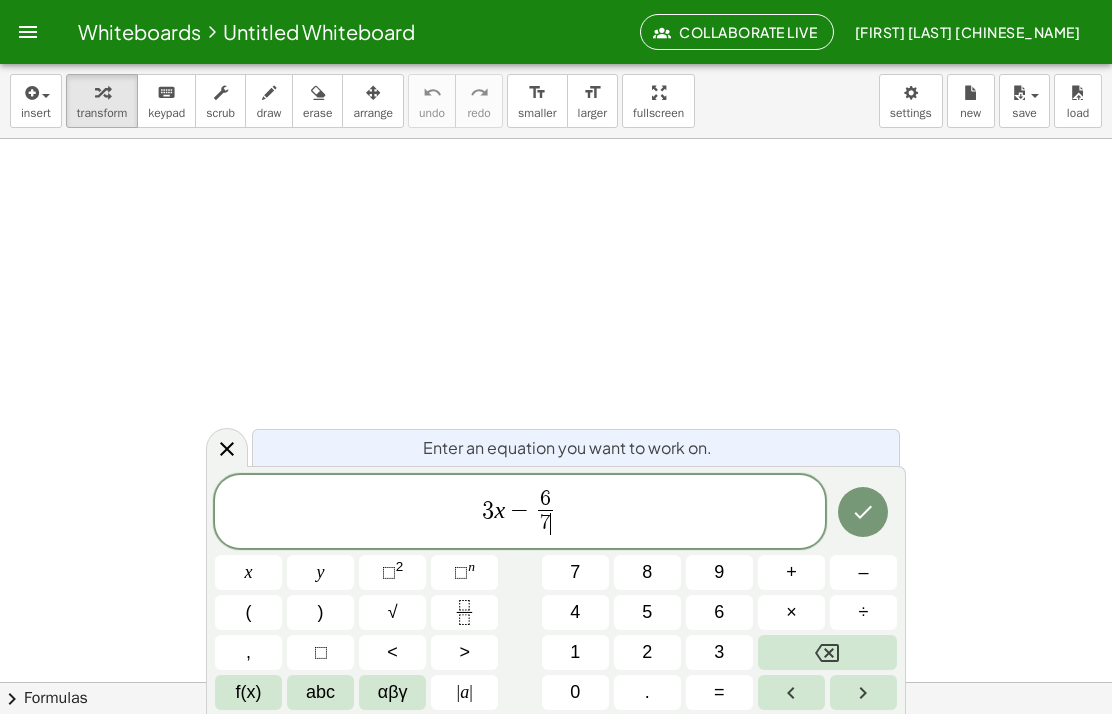 click on "3 x − 6 7 ​ ​" at bounding box center [520, 513] 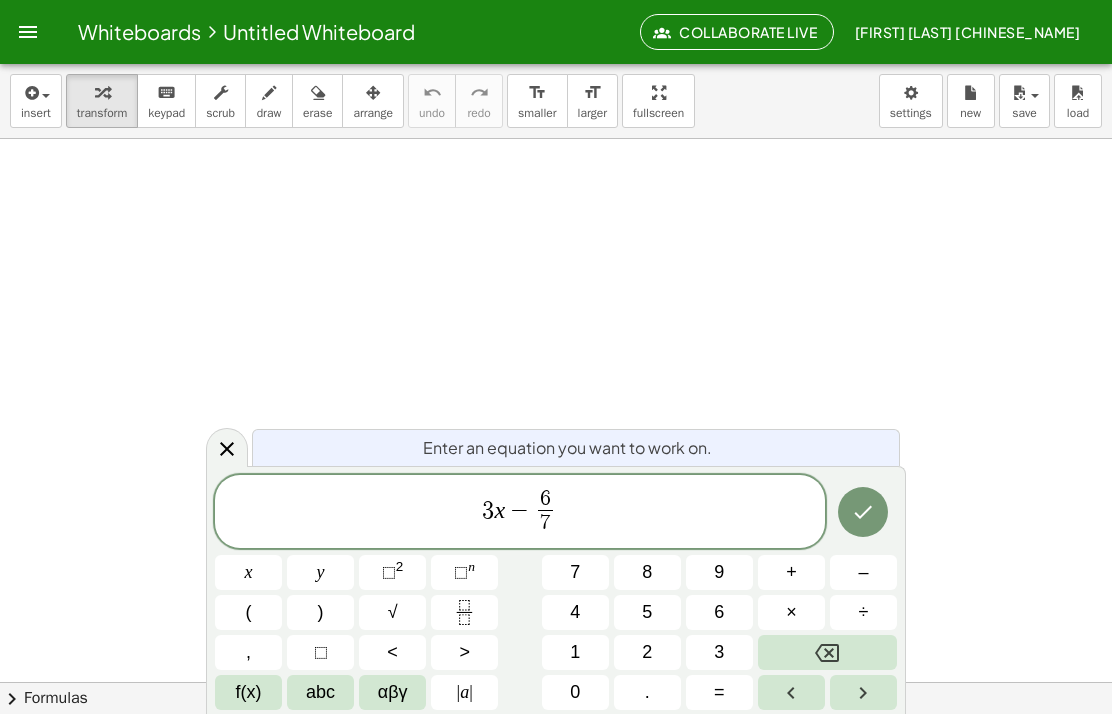 click on "y" at bounding box center (321, 572) 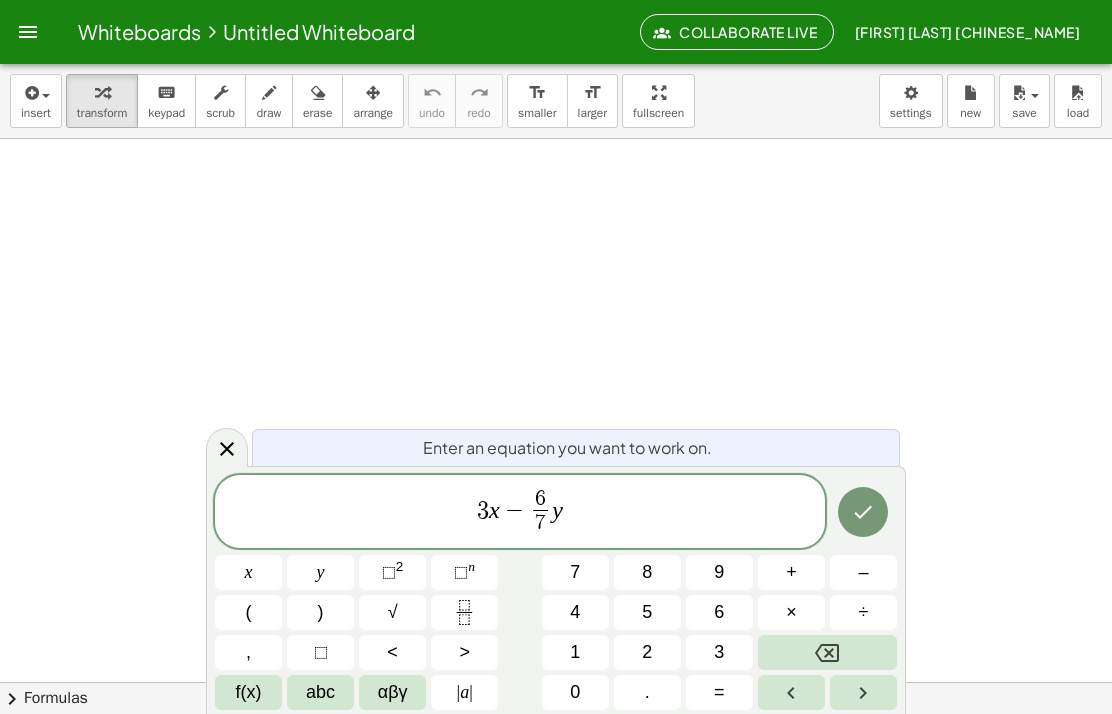 click on "+" at bounding box center [791, 572] 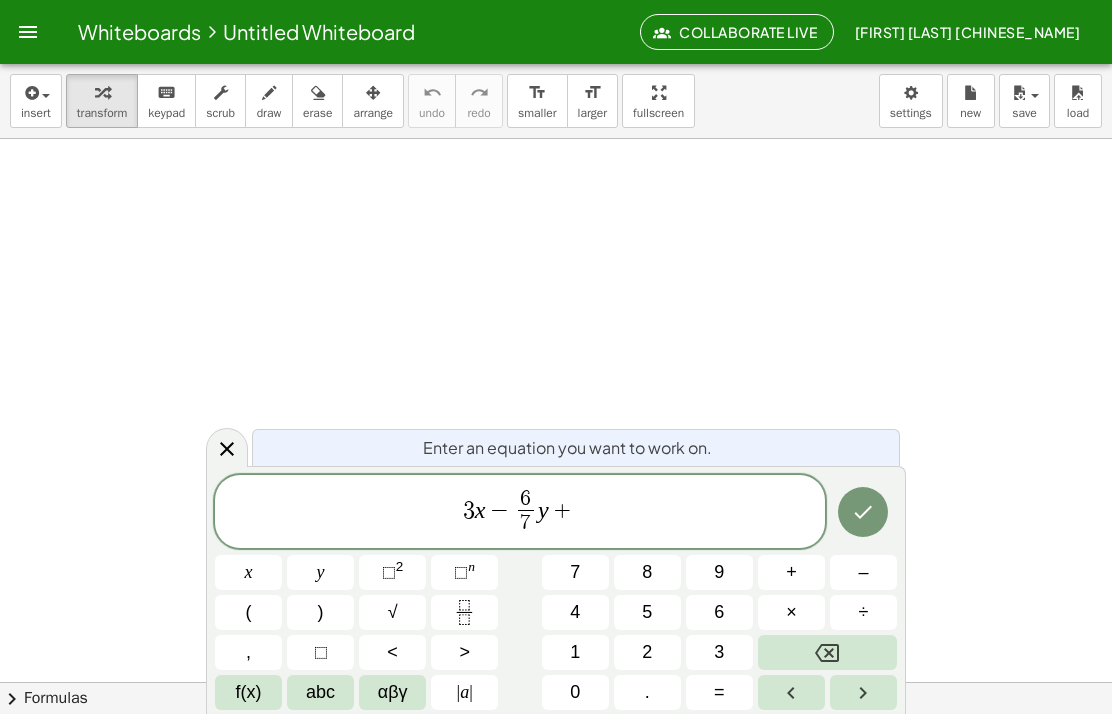 click 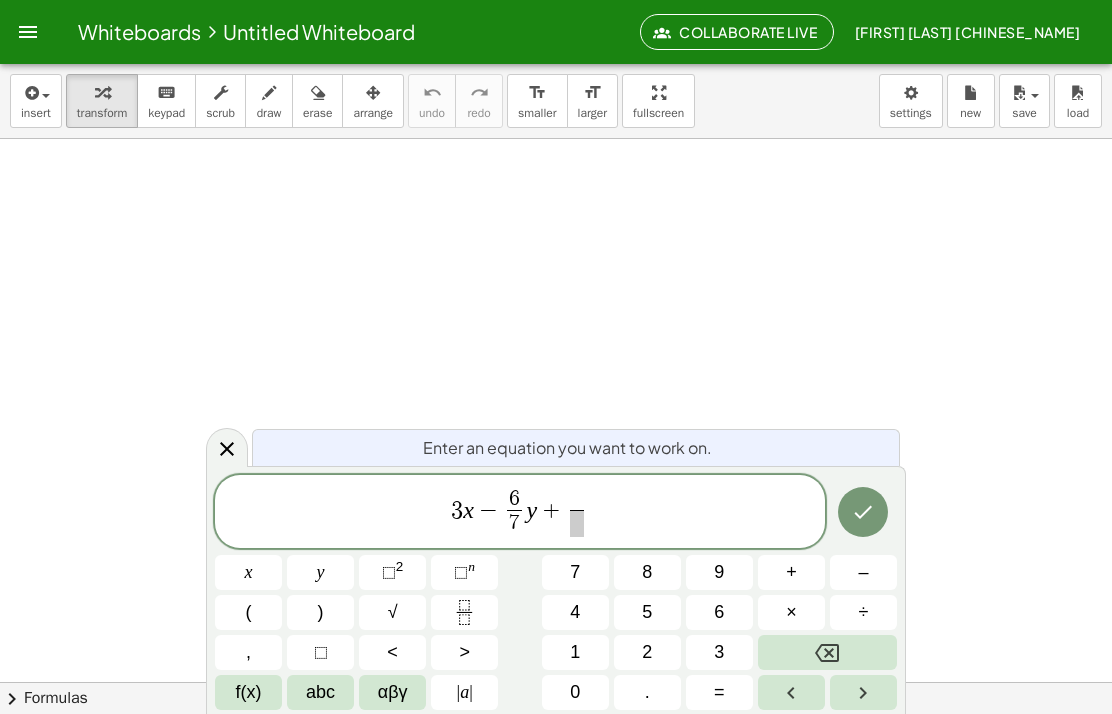 click on "4" at bounding box center (575, 612) 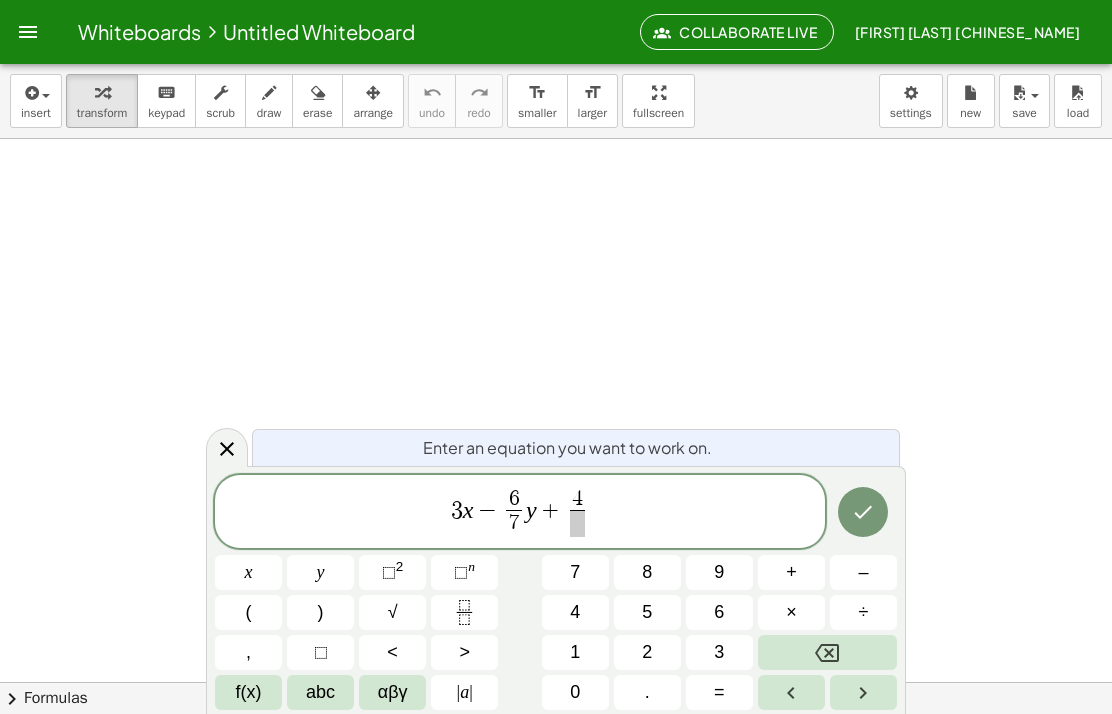 click on "3 x − 6 7 ​ y + 4 ​ ​" at bounding box center [520, 513] 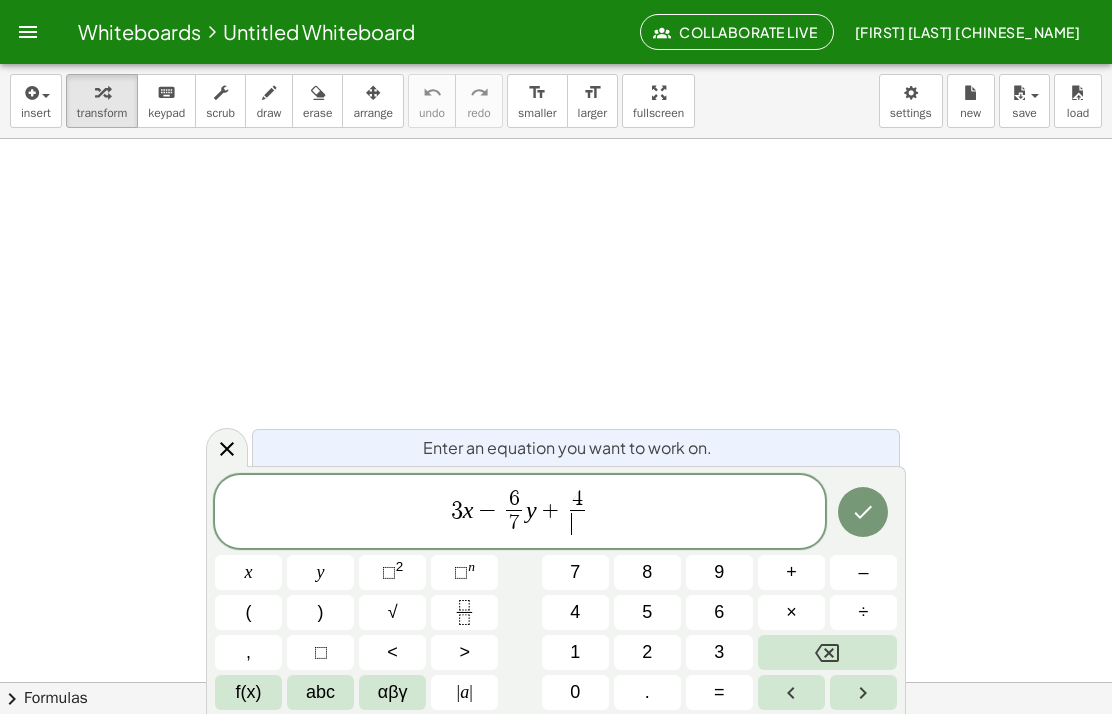 click on "5" at bounding box center (647, 612) 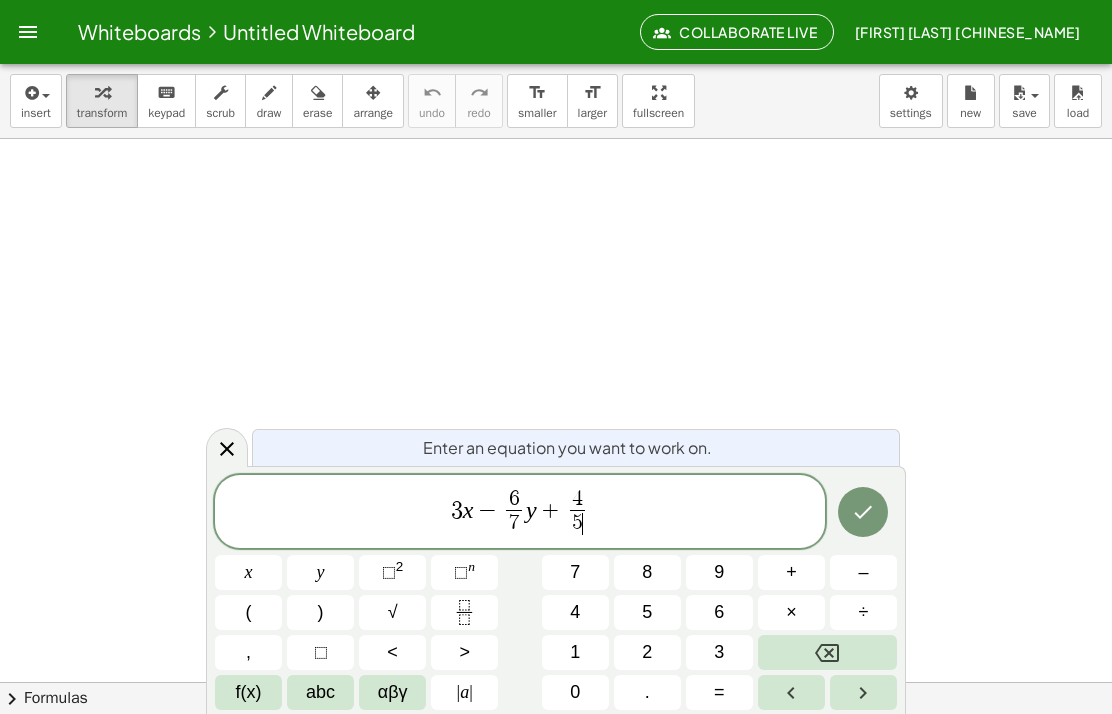 click on "3 x − 6 7 ​ y + 4 5 ​ ​" at bounding box center [520, 513] 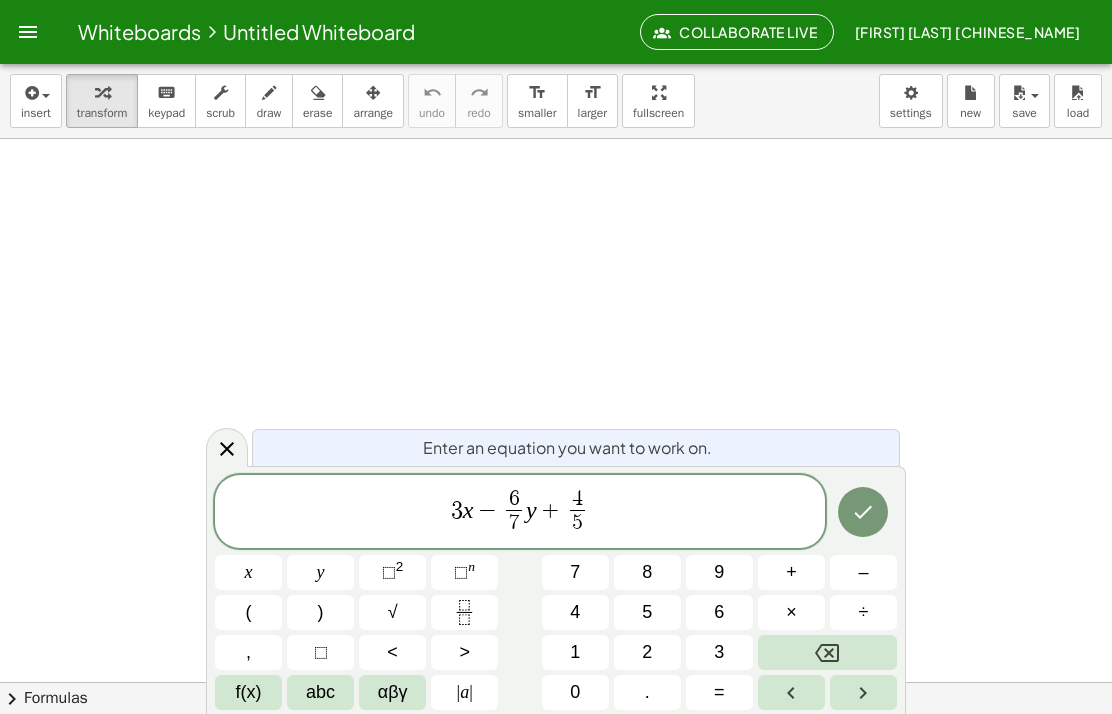 click on "x" at bounding box center [248, 572] 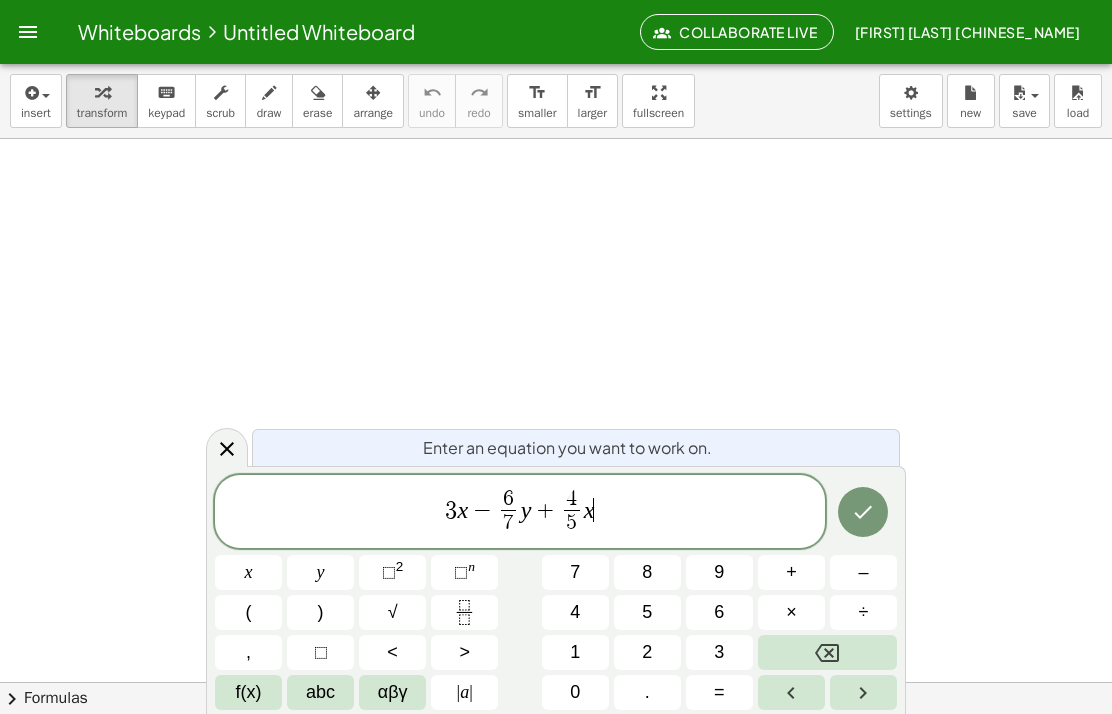 click on "–" at bounding box center (863, 572) 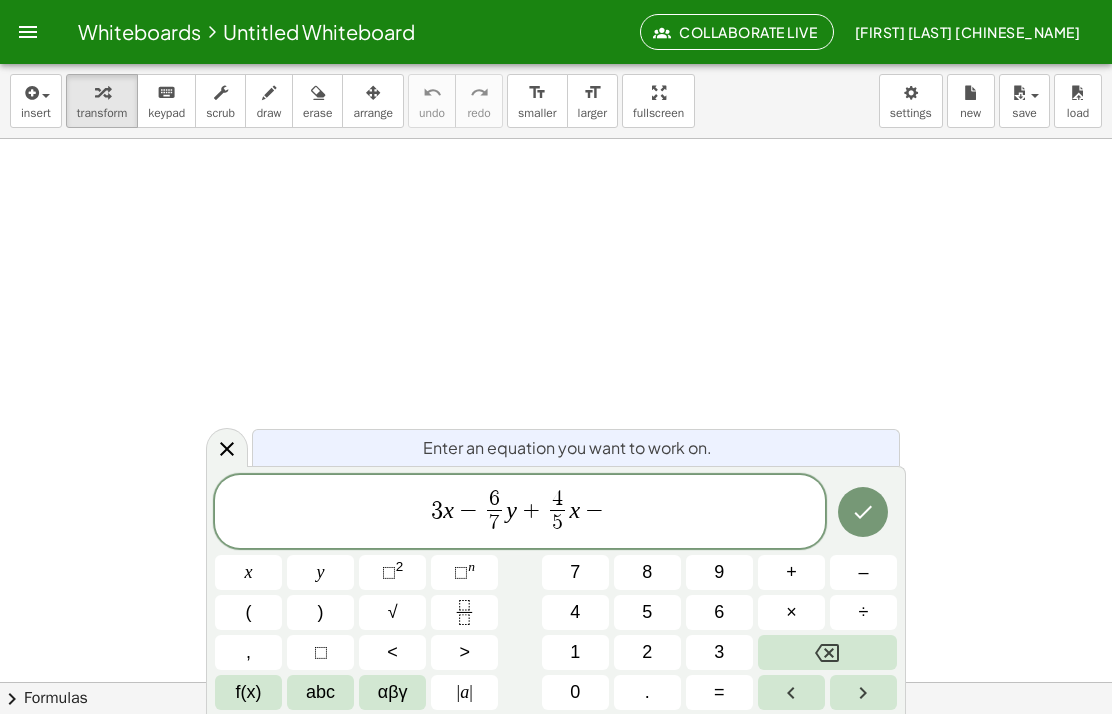 click 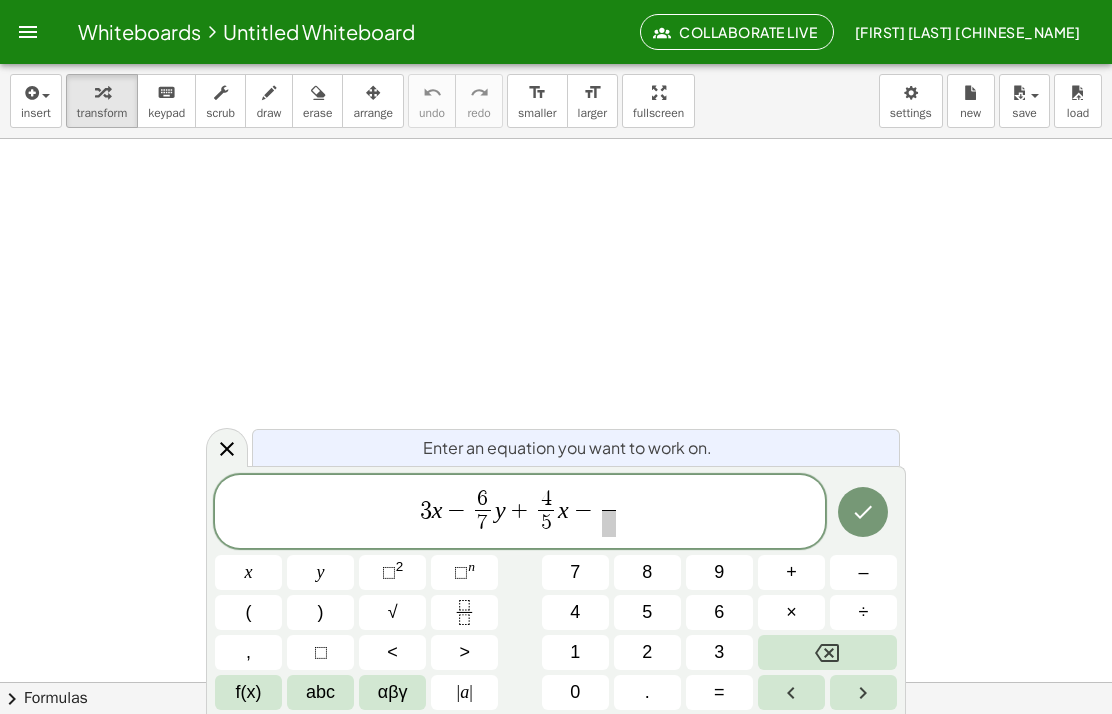 click on "9" at bounding box center (719, 572) 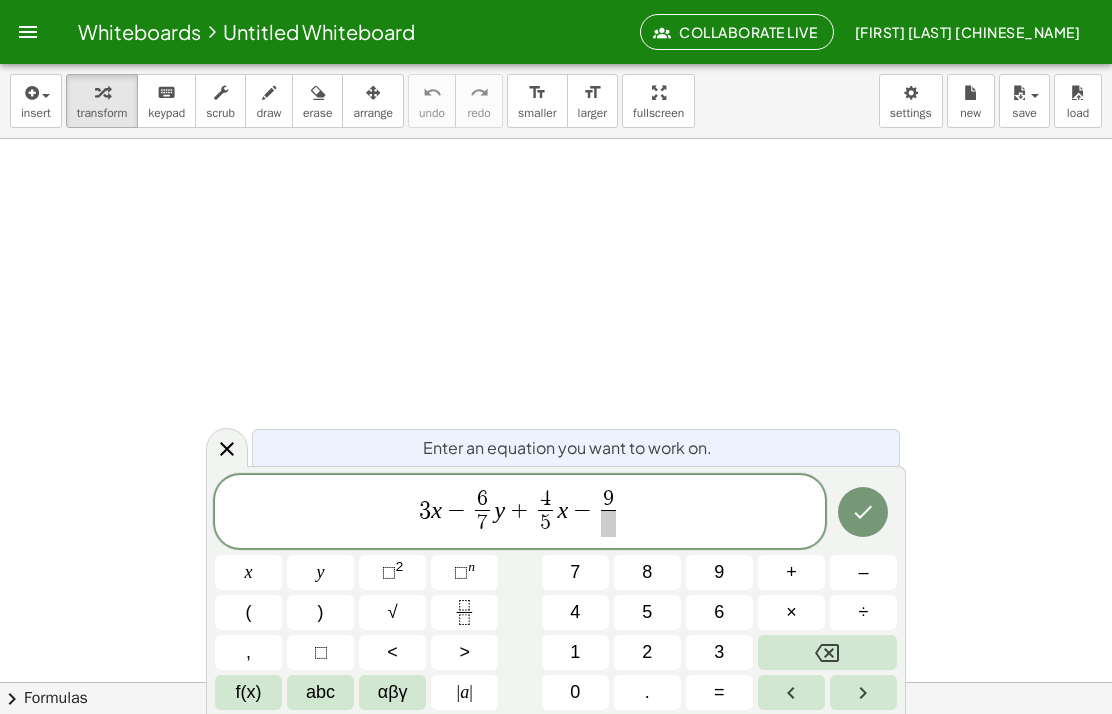 click on "3 x − 6 7 ​ y + 4 5 ​ x − 9 ​ ​" at bounding box center (520, 513) 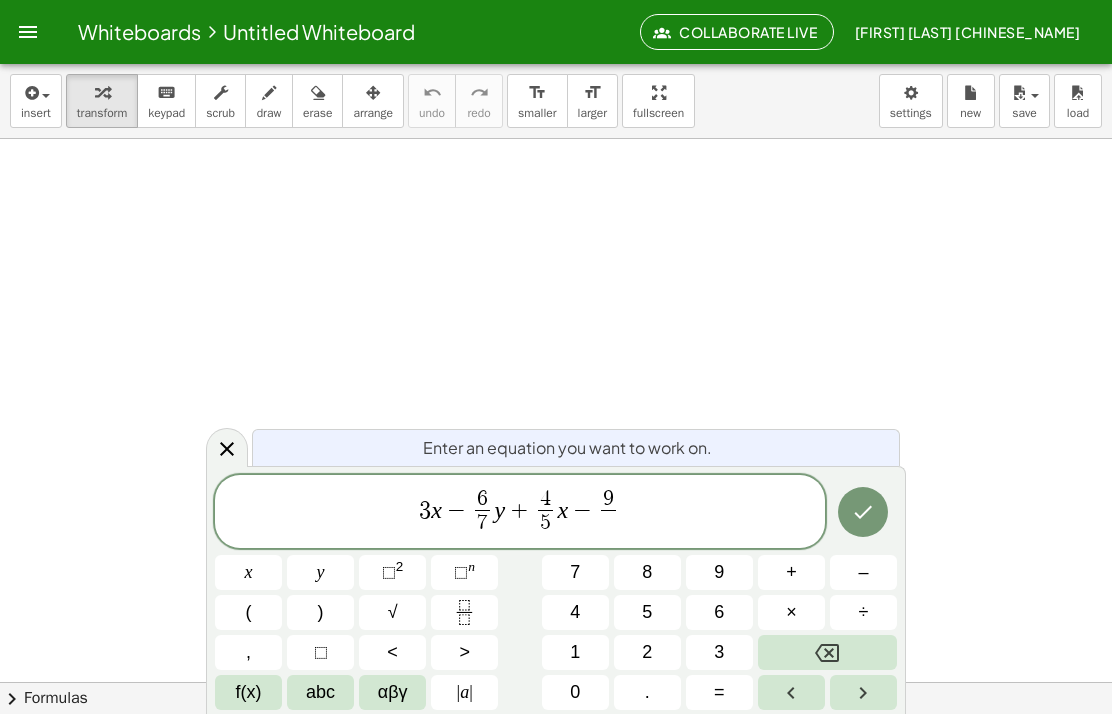 click on "1" at bounding box center [575, 652] 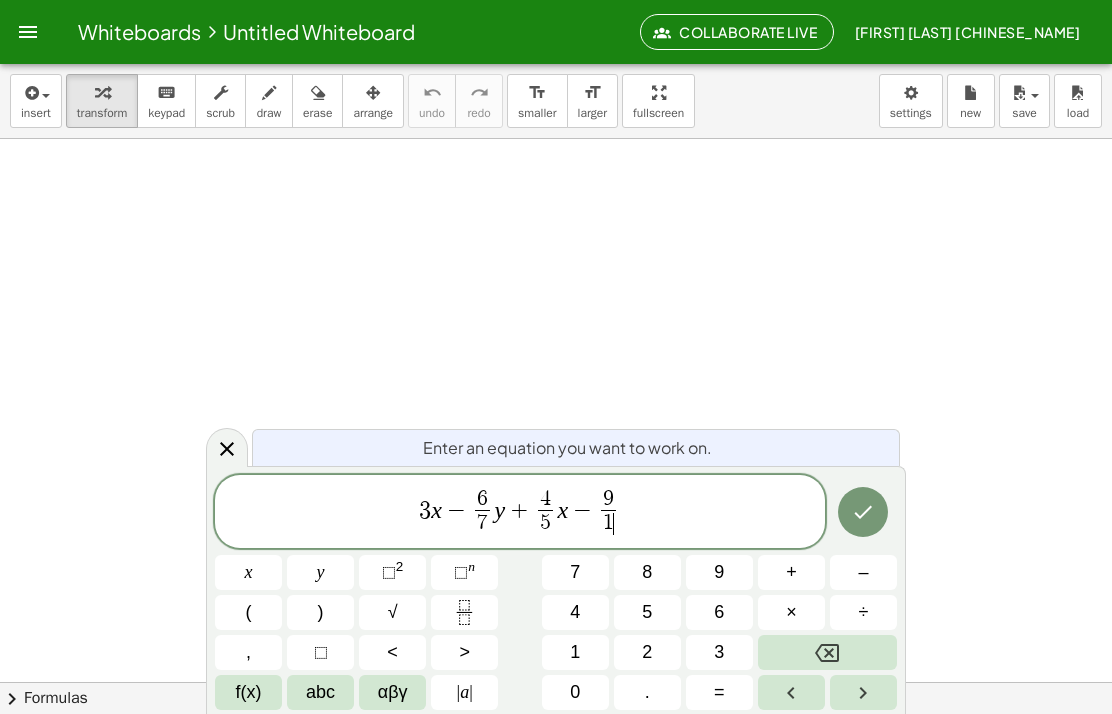 click on "1" at bounding box center (575, 652) 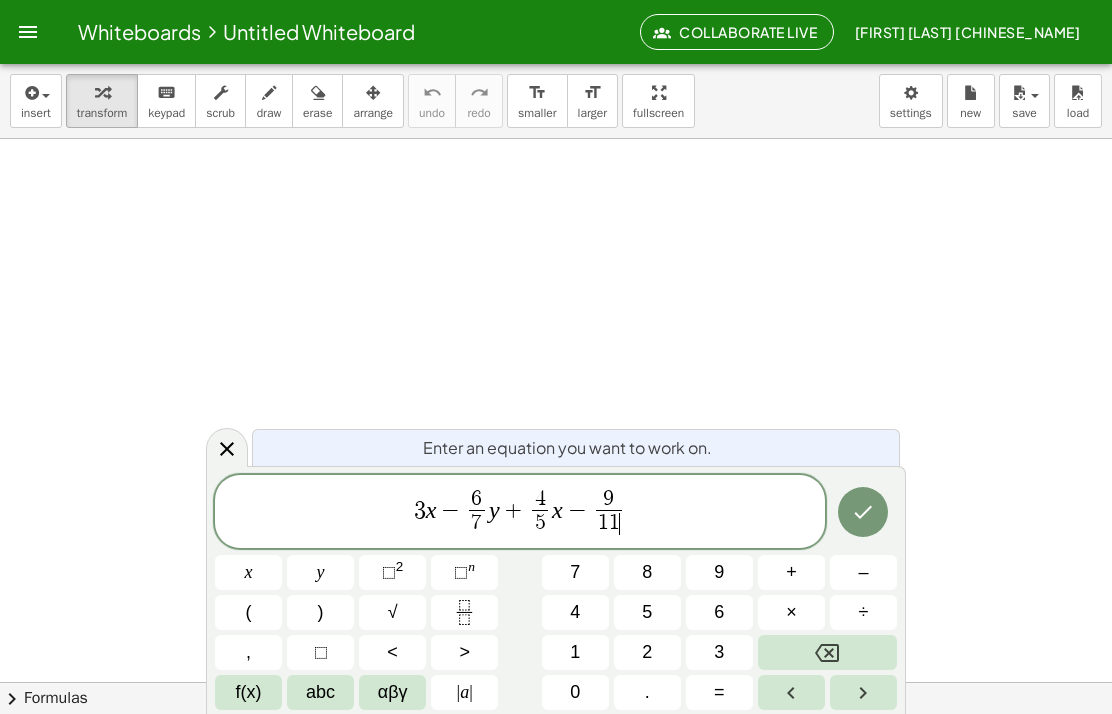 click on "3 x − 6 7 ​ y + 4 5 ​ x − 9 1 1 ​ ​" at bounding box center [520, 513] 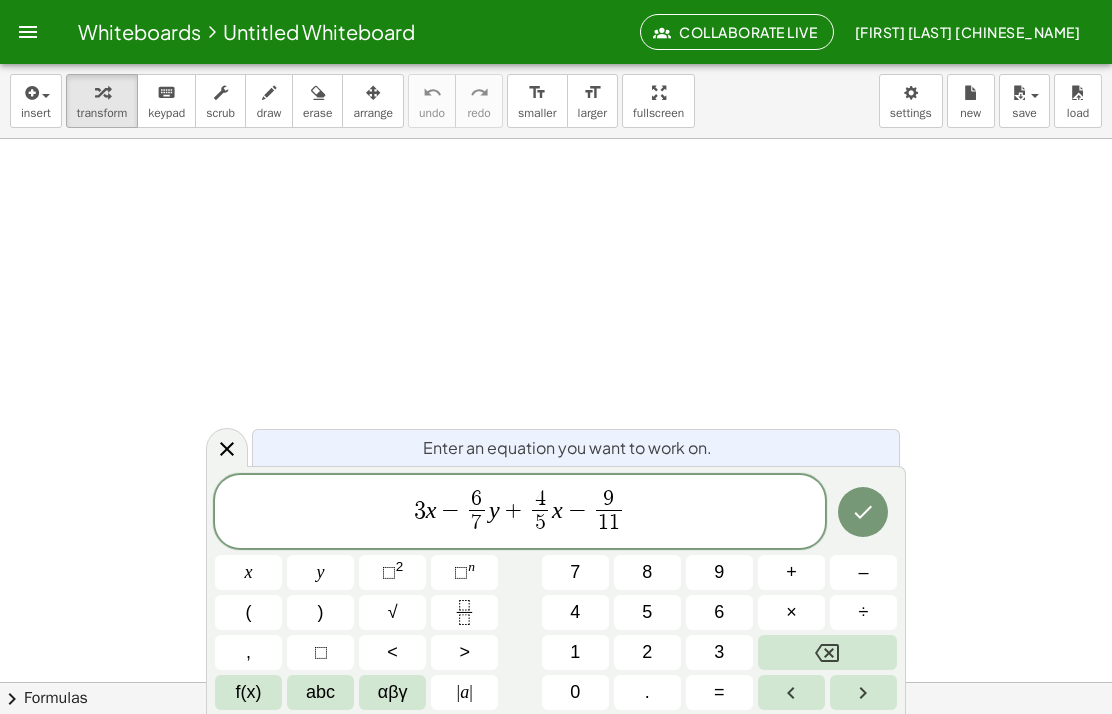 click on "9 1 1 ​" at bounding box center [608, 513] 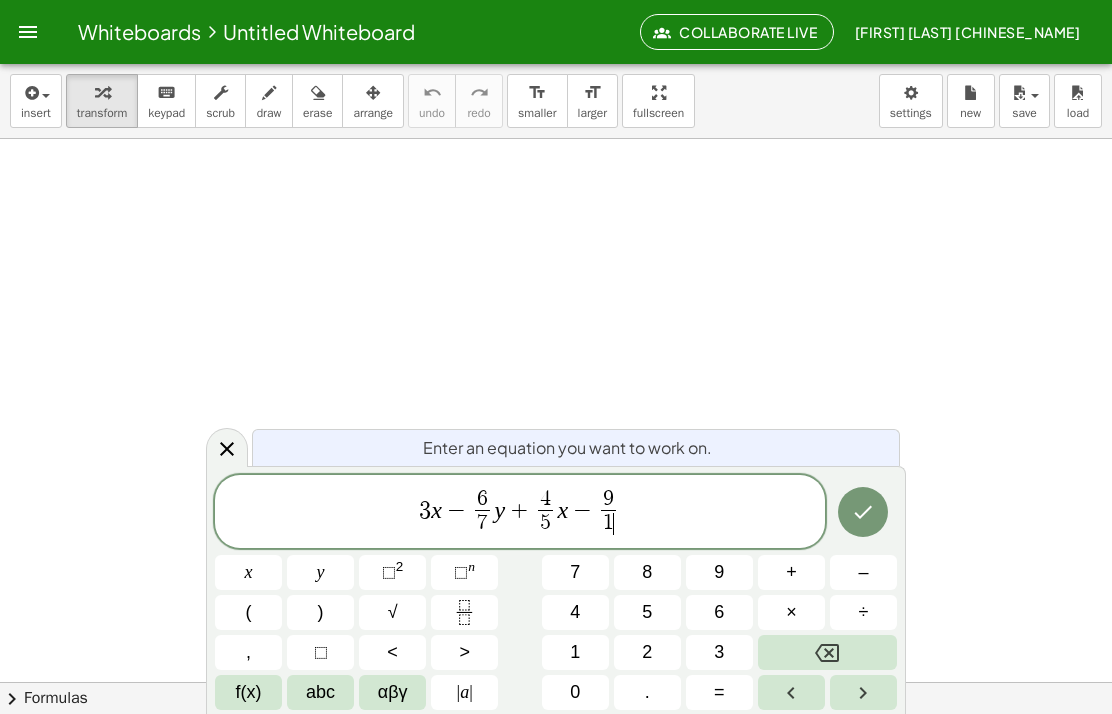 click on "4" at bounding box center (575, 612) 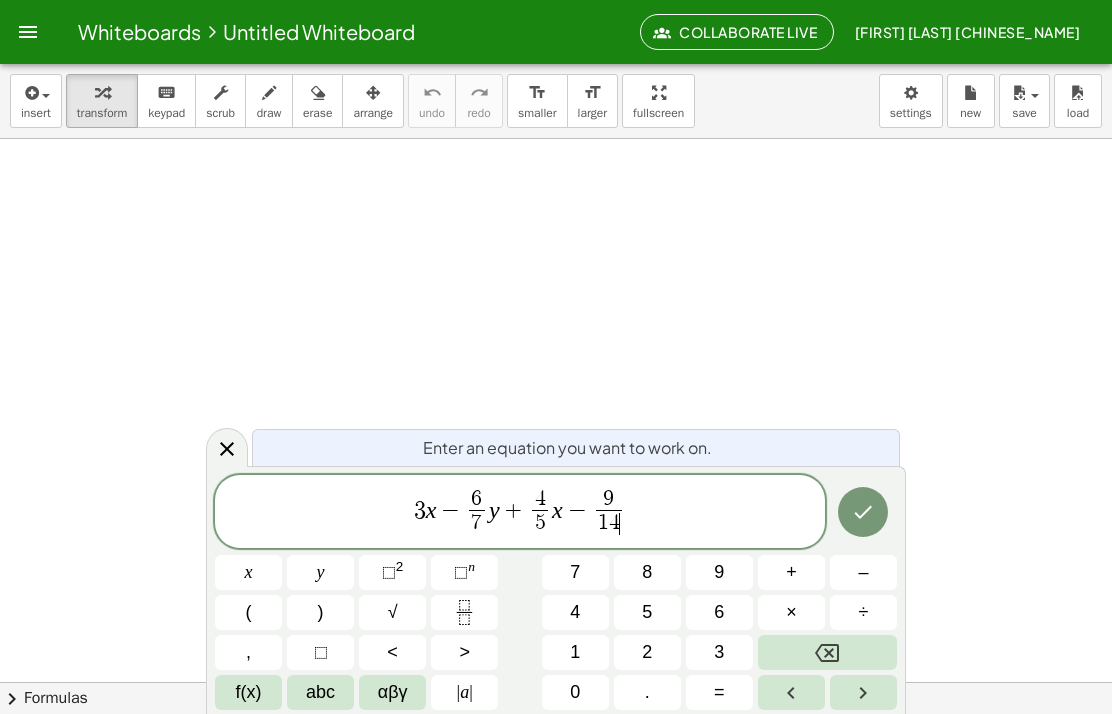 click on "3 x − 6 7 ​ y + 4 5 ​ x − 9 1 4 ​ ​" at bounding box center (520, 513) 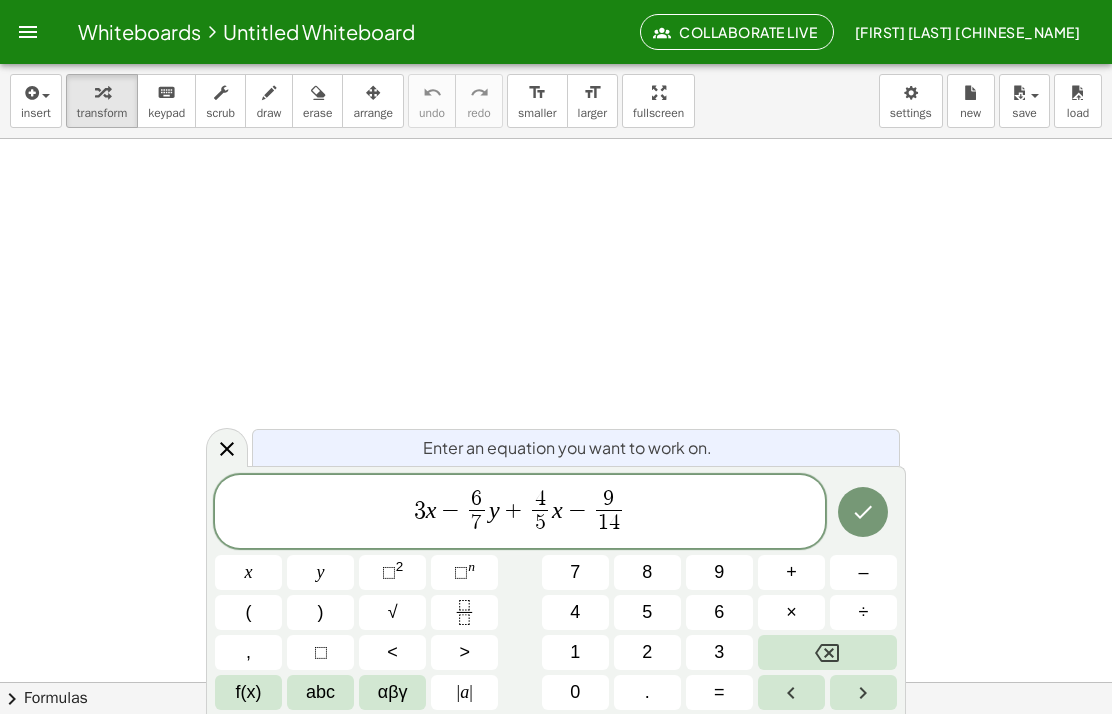 click on "y" at bounding box center (320, 572) 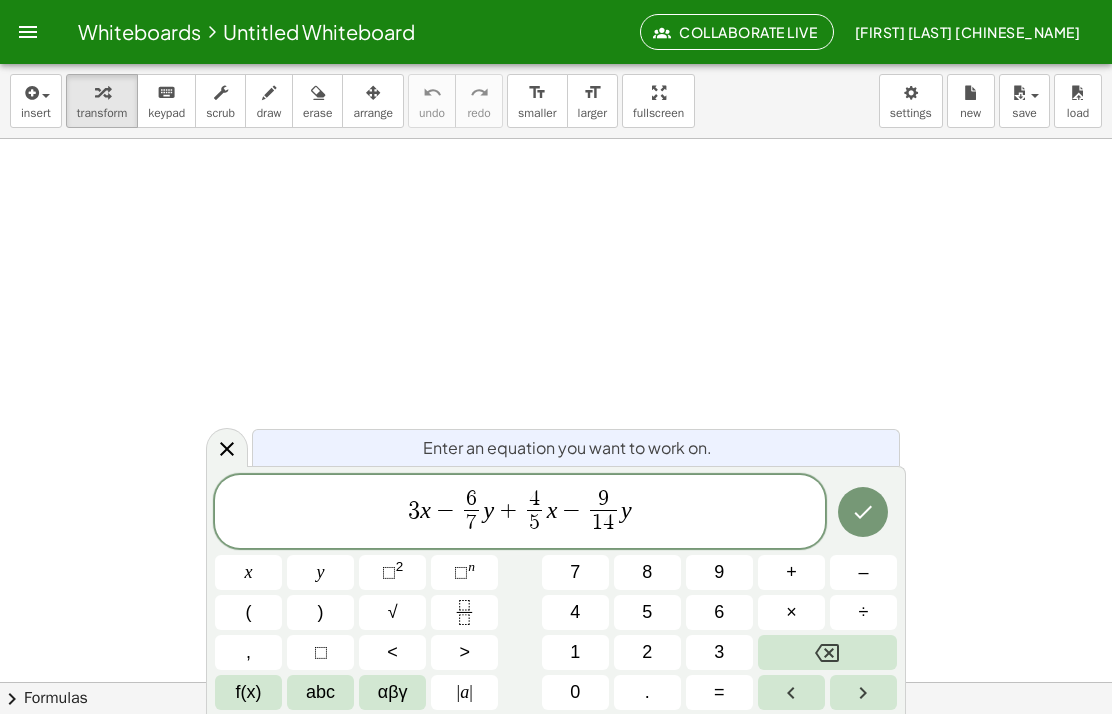 click at bounding box center (863, 512) 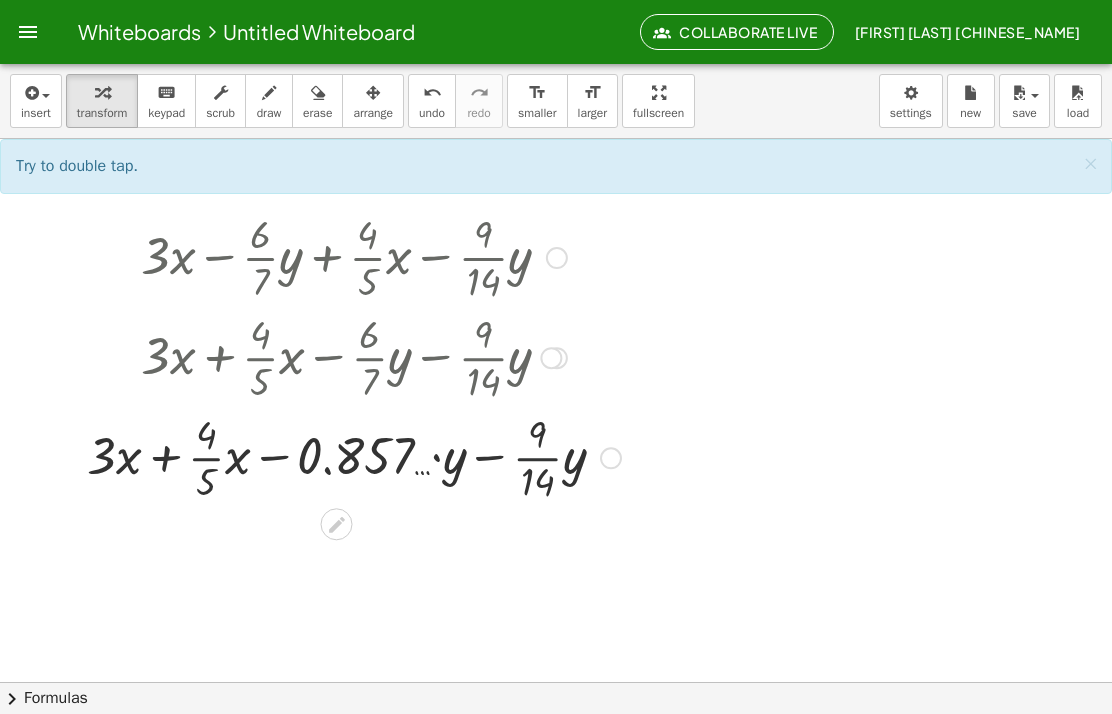 click at bounding box center [354, 356] 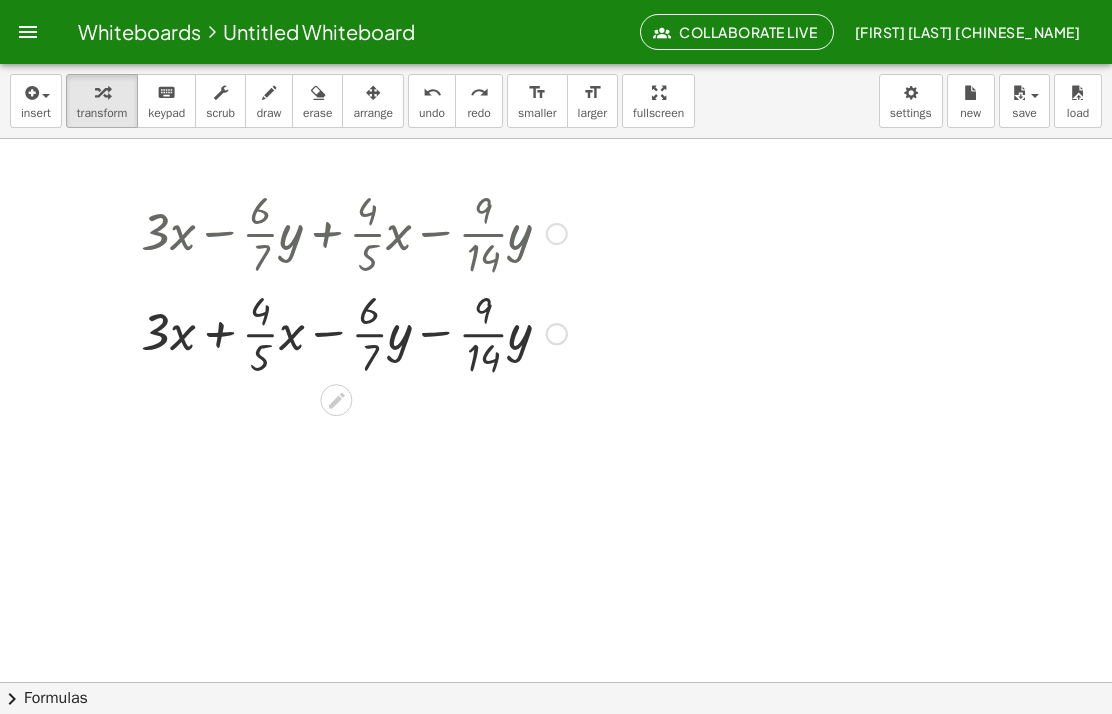 scroll, scrollTop: 0, scrollLeft: 0, axis: both 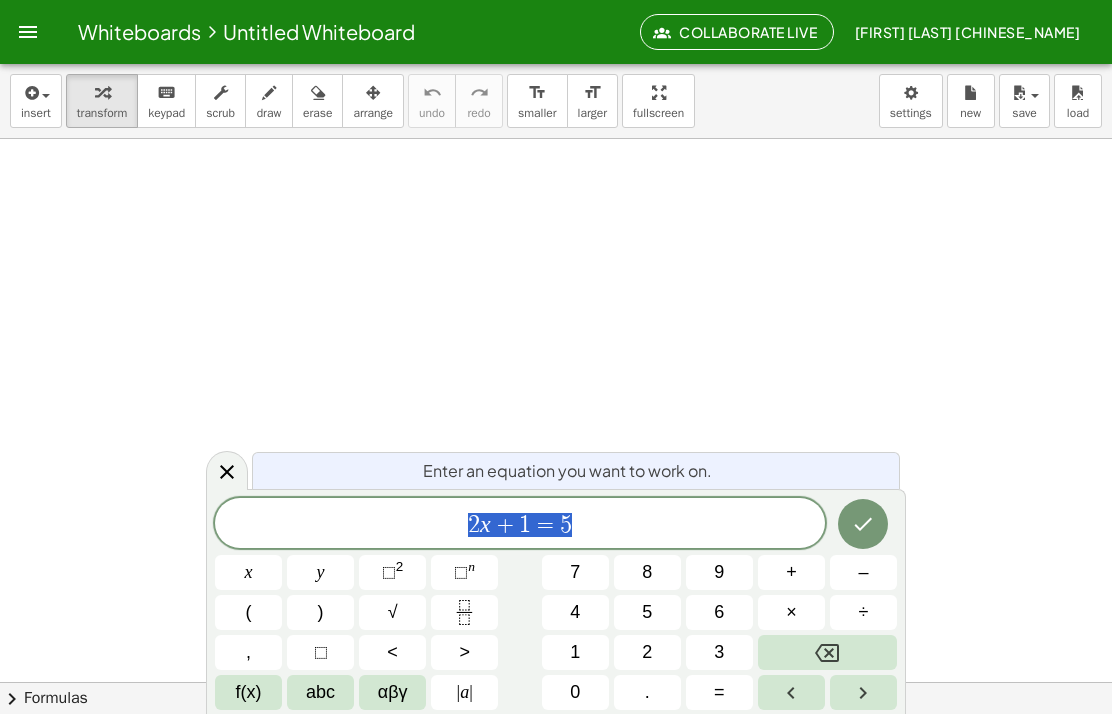 click on "–" at bounding box center [863, 572] 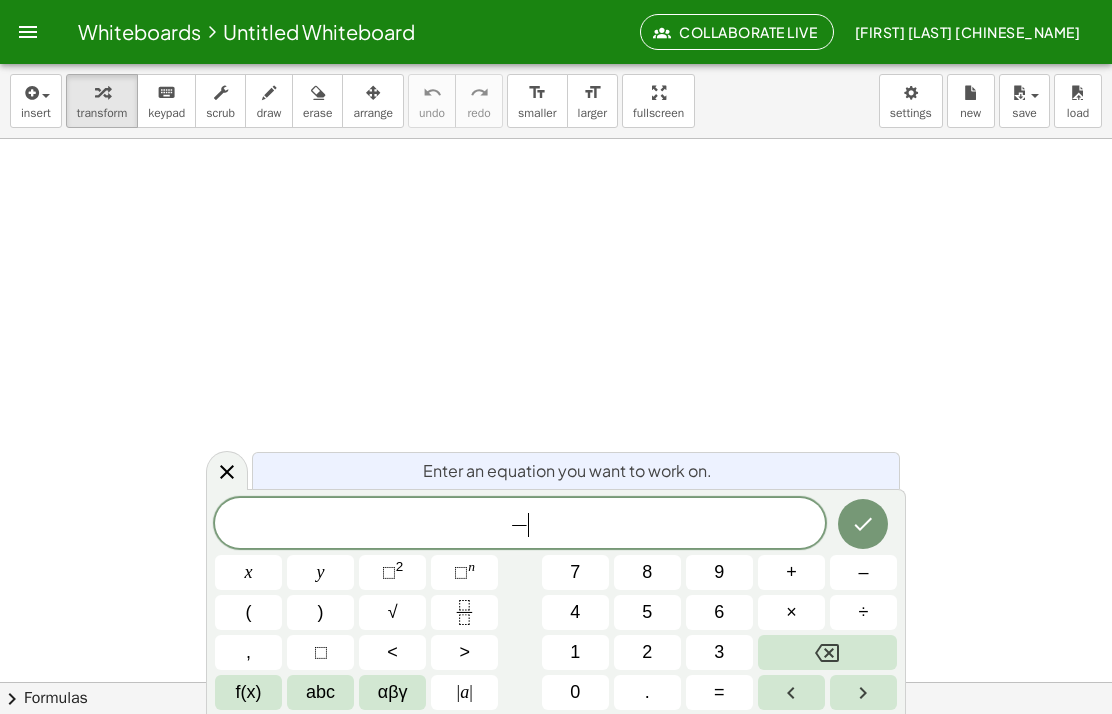 click 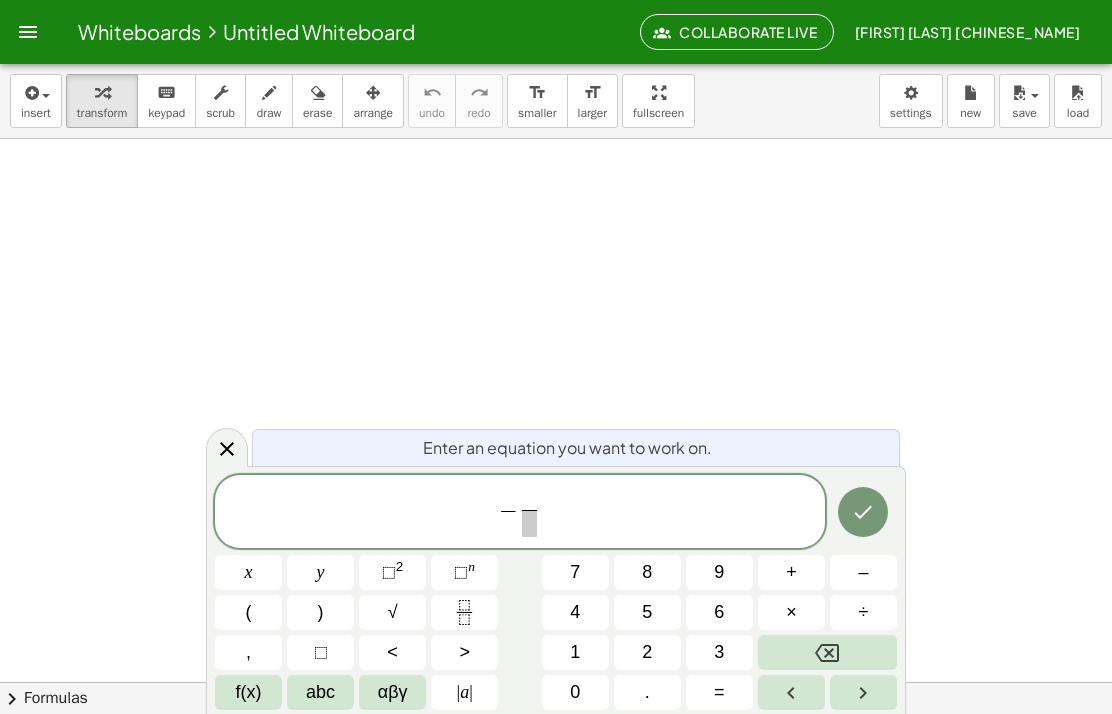 click on "7" at bounding box center (575, 572) 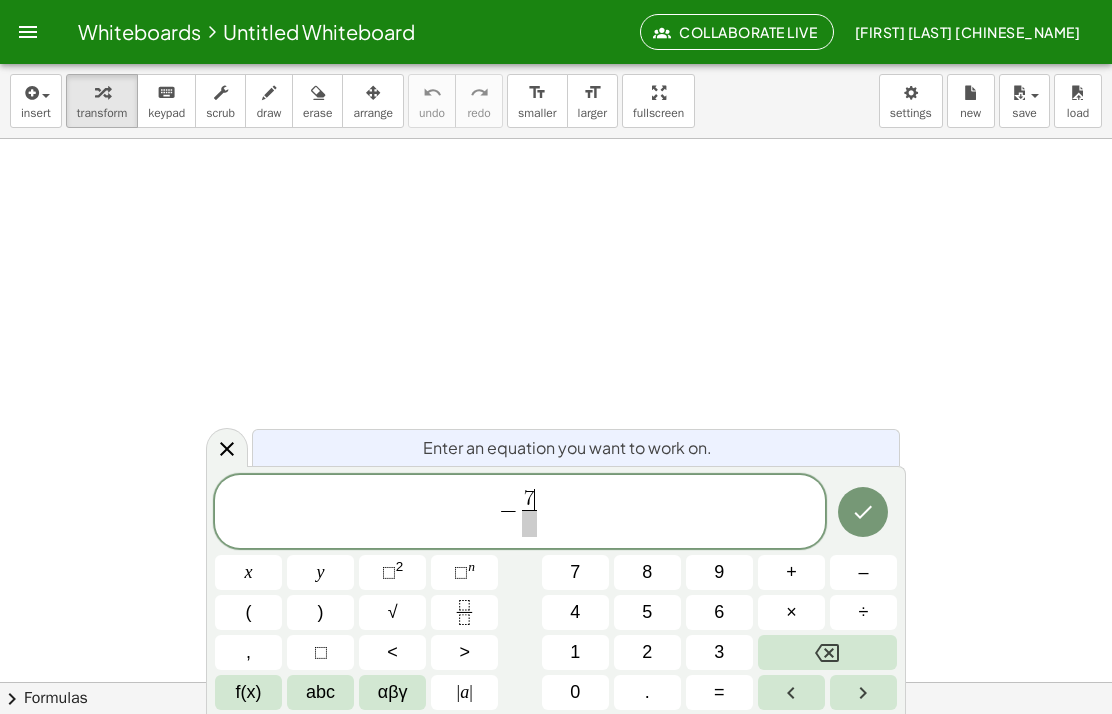 click on "–" at bounding box center (863, 572) 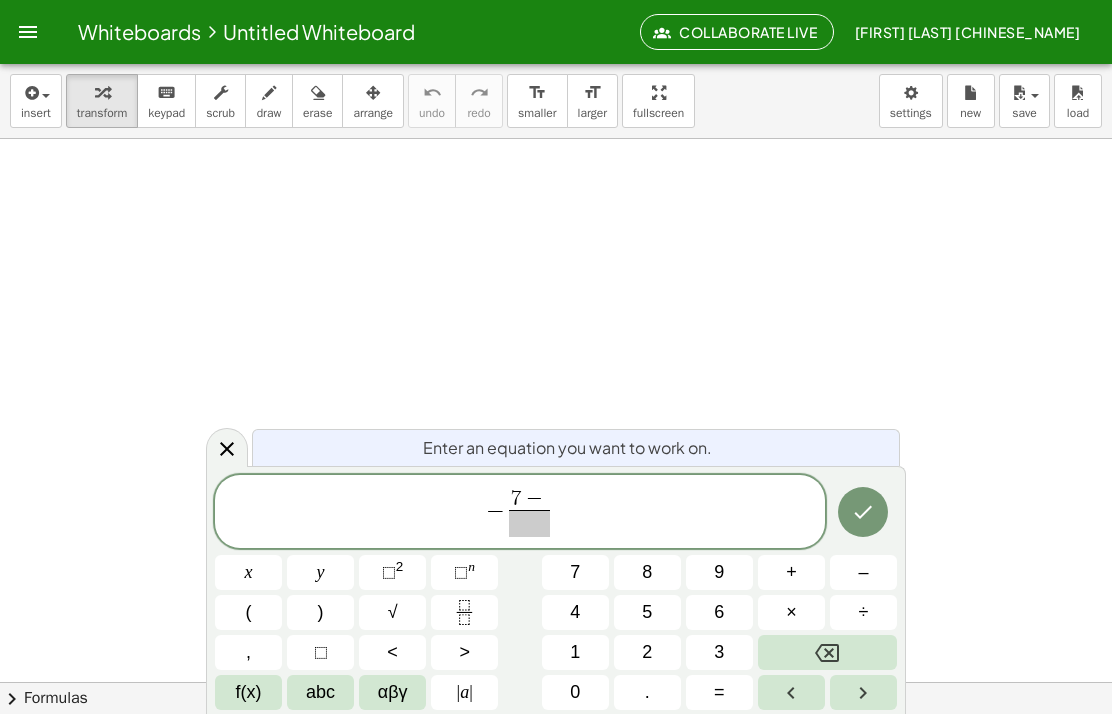 click on "x" at bounding box center [248, 572] 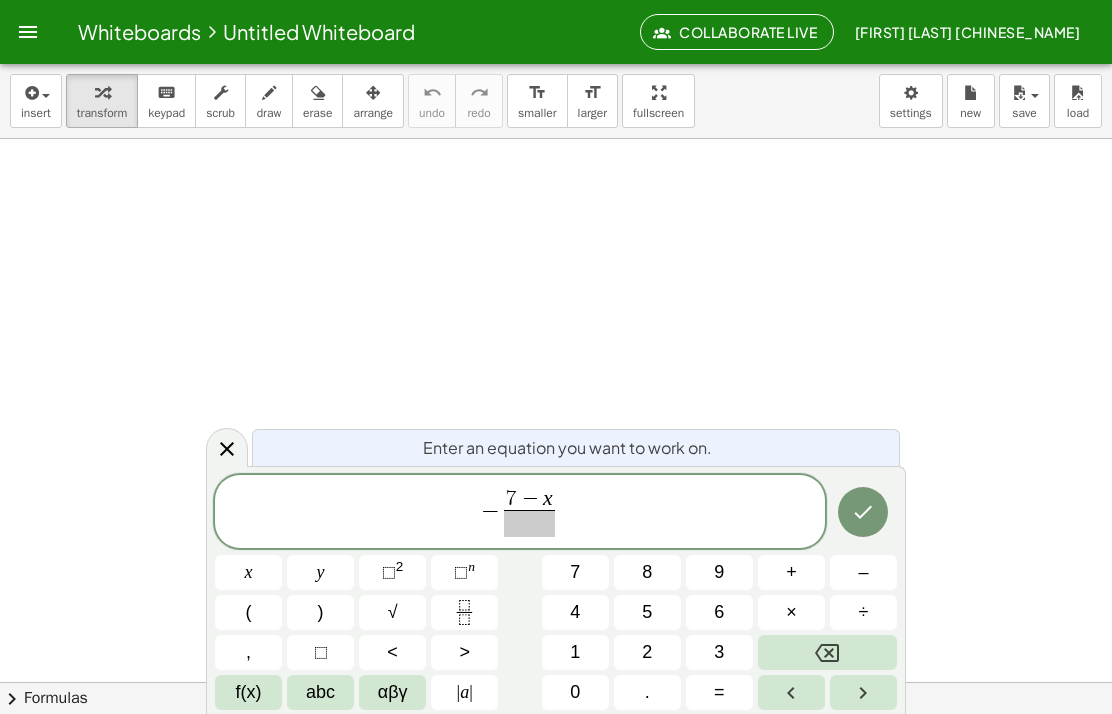 click at bounding box center (529, 523) 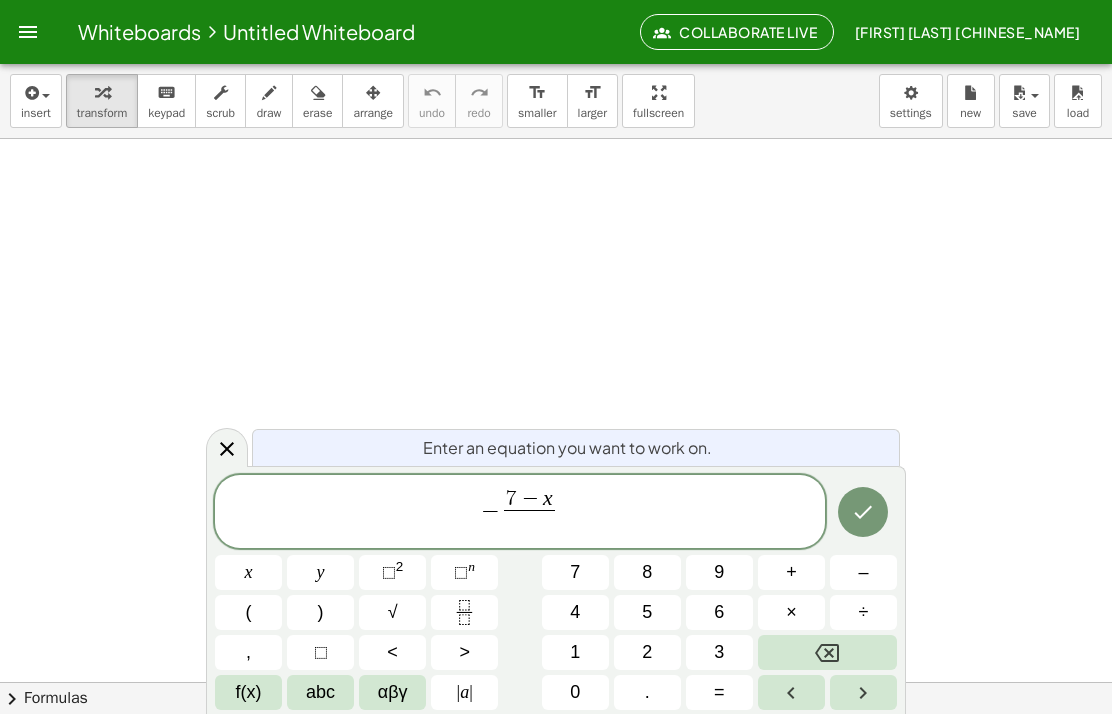 click on "2" at bounding box center [647, 652] 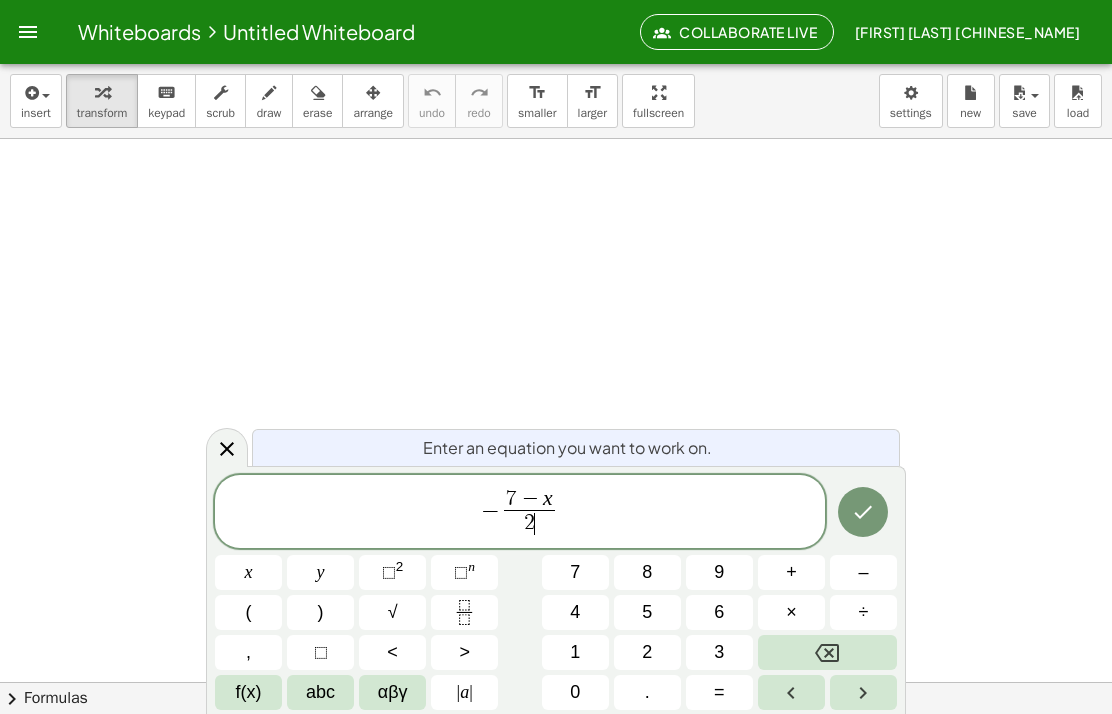click on "− 7 − x 2 ​ ​" at bounding box center (520, 513) 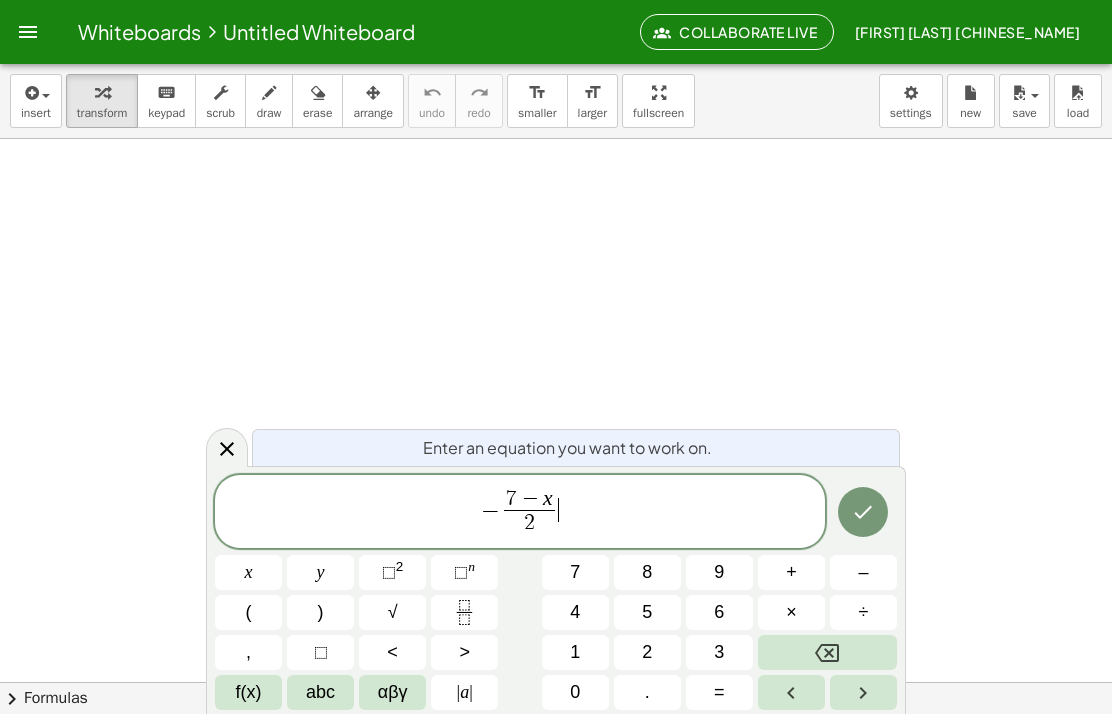 click on "–" at bounding box center [863, 572] 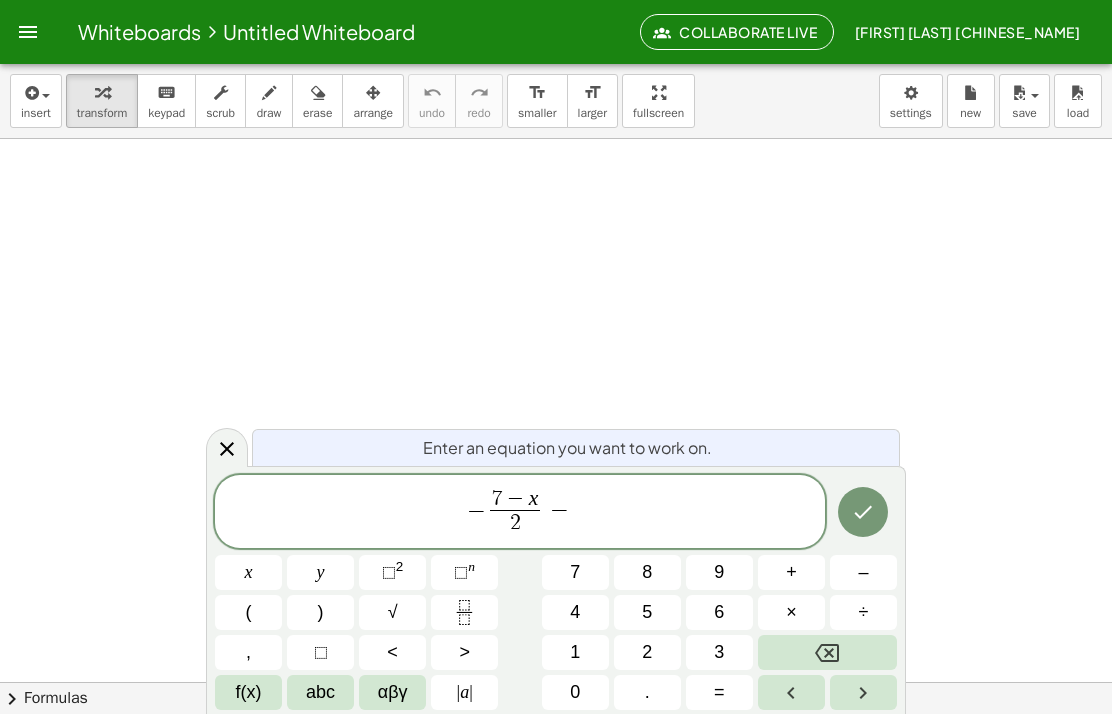 click 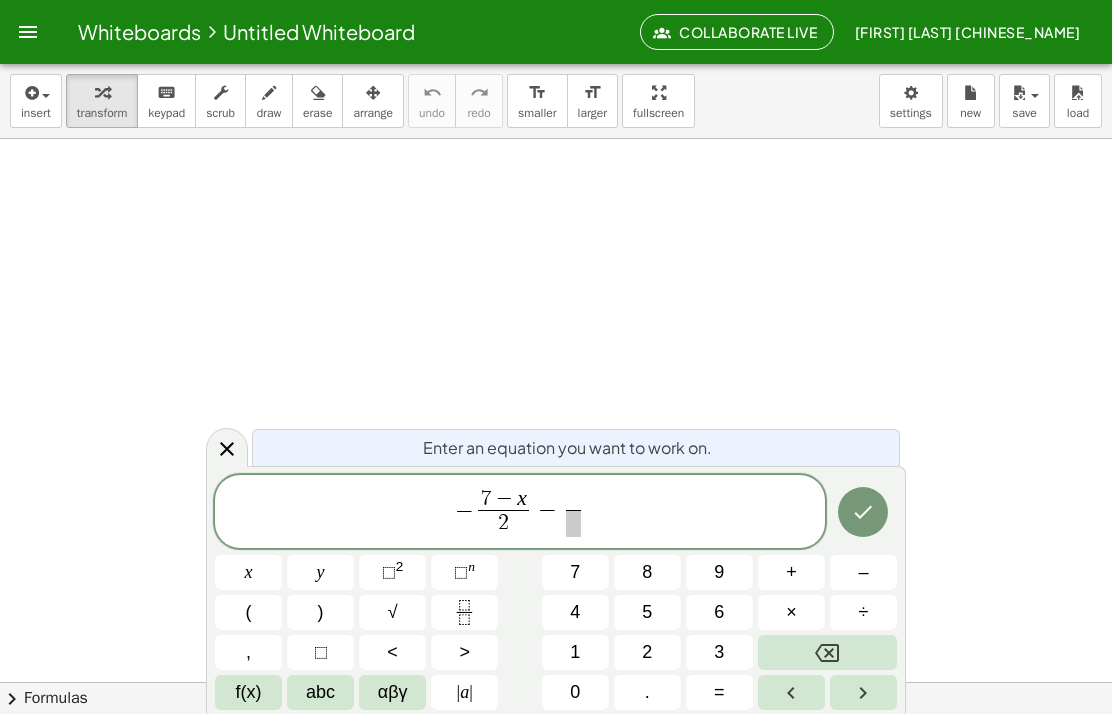 click on "x" at bounding box center (248, 572) 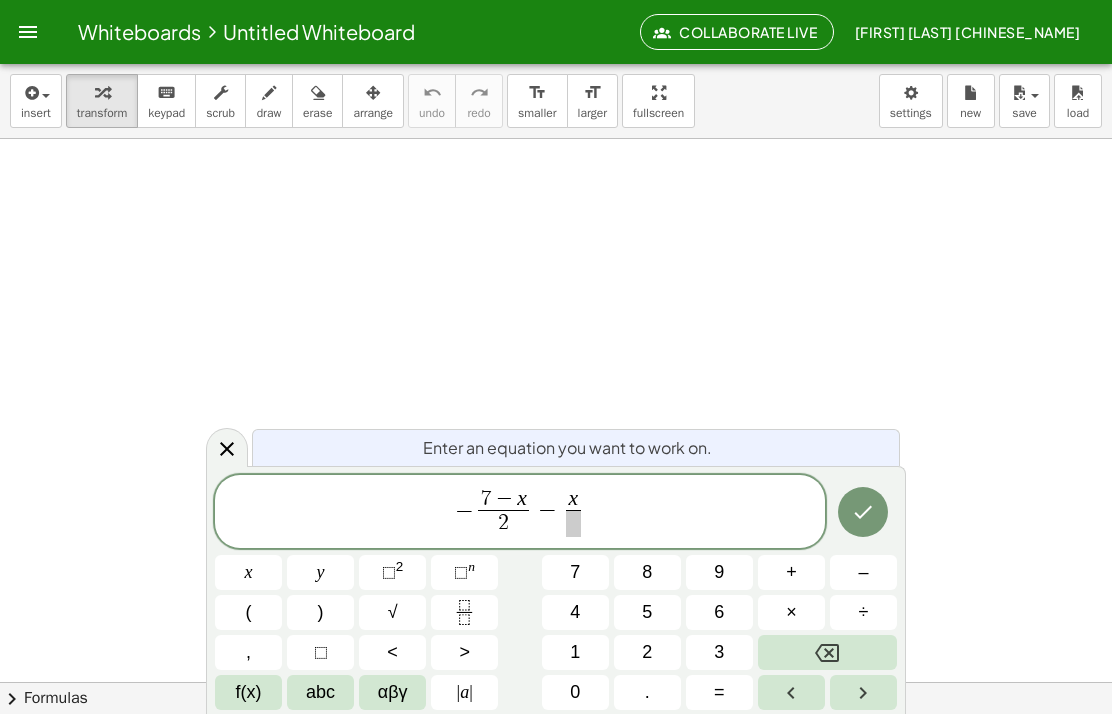 click on "− 7 − x 2 ​ − x ​ ​" at bounding box center [520, 513] 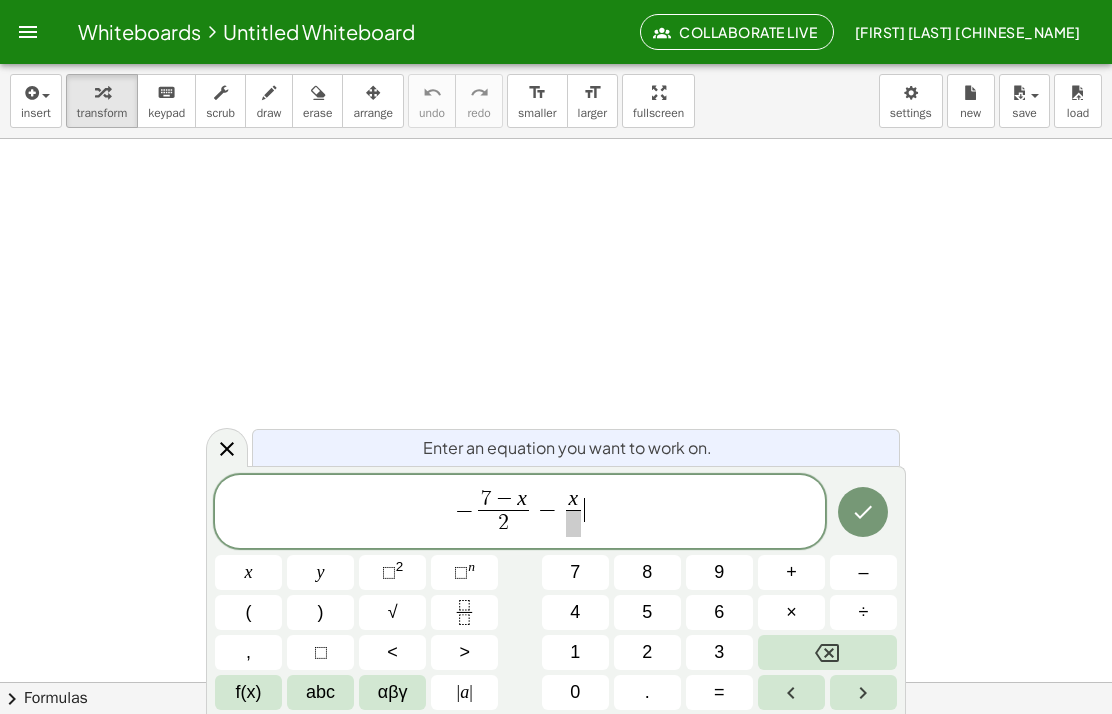 click at bounding box center (573, 523) 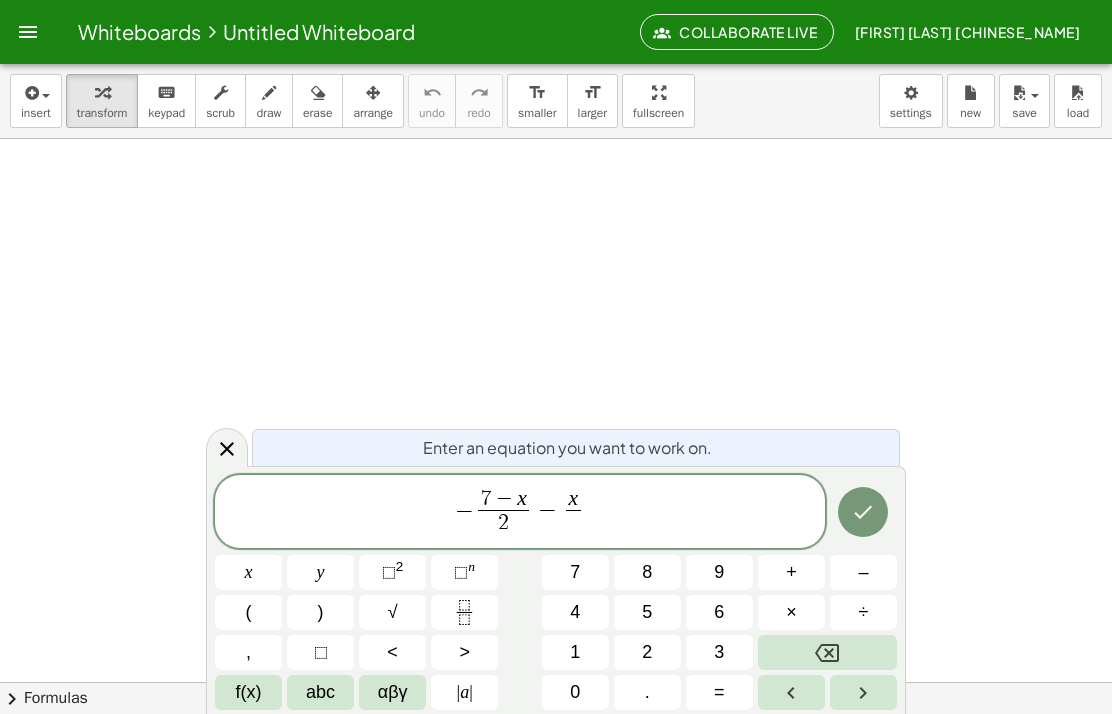 click on "1" at bounding box center (575, 652) 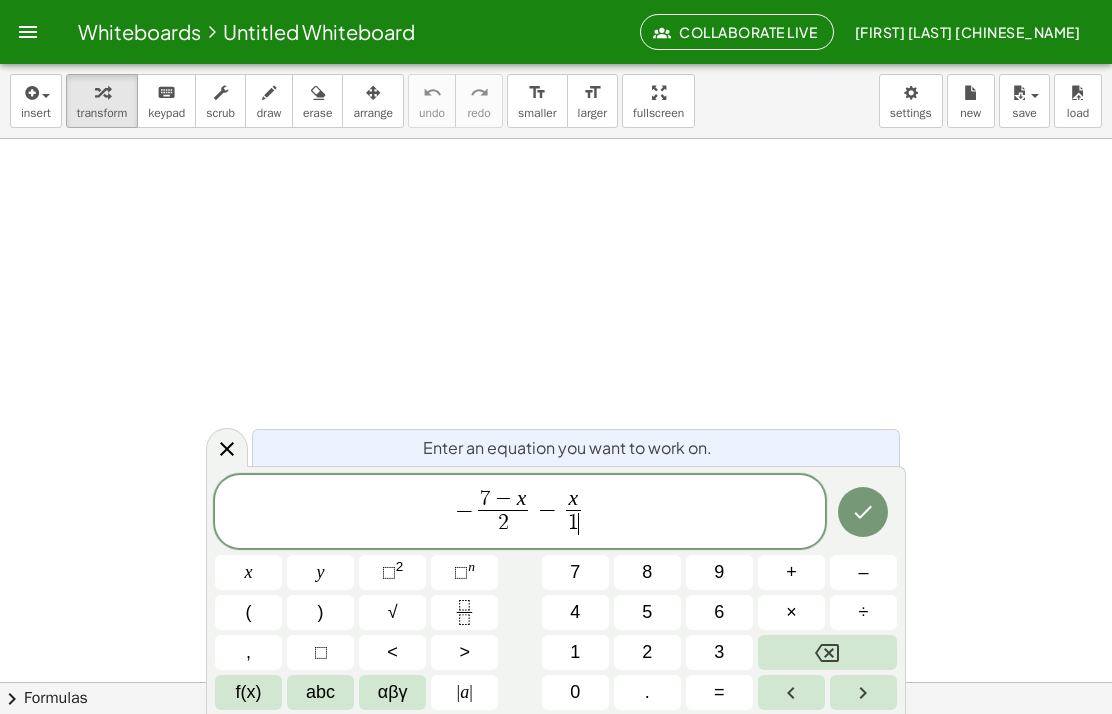 click on "1" at bounding box center [575, 652] 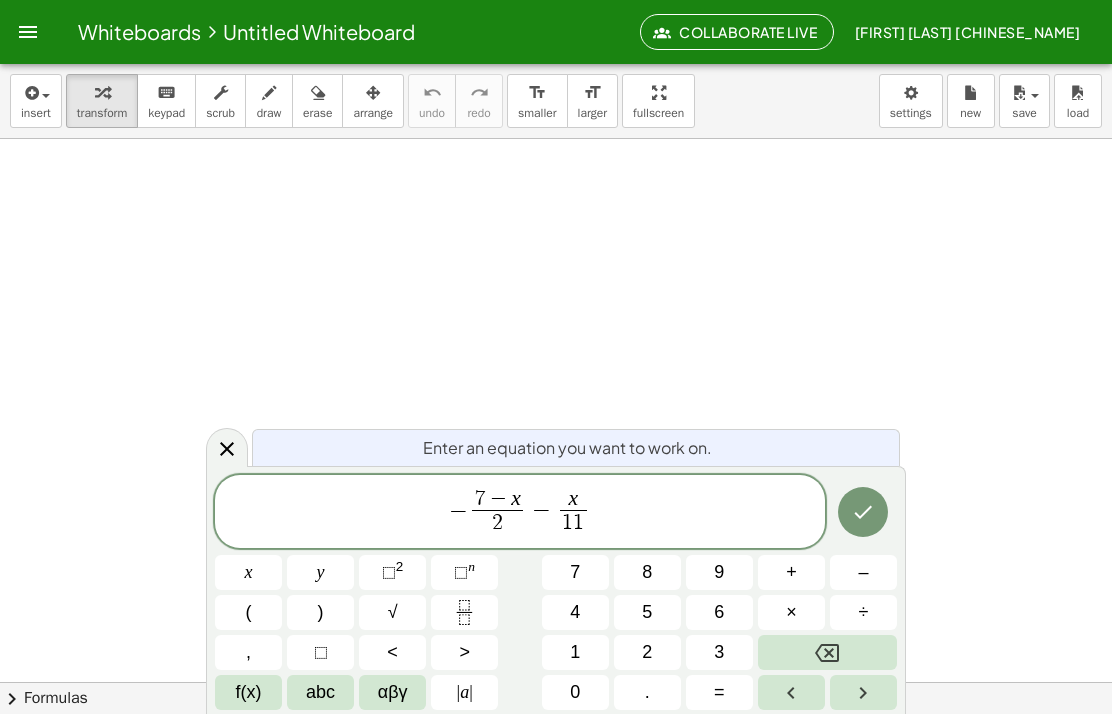 click 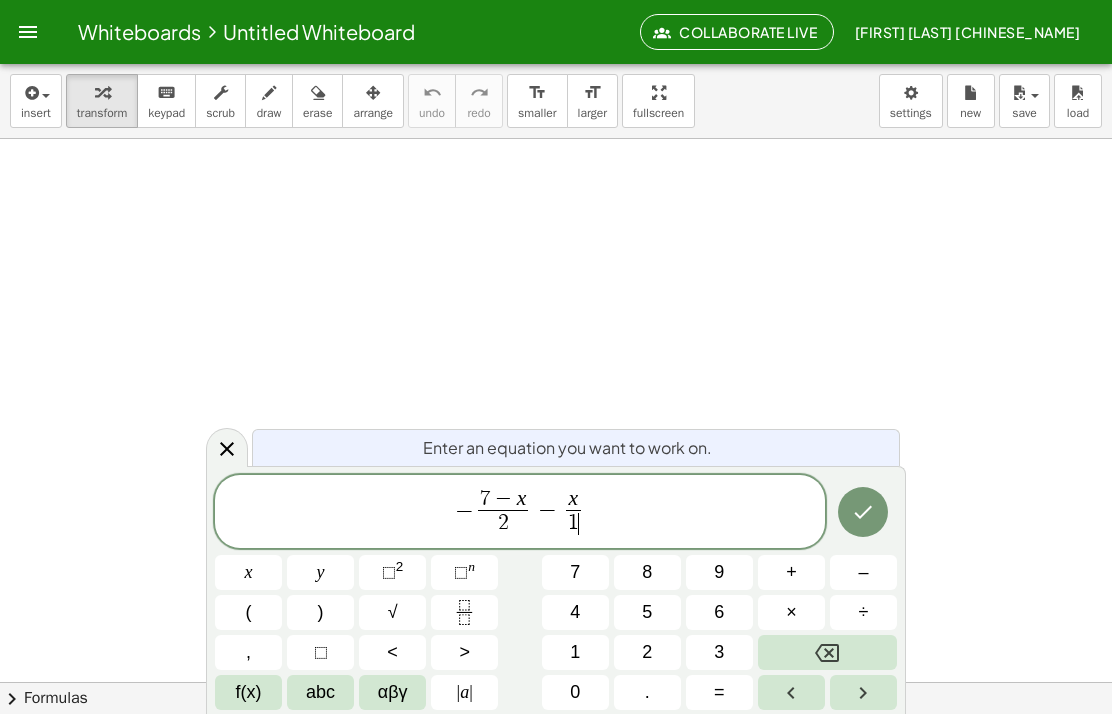 click on "0" at bounding box center [575, 692] 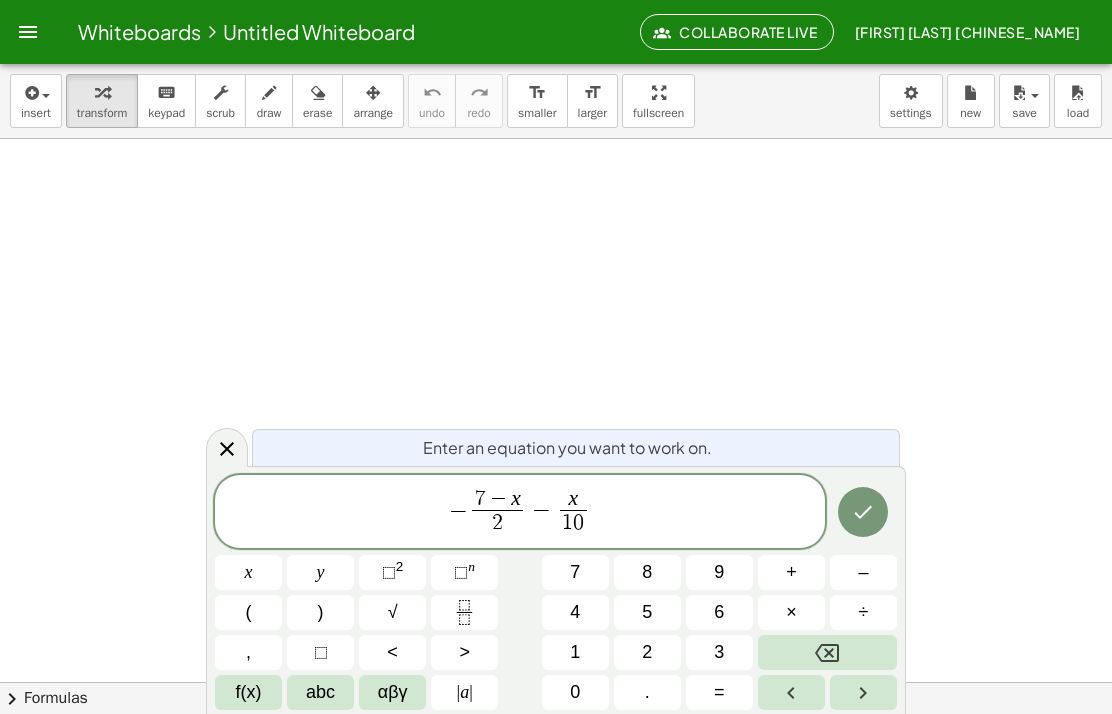 click 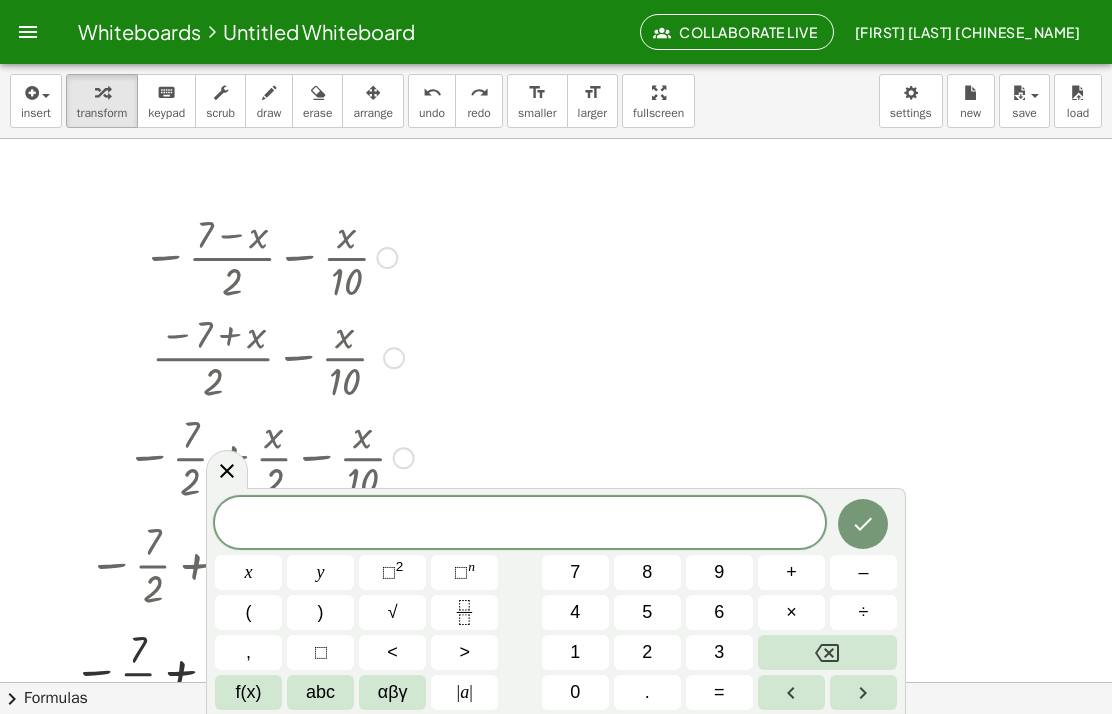 click at bounding box center [227, 469] 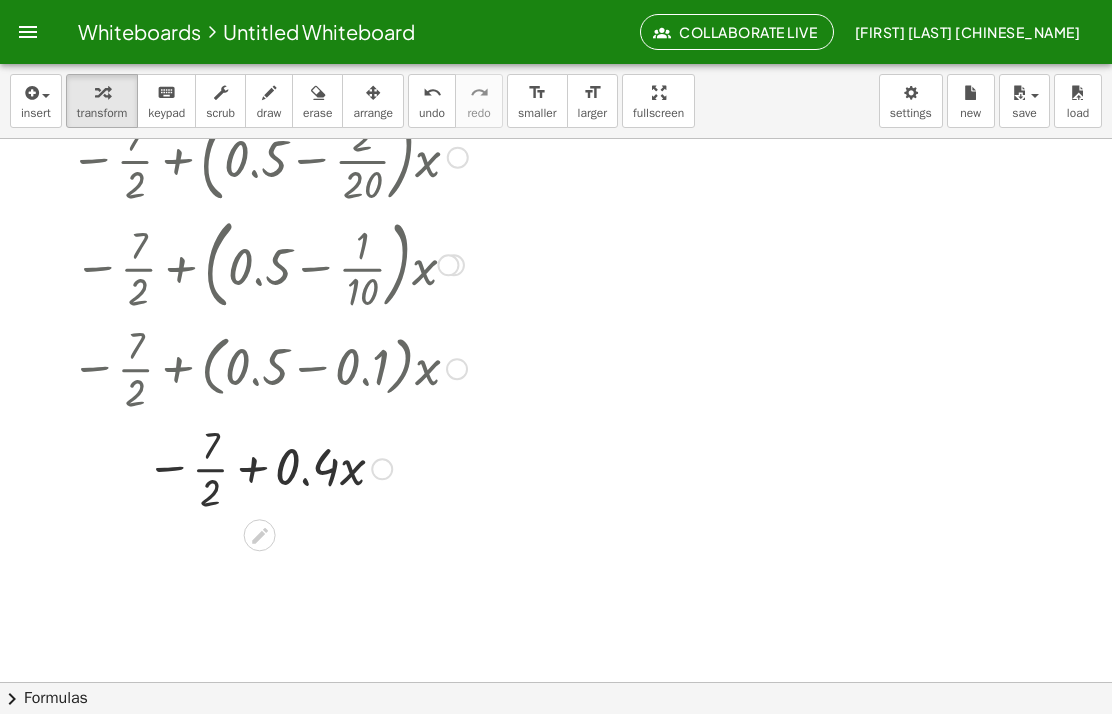 scroll, scrollTop: 863, scrollLeft: 0, axis: vertical 